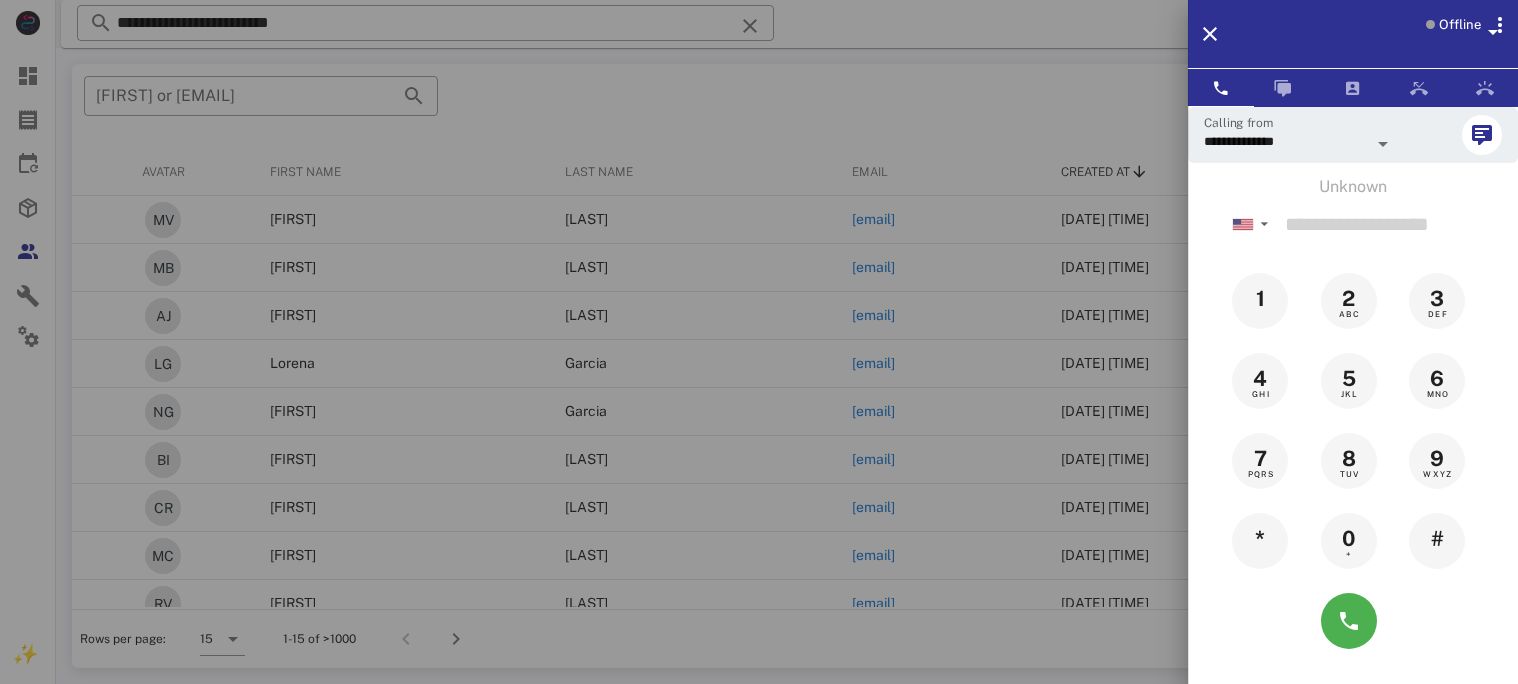 scroll, scrollTop: 0, scrollLeft: 0, axis: both 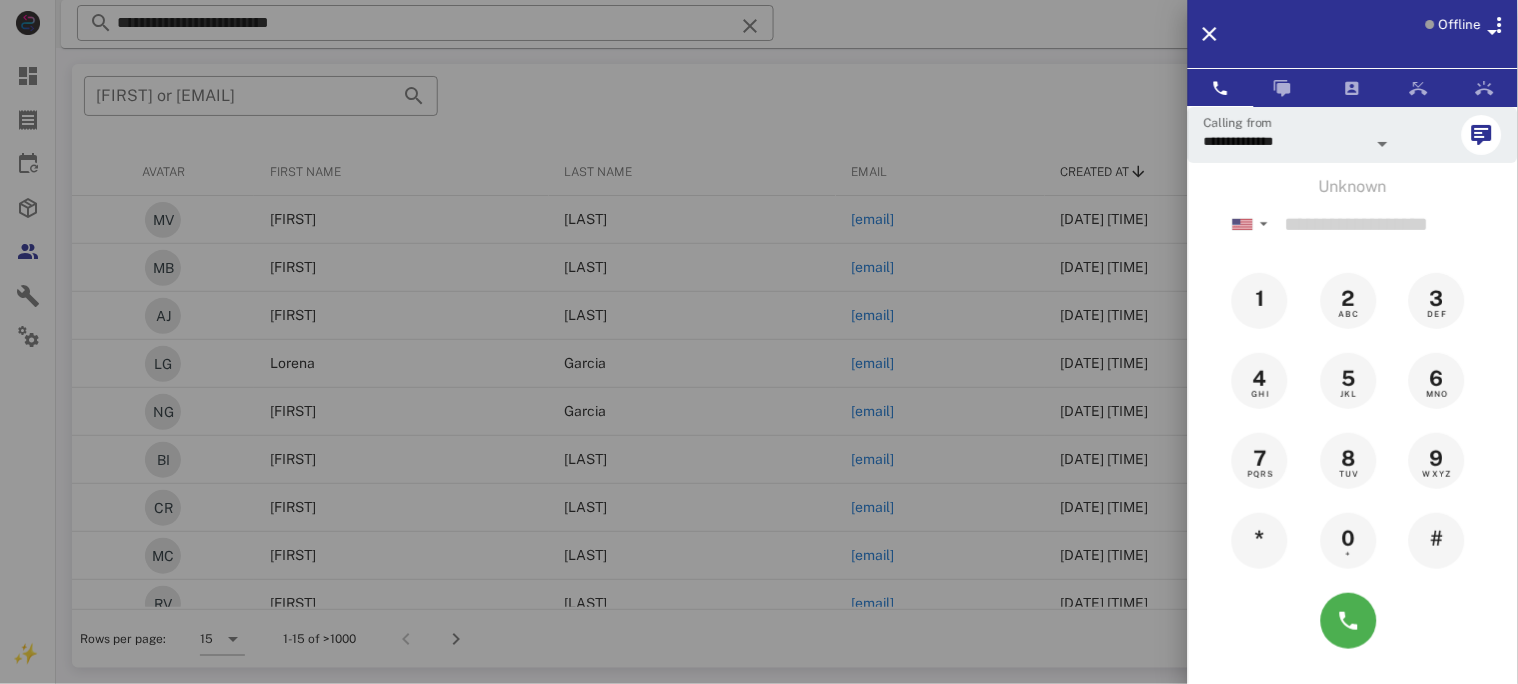 click at bounding box center (759, 342) 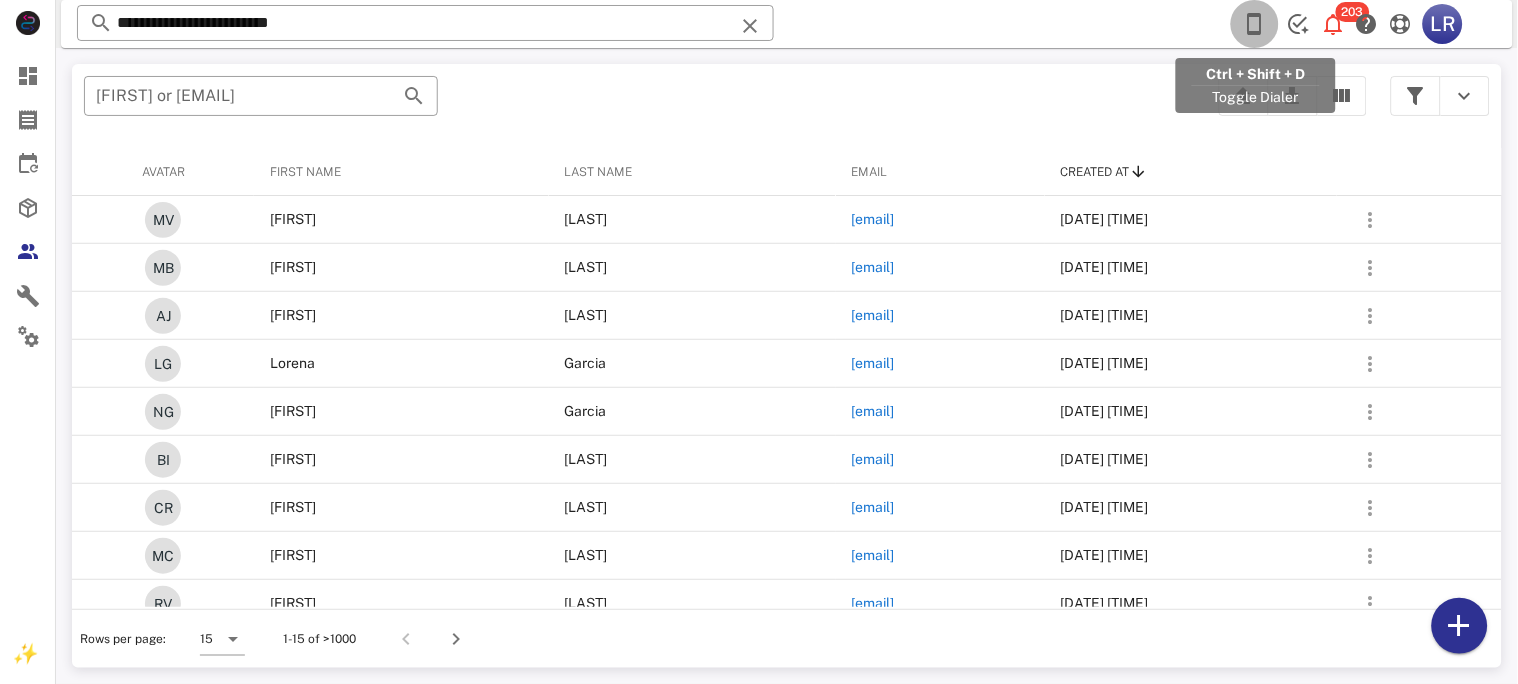 click at bounding box center [1255, 24] 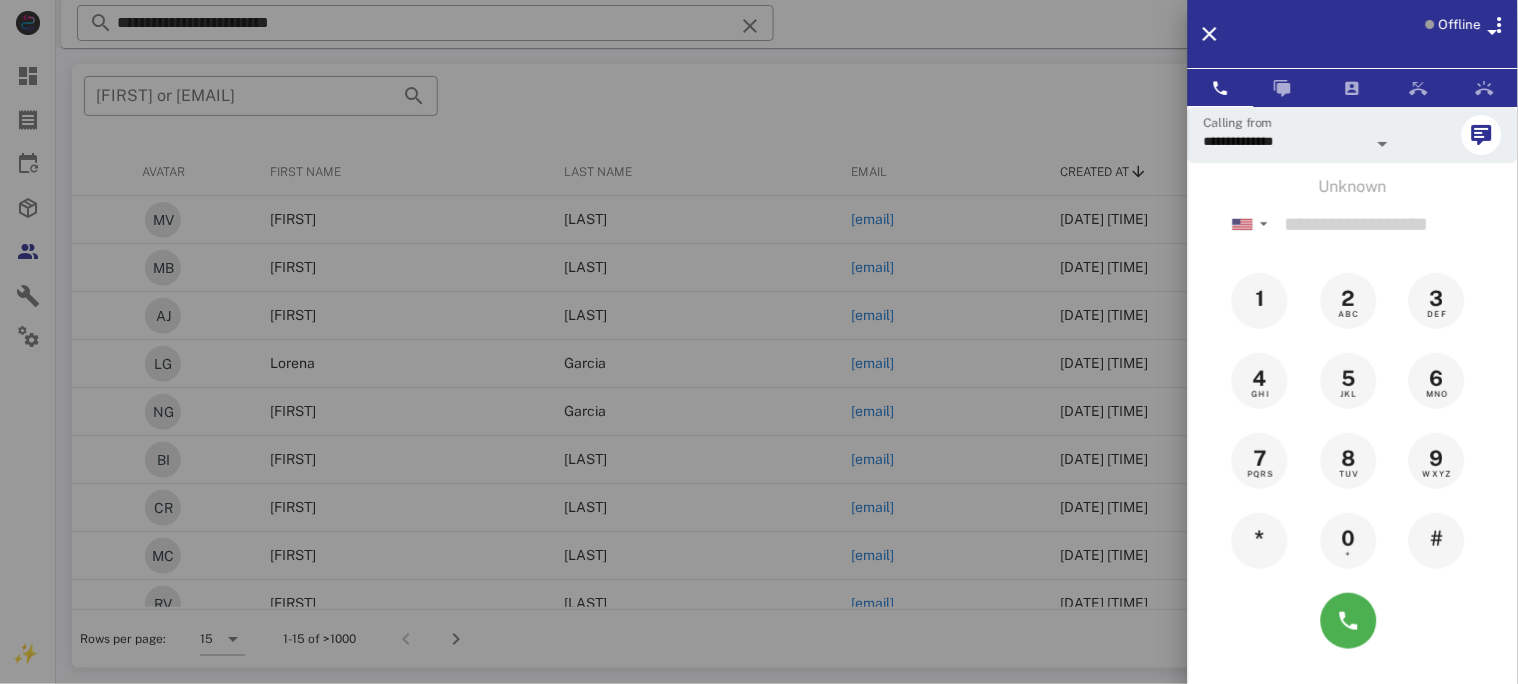 click on "Offline" at bounding box center [1460, 25] 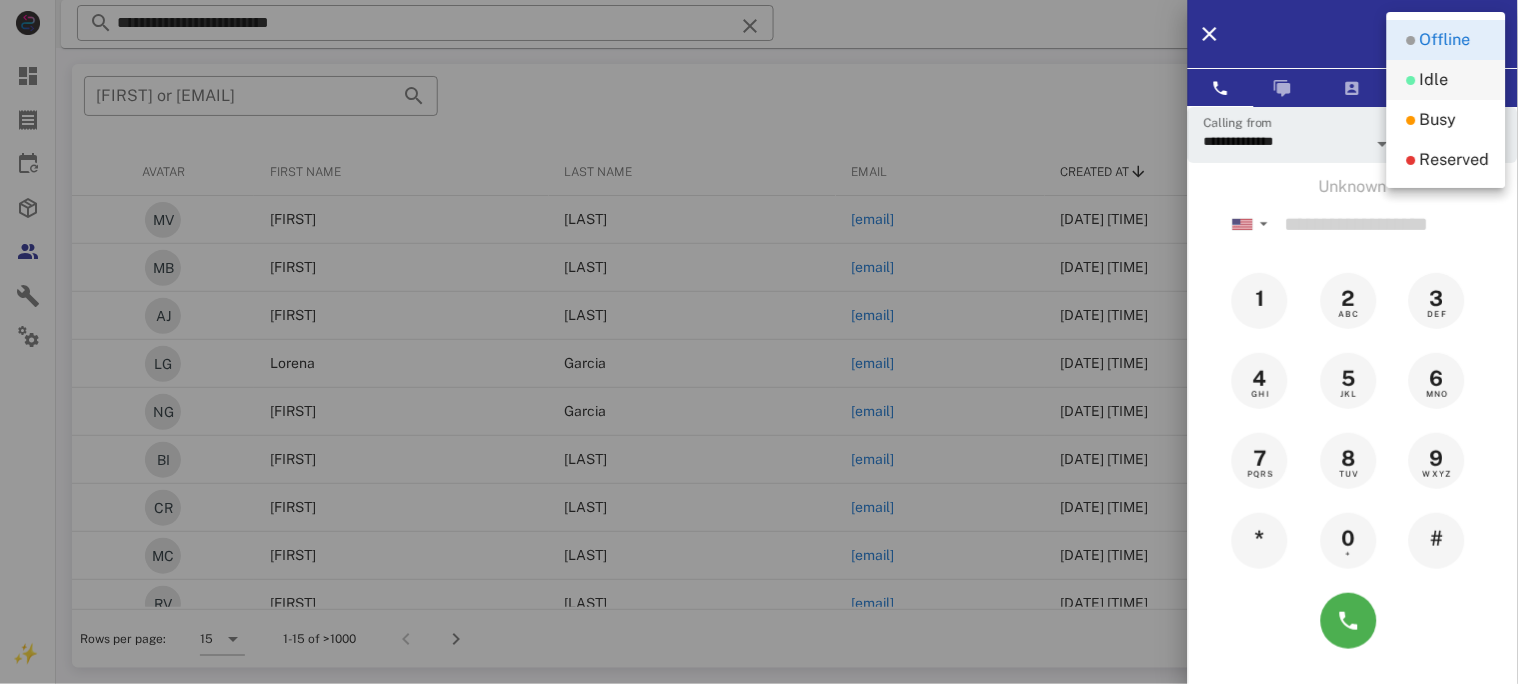 click on "Idle" at bounding box center (1434, 80) 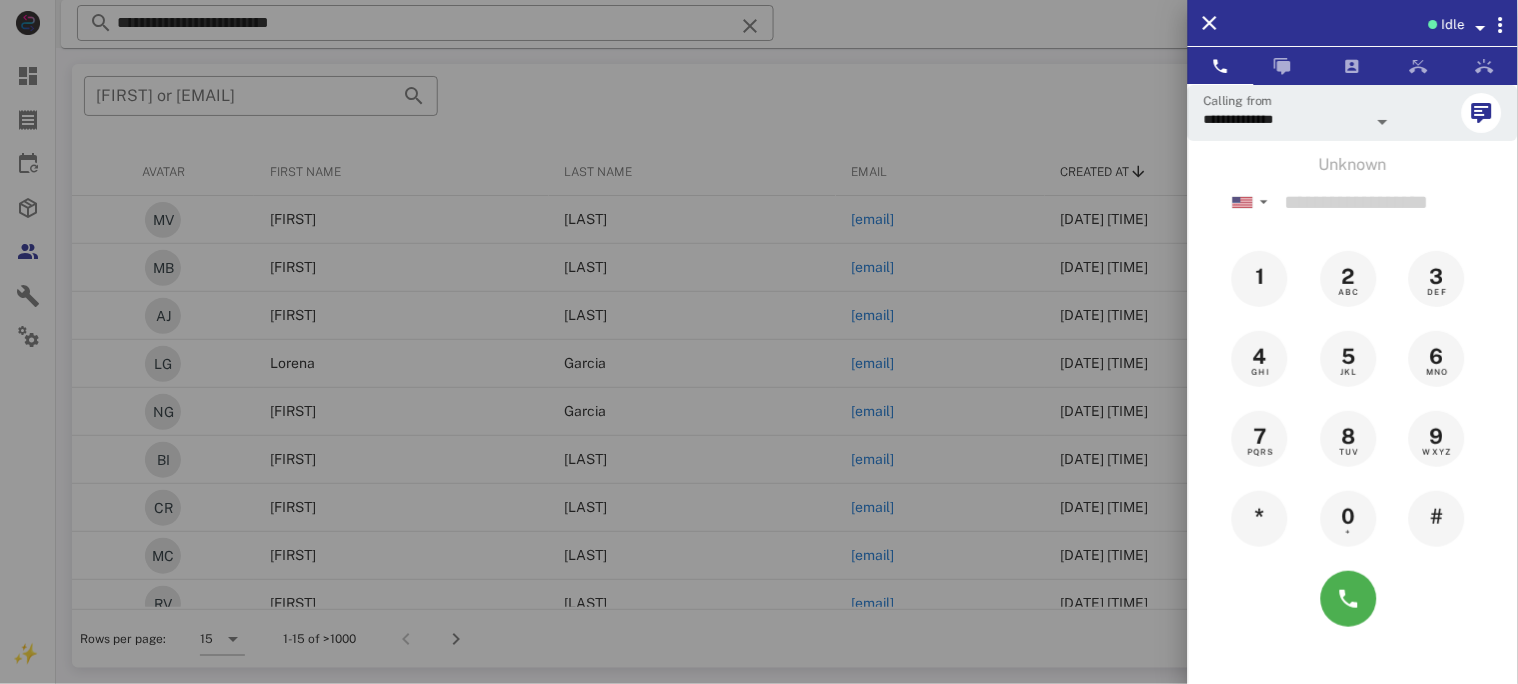click at bounding box center (759, 342) 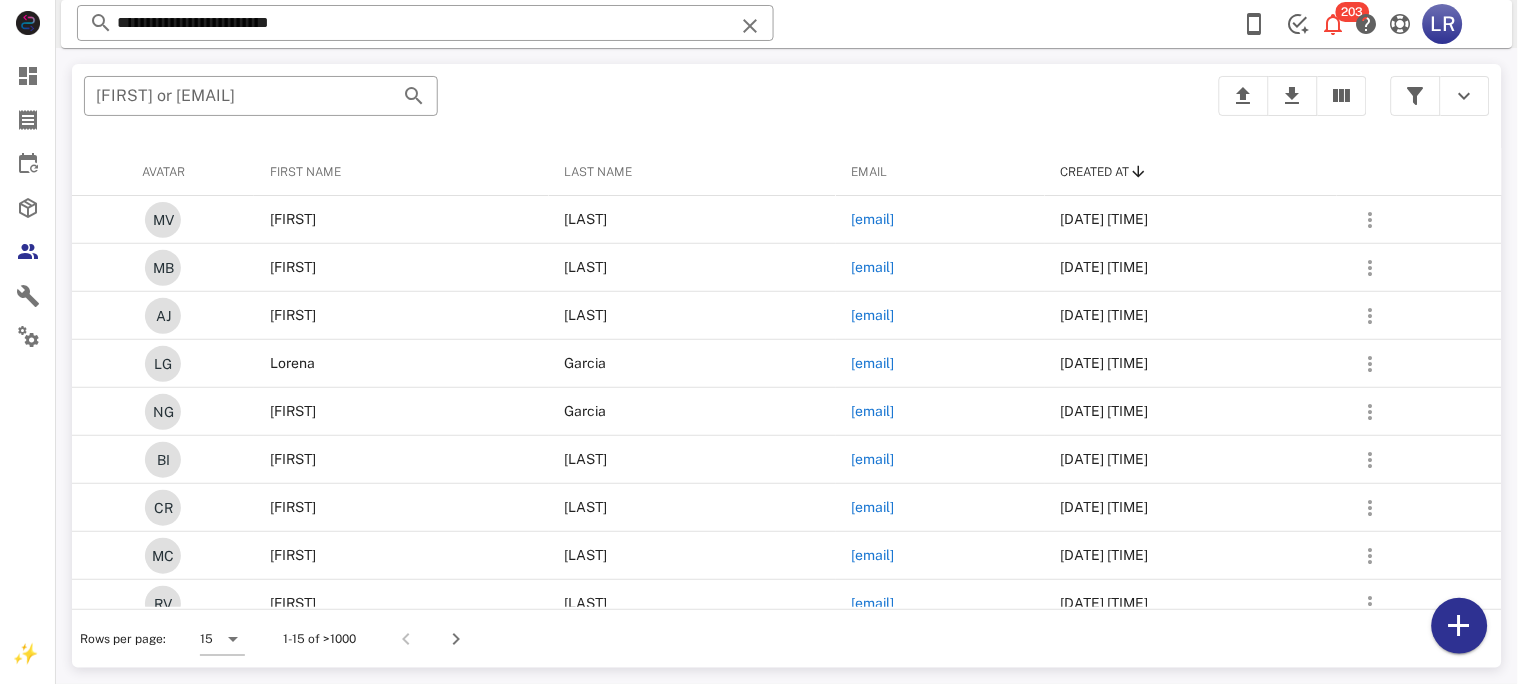 click on "**********" at bounding box center (425, 23) 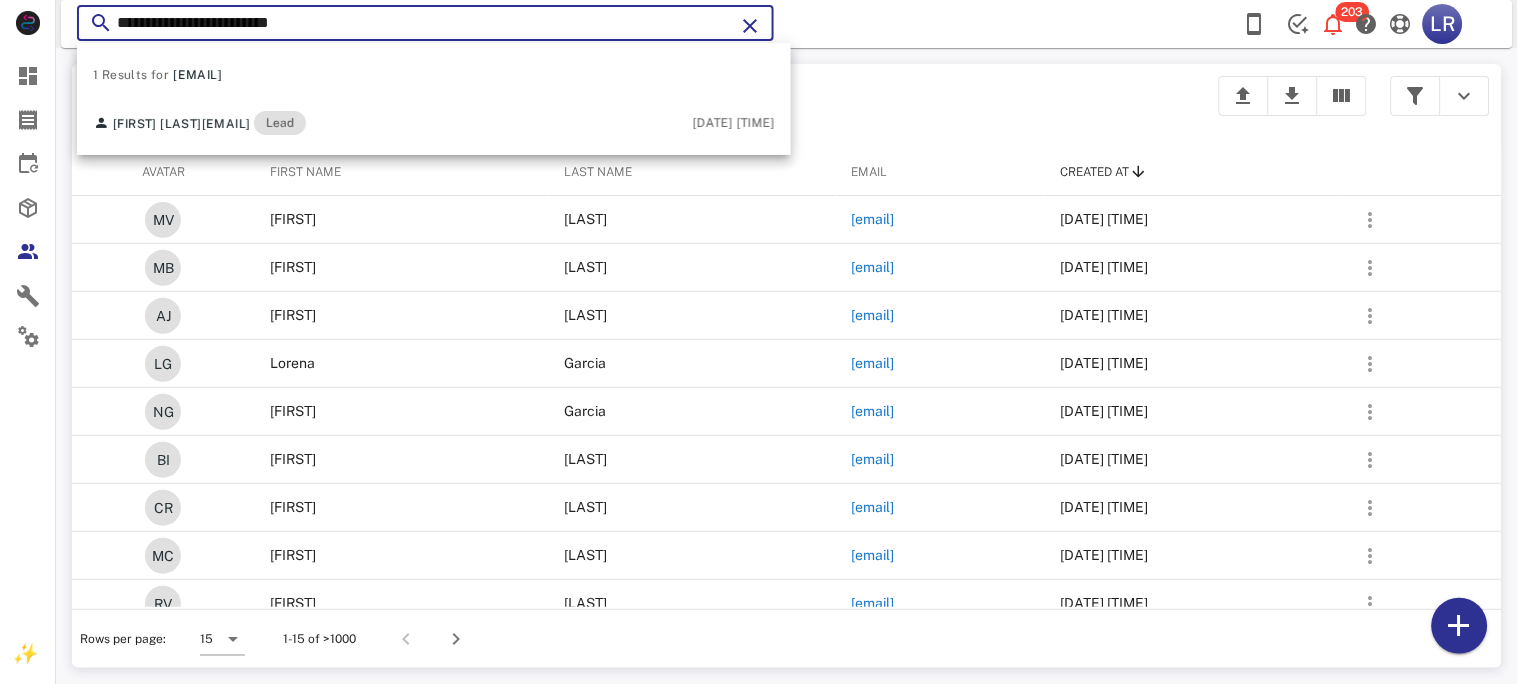 click at bounding box center [750, 26] 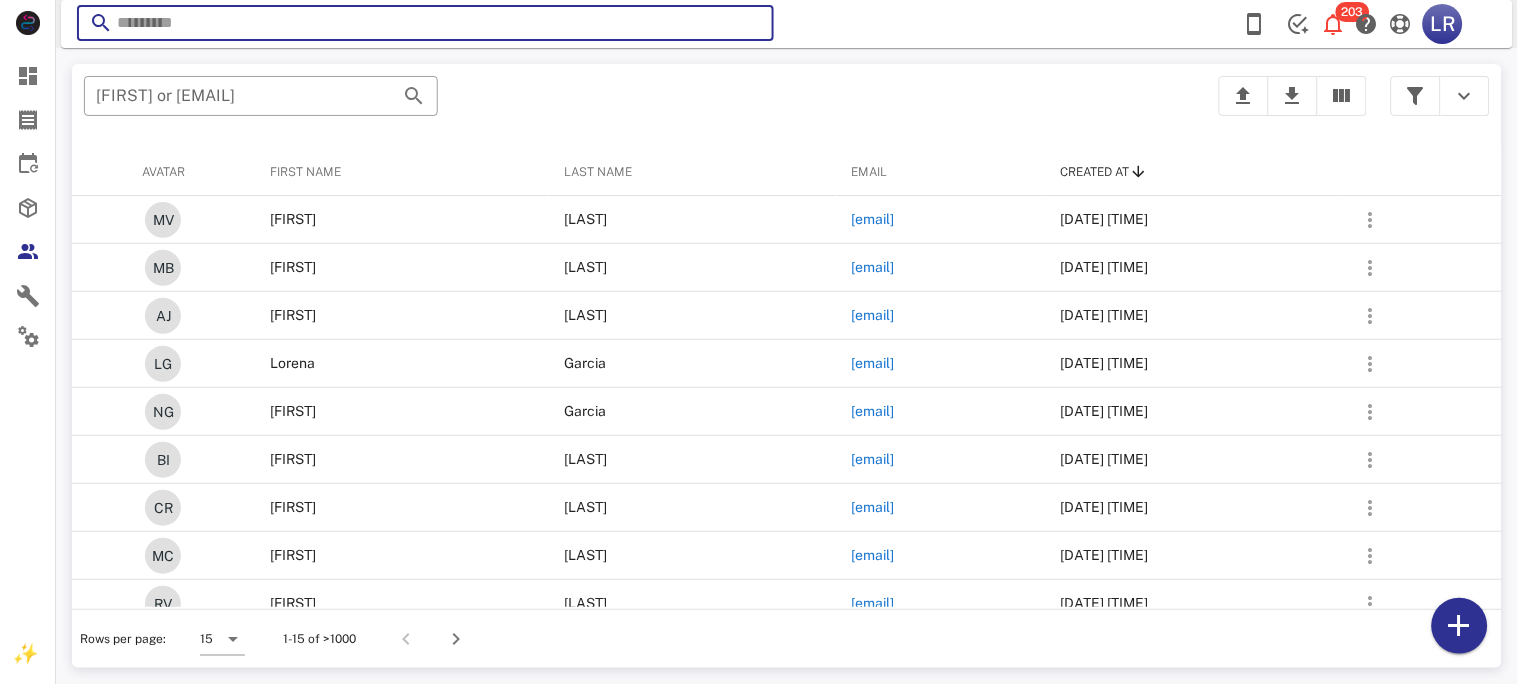 click at bounding box center (750, 26) 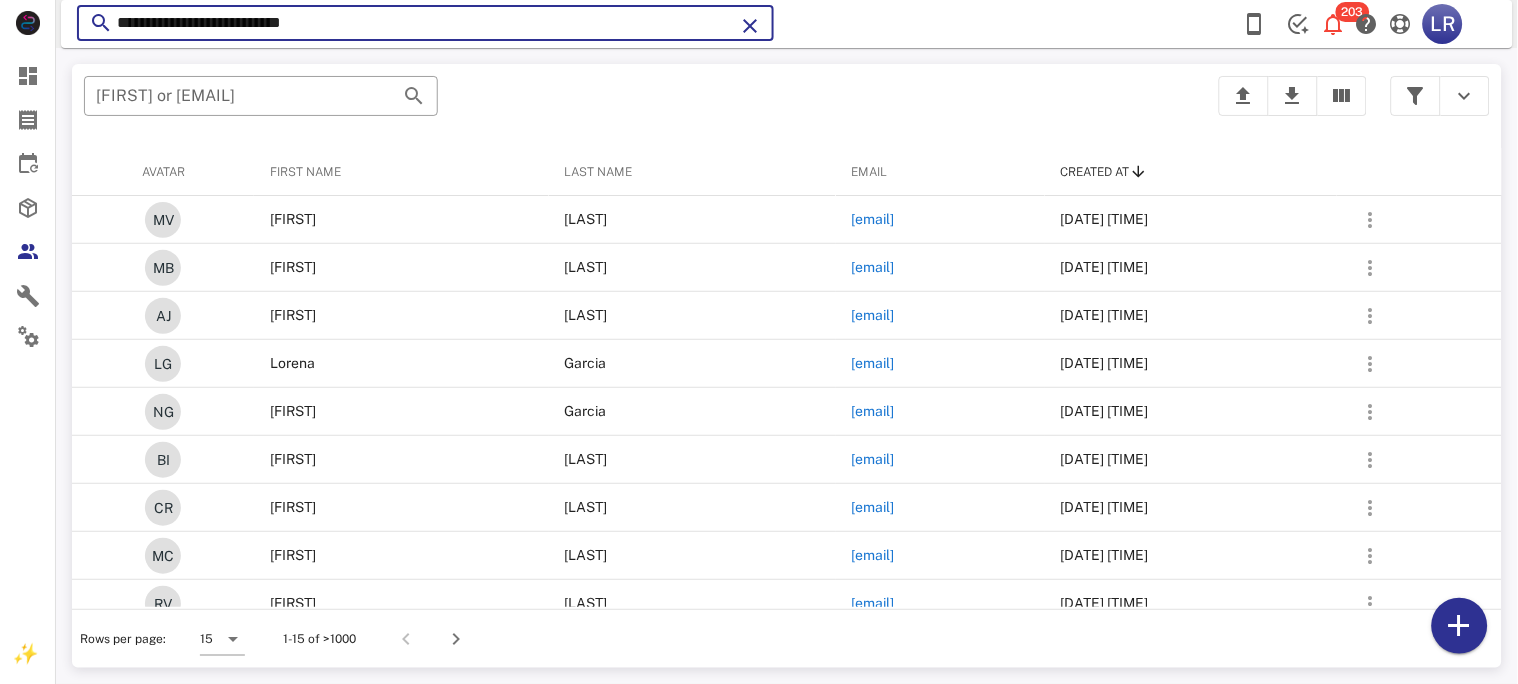 type on "**********" 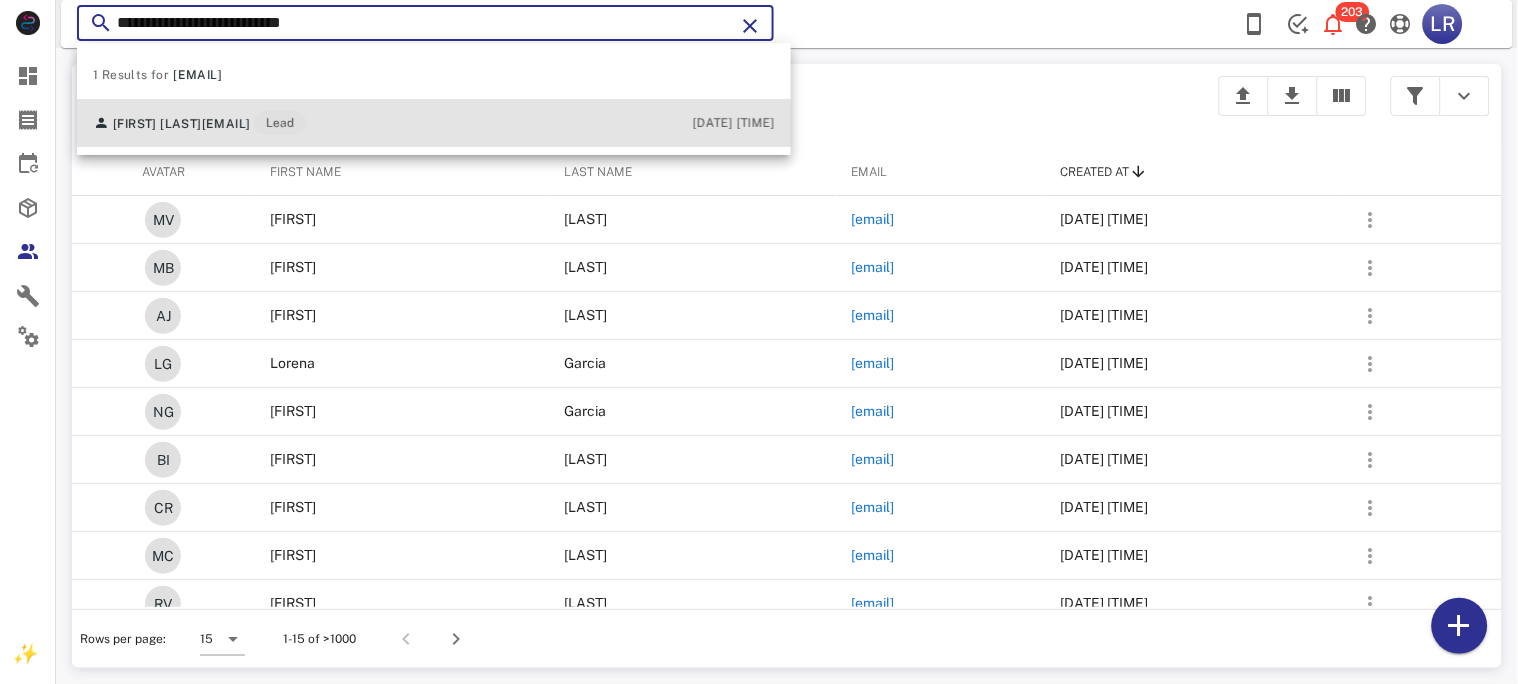 click on "[EMAIL]" at bounding box center [226, 124] 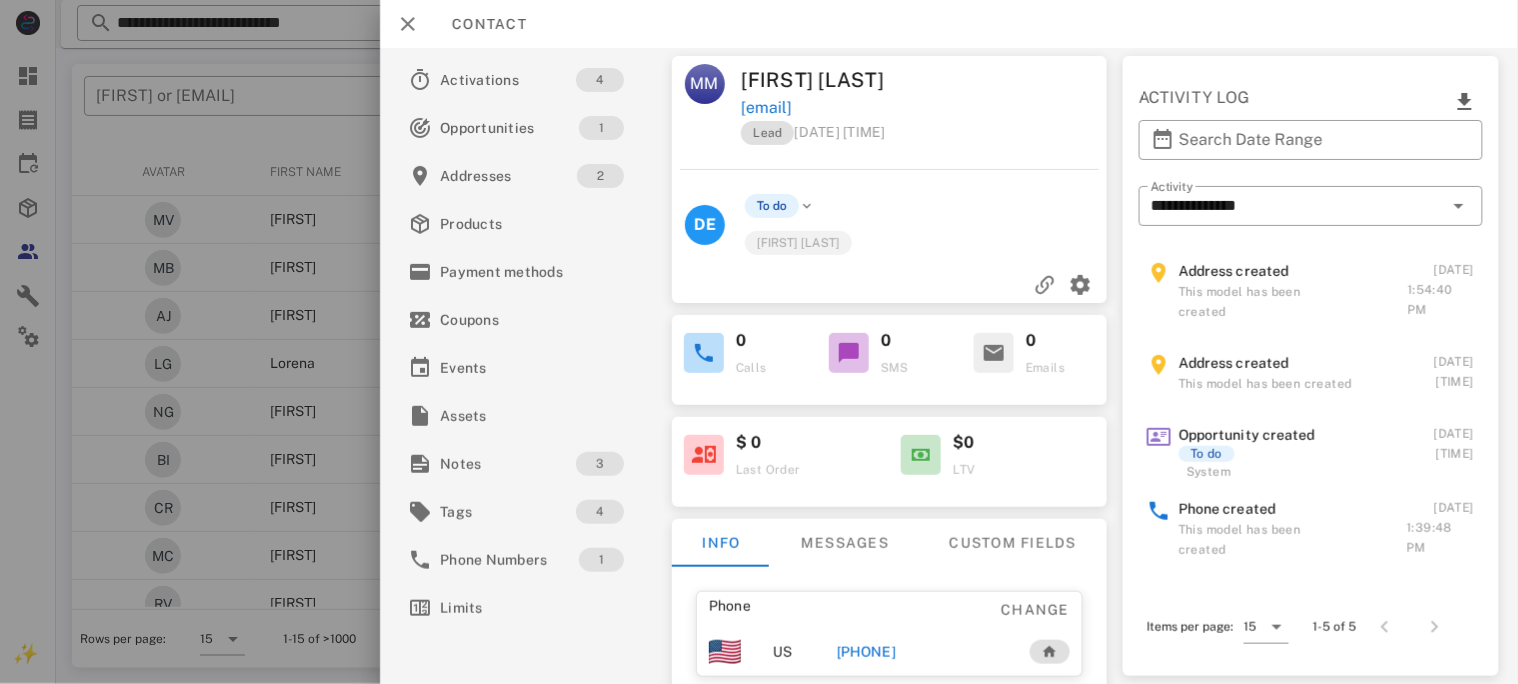 click on "+18476488623" at bounding box center [865, 652] 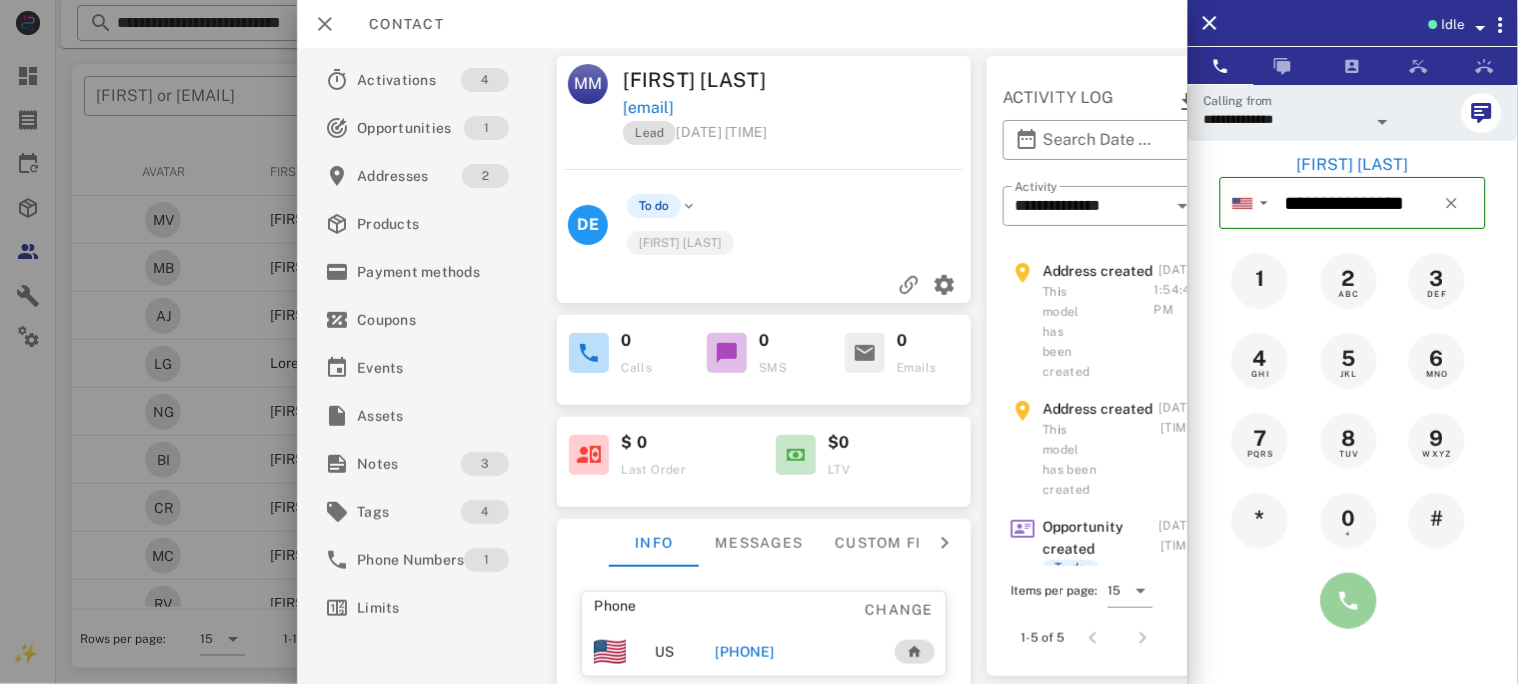 click at bounding box center [1349, 601] 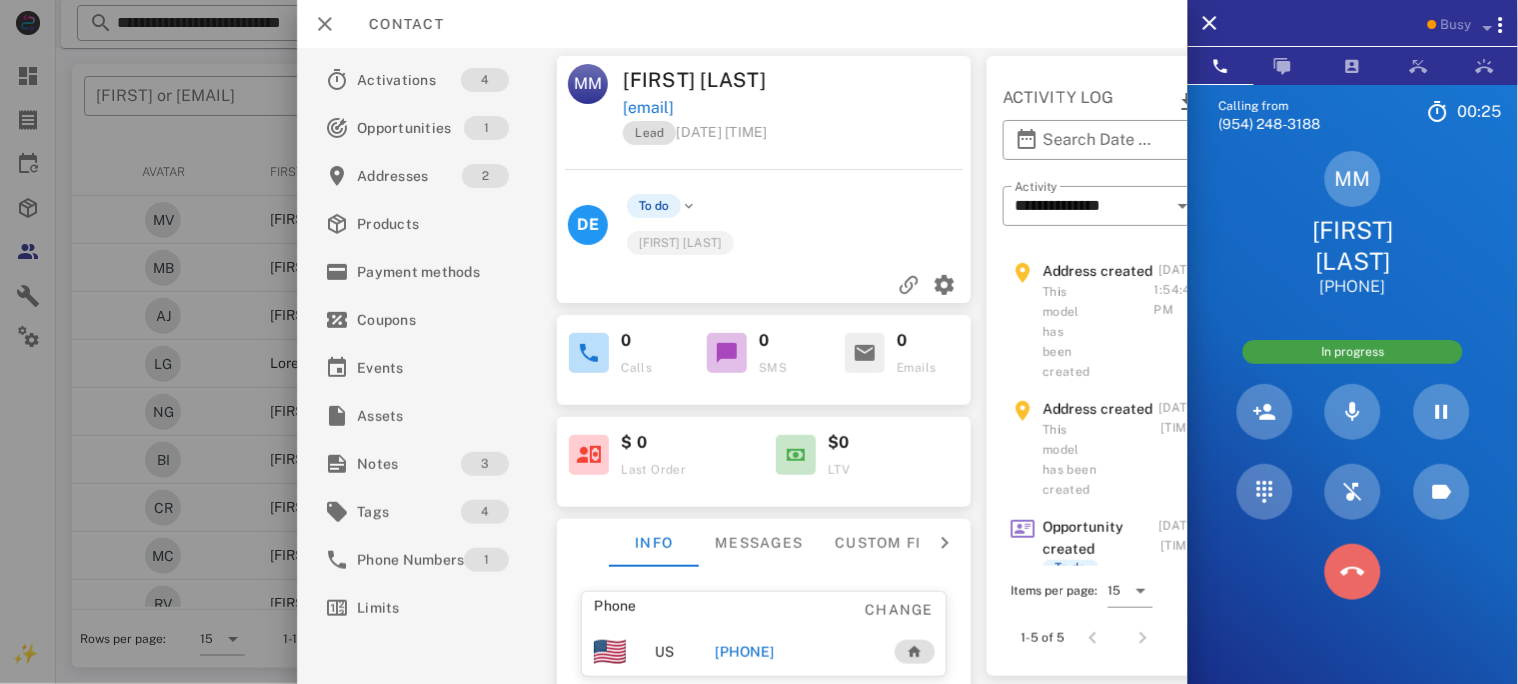 click at bounding box center (1353, 572) 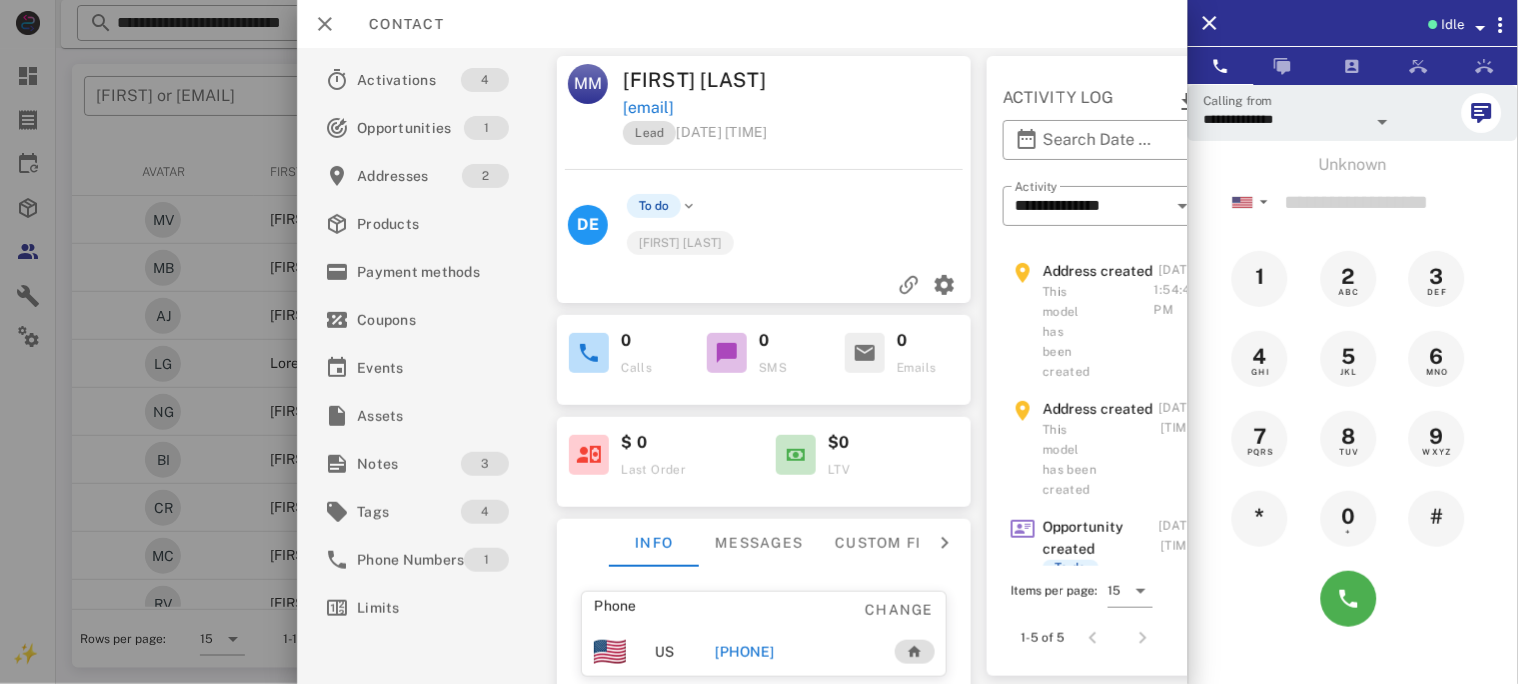 click on "+18476488623" at bounding box center [744, 652] 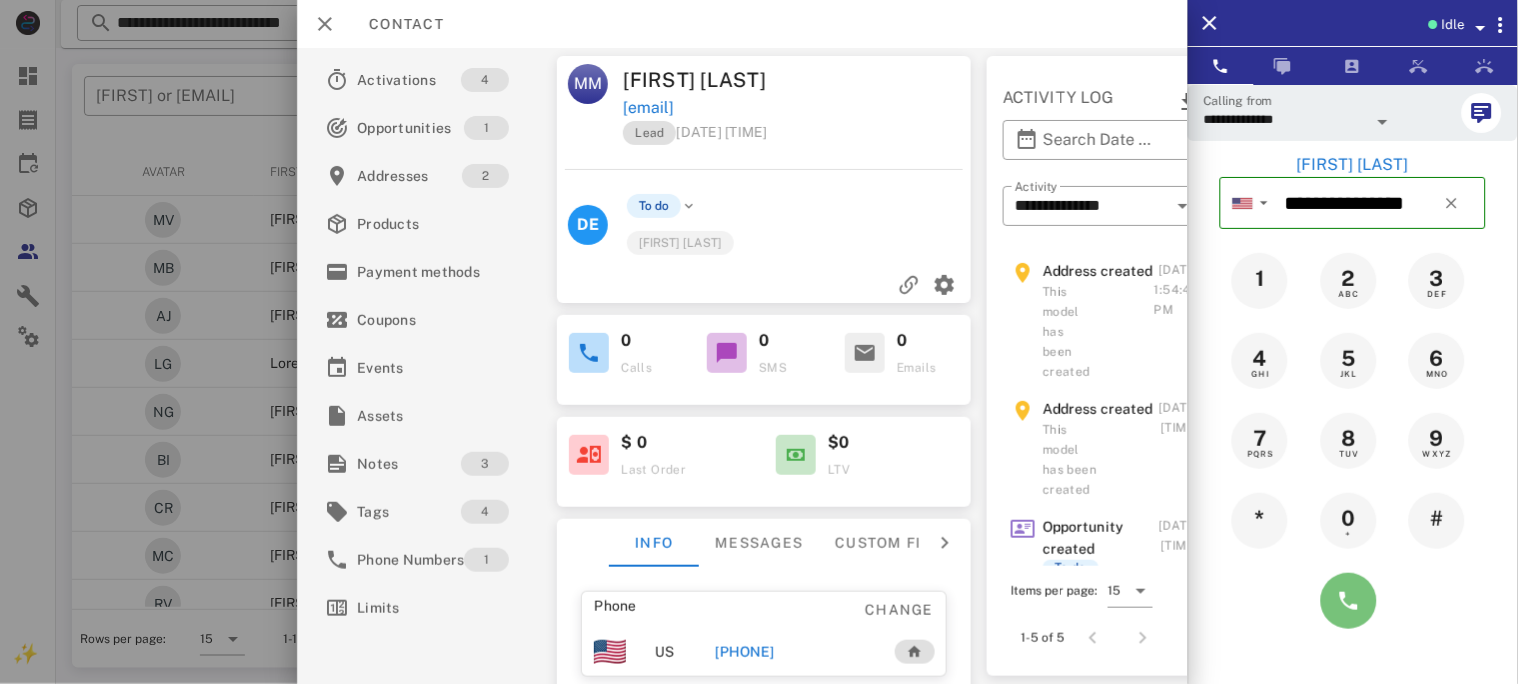 click at bounding box center (1349, 601) 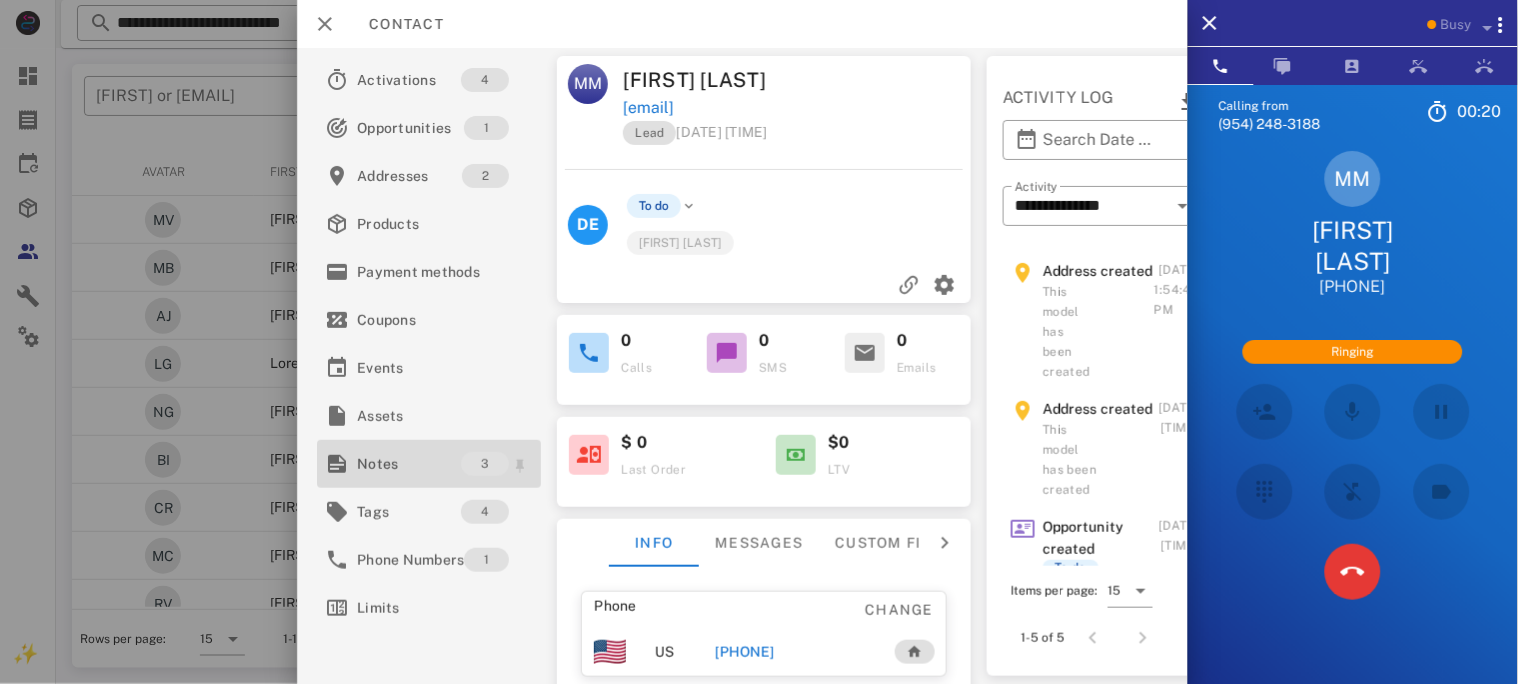 click on "Notes" at bounding box center [409, 464] 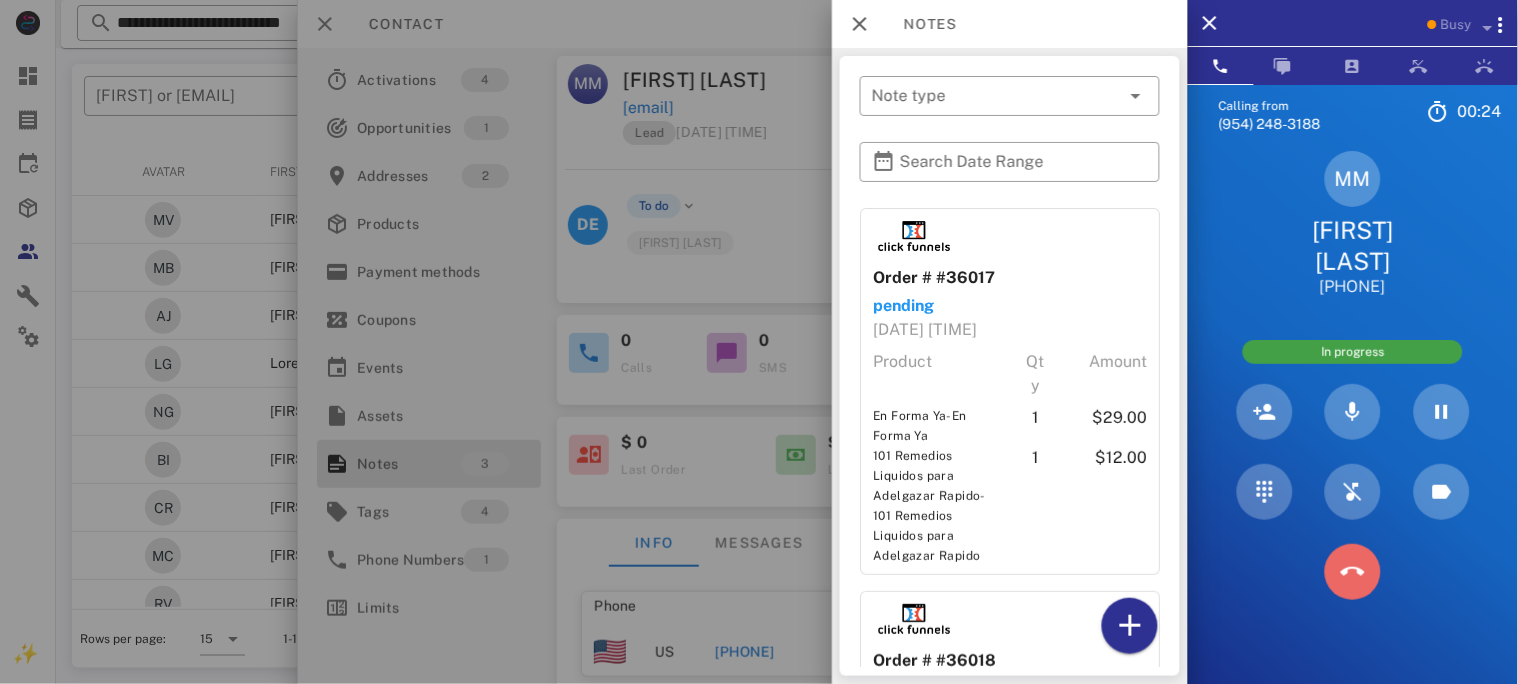 click at bounding box center (1353, 572) 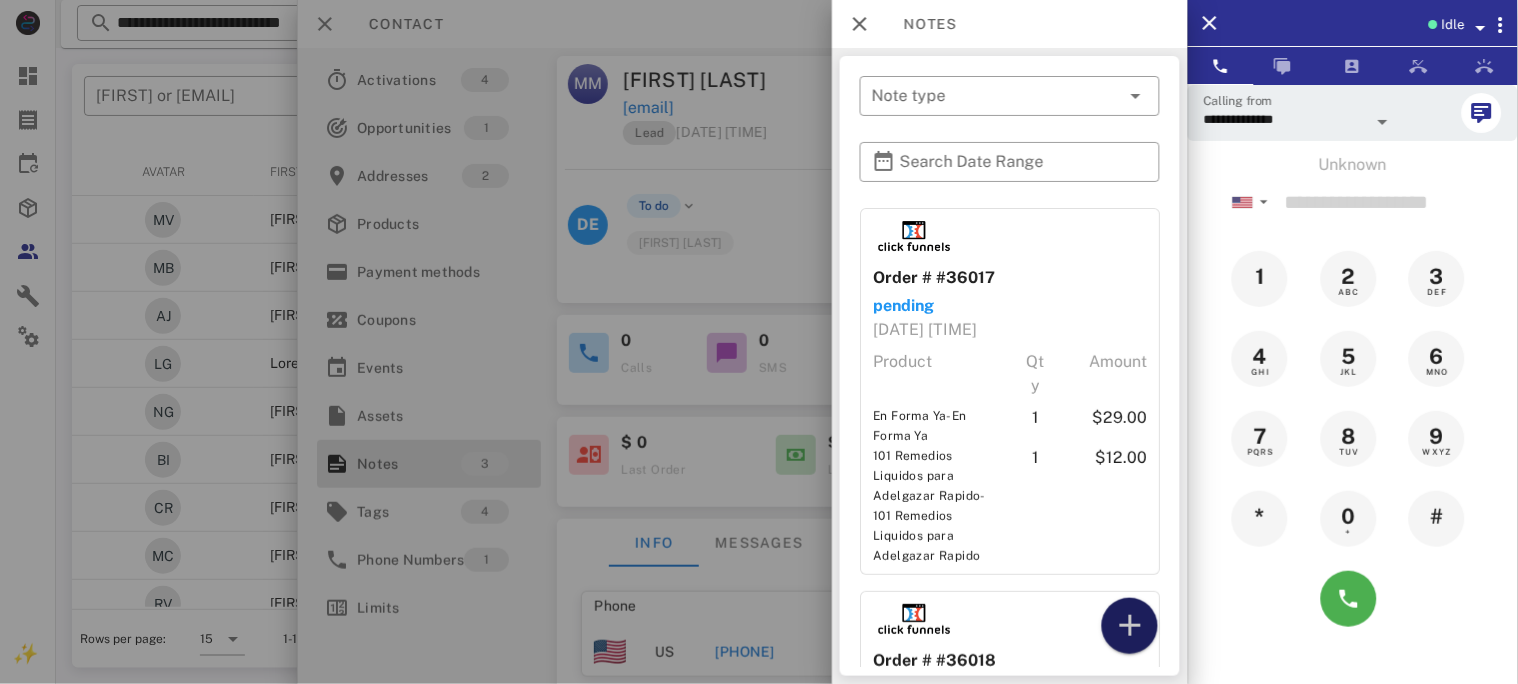 drag, startPoint x: 1127, startPoint y: 630, endPoint x: 1127, endPoint y: 608, distance: 22 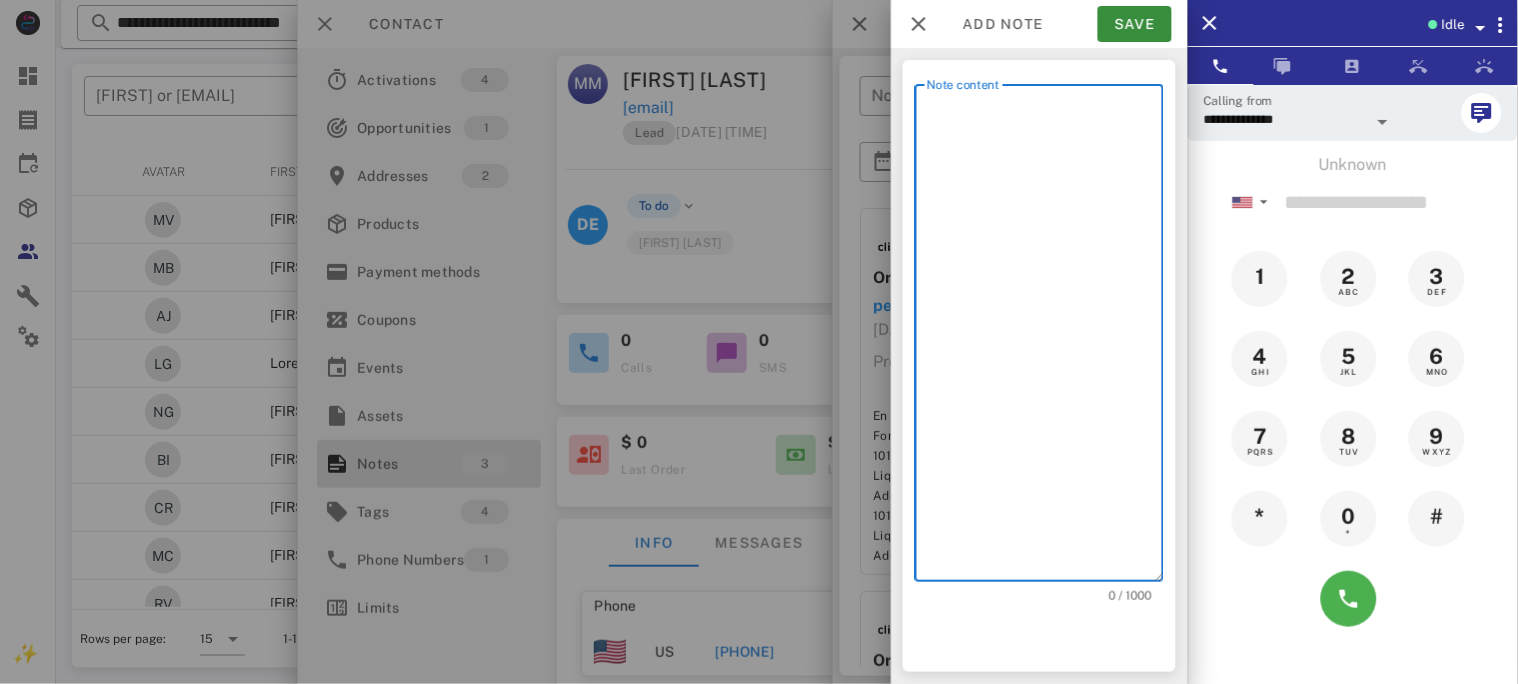 click on "Note content" at bounding box center (1045, 338) 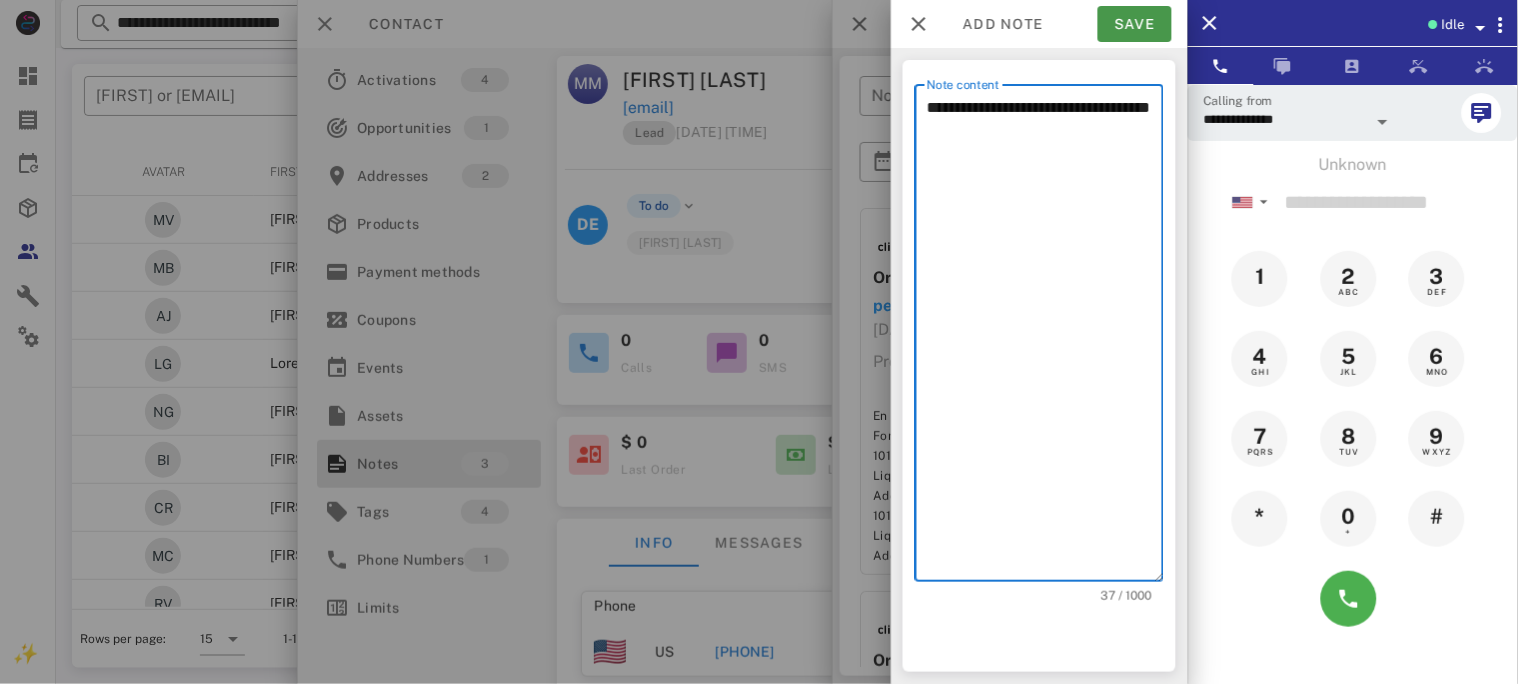 type on "**********" 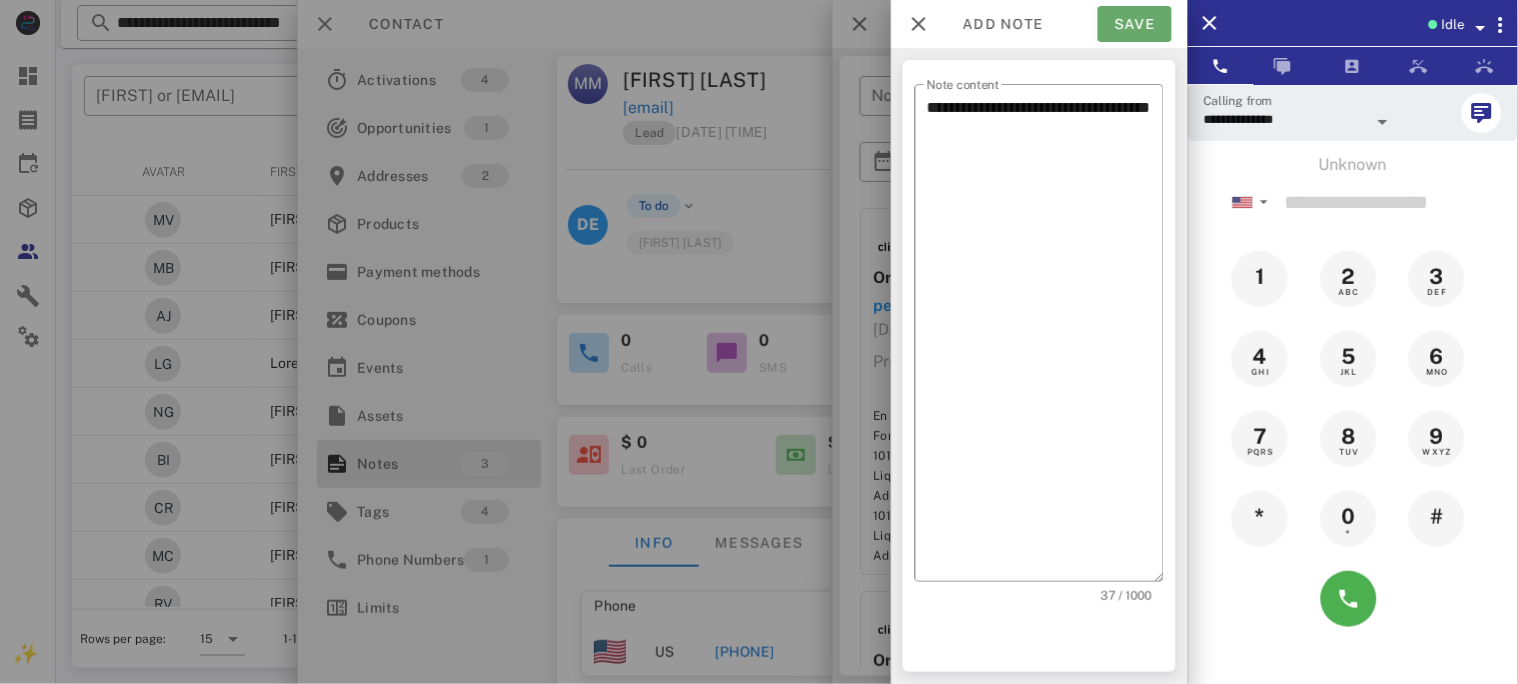 click on "Save" at bounding box center (1135, 24) 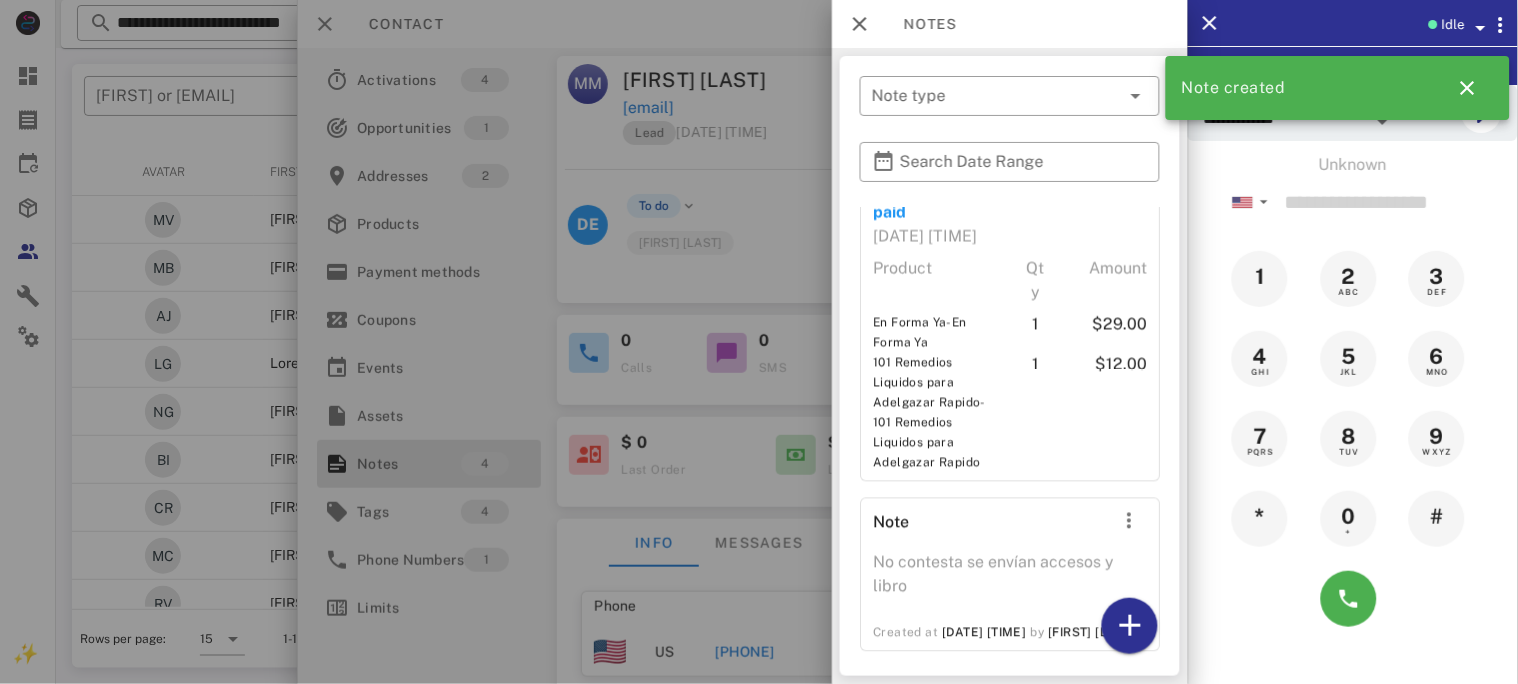 scroll, scrollTop: 887, scrollLeft: 0, axis: vertical 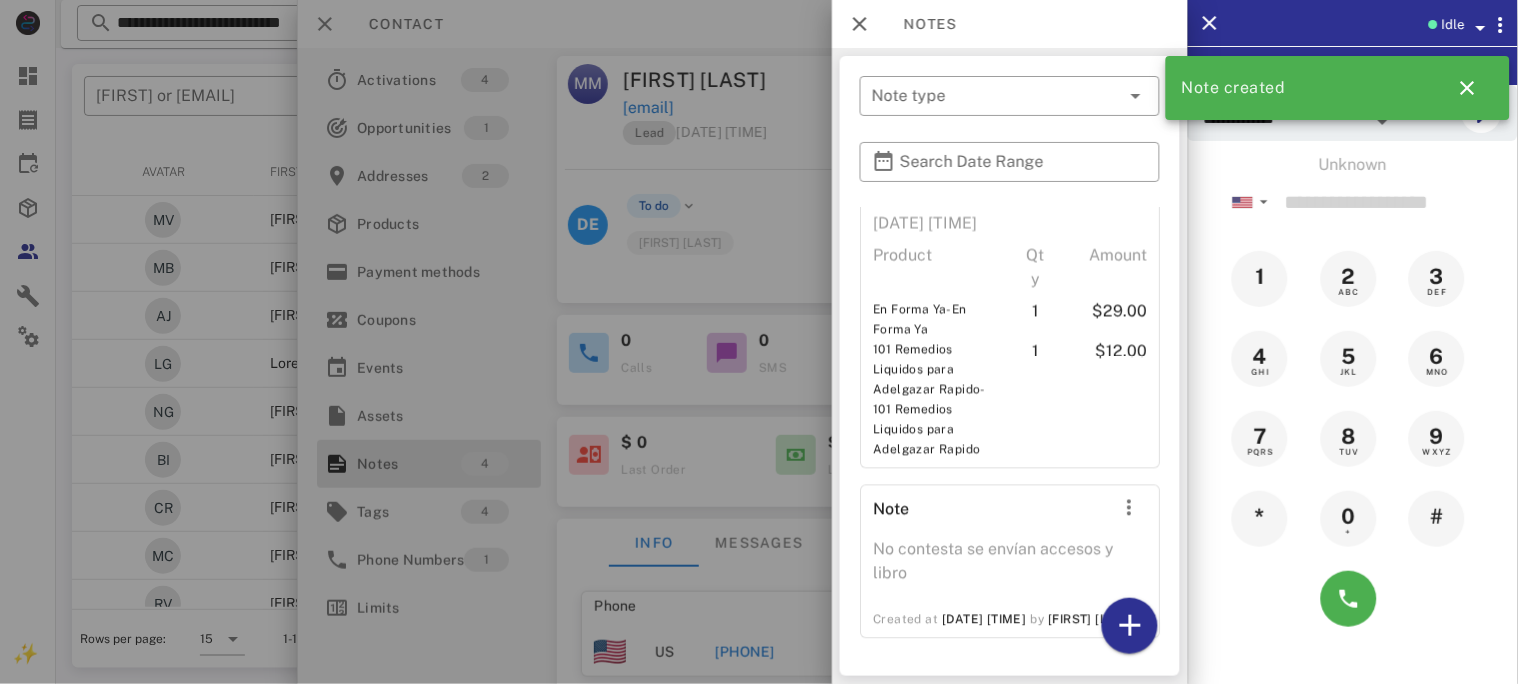 click at bounding box center [759, 342] 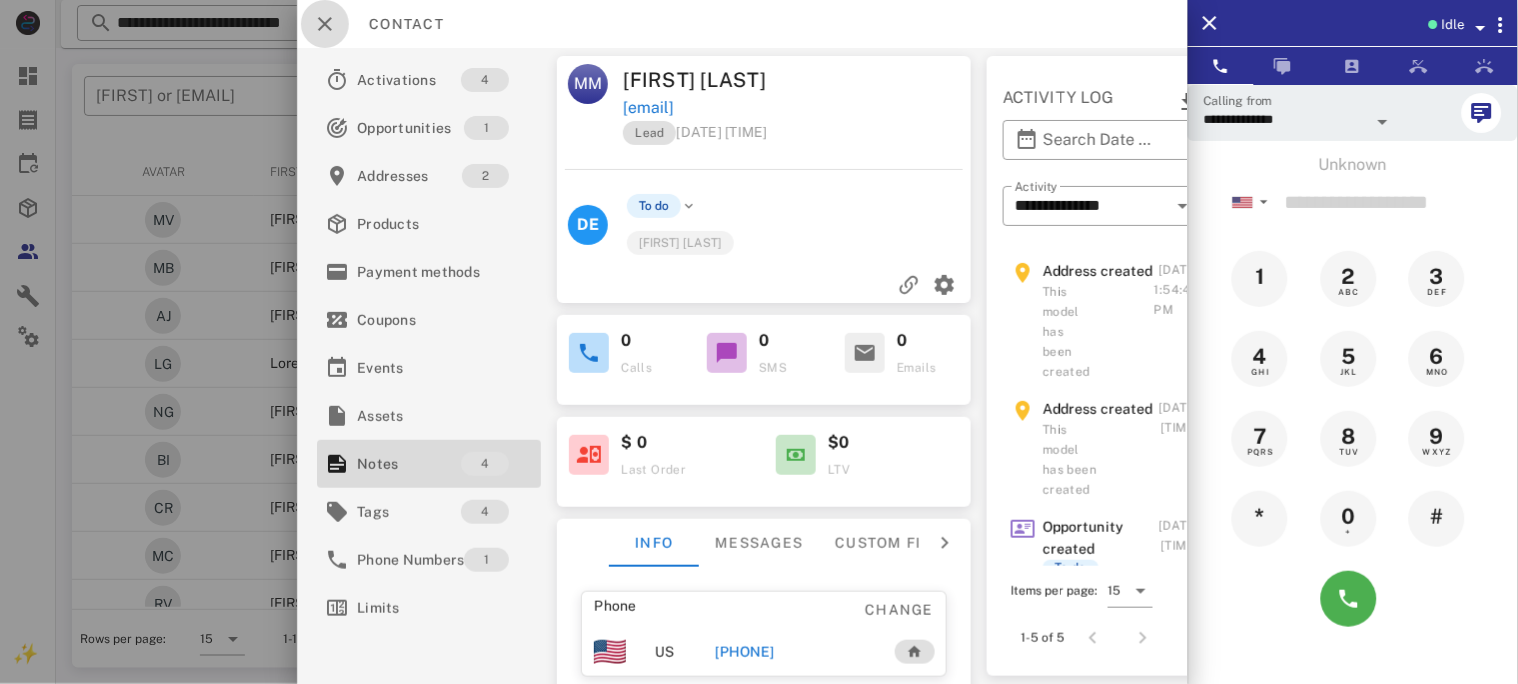 click at bounding box center [325, 24] 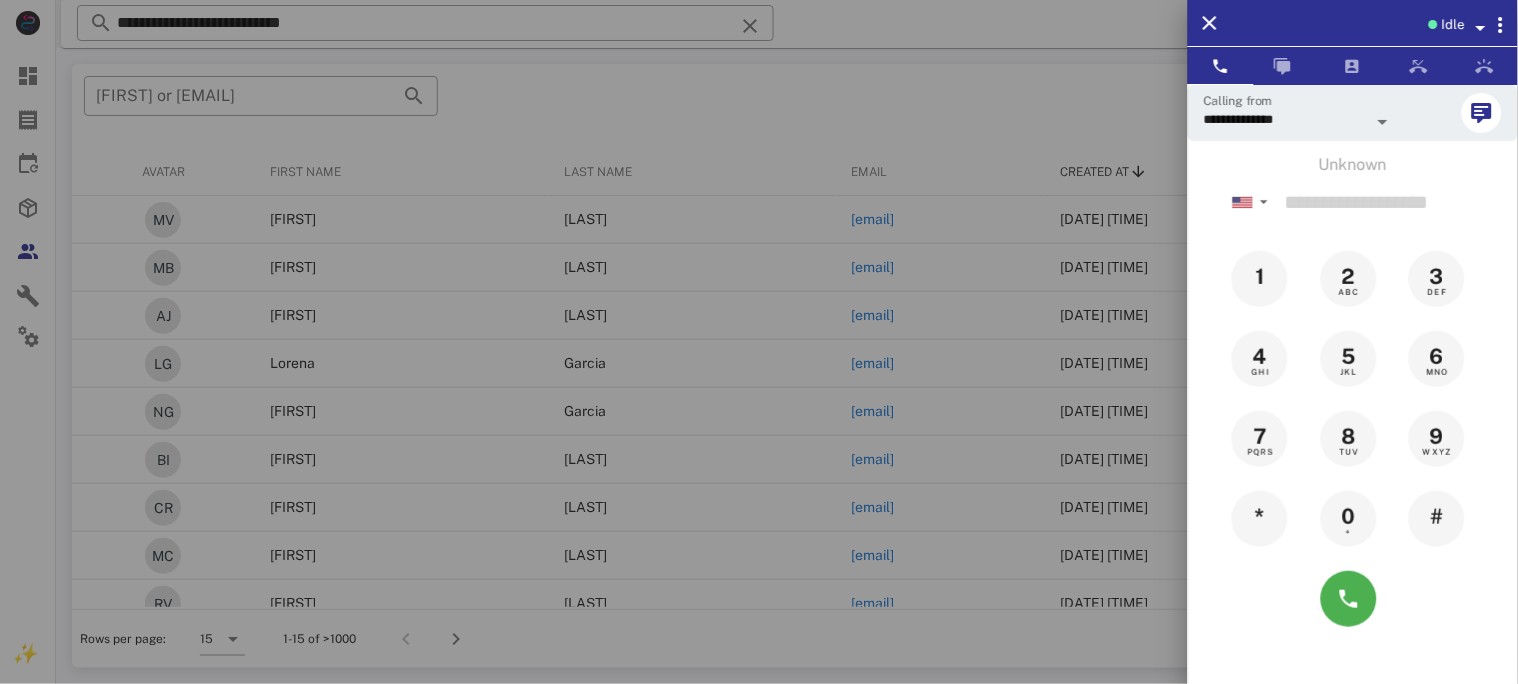 click at bounding box center (759, 342) 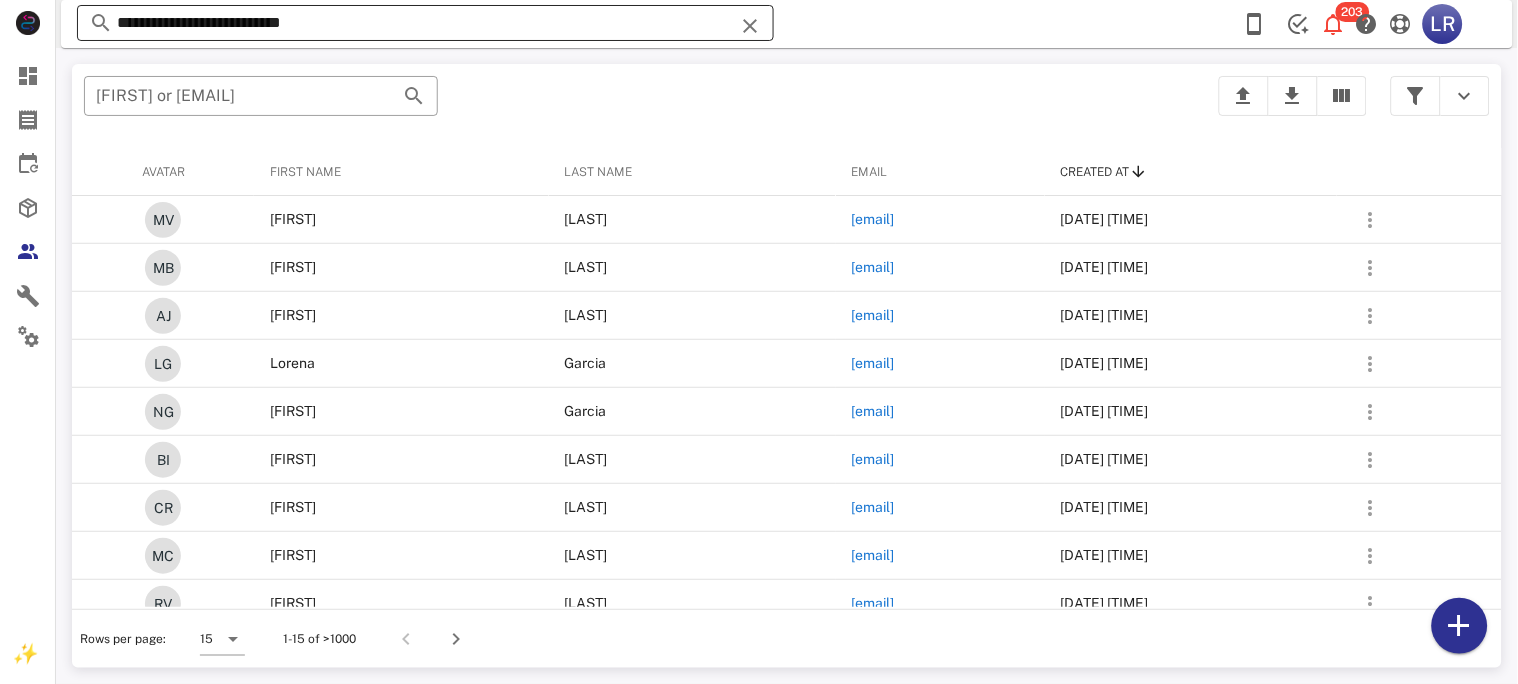 click at bounding box center [750, 26] 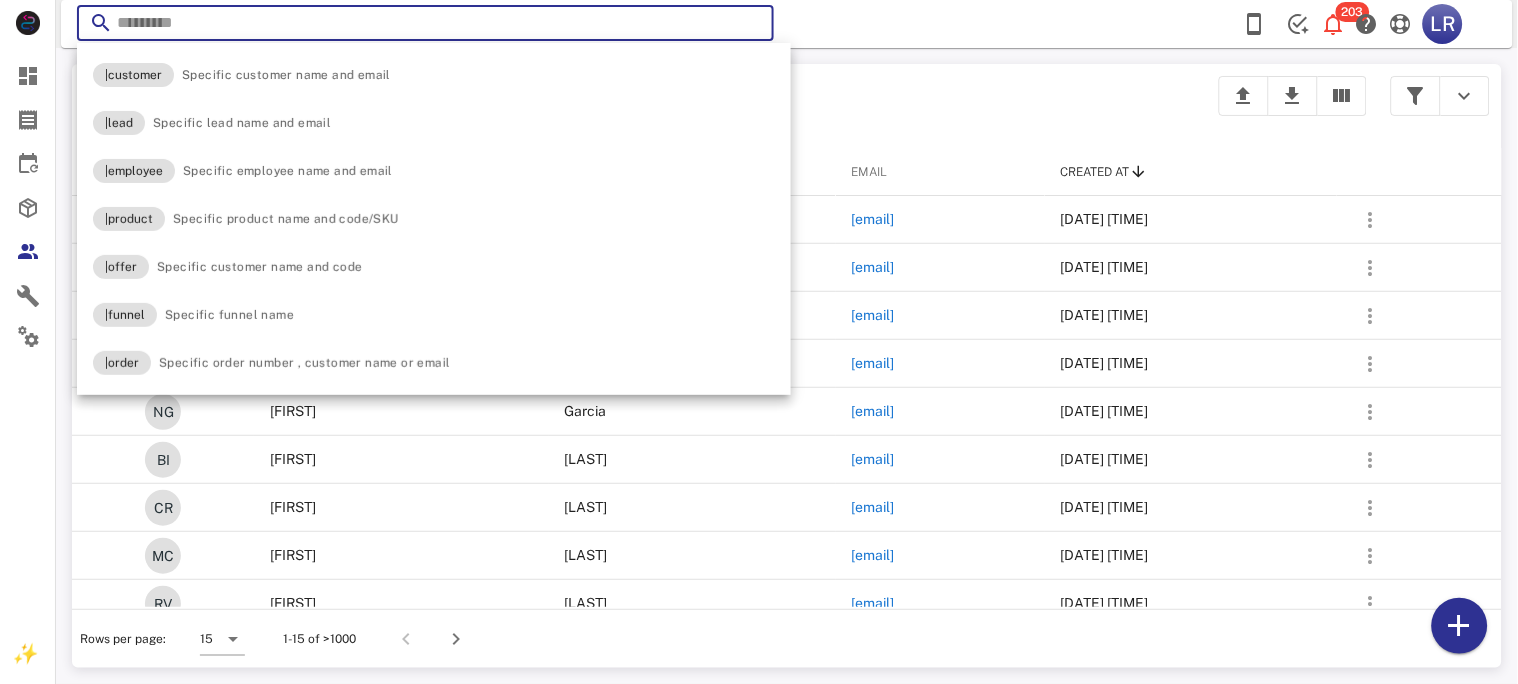 click at bounding box center (750, 26) 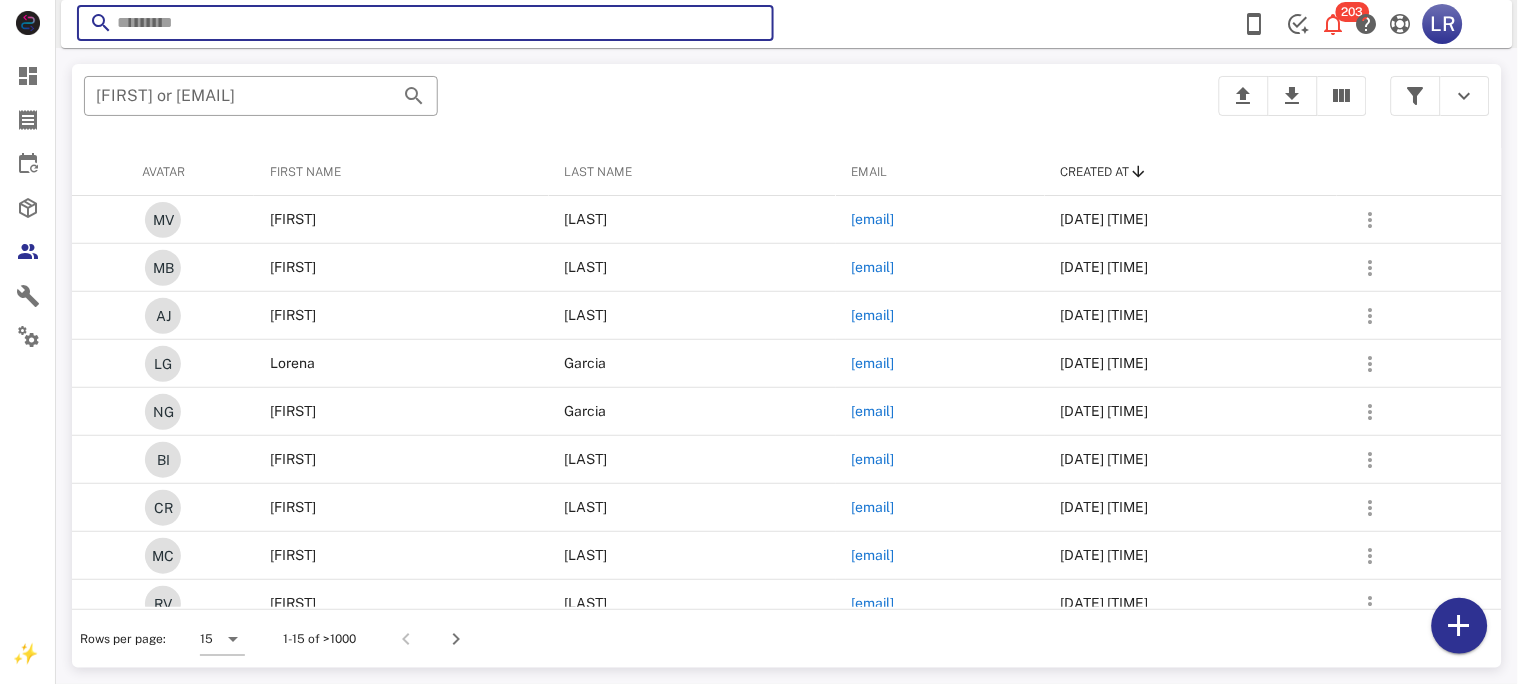 paste on "**********" 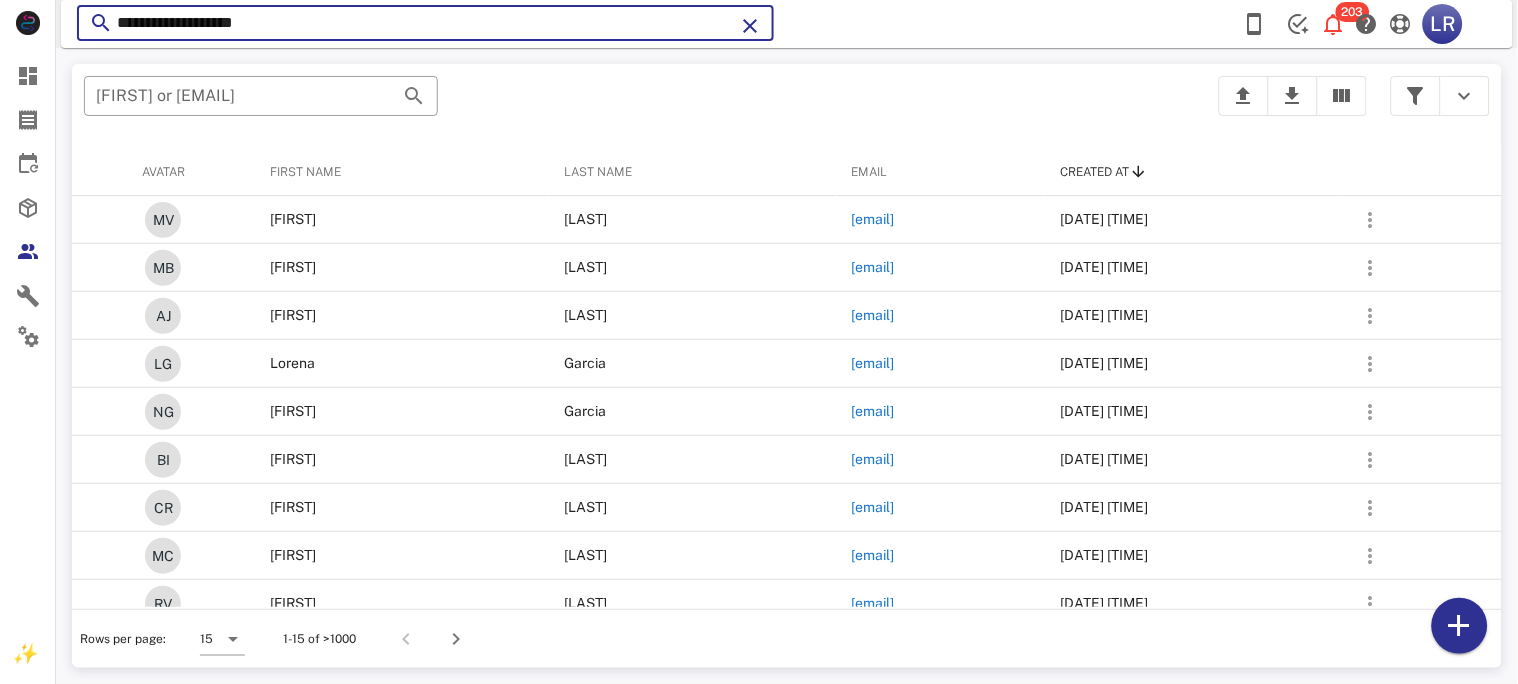 type on "**********" 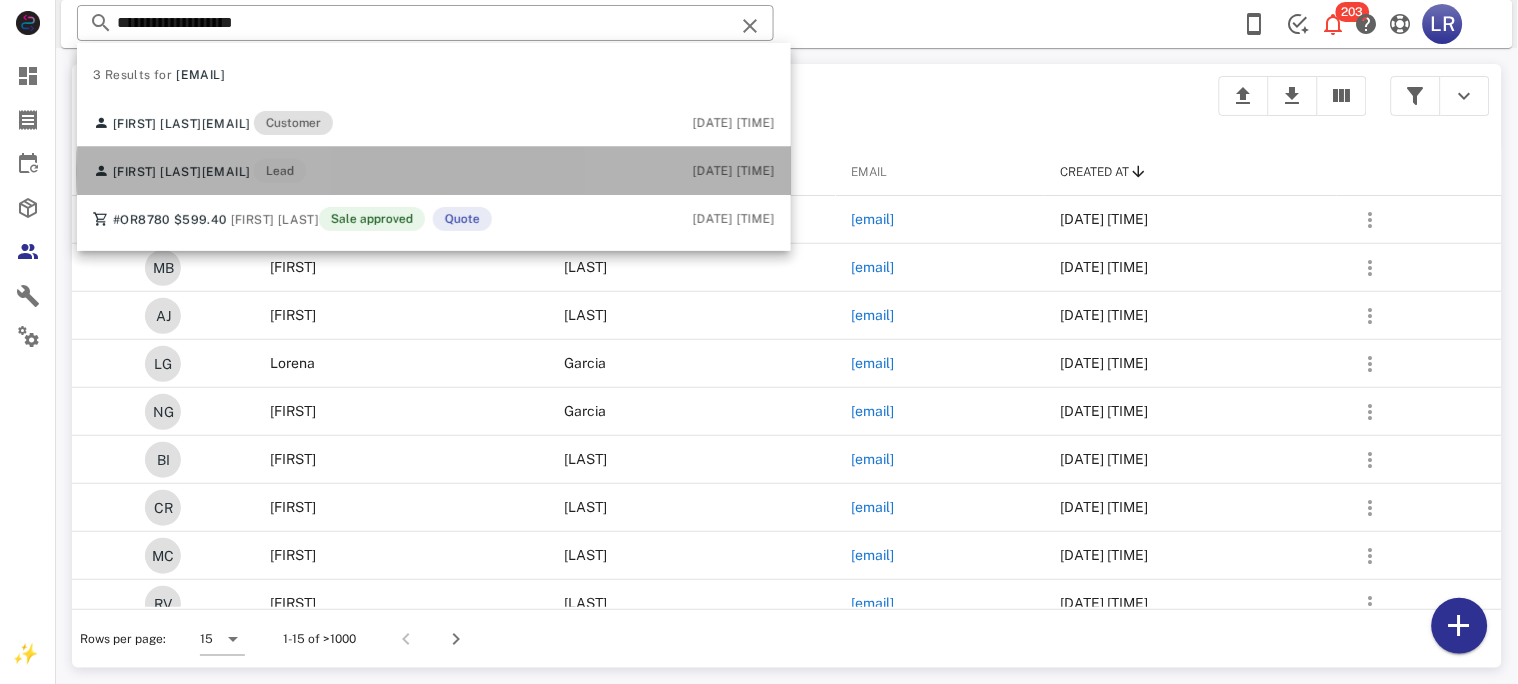 click on "gloria92@yahoo.com" at bounding box center (226, 172) 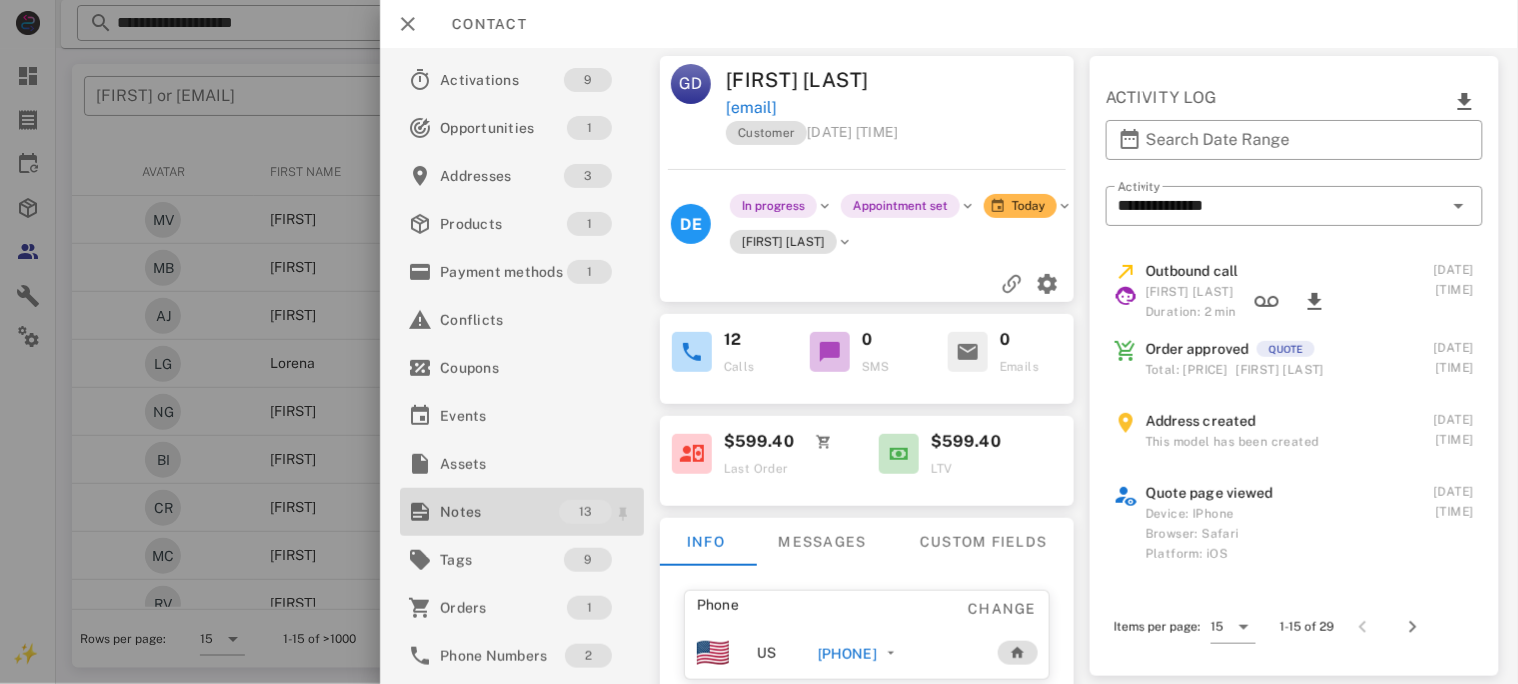 click on "Notes" at bounding box center [499, 512] 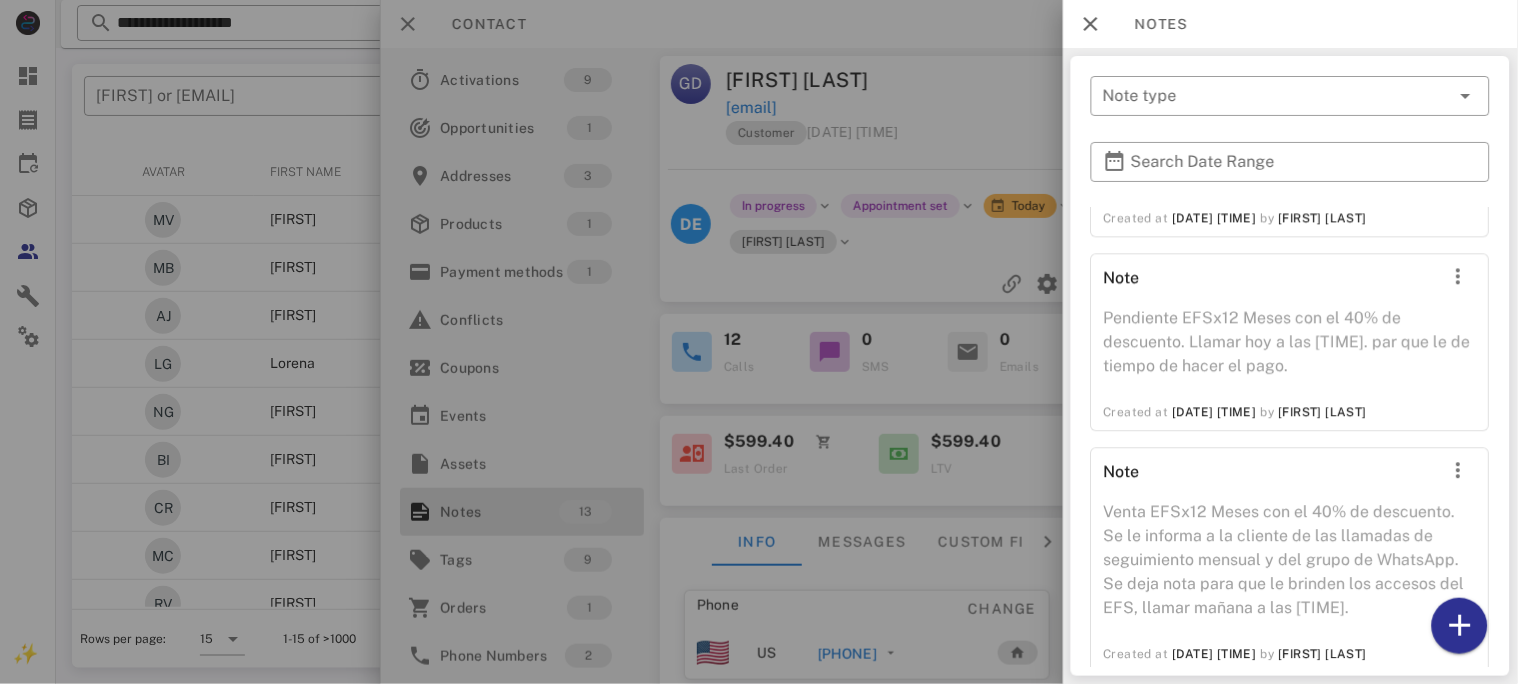 scroll, scrollTop: 2872, scrollLeft: 0, axis: vertical 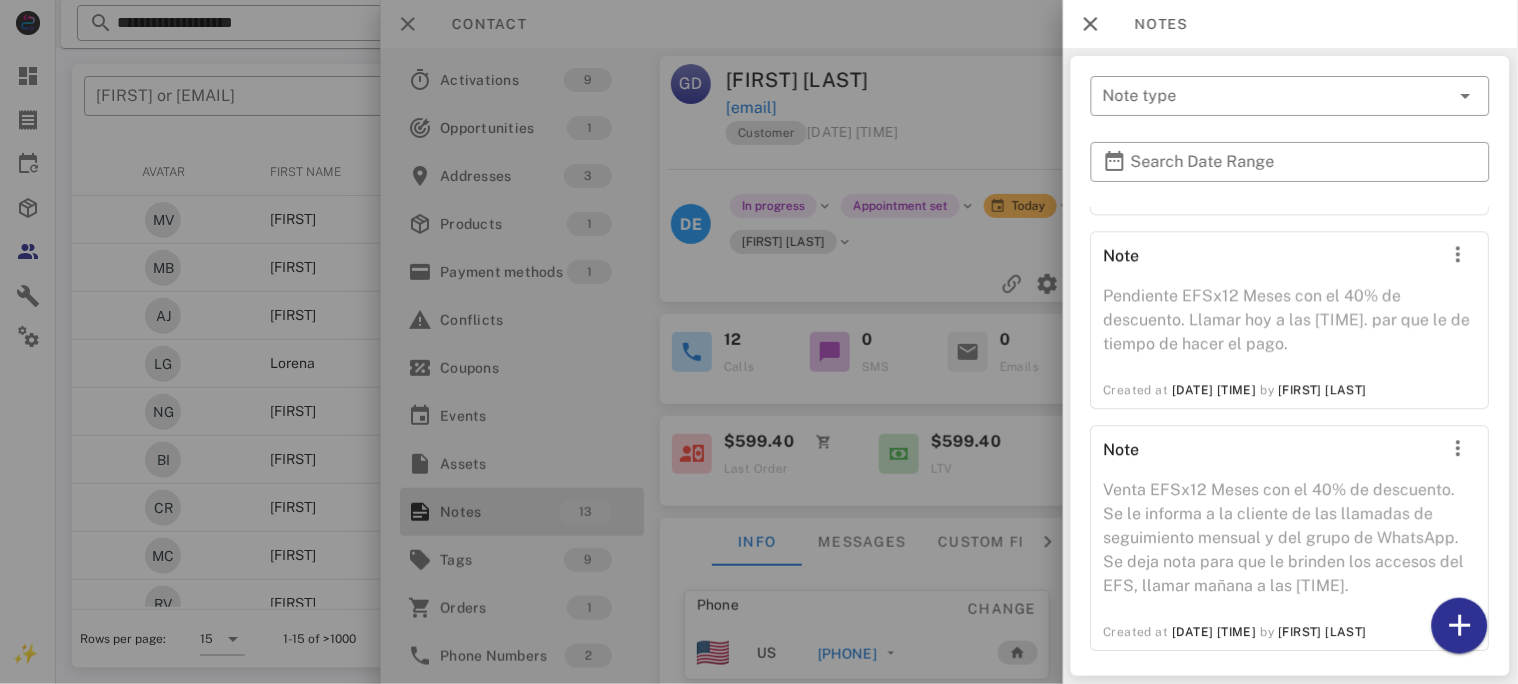 click at bounding box center [759, 342] 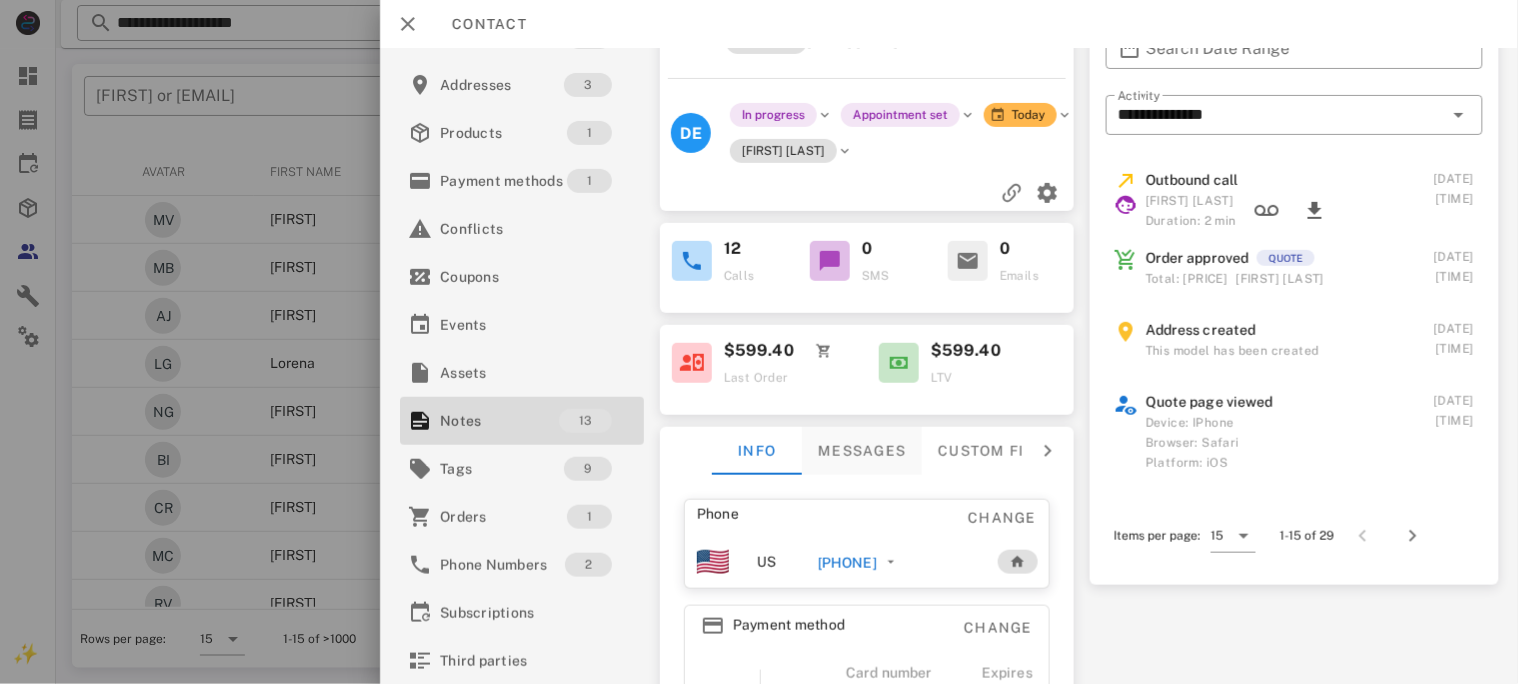 scroll, scrollTop: 133, scrollLeft: 0, axis: vertical 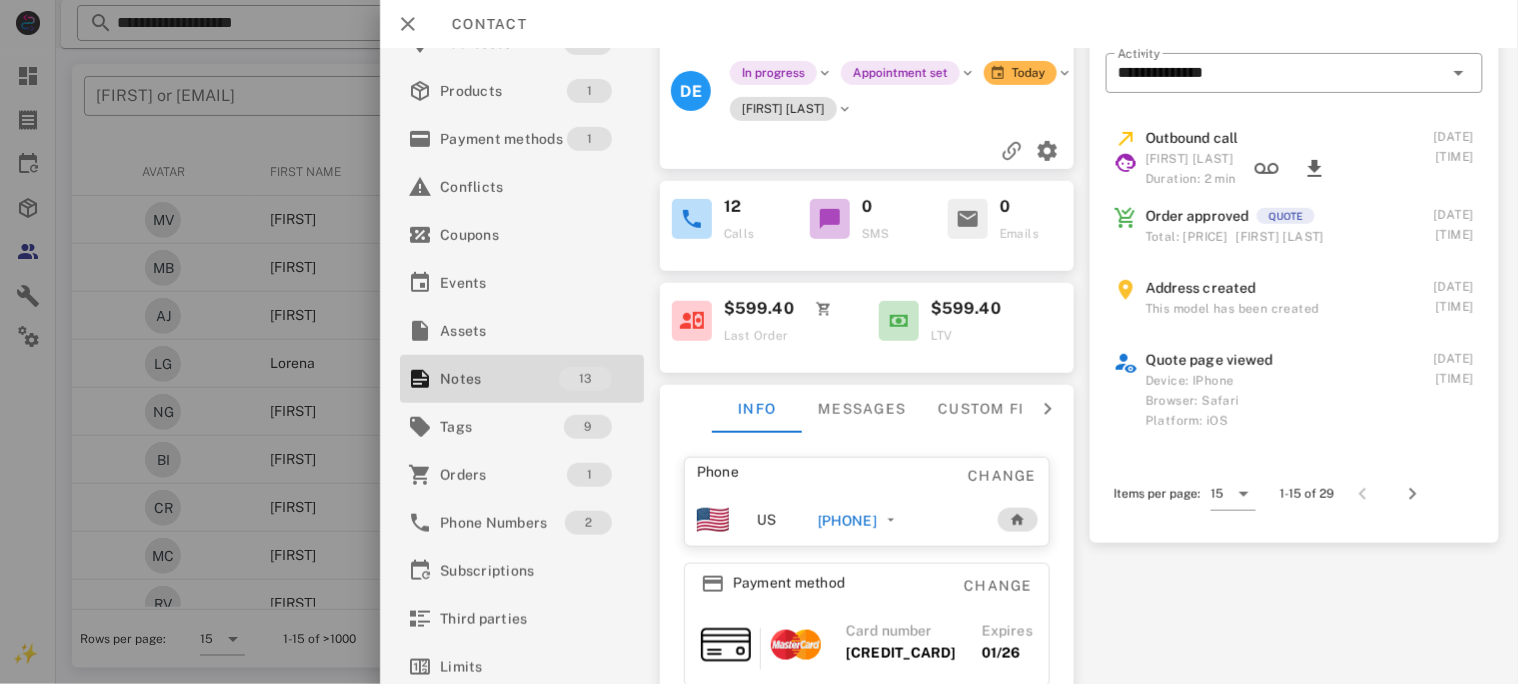 click on "+525551077515" at bounding box center [846, 521] 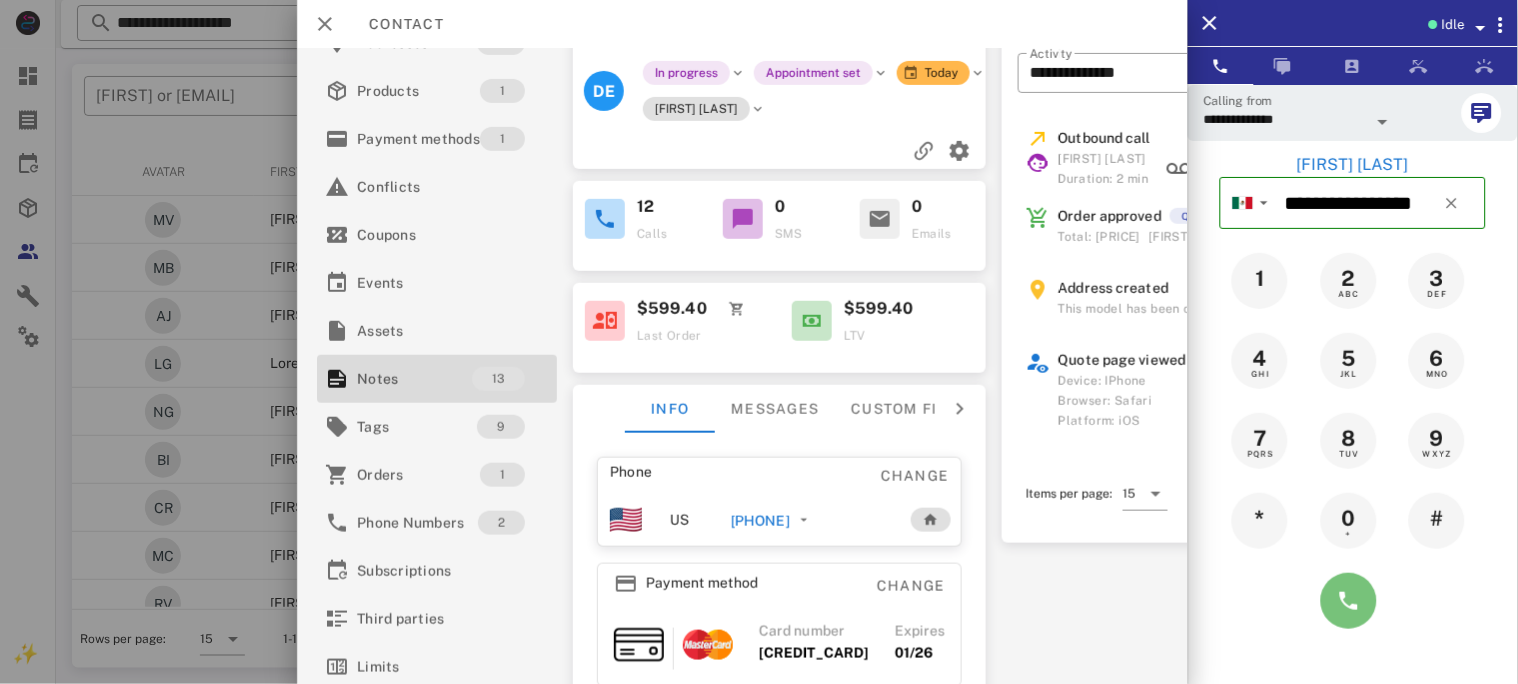 click at bounding box center (1349, 601) 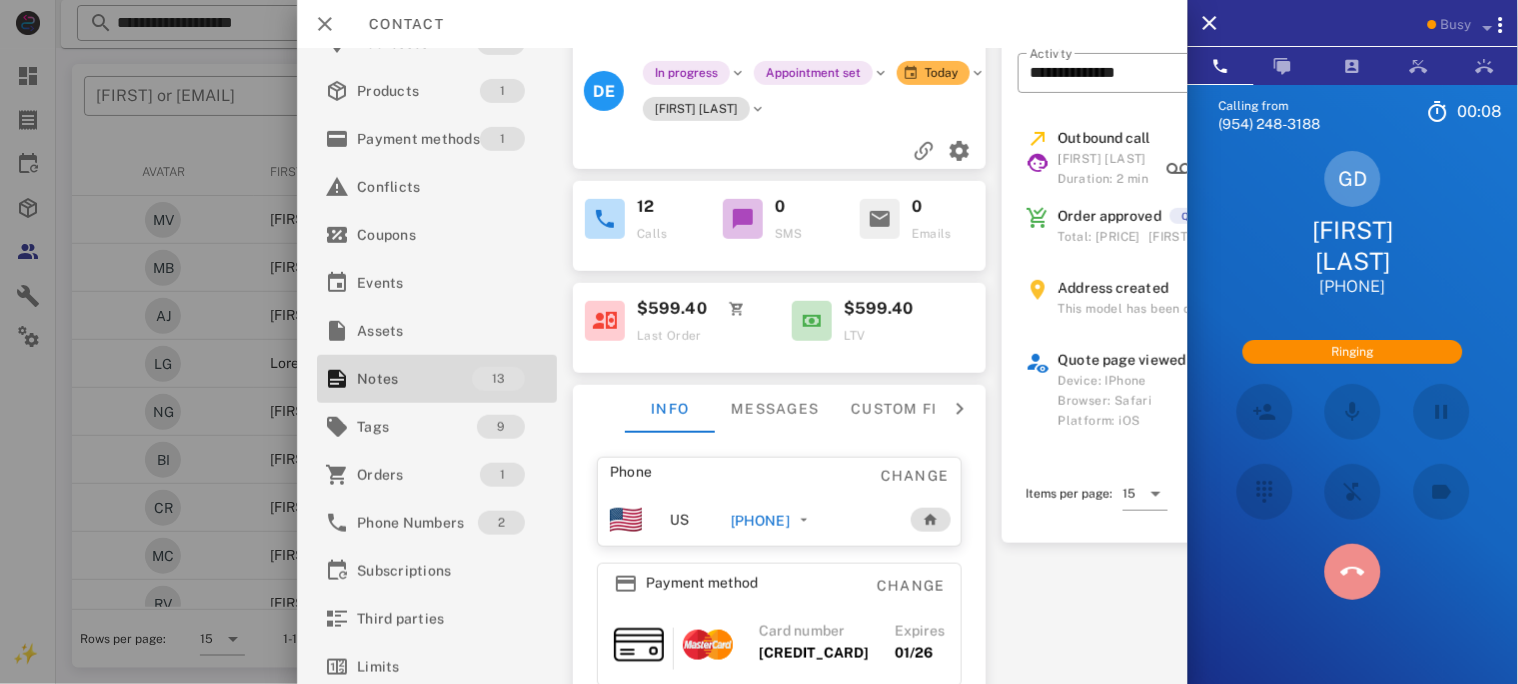 click at bounding box center (1353, 572) 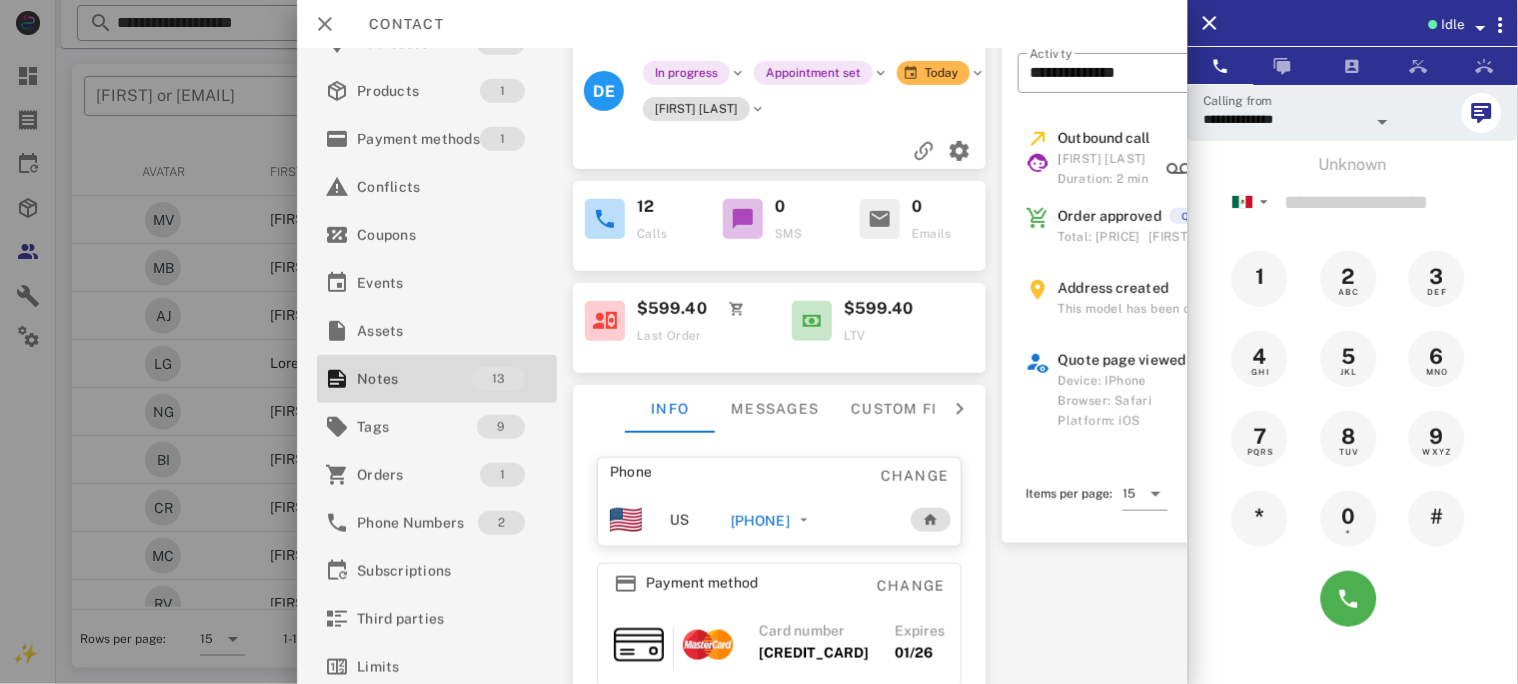 click on "+525551077515" at bounding box center [760, 521] 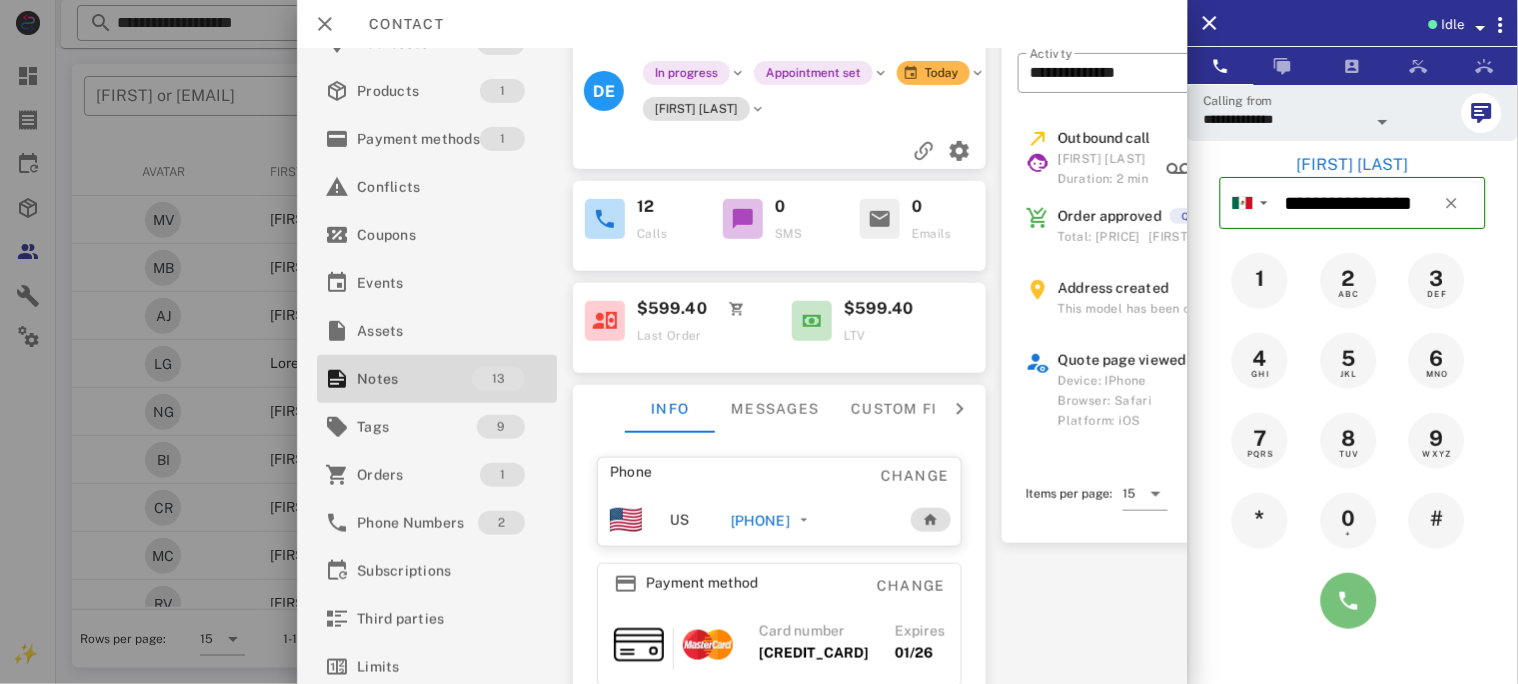 click at bounding box center (1349, 601) 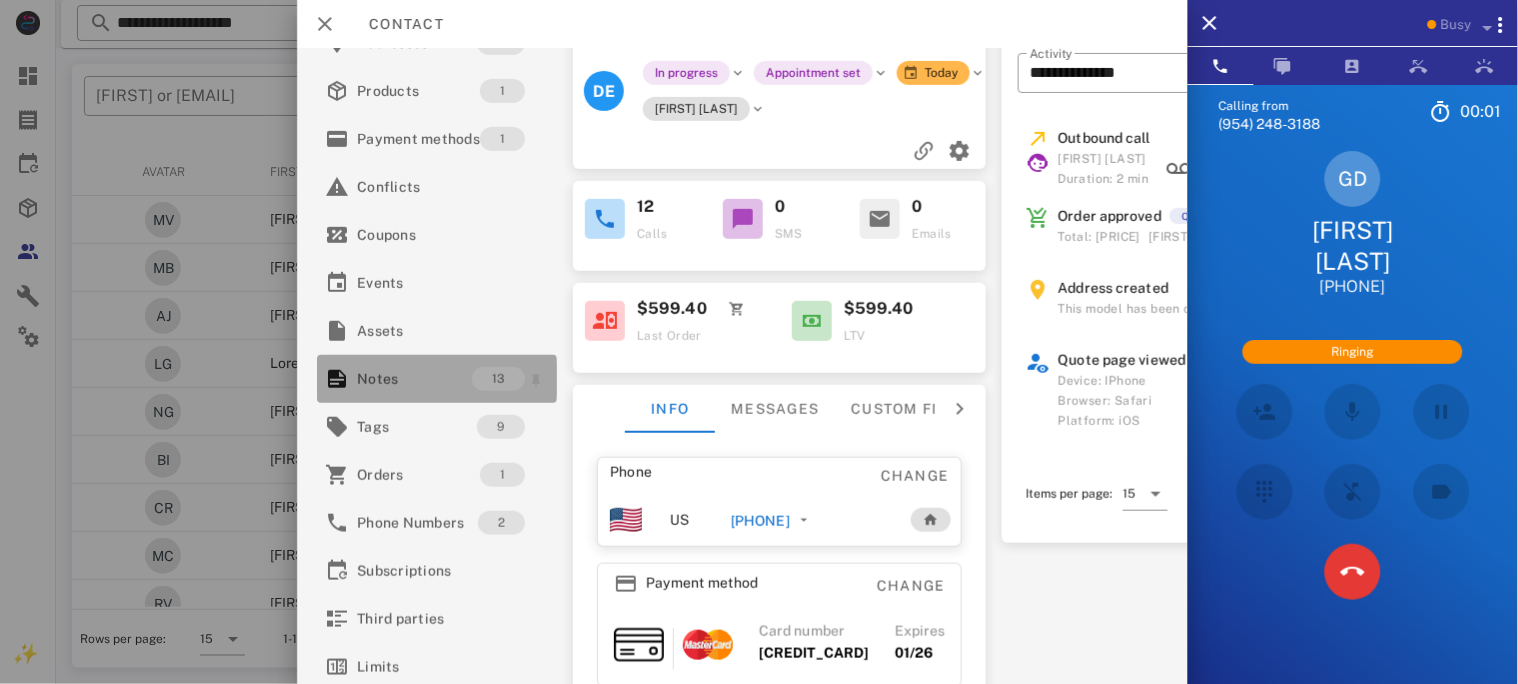 click on "Notes" at bounding box center [414, 379] 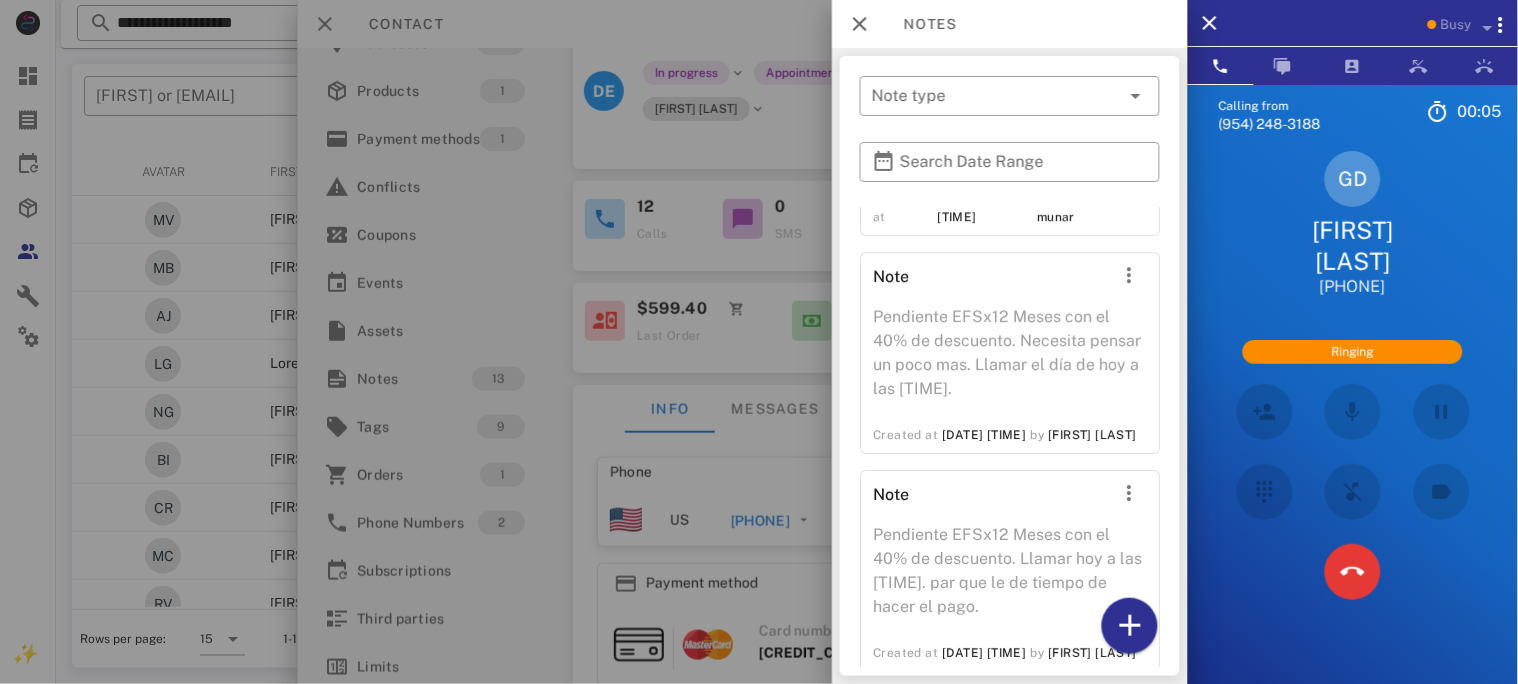 scroll, scrollTop: 3556, scrollLeft: 0, axis: vertical 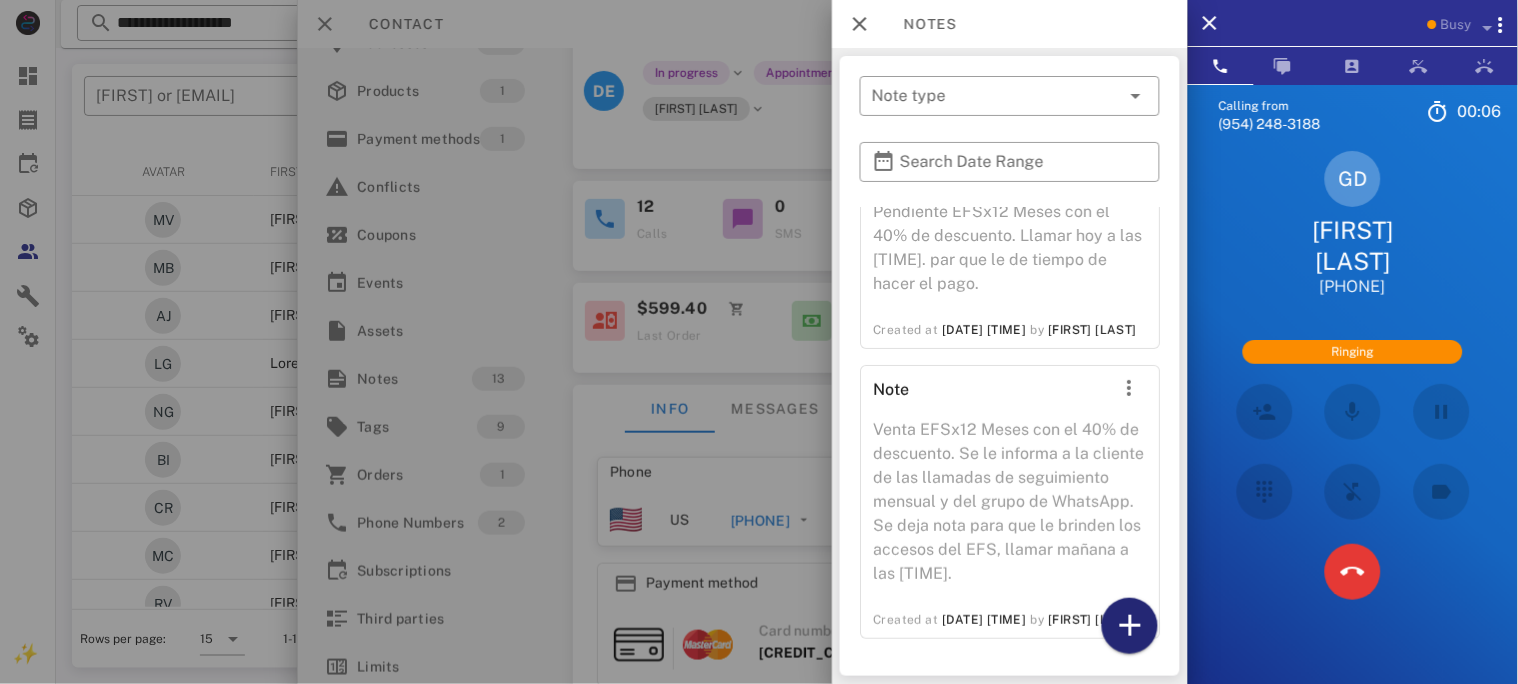 click at bounding box center [1130, 626] 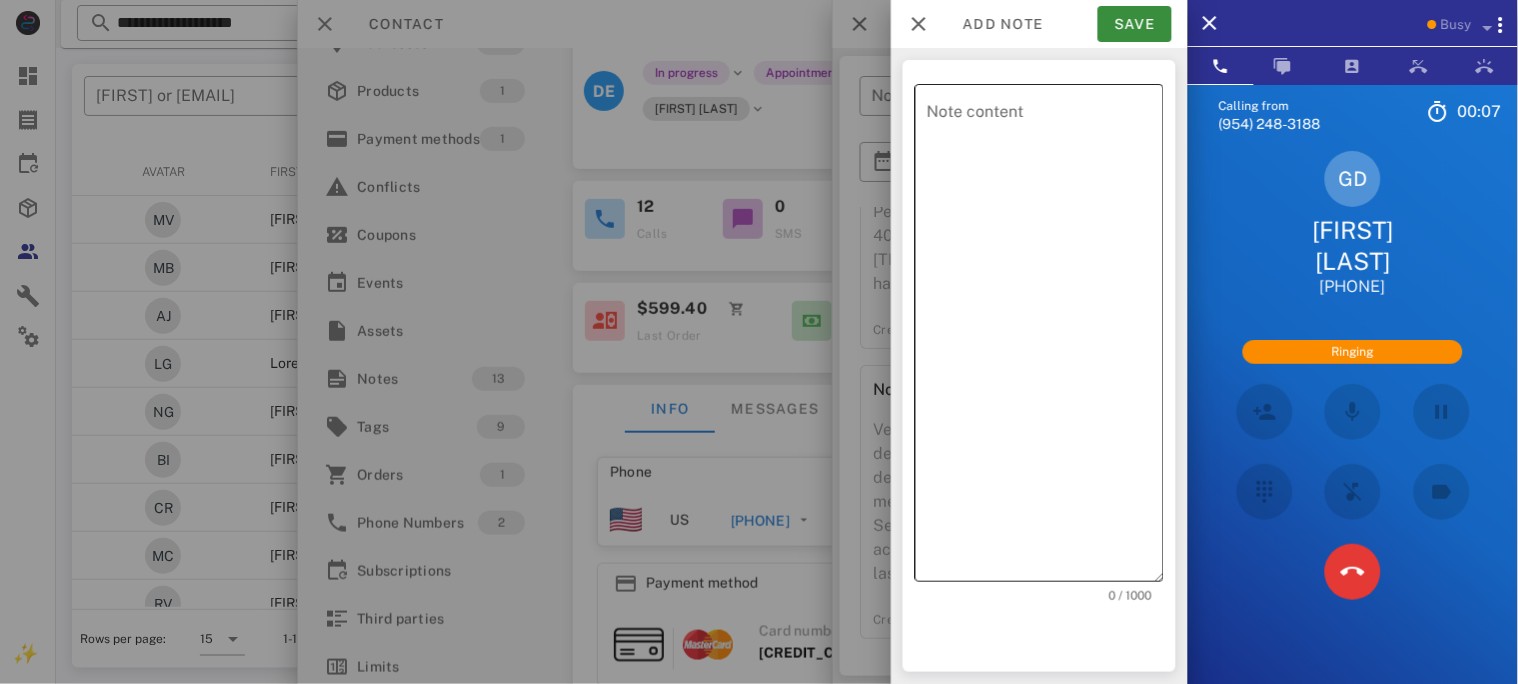 click on "Note content" at bounding box center (1045, 338) 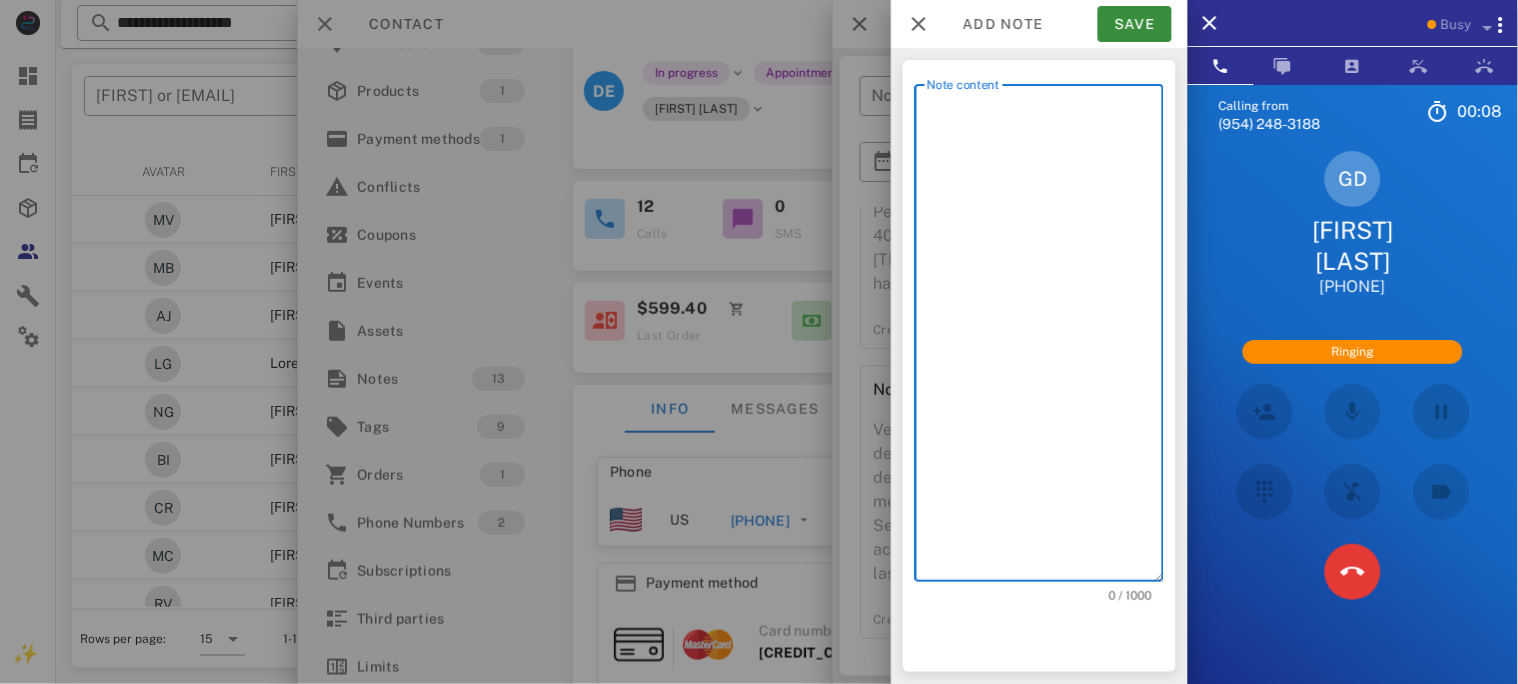 type on "*" 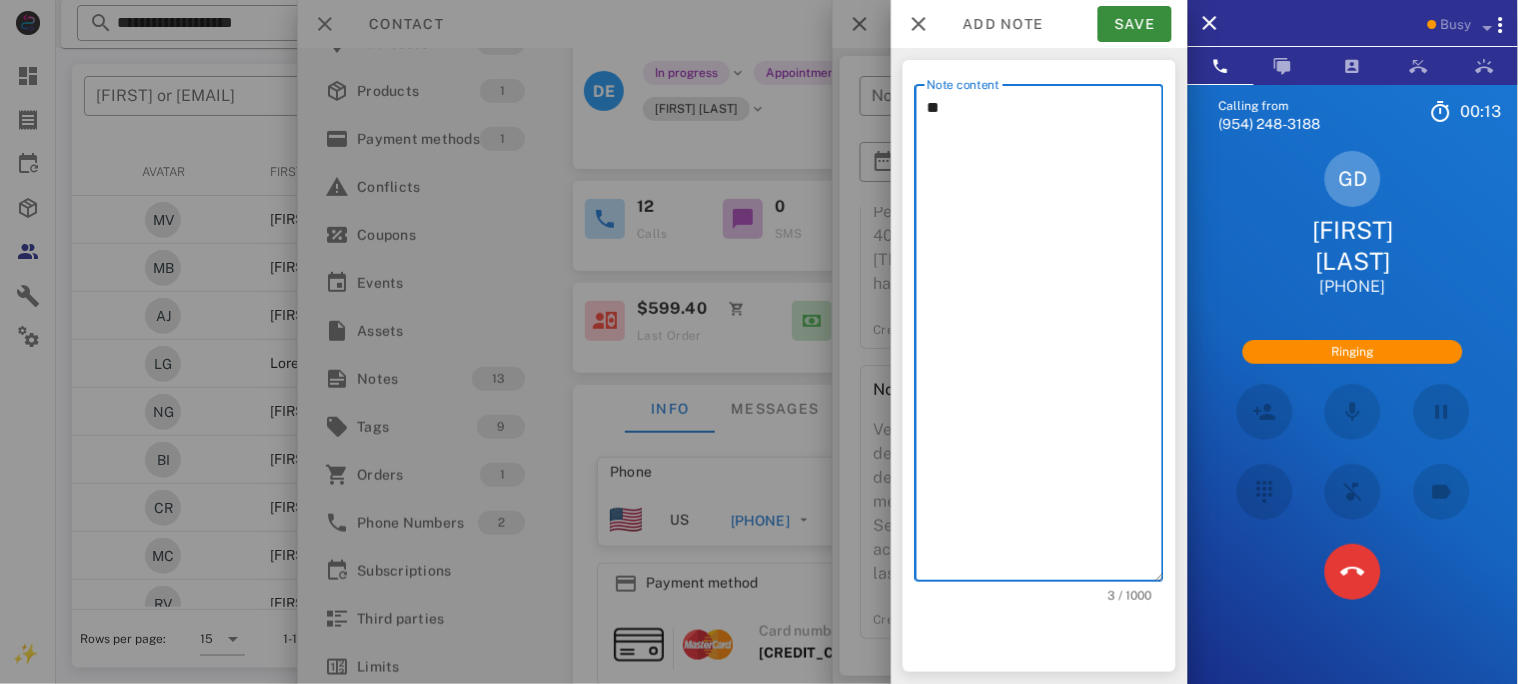 type on "*" 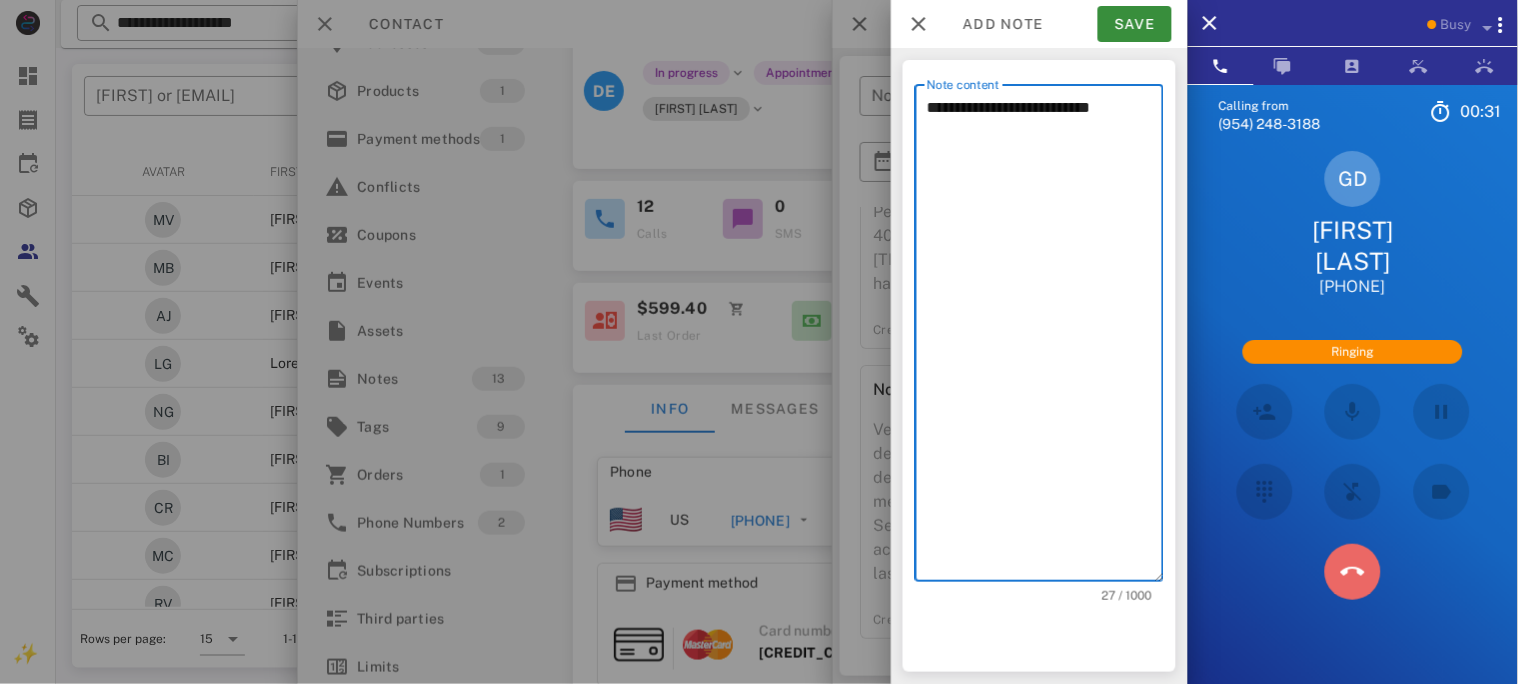 click at bounding box center (1353, 572) 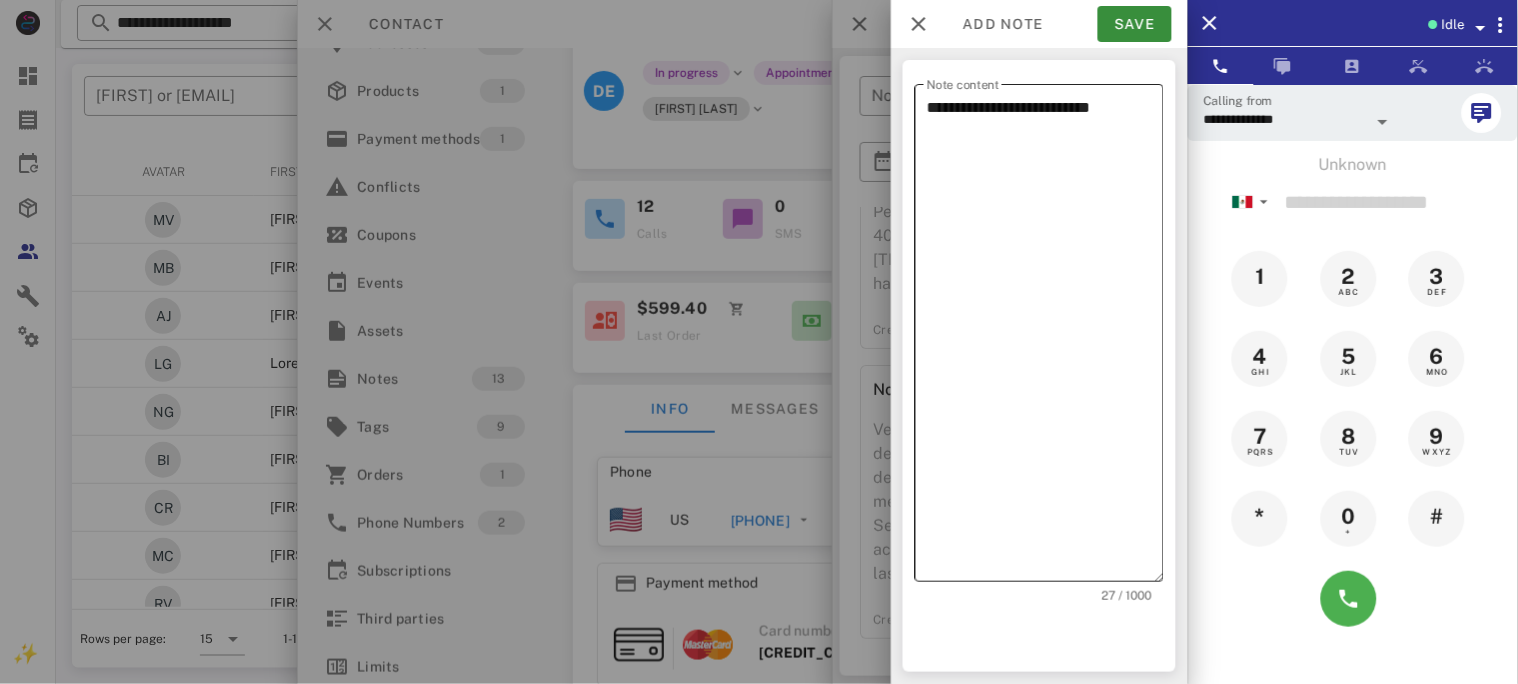 click on "**********" at bounding box center (1045, 338) 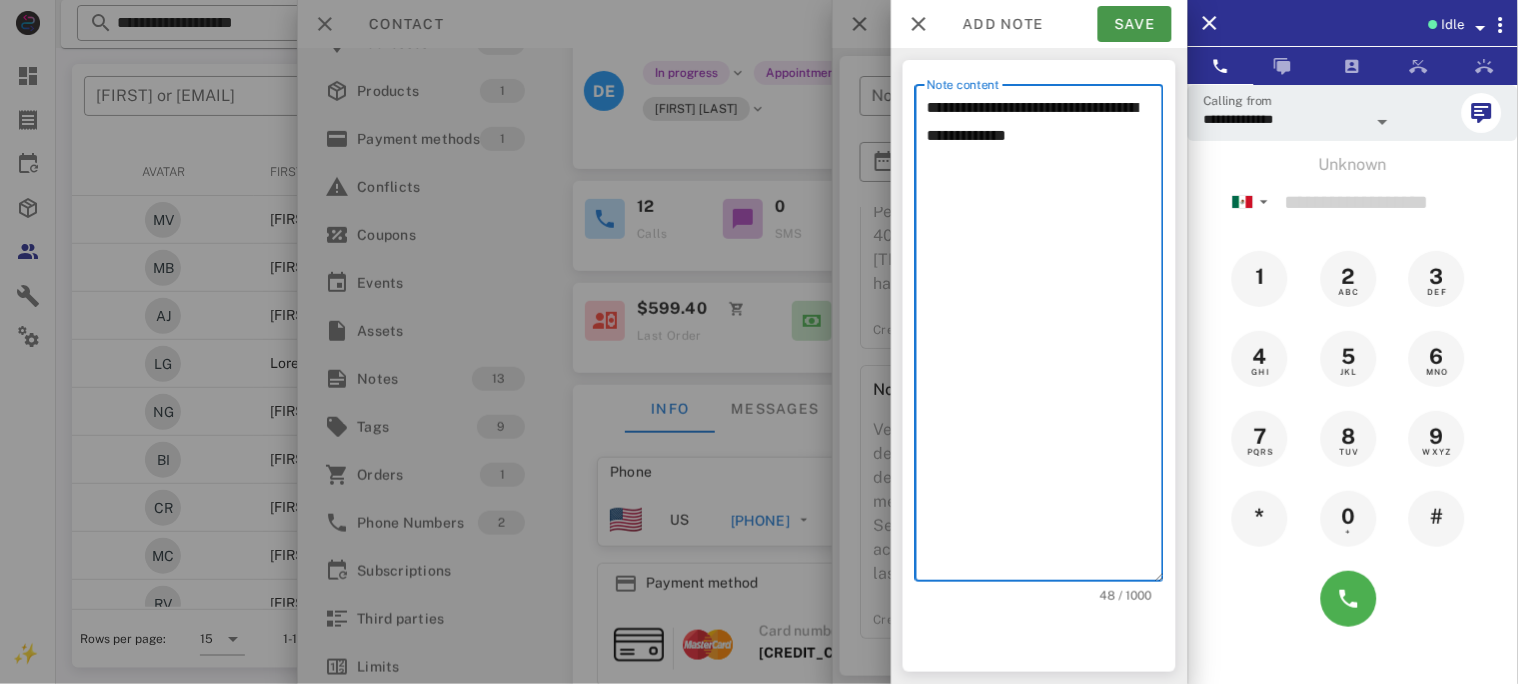 type on "**********" 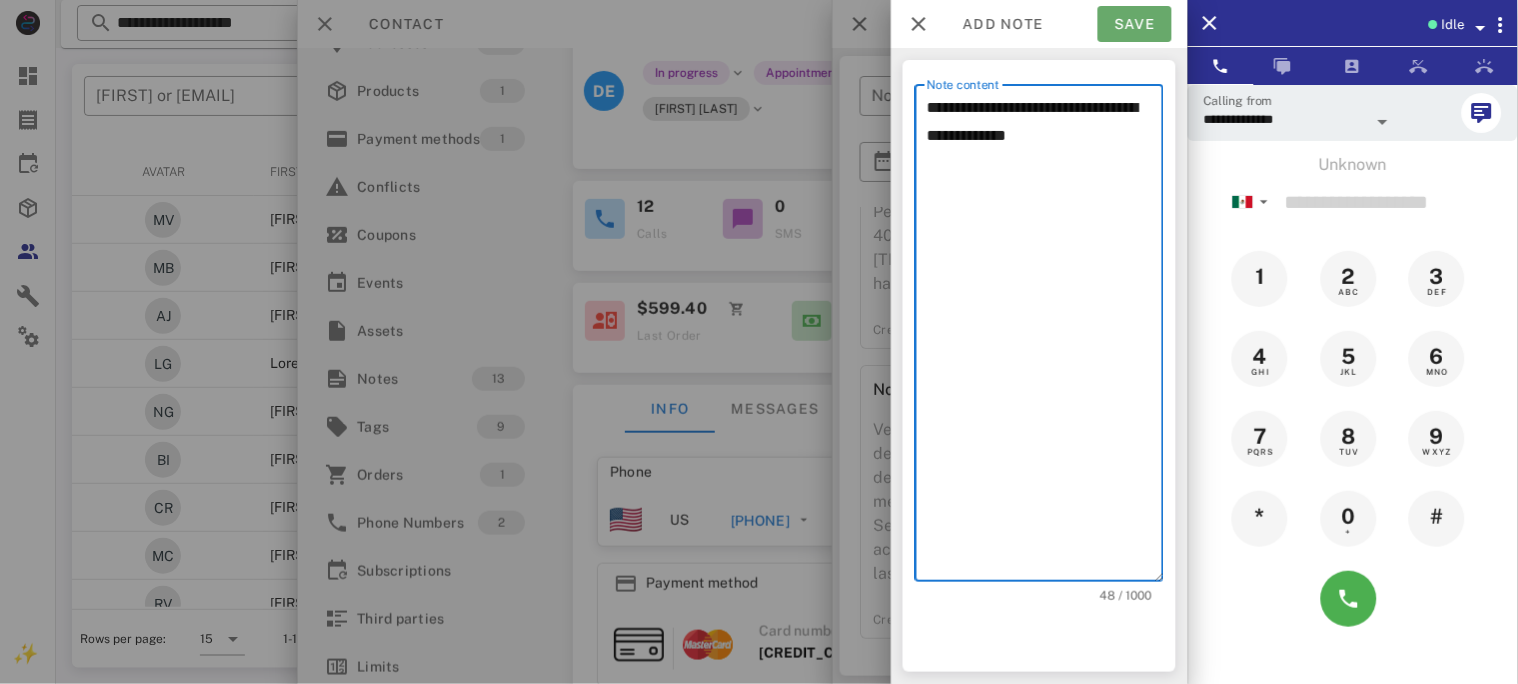 click on "Save" at bounding box center (1135, 24) 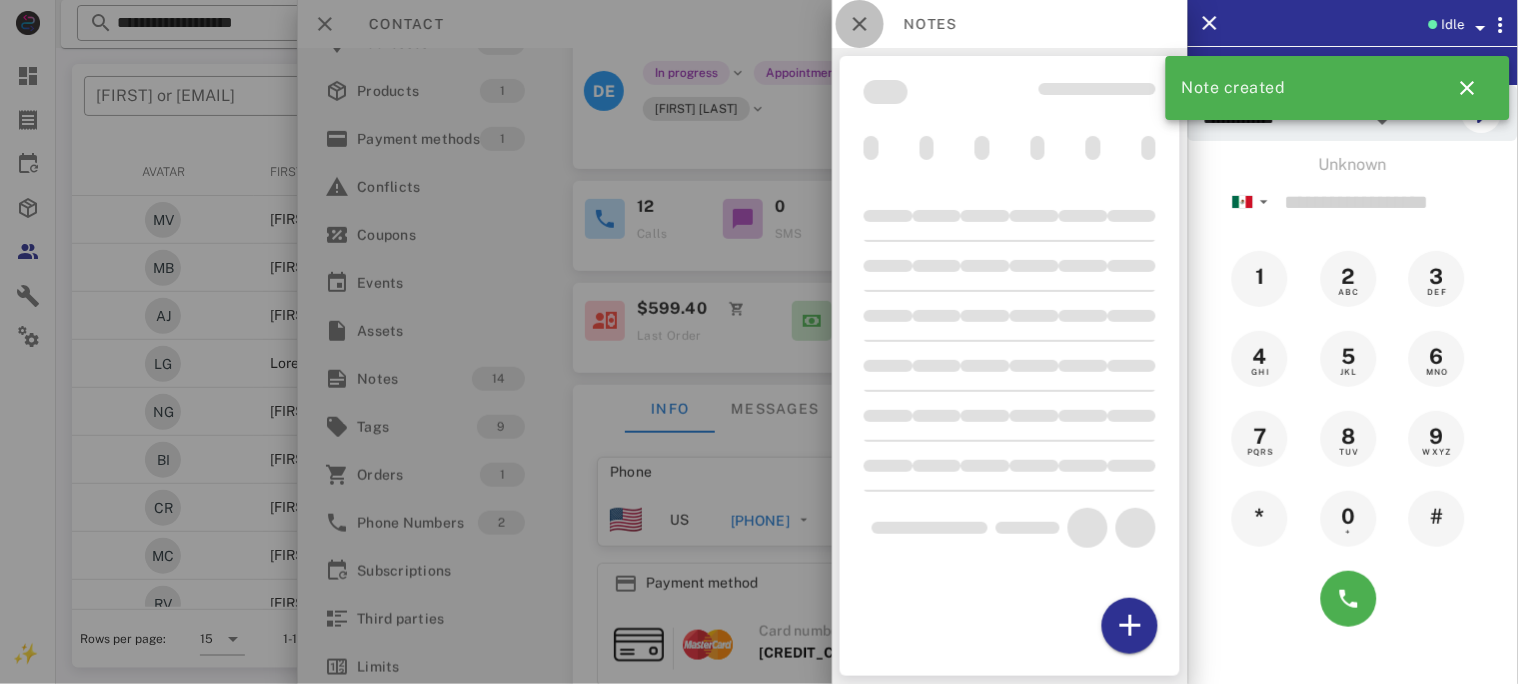 click at bounding box center (860, 24) 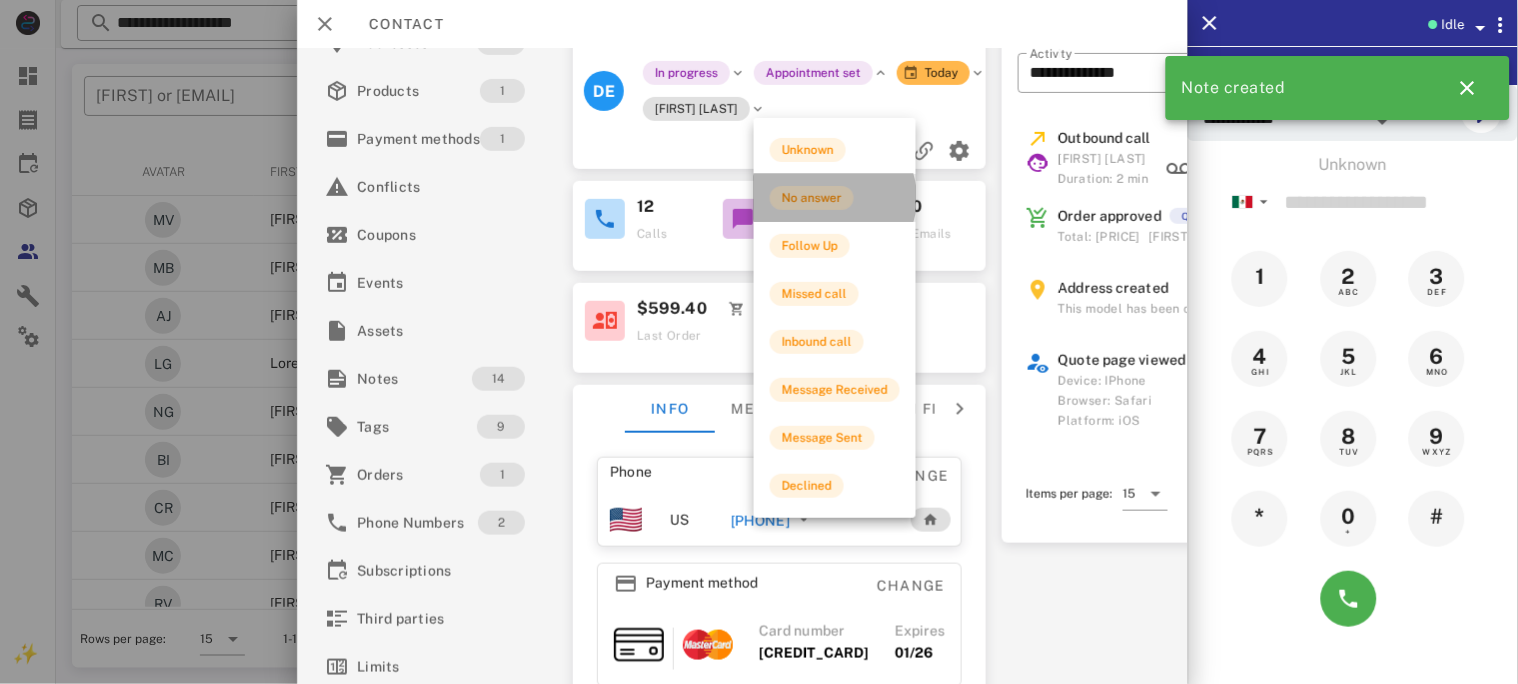 click on "No answer" at bounding box center [812, 198] 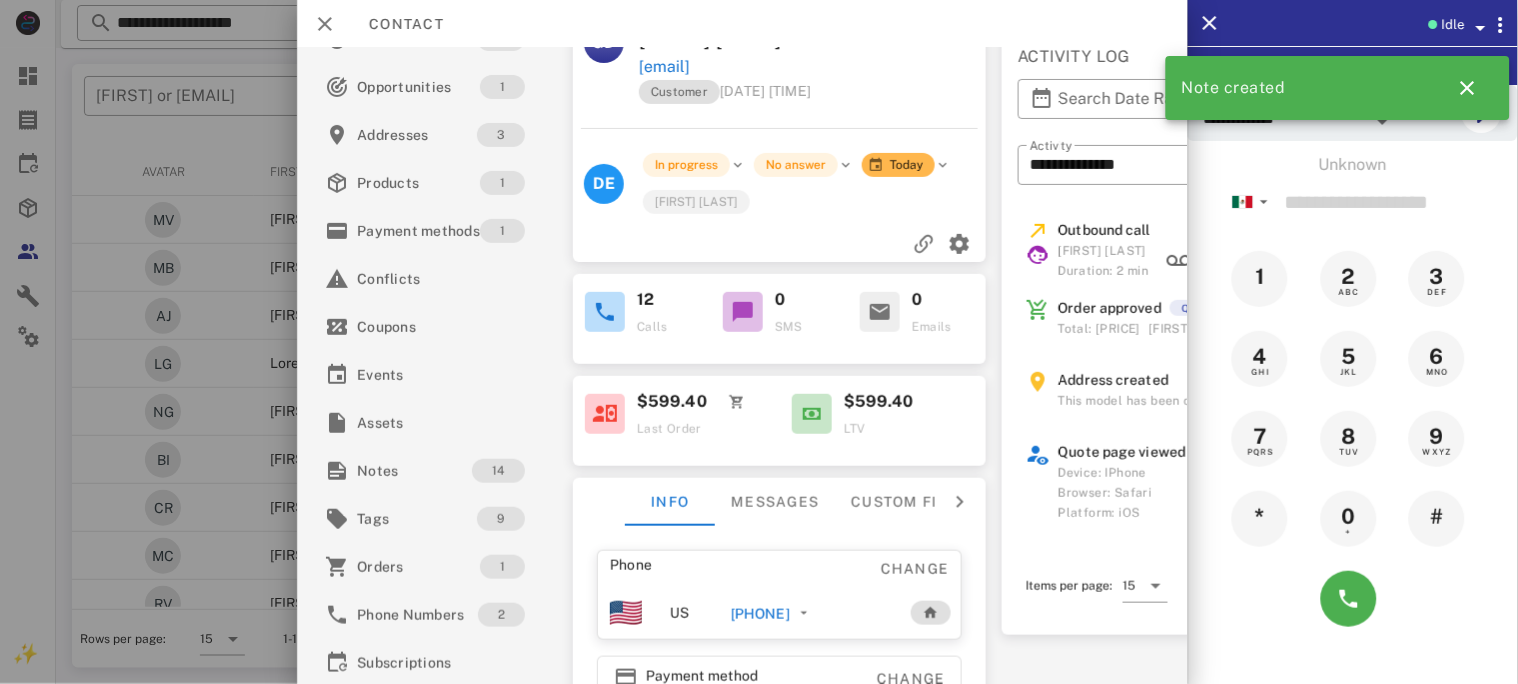scroll, scrollTop: 0, scrollLeft: 0, axis: both 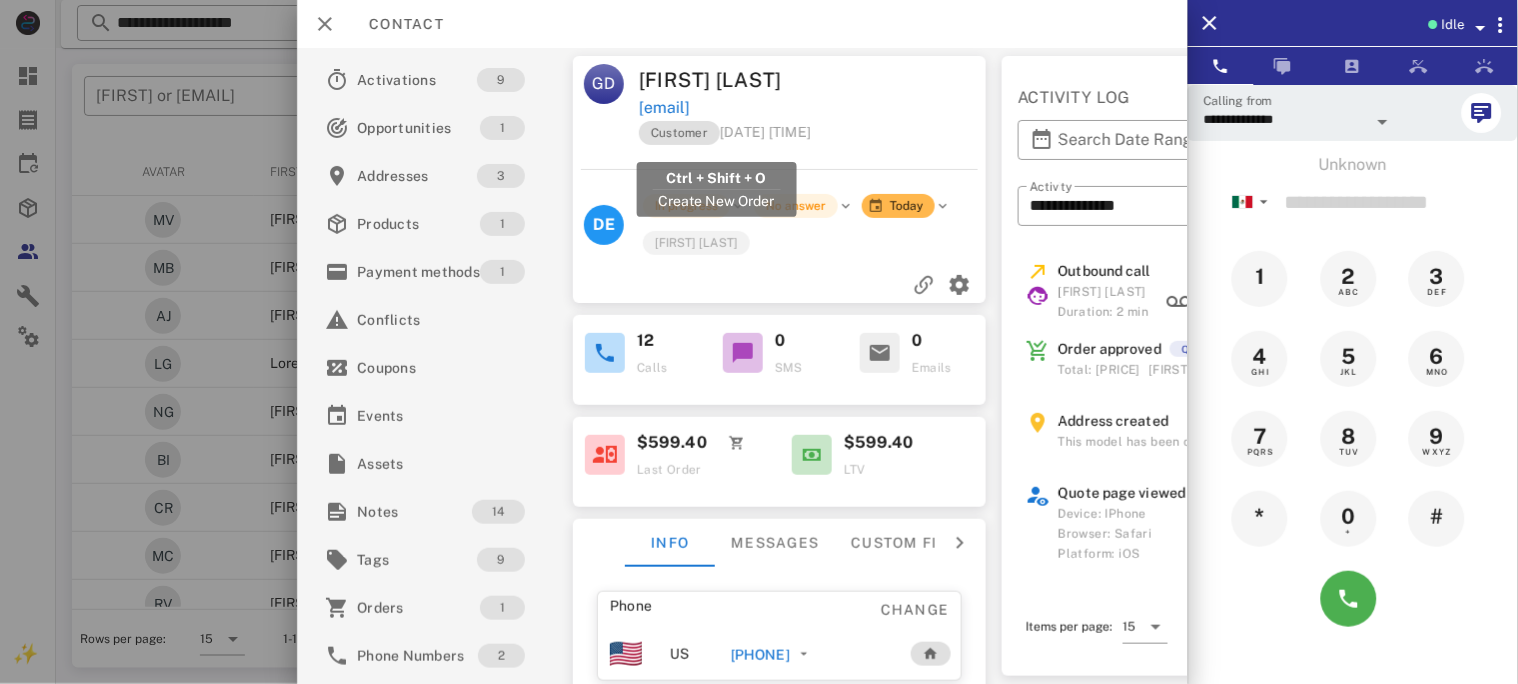 drag, startPoint x: 811, startPoint y: 138, endPoint x: 639, endPoint y: 138, distance: 172 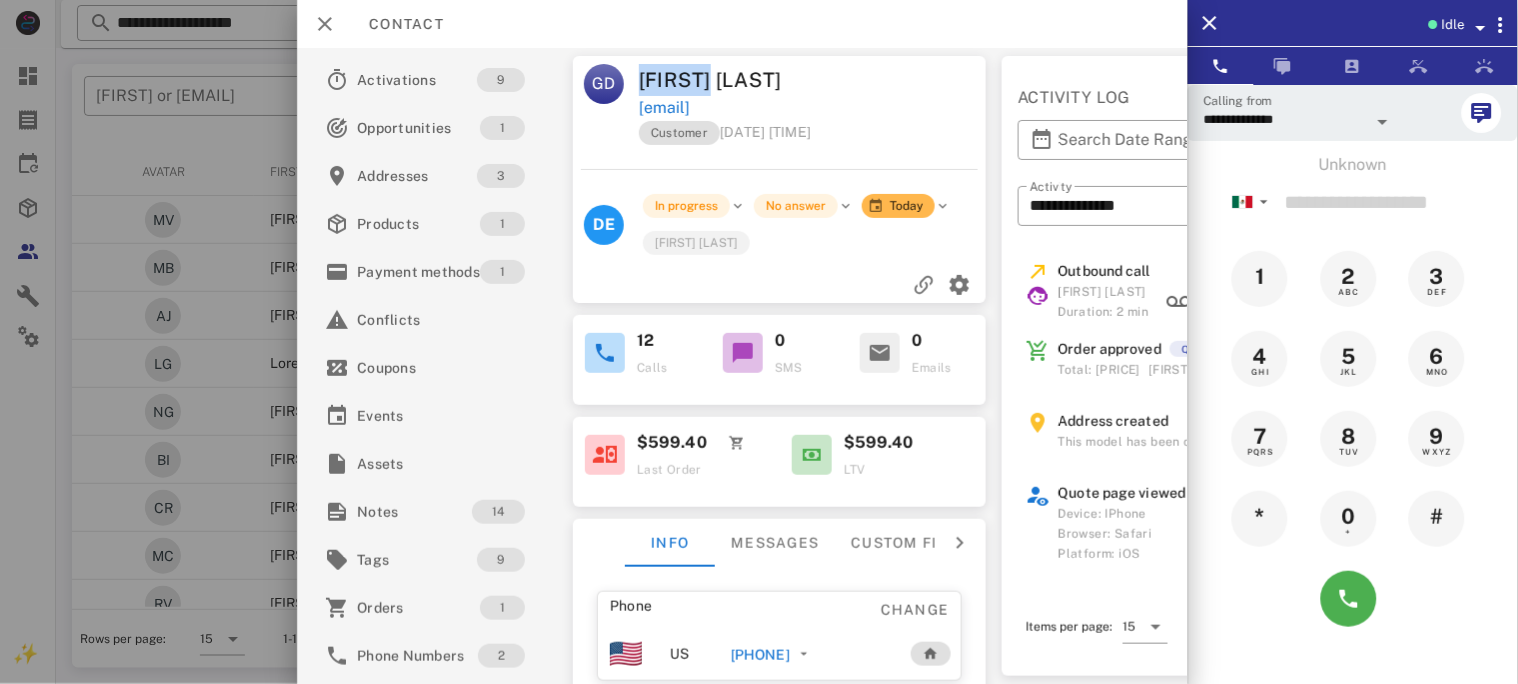 drag, startPoint x: 699, startPoint y: 77, endPoint x: 638, endPoint y: 78, distance: 61.008198 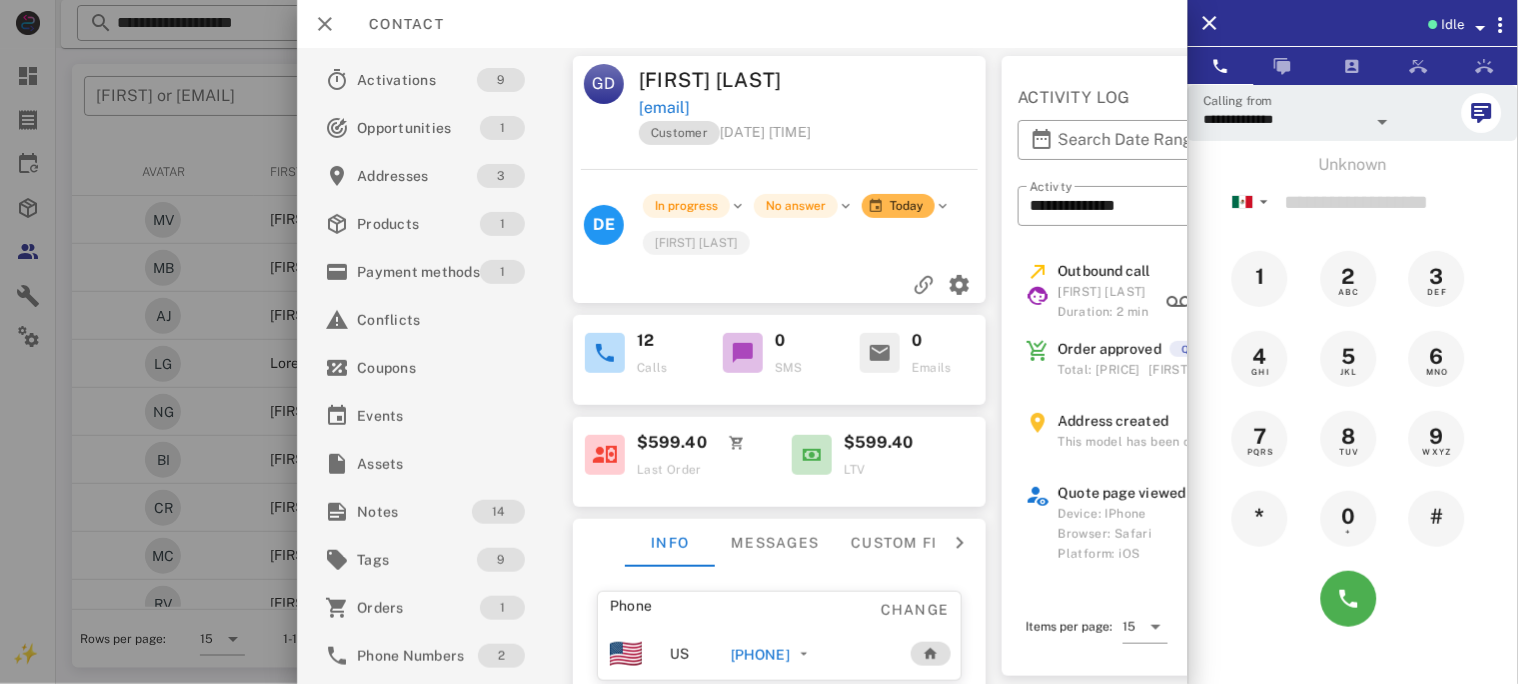 click on "Gloria de la Fuente" at bounding box center [727, 80] 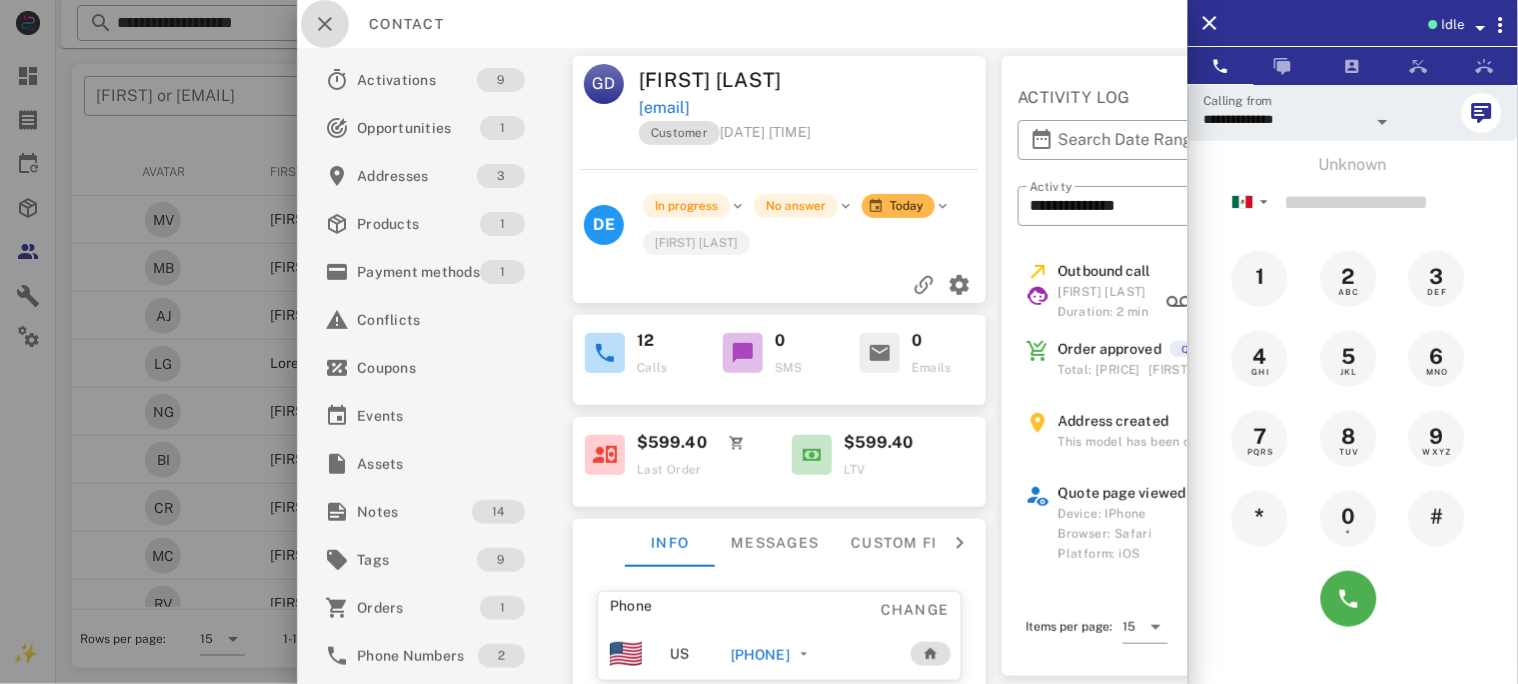 click at bounding box center (325, 24) 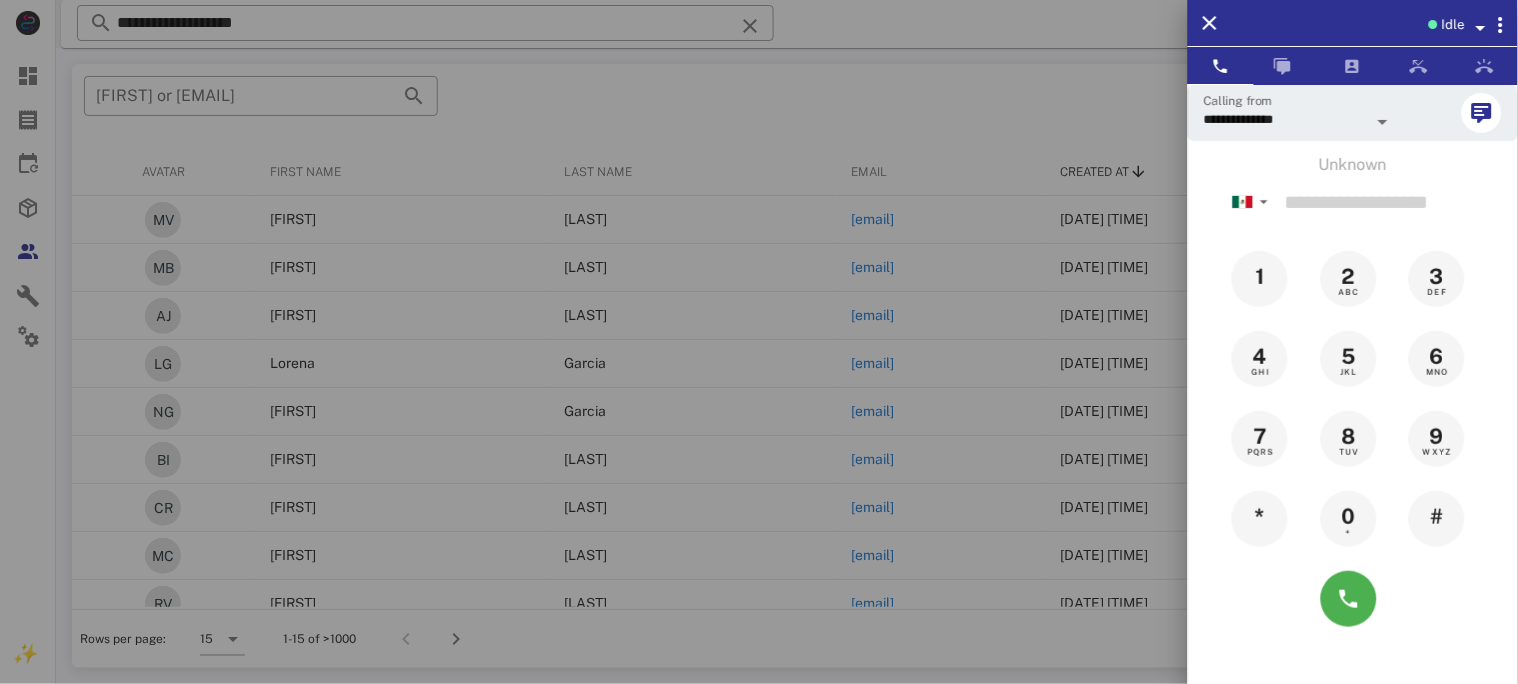 click at bounding box center (759, 342) 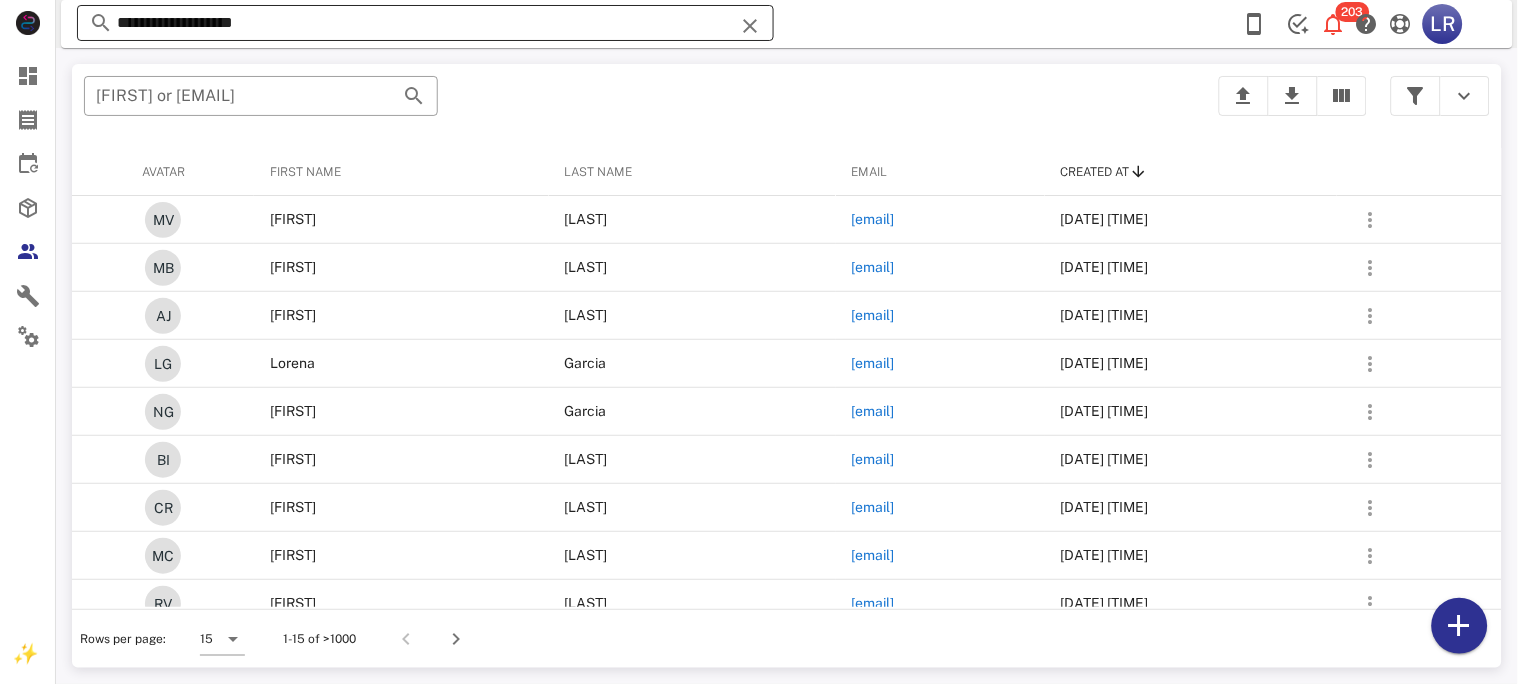 click at bounding box center (750, 26) 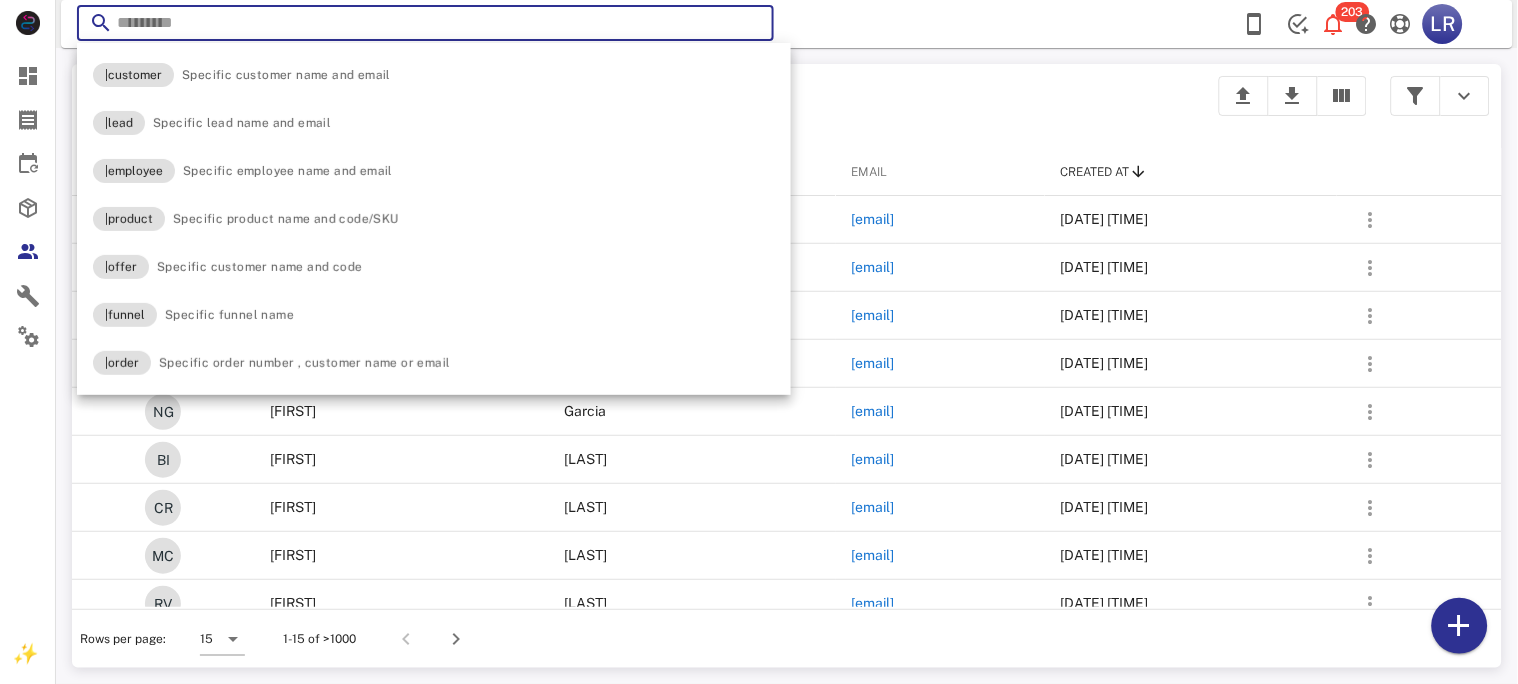 click at bounding box center [750, 26] 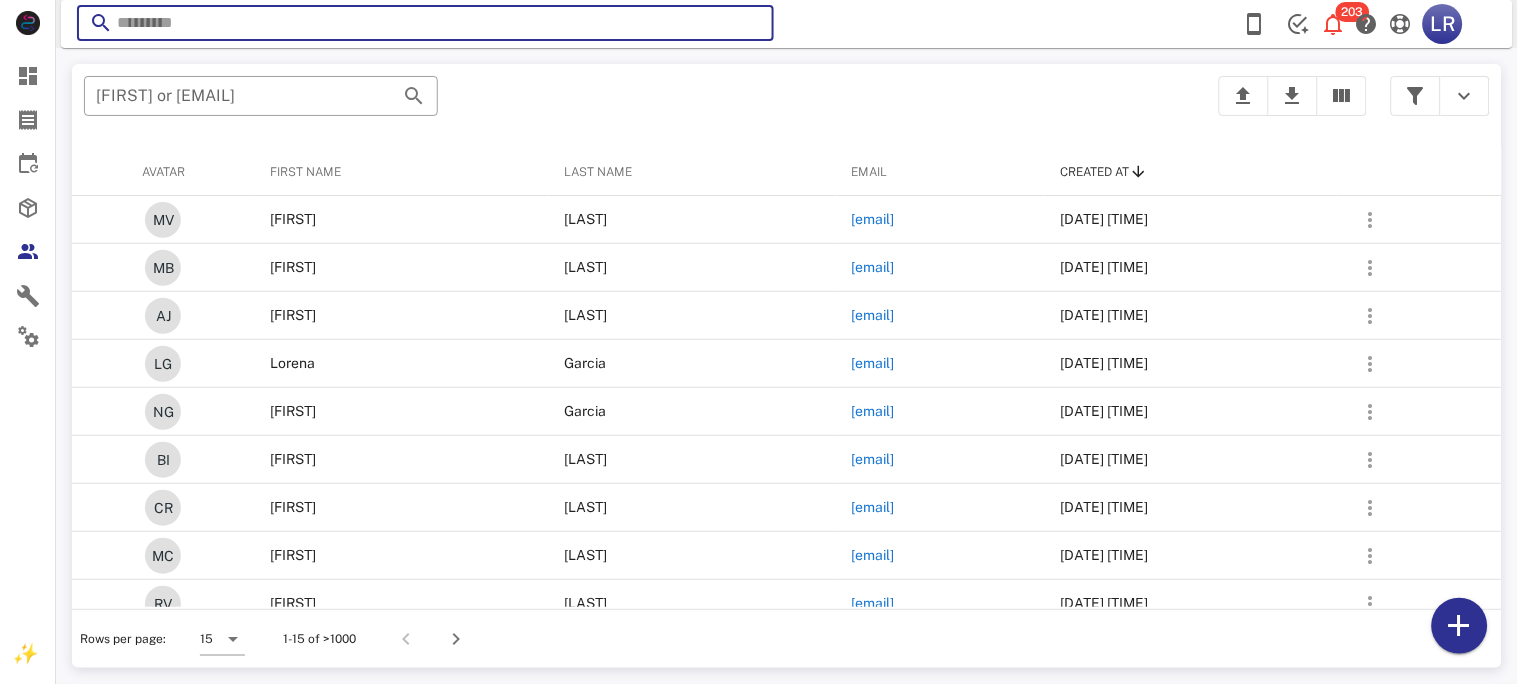 paste on "**********" 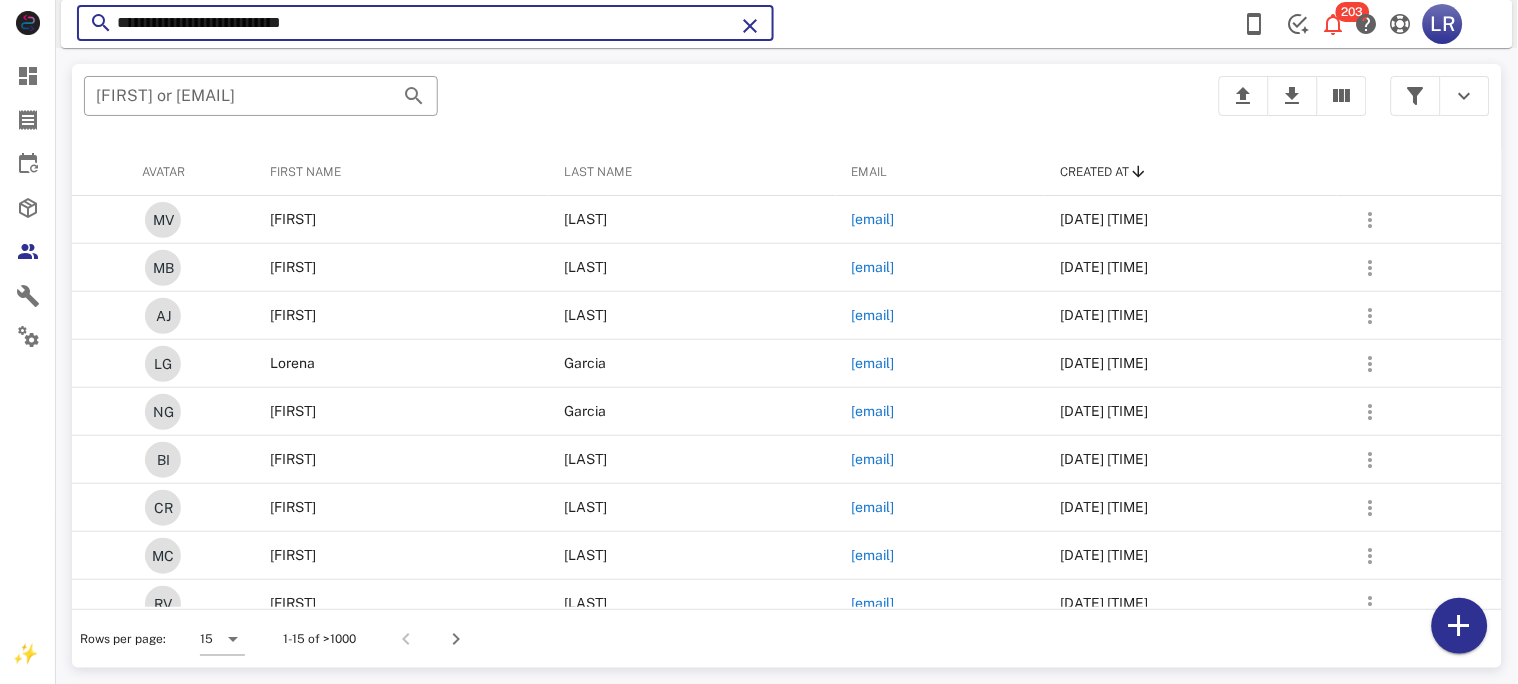 type on "**********" 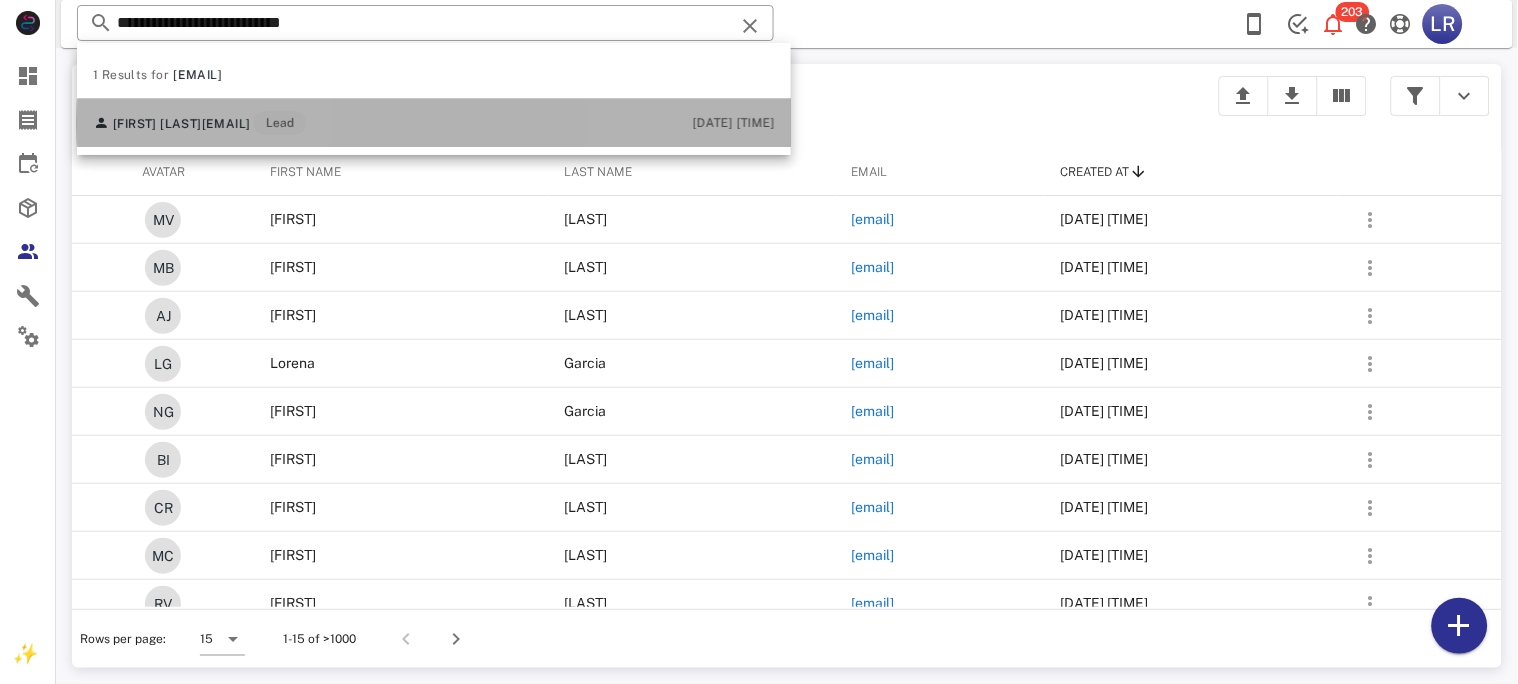 click on "marsiol_rodriguez@yahoo.com" at bounding box center [226, 124] 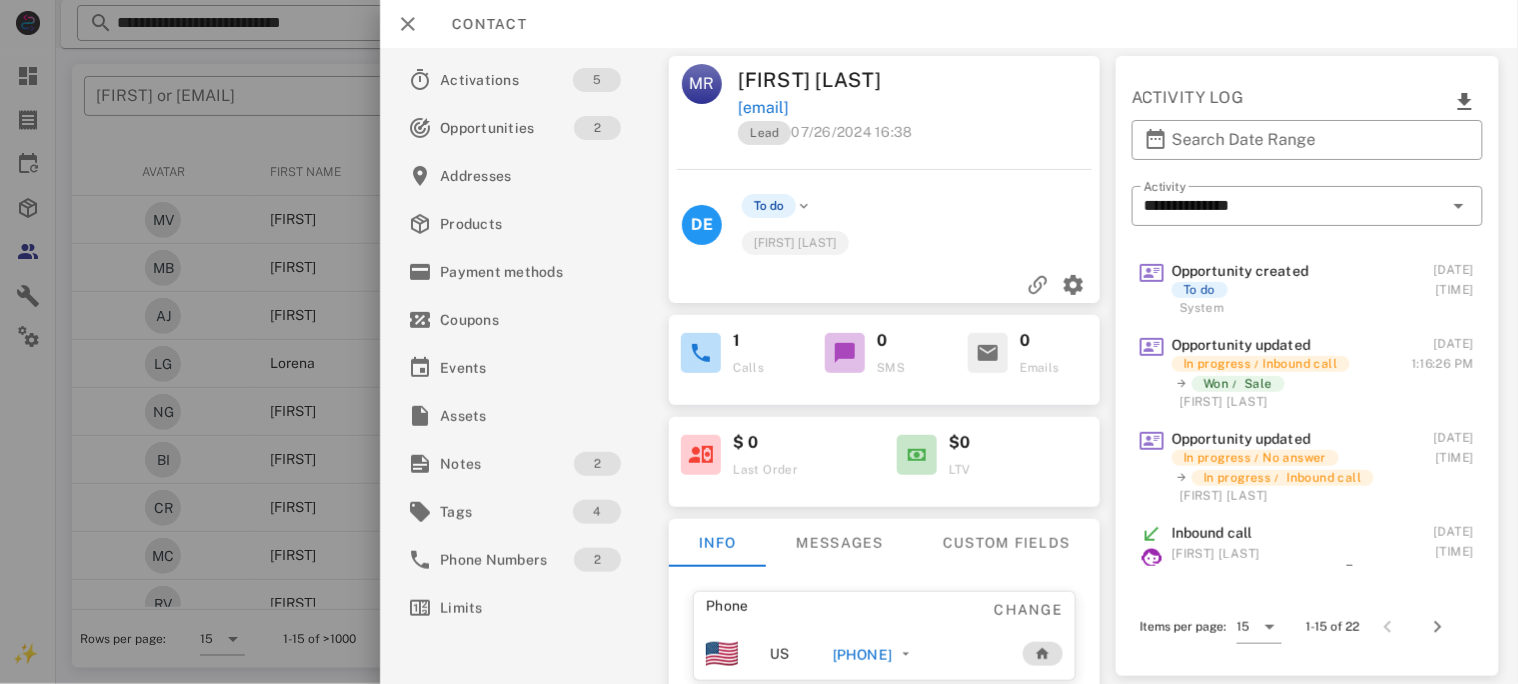 click on "+13126786344" at bounding box center [862, 655] 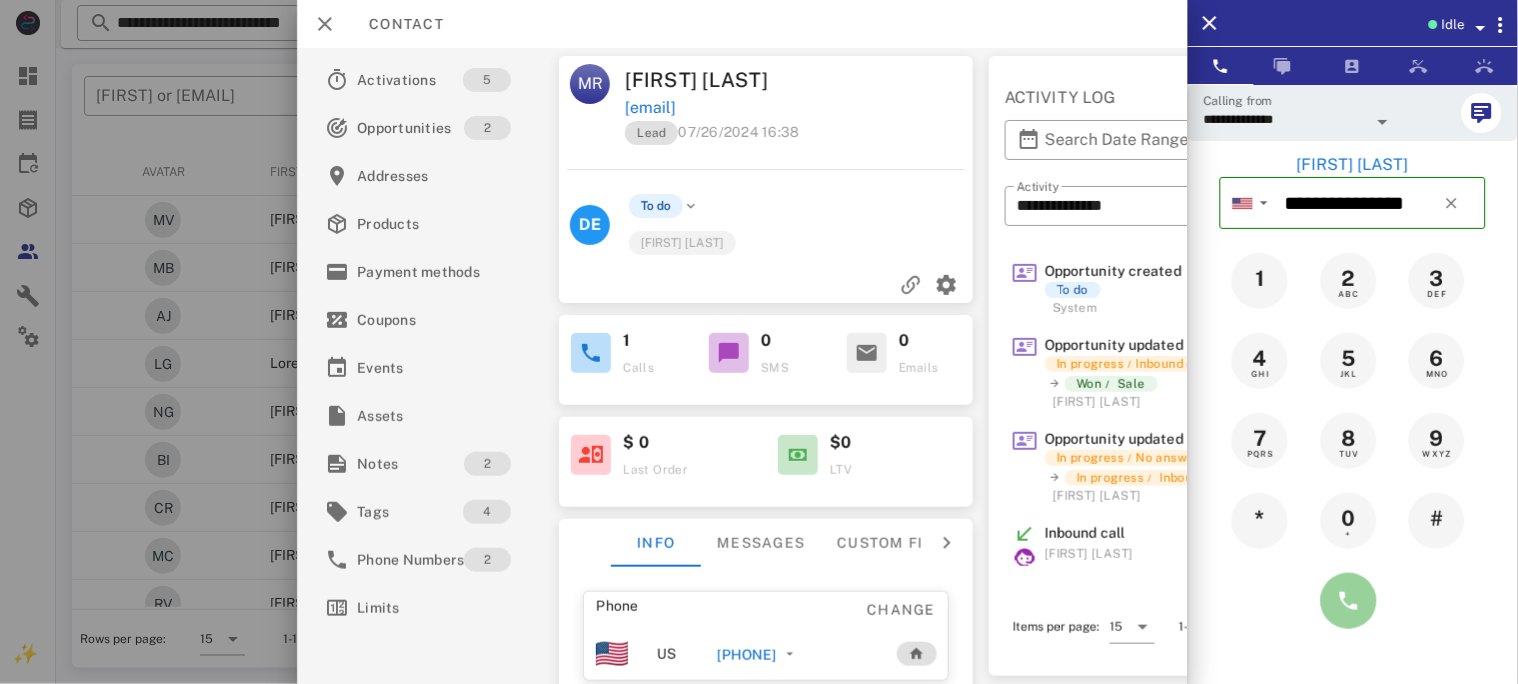 click at bounding box center (1349, 601) 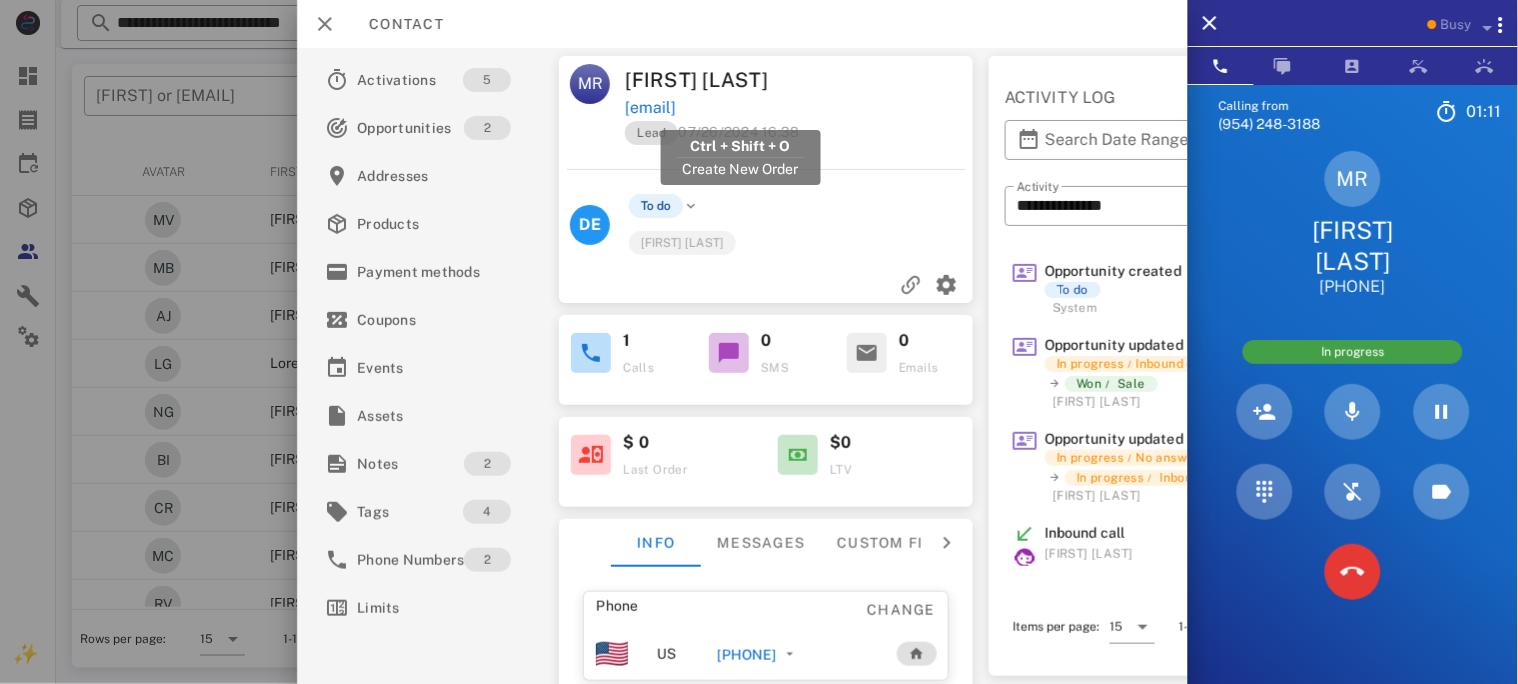 drag, startPoint x: 875, startPoint y: 107, endPoint x: 627, endPoint y: 105, distance: 248.00807 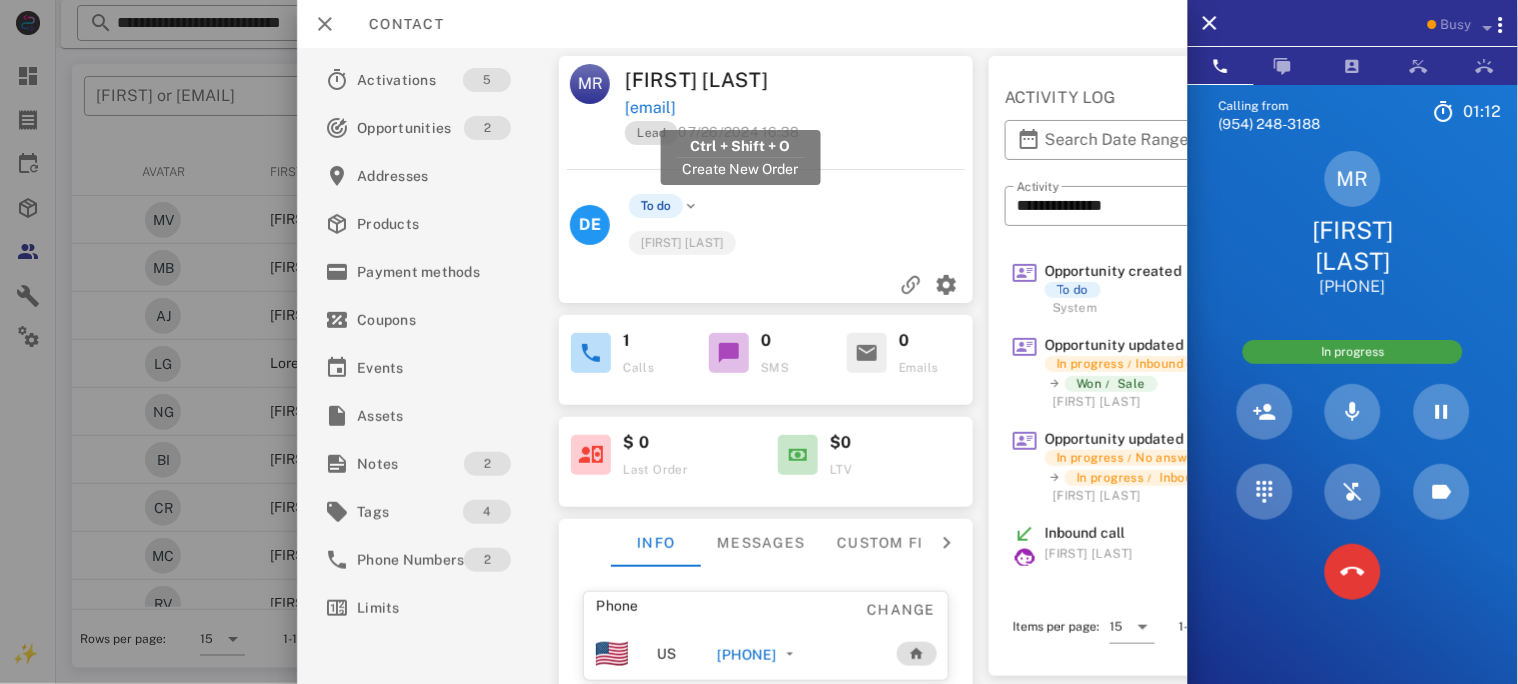 copy on "marsiol_rodriguez@yahoo.com" 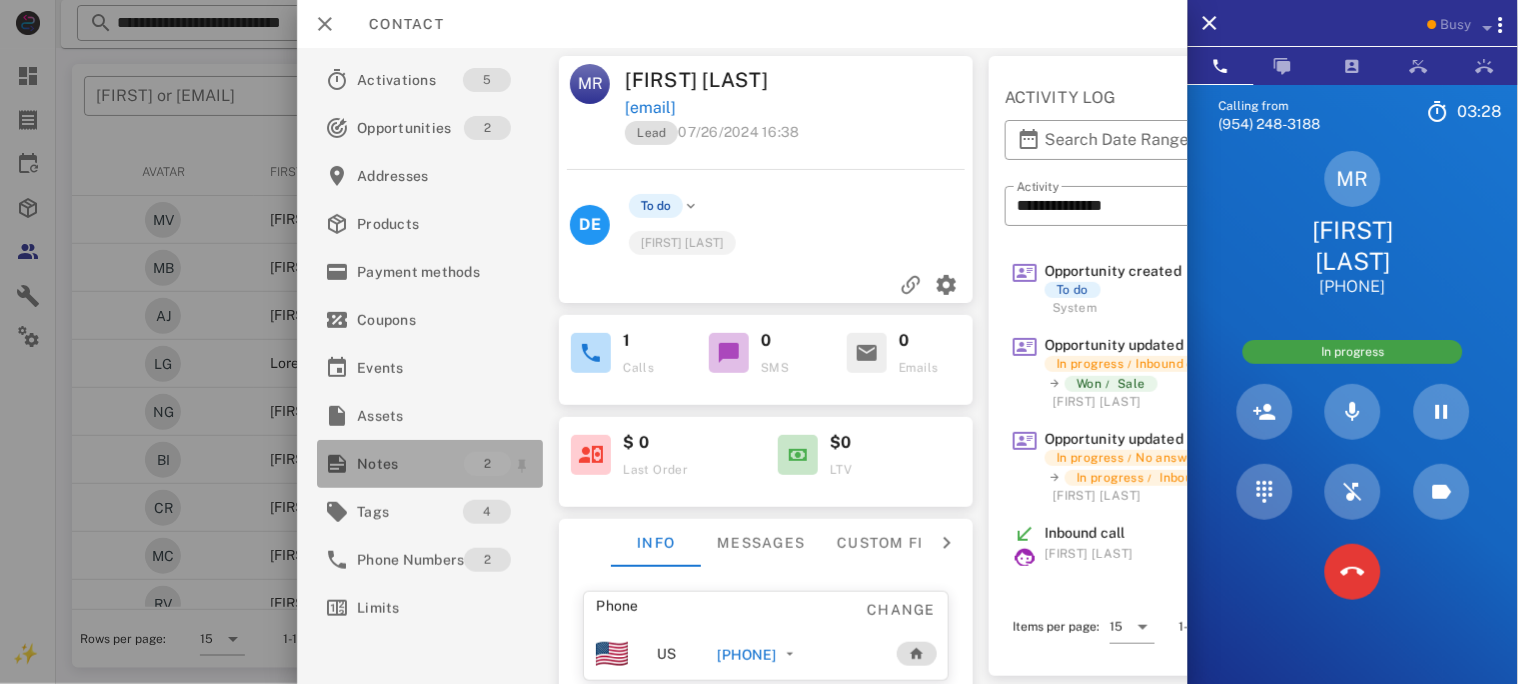 click on "Notes" at bounding box center (410, 464) 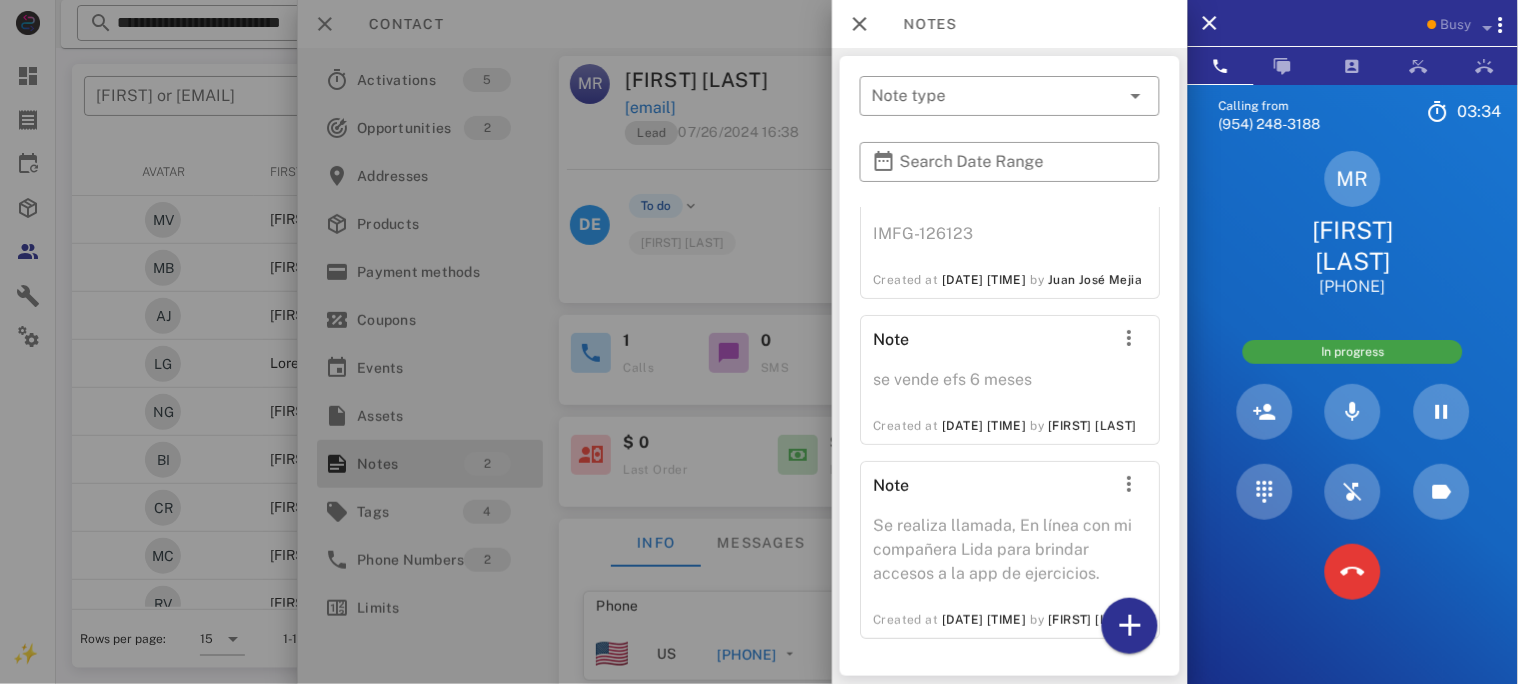 scroll, scrollTop: 98, scrollLeft: 0, axis: vertical 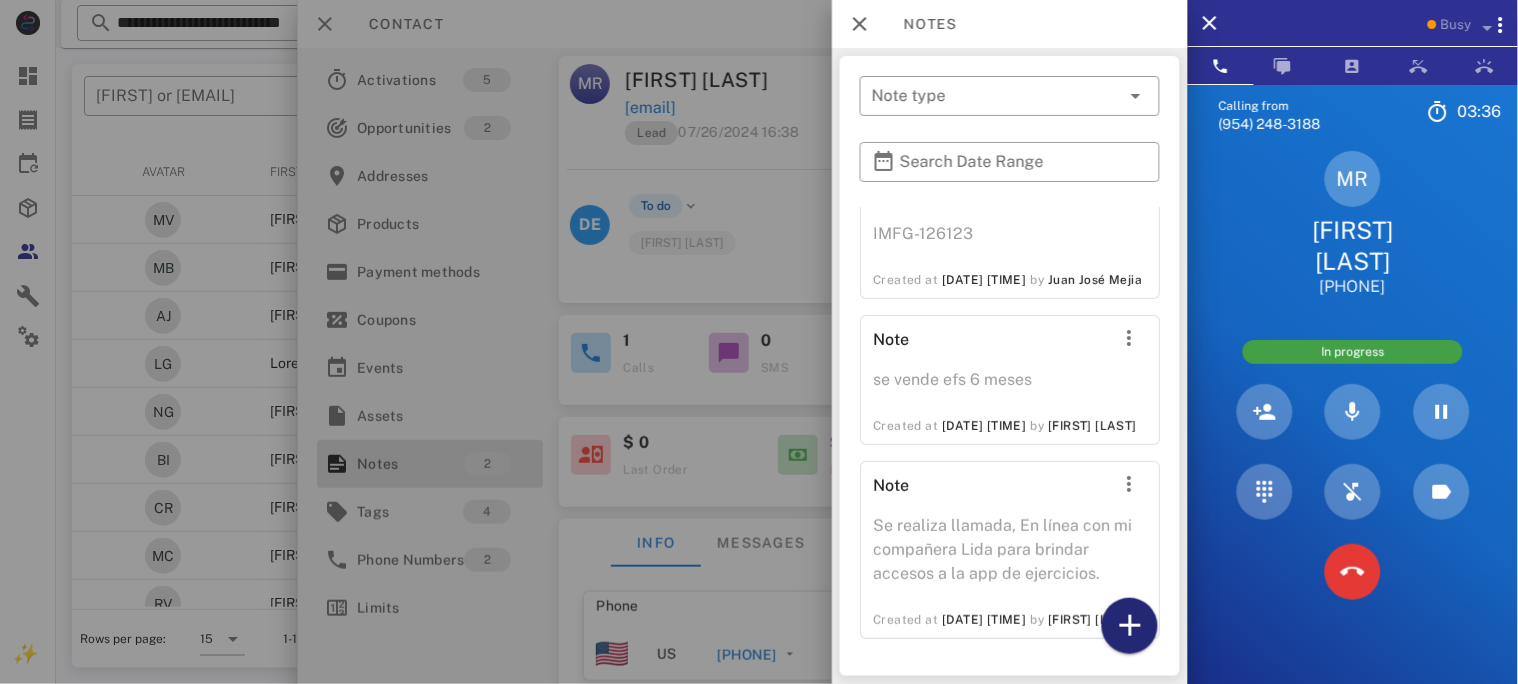 click at bounding box center [1130, 626] 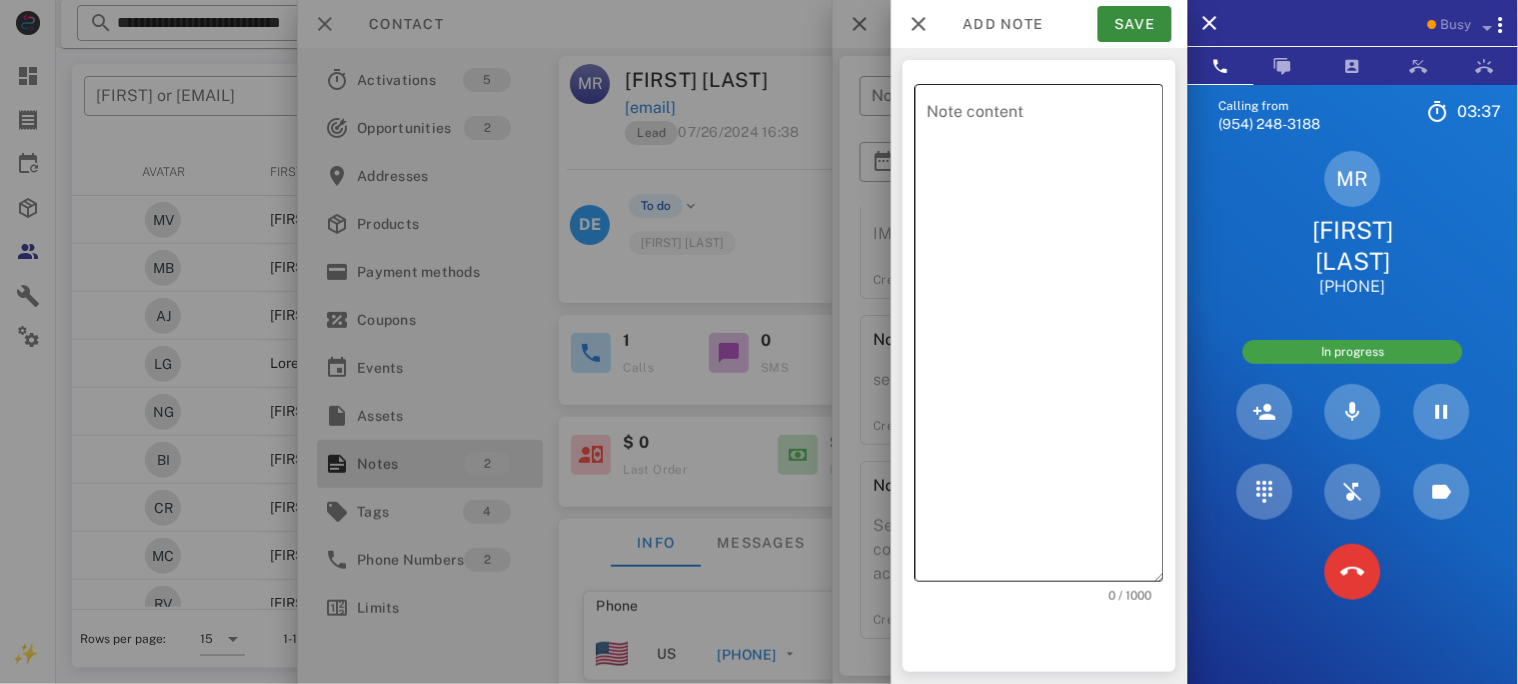 click on "Note content" at bounding box center [1045, 338] 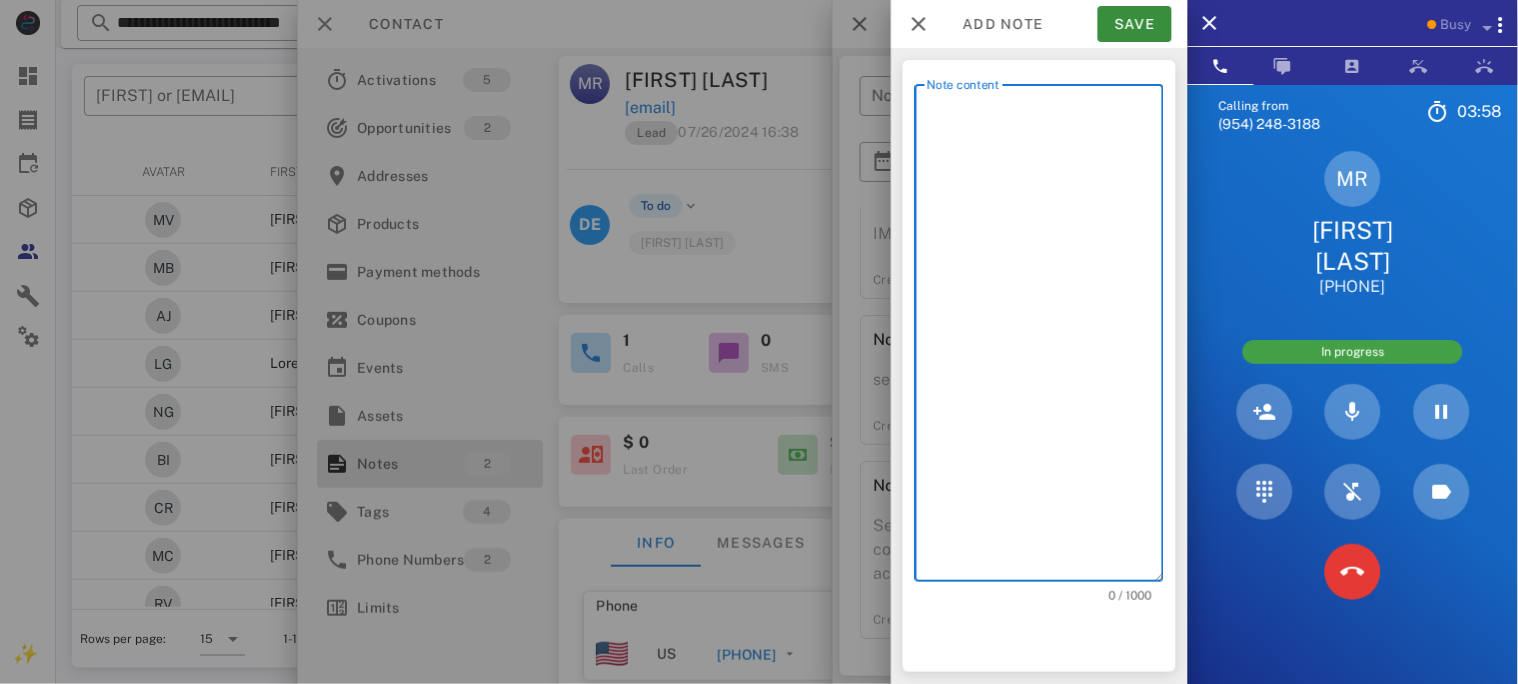 click on "Note content" at bounding box center (1045, 338) 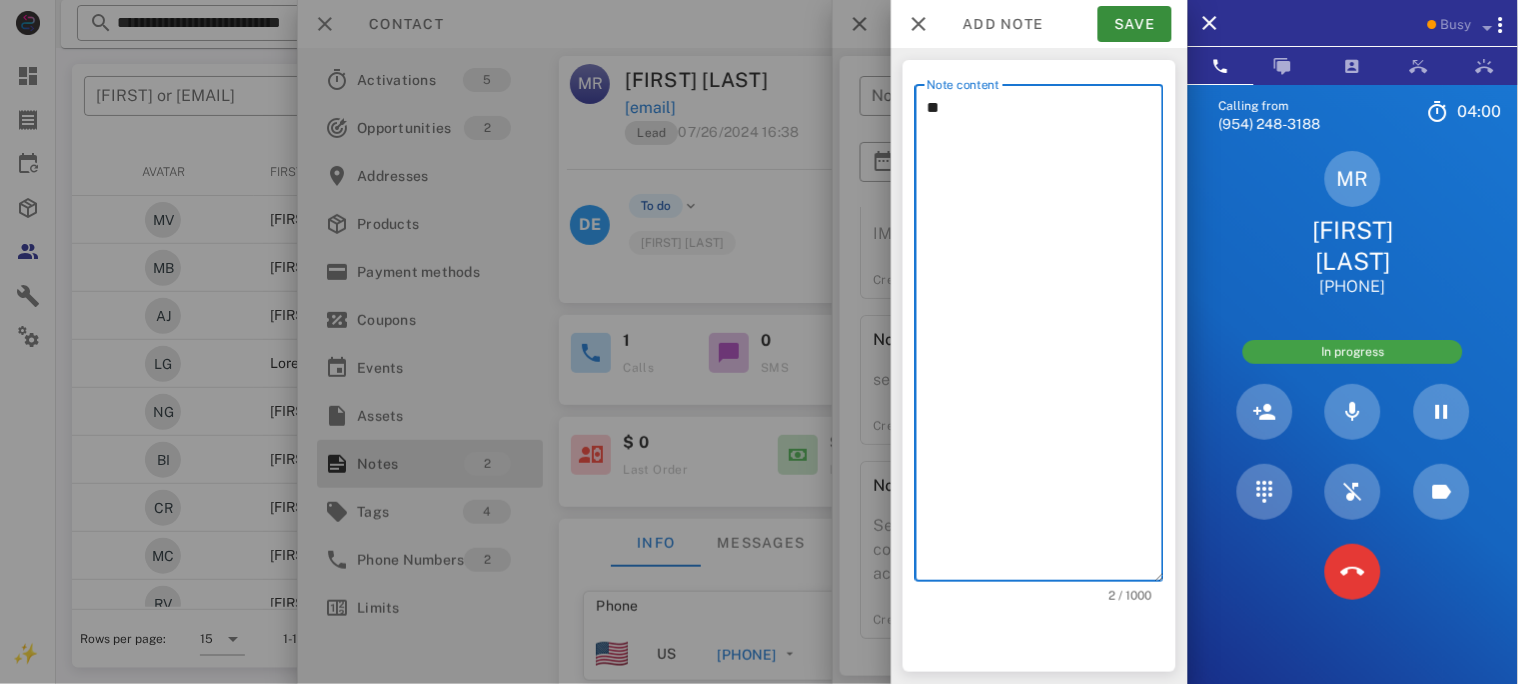 type on "*" 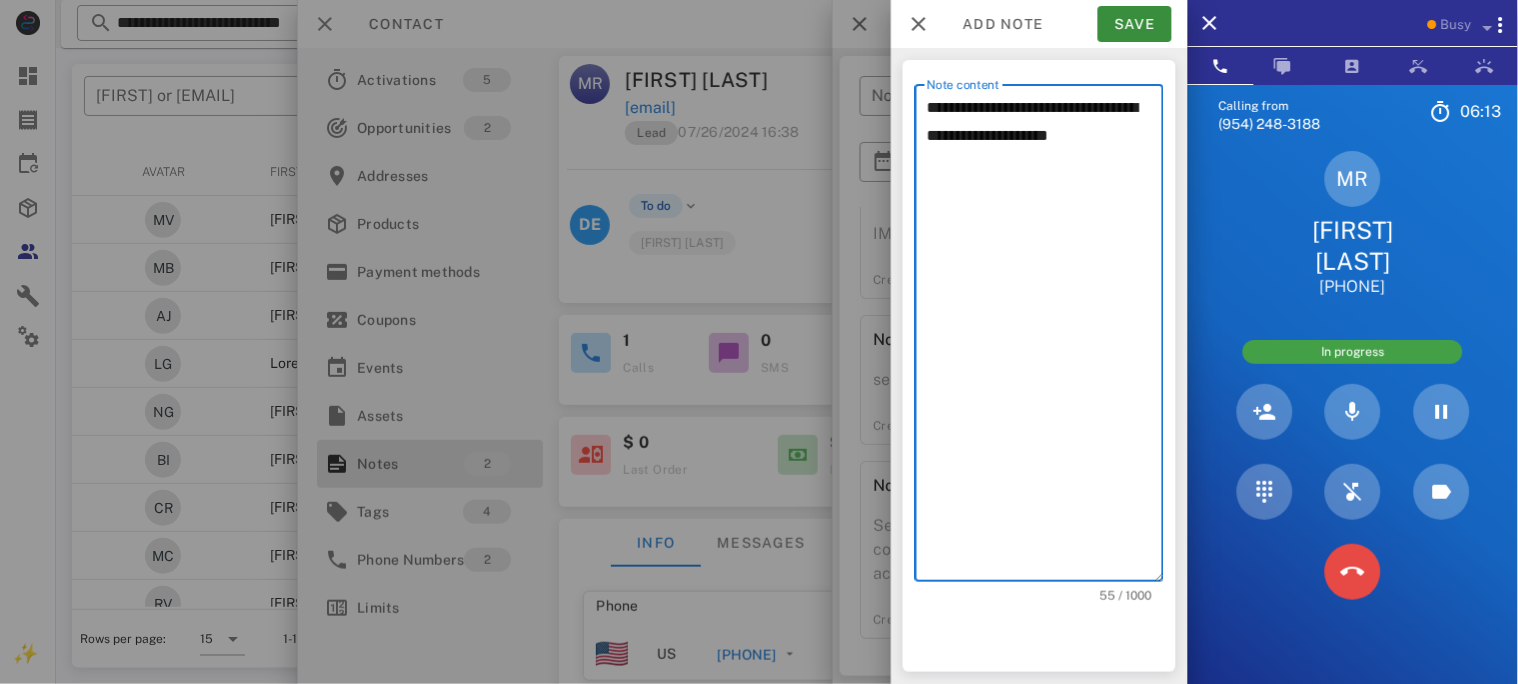 type on "**********" 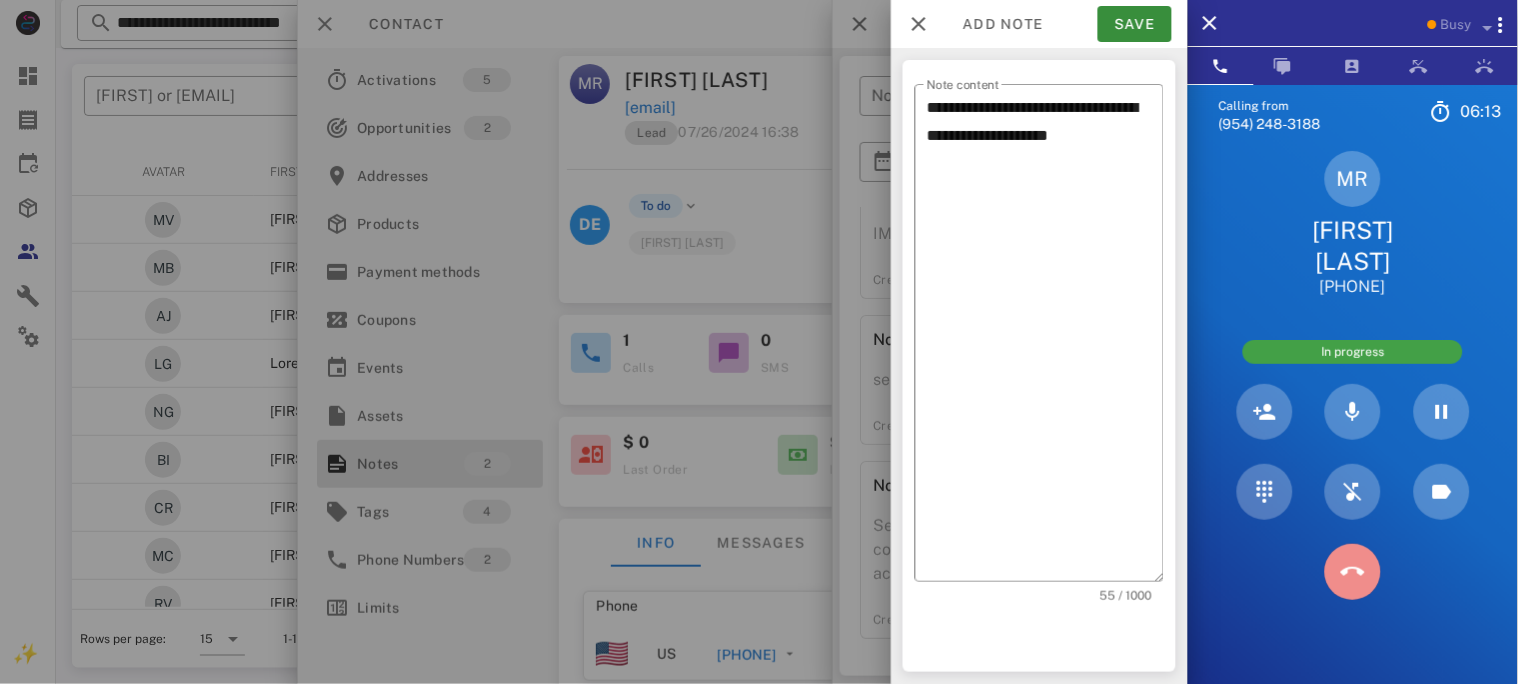 click at bounding box center [1353, 572] 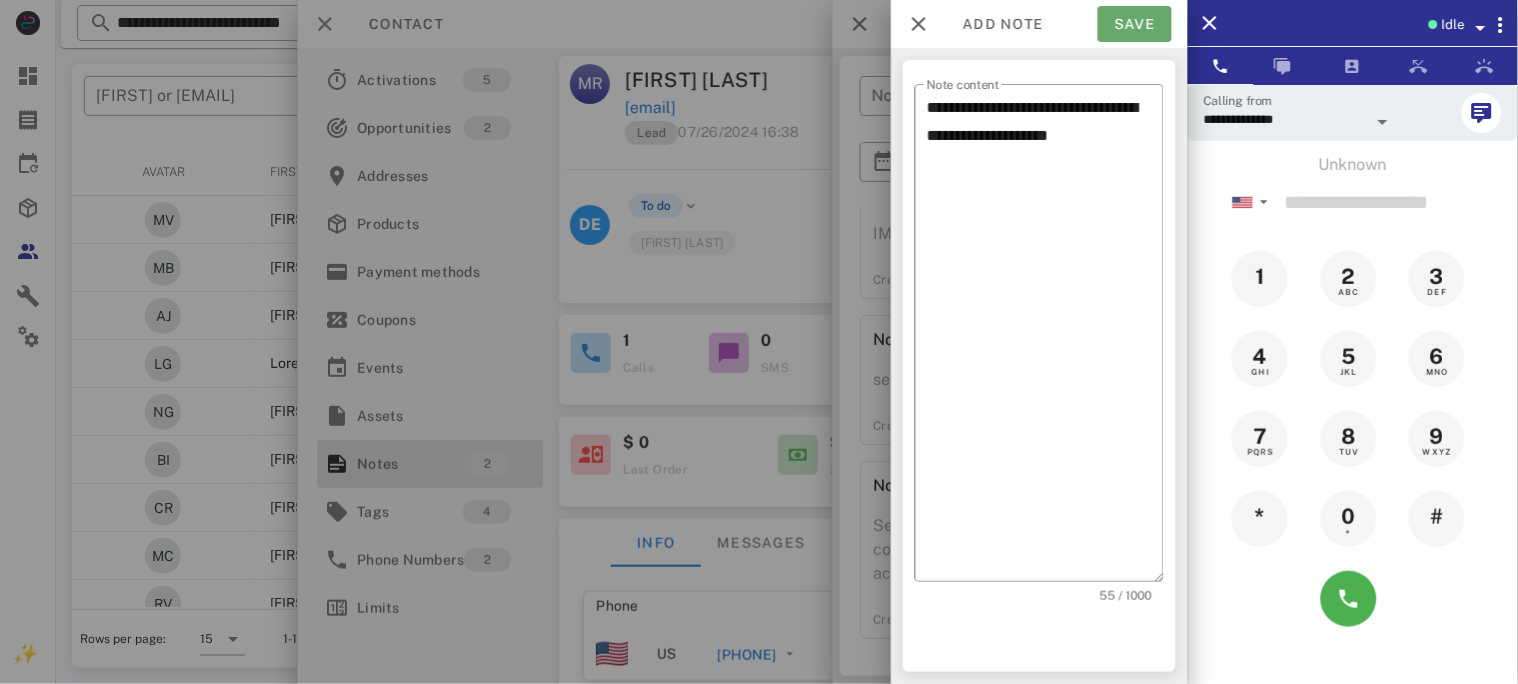 click on "Save" at bounding box center (1135, 24) 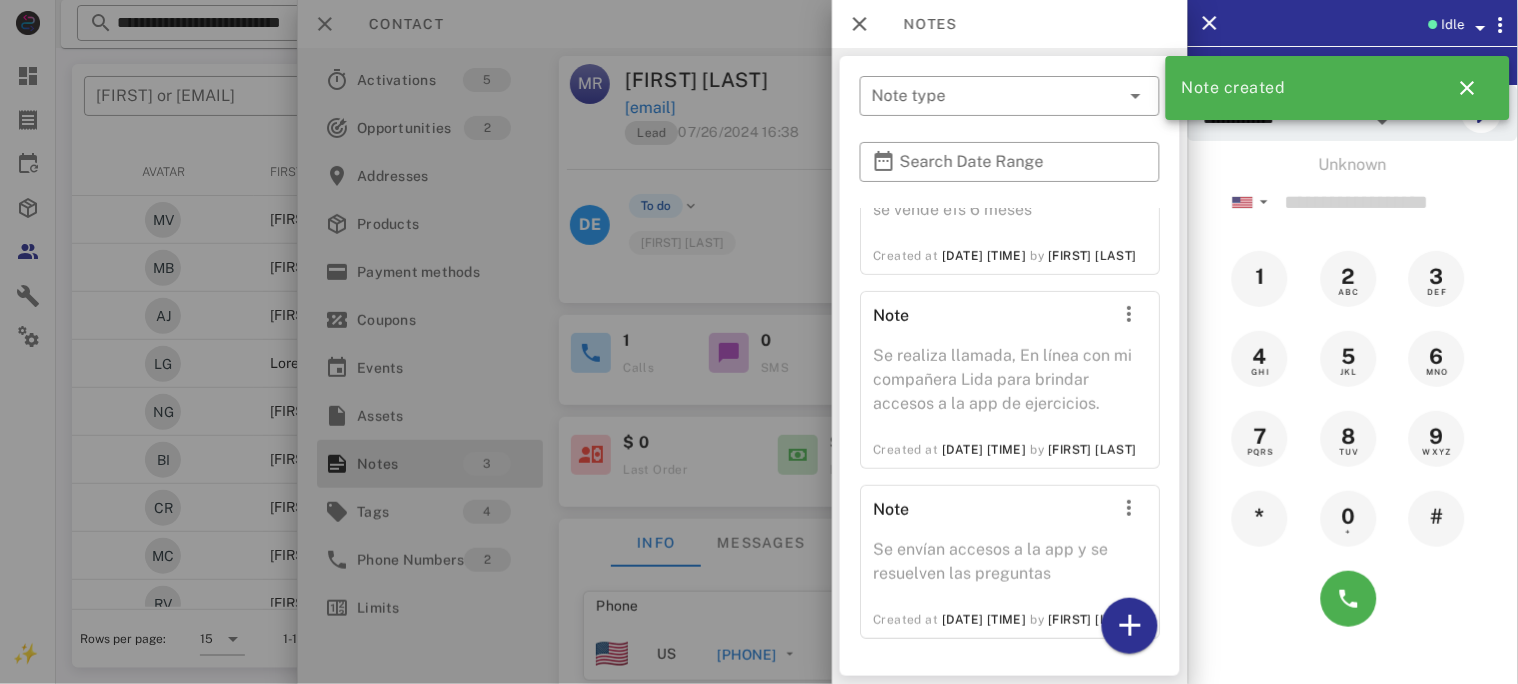 scroll, scrollTop: 288, scrollLeft: 0, axis: vertical 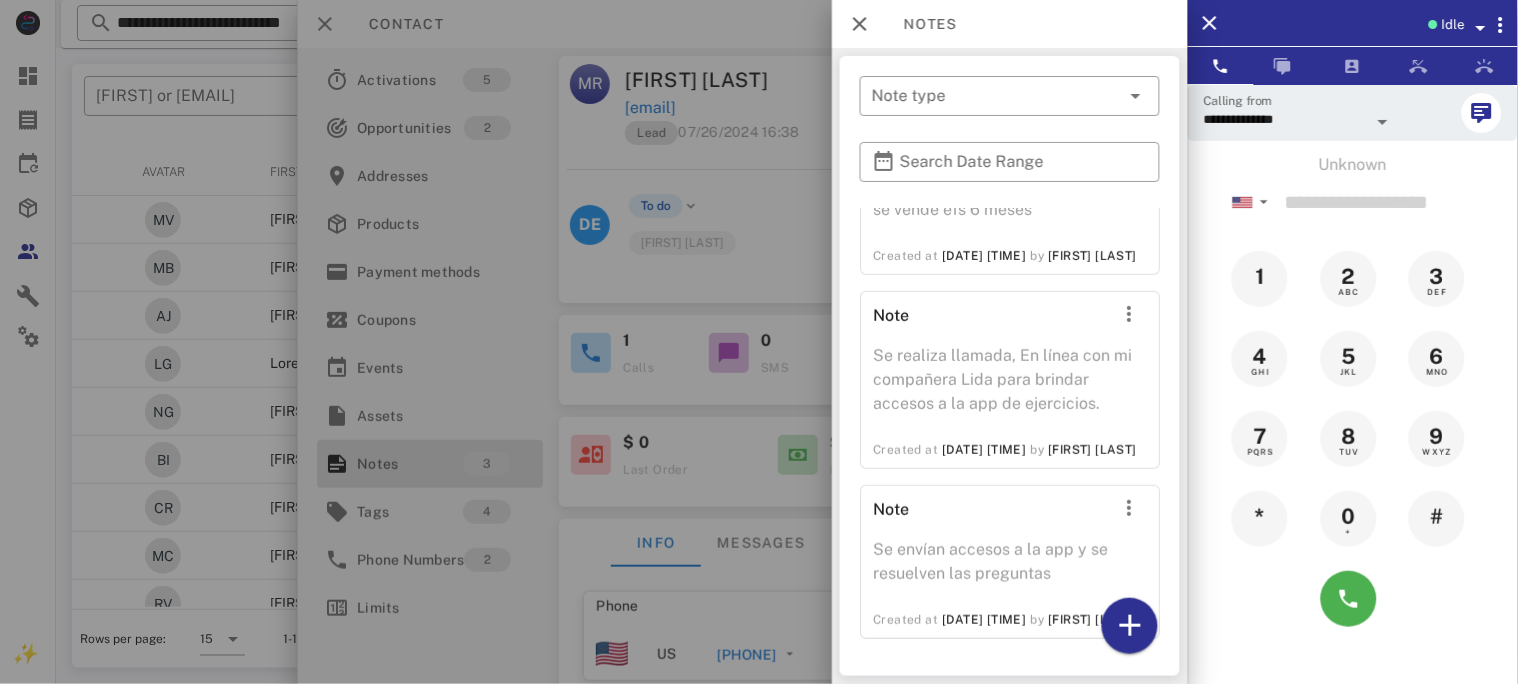 click at bounding box center (759, 342) 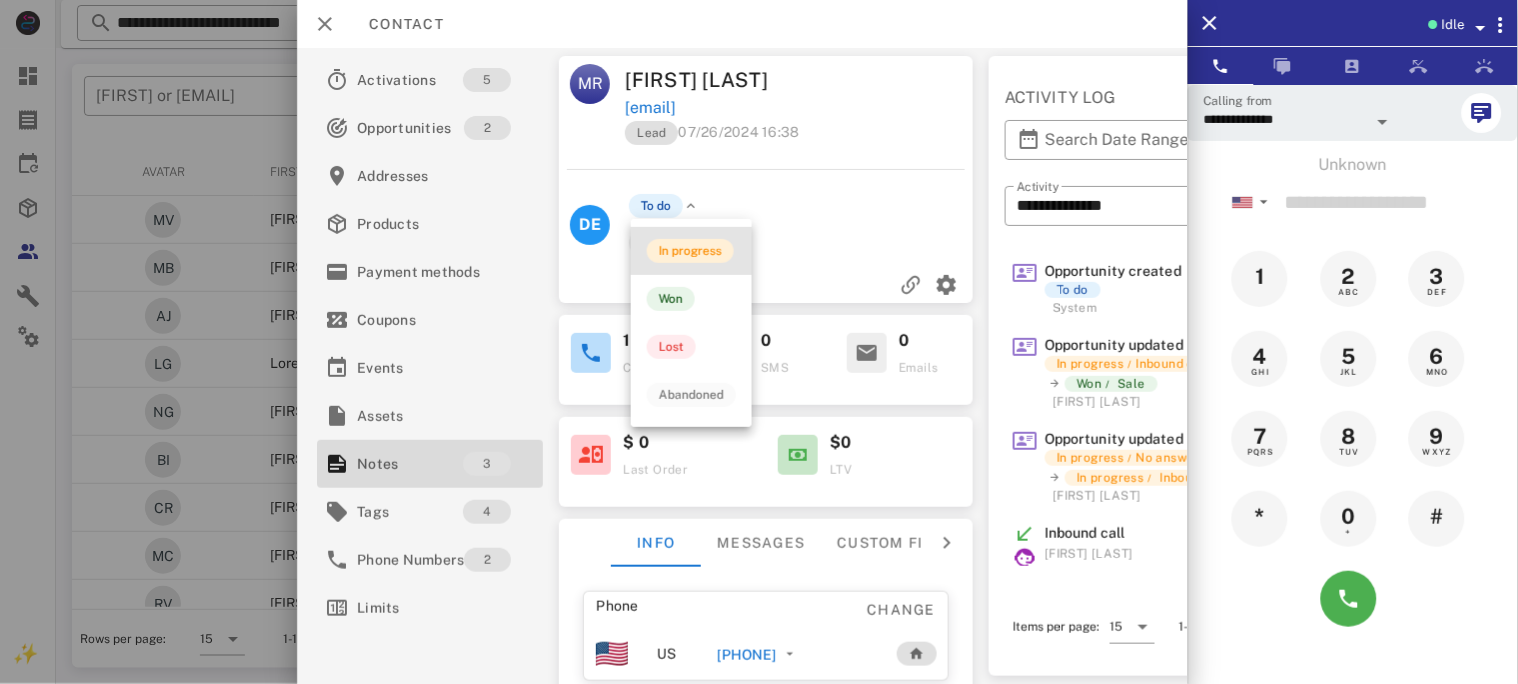 click on "In progress" at bounding box center [690, 251] 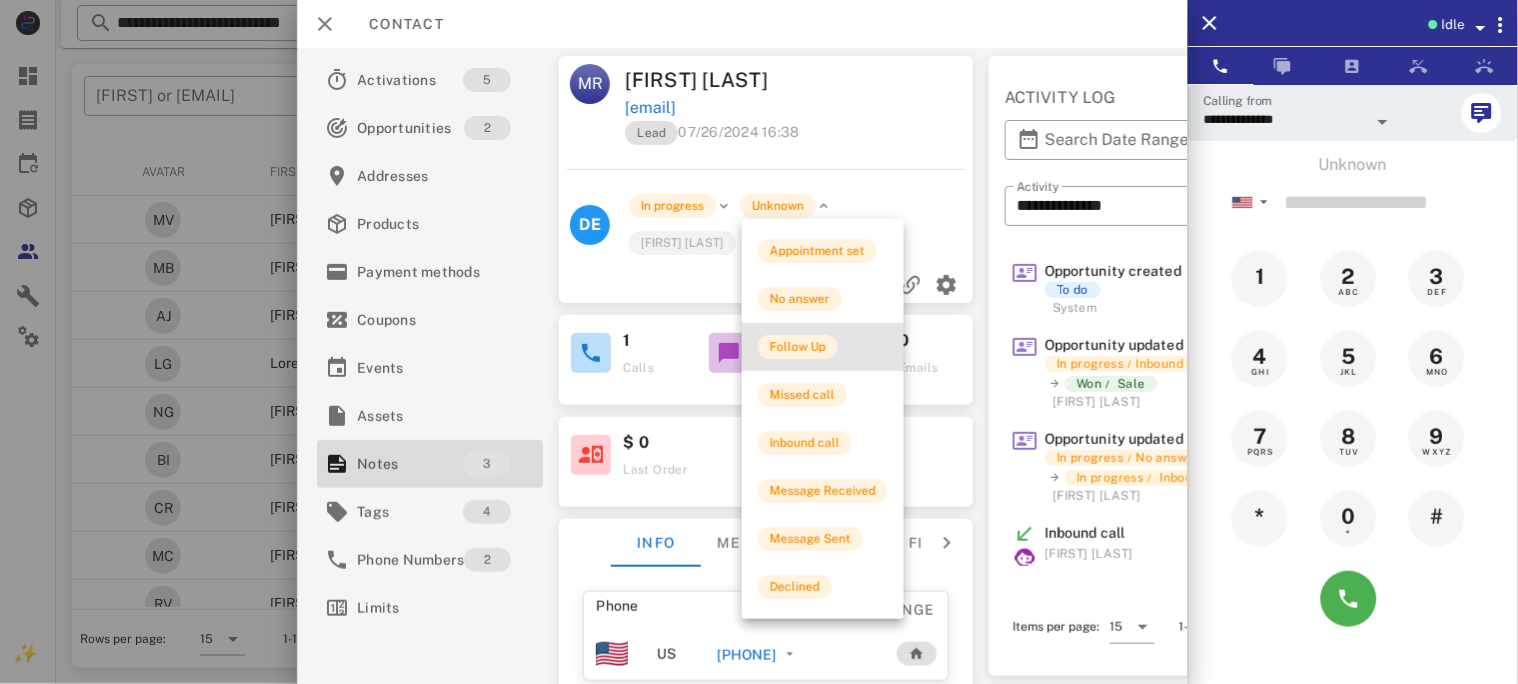 click on "Follow Up" at bounding box center (798, 347) 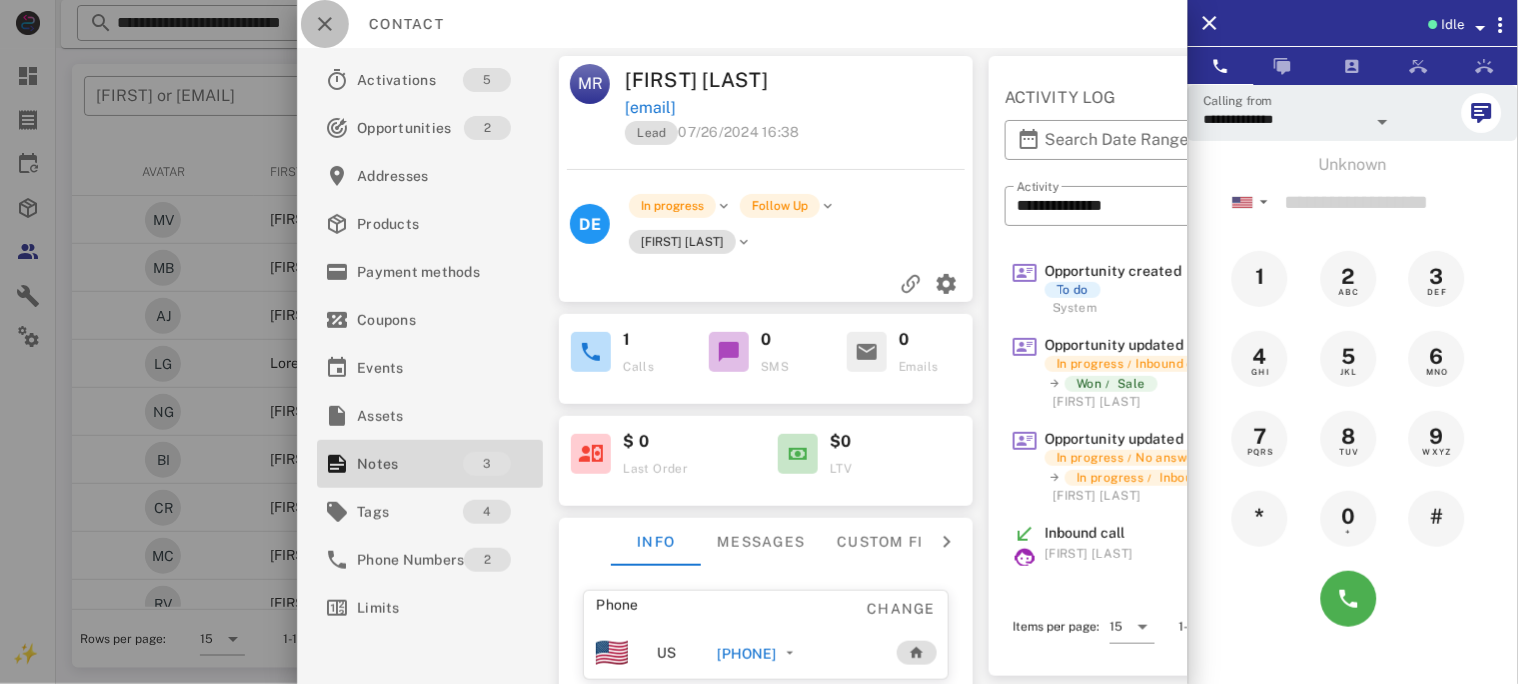 click at bounding box center [325, 24] 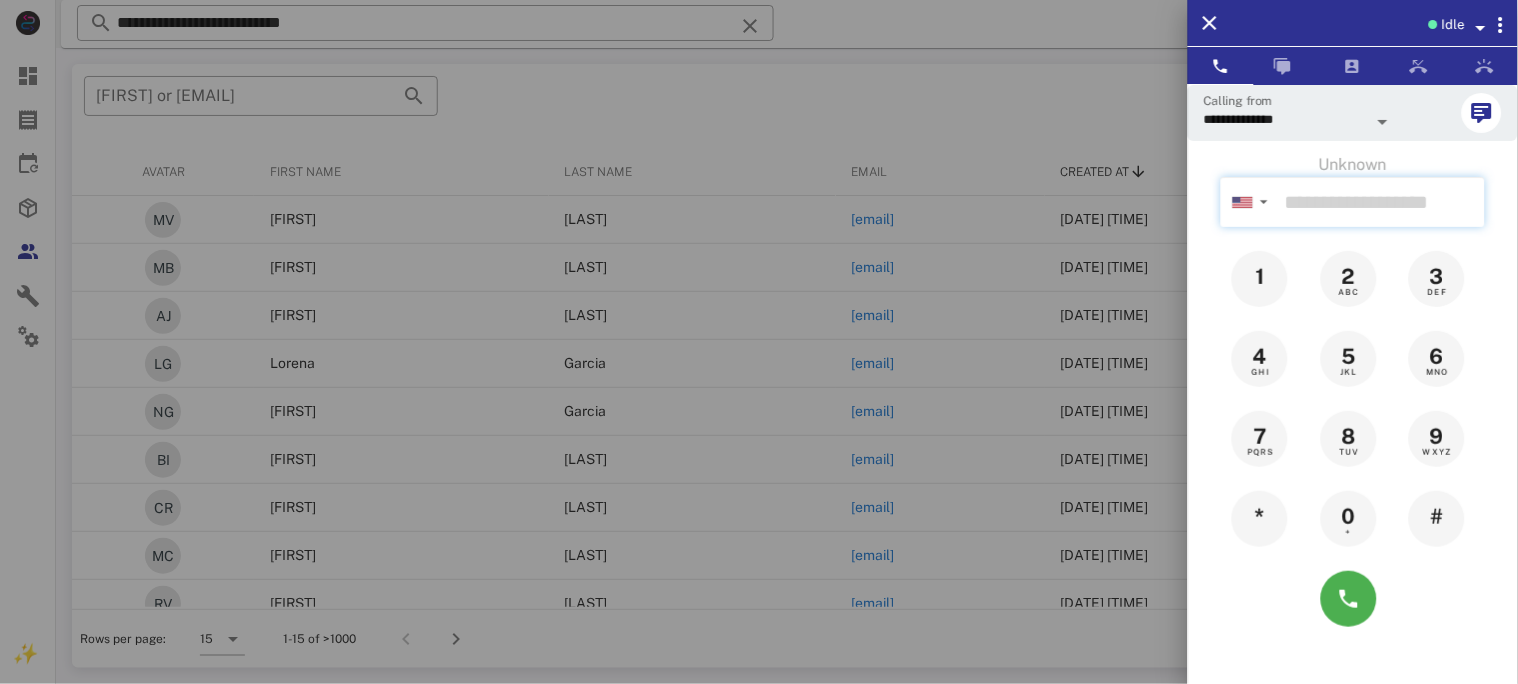 click at bounding box center (1381, 202) 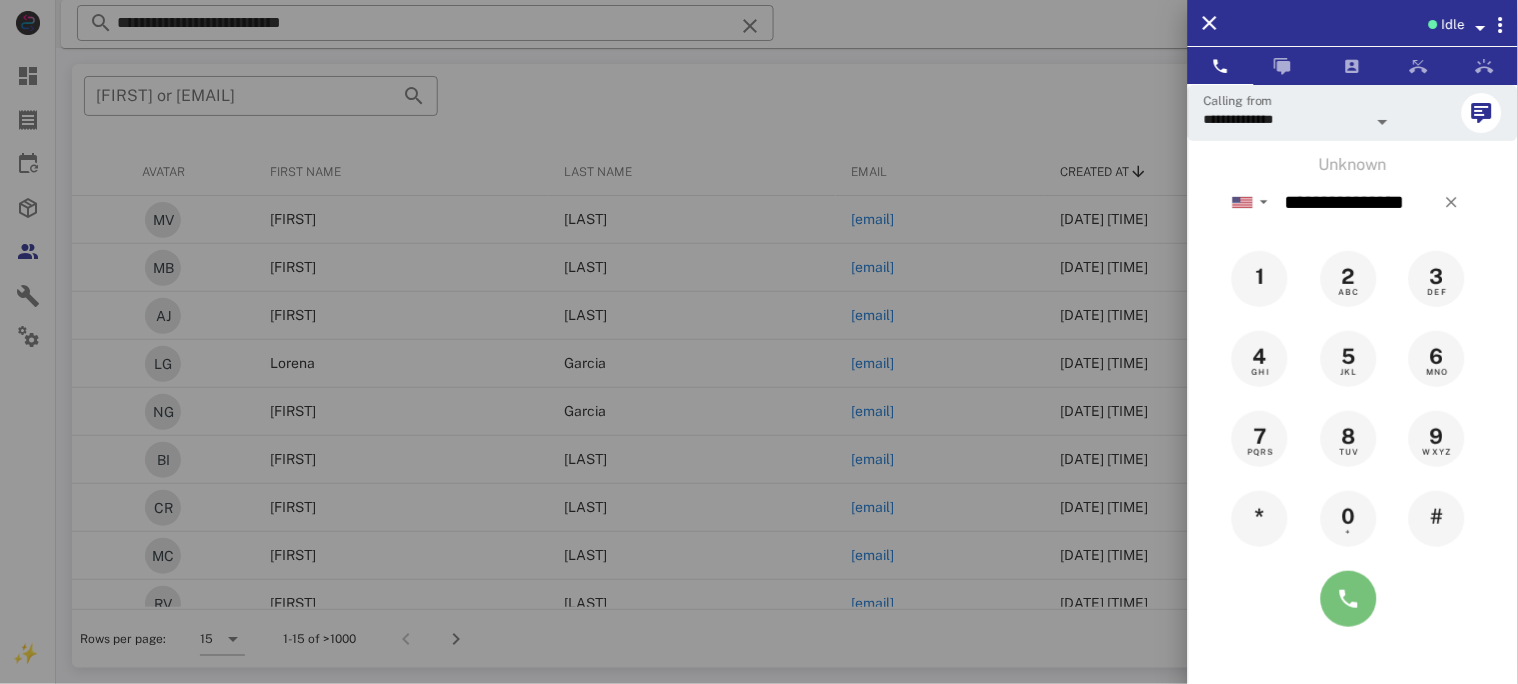 click at bounding box center [1349, 599] 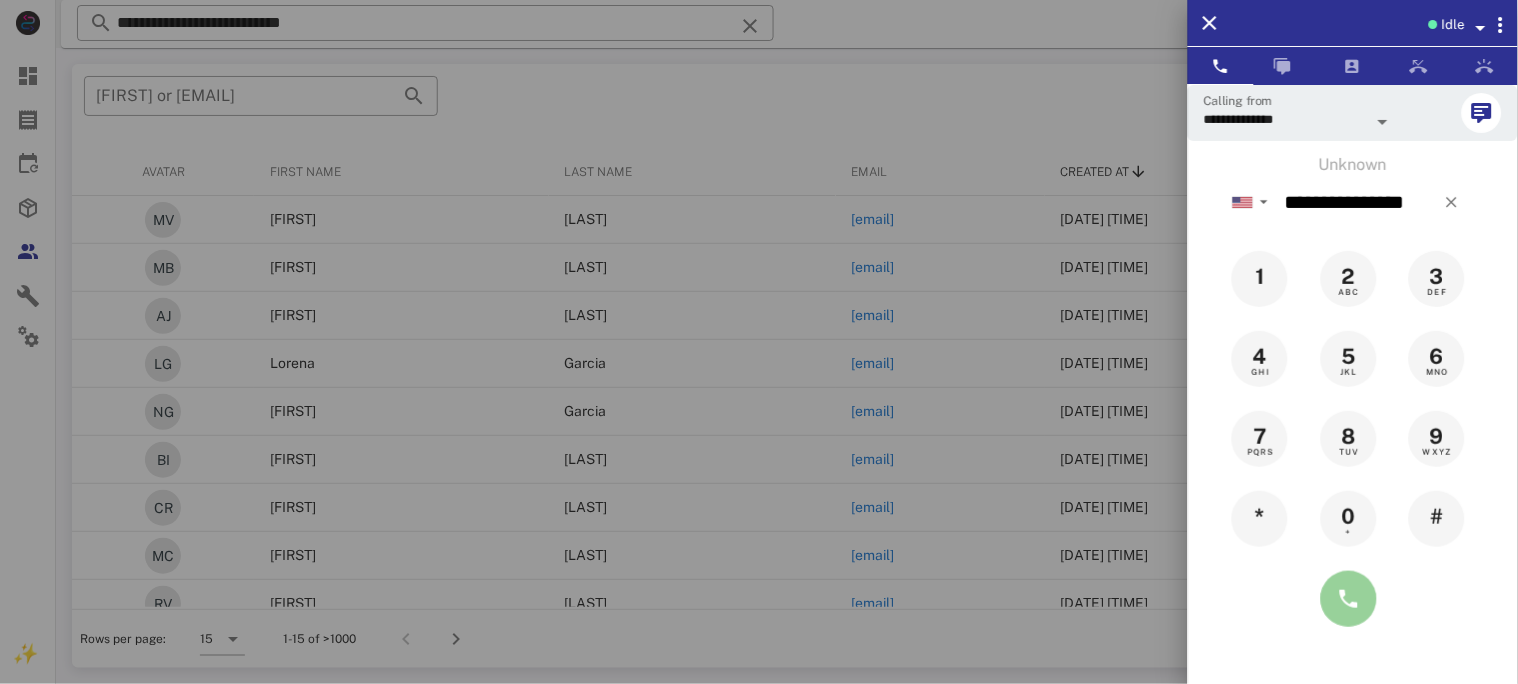 type on "**********" 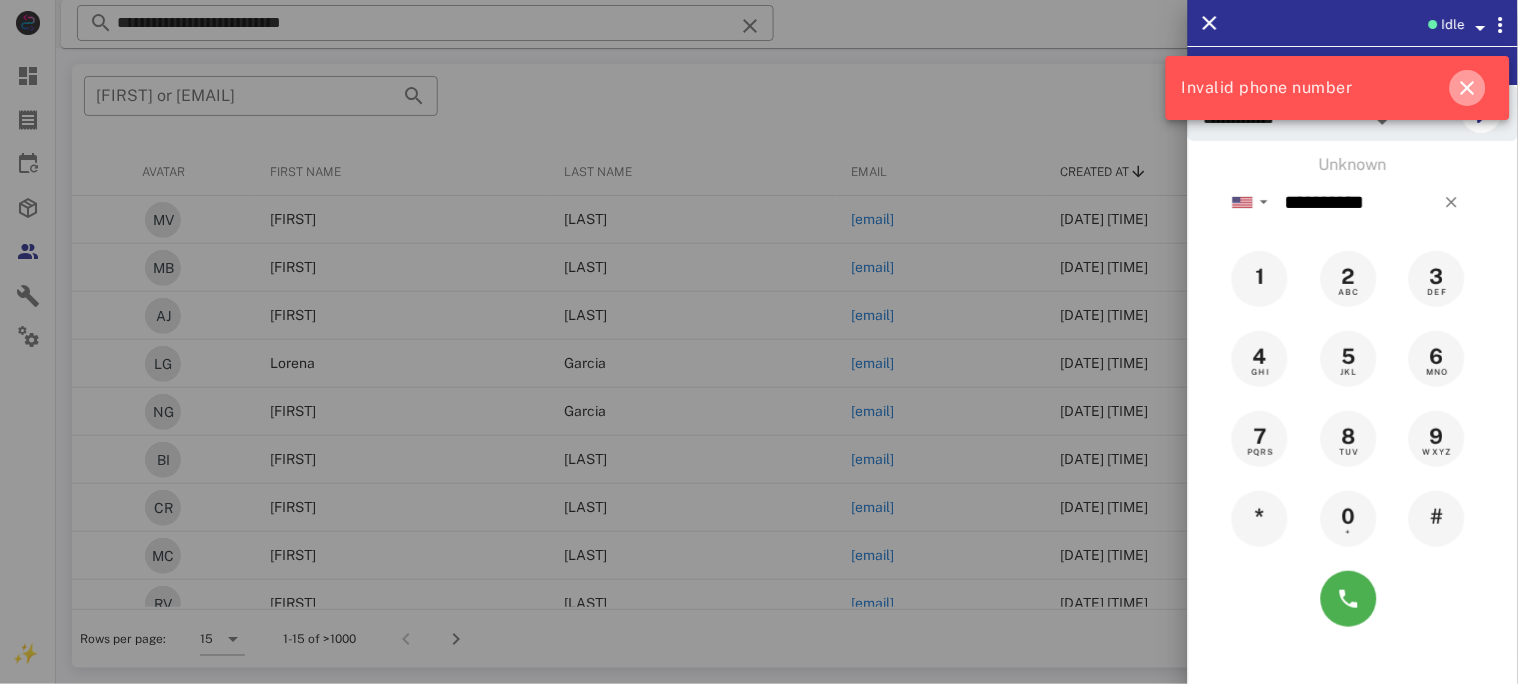 click at bounding box center [1468, 88] 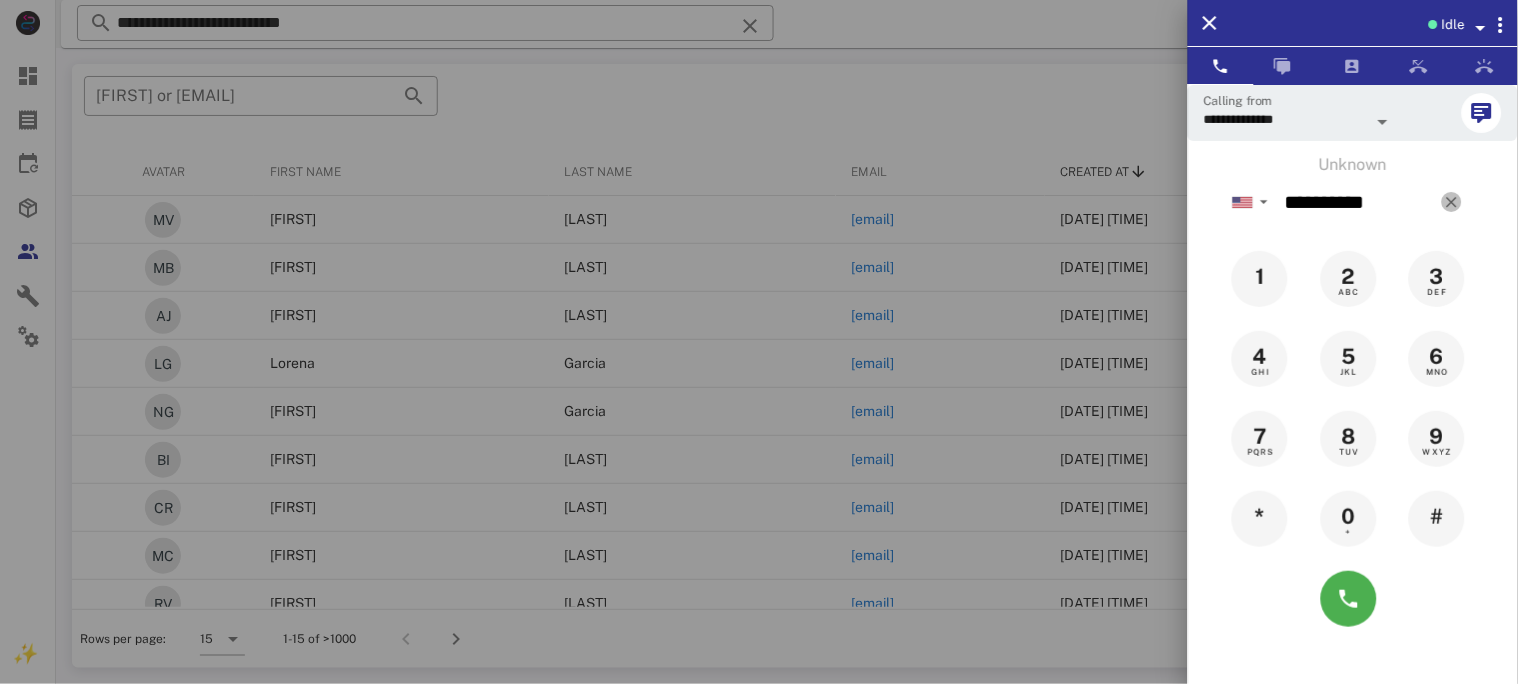 click at bounding box center (1452, 202) 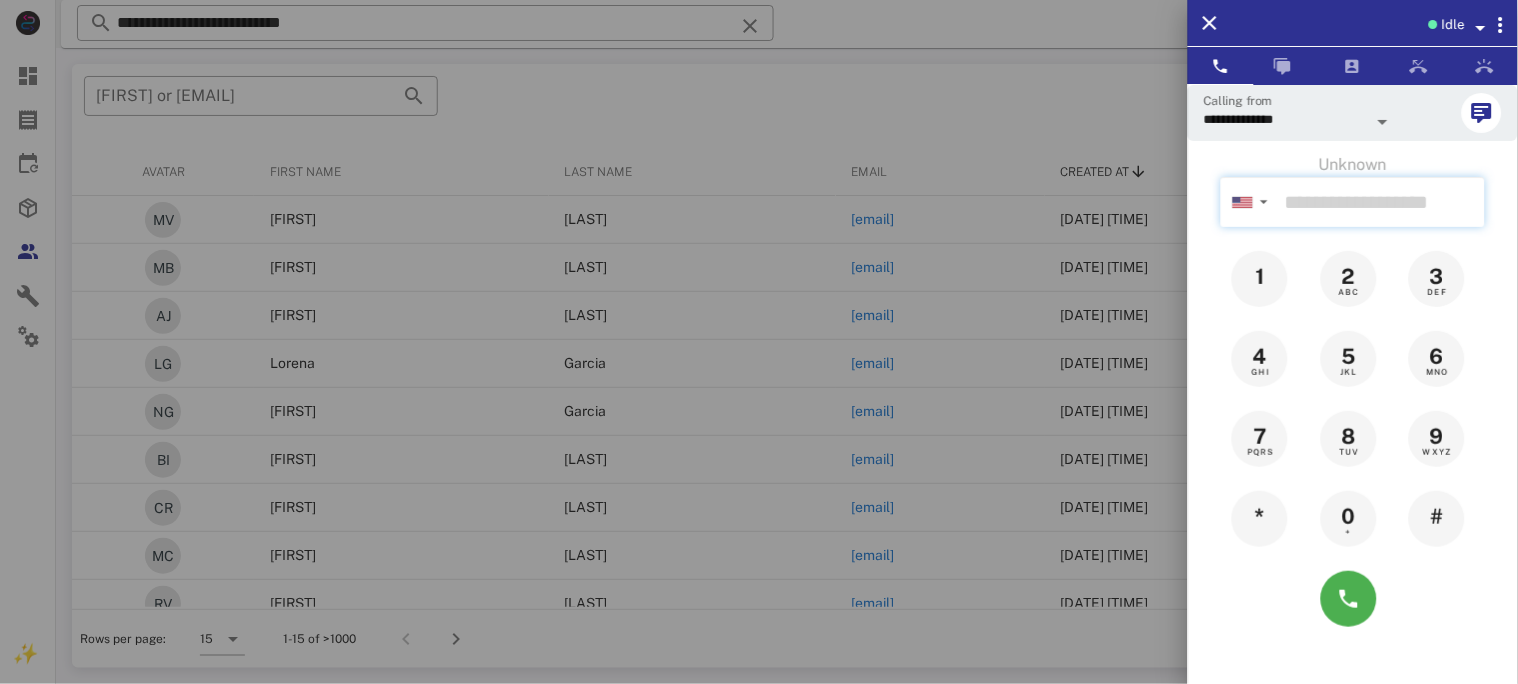 click at bounding box center (1381, 202) 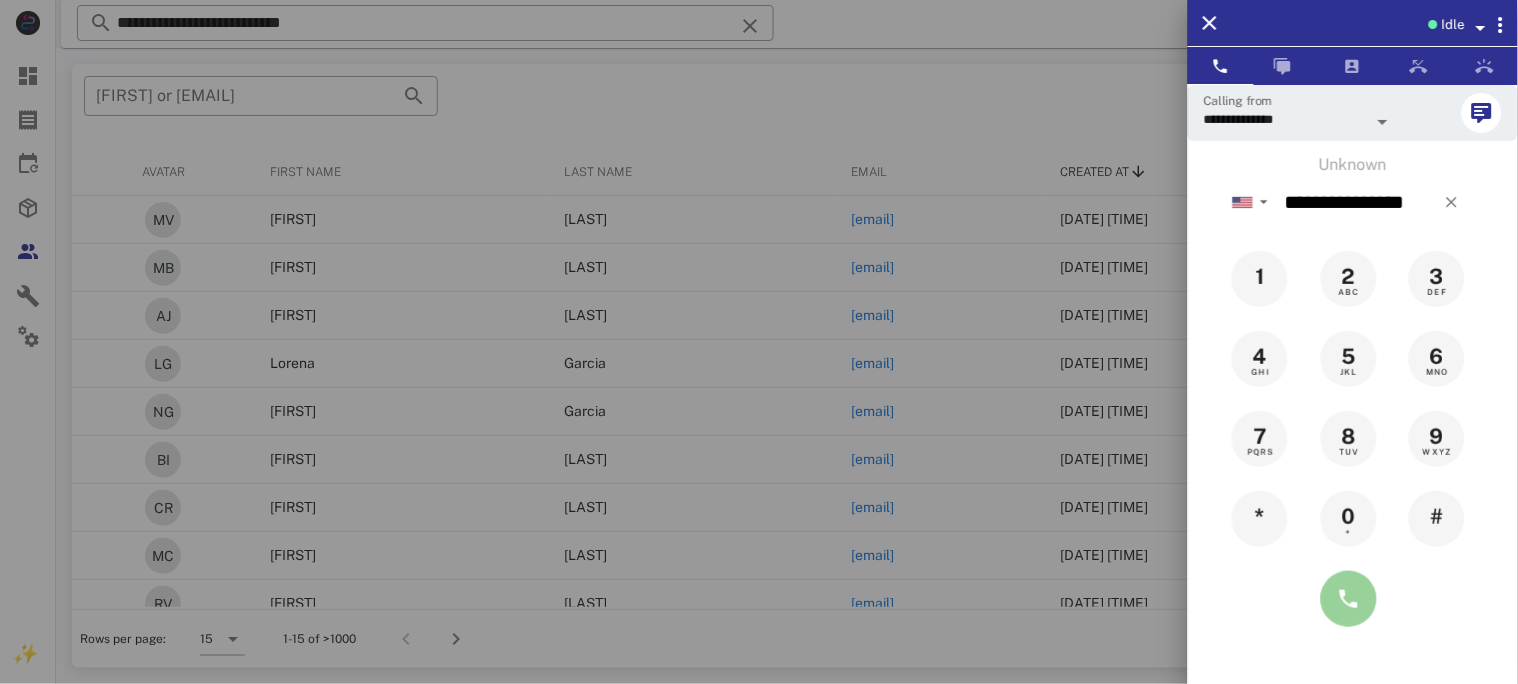 click at bounding box center [1349, 599] 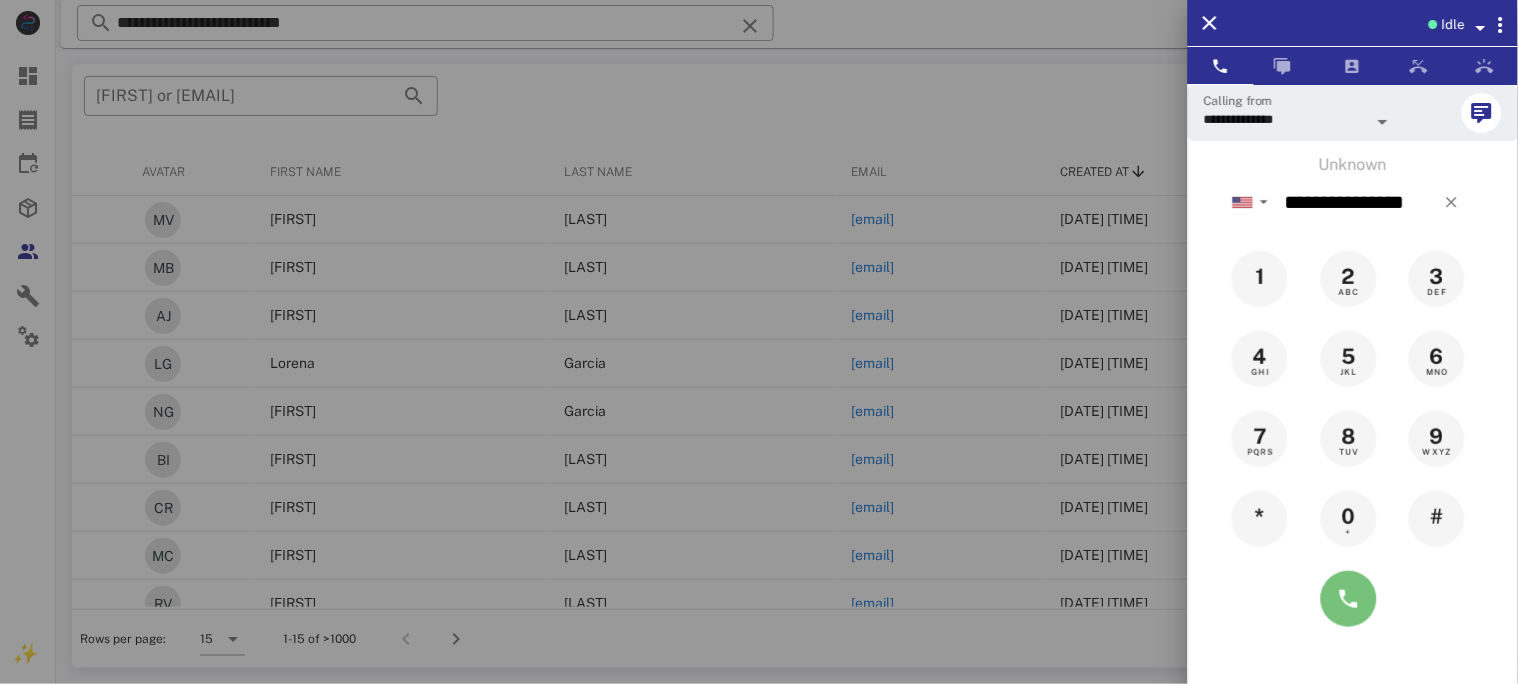 type on "**********" 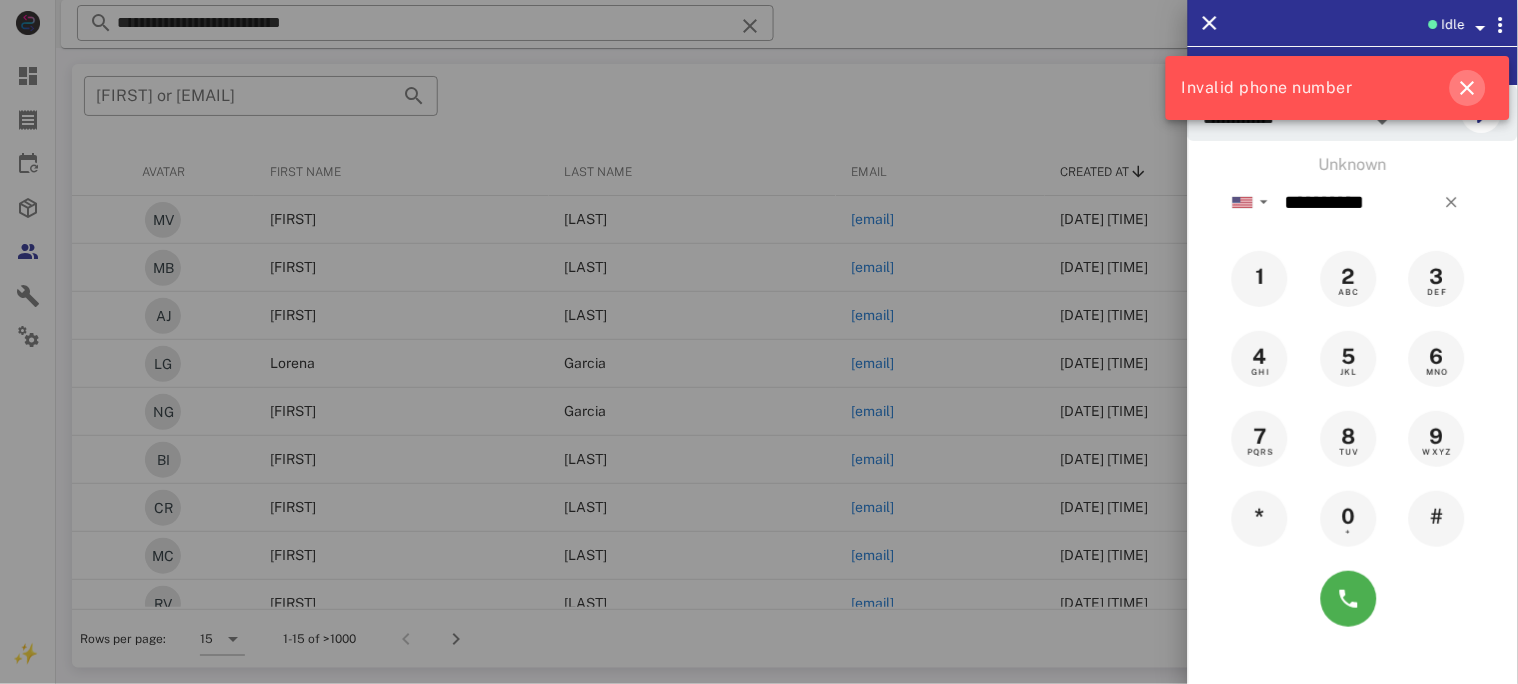 click at bounding box center [1468, 88] 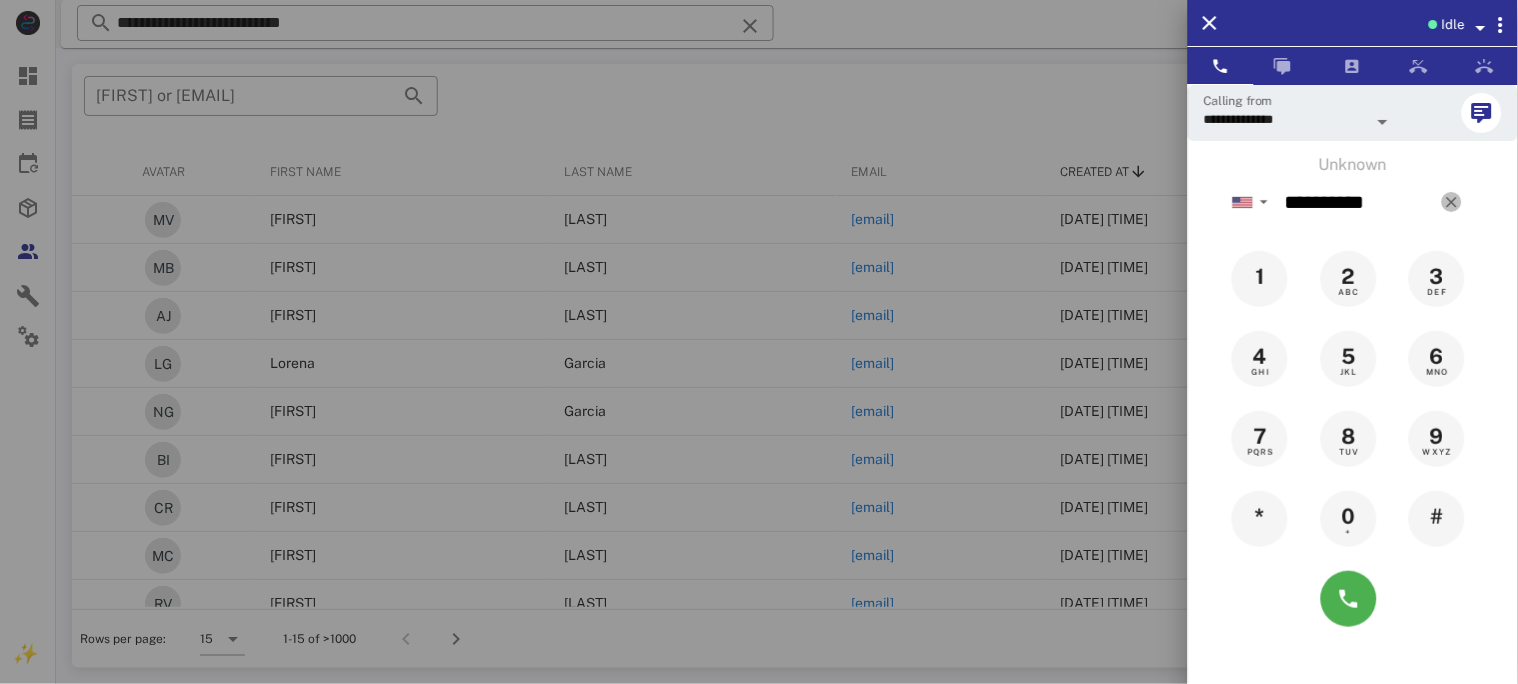 click at bounding box center (1452, 202) 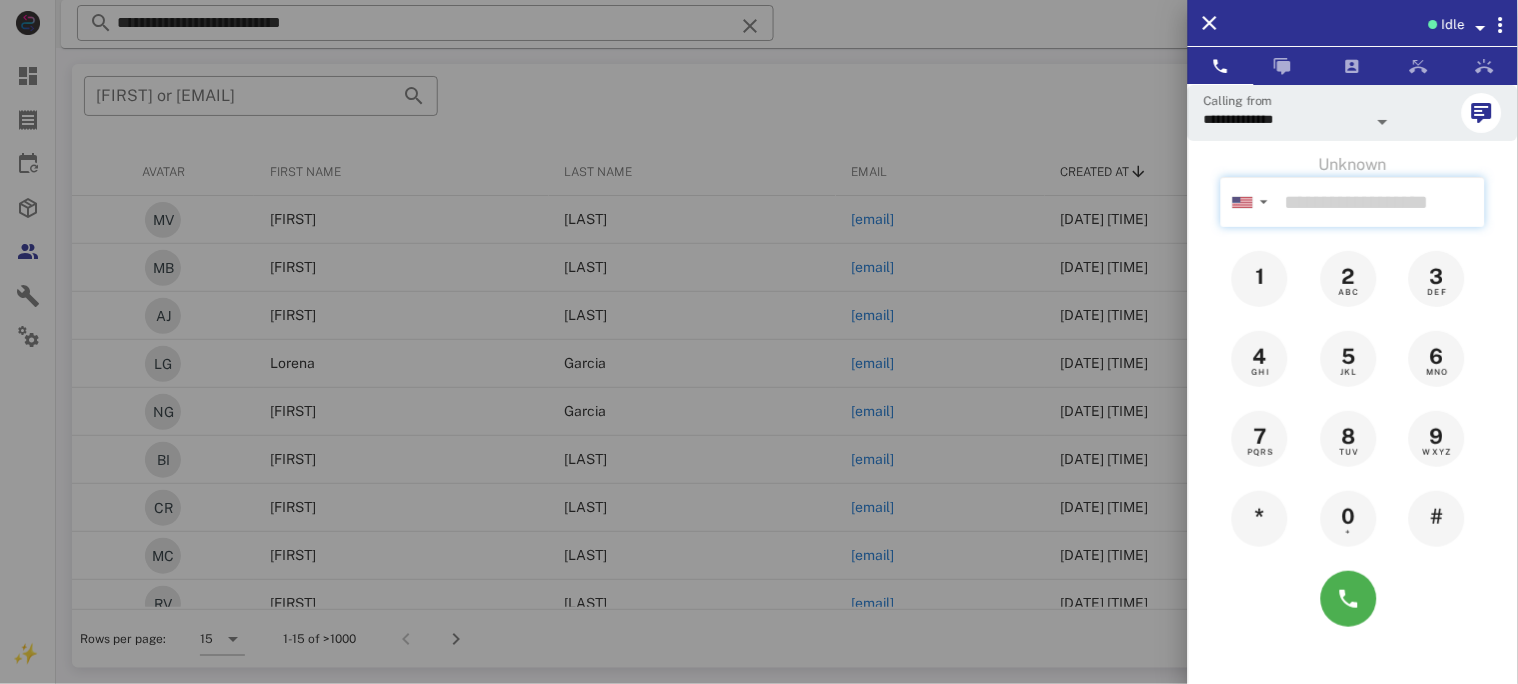 click at bounding box center (1381, 202) 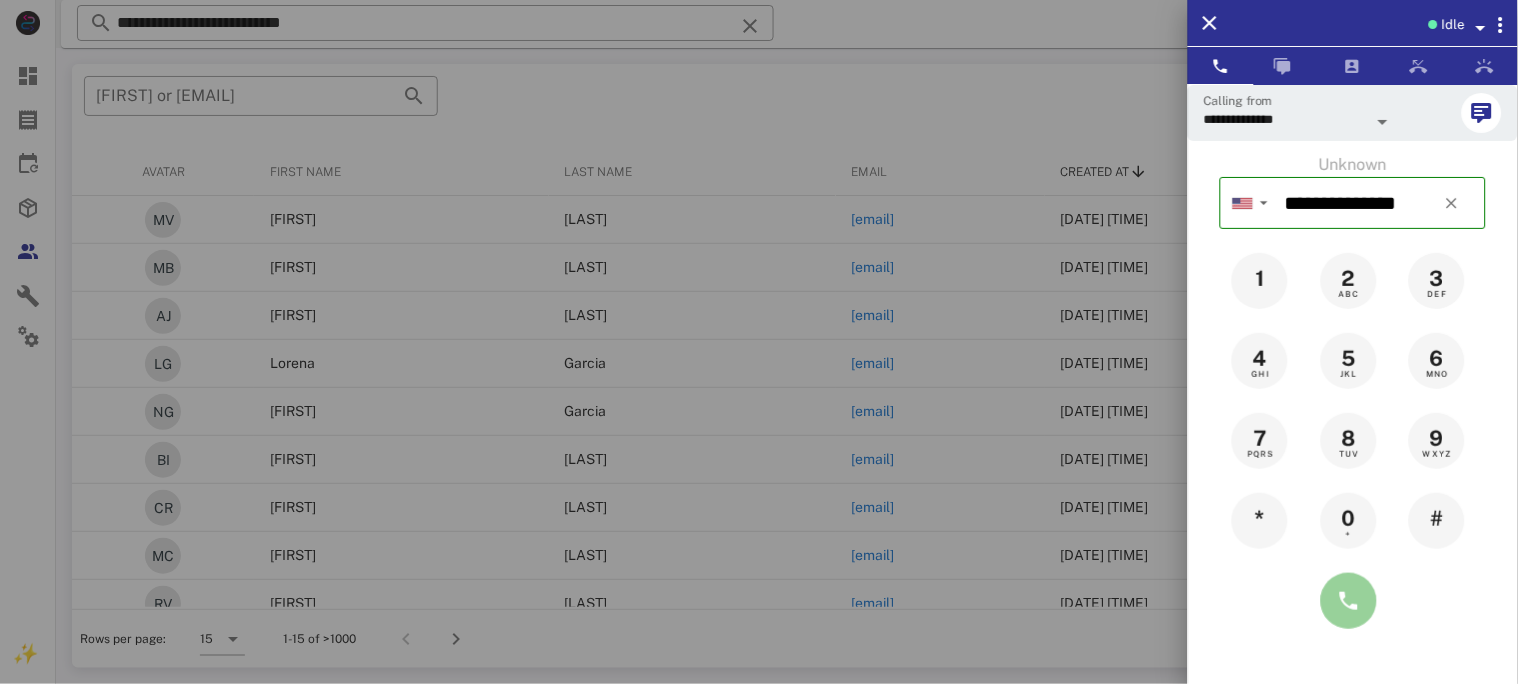 click at bounding box center [1349, 601] 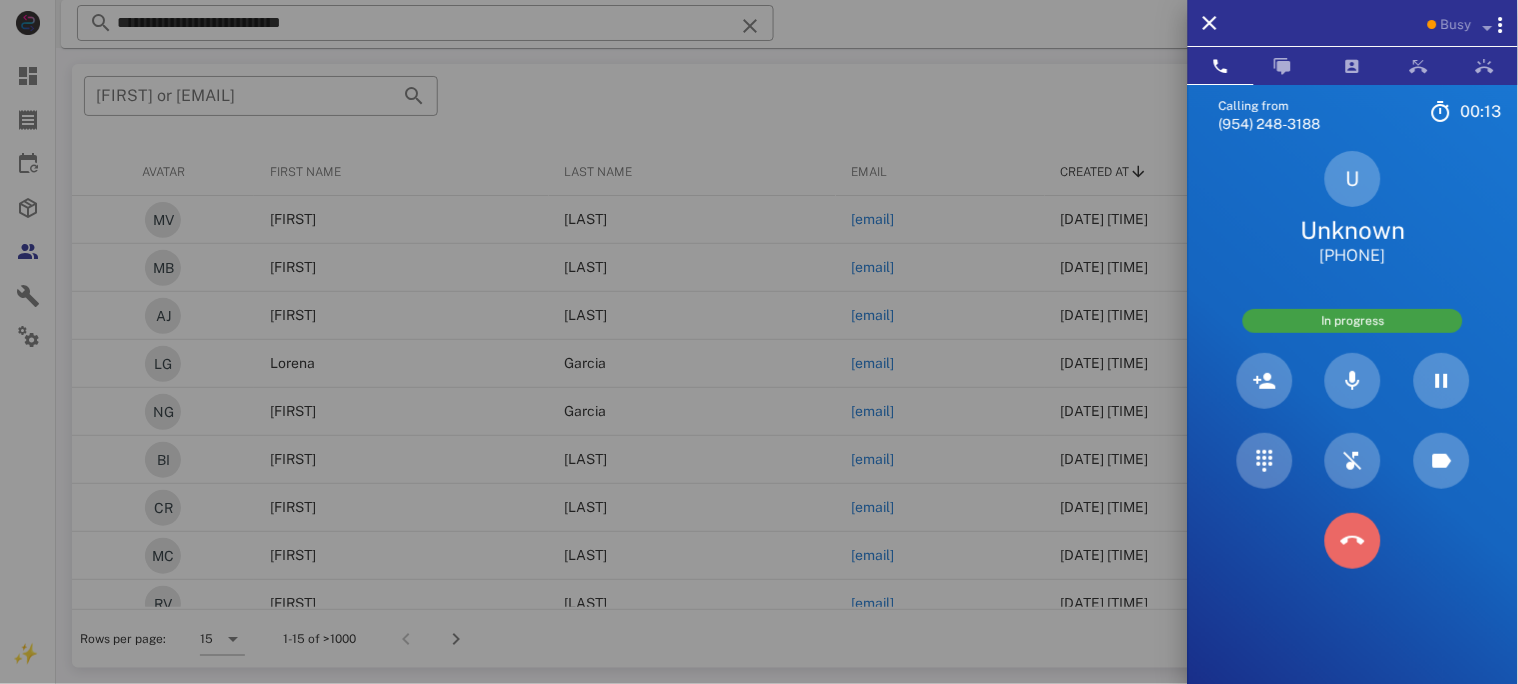 click at bounding box center [1353, 541] 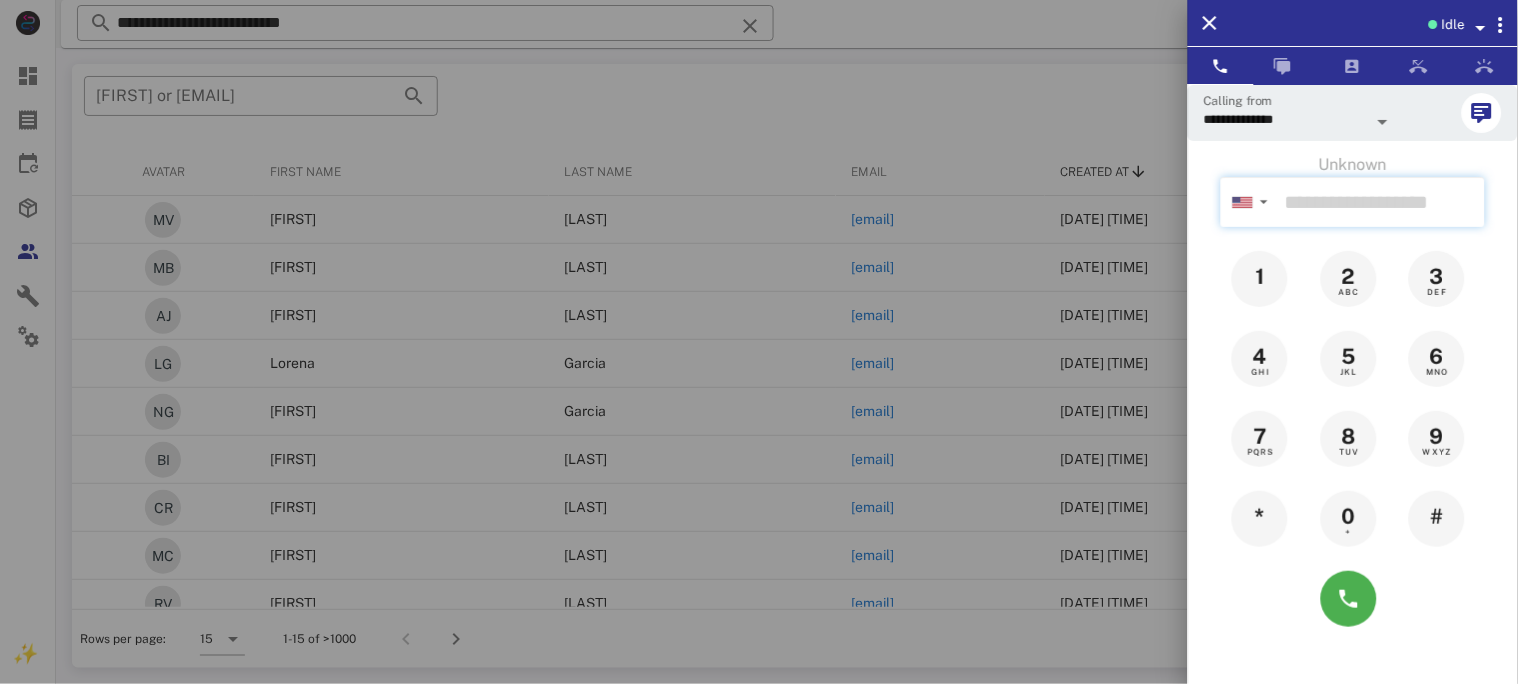 click at bounding box center [1381, 202] 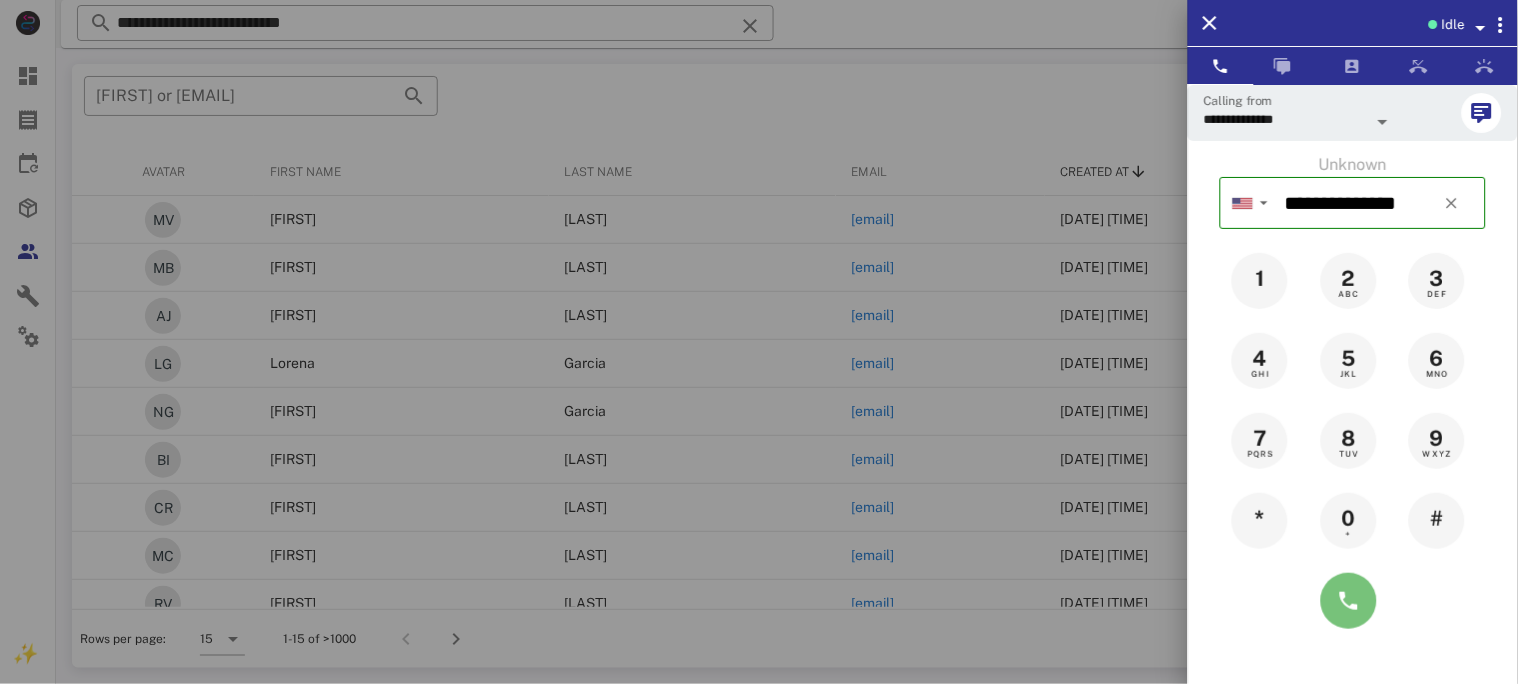 click at bounding box center (1349, 601) 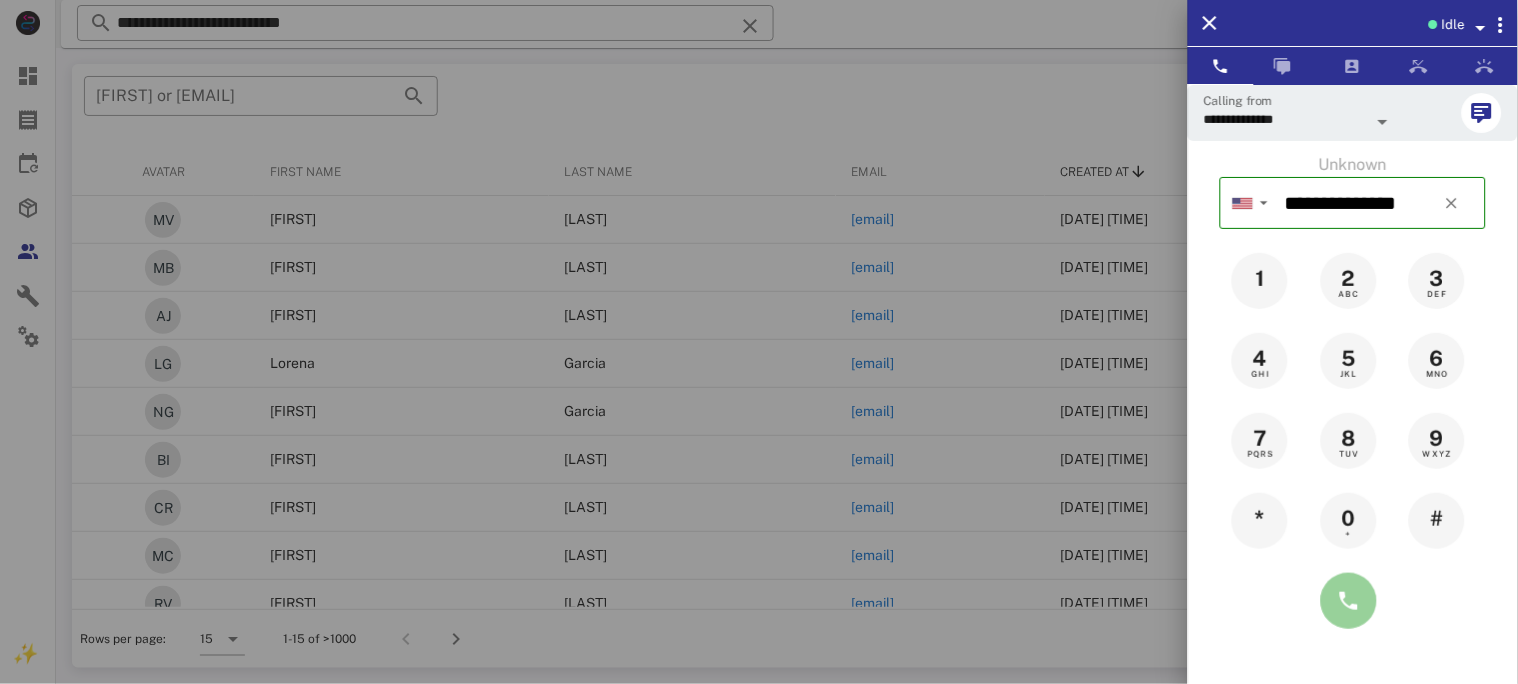 type on "**********" 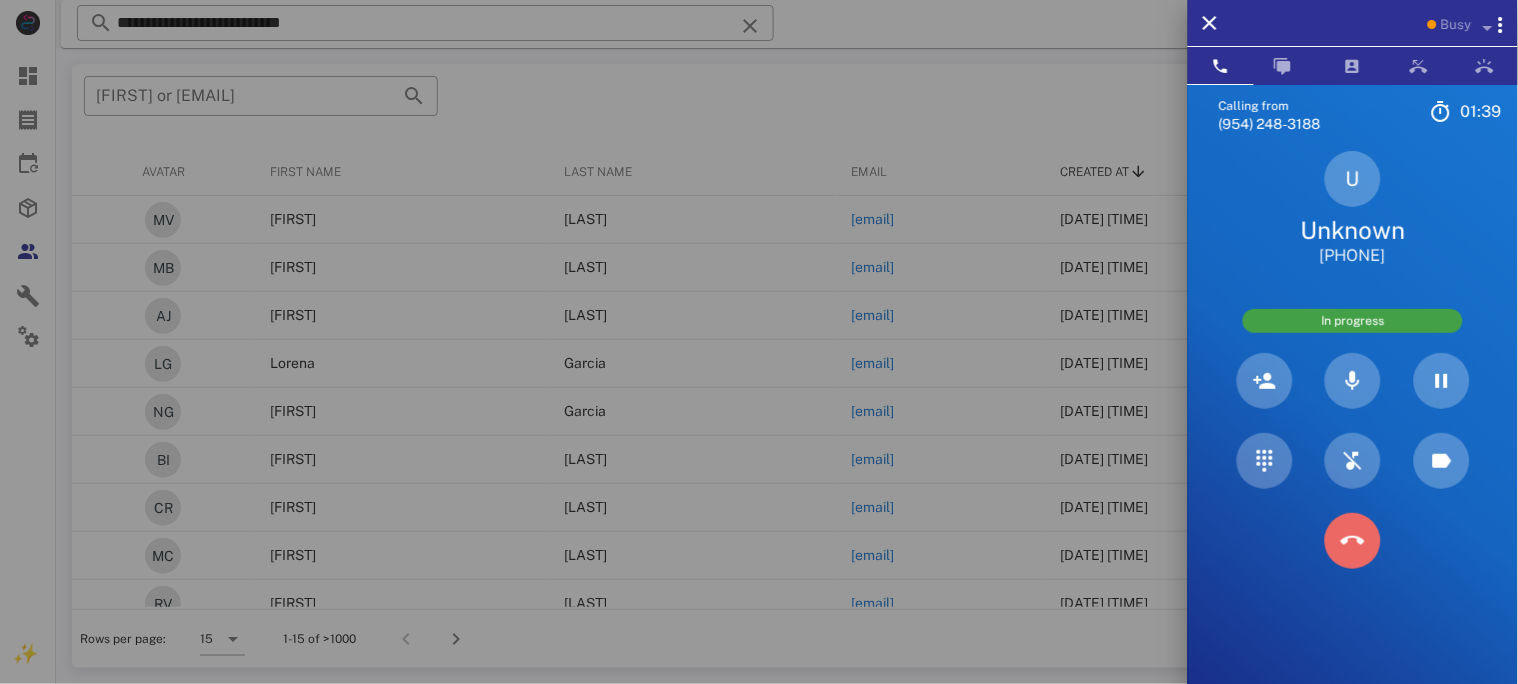 click at bounding box center [1353, 541] 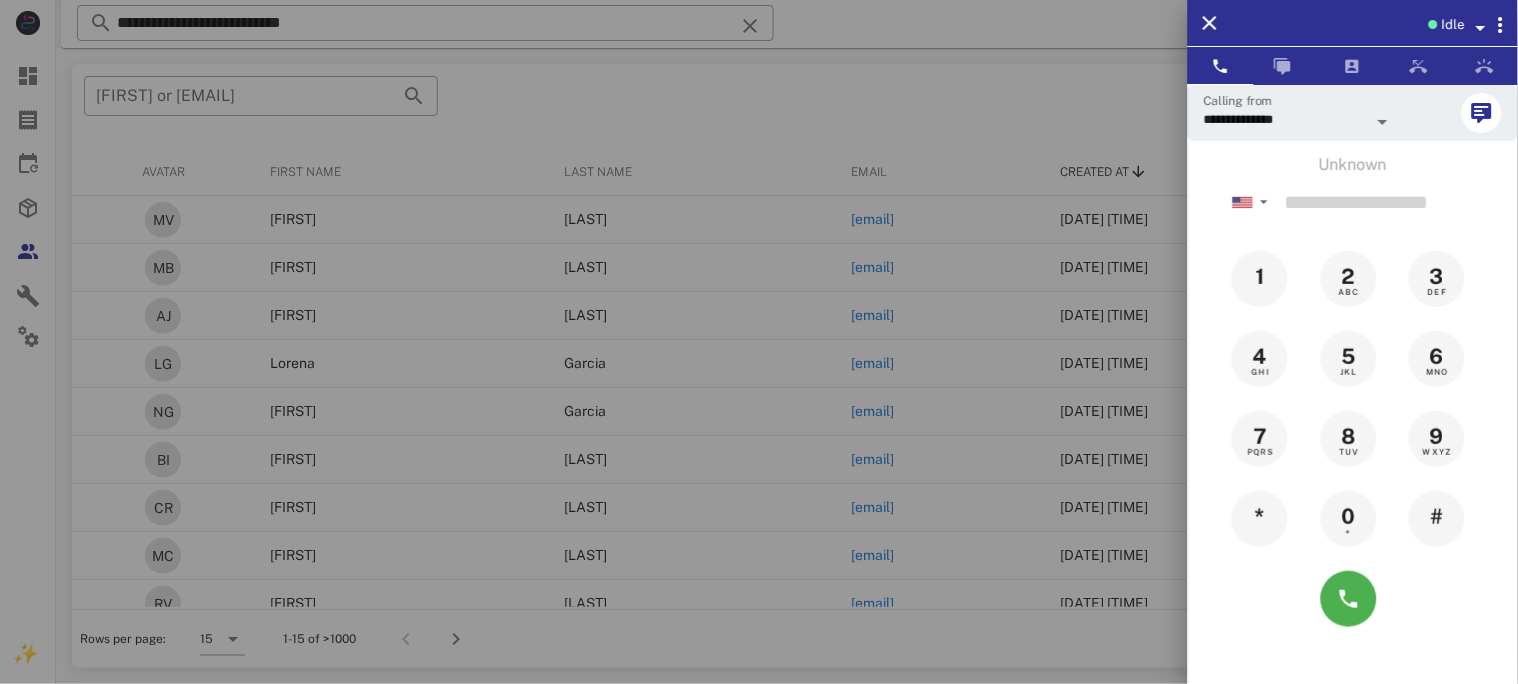 click at bounding box center [759, 342] 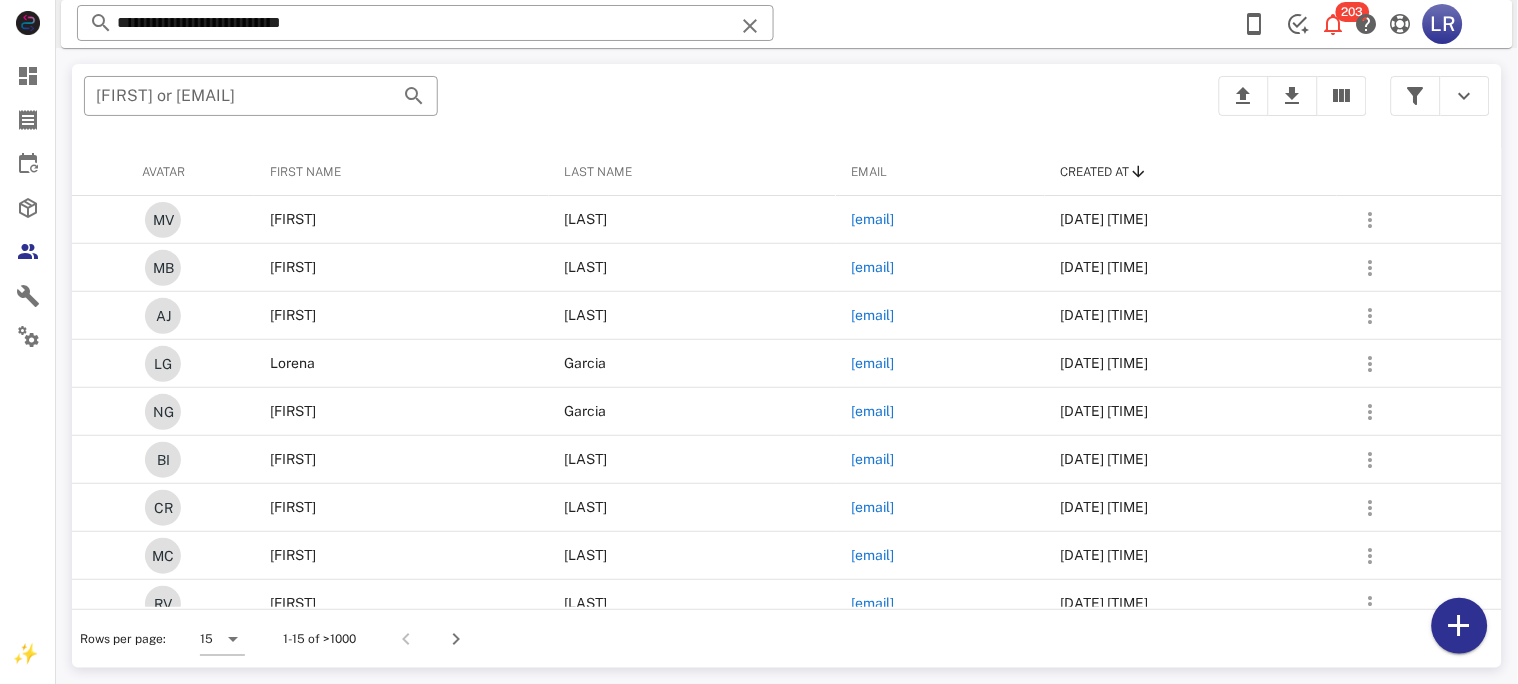 click at bounding box center (750, 26) 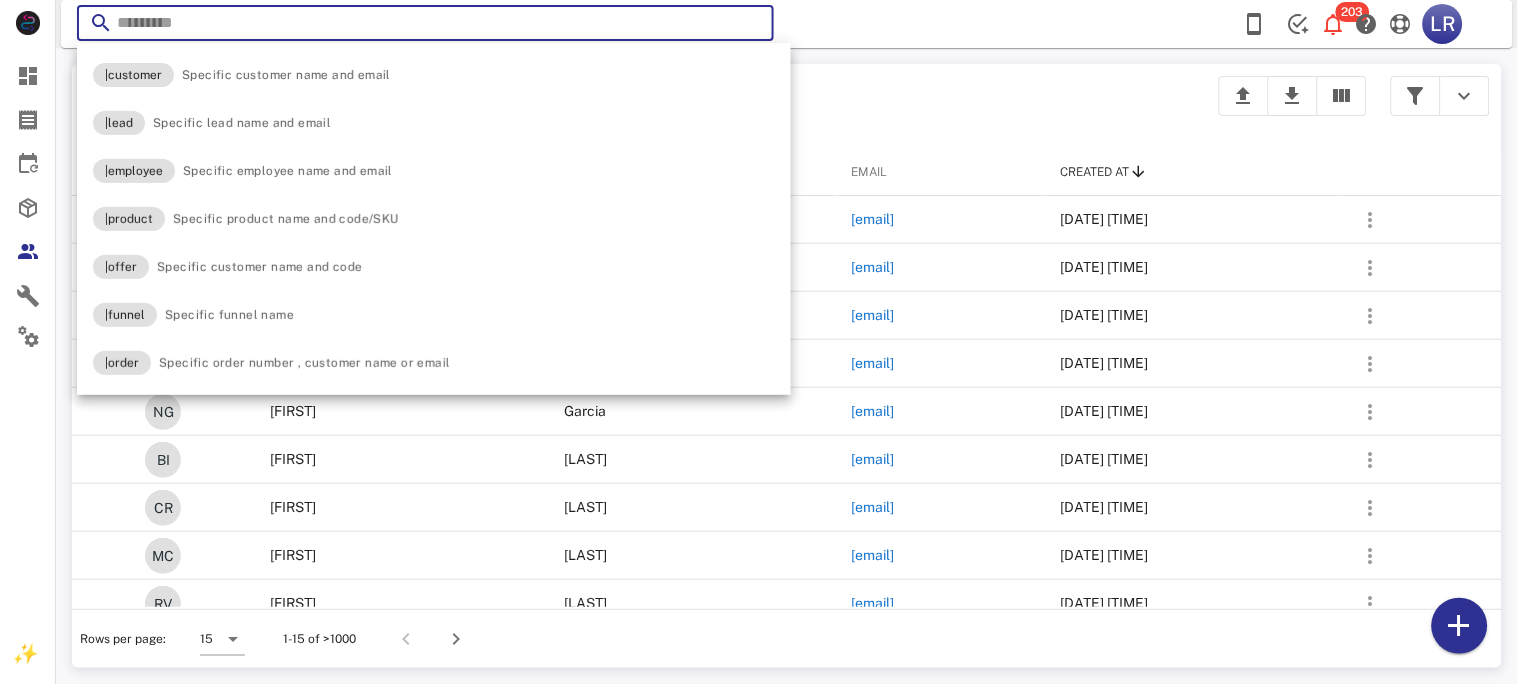 paste on "**********" 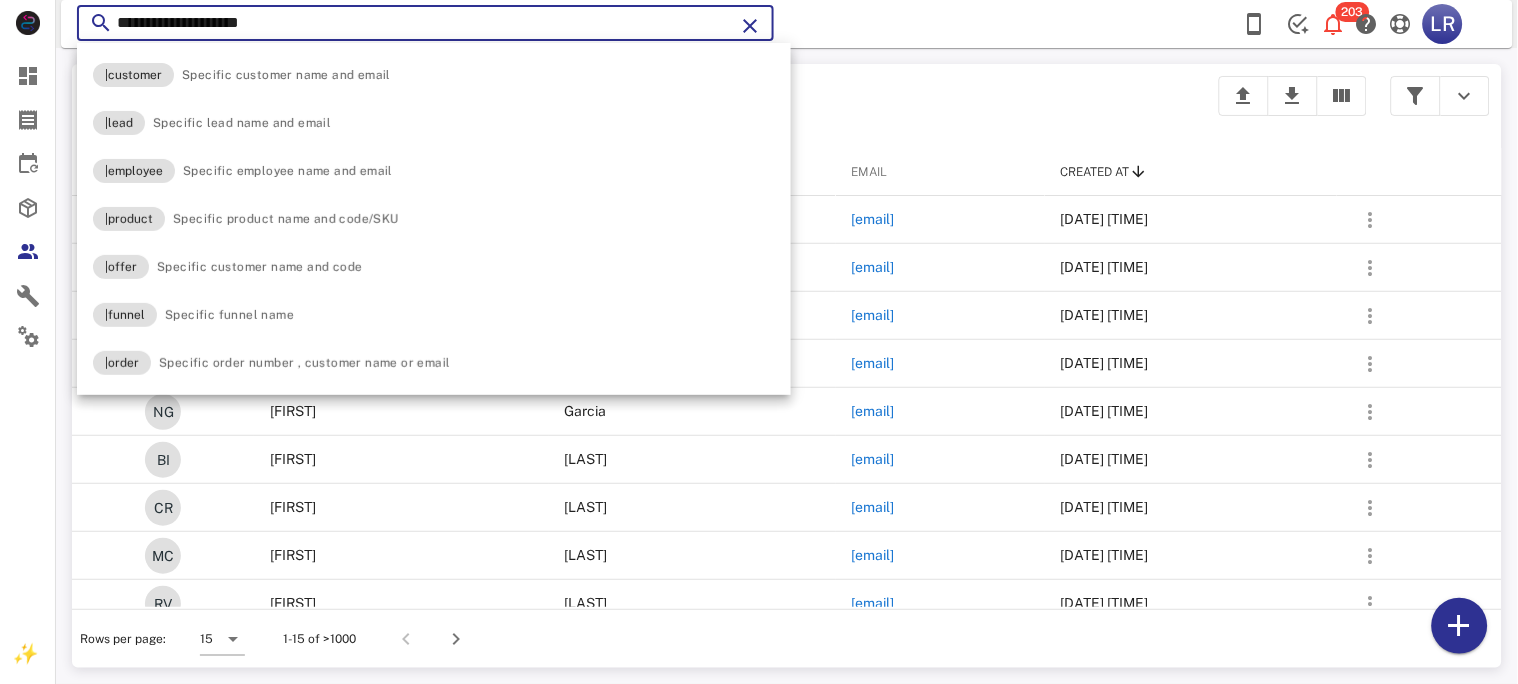 type on "**********" 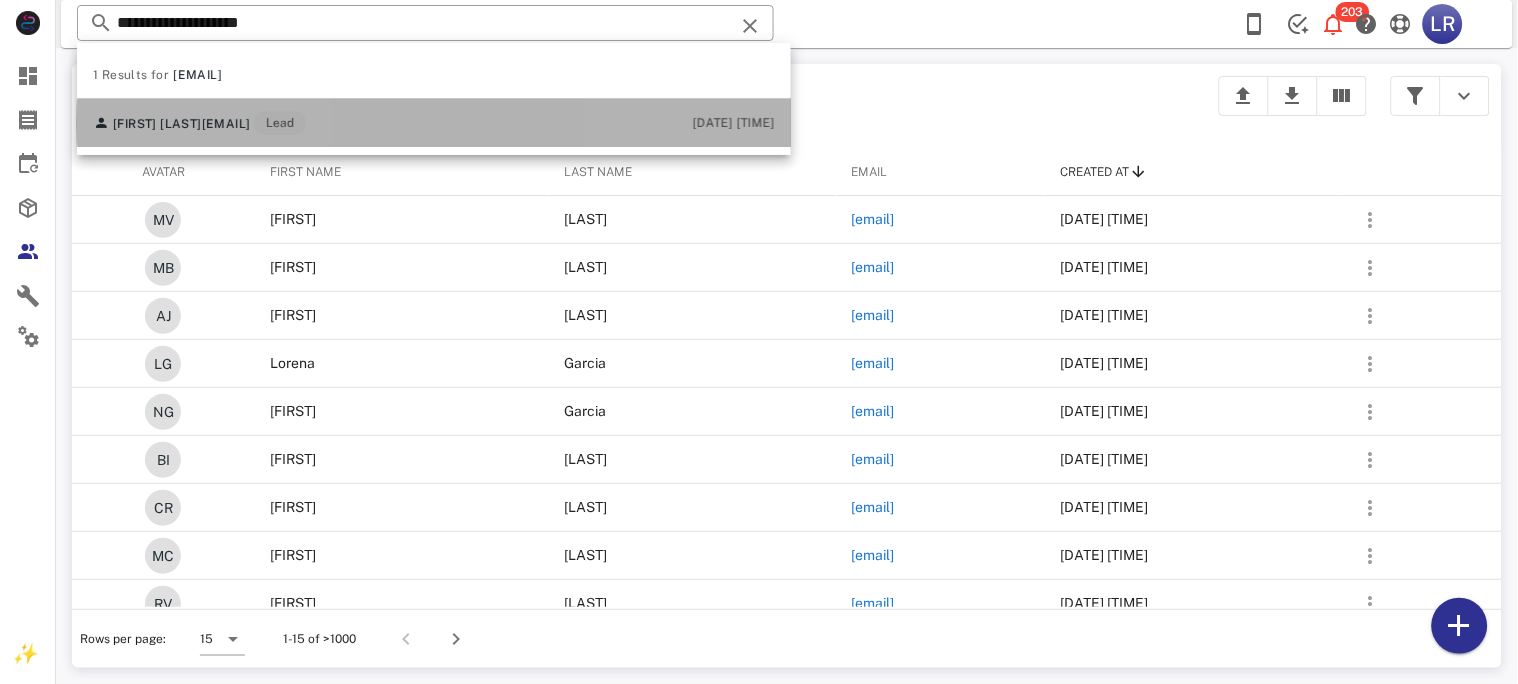 click on "maria.prec@gmail.com" at bounding box center (226, 124) 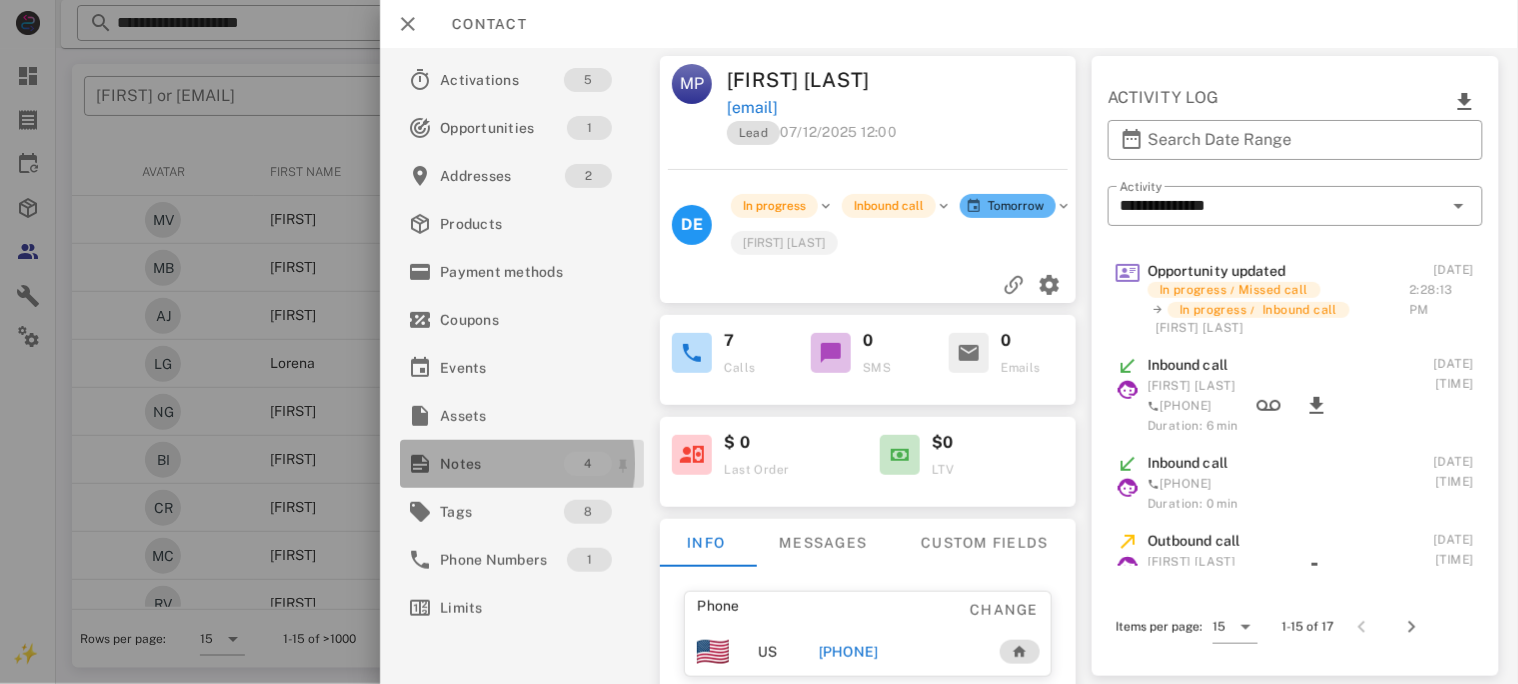 click on "Notes" at bounding box center [502, 464] 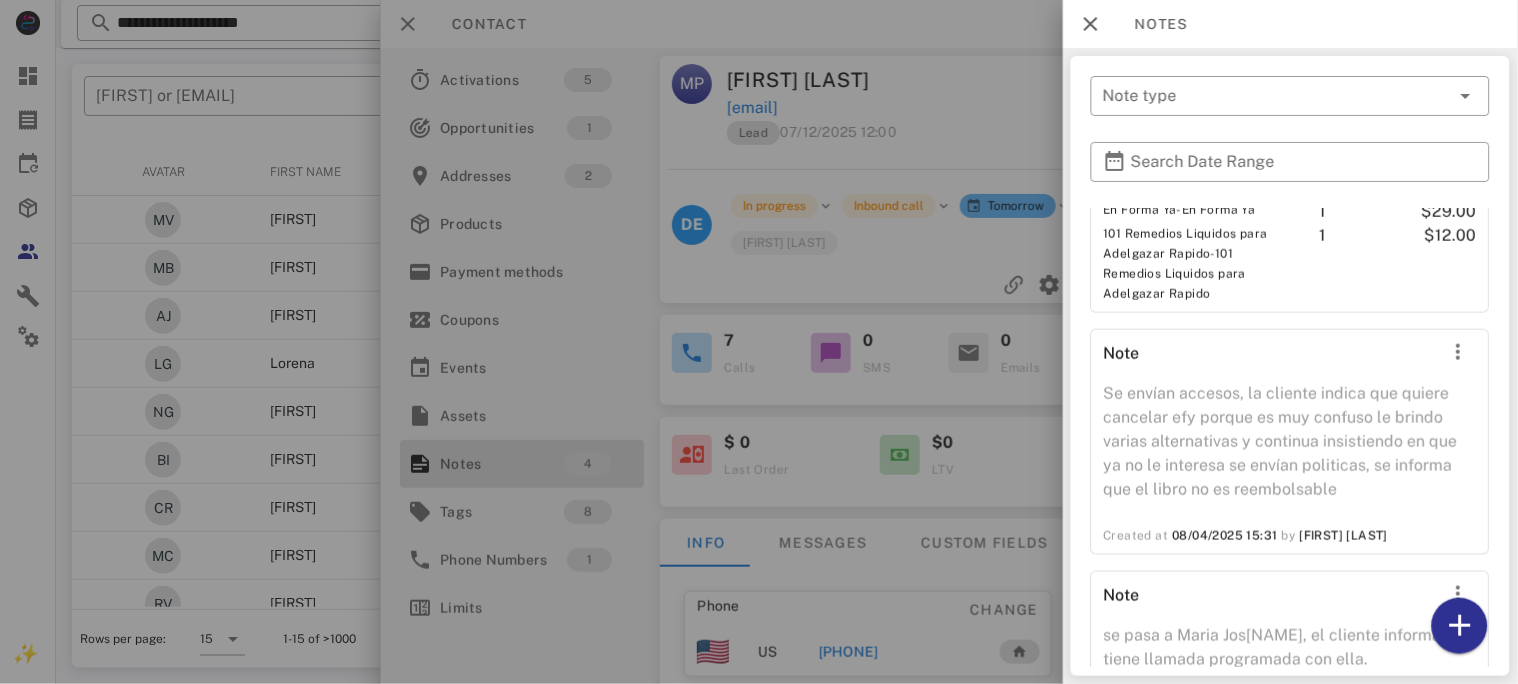 scroll, scrollTop: 594, scrollLeft: 0, axis: vertical 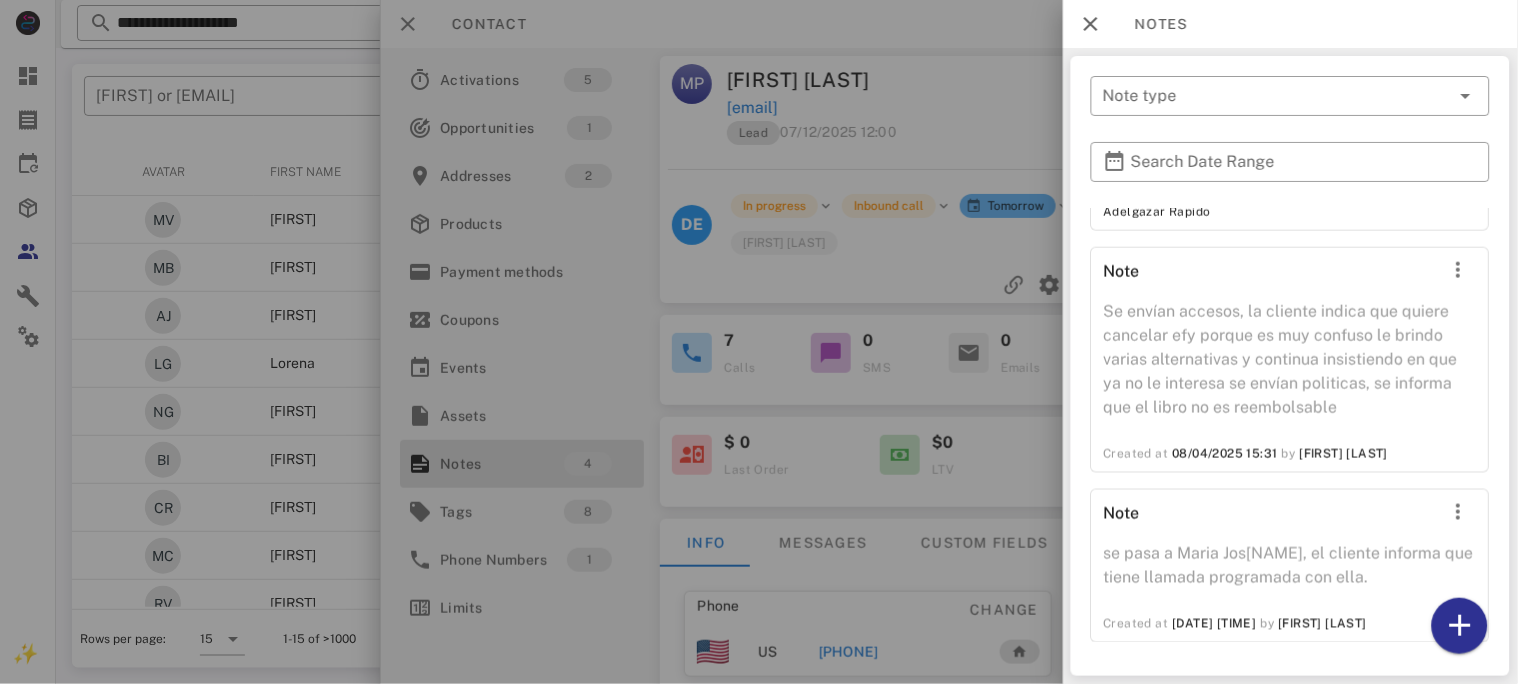click at bounding box center (759, 342) 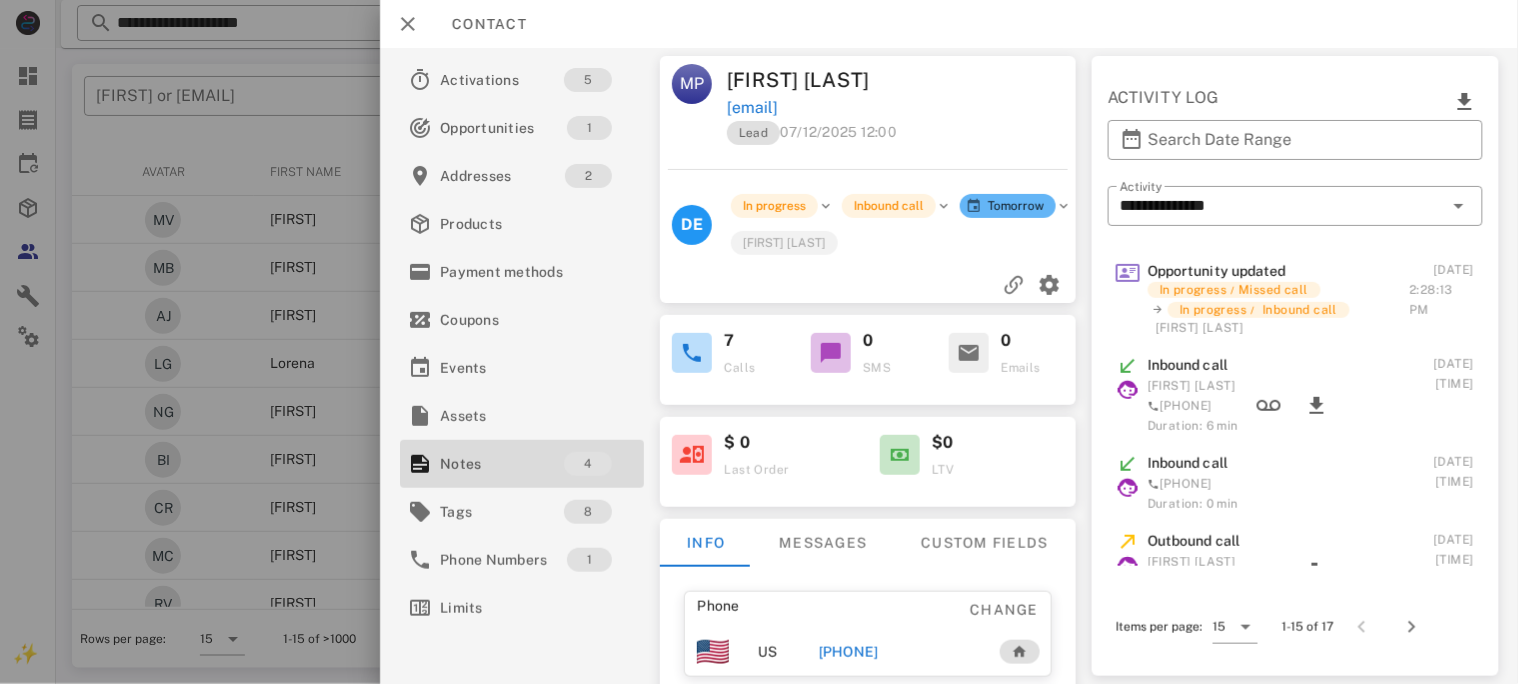 click on "+14089107849" at bounding box center [848, 652] 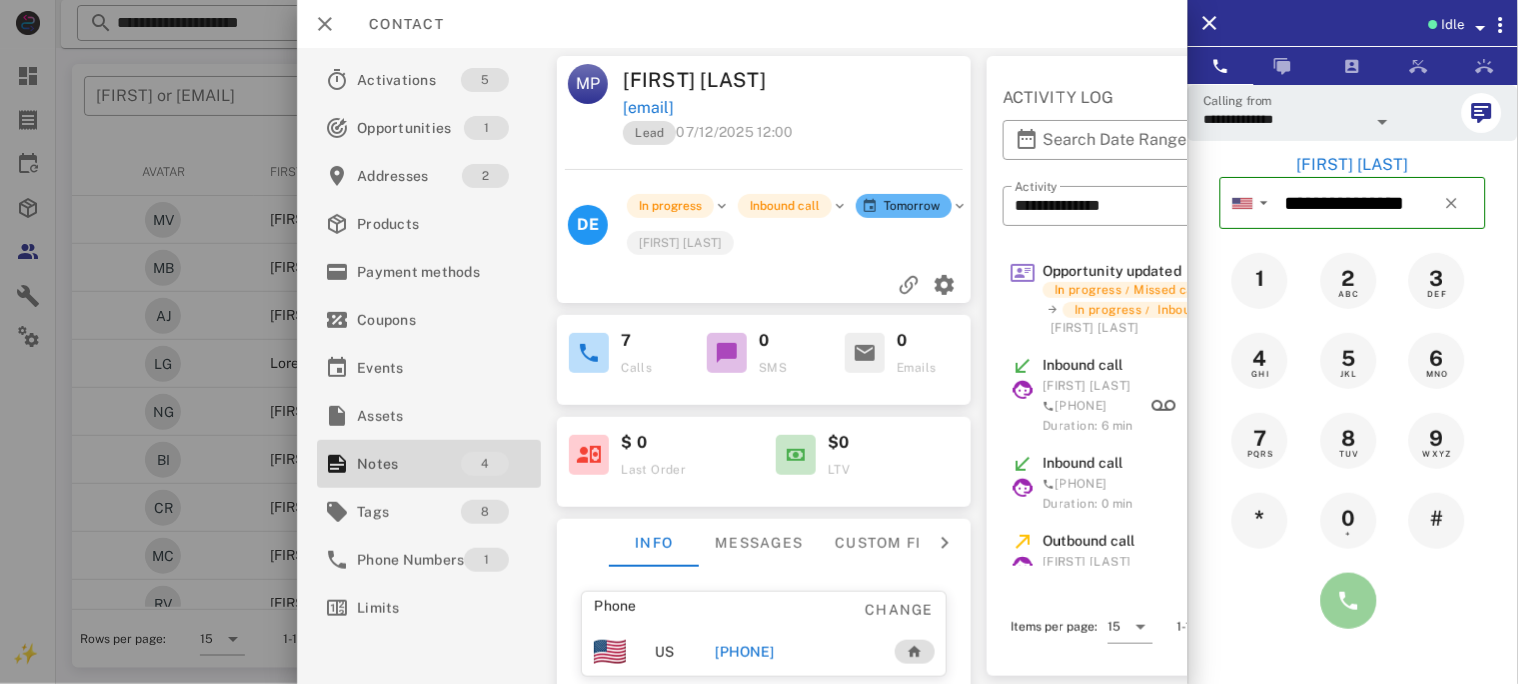 click at bounding box center [1349, 601] 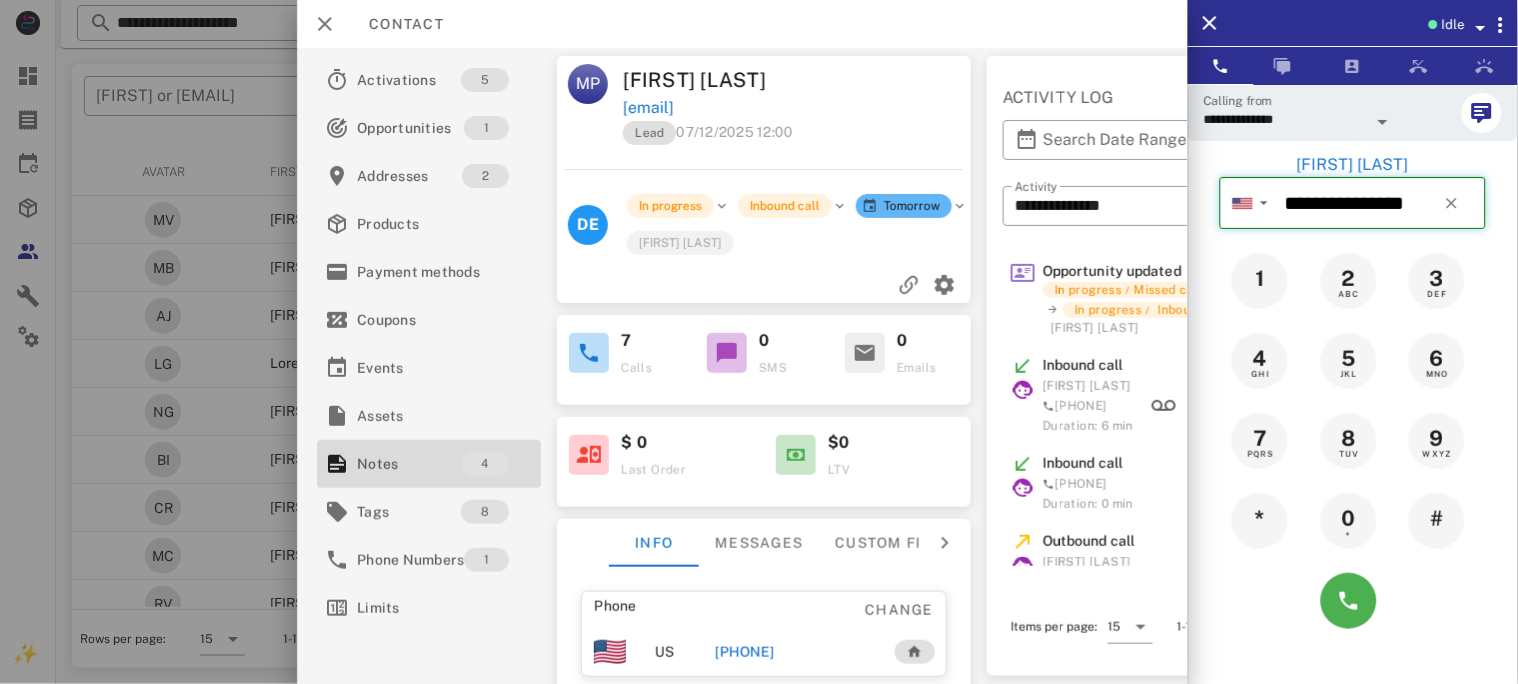 type 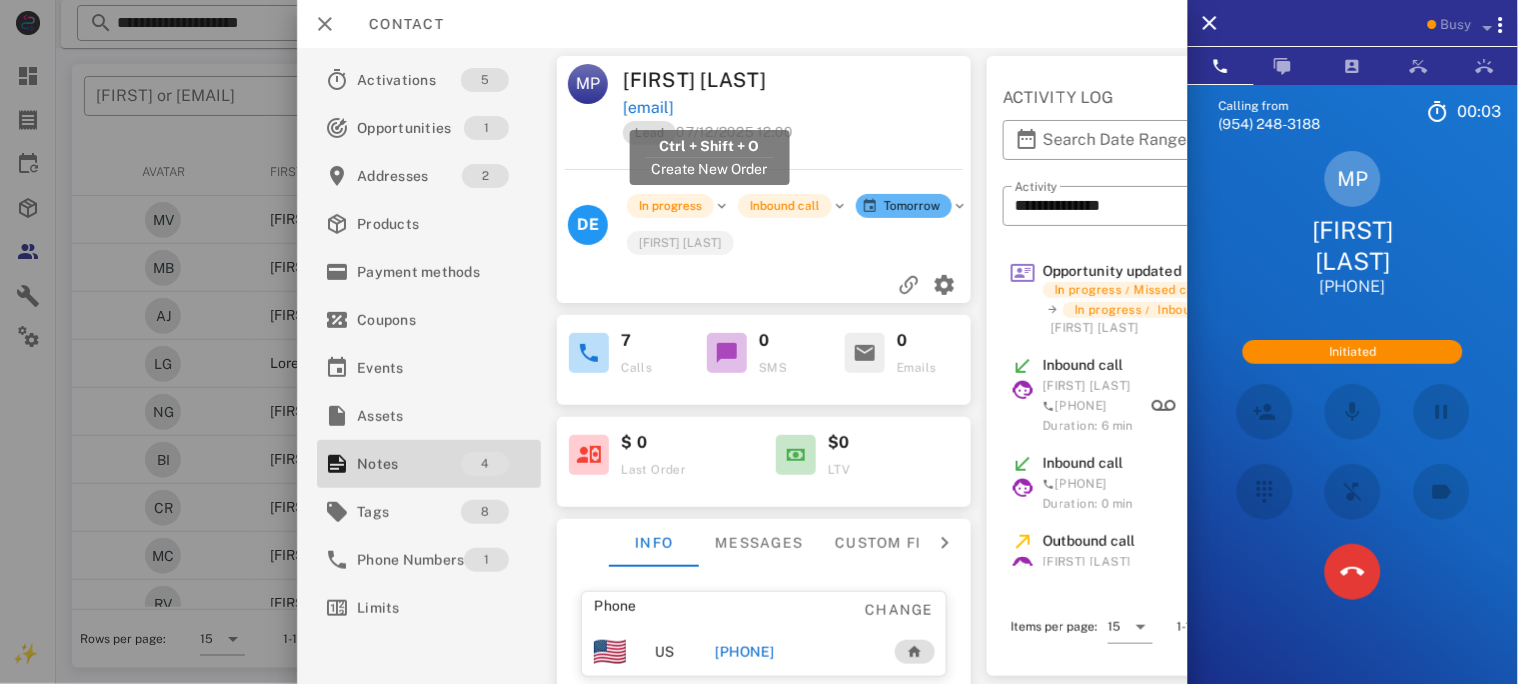 drag, startPoint x: 812, startPoint y: 106, endPoint x: 625, endPoint y: 116, distance: 187.26718 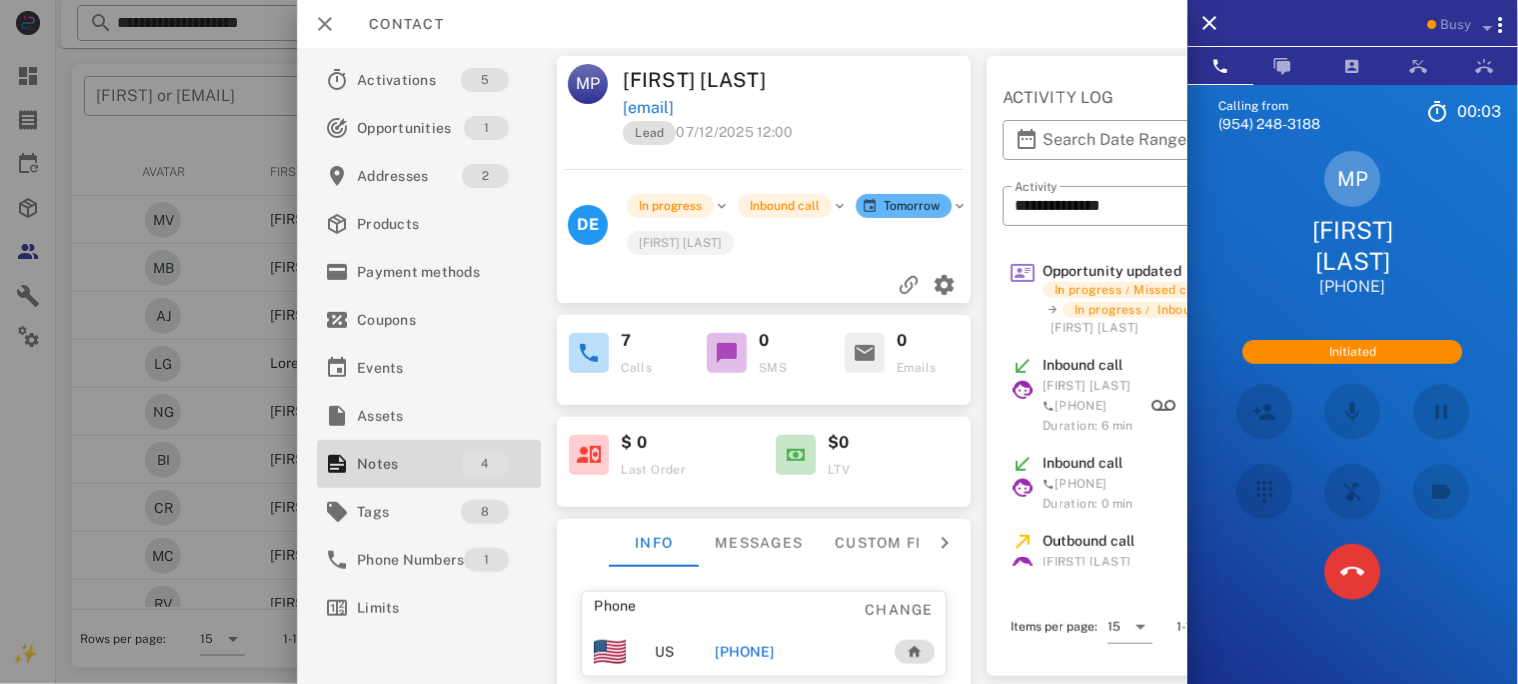 copy on "maria.prec@gmail.com" 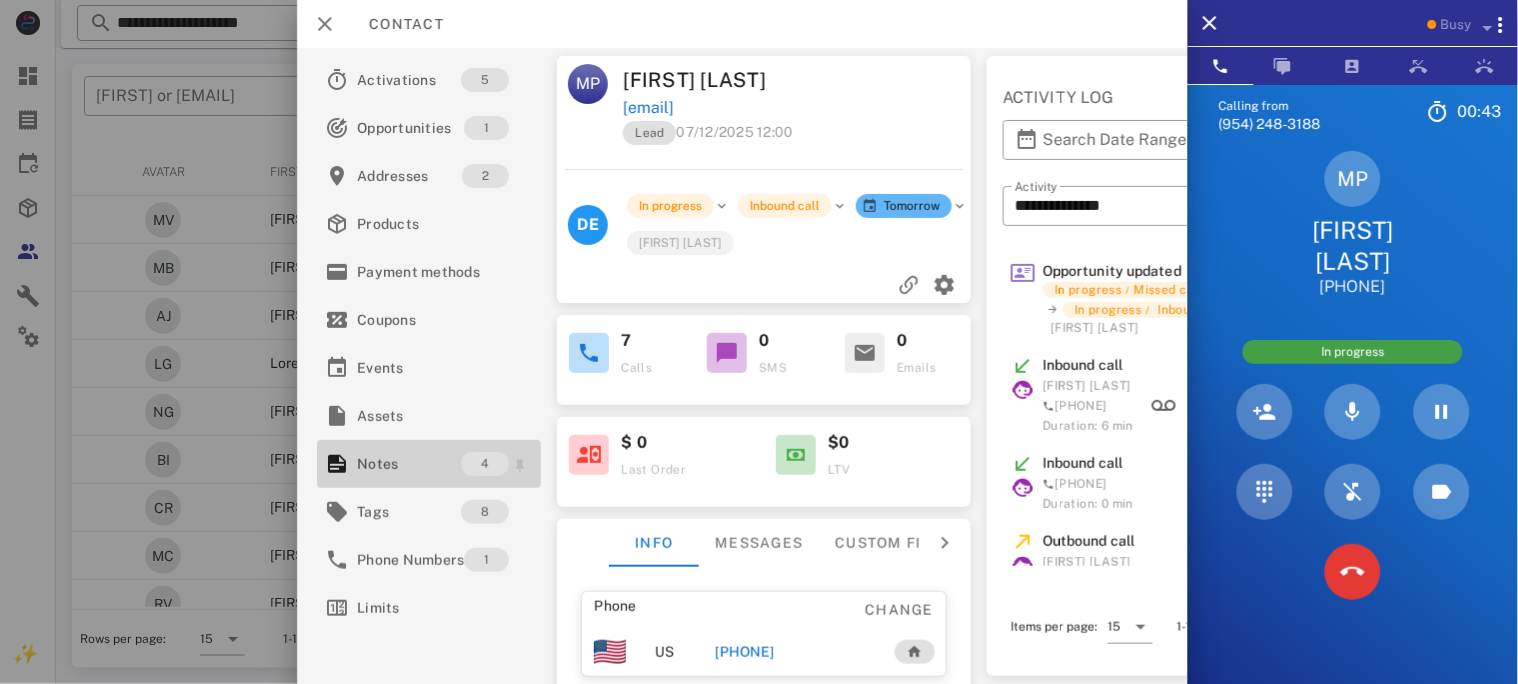 click on "Notes" at bounding box center (409, 464) 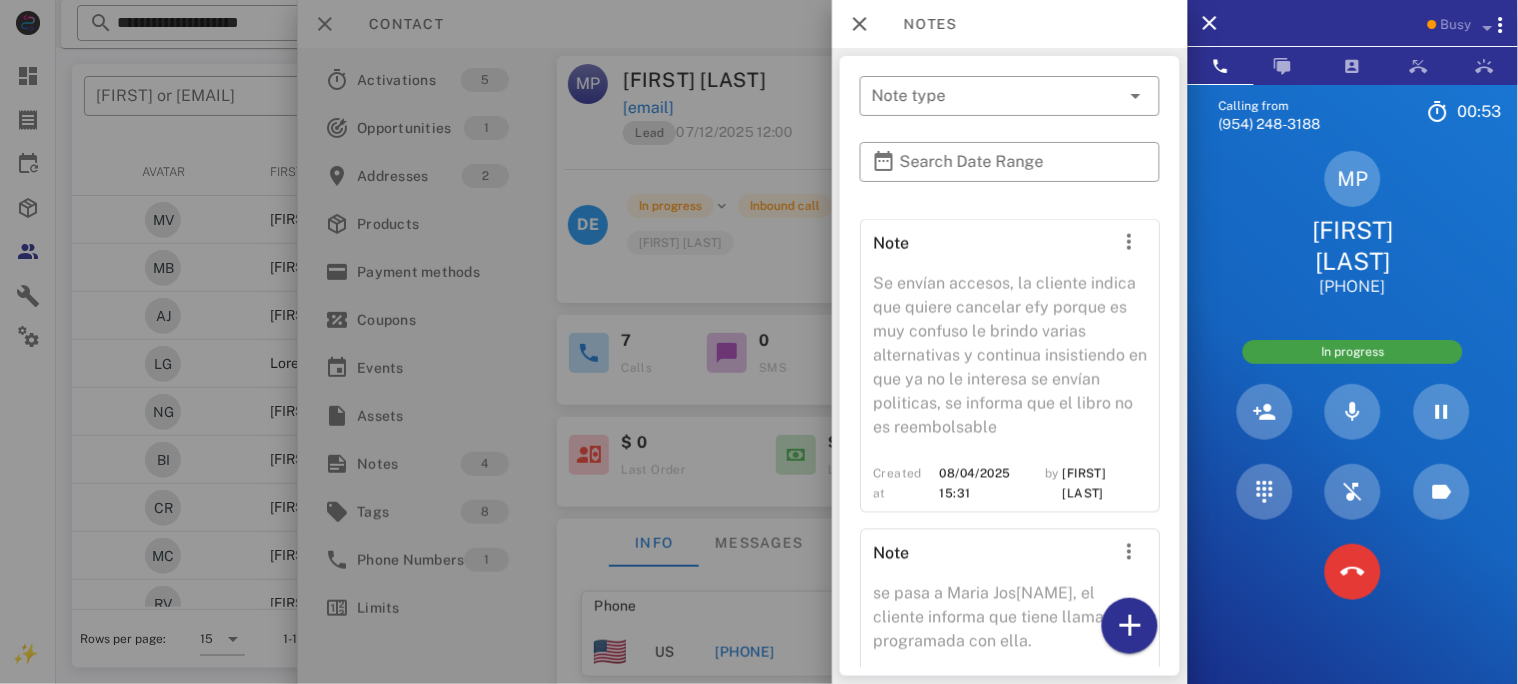 scroll, scrollTop: 839, scrollLeft: 0, axis: vertical 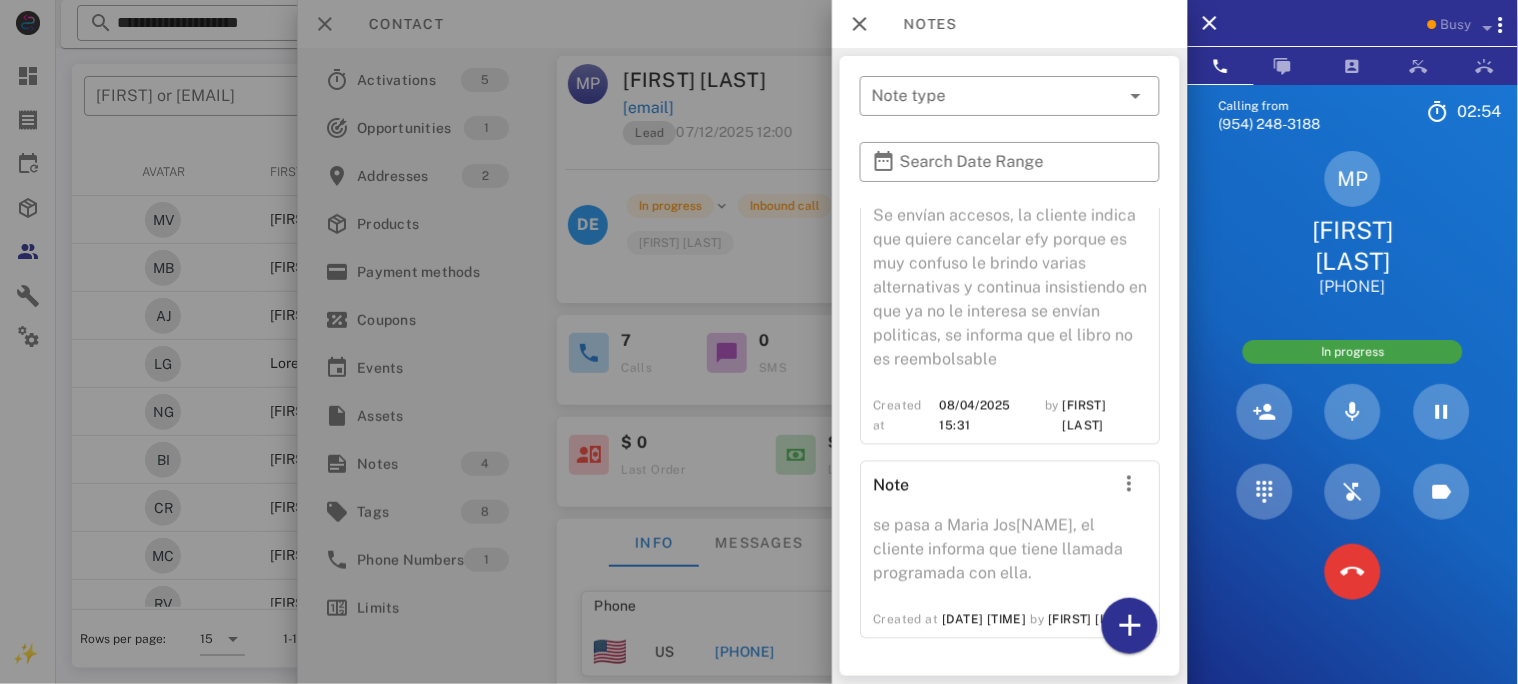 drag, startPoint x: 798, startPoint y: 109, endPoint x: 755, endPoint y: 107, distance: 43.046486 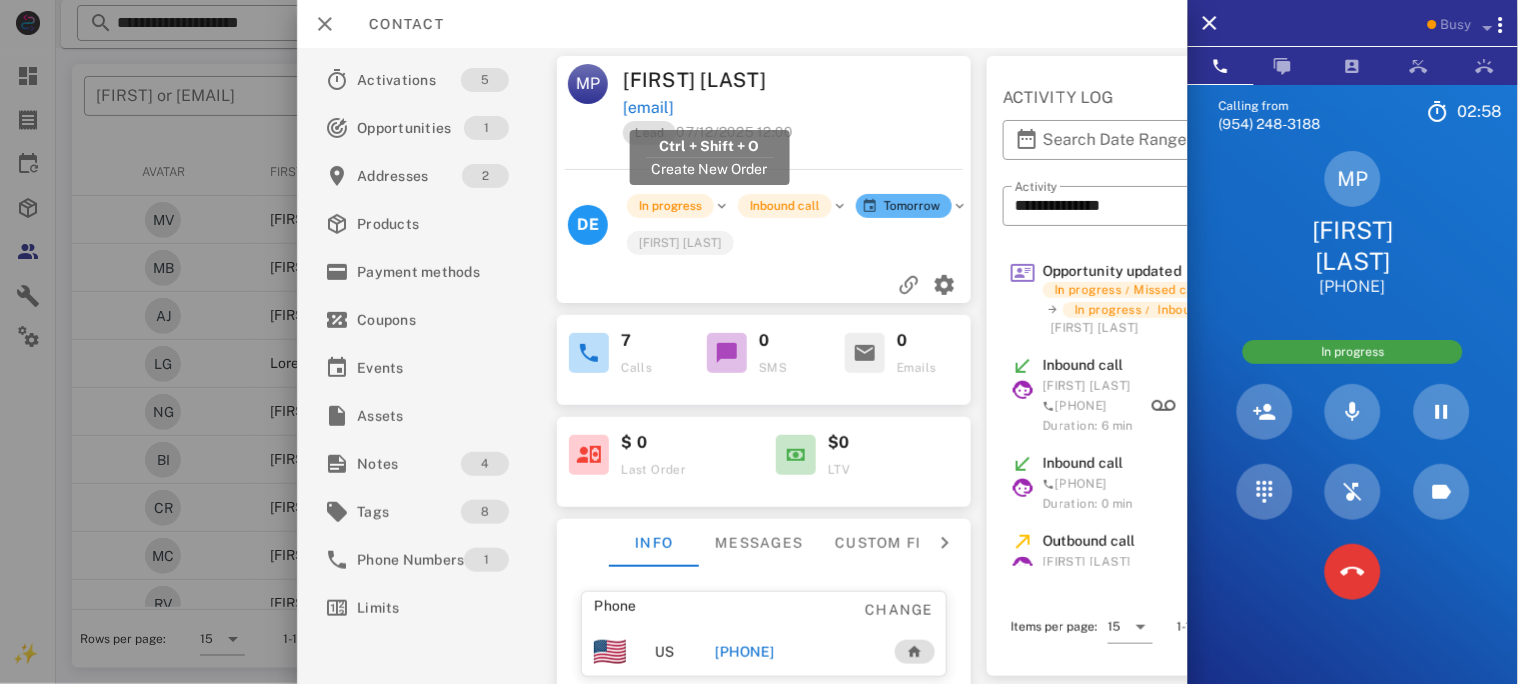 drag, startPoint x: 807, startPoint y: 101, endPoint x: 627, endPoint y: 108, distance: 180.13606 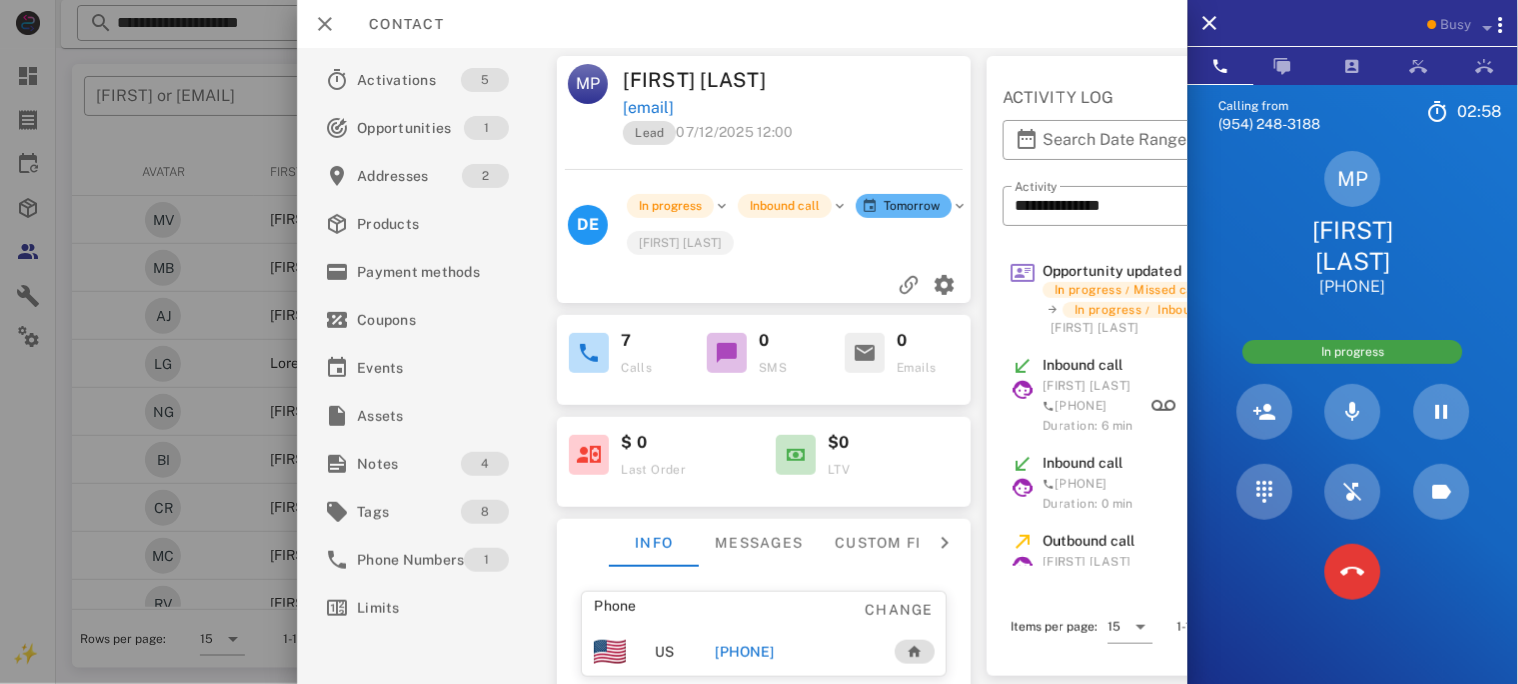 copy on "maria.prec@gmail.com" 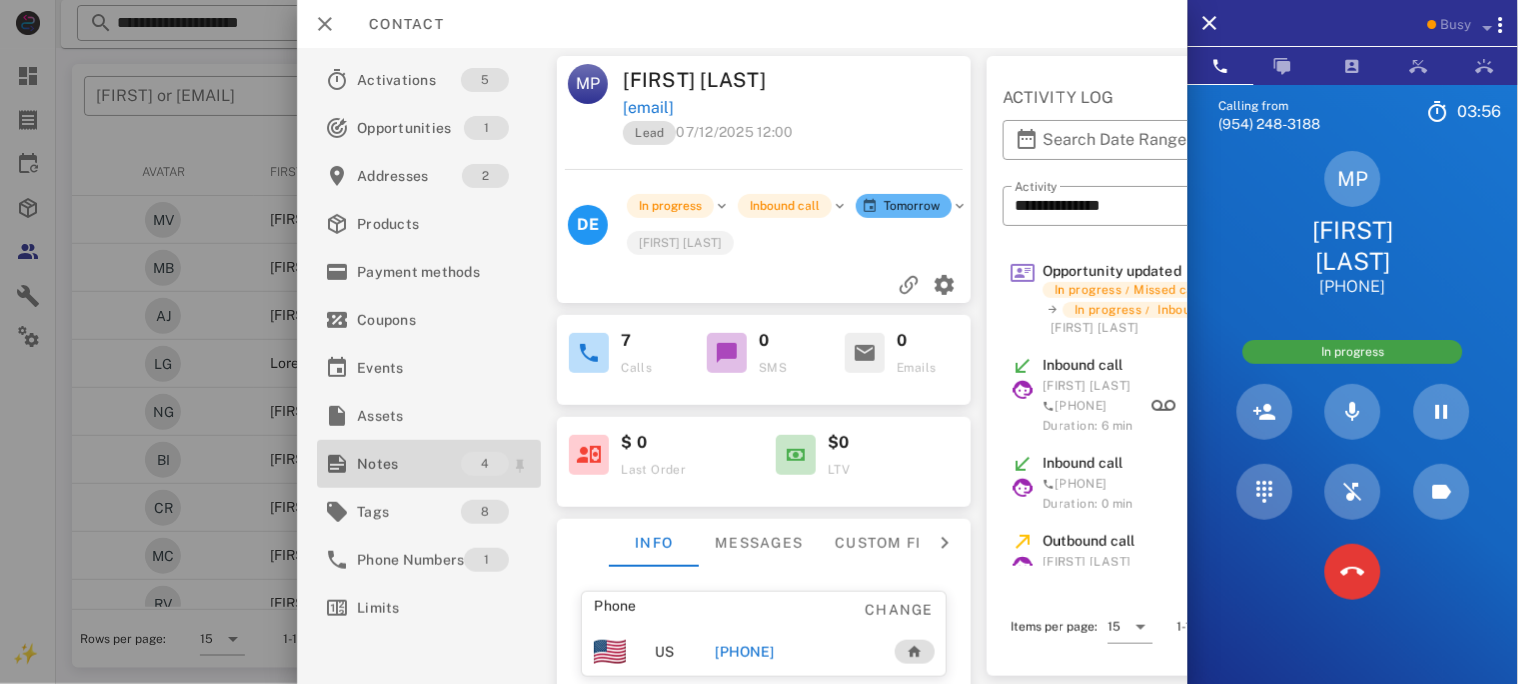 click on "Notes" at bounding box center [409, 464] 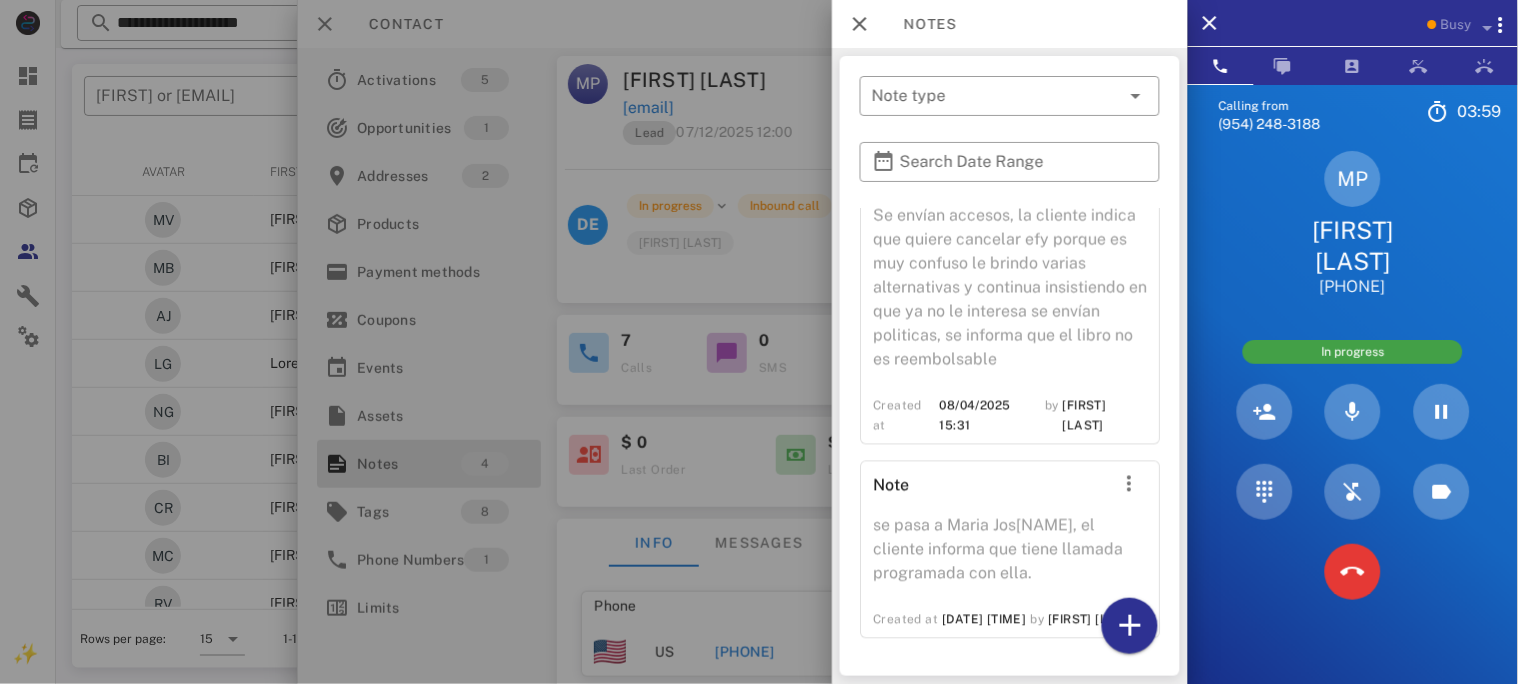 scroll, scrollTop: 839, scrollLeft: 0, axis: vertical 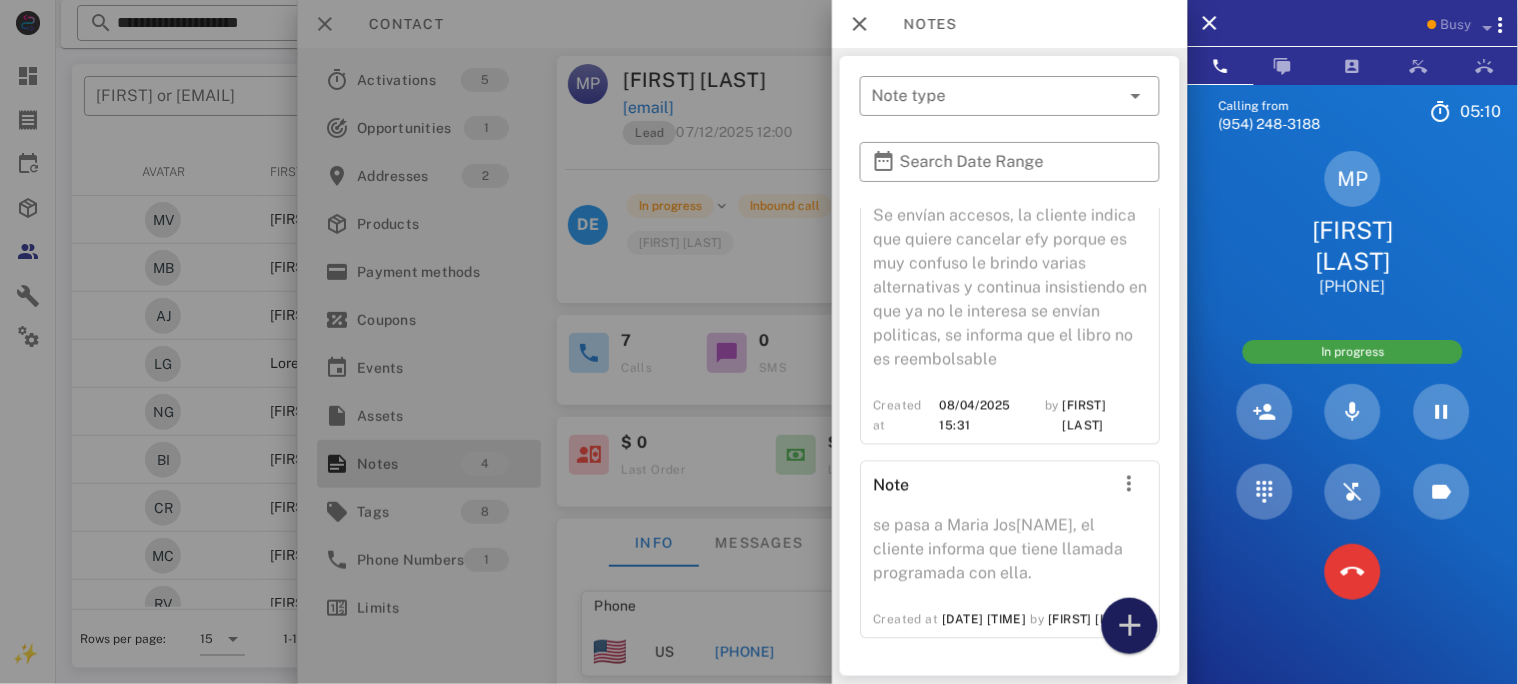 click at bounding box center (1130, 626) 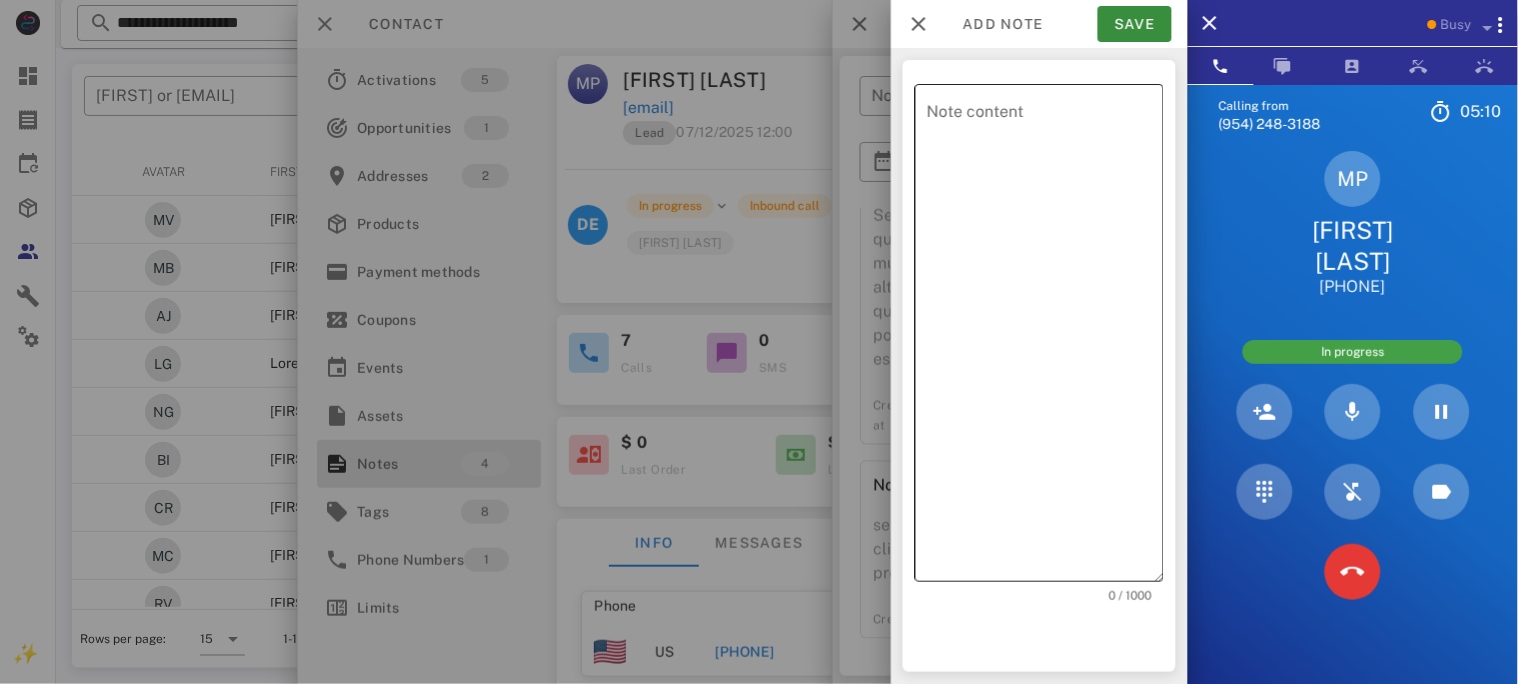 click on "Note content" at bounding box center [1045, 338] 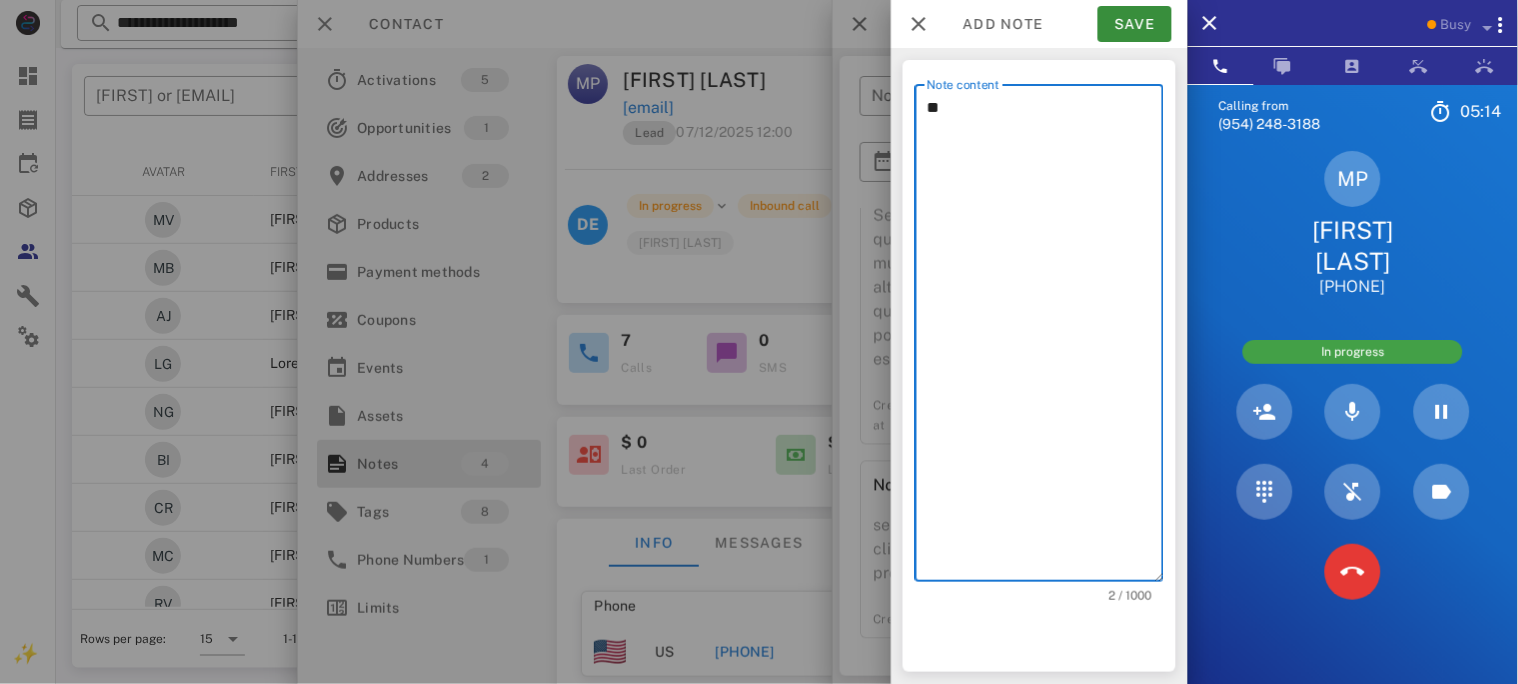 type on "*" 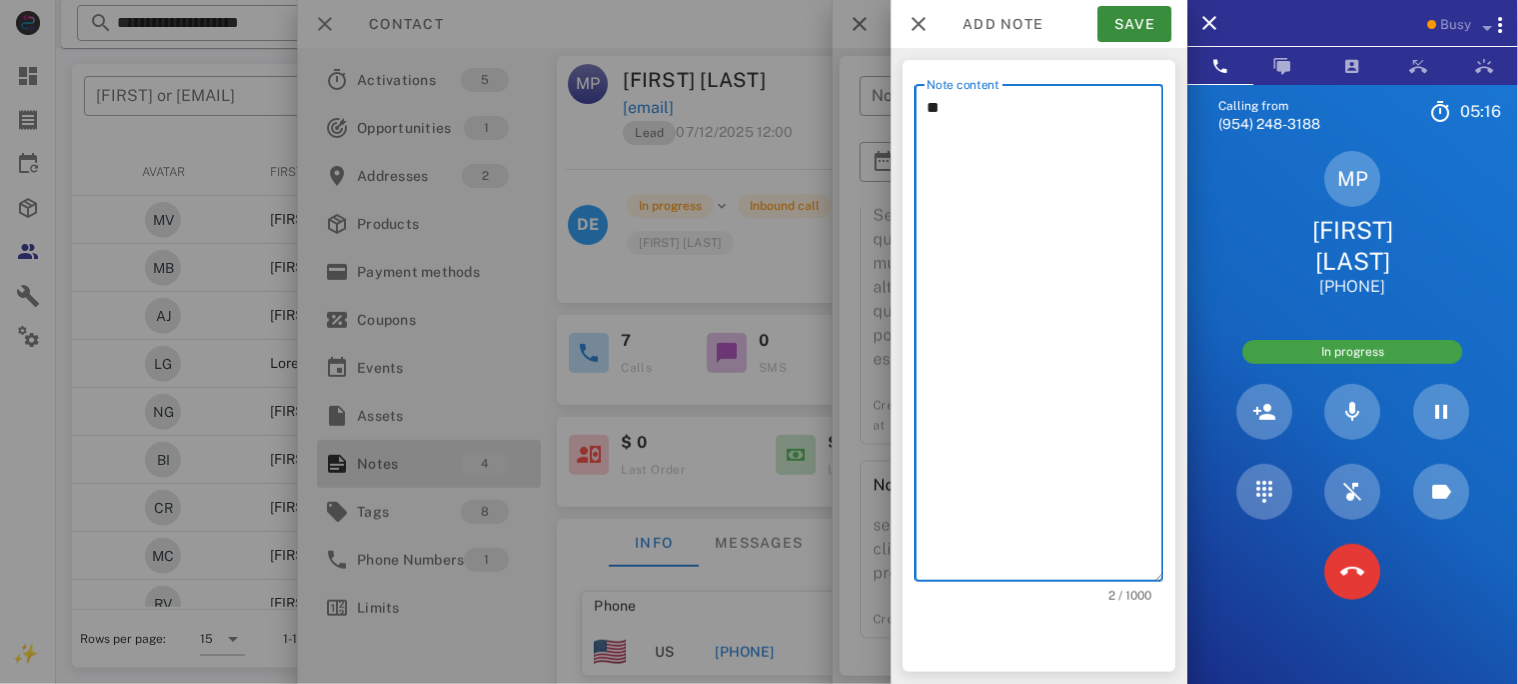 type on "*" 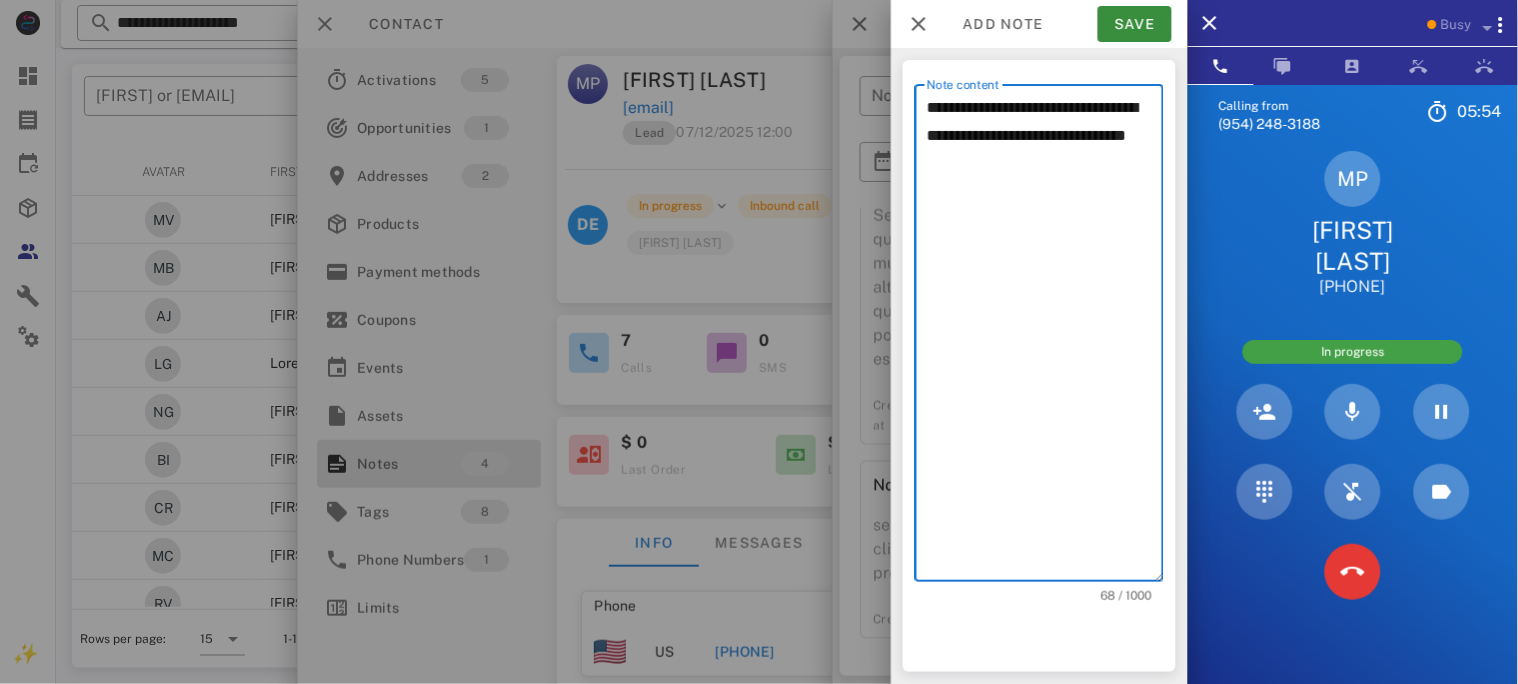click on "**********" at bounding box center [1045, 338] 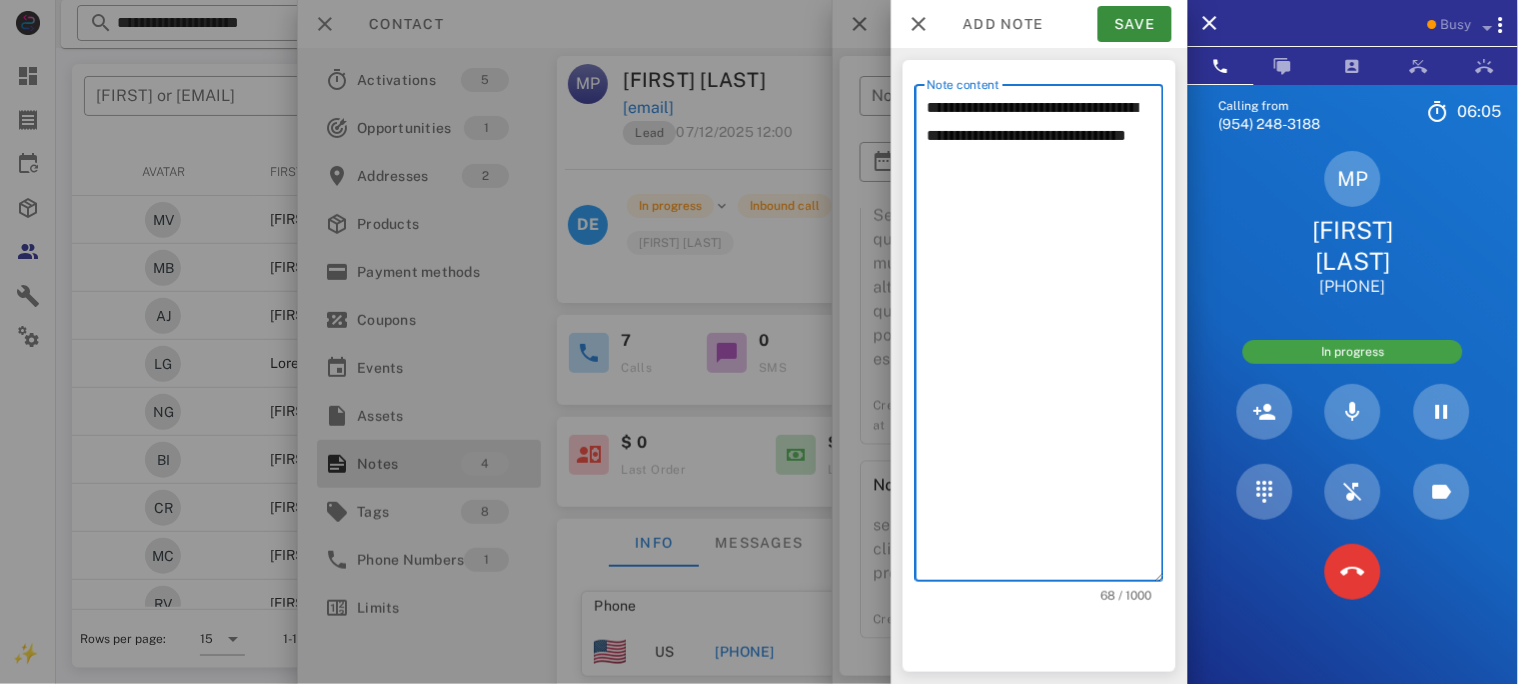click on "**********" at bounding box center (1045, 338) 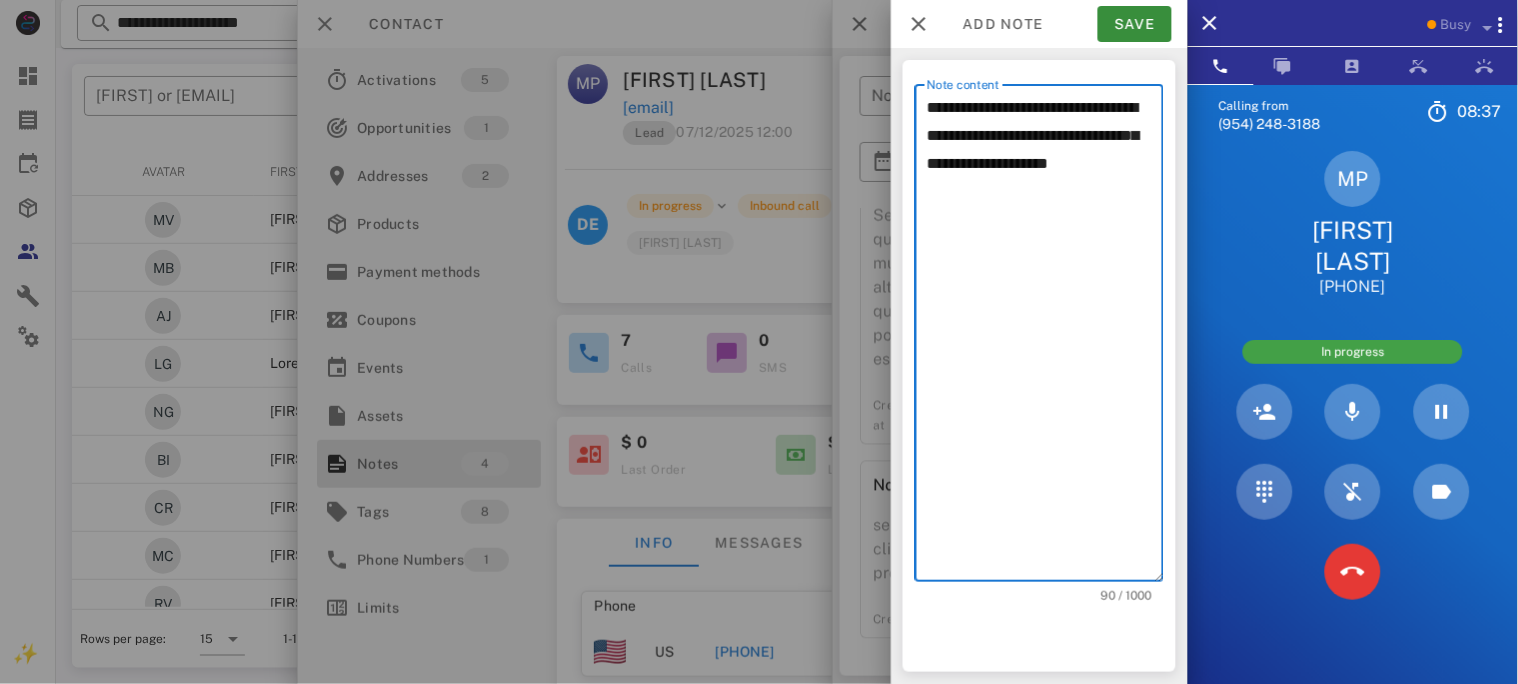 click on "**********" at bounding box center [1045, 338] 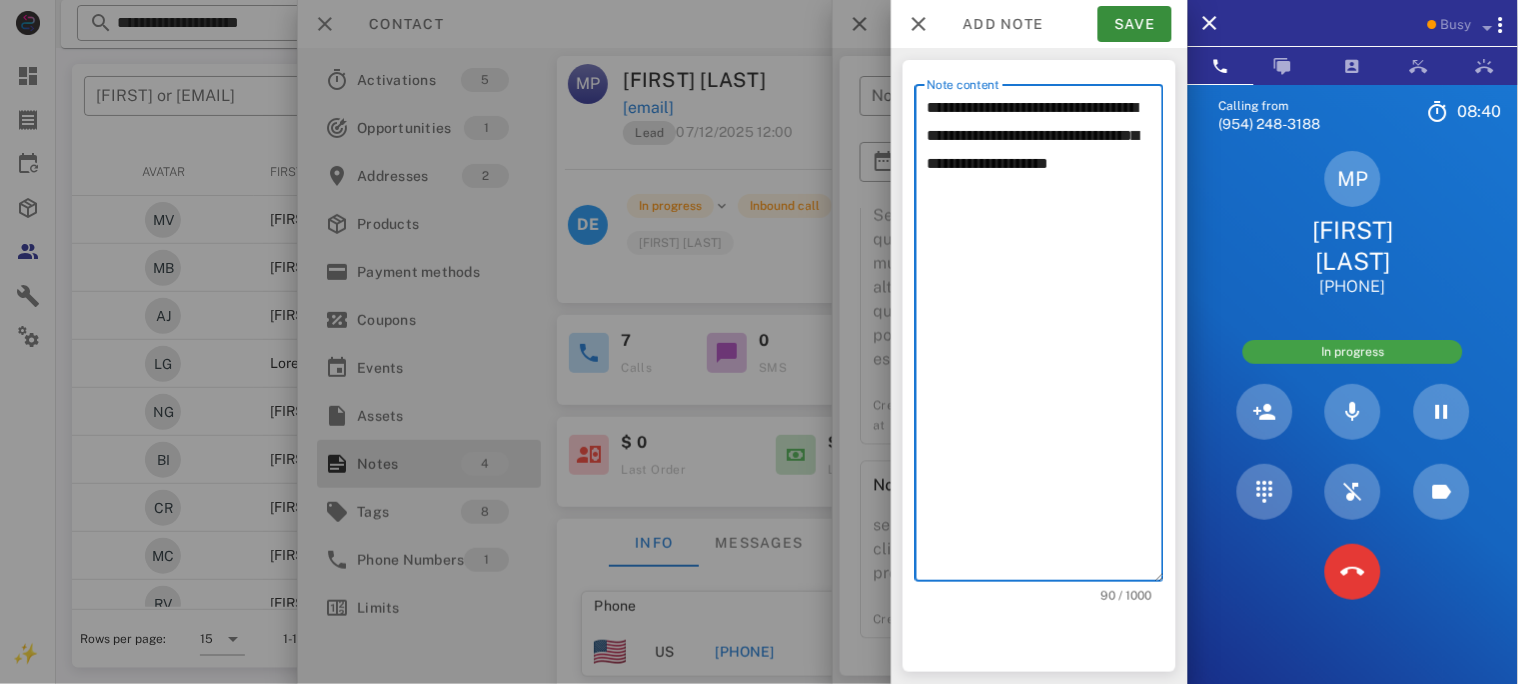 click on "**********" at bounding box center [1045, 338] 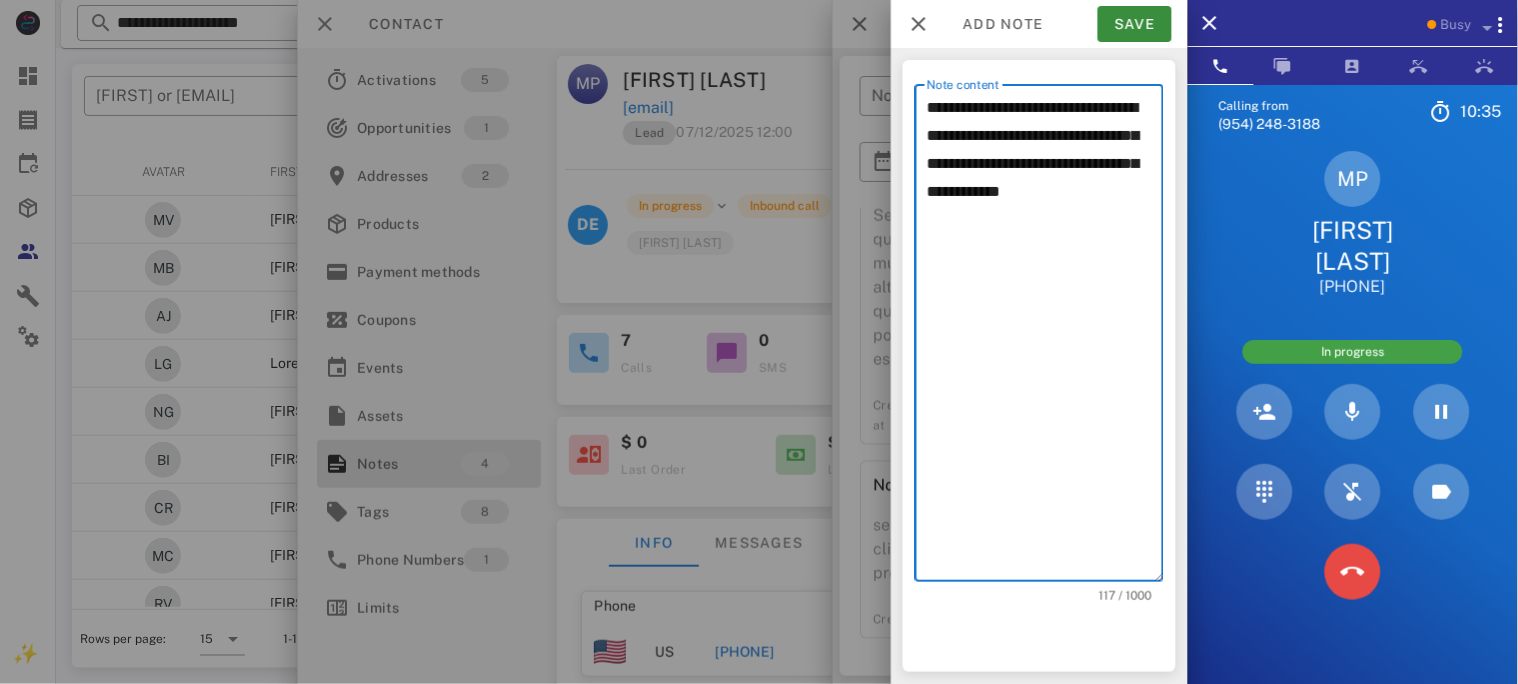 type on "**********" 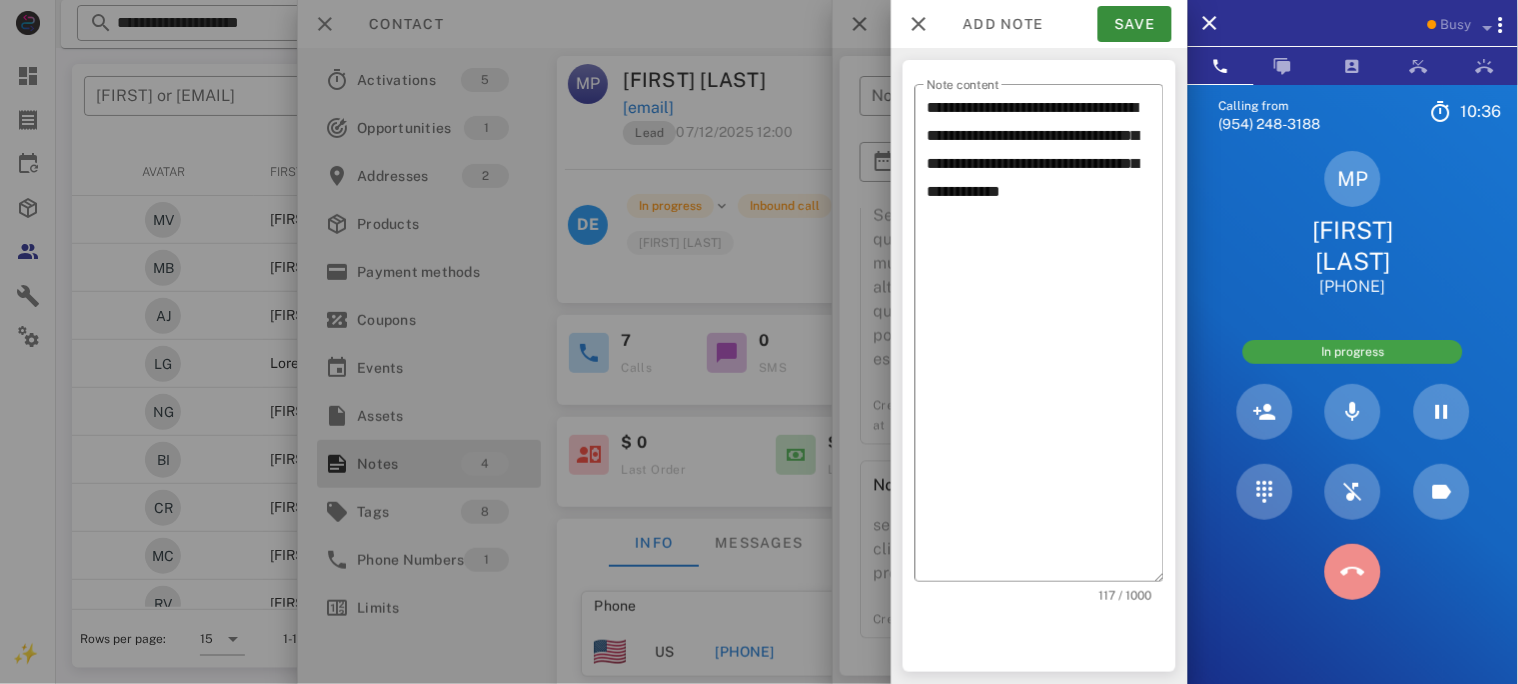 click at bounding box center (1353, 572) 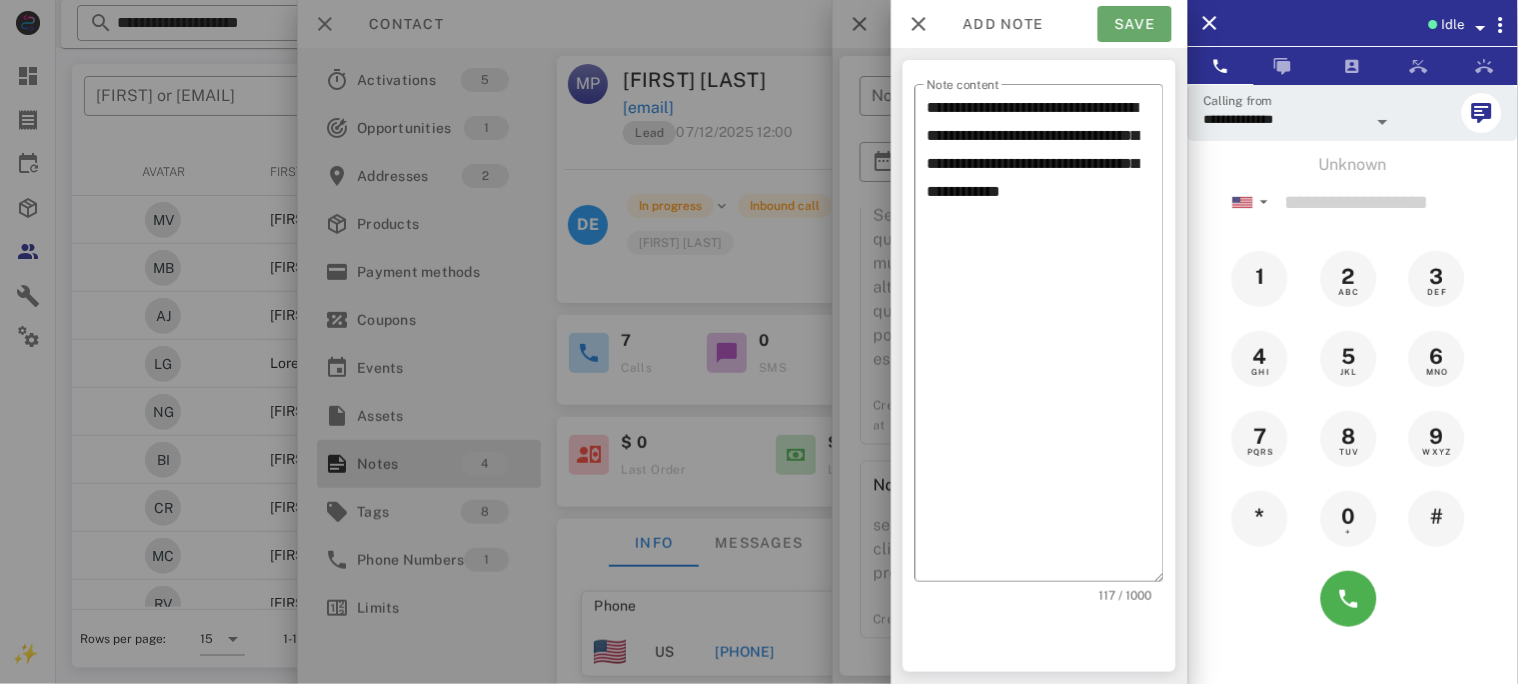 click on "Save" at bounding box center (1135, 24) 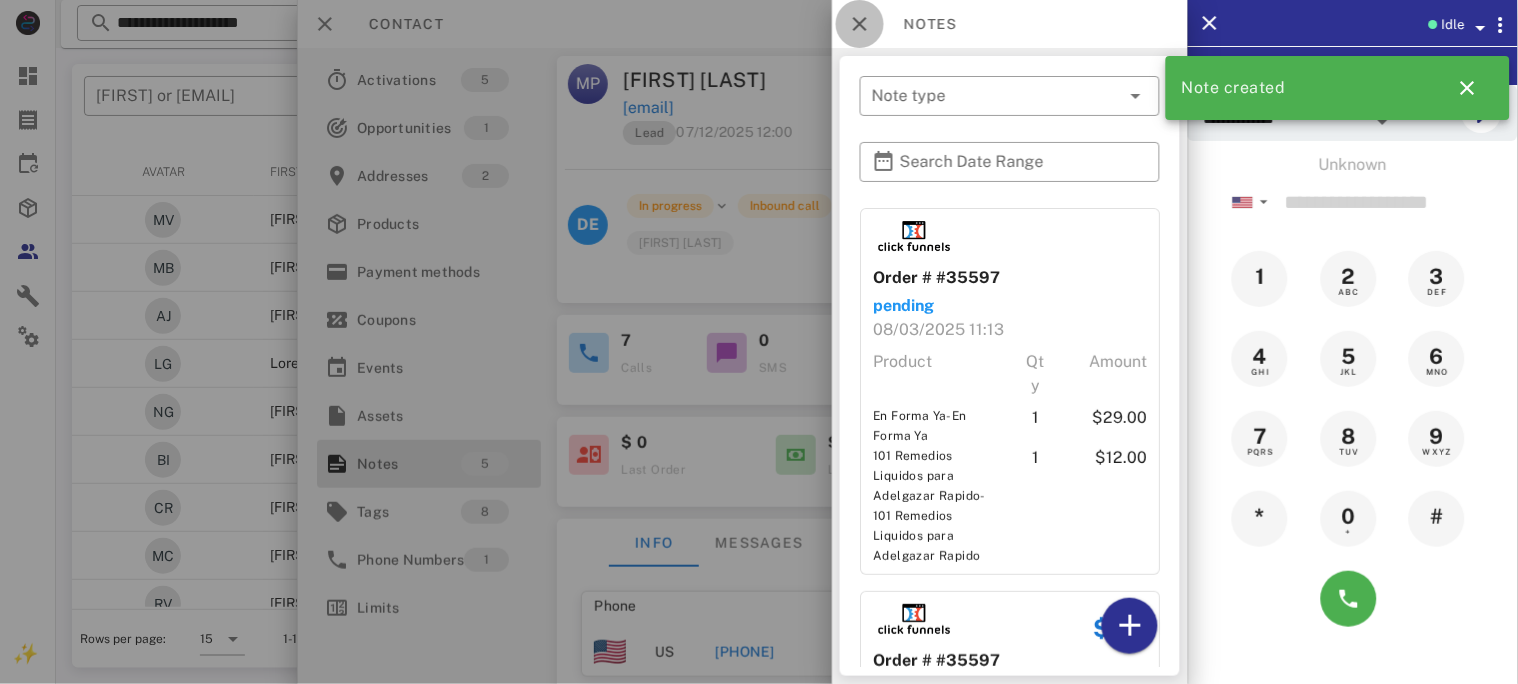 drag, startPoint x: 858, startPoint y: 17, endPoint x: 845, endPoint y: 23, distance: 14.3178215 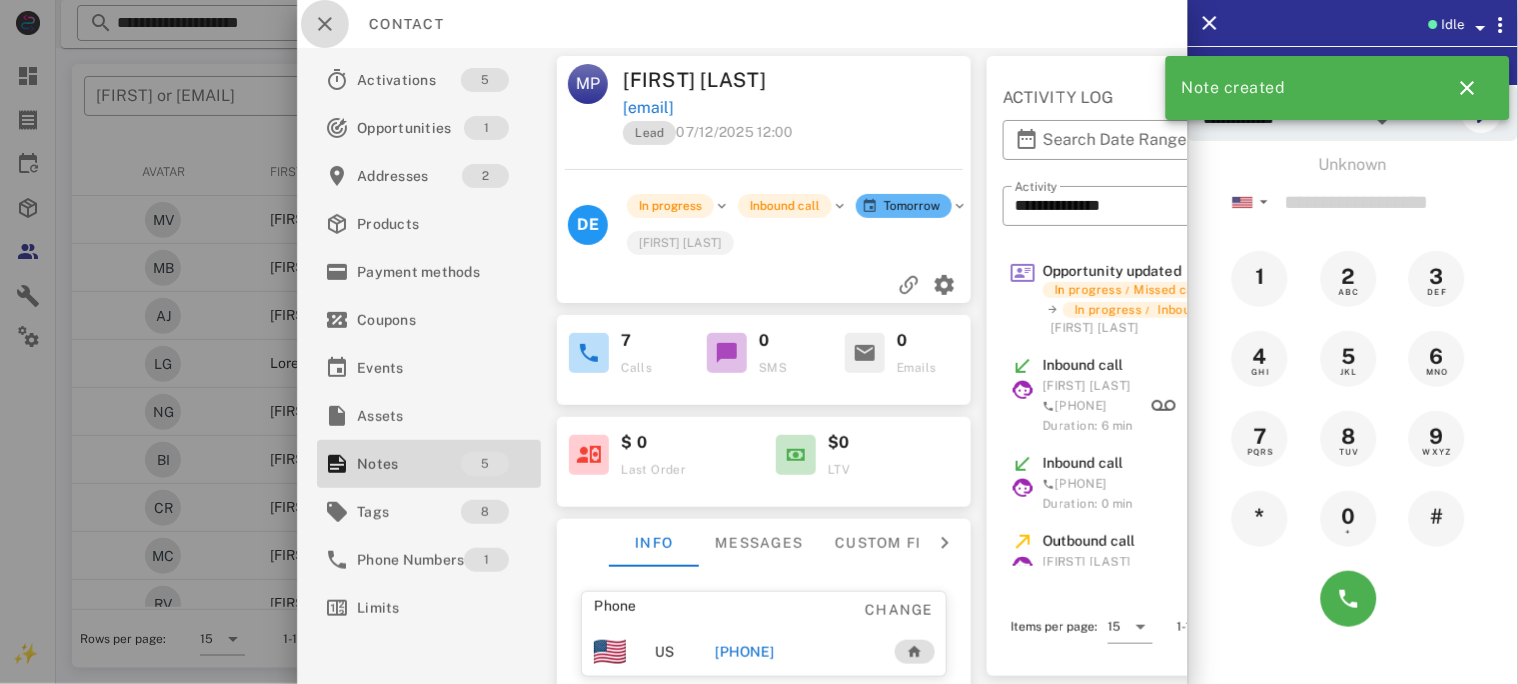click at bounding box center (325, 24) 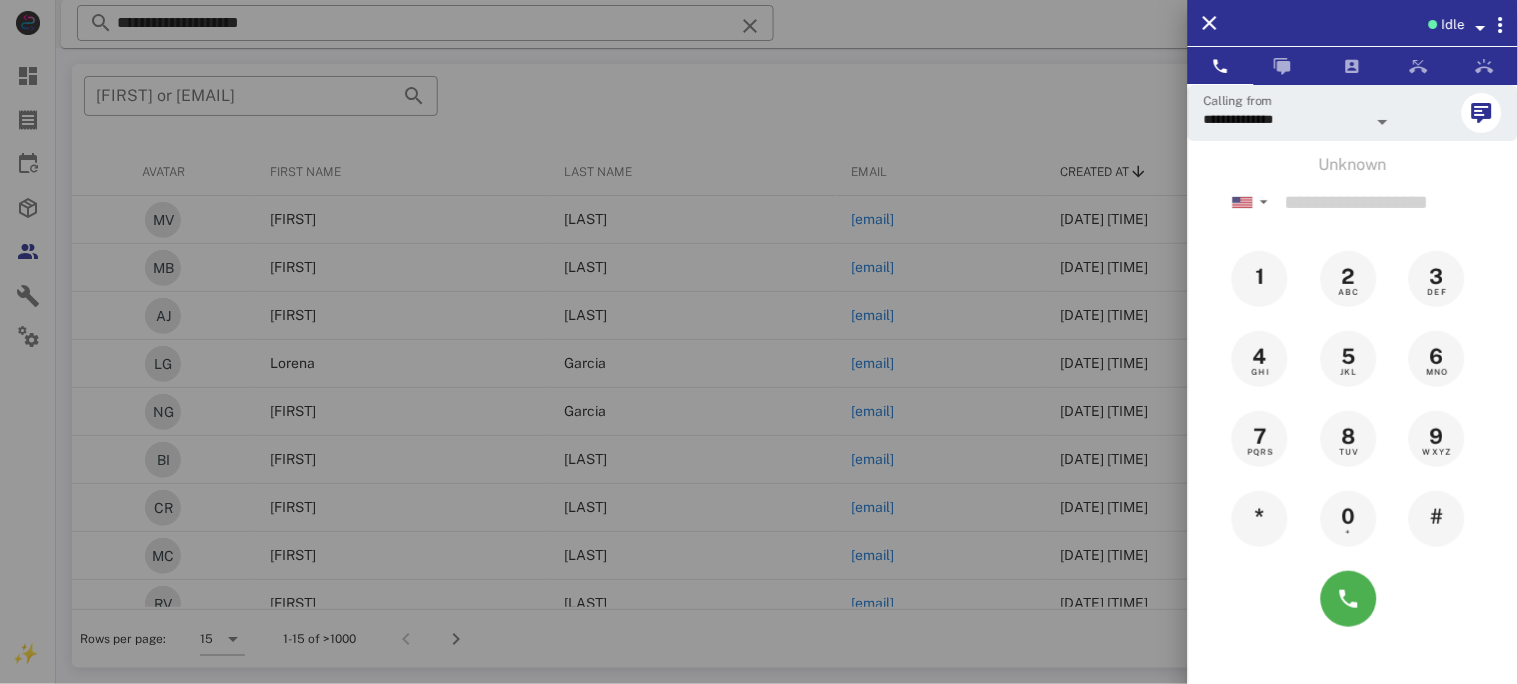 click at bounding box center (759, 342) 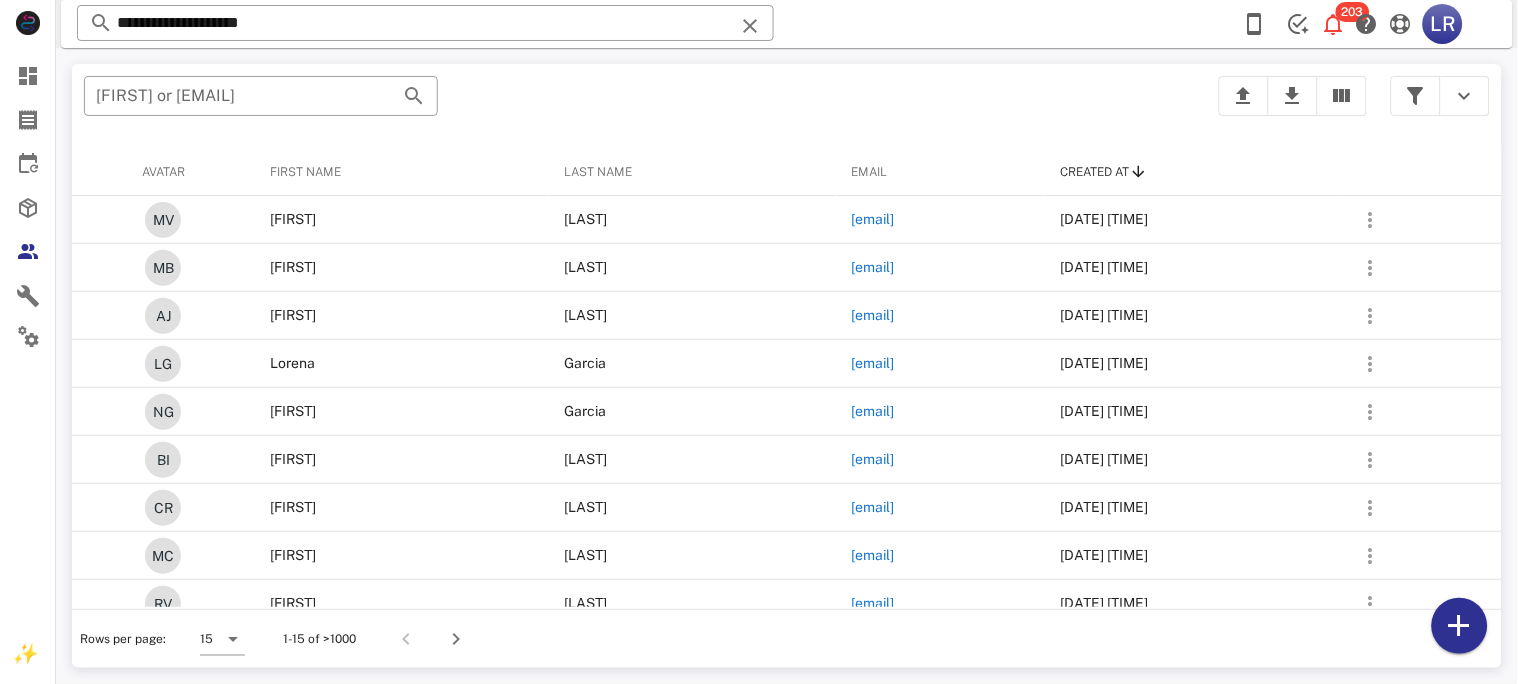 click at bounding box center (750, 26) 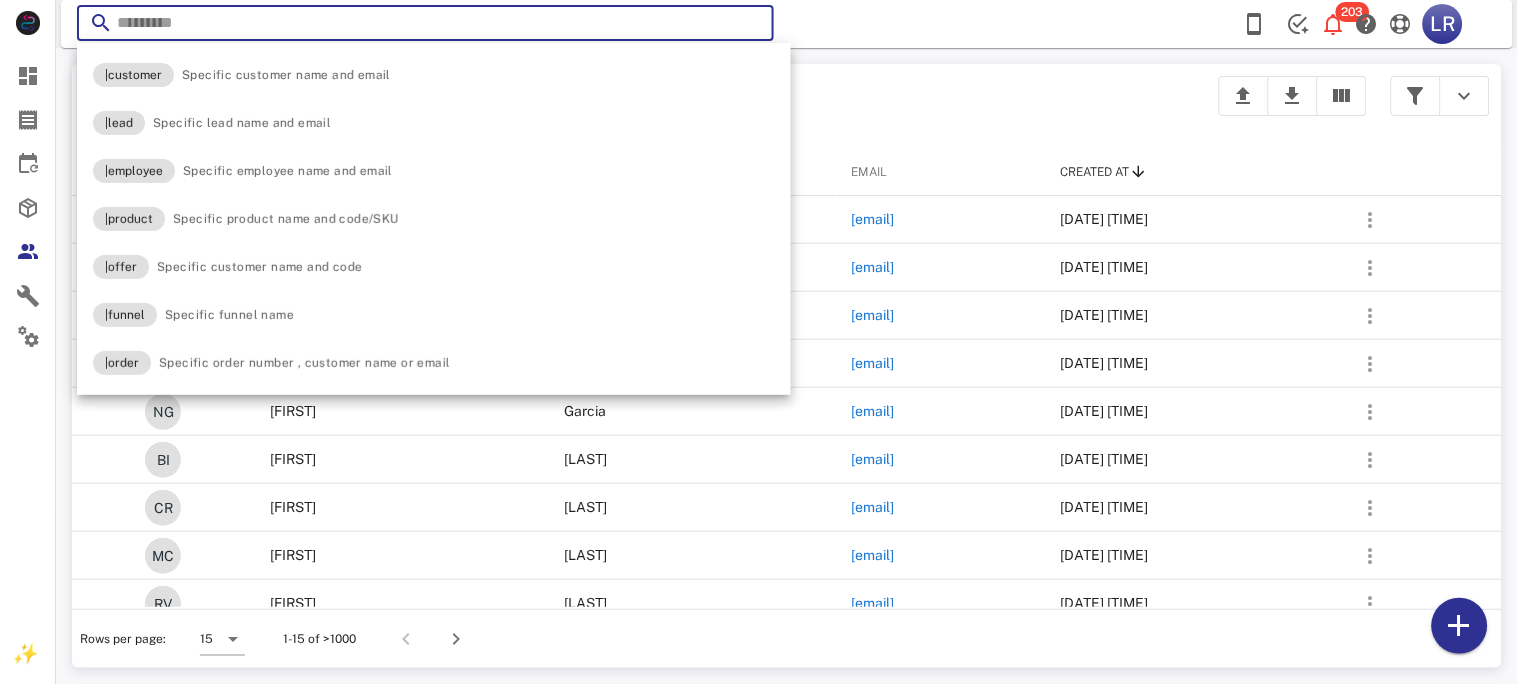 paste on "**********" 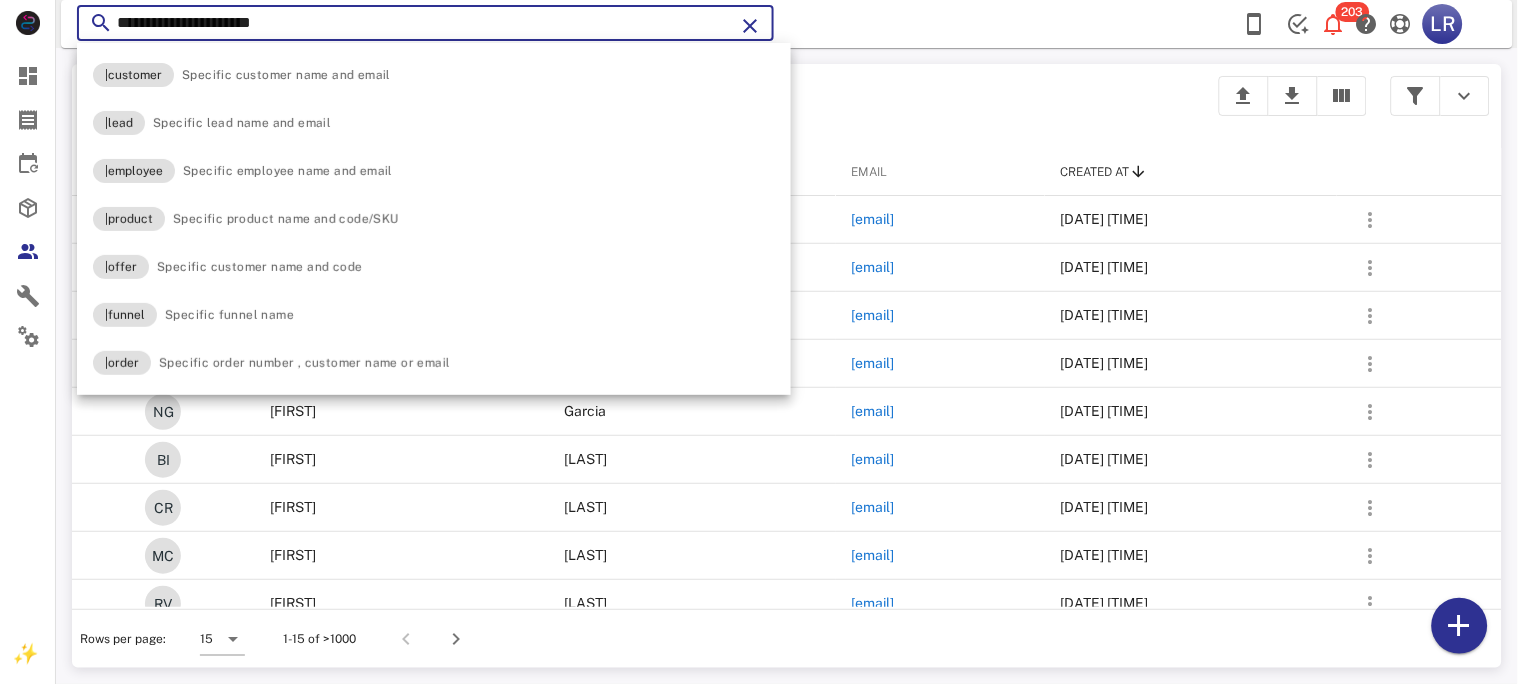 type on "**********" 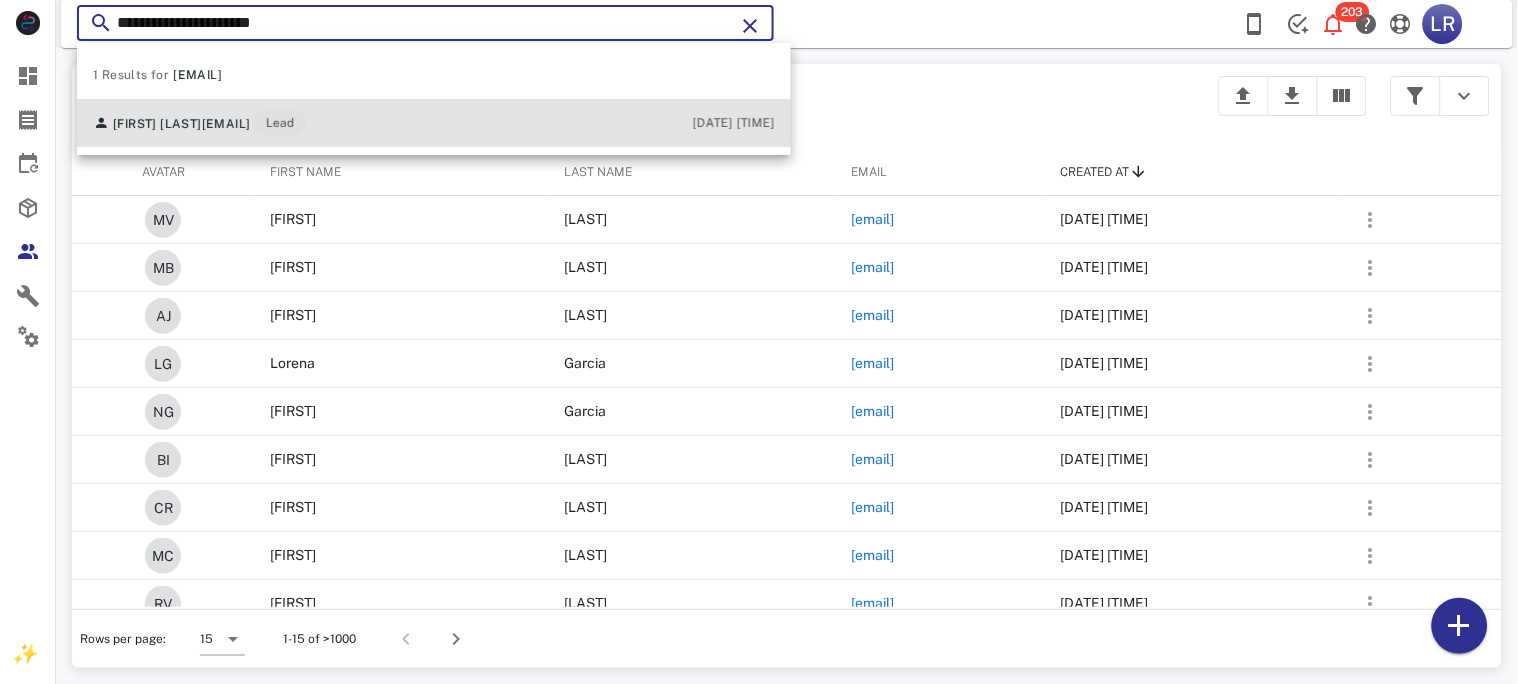 click on "galveclaudia@gmail.com" at bounding box center [226, 124] 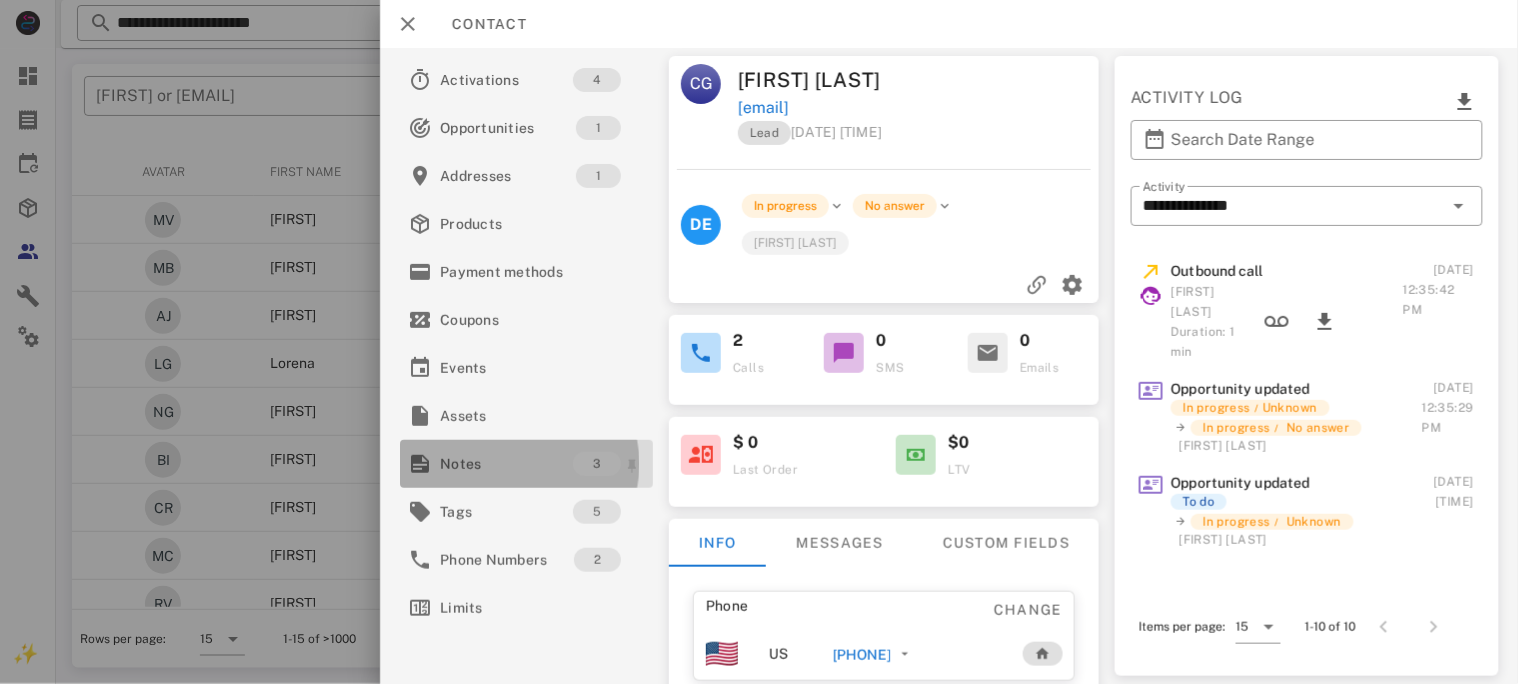click on "Notes" at bounding box center [506, 464] 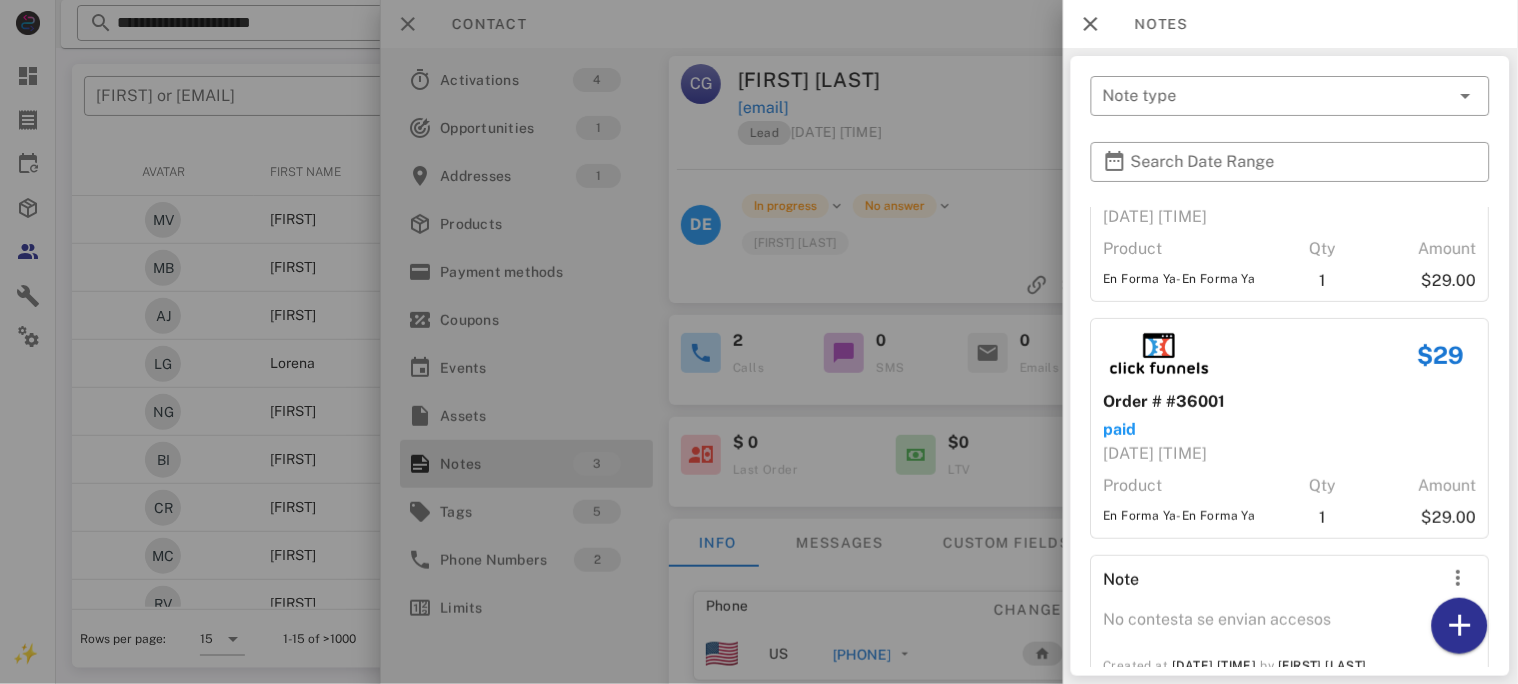 scroll, scrollTop: 167, scrollLeft: 0, axis: vertical 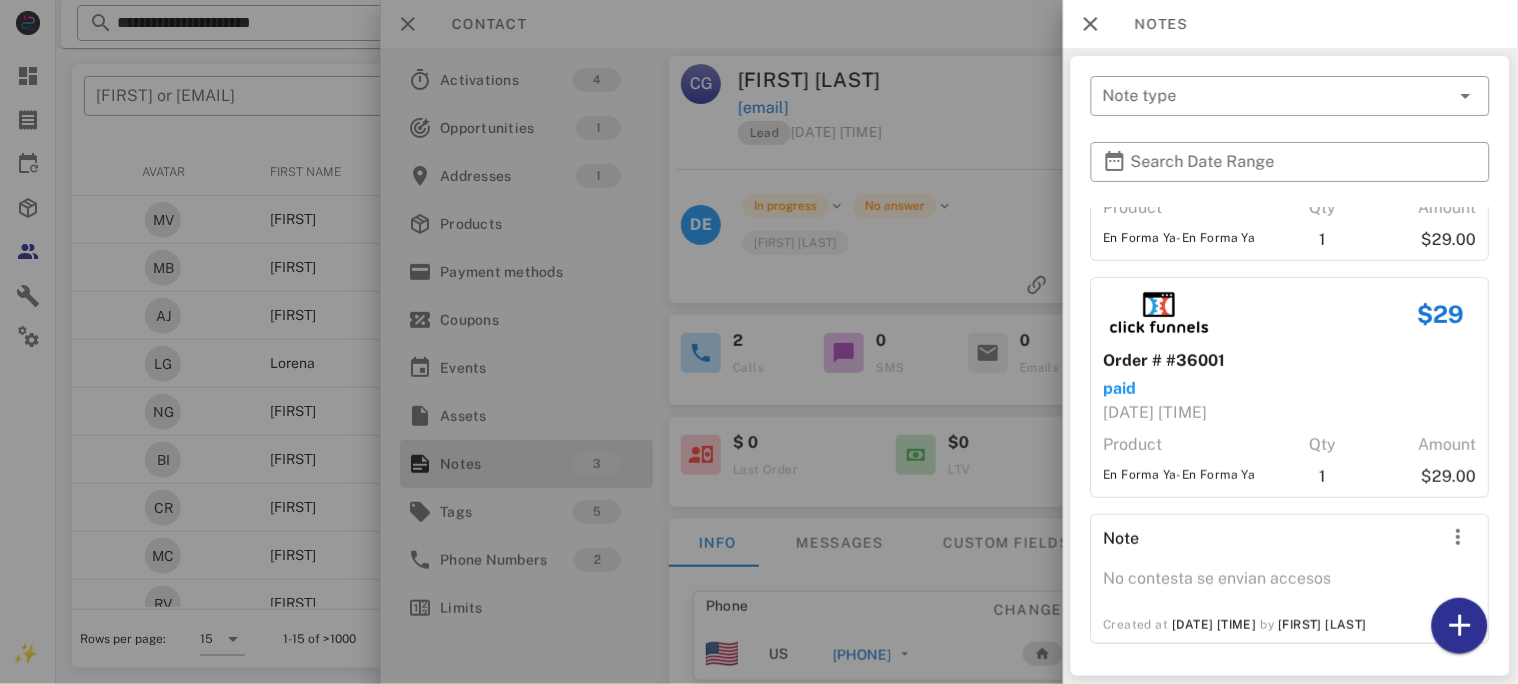 click at bounding box center (759, 342) 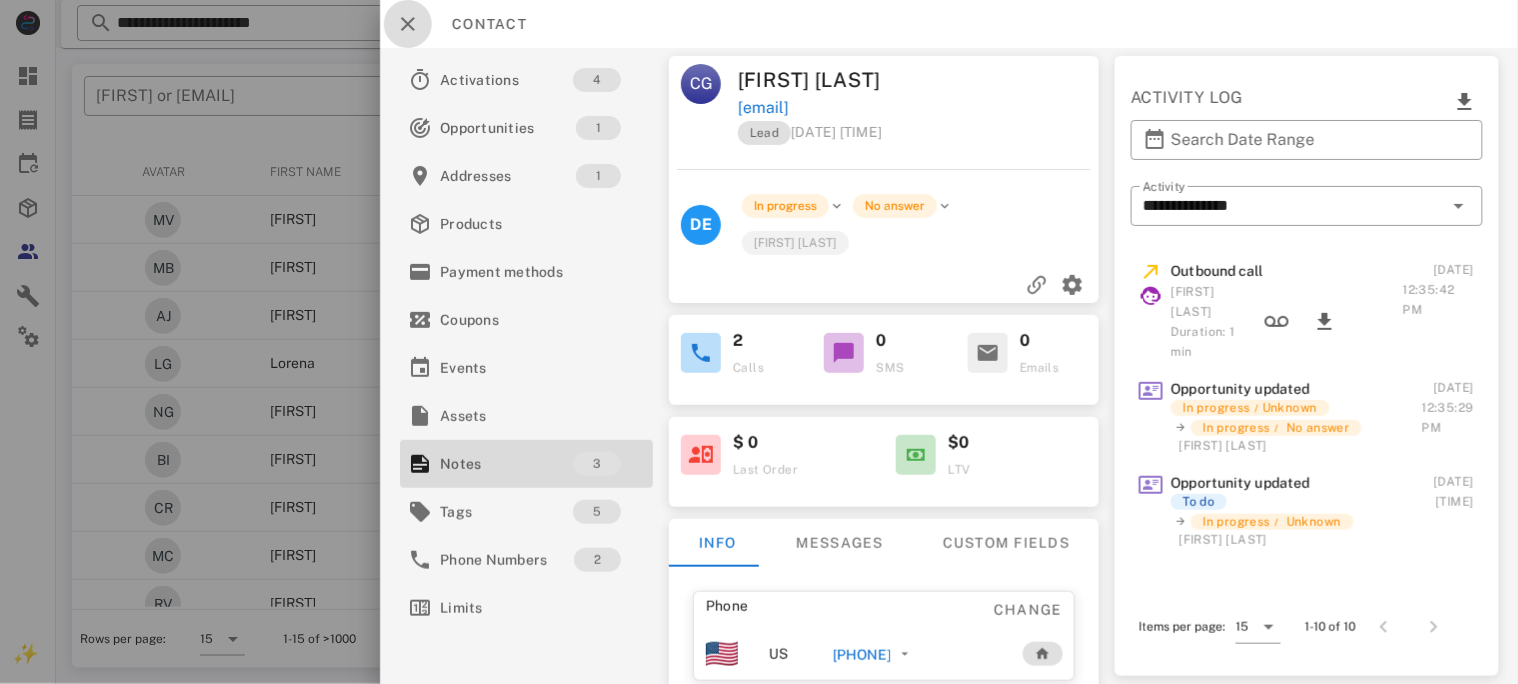 click at bounding box center [408, 24] 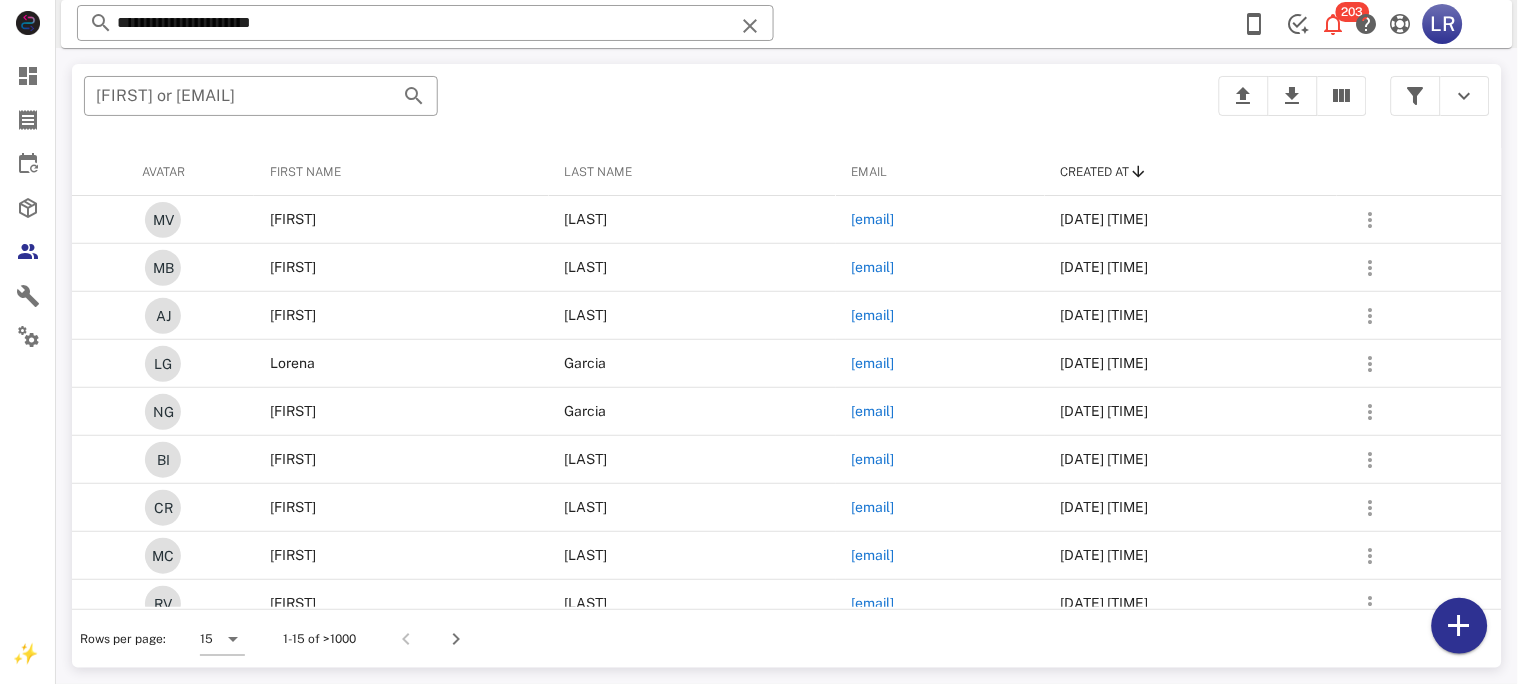 click on "**********" at bounding box center [425, 23] 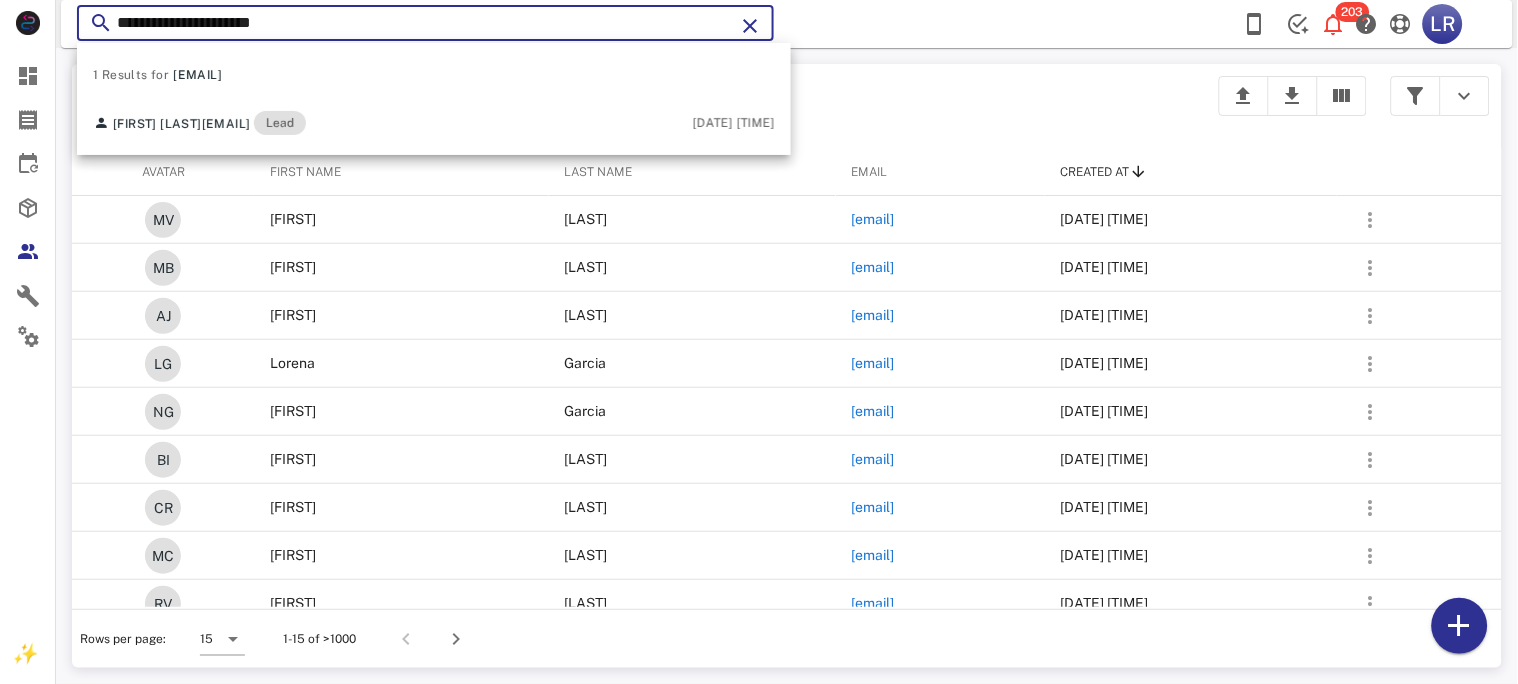 click at bounding box center (750, 26) 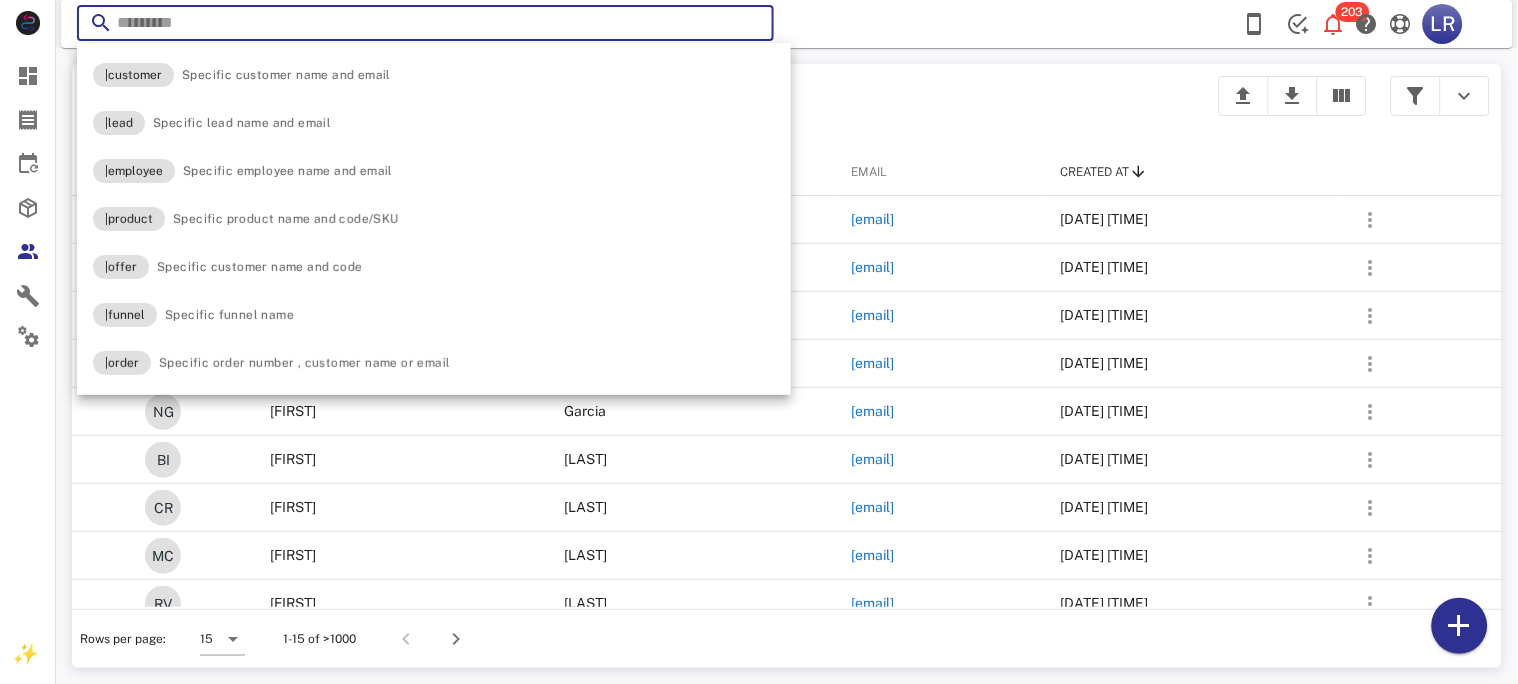 click at bounding box center (750, 26) 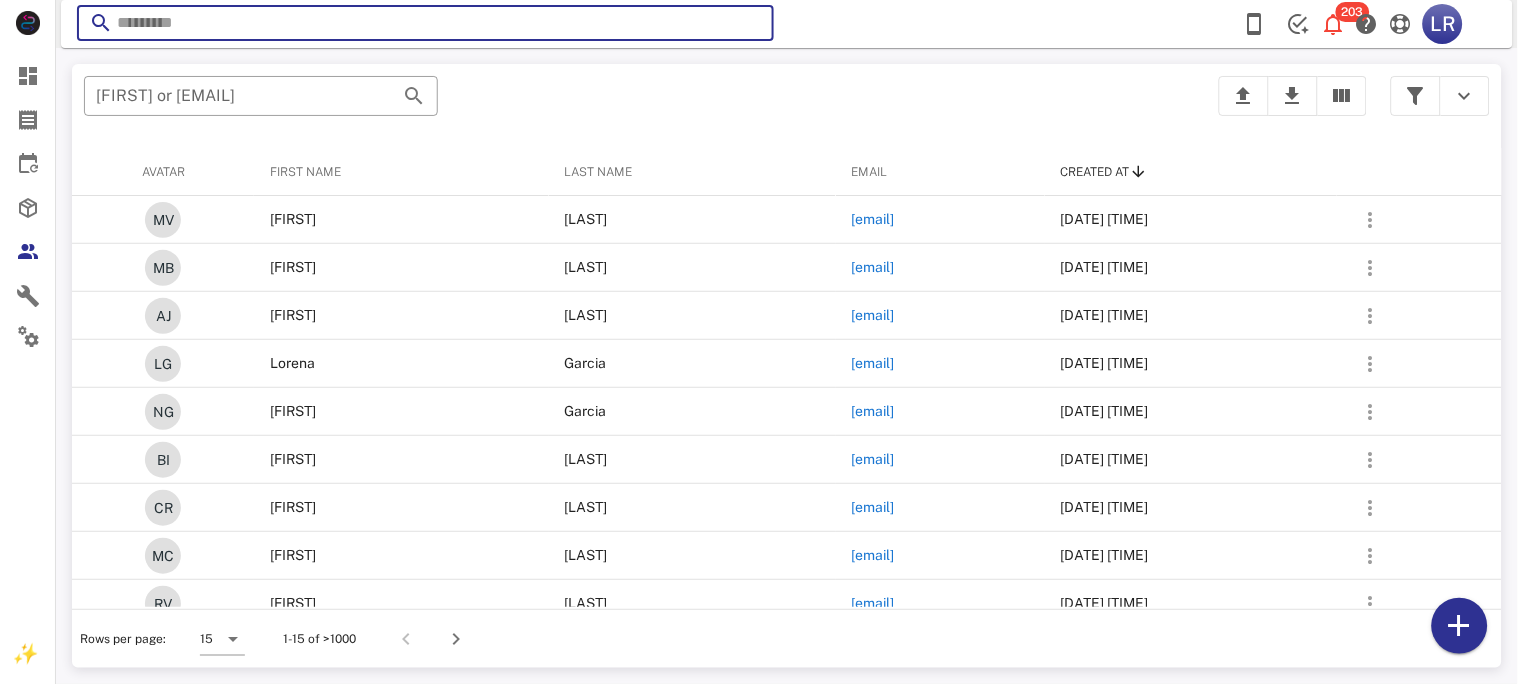 paste on "**********" 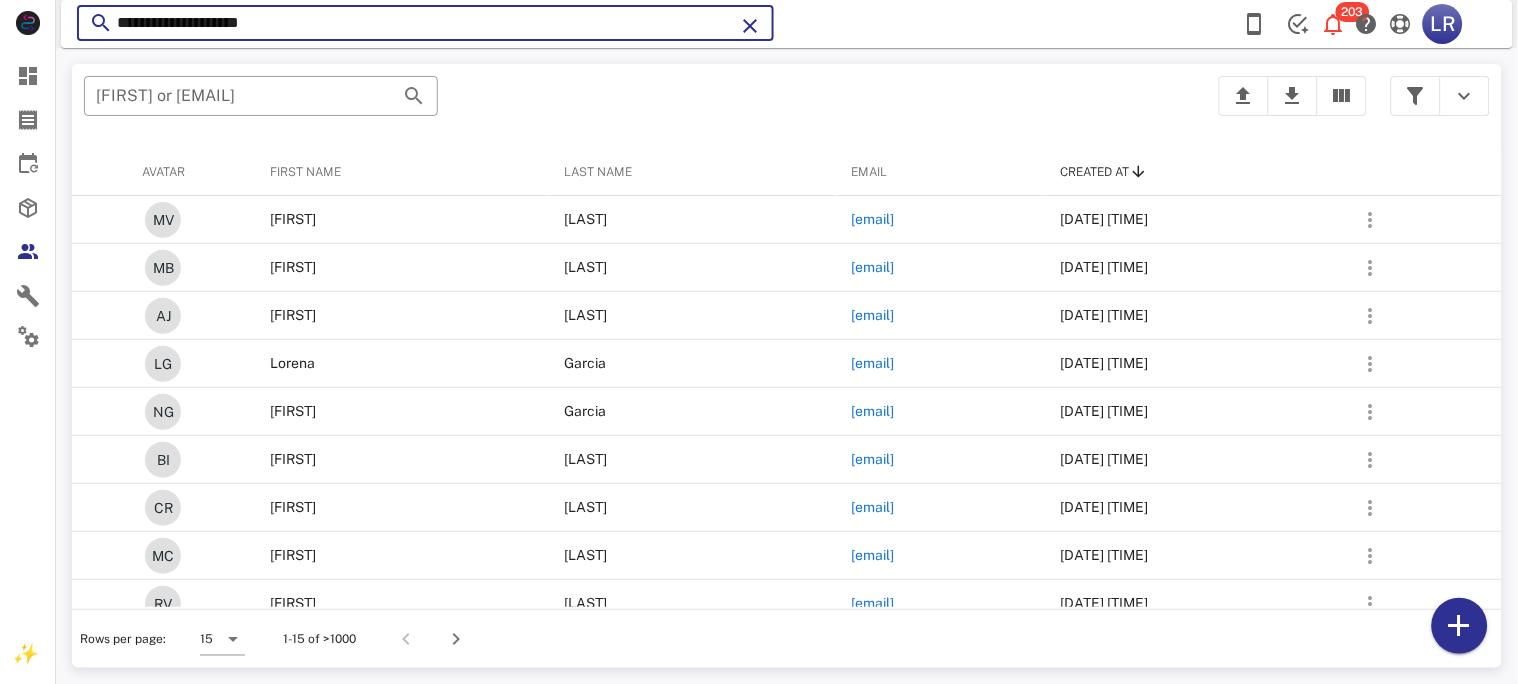 type on "**********" 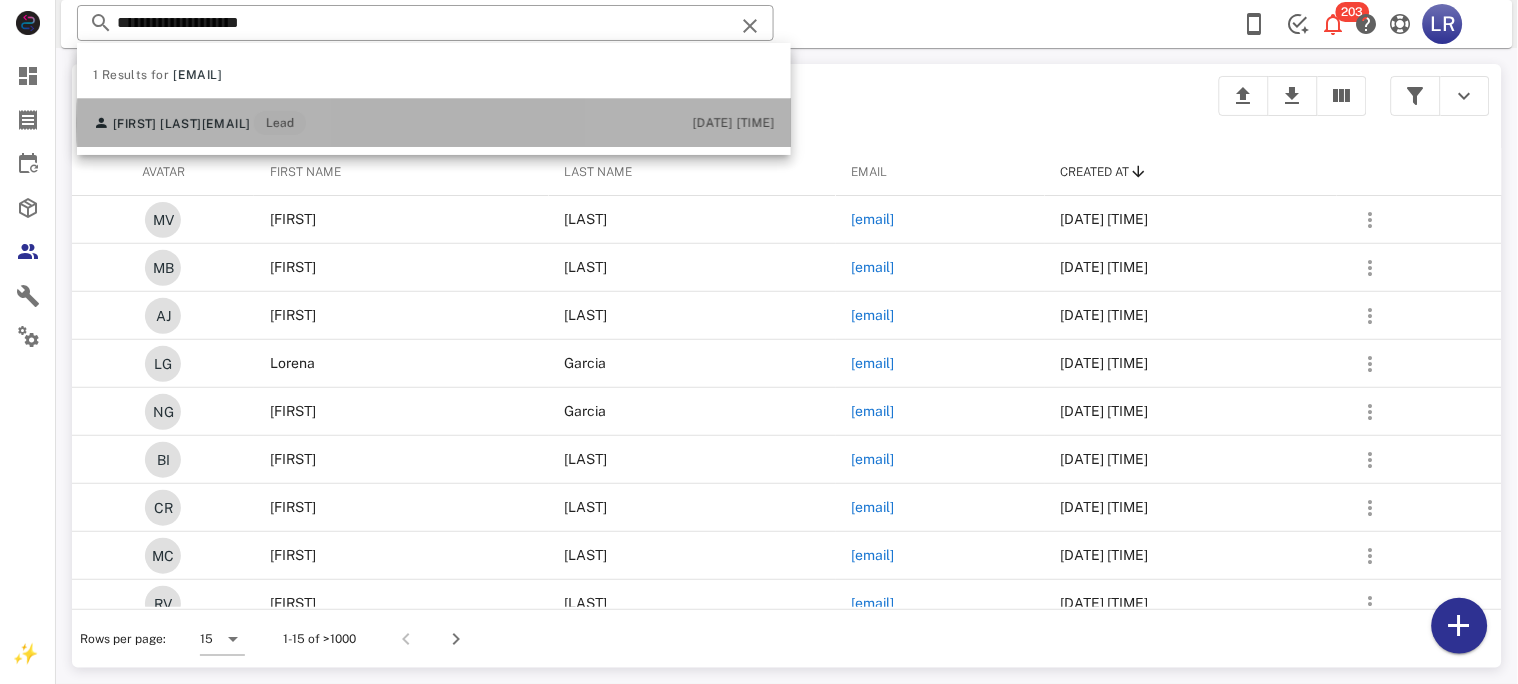 click on "mscdavilaj@gmail.com" at bounding box center (226, 124) 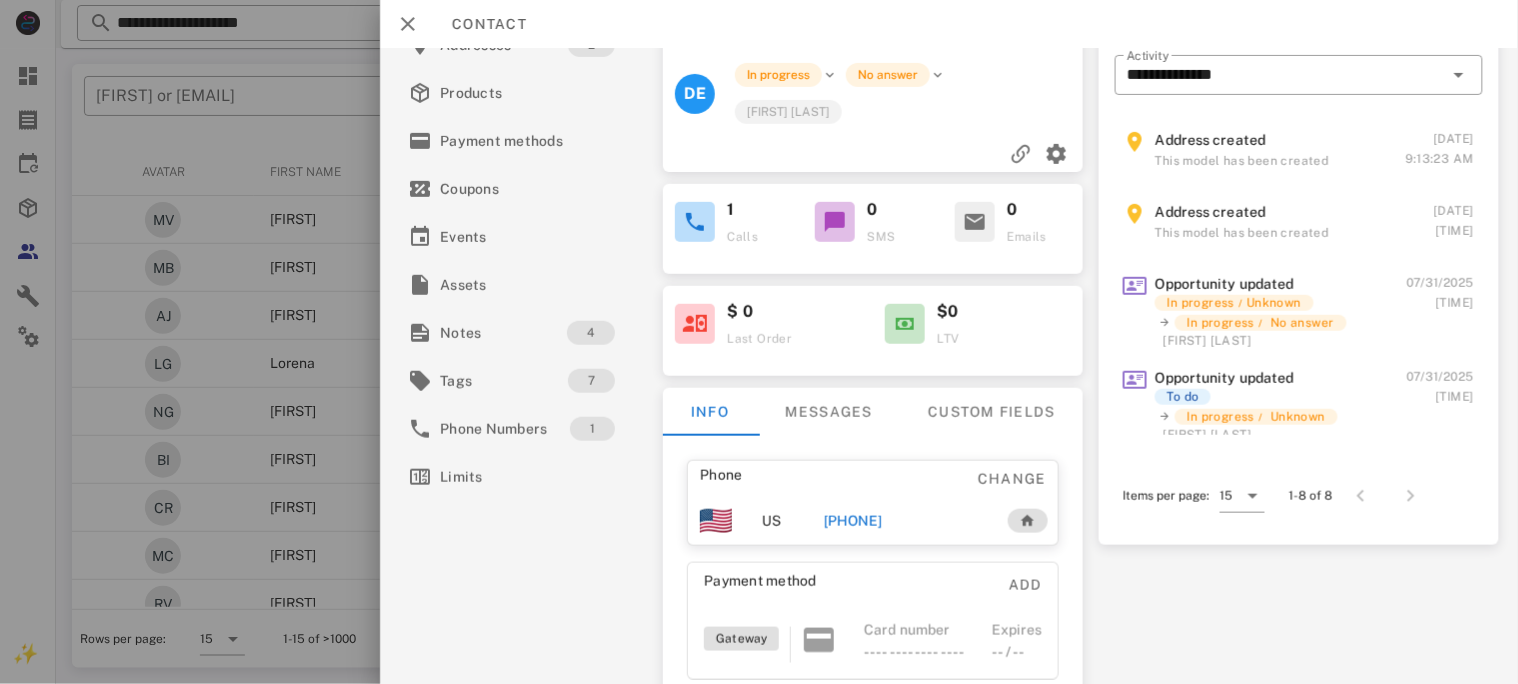 scroll, scrollTop: 266, scrollLeft: 0, axis: vertical 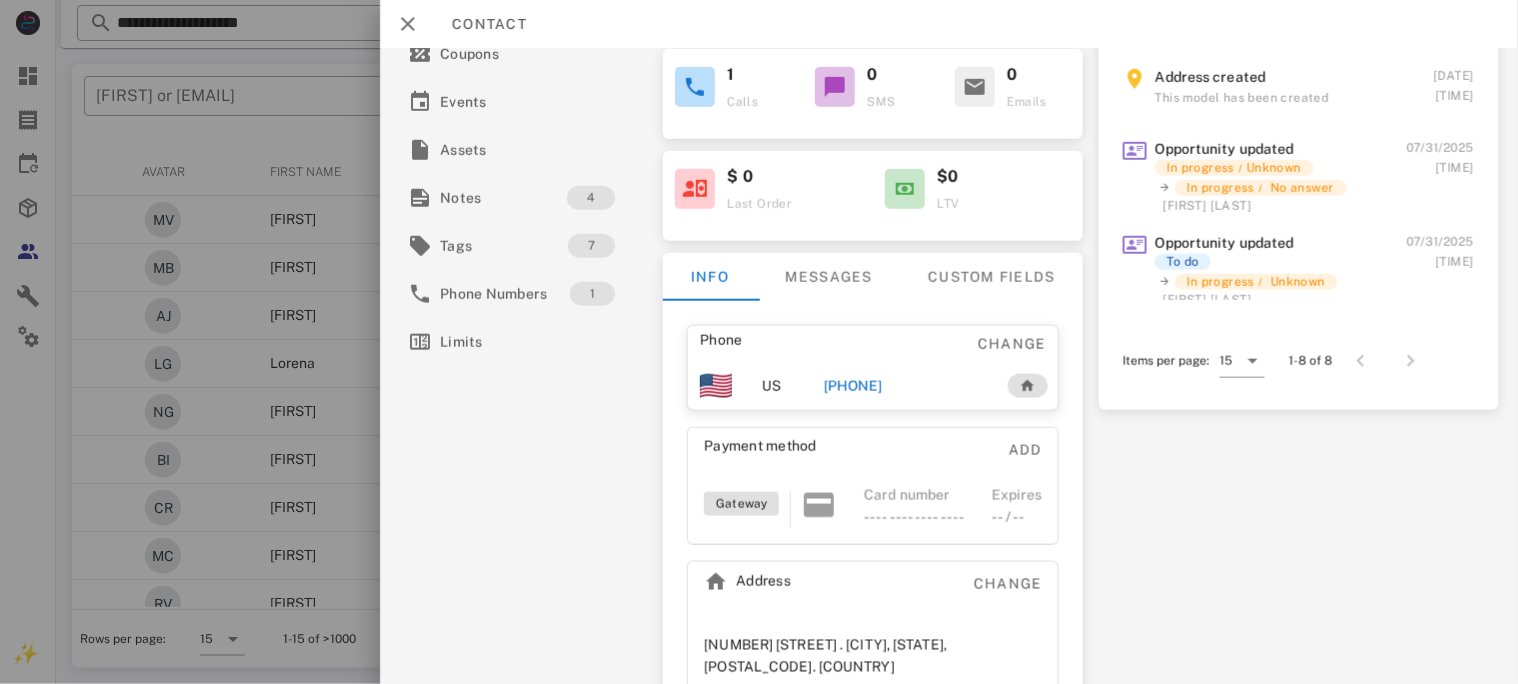 click on "+17136327139" at bounding box center (852, 386) 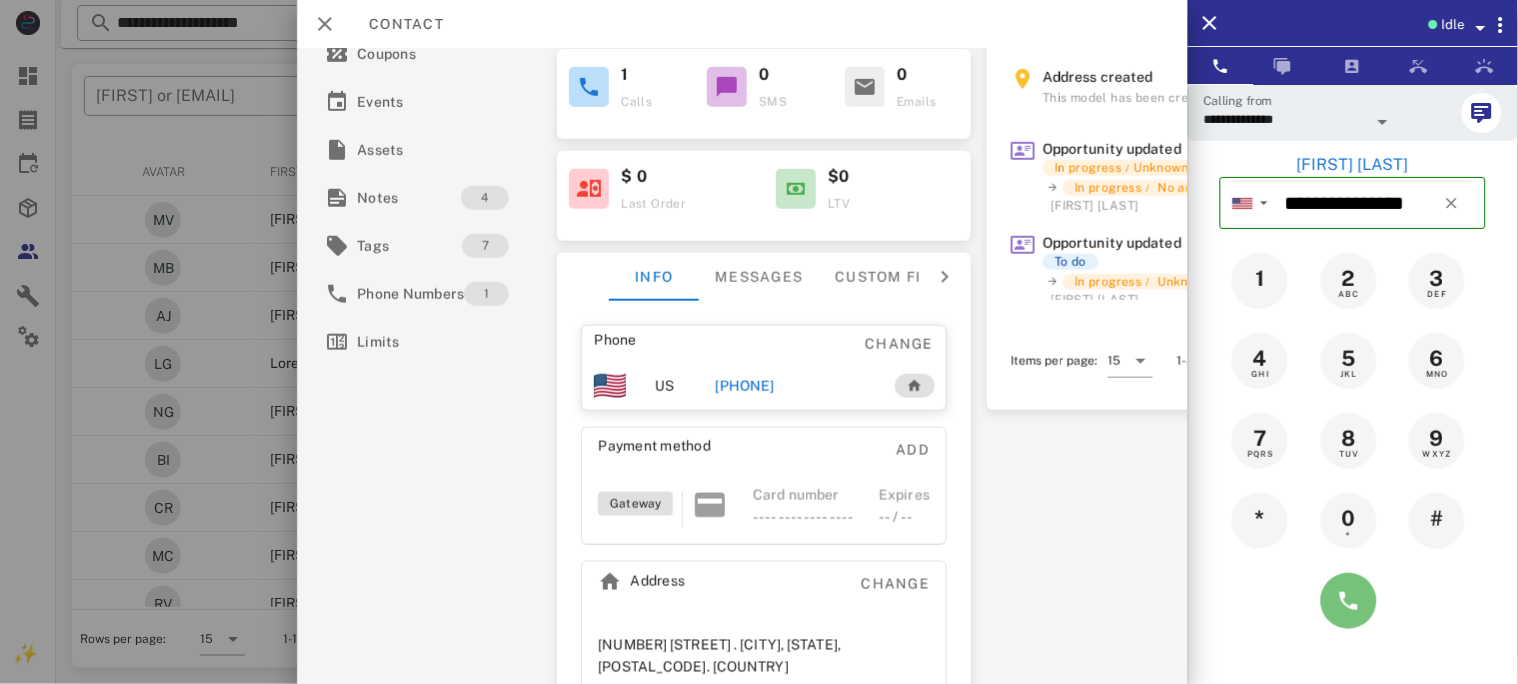 click at bounding box center (1349, 601) 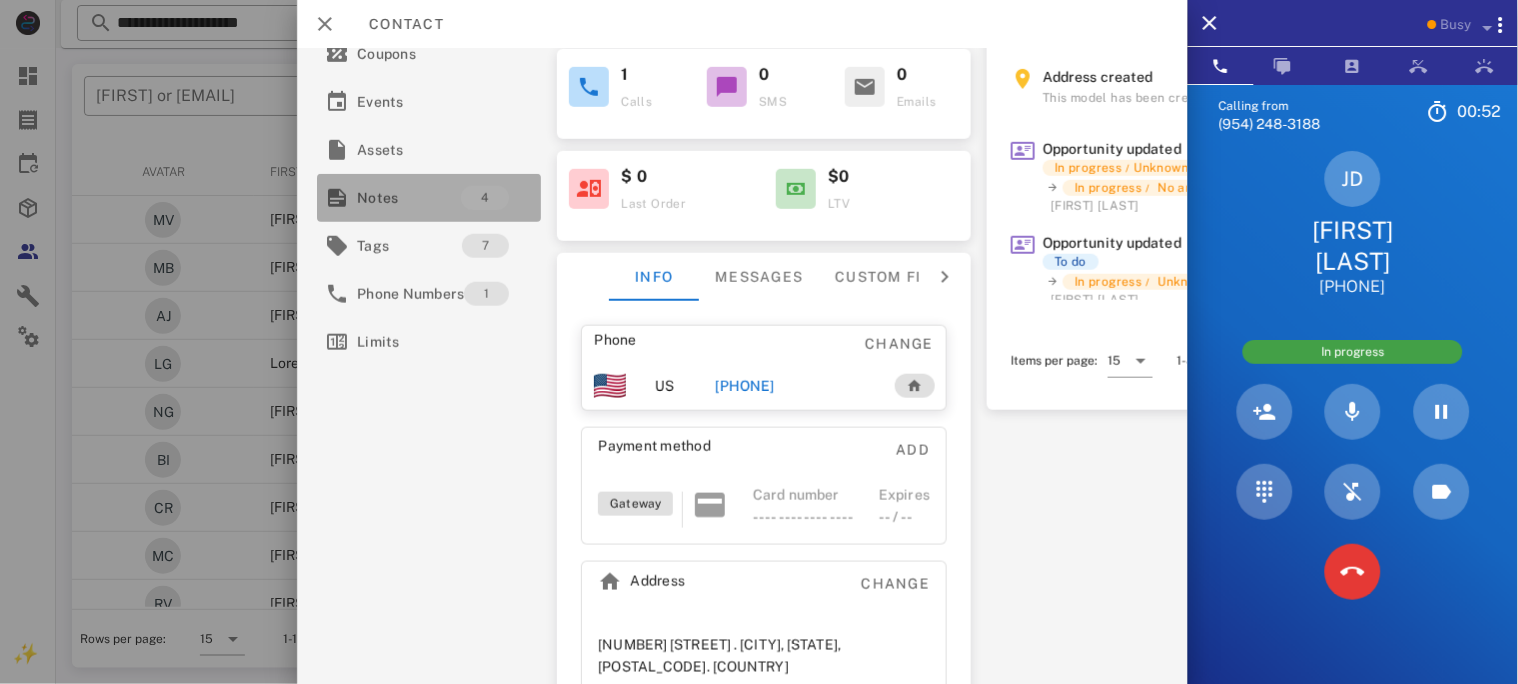 click on "Notes" at bounding box center [409, 198] 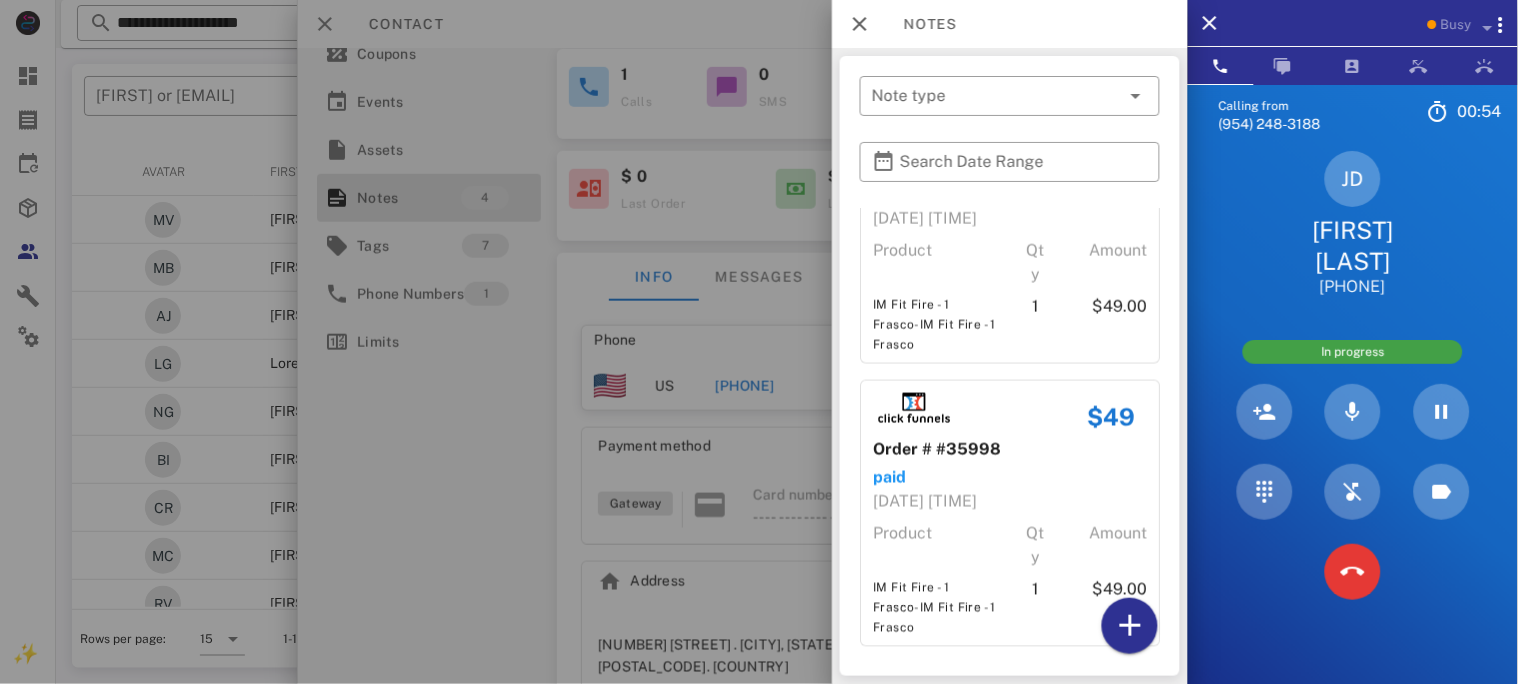 scroll, scrollTop: 638, scrollLeft: 0, axis: vertical 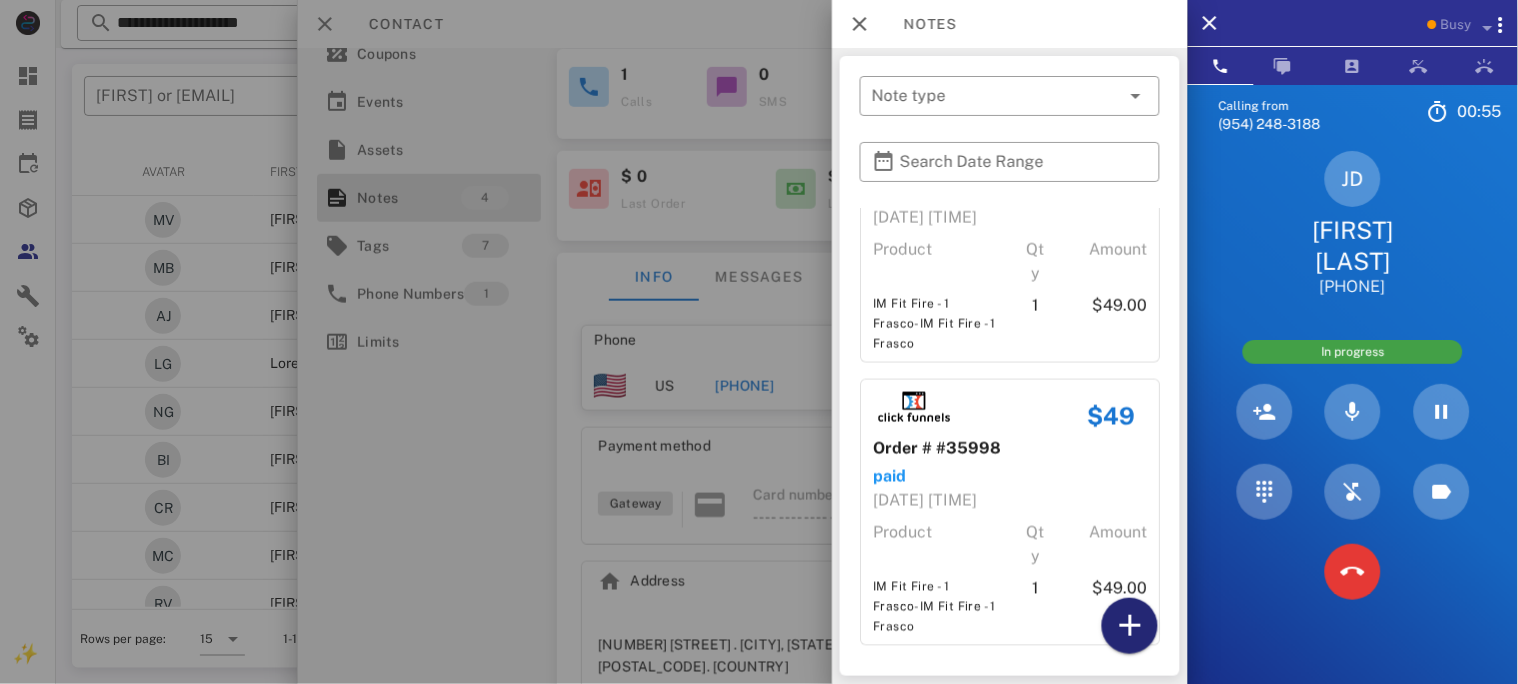 click at bounding box center (1130, 626) 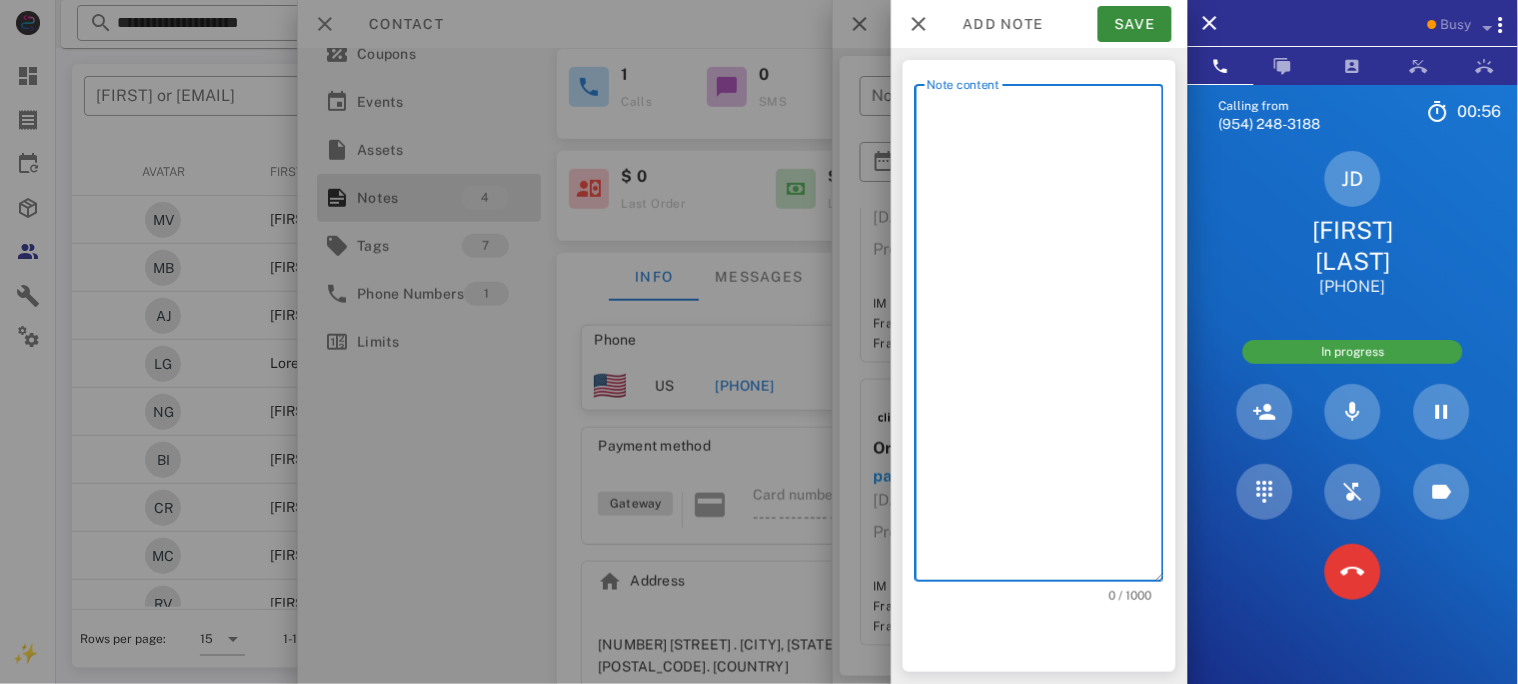 click on "Note content" at bounding box center [1045, 338] 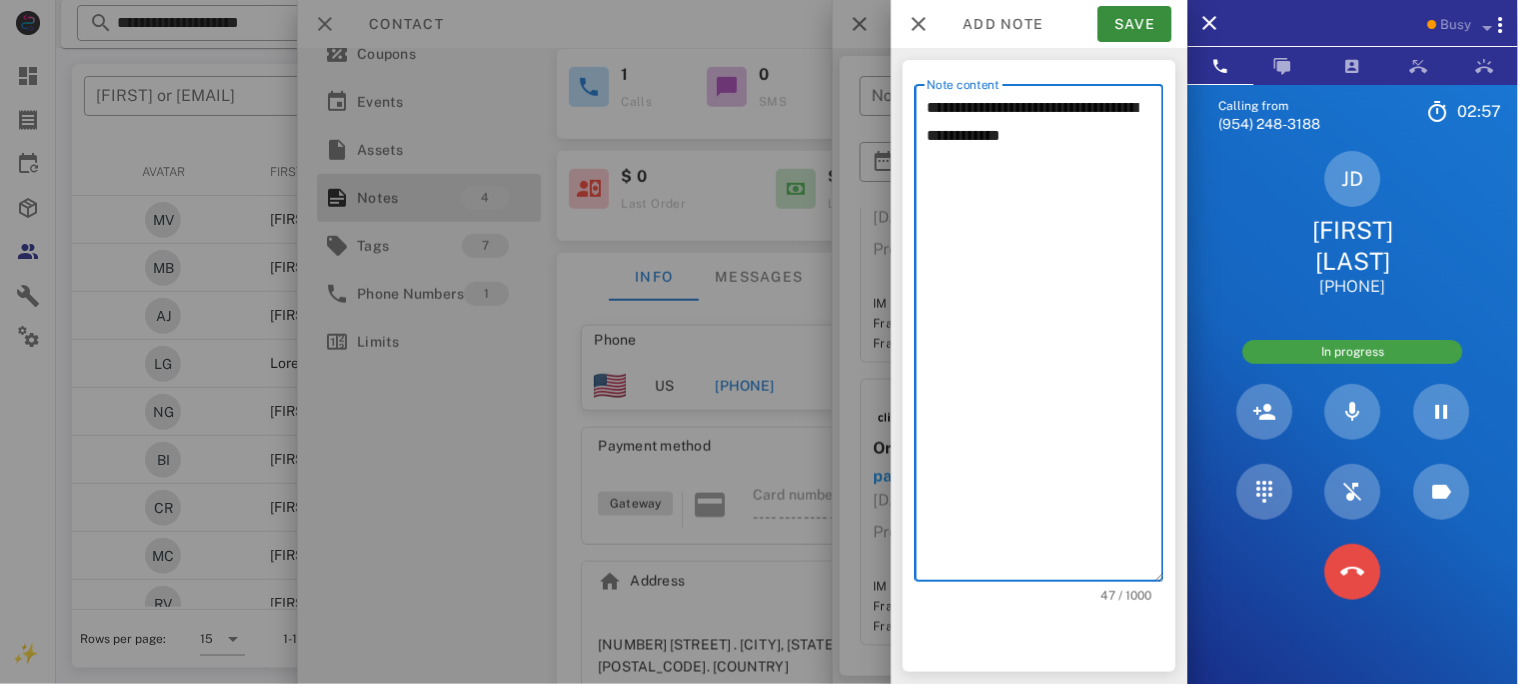 type on "**********" 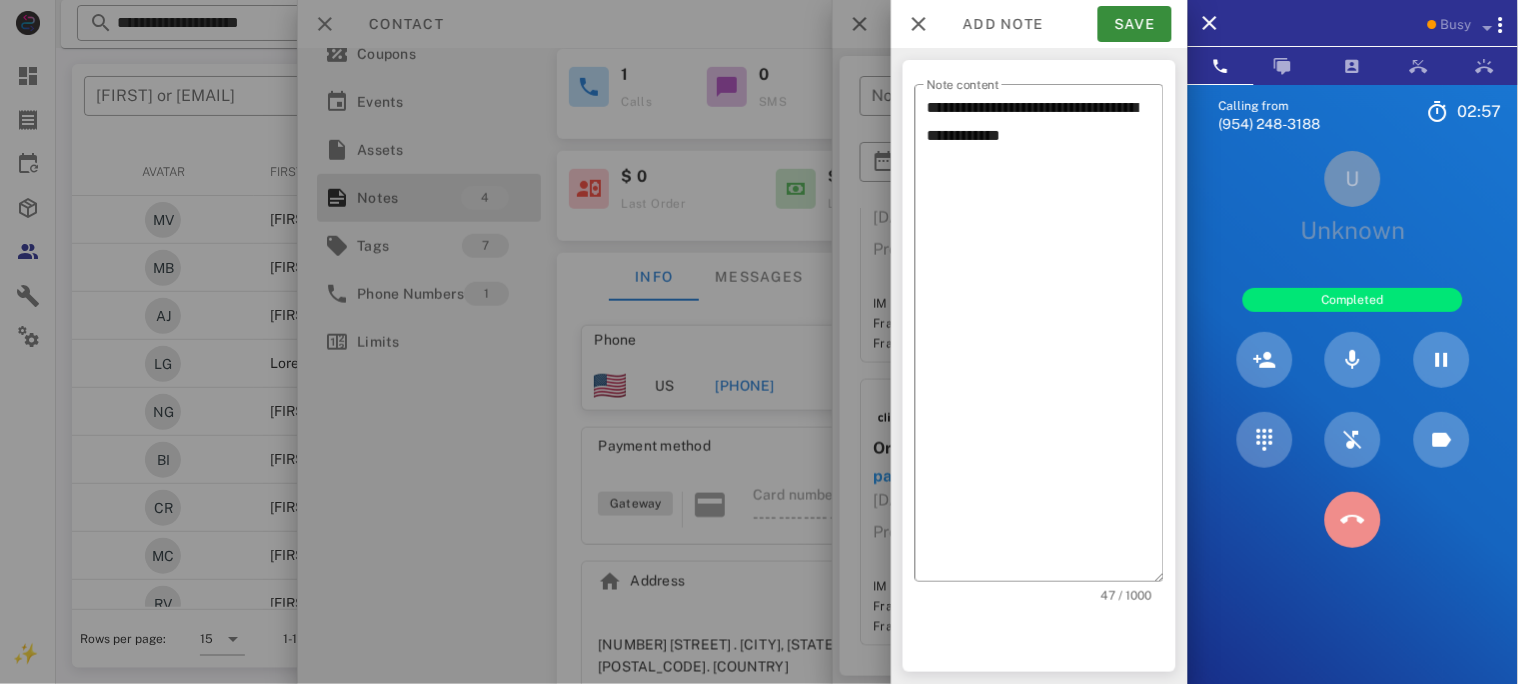 click on "Calling from (954) 248-3188 02: 57  Unknown      ▼     Andorra
+376
Argentina
+54
Aruba
+297
Australia
+61
Belgium (België)
+32
Bolivia
+591
Brazil (Brasil)
+55
Canada
+1
Chile
+56
Colombia
+57
Costa Rica
+506
Dominican Republic (República Dominicana)
+1
Ecuador
+593
El Salvador
+503
France
+33
Germany (Deutschland)
+49
Guadeloupe
+590
Guatemala
+502
Honduras
+504
Iceland (Ísland)
+354
India (भारत)
+91
Israel (‫ישראל‬‎)
+972
Italy (Italia)
+39" at bounding box center [1353, 426] 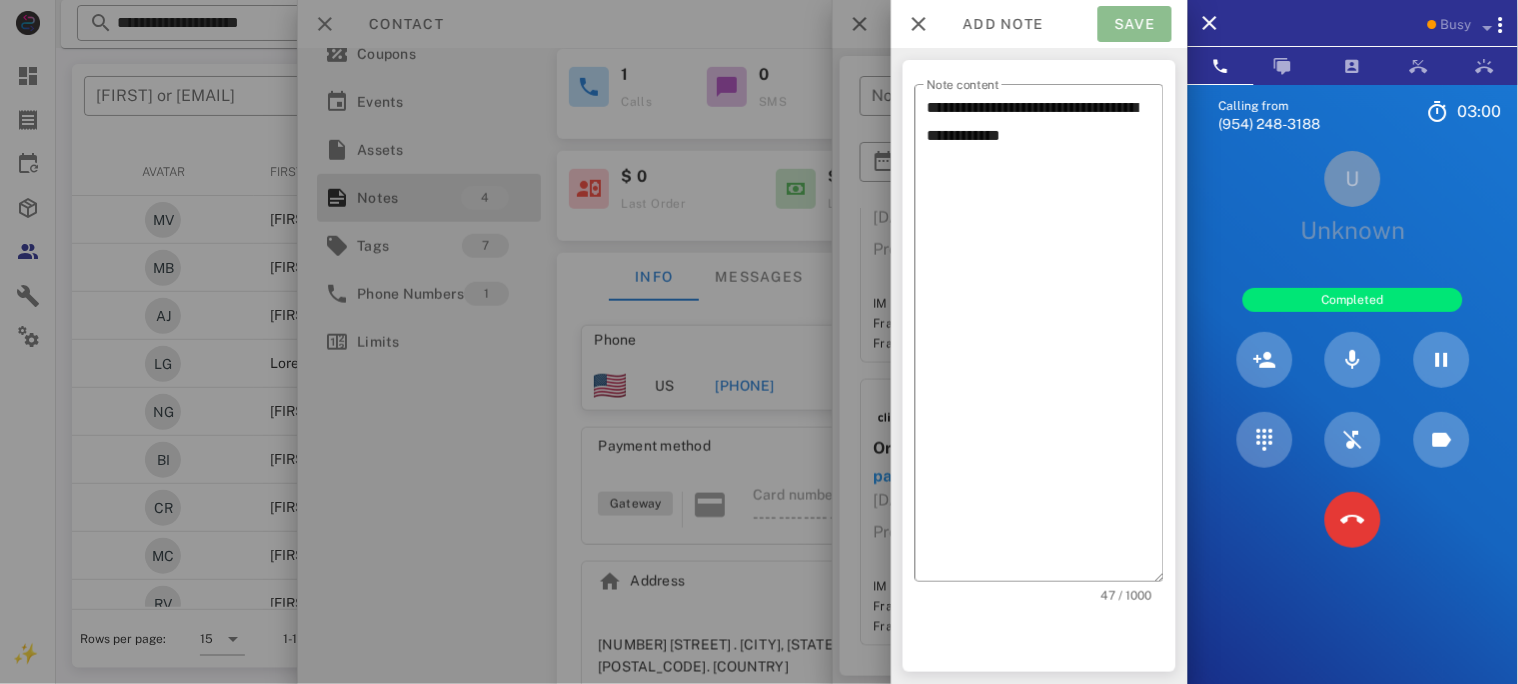 click on "Save" at bounding box center (1135, 24) 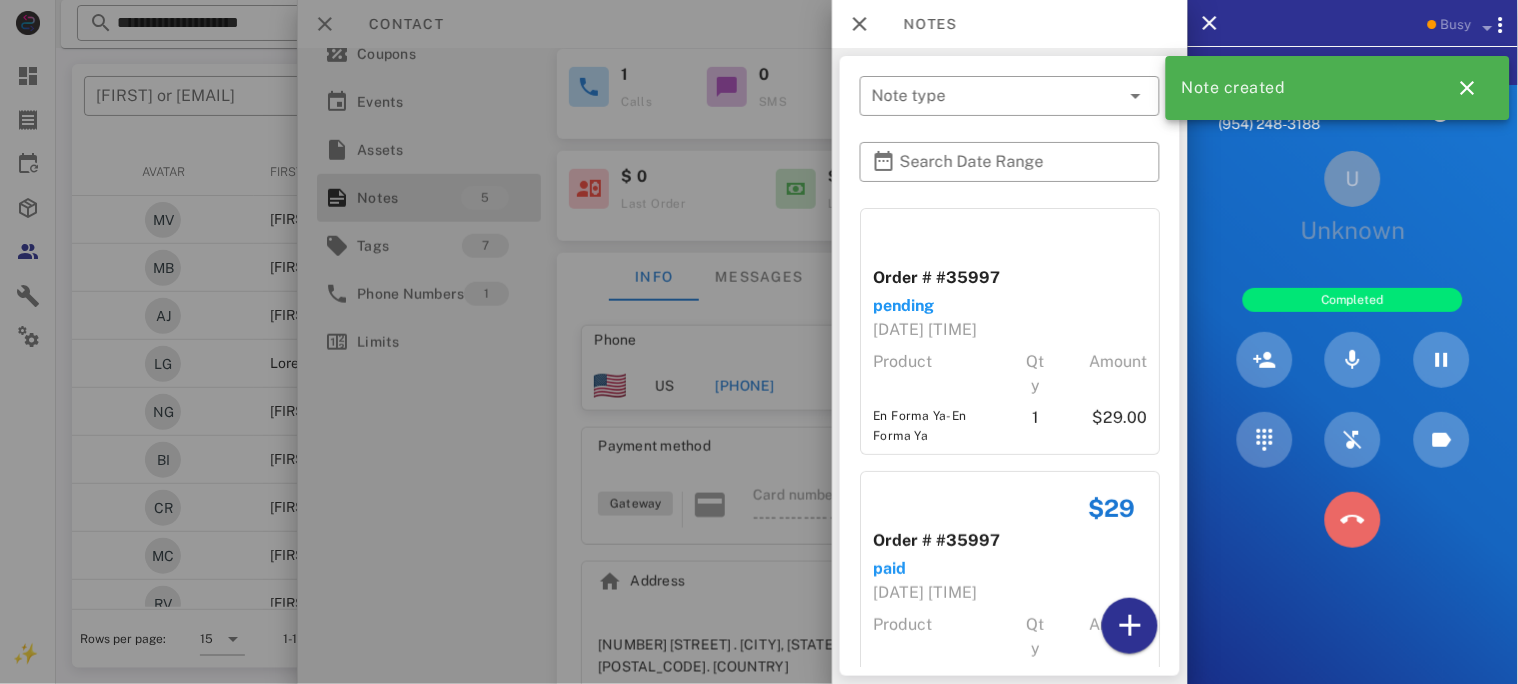 click at bounding box center (1353, 520) 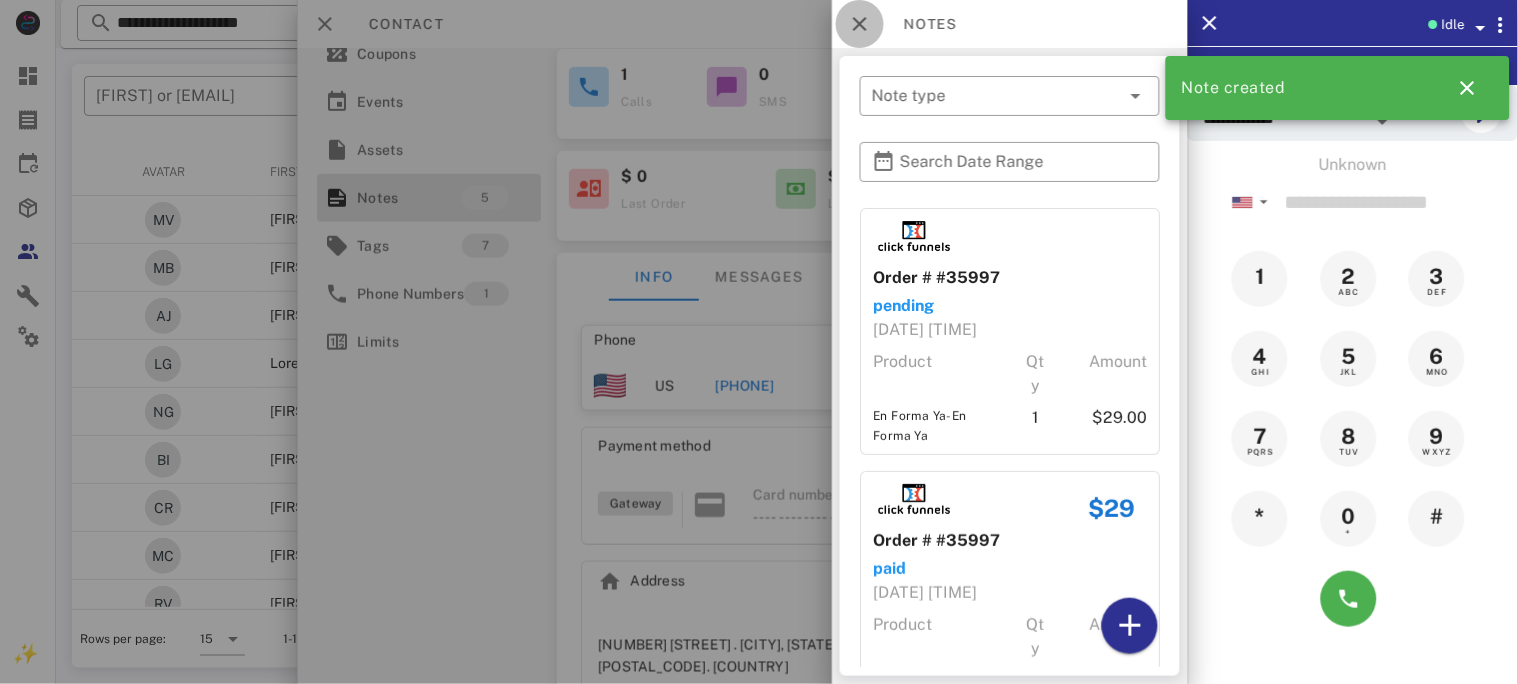 click at bounding box center (860, 24) 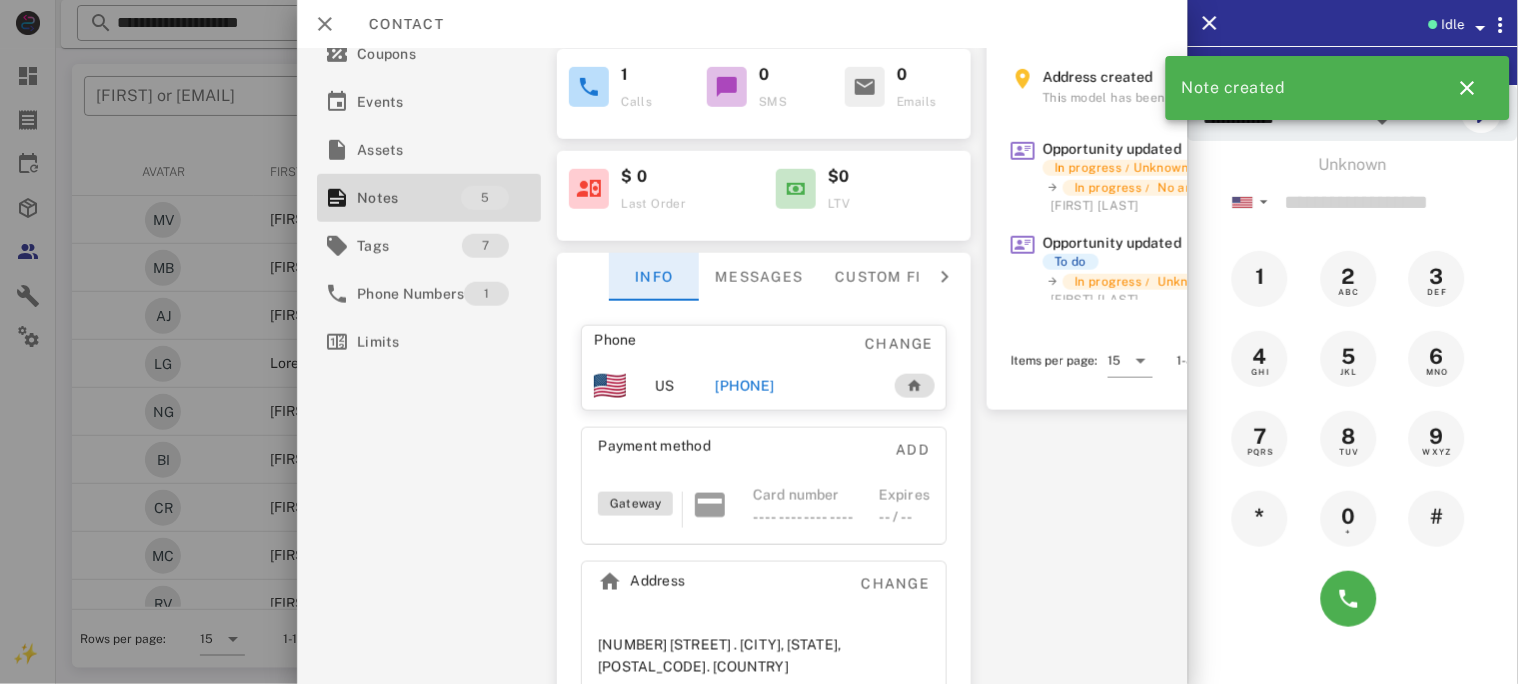 scroll, scrollTop: 0, scrollLeft: 0, axis: both 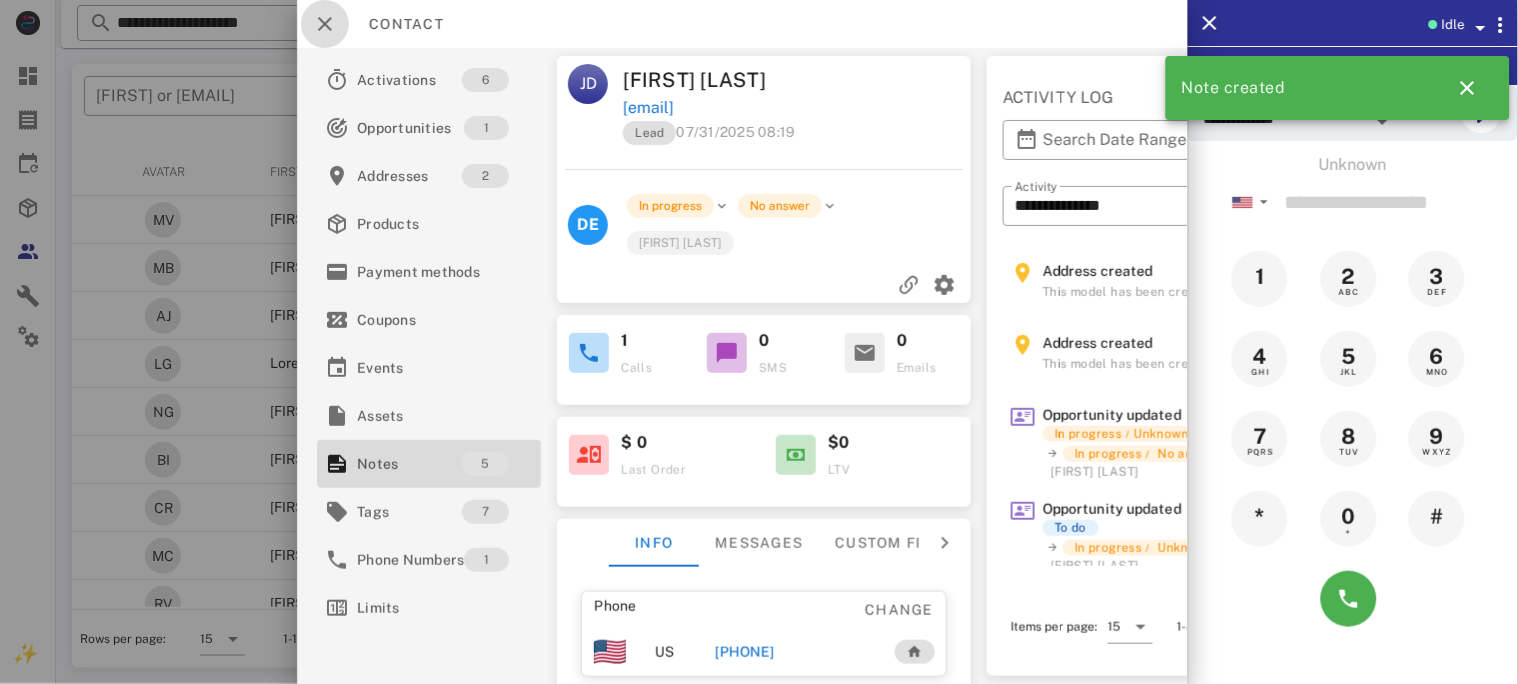 click at bounding box center (325, 24) 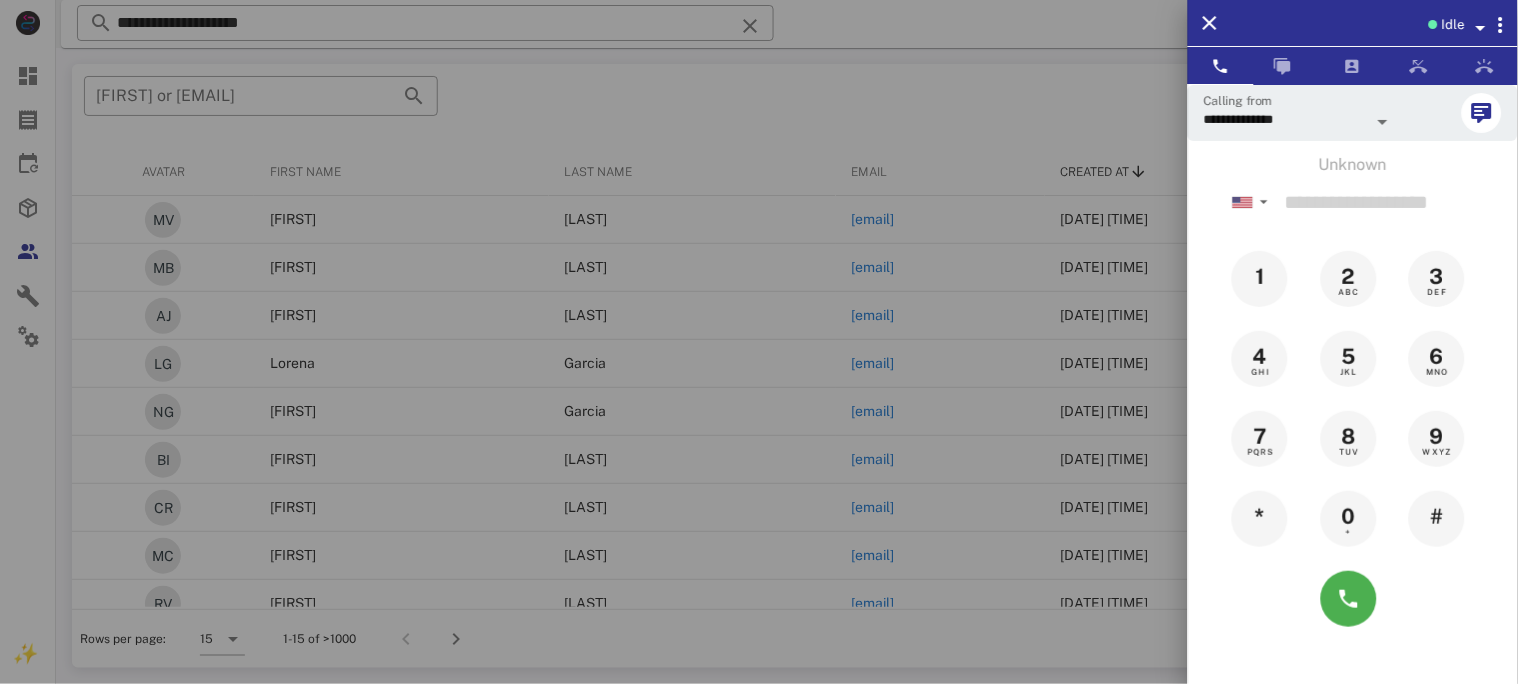 click at bounding box center [759, 342] 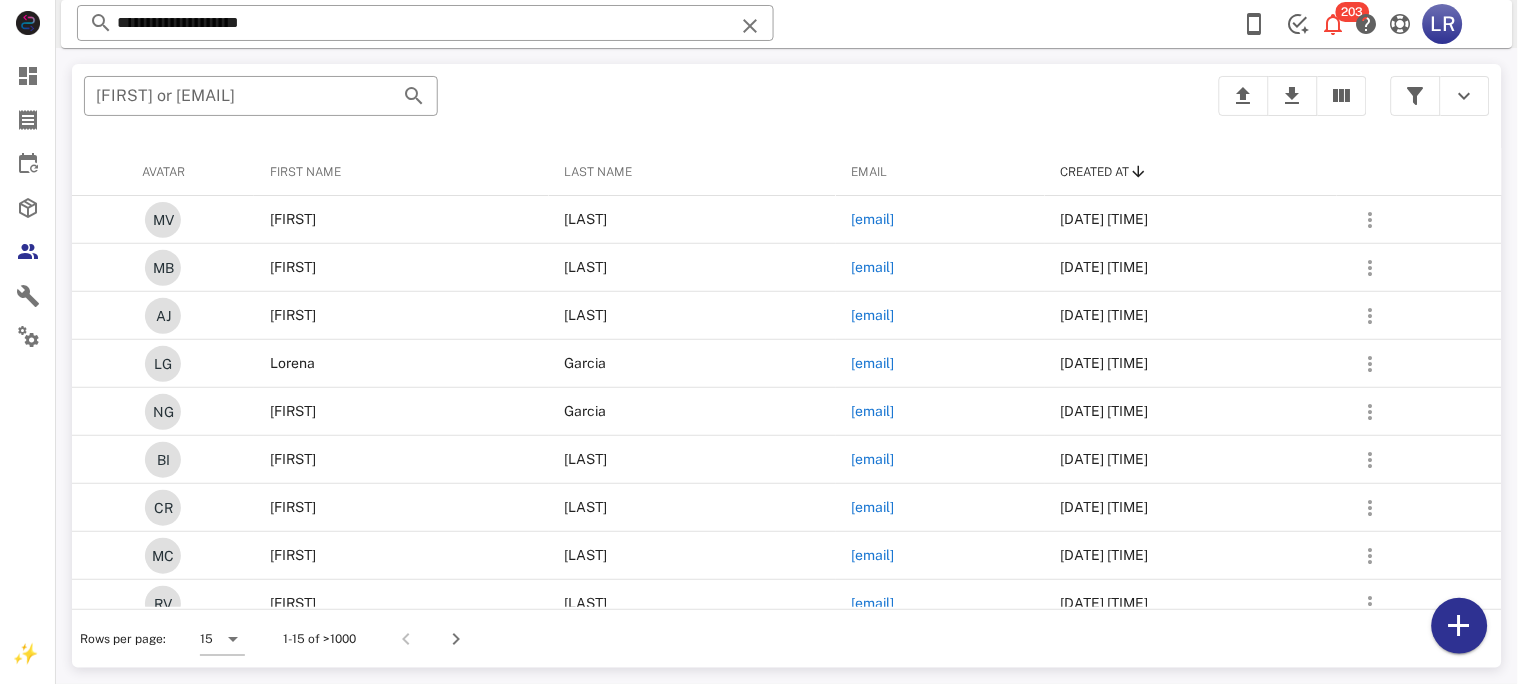 click at bounding box center (750, 26) 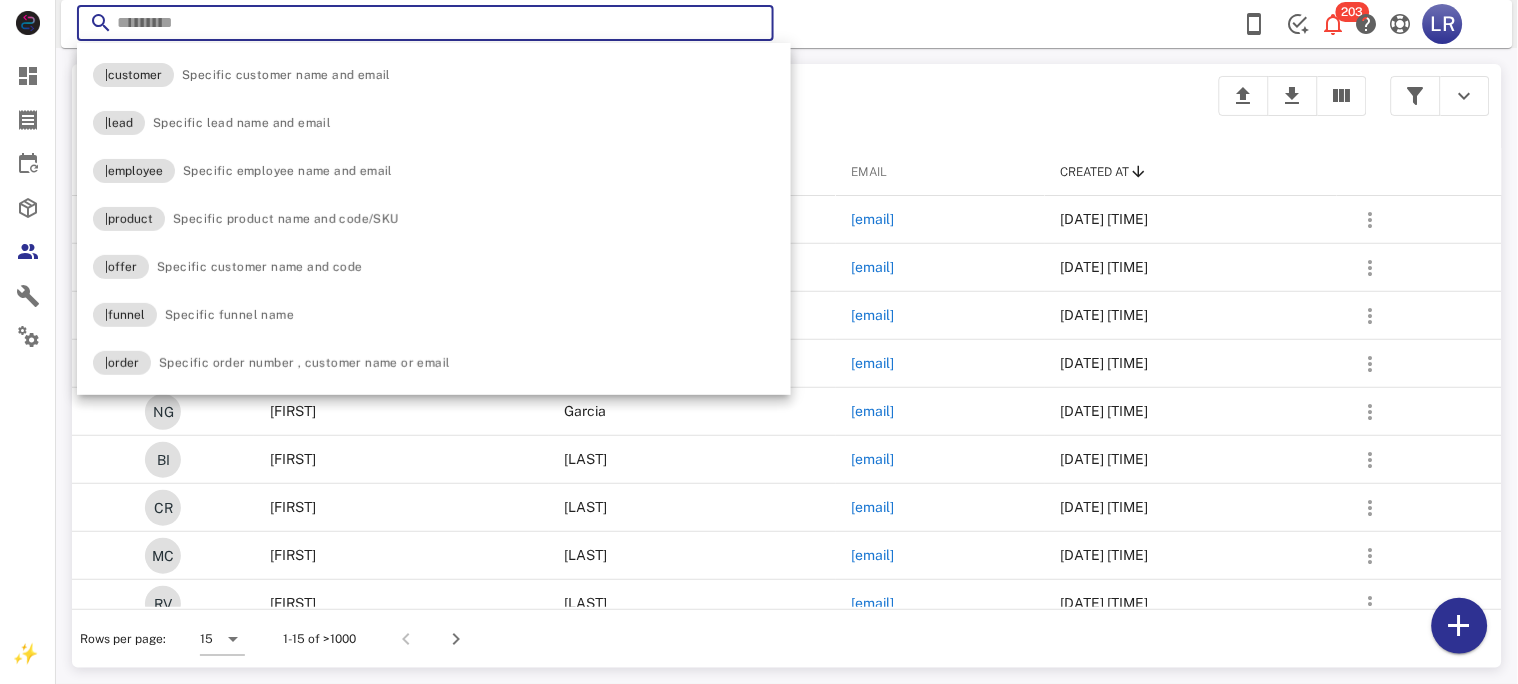 paste on "**********" 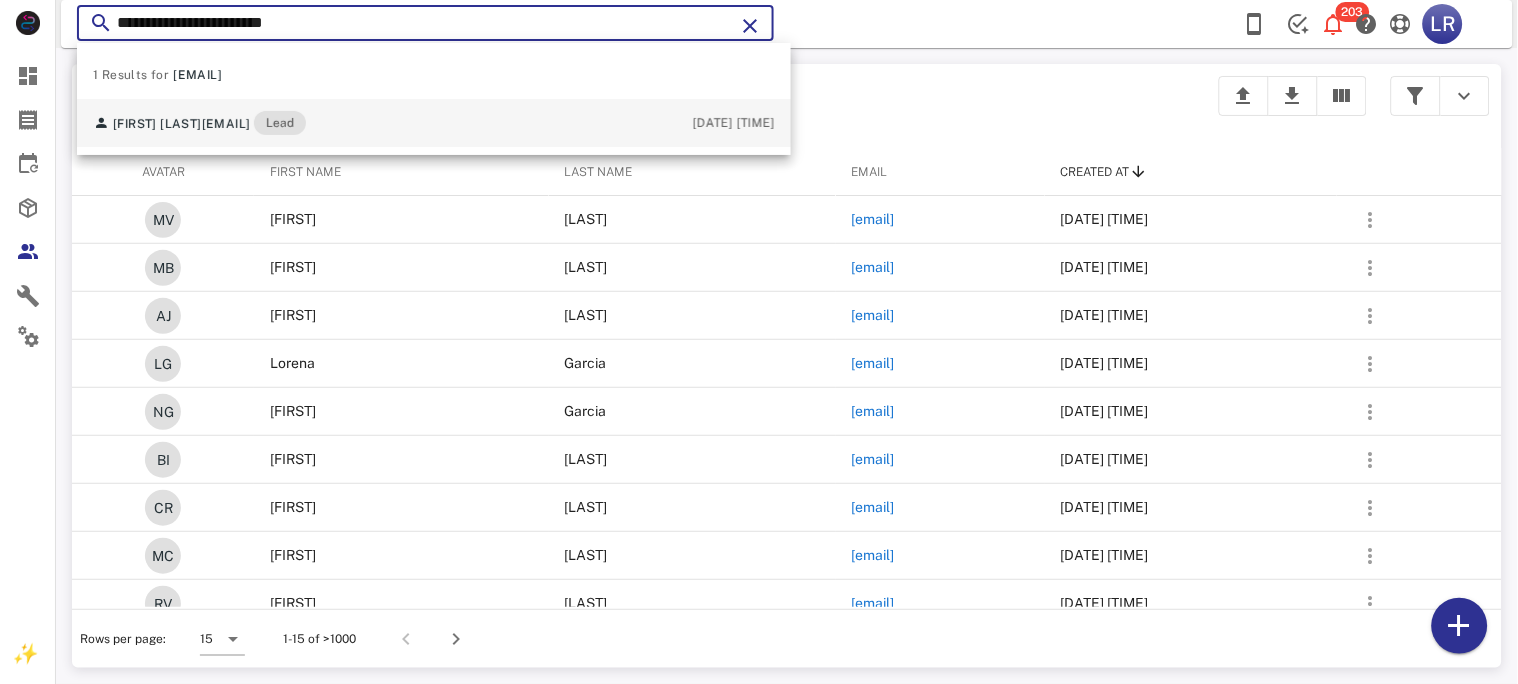 type on "**********" 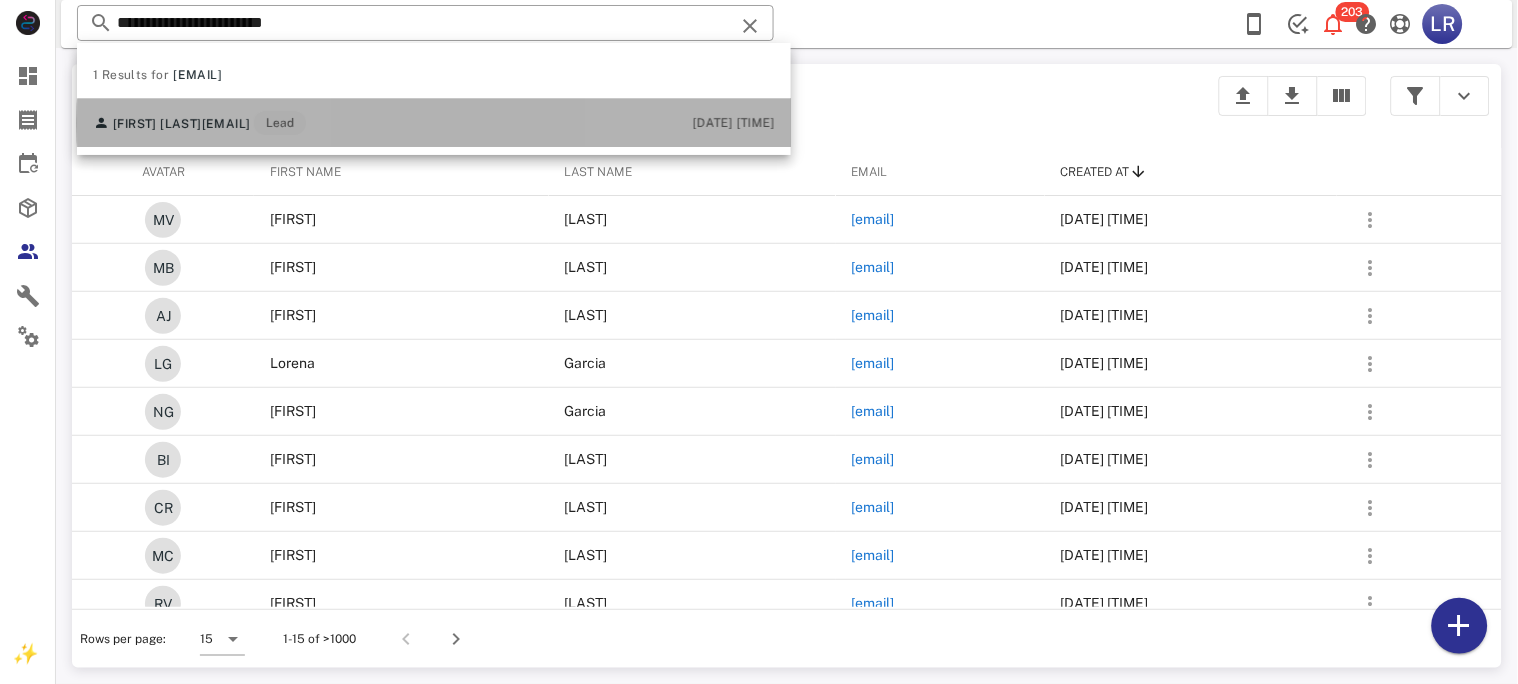 click on "Marisol Marulanda" at bounding box center (157, 124) 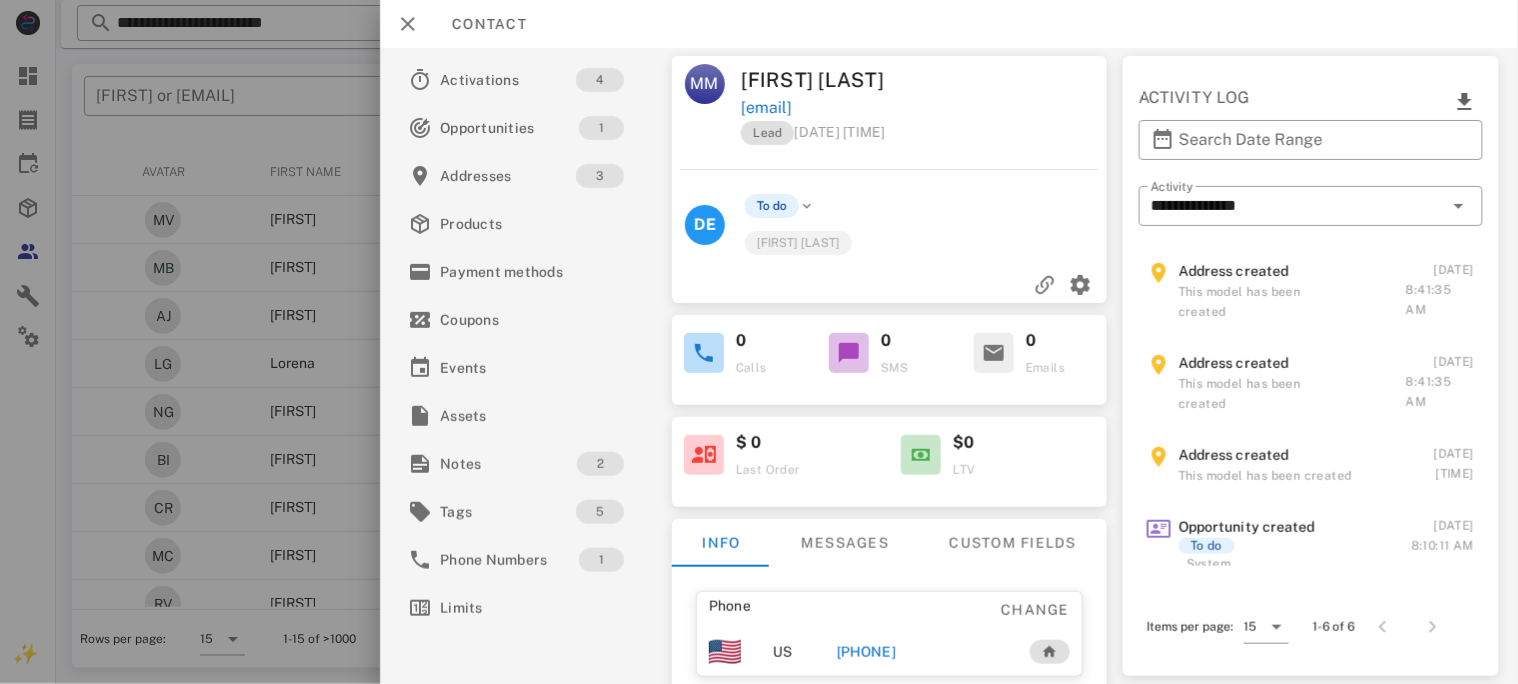 click on "+17862867751" at bounding box center [865, 652] 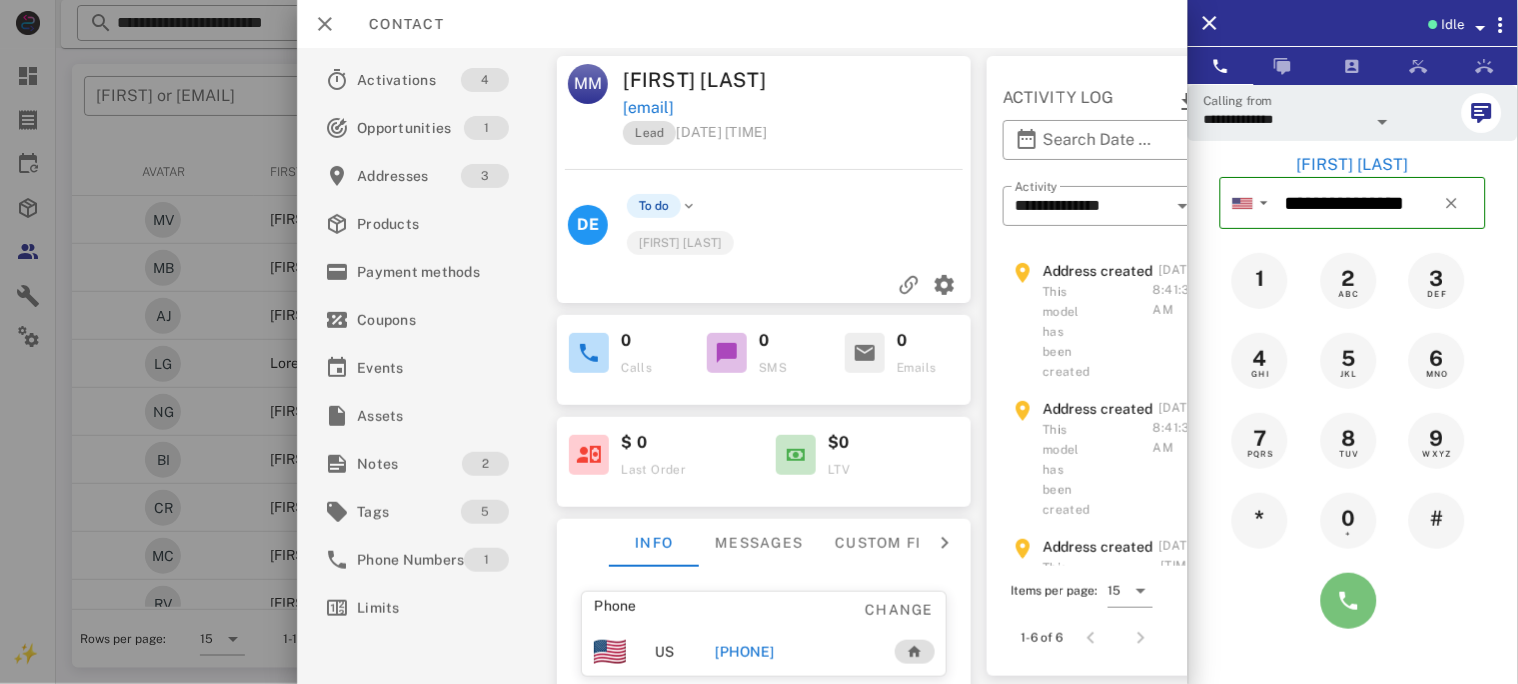 click at bounding box center [1349, 601] 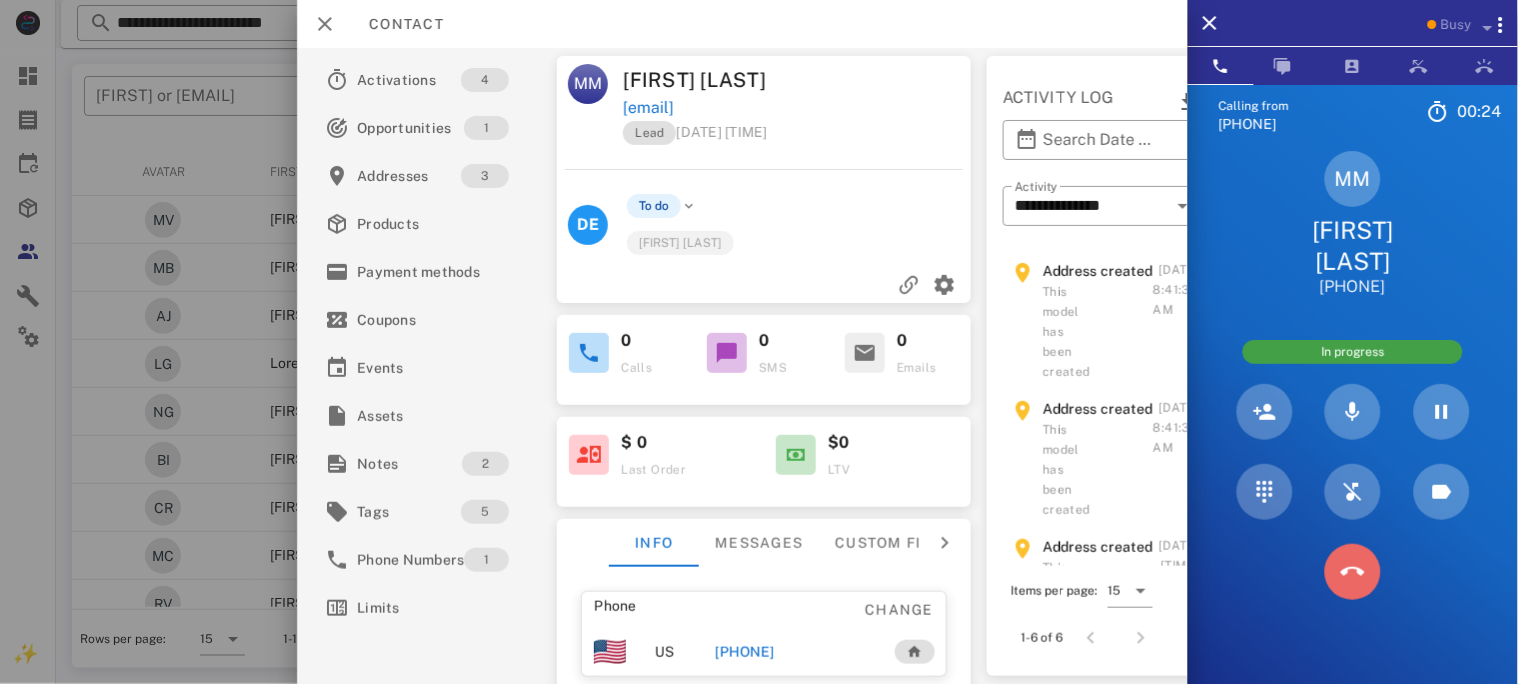 click at bounding box center (1353, 572) 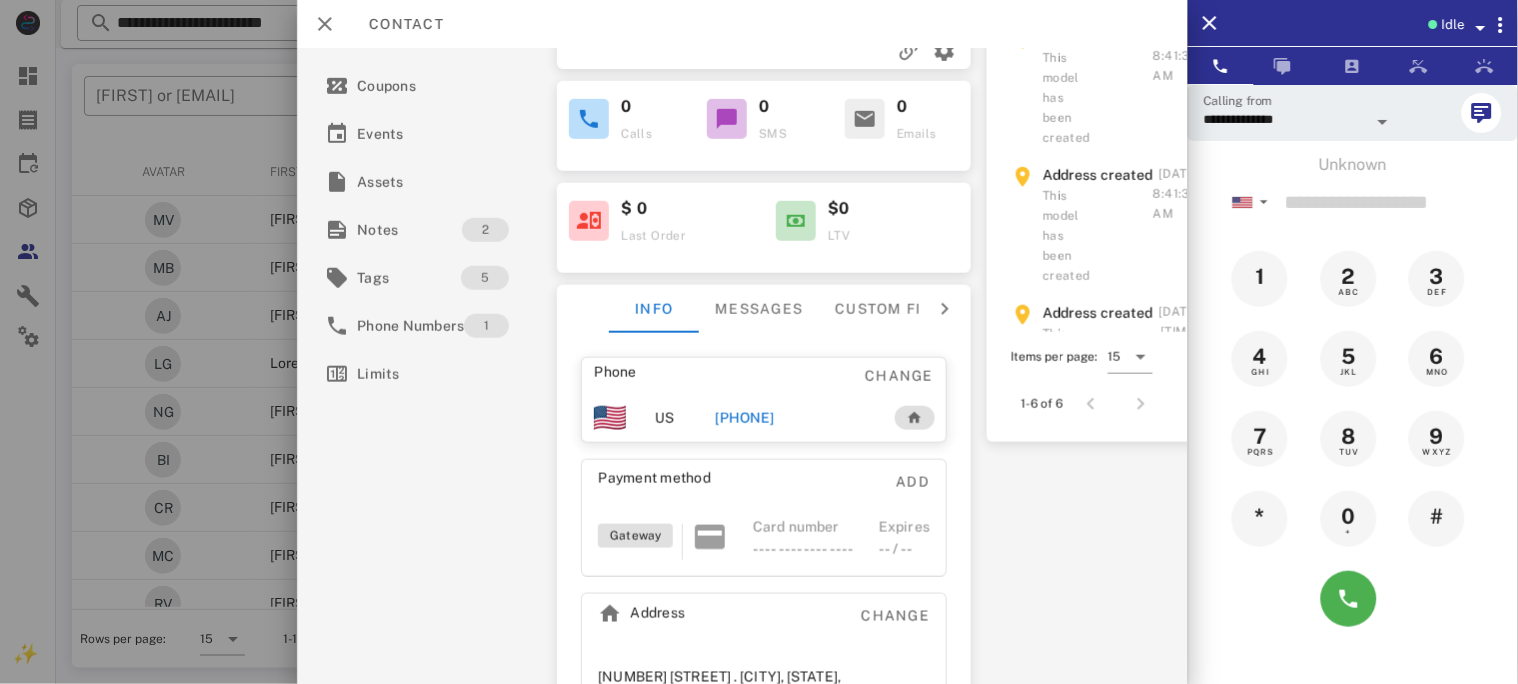 scroll, scrollTop: 266, scrollLeft: 0, axis: vertical 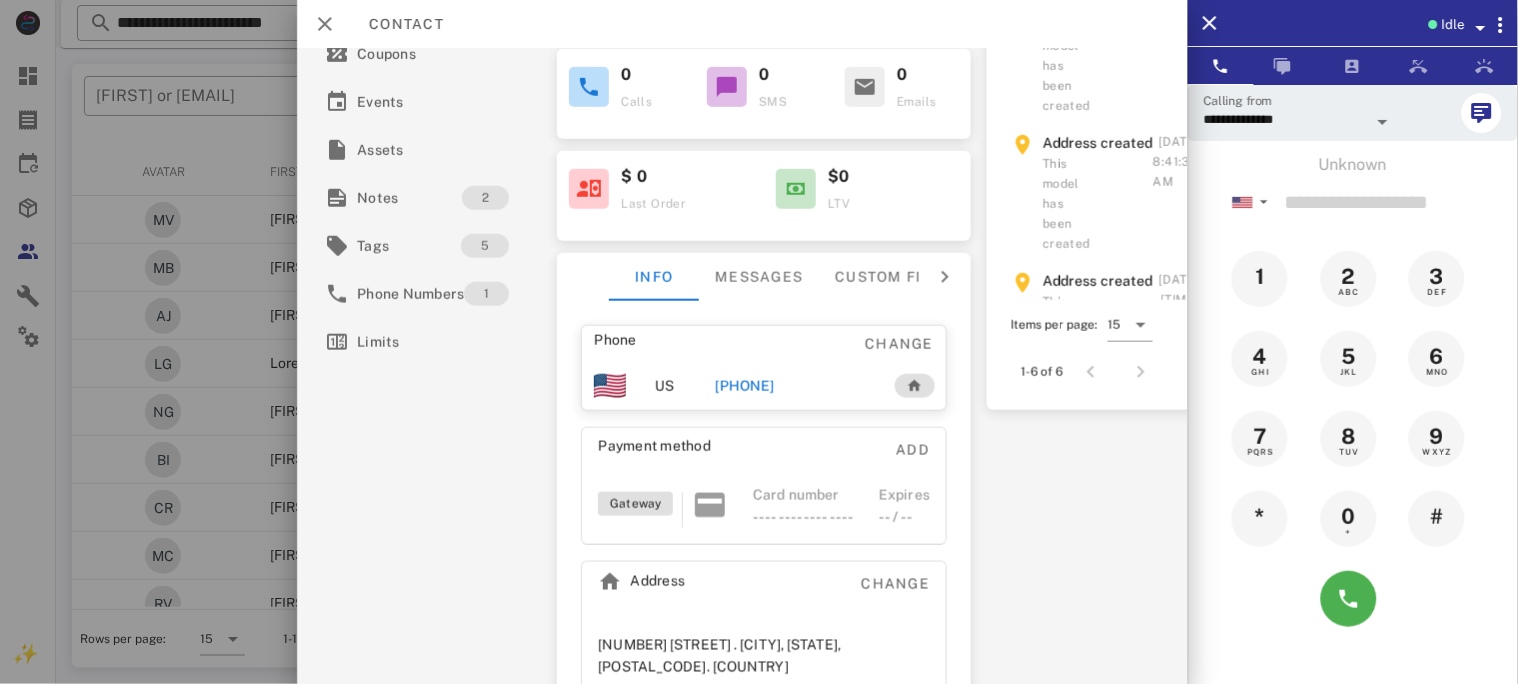 click on "+17862867751" at bounding box center [744, 386] 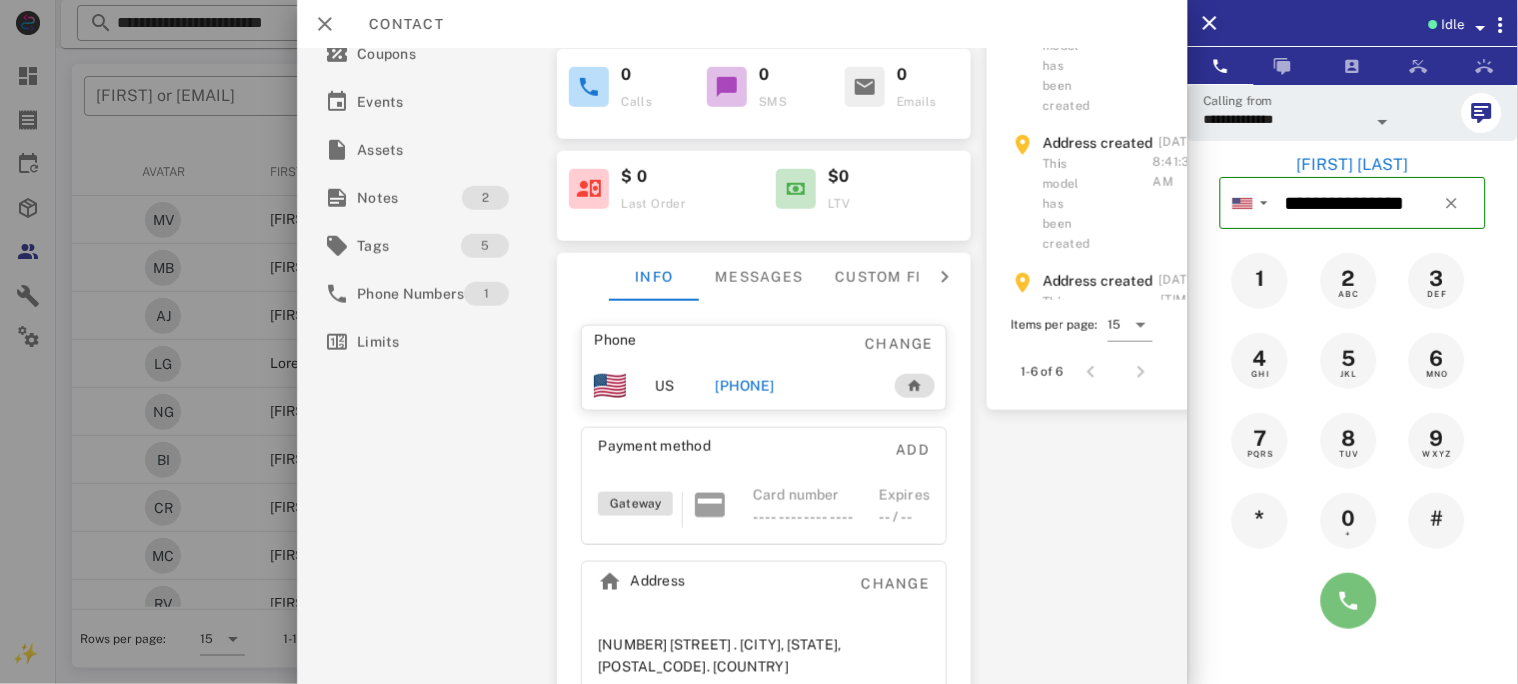 click at bounding box center (1349, 601) 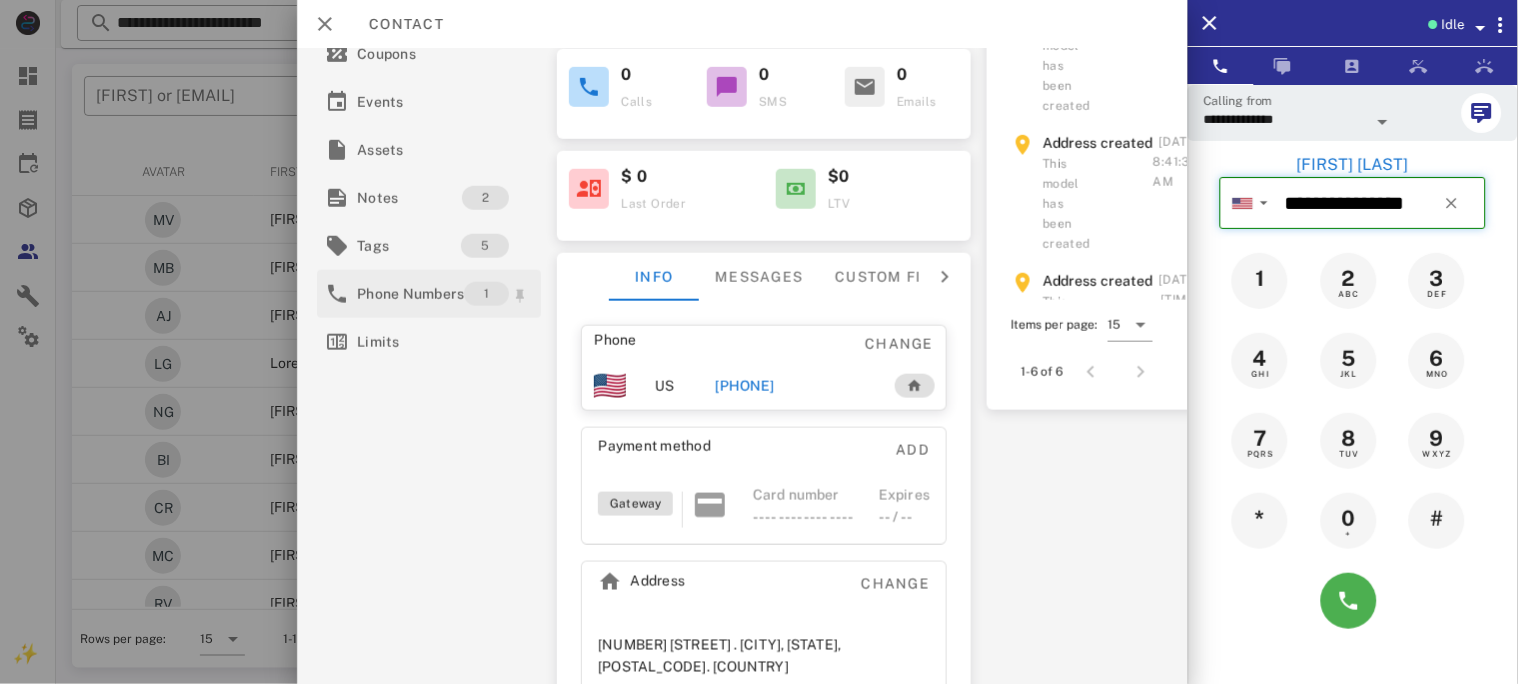 type 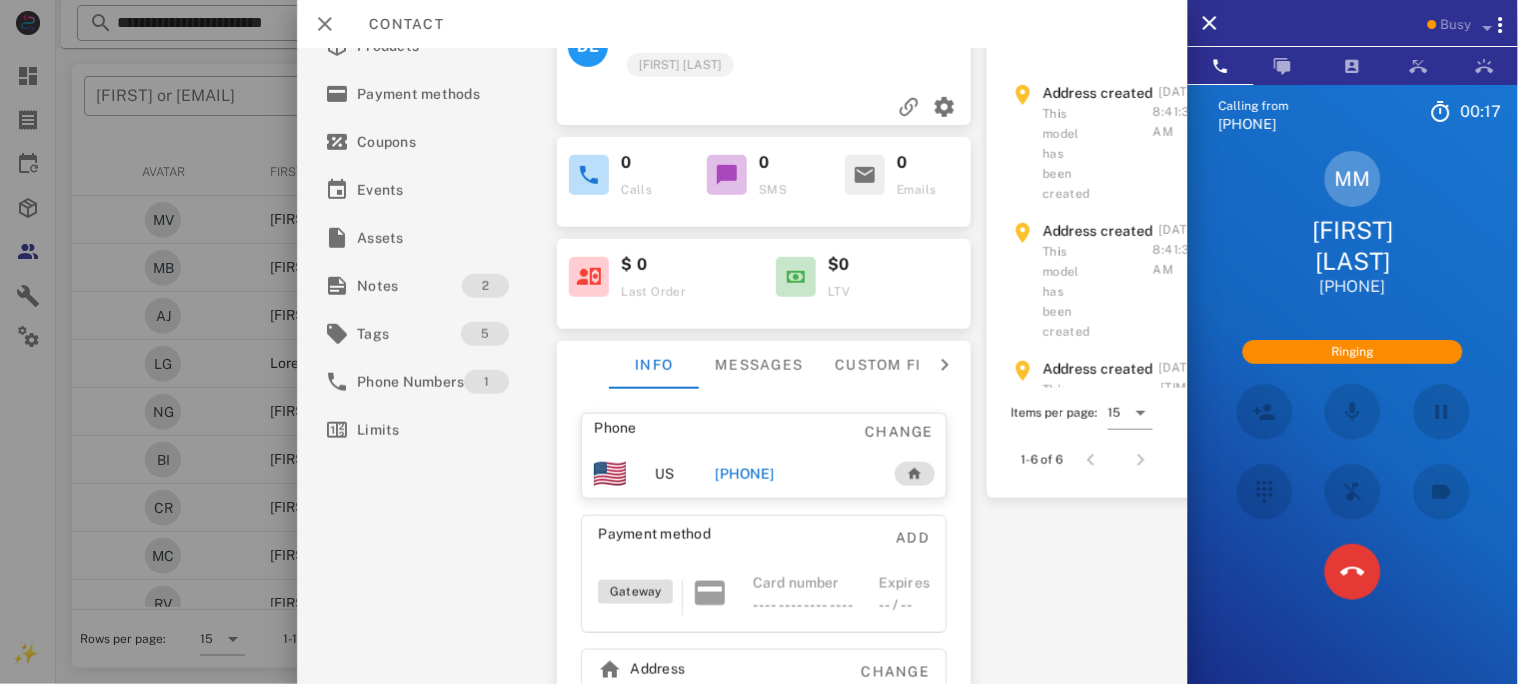 scroll, scrollTop: 0, scrollLeft: 0, axis: both 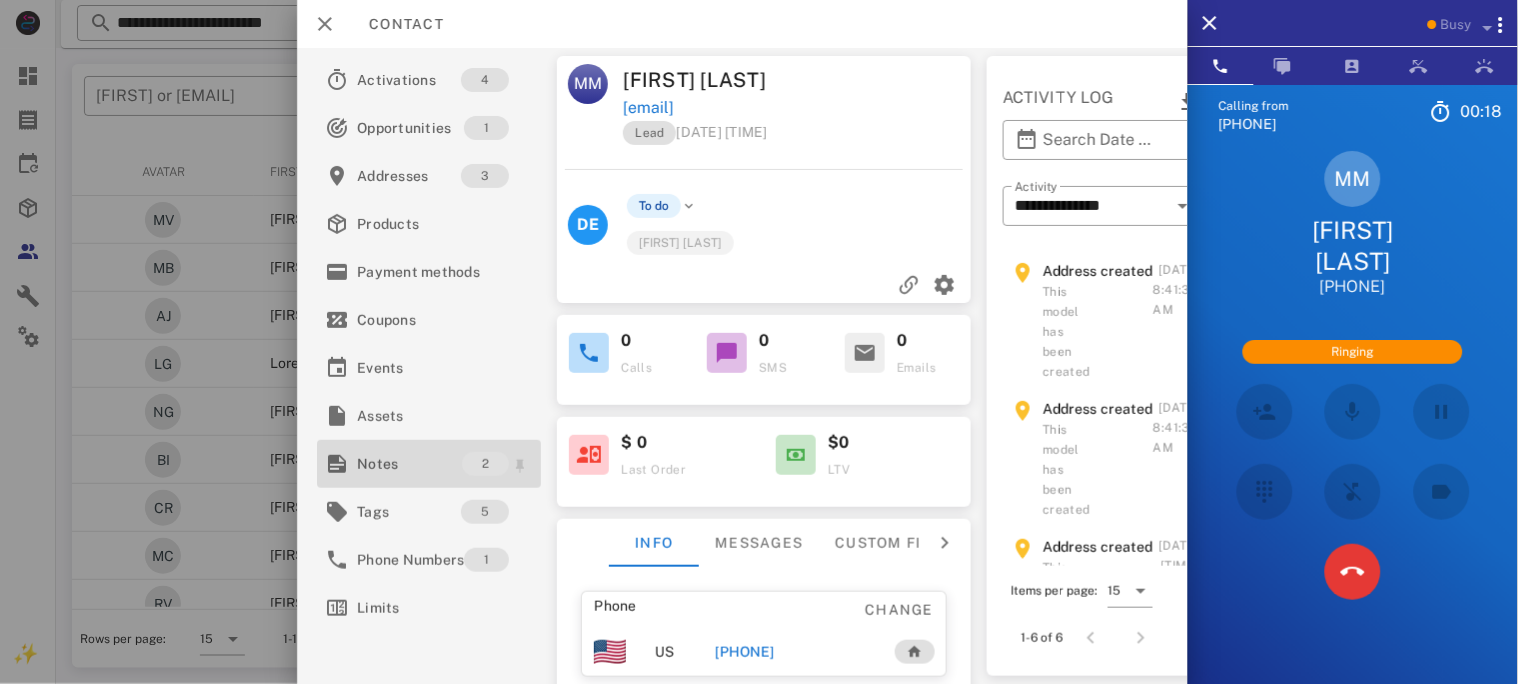 click on "Notes" at bounding box center [409, 464] 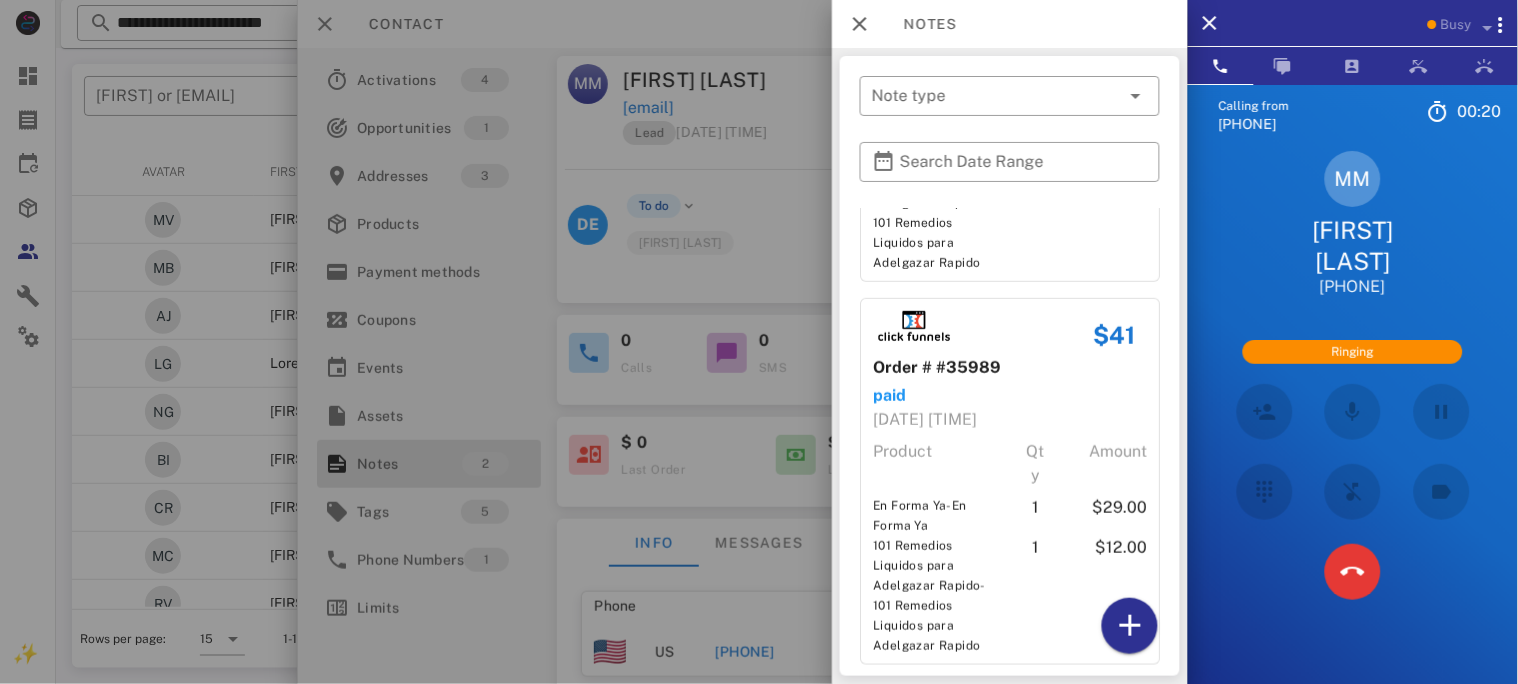 scroll, scrollTop: 315, scrollLeft: 0, axis: vertical 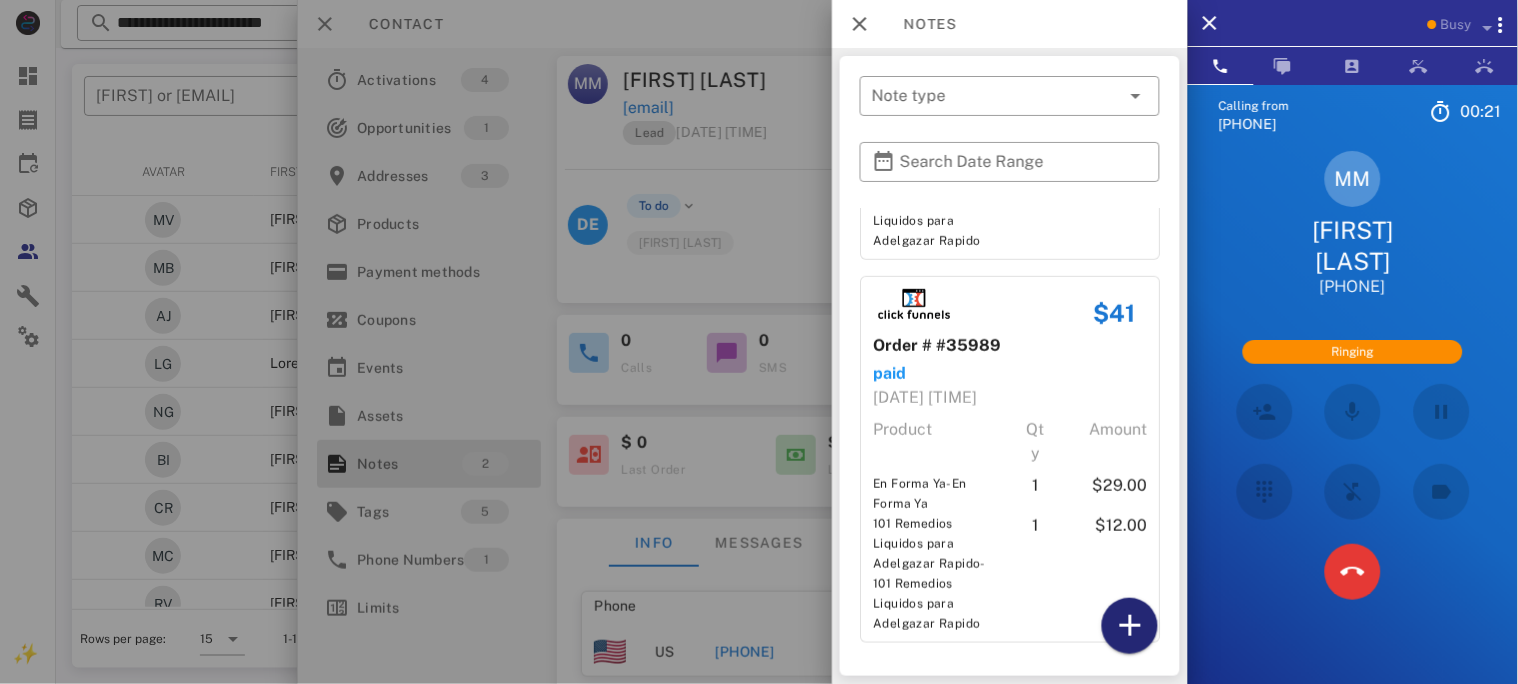 click at bounding box center (1130, 626) 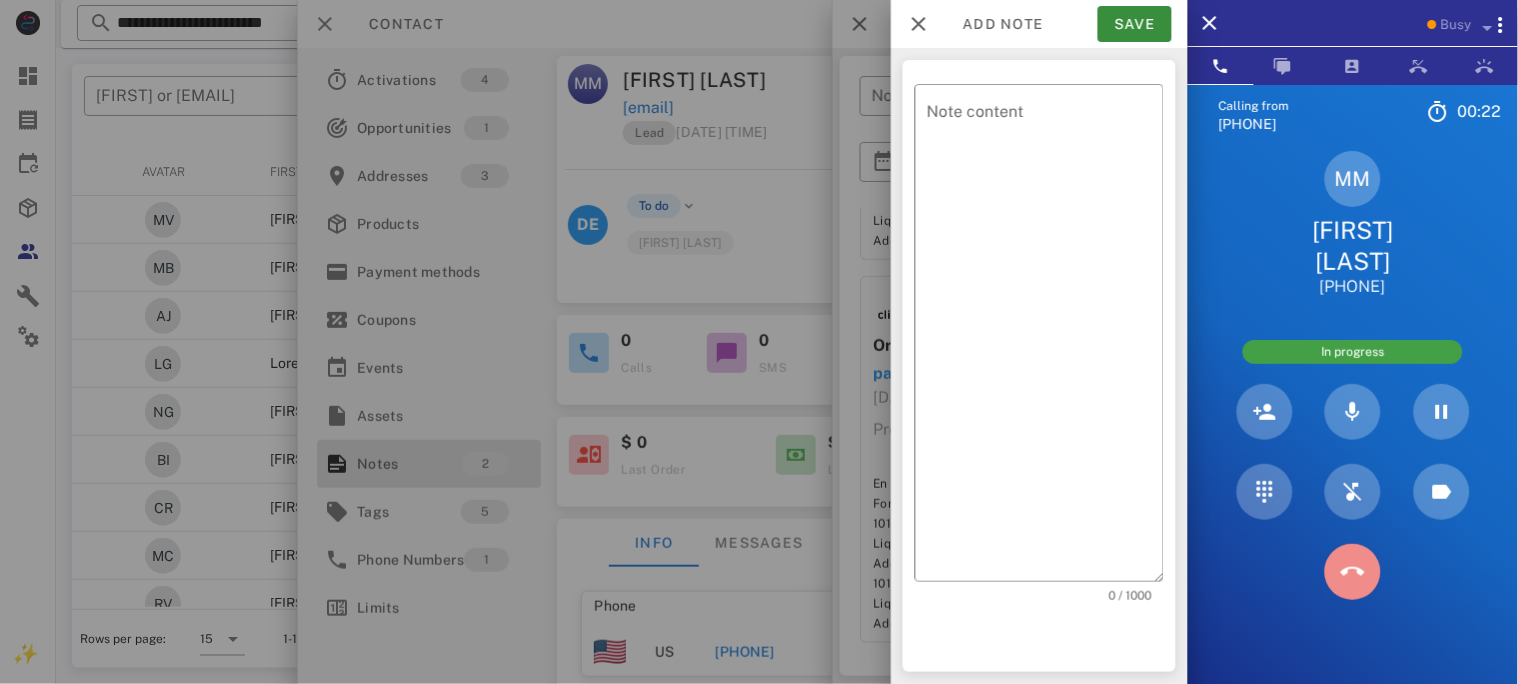 click at bounding box center (1353, 572) 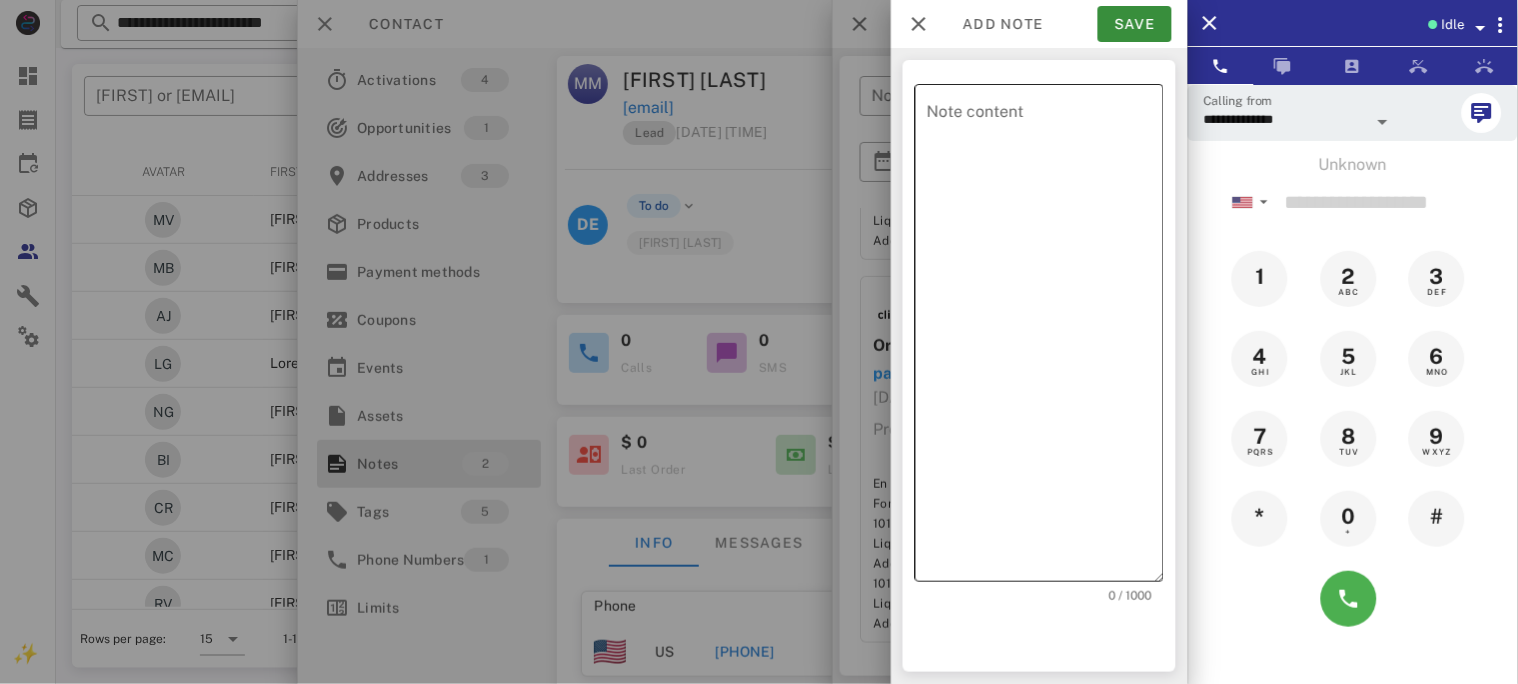 click on "Note content" at bounding box center (1045, 338) 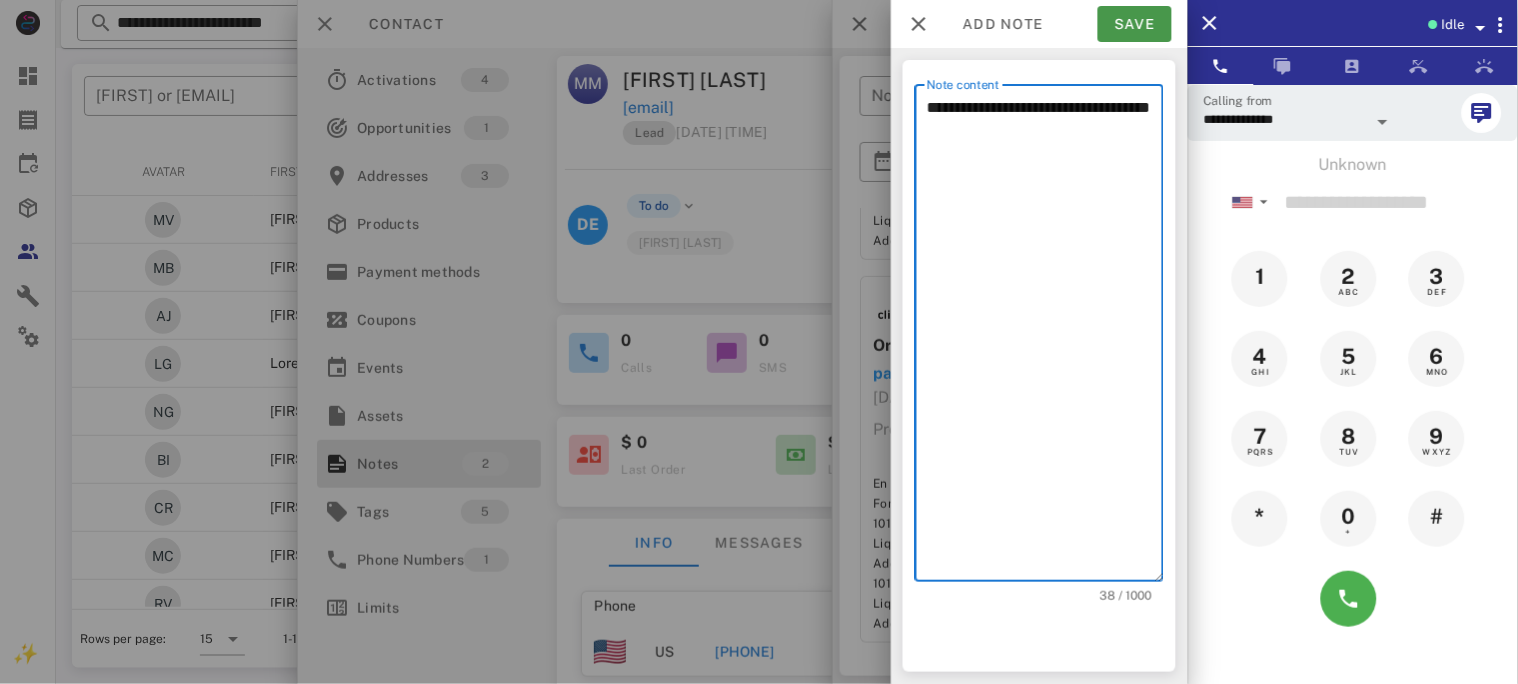 type on "**********" 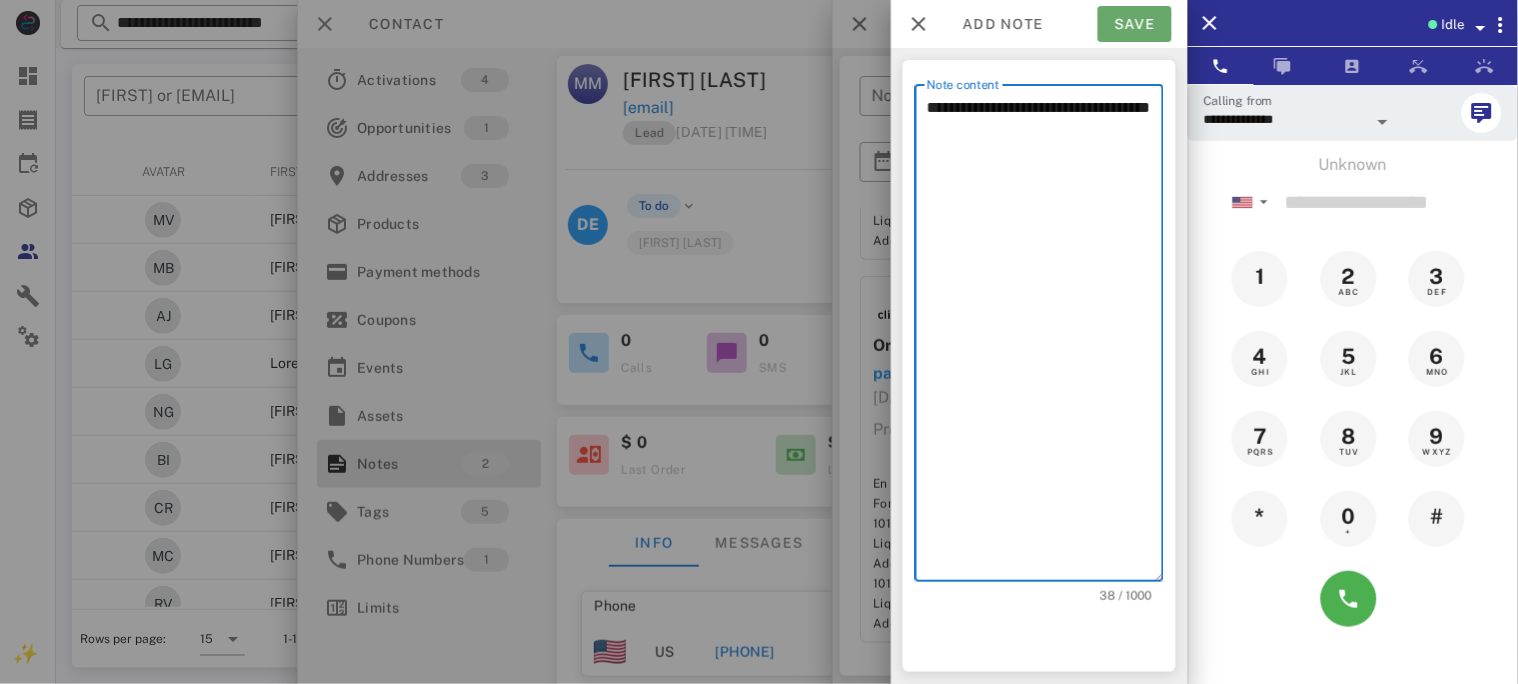 click on "Save" at bounding box center (1135, 24) 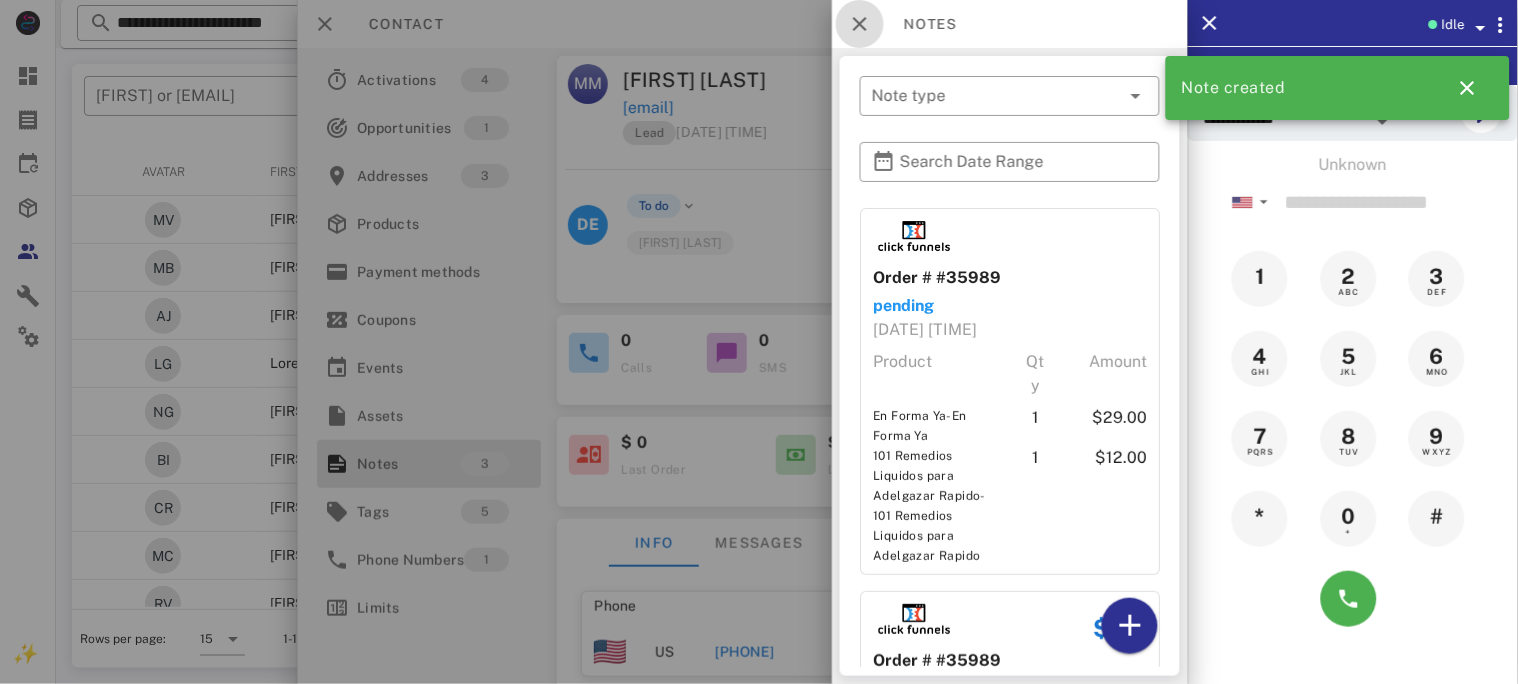 click at bounding box center (860, 24) 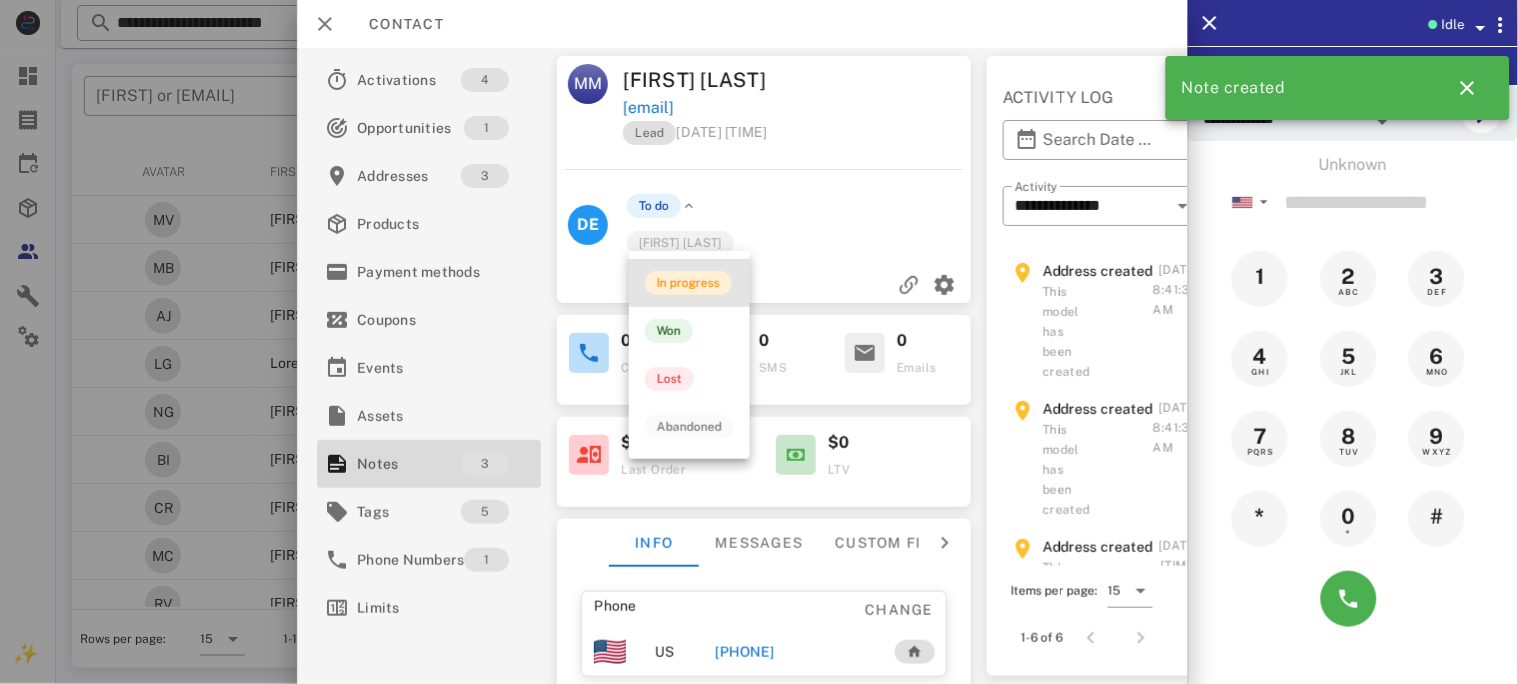 click on "In progress" at bounding box center [688, 283] 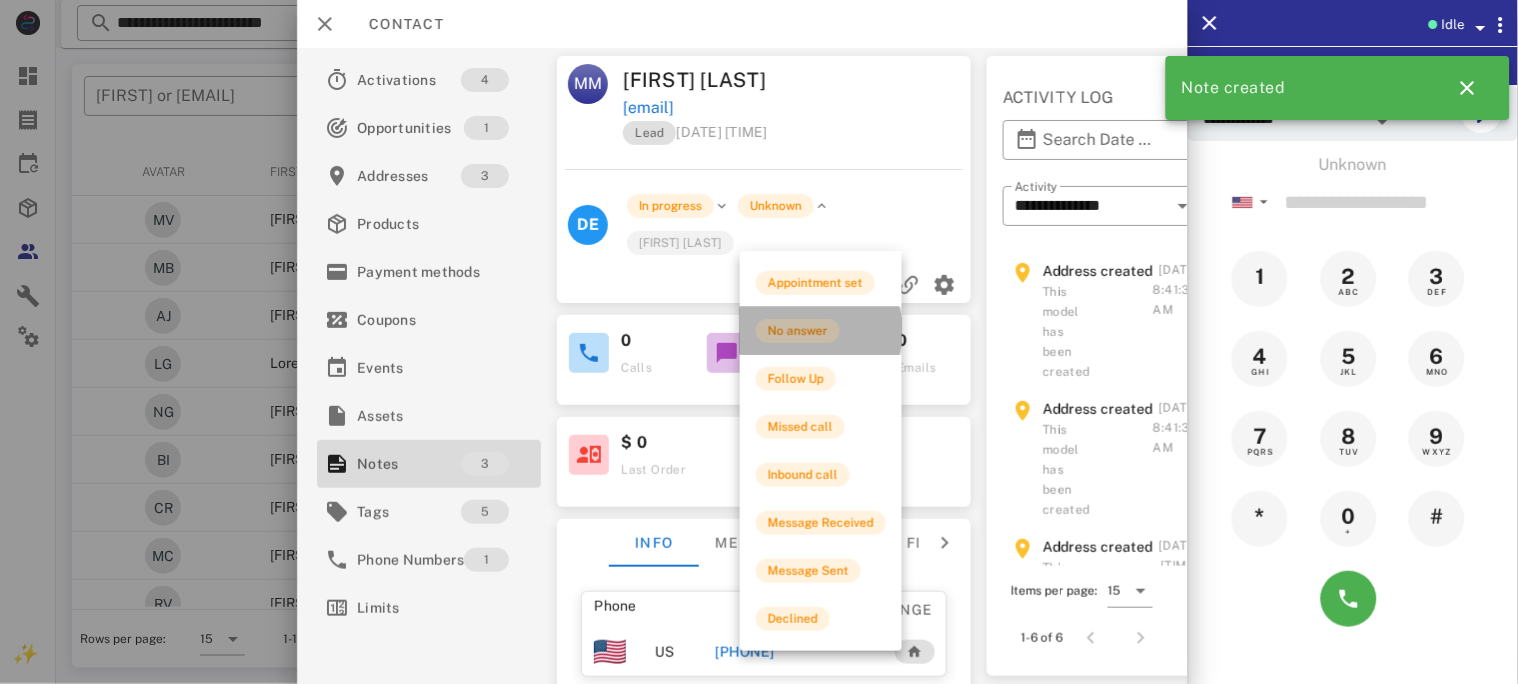 click on "No answer" at bounding box center (798, 331) 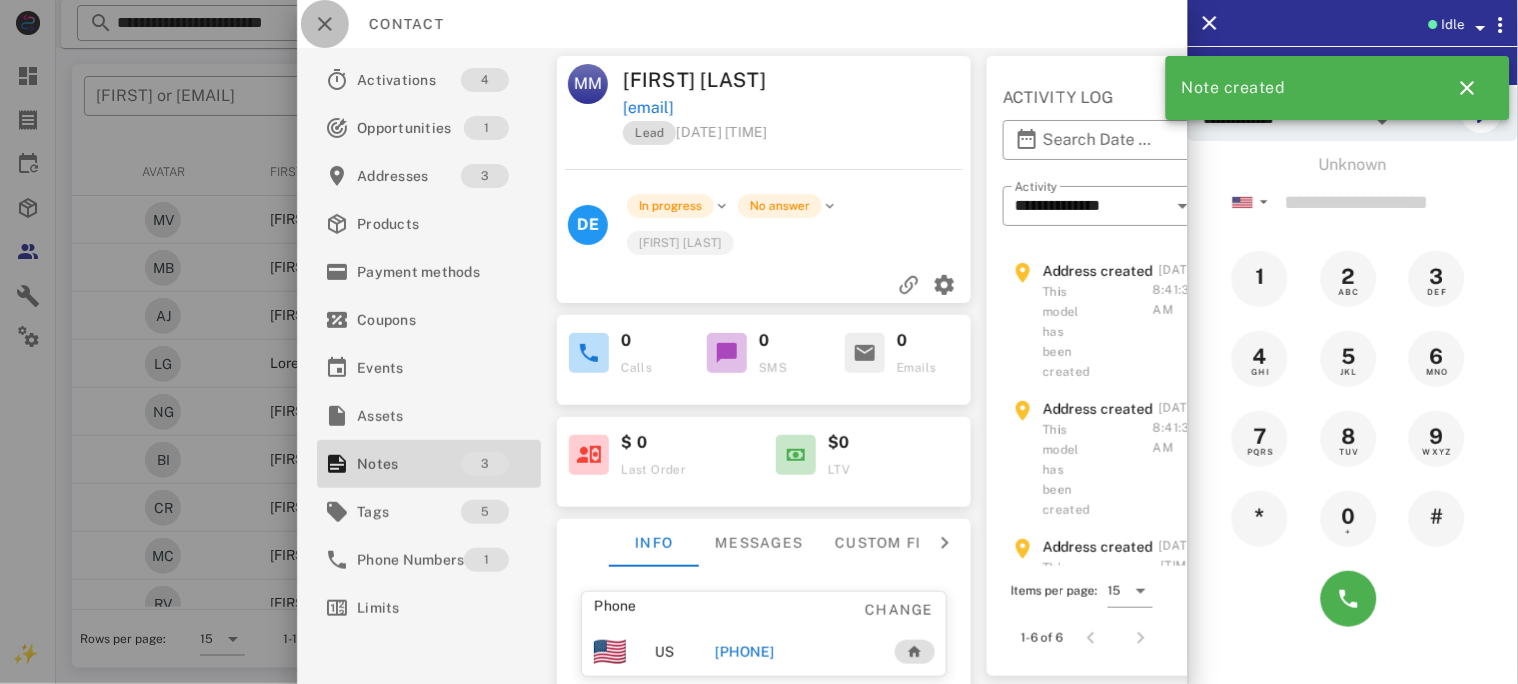 click at bounding box center (325, 24) 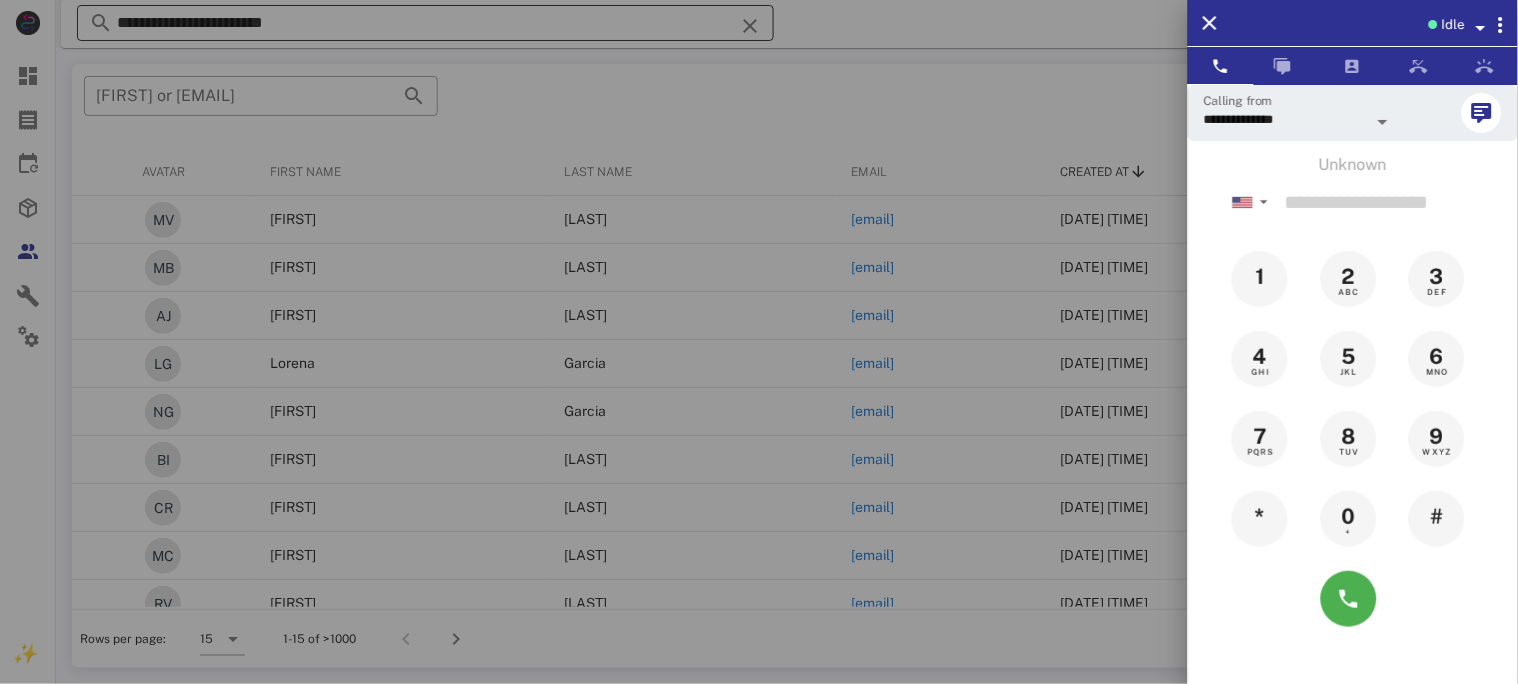 click at bounding box center [759, 342] 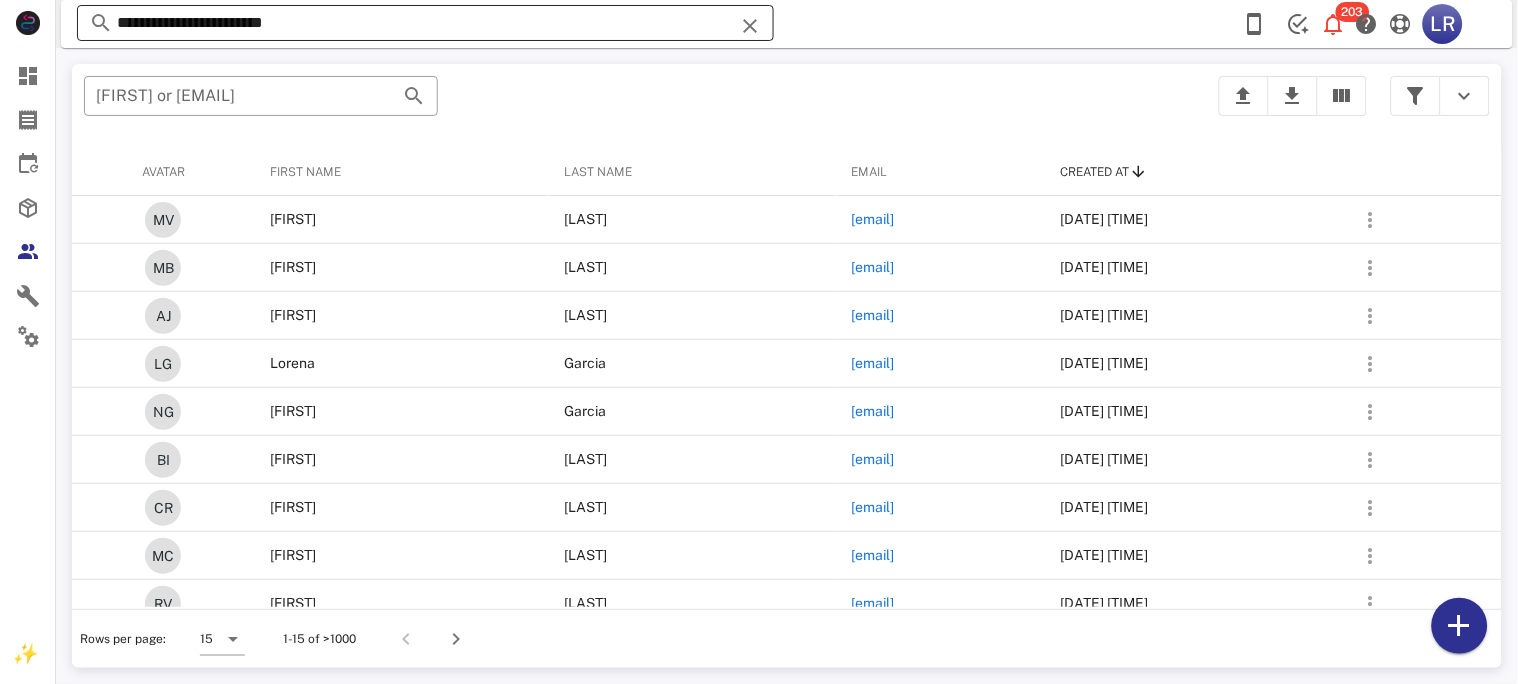 click at bounding box center (750, 26) 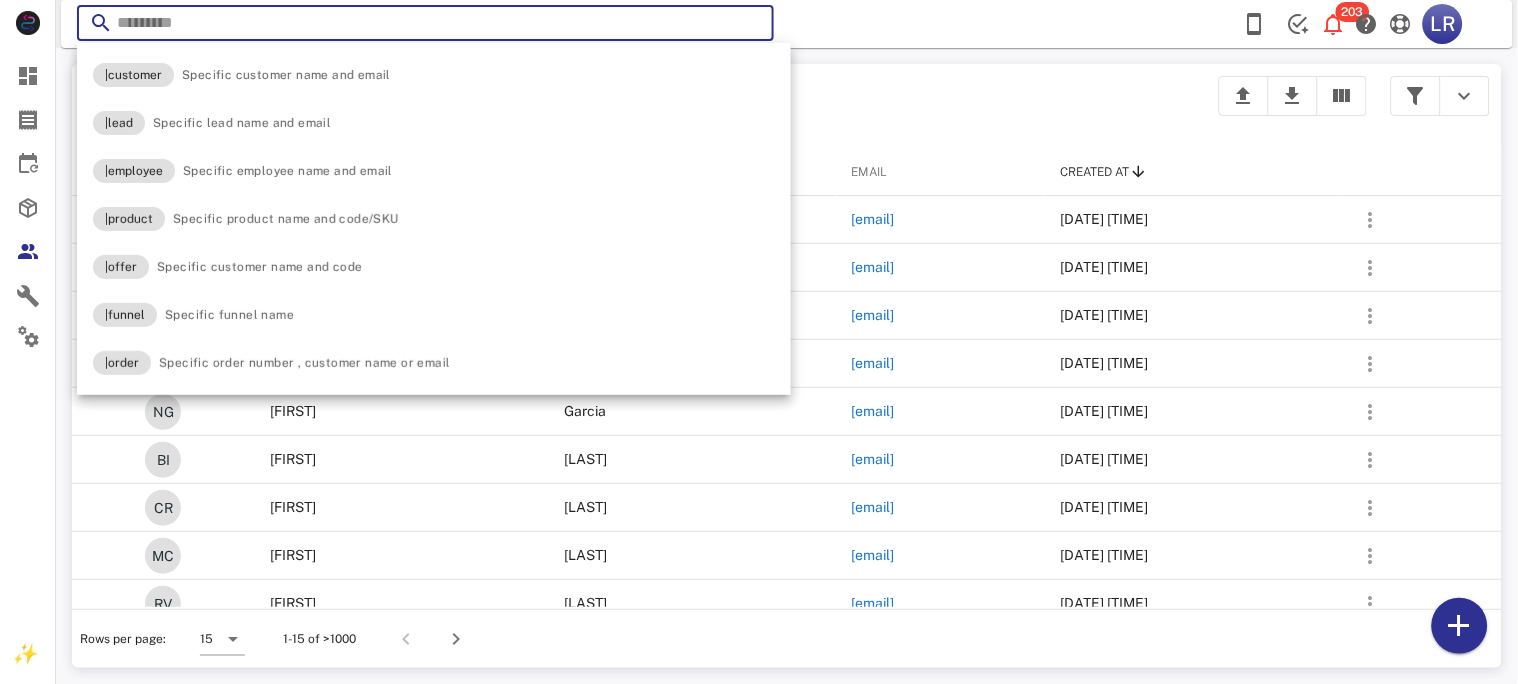 paste on "**********" 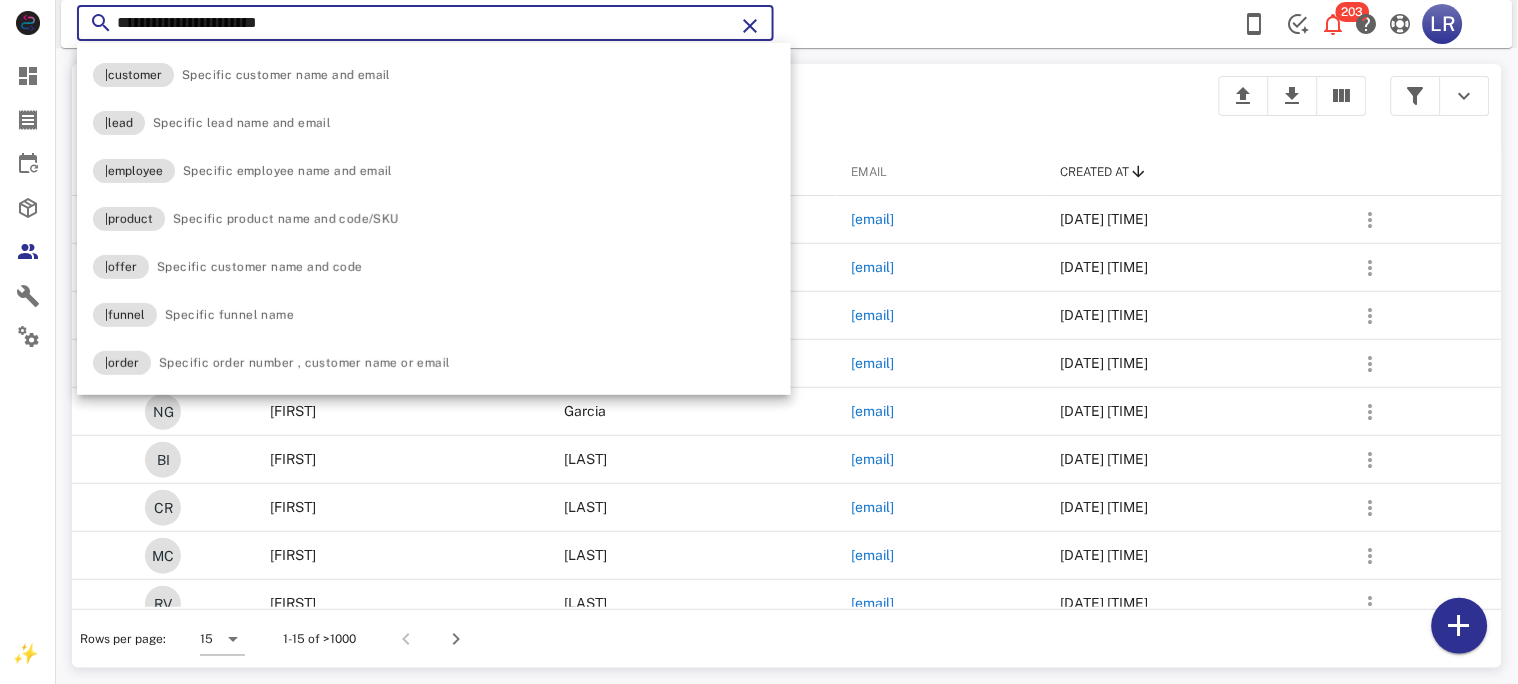 type on "**********" 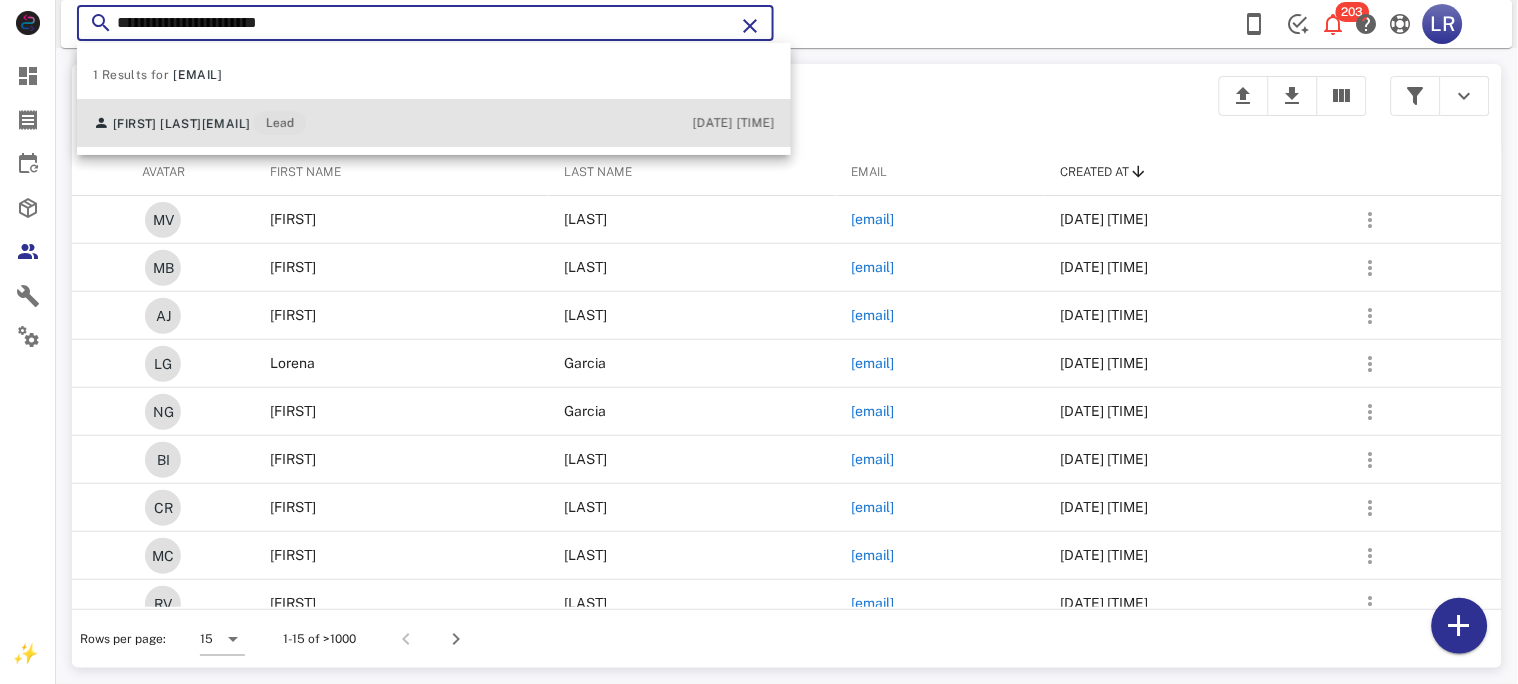 click on "meelodyibanez@gmail.com" at bounding box center (226, 124) 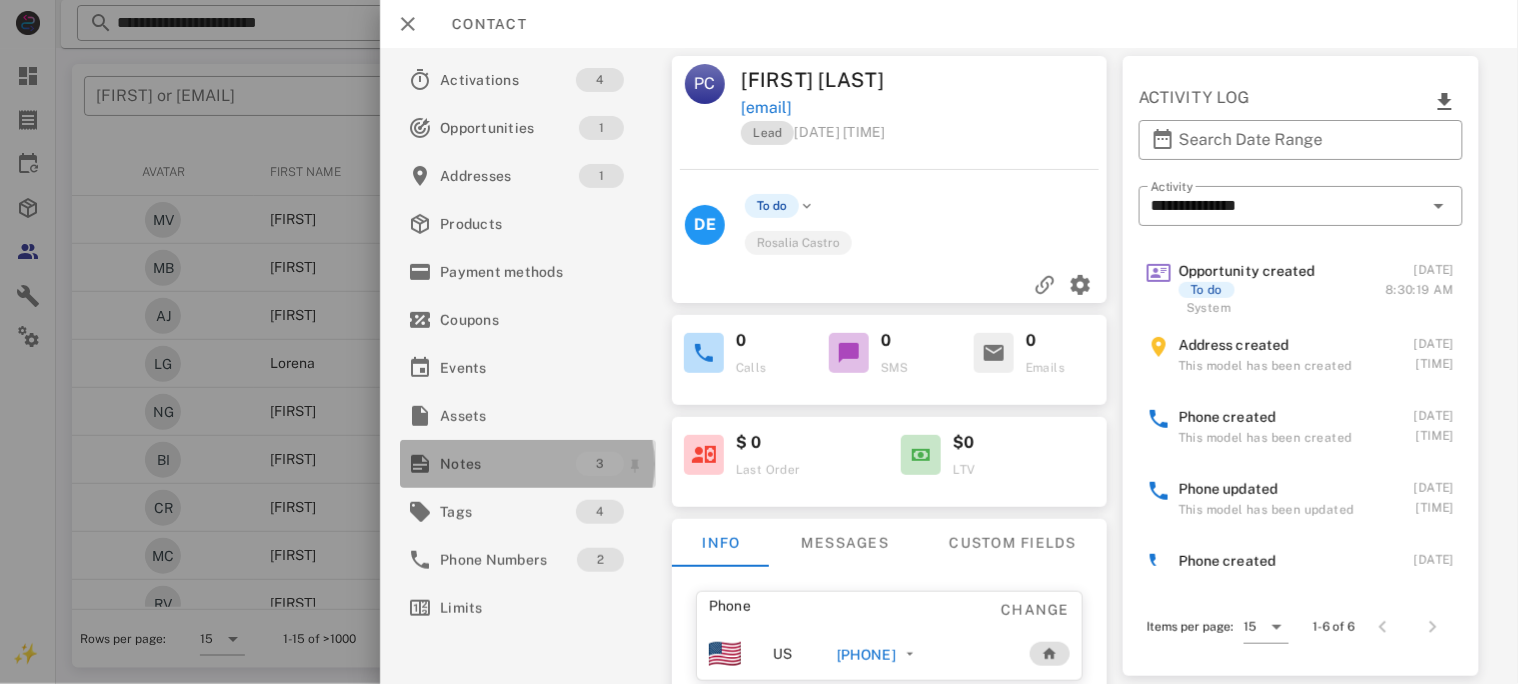 click on "Notes" at bounding box center (508, 464) 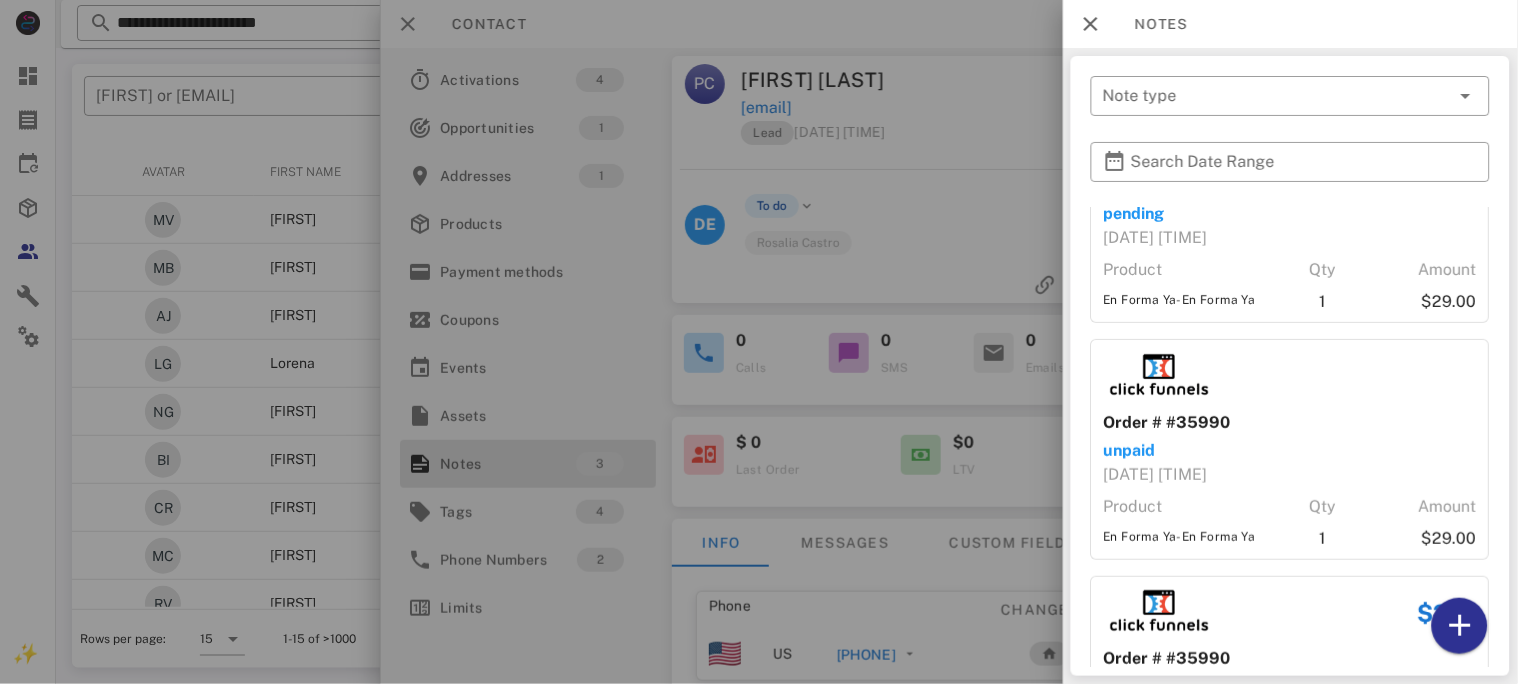 scroll, scrollTop: 256, scrollLeft: 0, axis: vertical 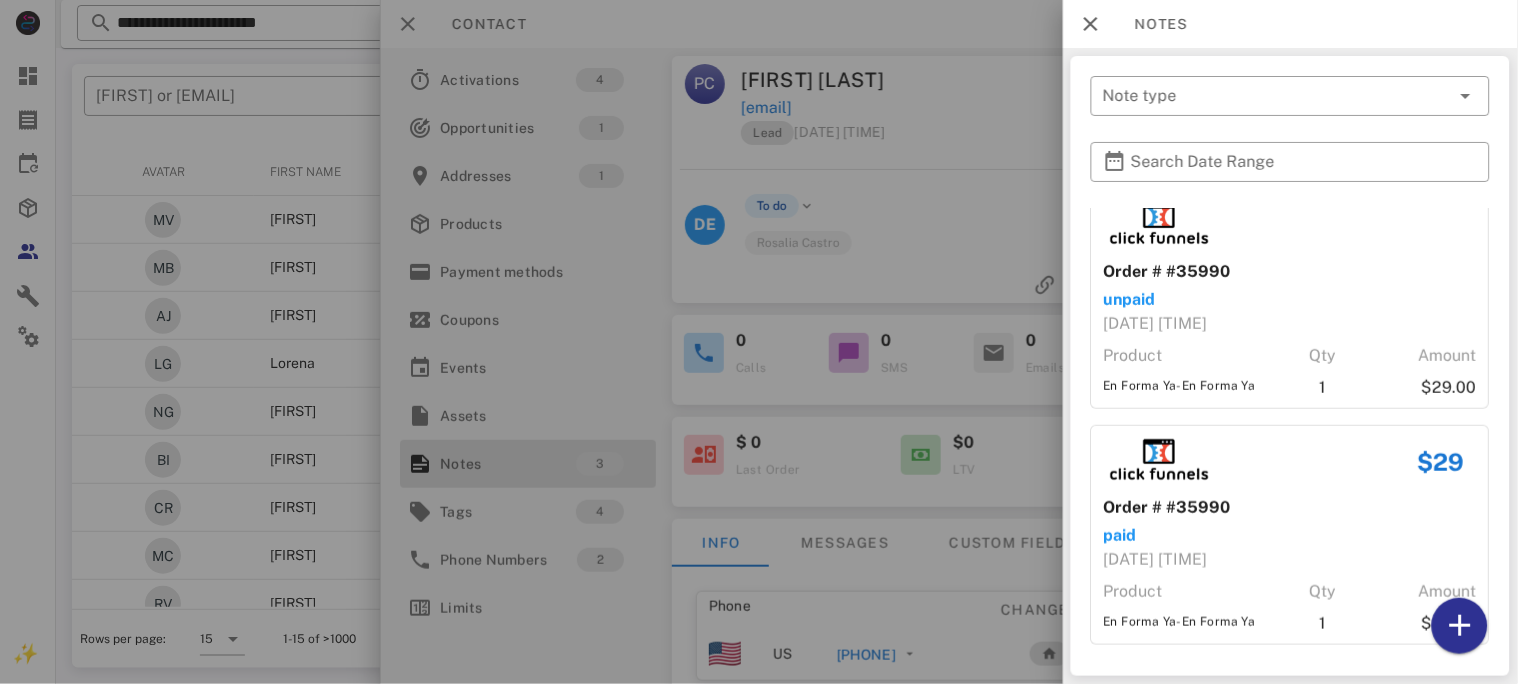 click at bounding box center (759, 342) 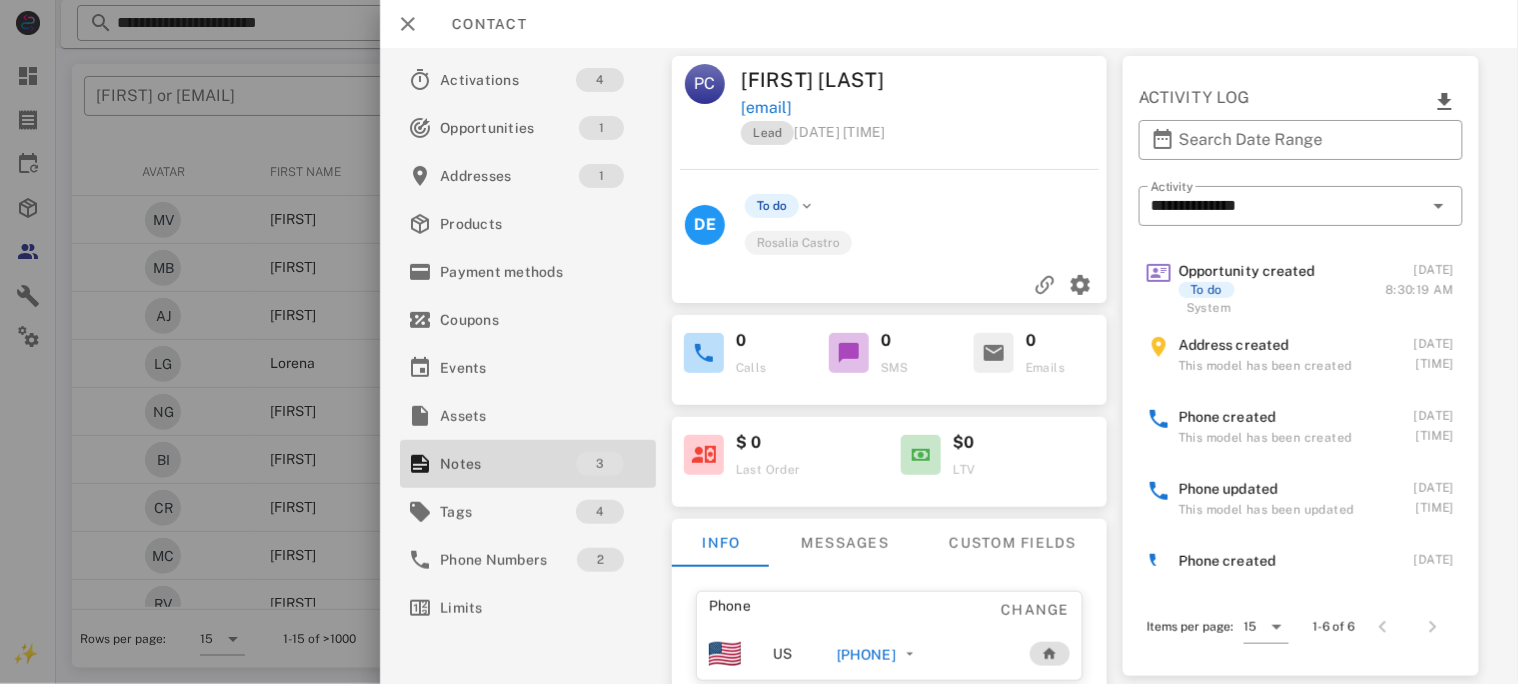 click on "+34645642065" at bounding box center (865, 655) 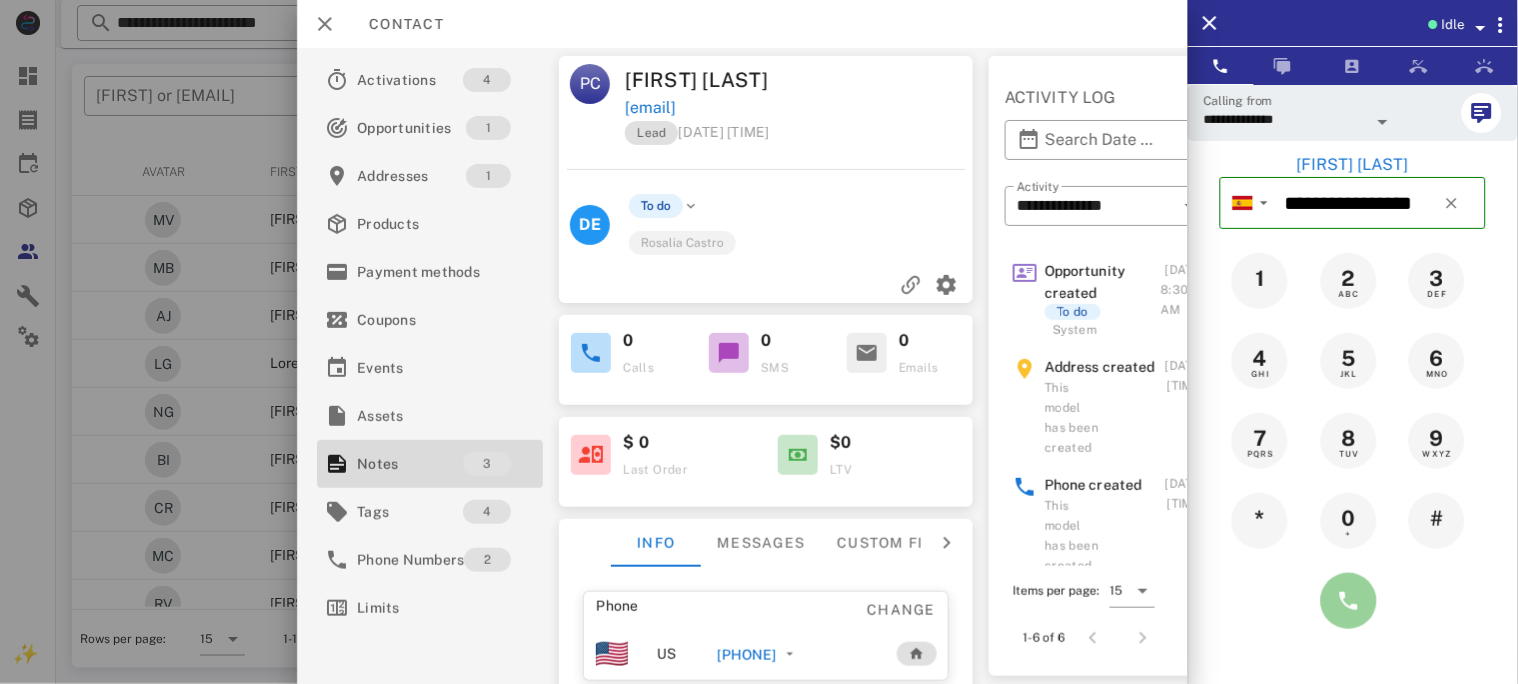 click at bounding box center [1349, 601] 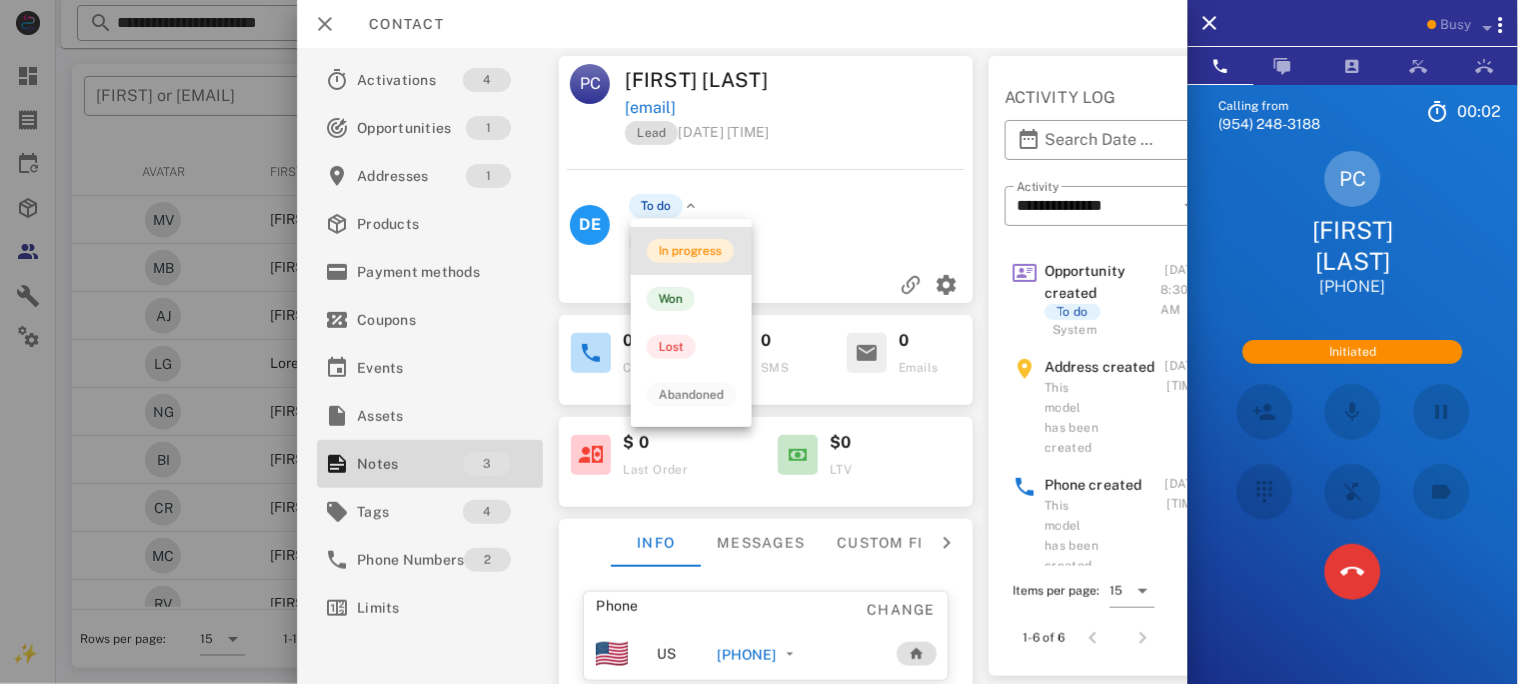 click on "In progress" at bounding box center (690, 251) 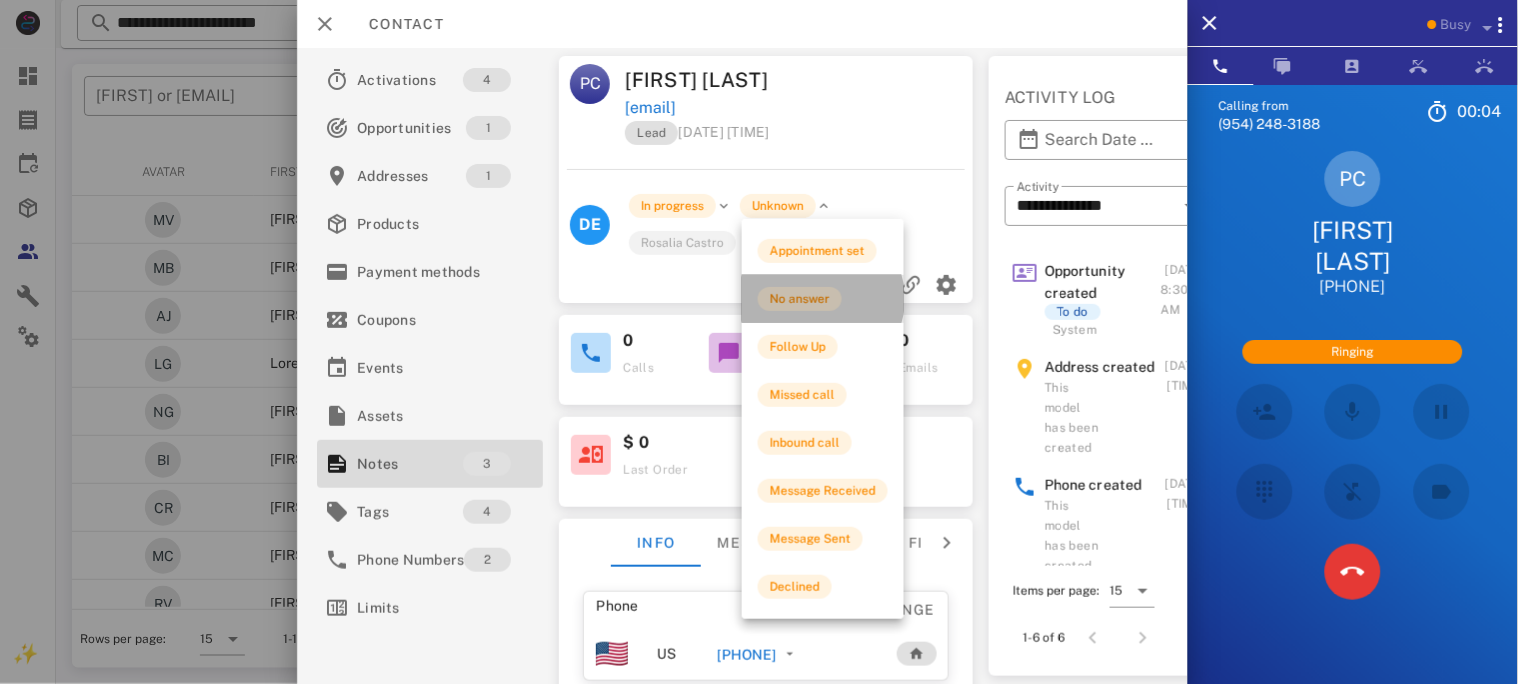 drag, startPoint x: 806, startPoint y: 297, endPoint x: 702, endPoint y: 298, distance: 104.00481 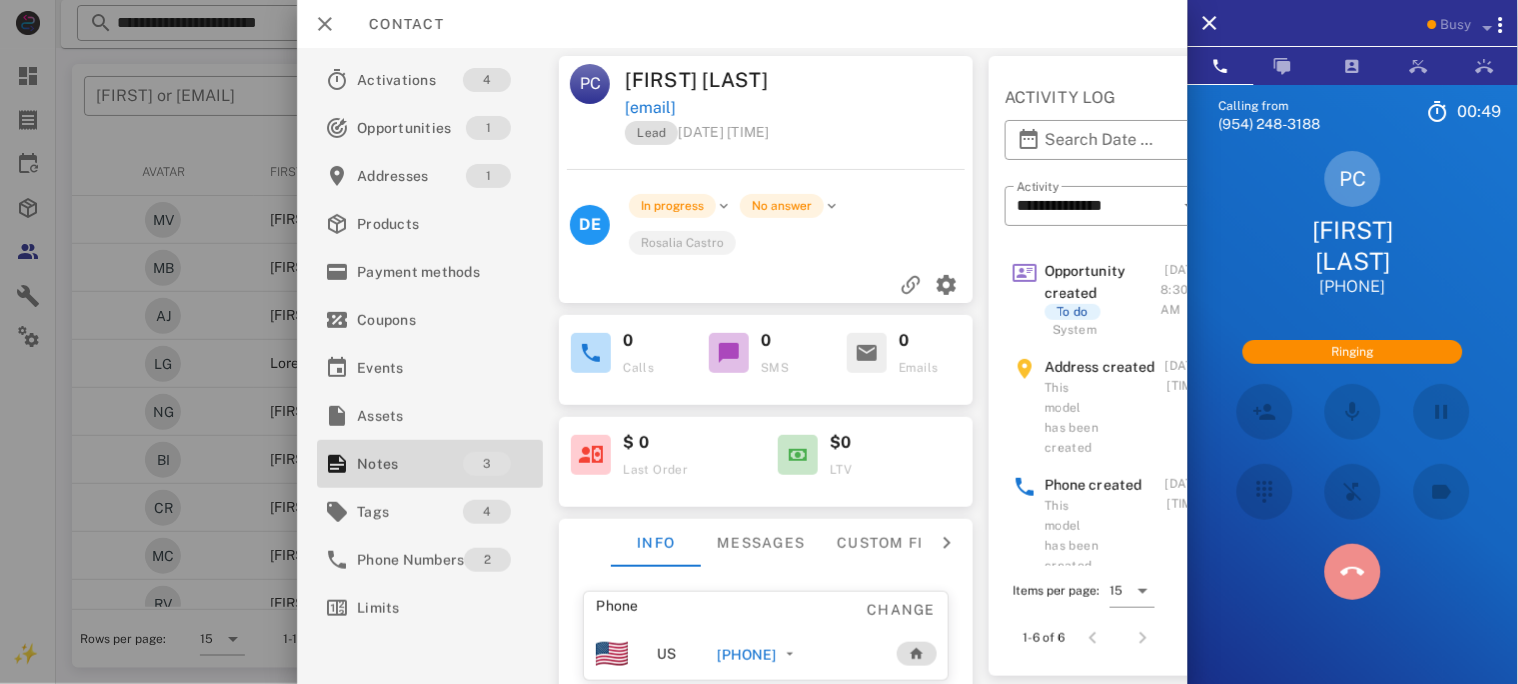 click at bounding box center (1353, 572) 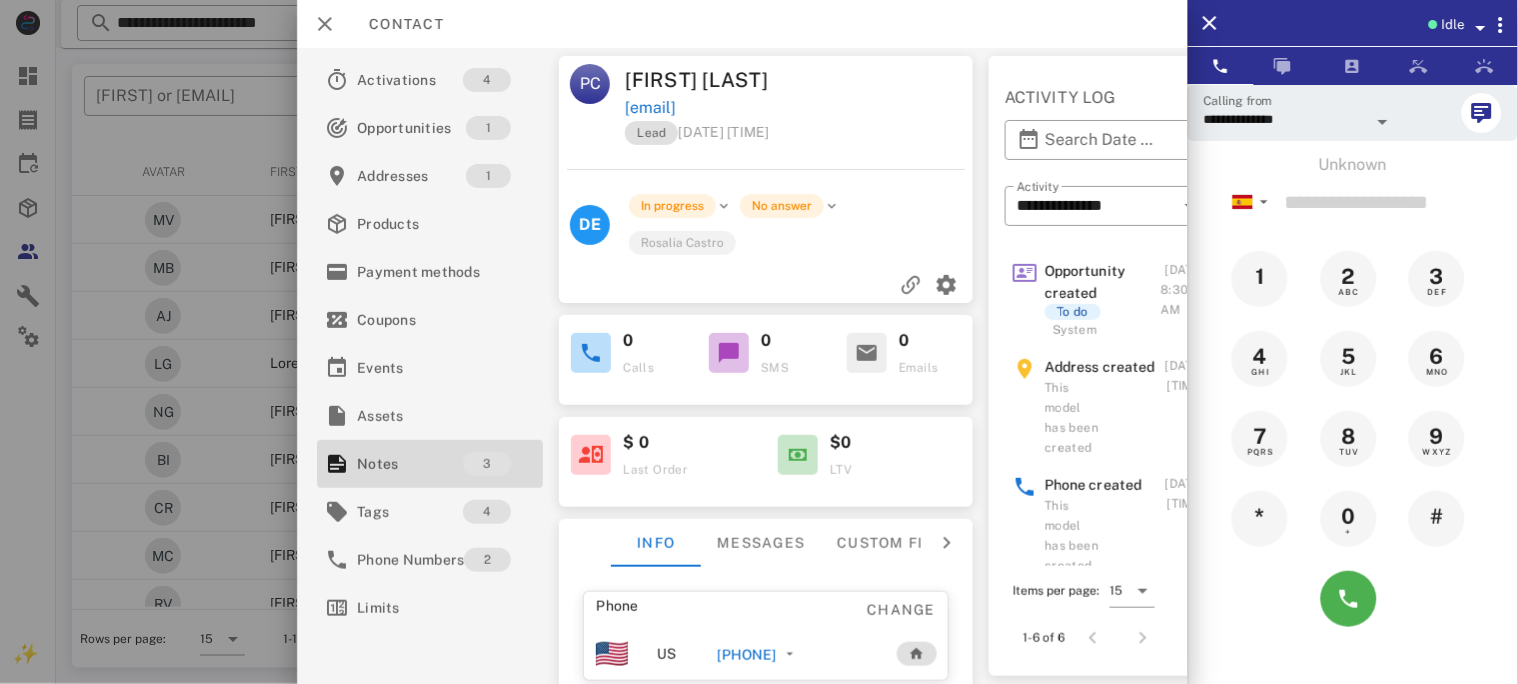 click on "+34645642065" at bounding box center (796, 654) 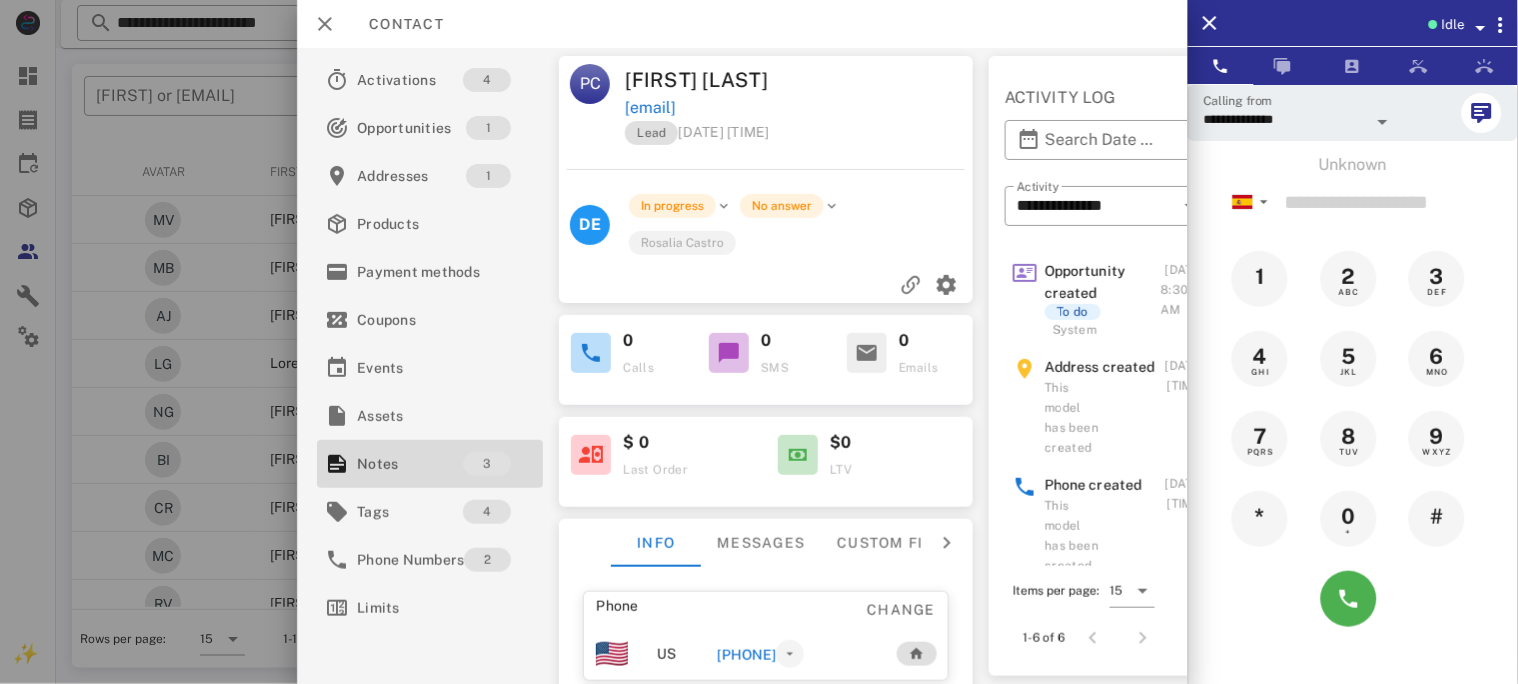 scroll, scrollTop: 17, scrollLeft: 0, axis: vertical 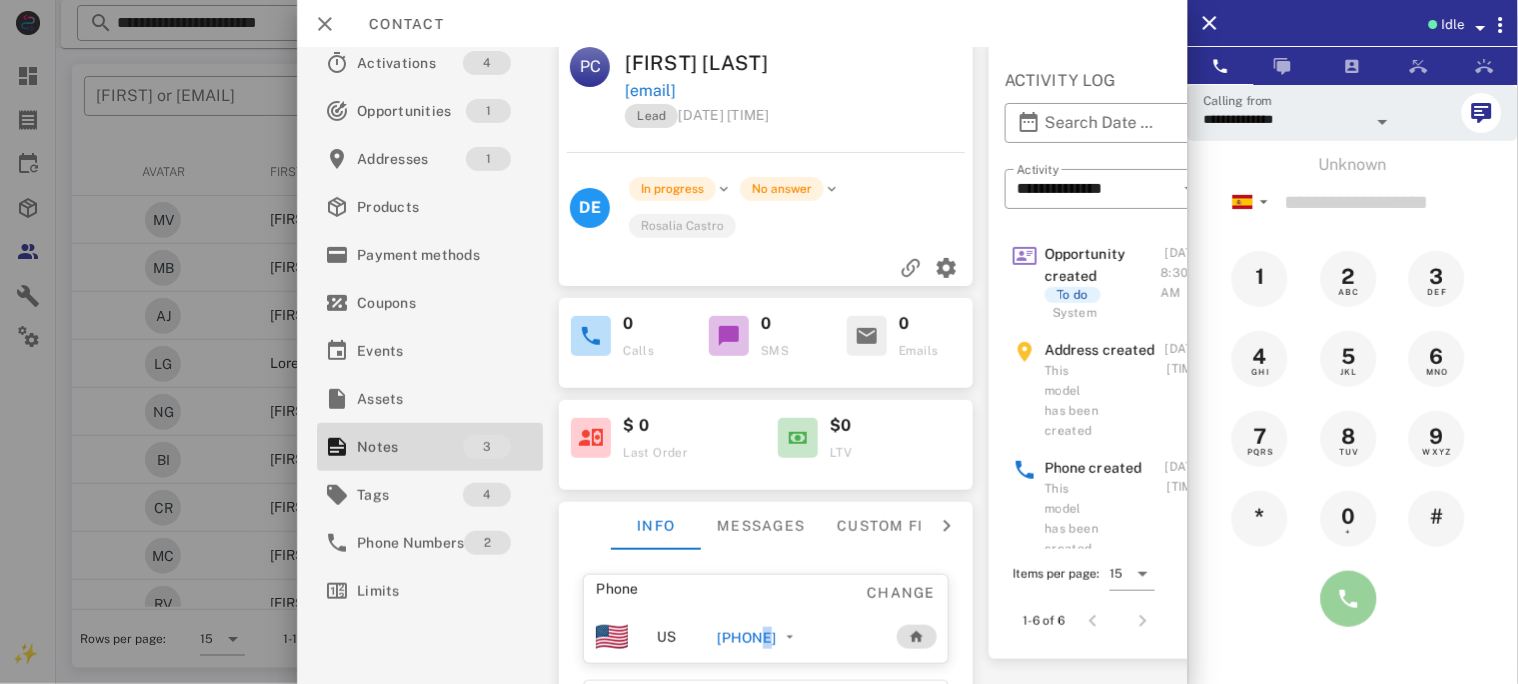 drag, startPoint x: 1323, startPoint y: 604, endPoint x: 1343, endPoint y: 598, distance: 20.880613 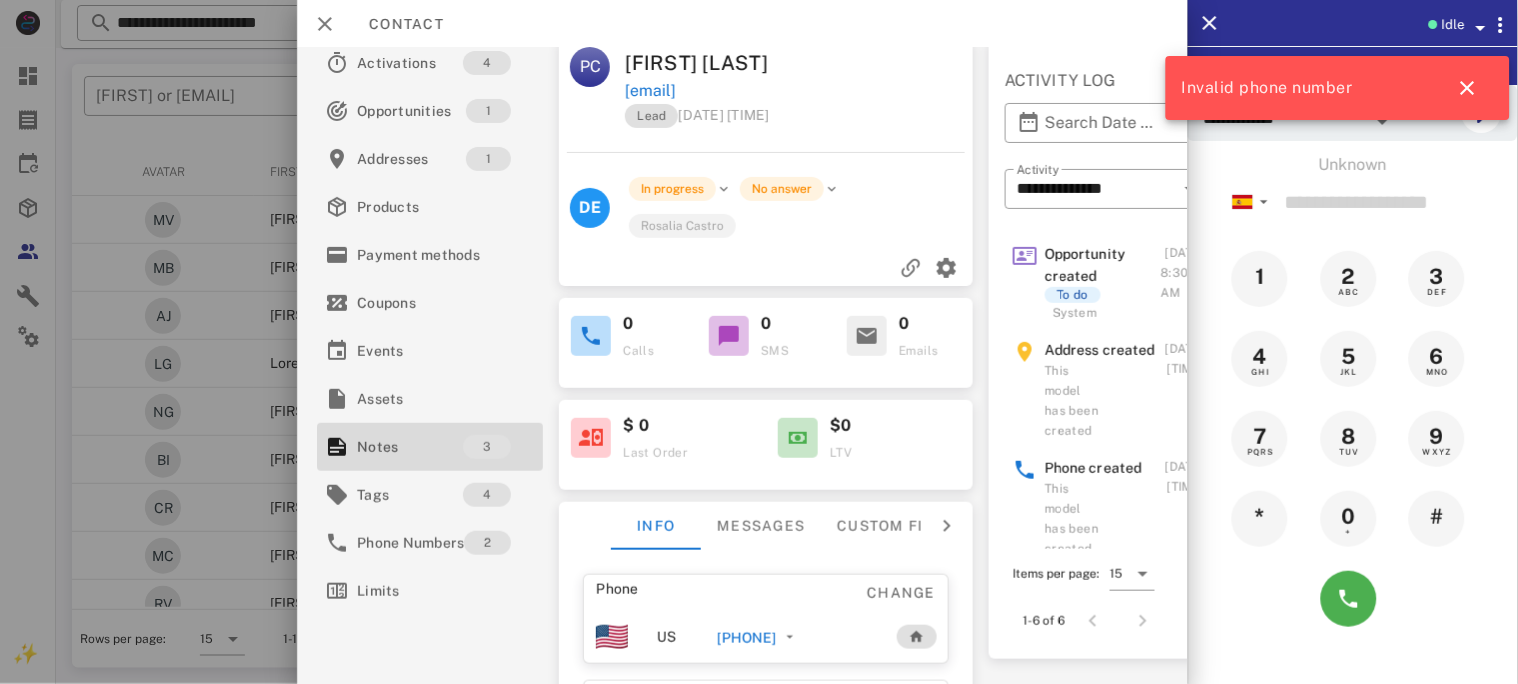 click on "+34645642065" at bounding box center (796, 637) 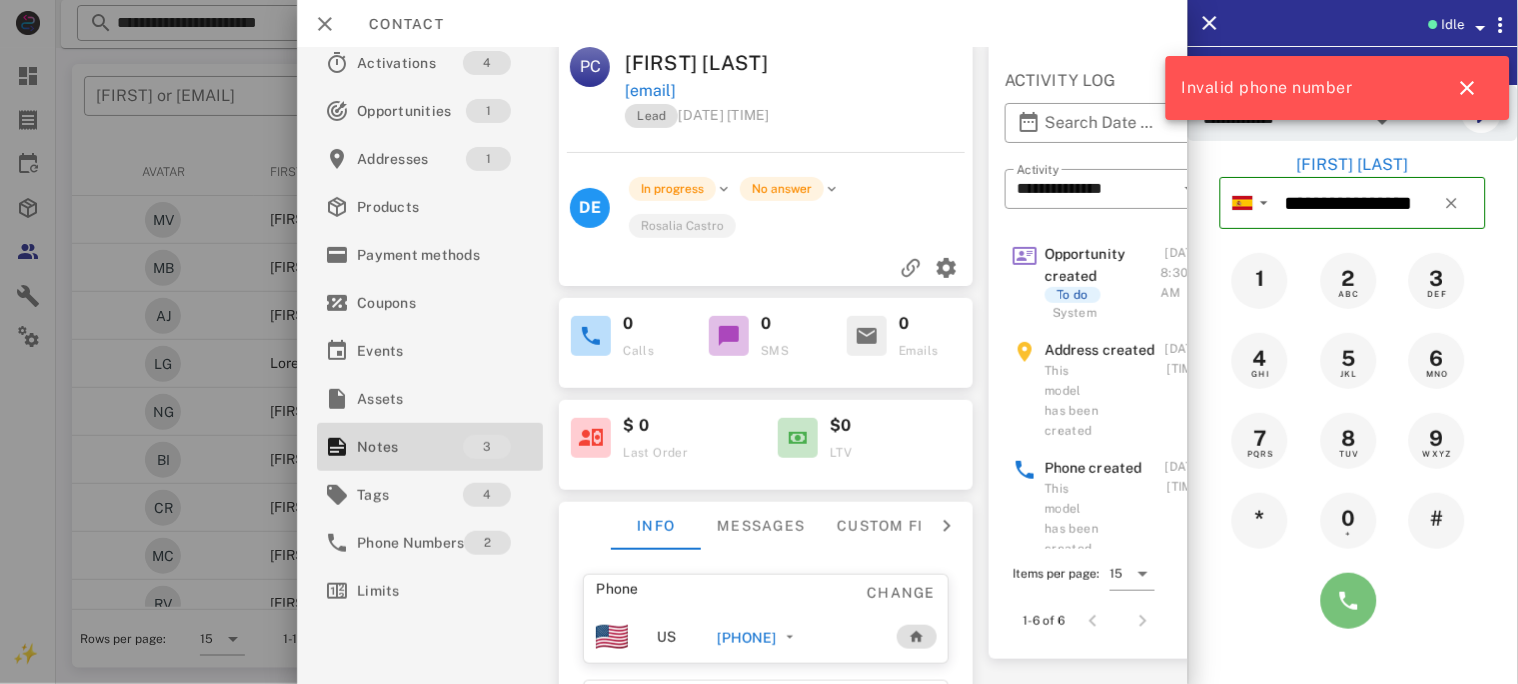 drag, startPoint x: 1348, startPoint y: 605, endPoint x: 1331, endPoint y: 584, distance: 27.018513 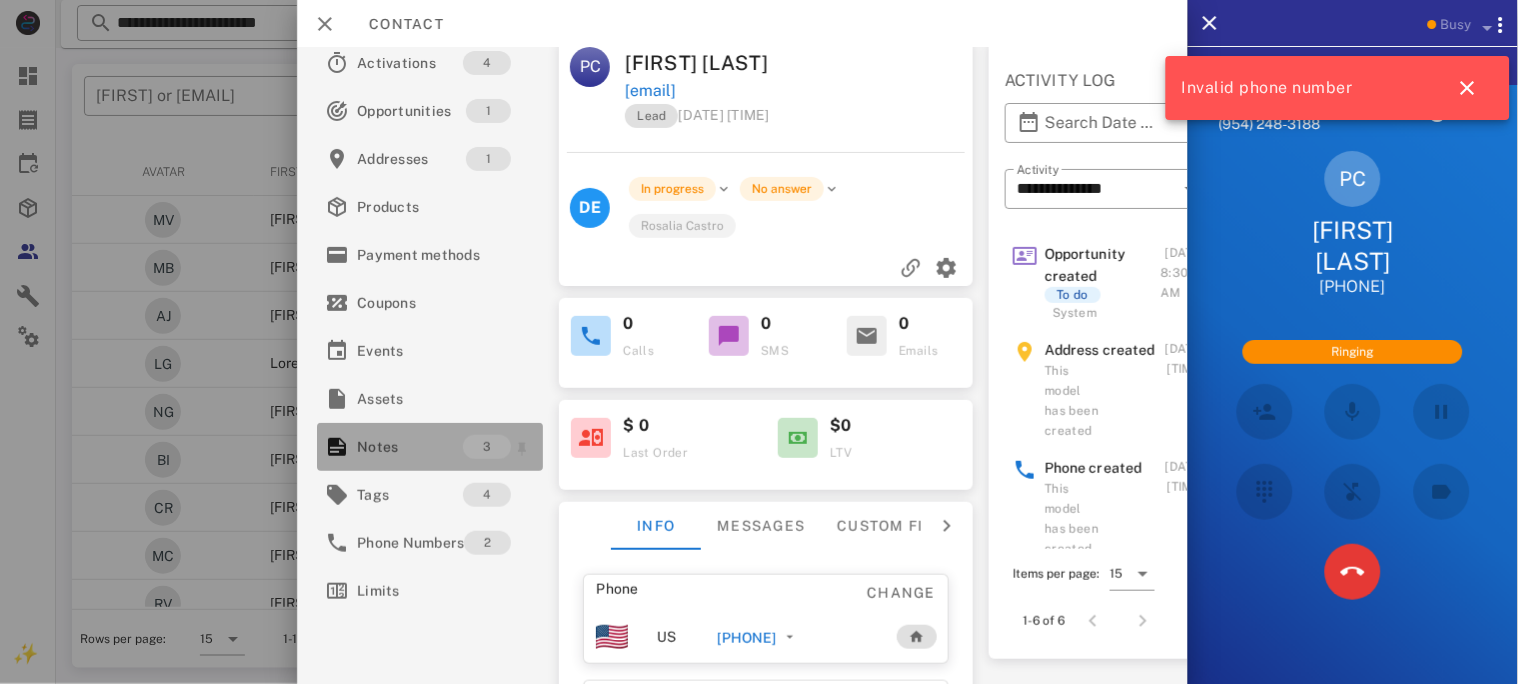 click on "Notes" at bounding box center (410, 447) 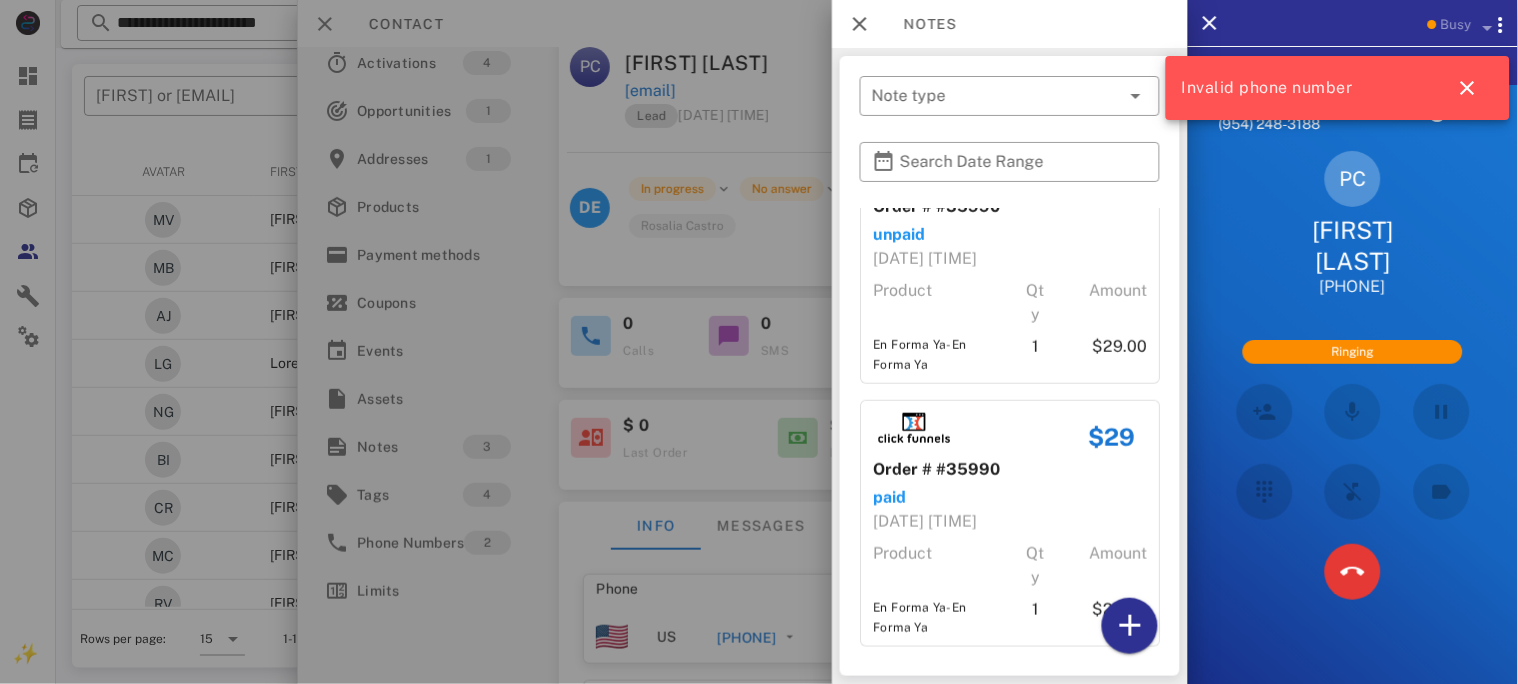 scroll, scrollTop: 336, scrollLeft: 0, axis: vertical 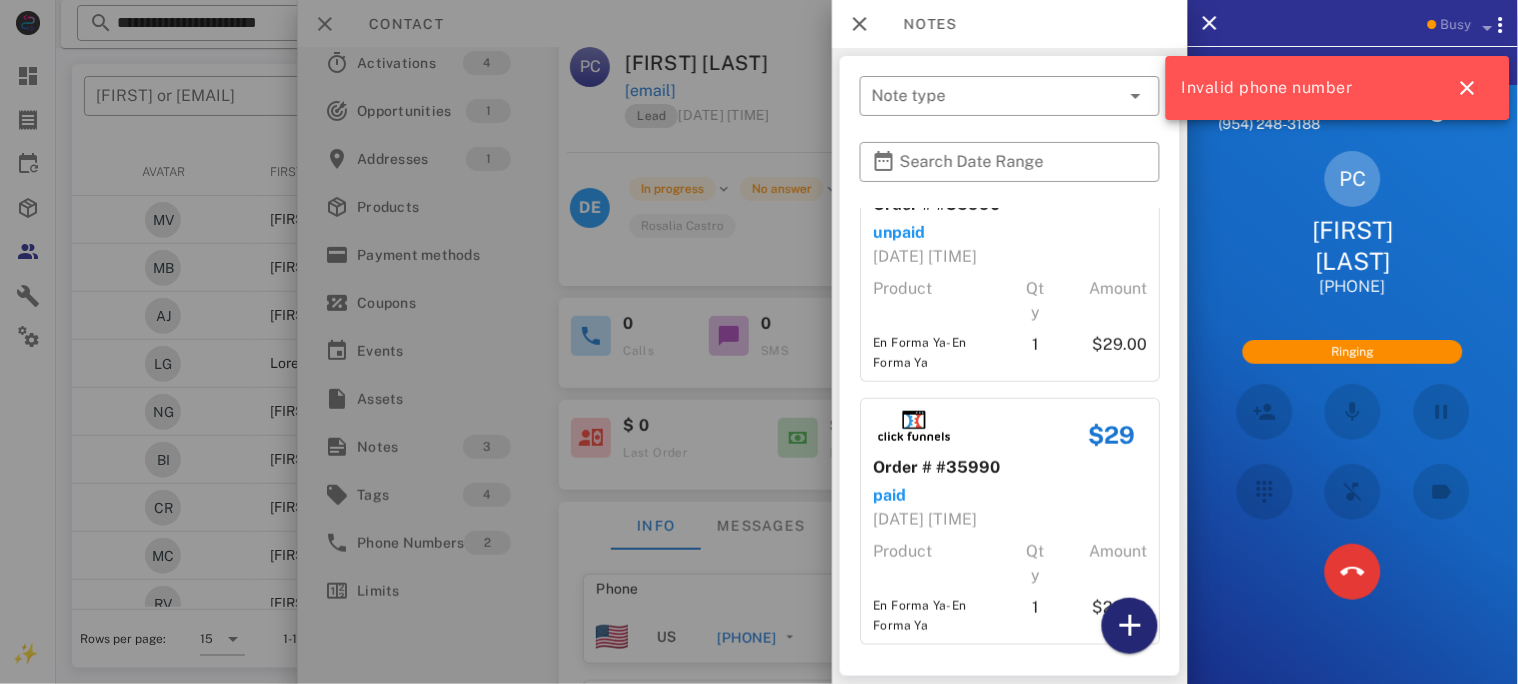 click at bounding box center (1130, 626) 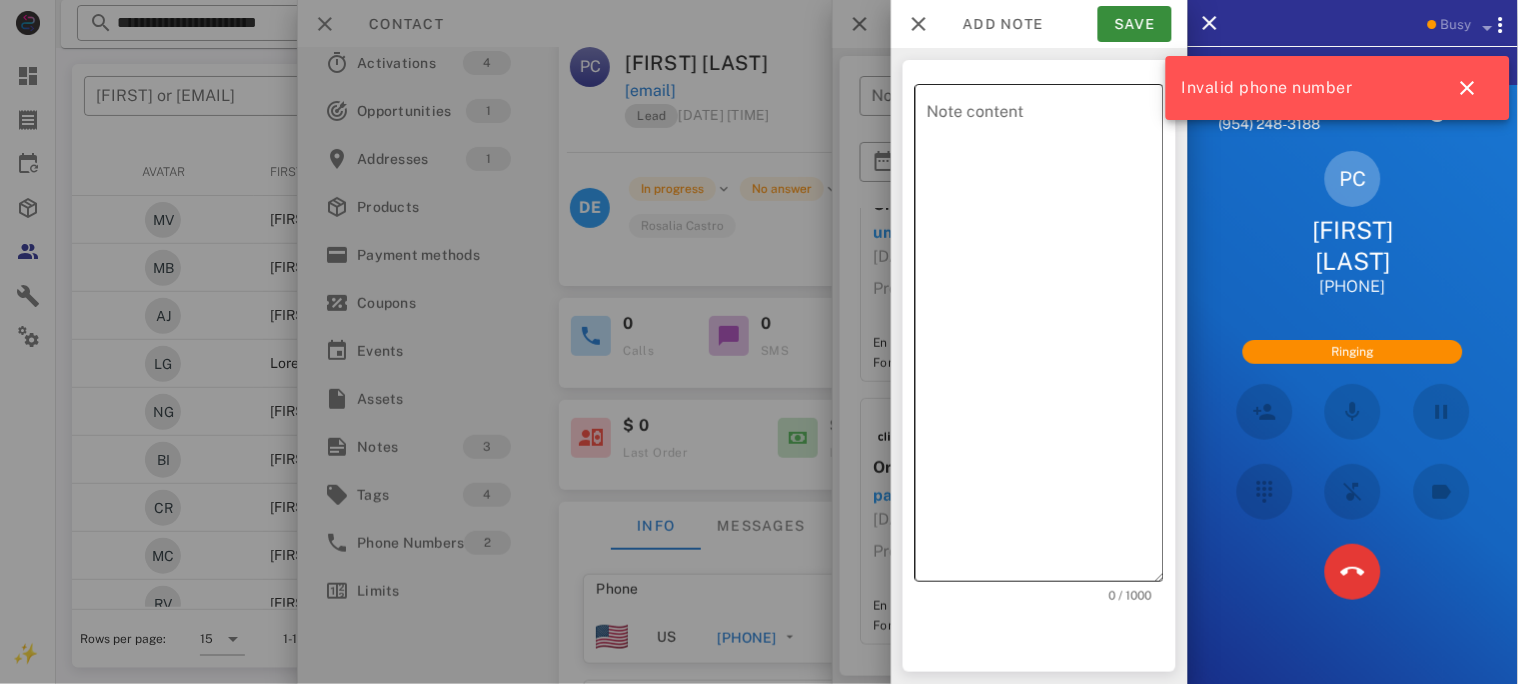 drag, startPoint x: 1054, startPoint y: 281, endPoint x: 1065, endPoint y: 281, distance: 11 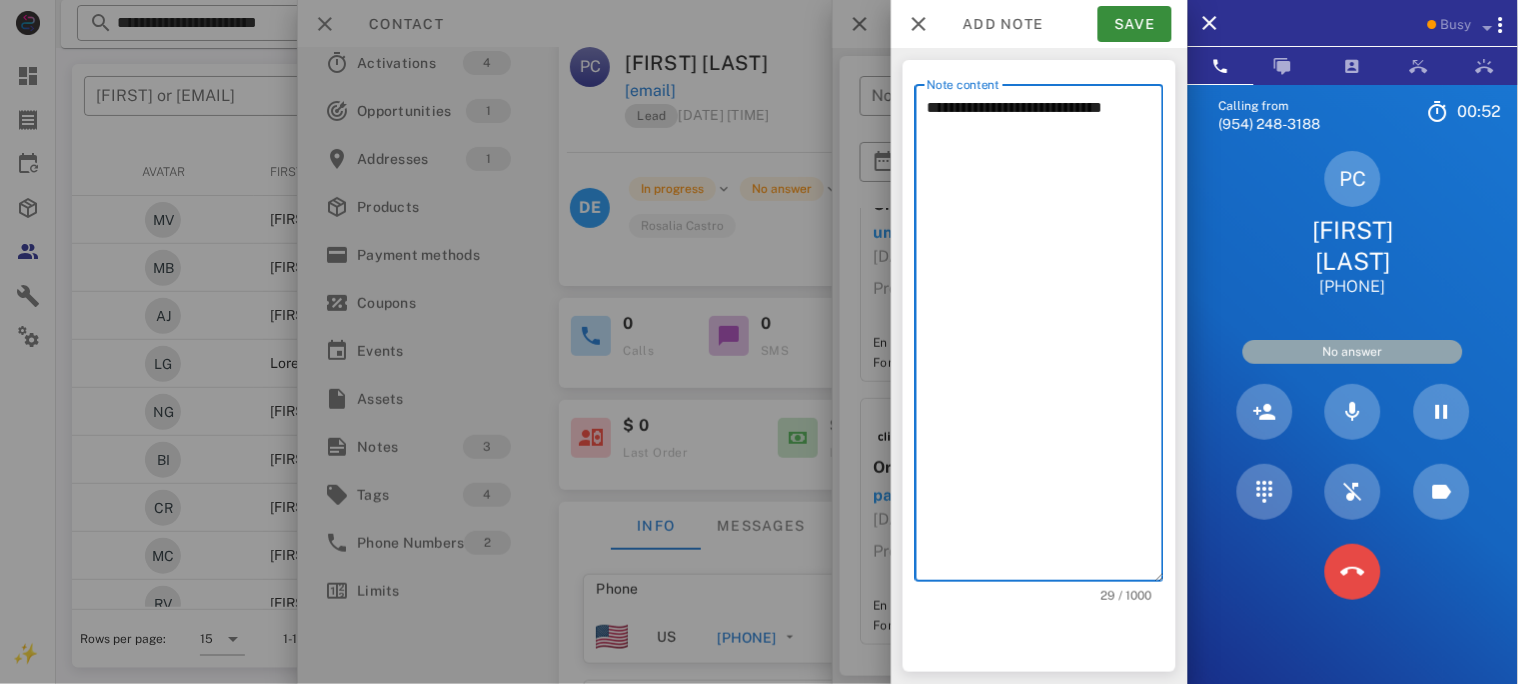 type on "**********" 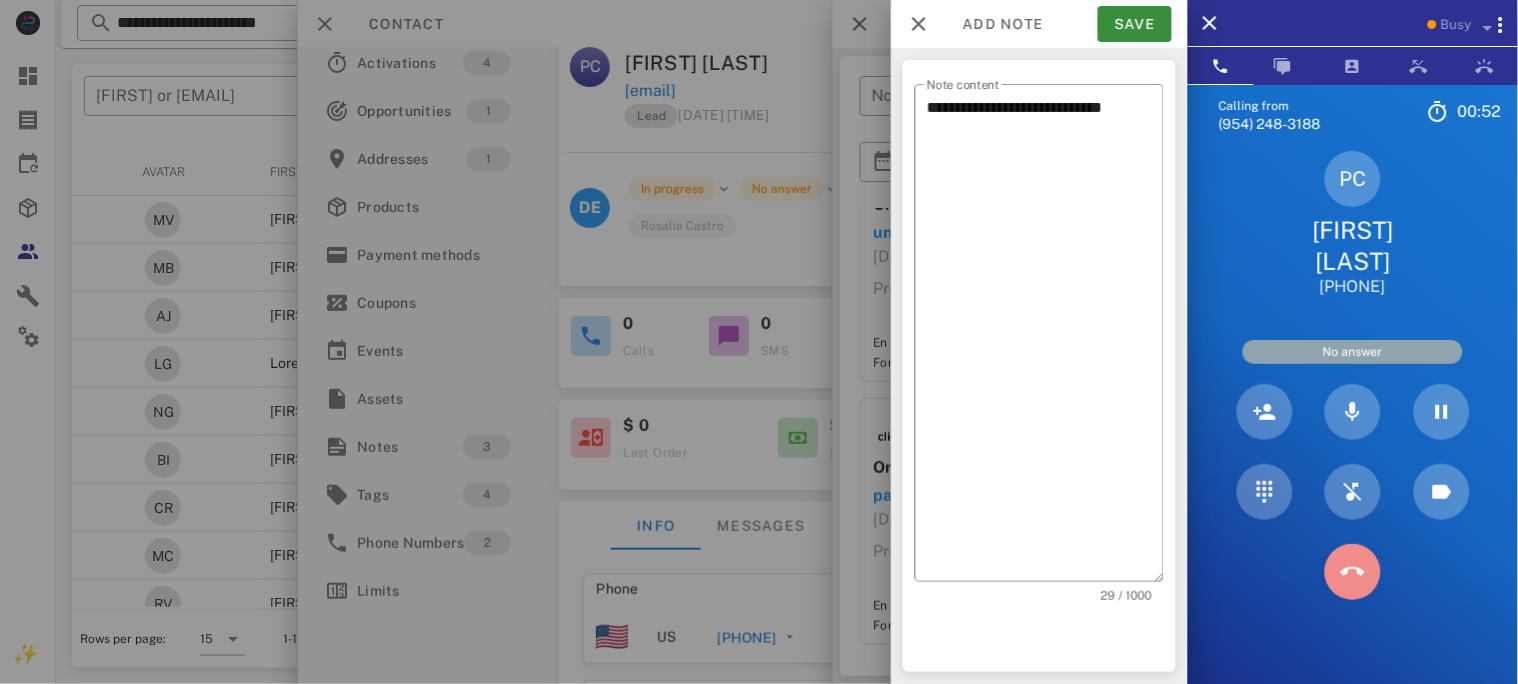 click at bounding box center [1353, 572] 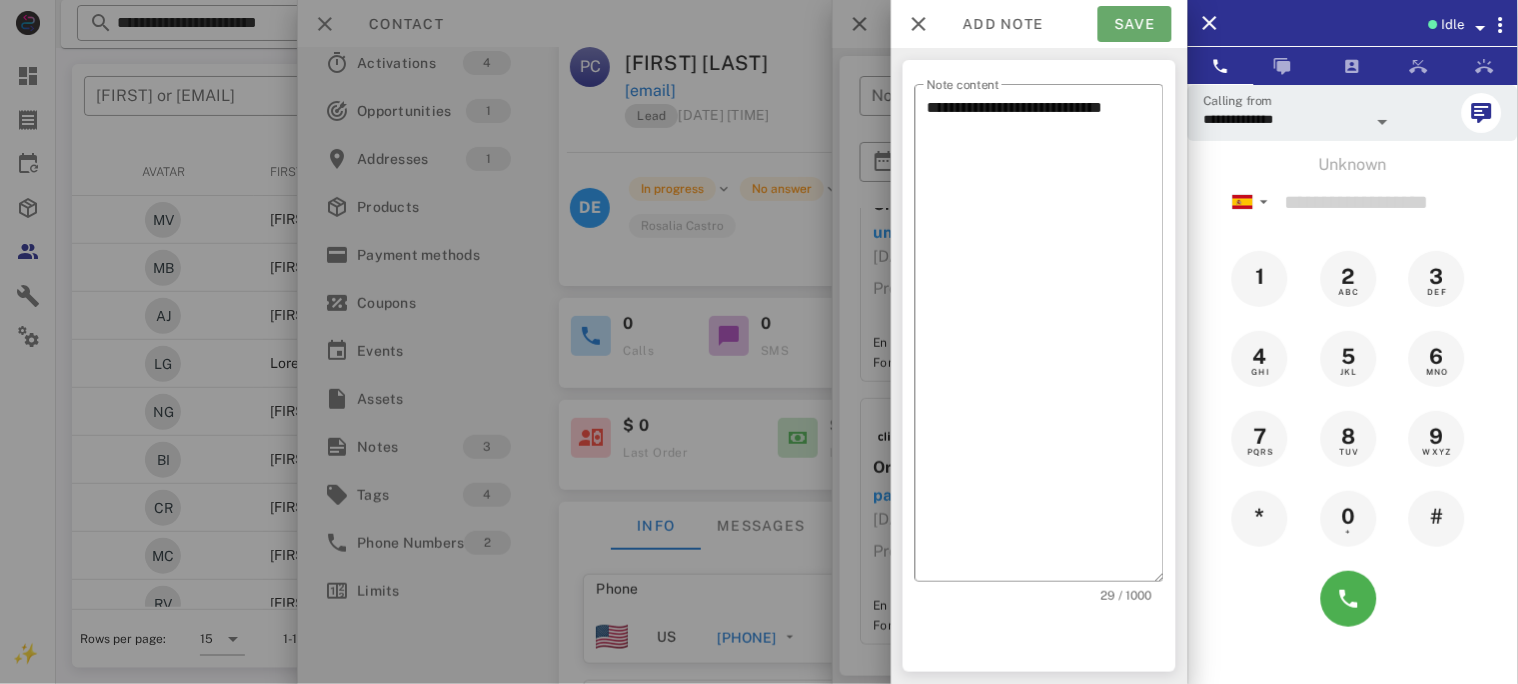 click on "Save" at bounding box center [1135, 24] 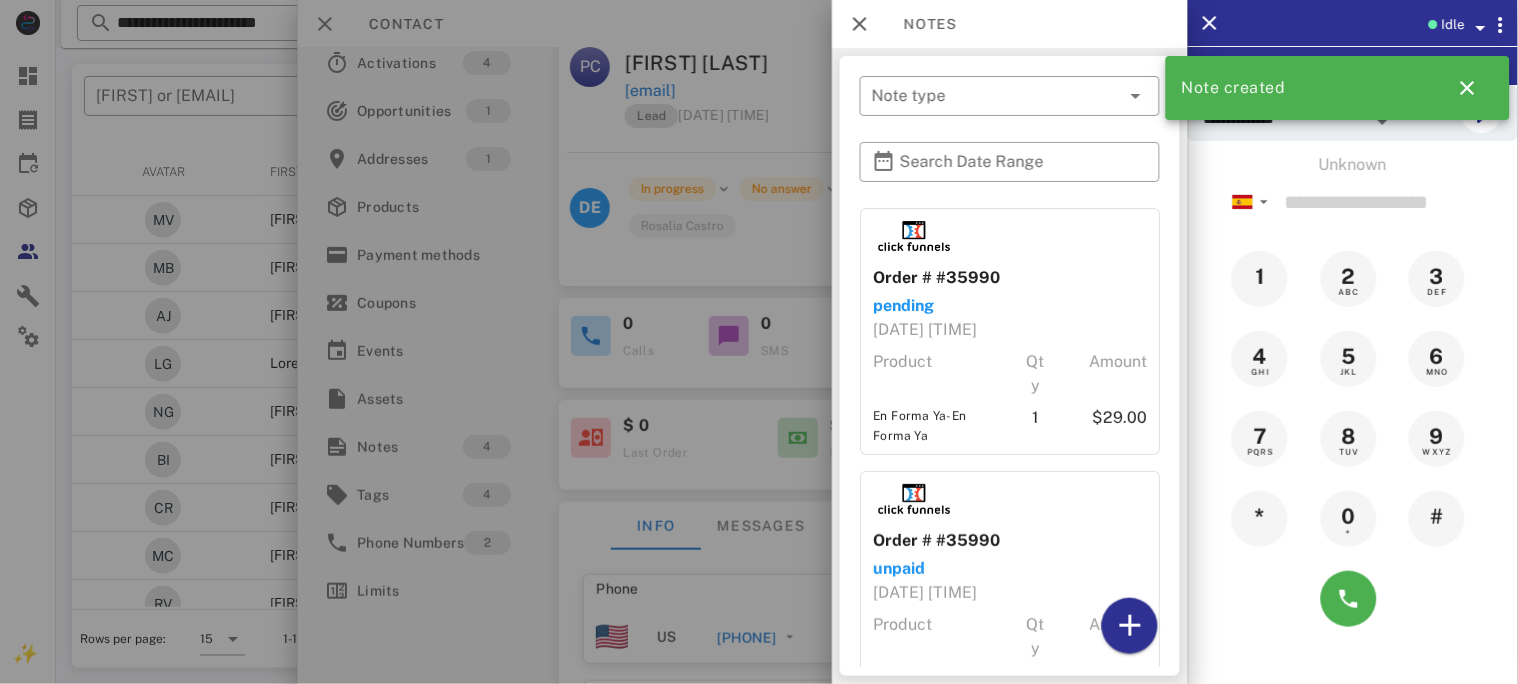 click at bounding box center (759, 342) 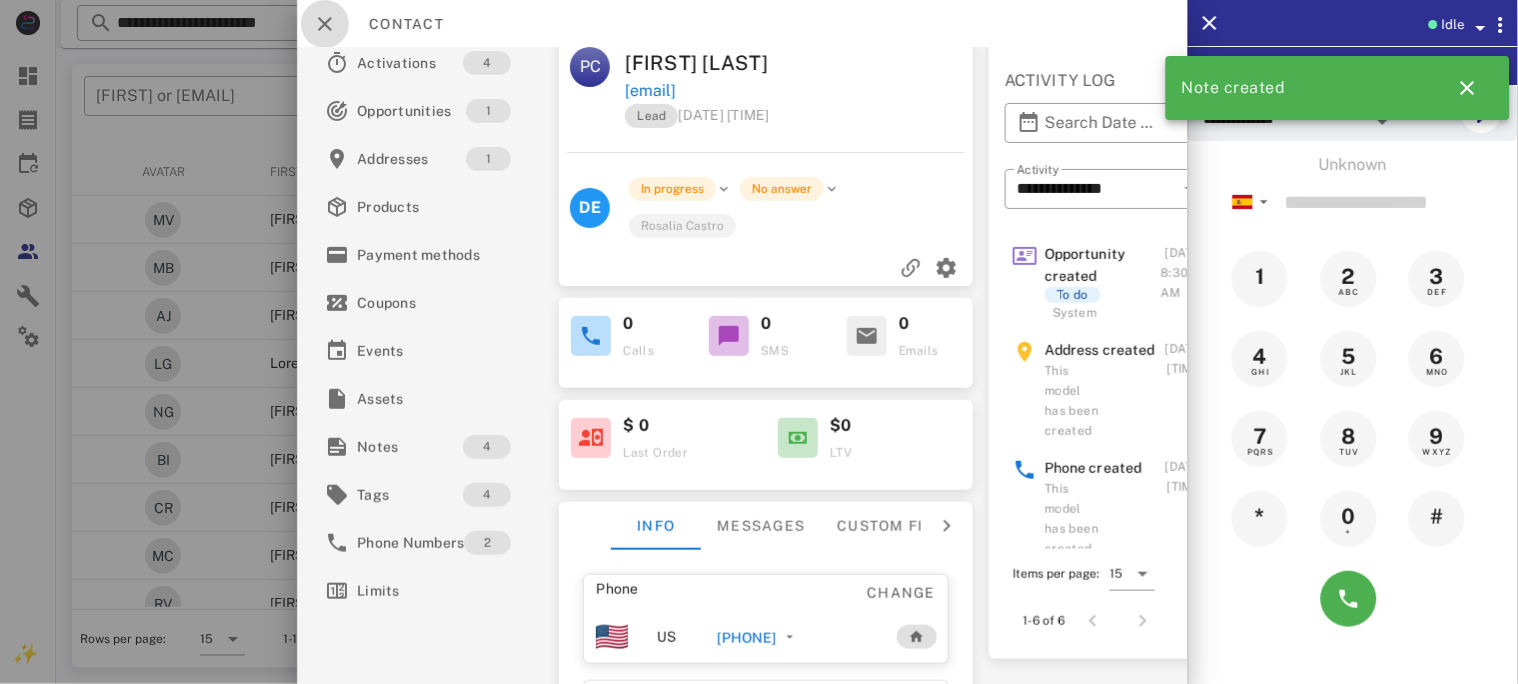 click at bounding box center (325, 24) 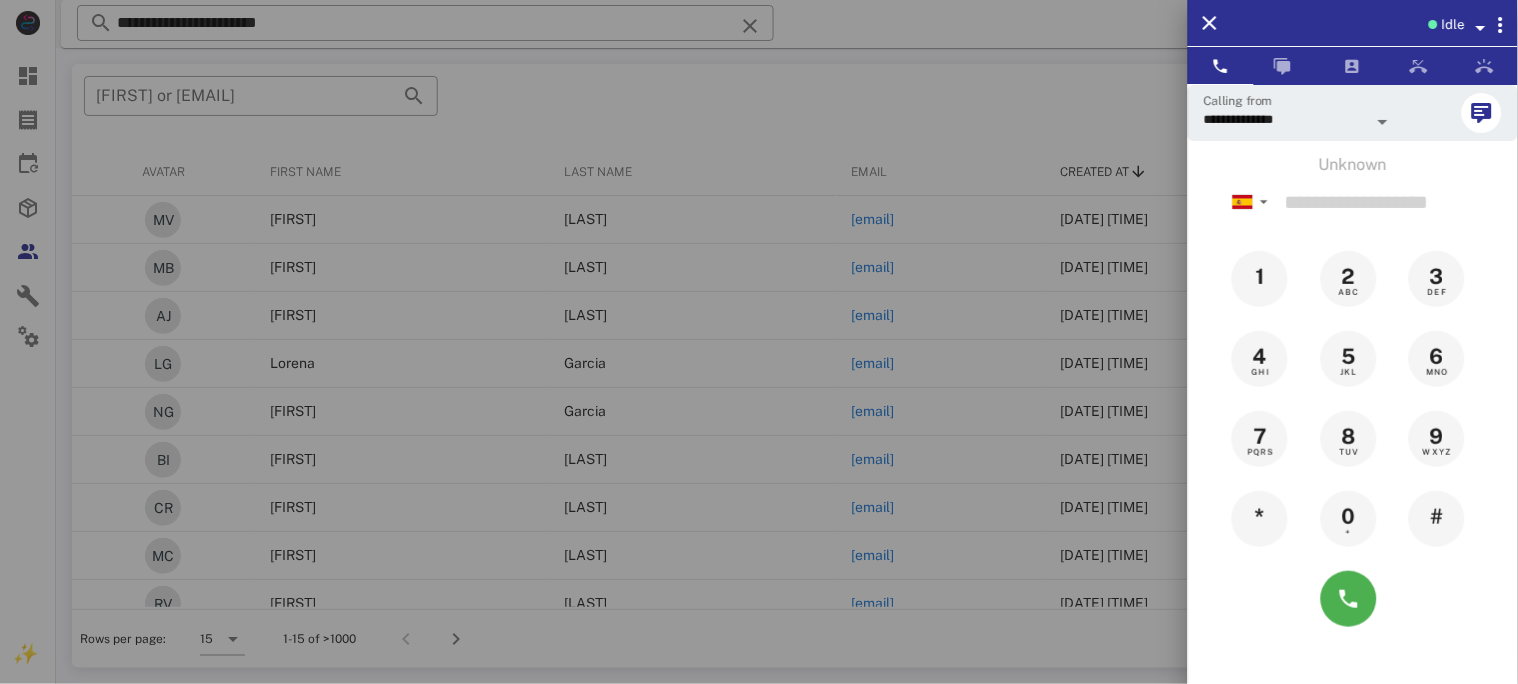 click at bounding box center (759, 342) 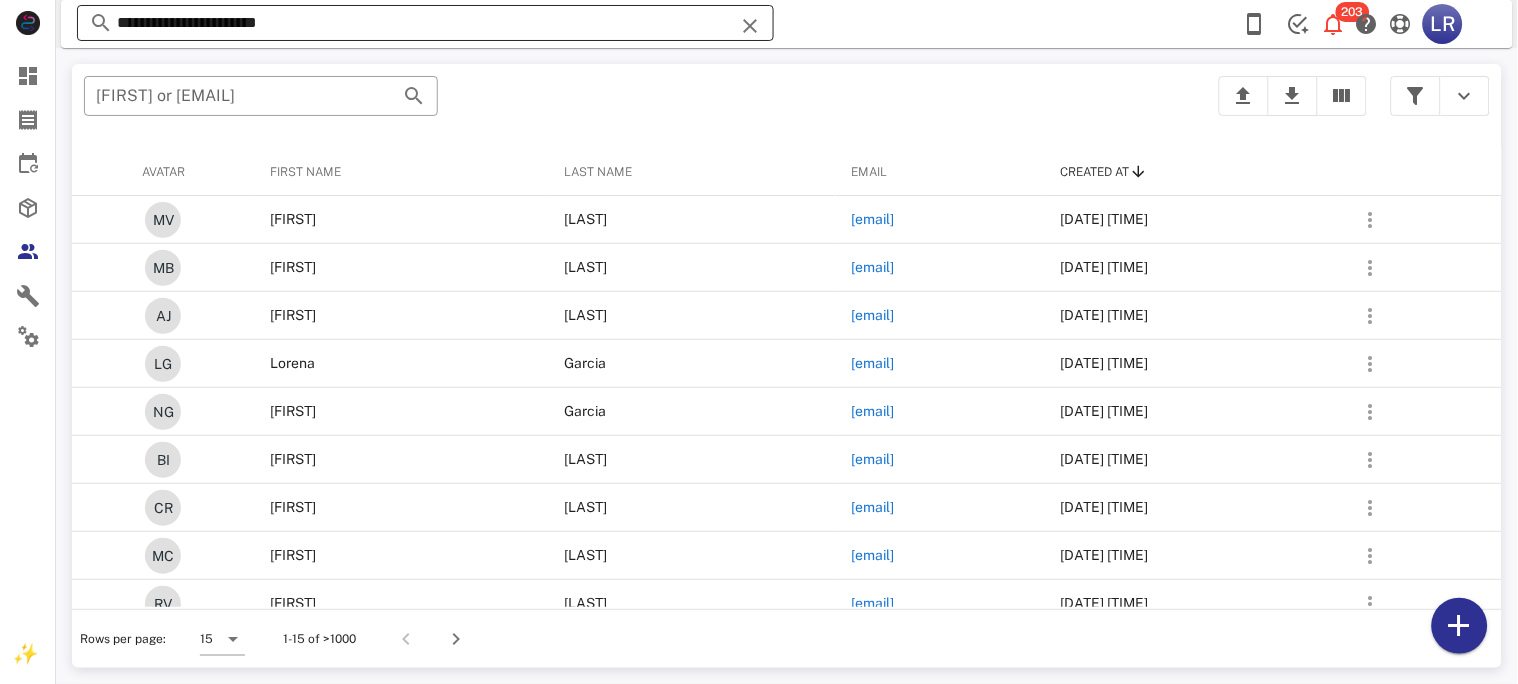 click at bounding box center [750, 26] 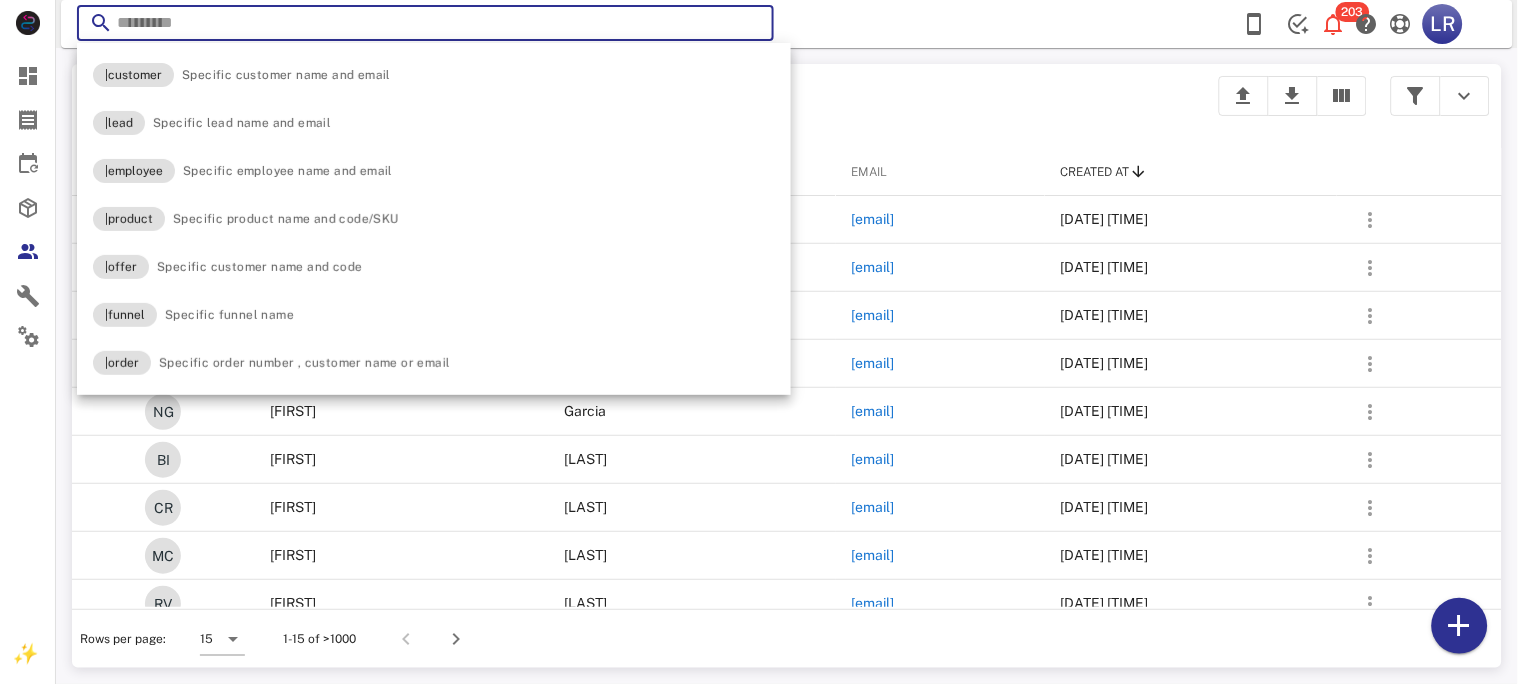 paste on "**********" 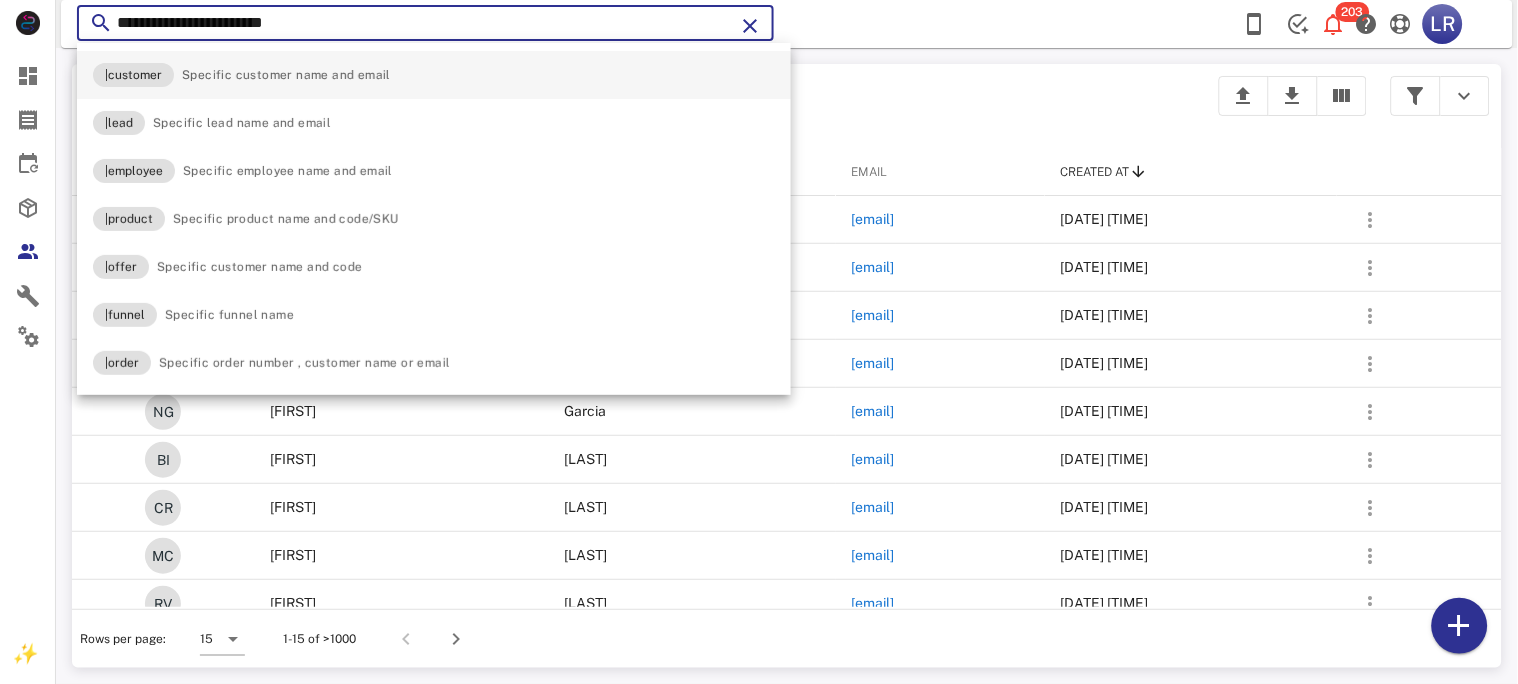 type on "**********" 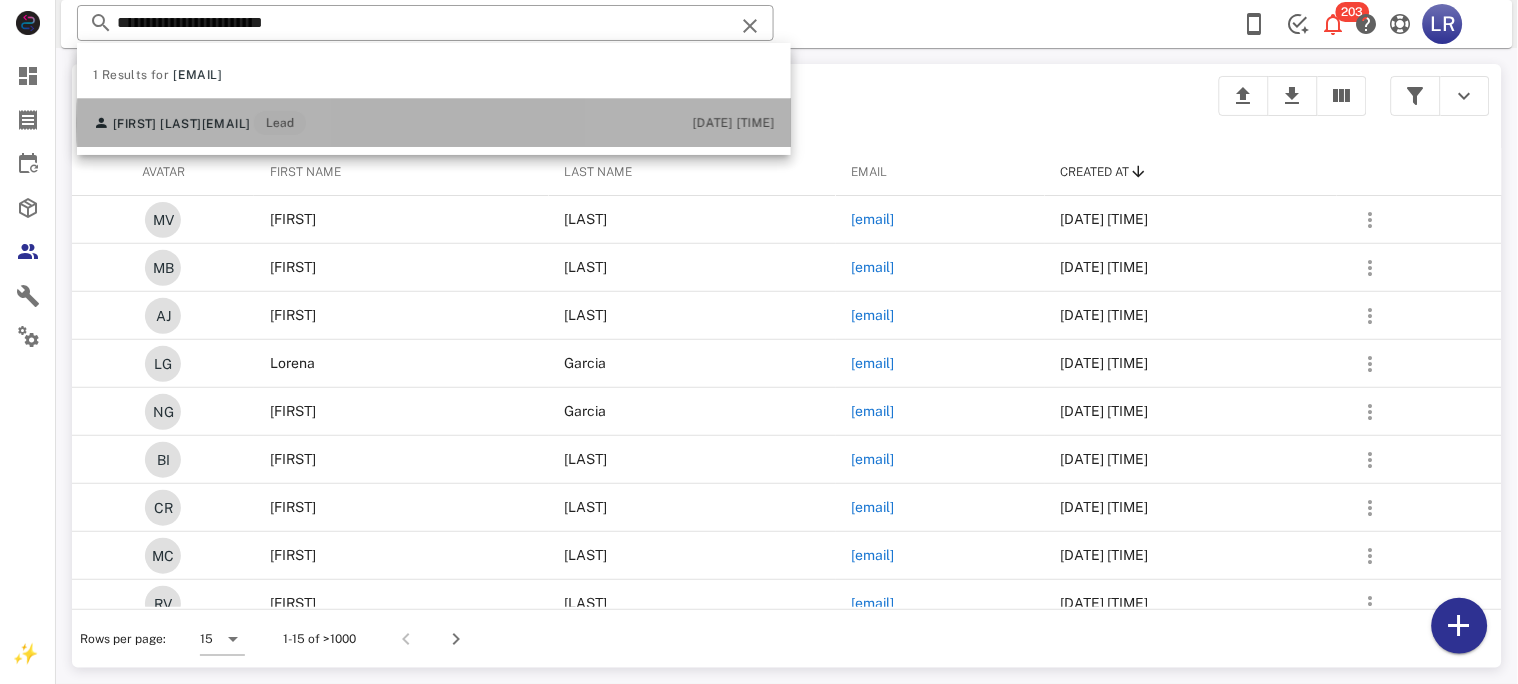click on "calixto_sonia3@yahoo.com" at bounding box center (226, 124) 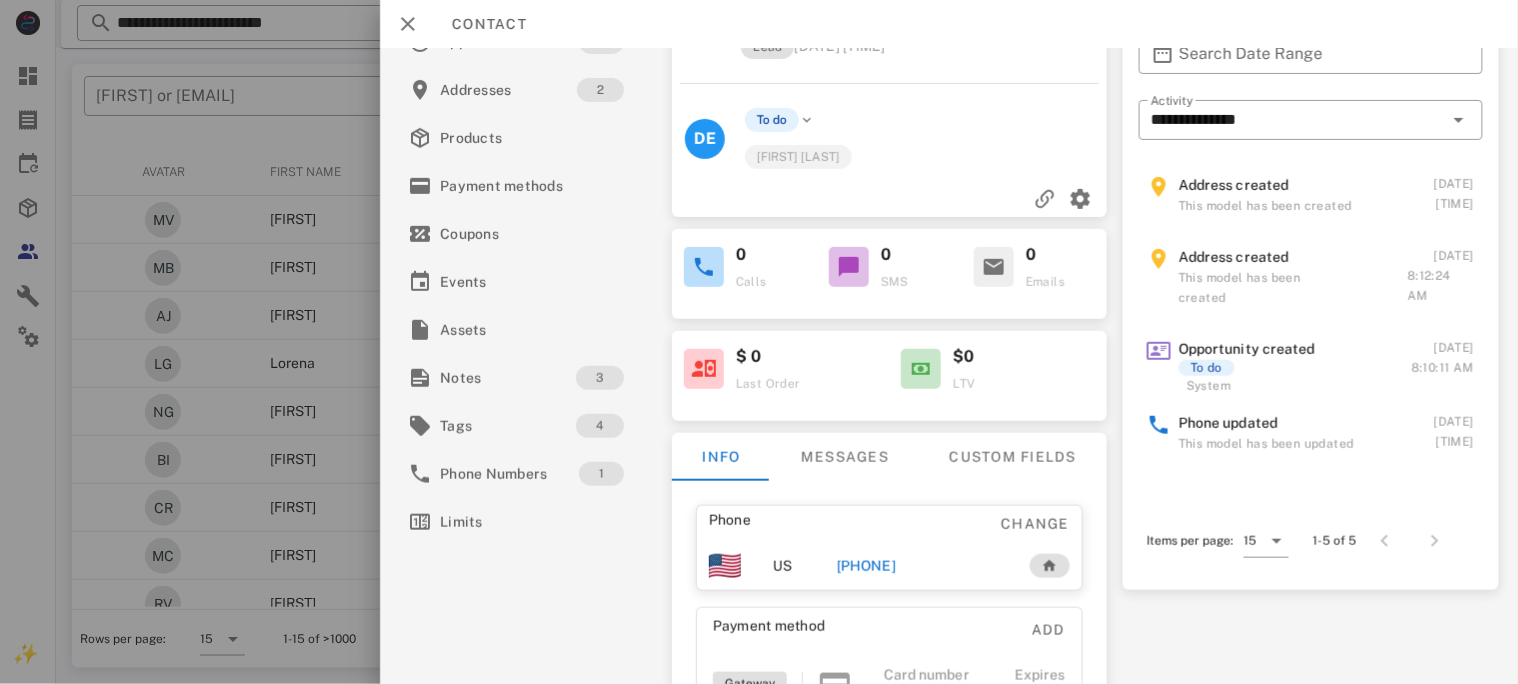 scroll, scrollTop: 133, scrollLeft: 0, axis: vertical 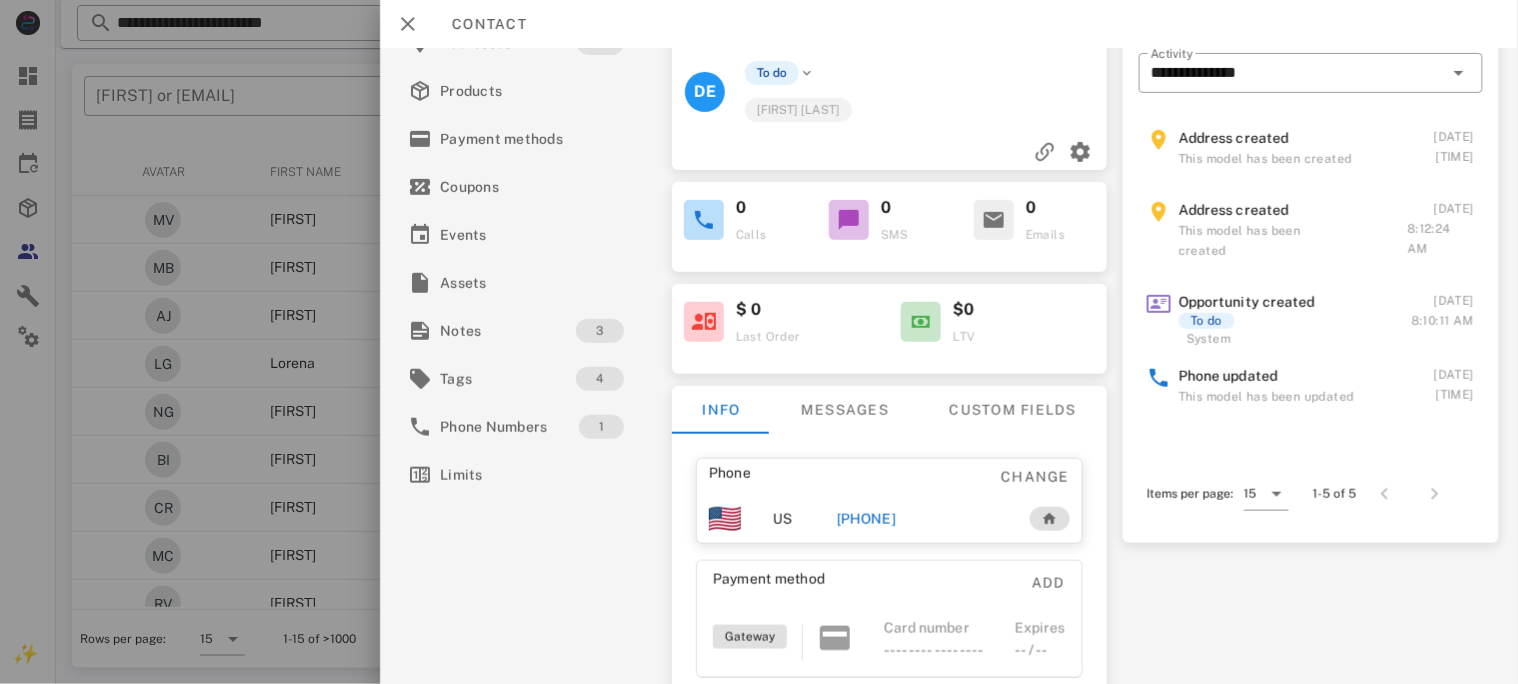 click on "+18625056865" at bounding box center [865, 519] 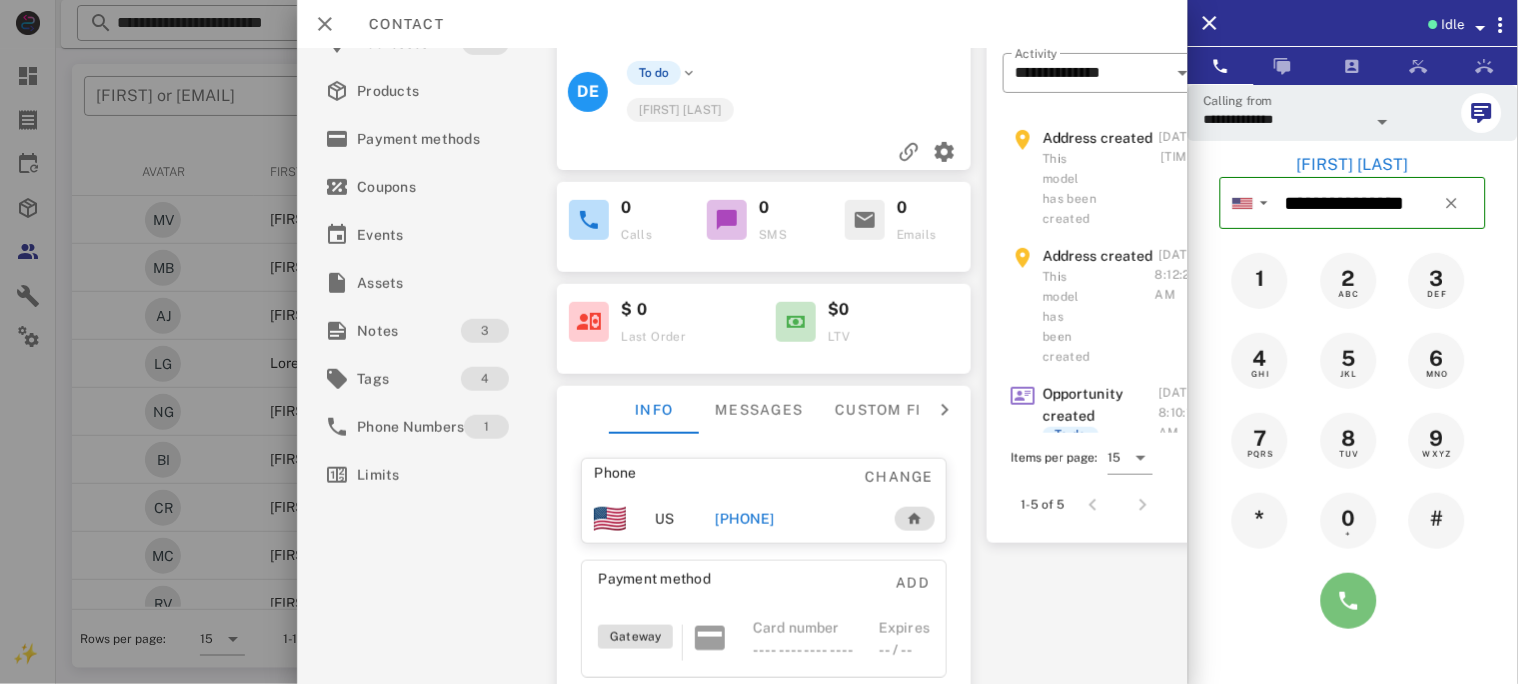 click at bounding box center (1349, 601) 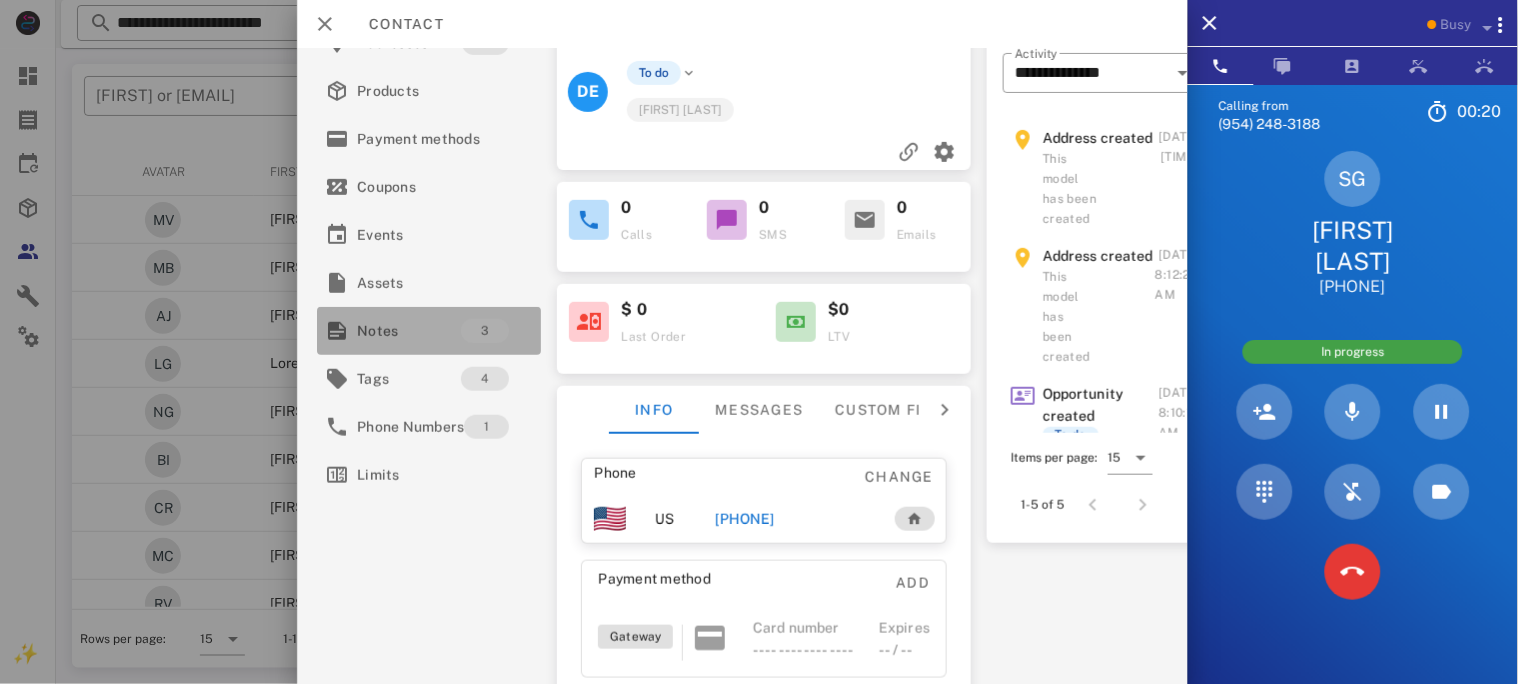 click on "Notes" at bounding box center (409, 331) 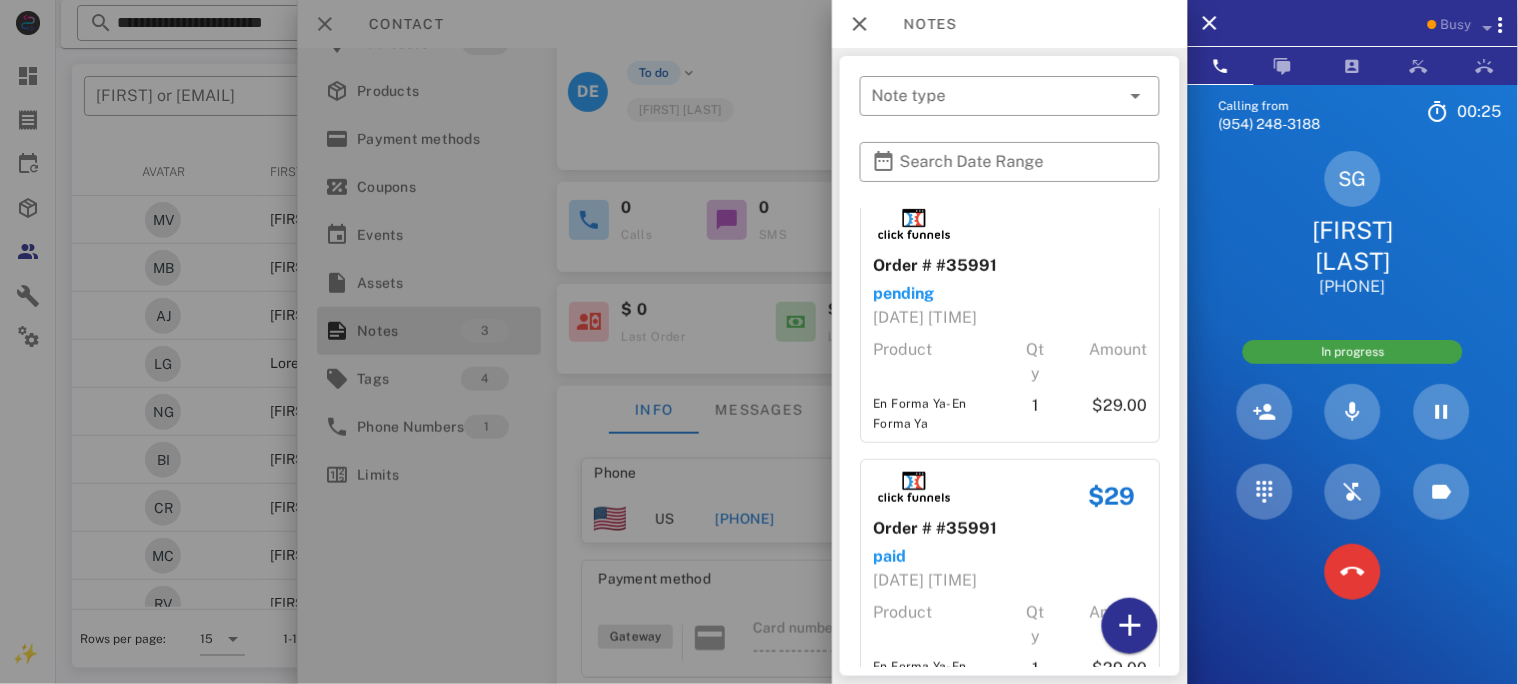 scroll, scrollTop: 336, scrollLeft: 0, axis: vertical 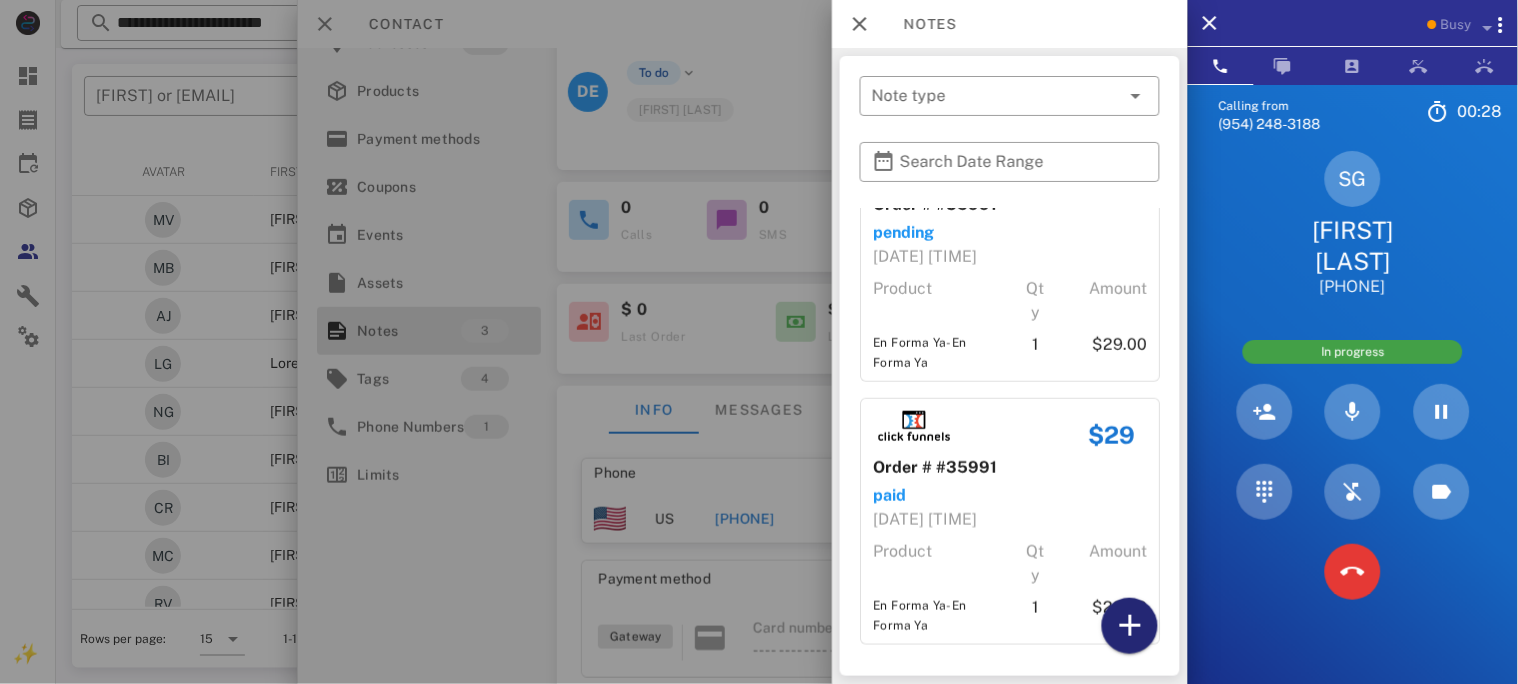 click at bounding box center (1130, 626) 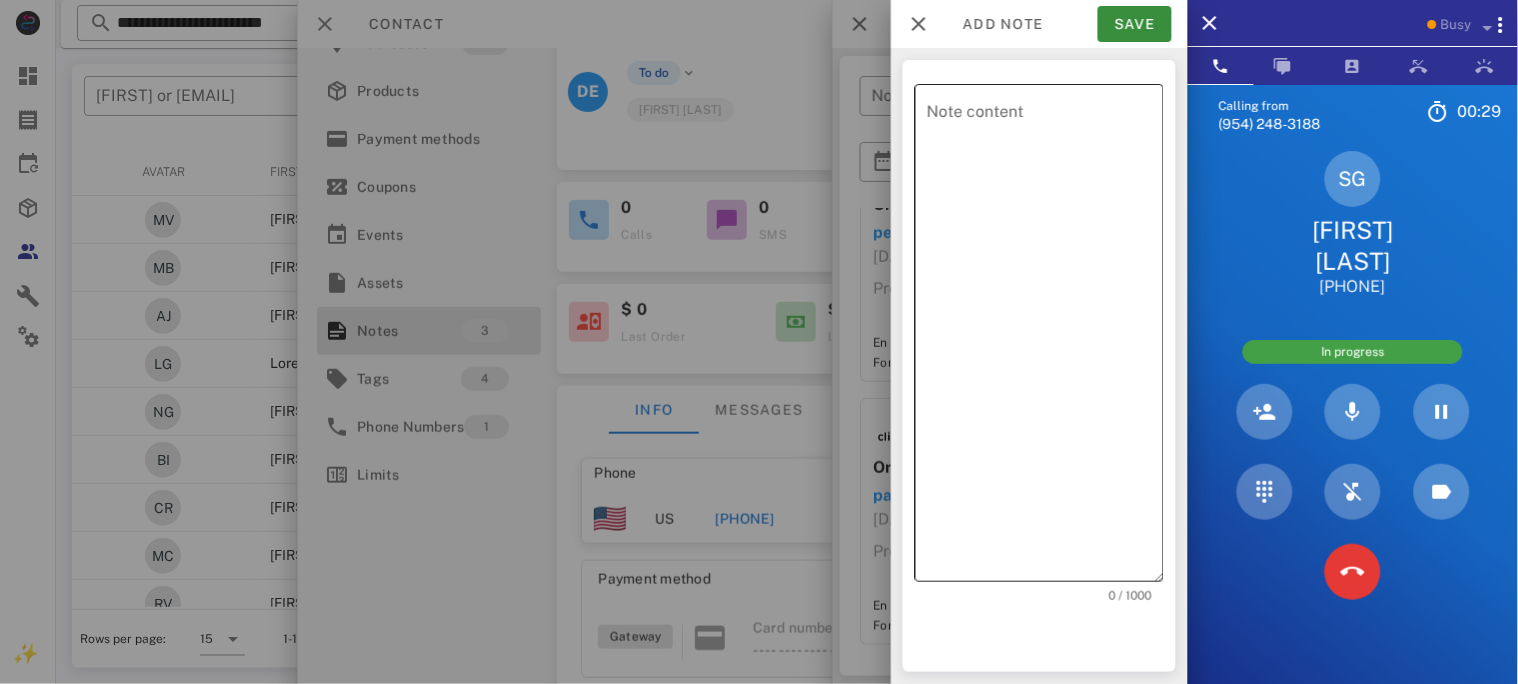 click on "Note content" at bounding box center [1045, 338] 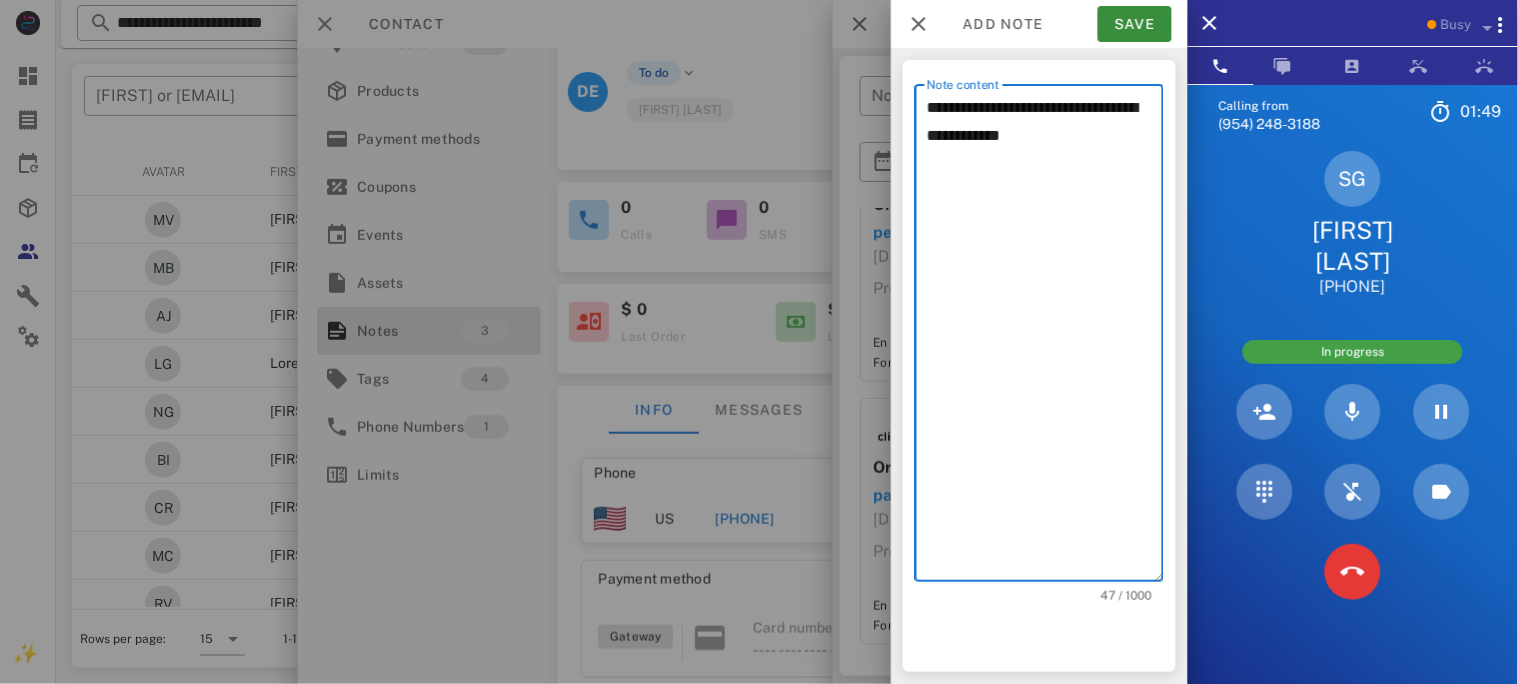 click on "**********" at bounding box center (1045, 338) 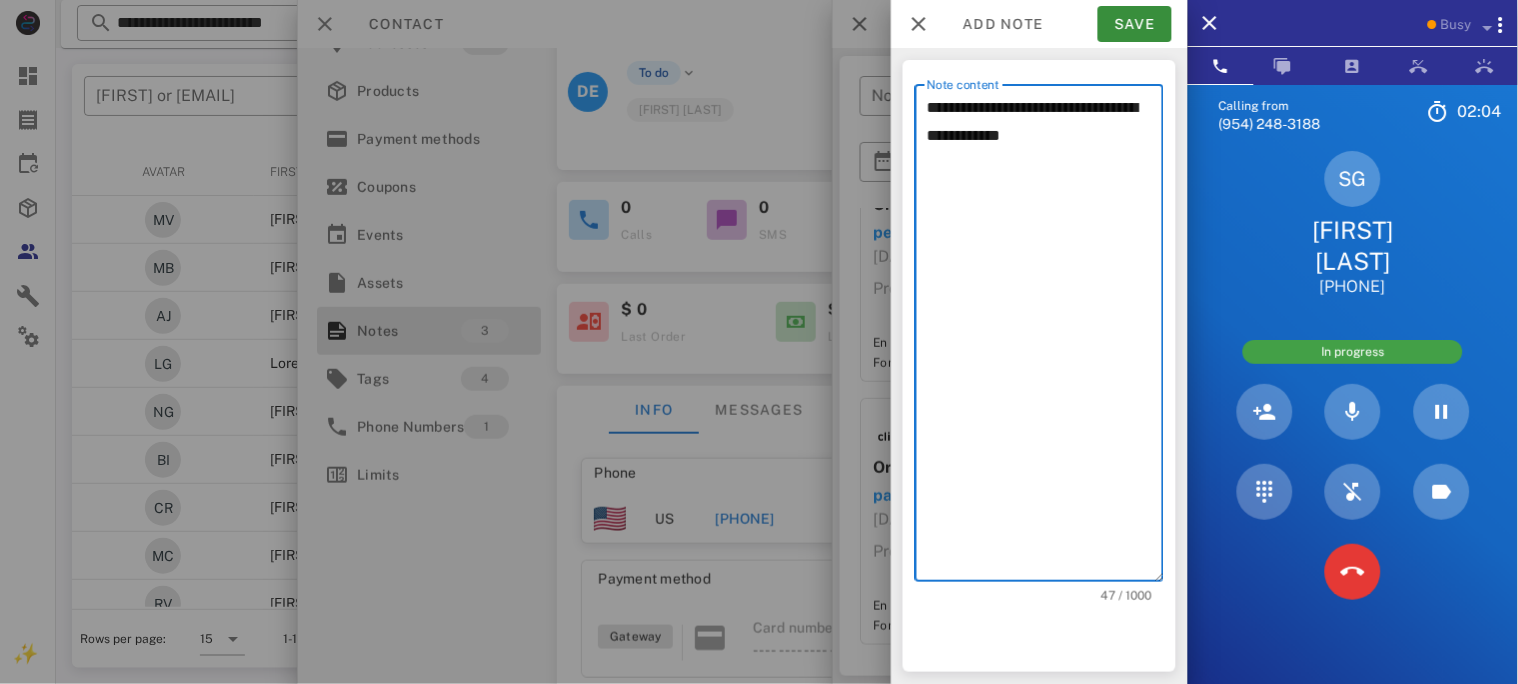 click on "**********" at bounding box center (1045, 338) 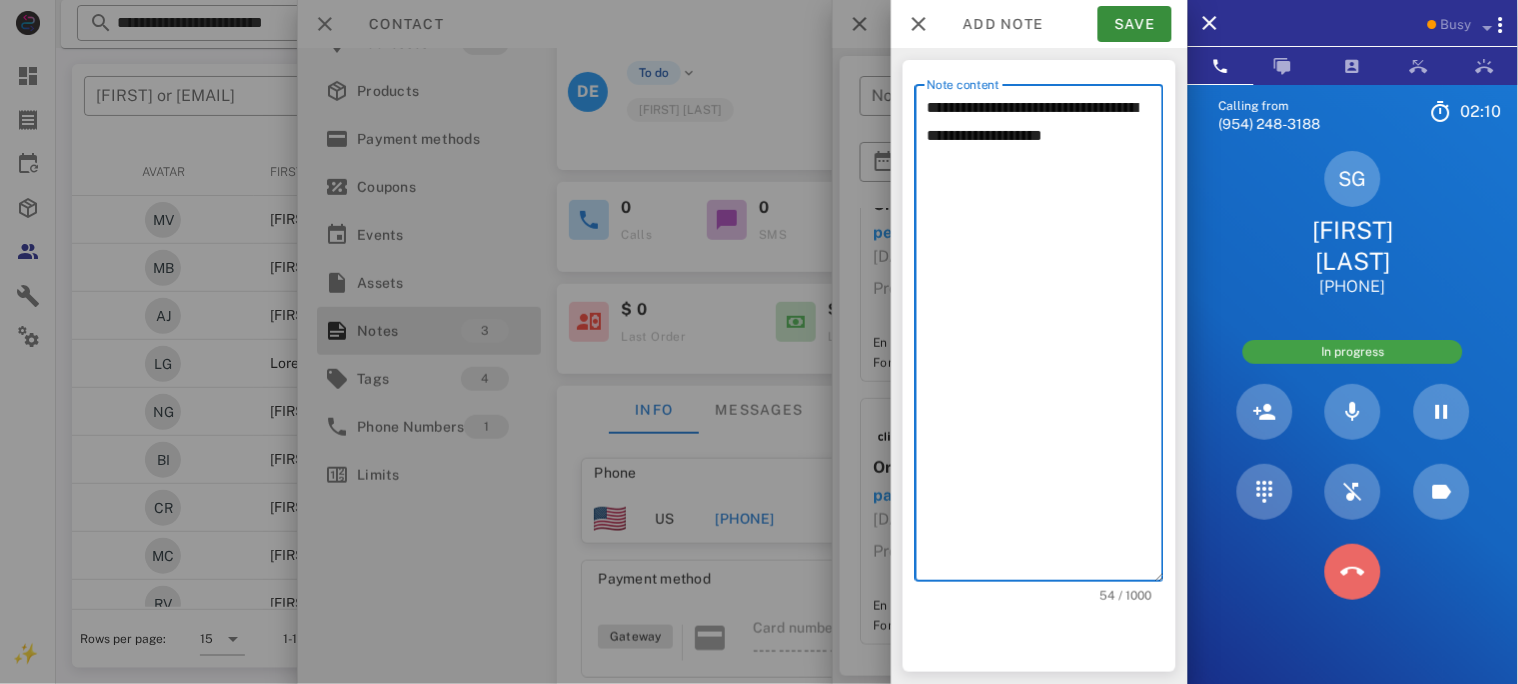 click at bounding box center (1353, 572) 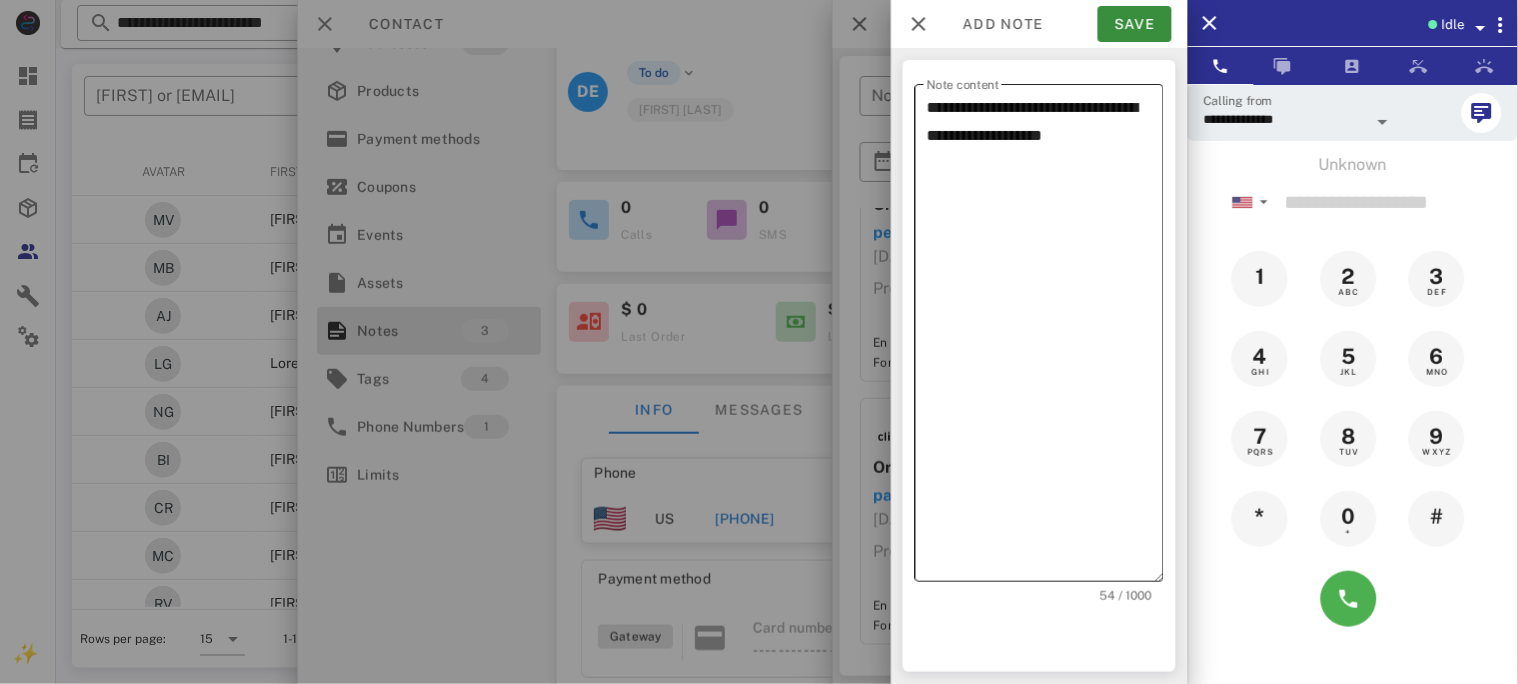 click on "**********" at bounding box center (1045, 338) 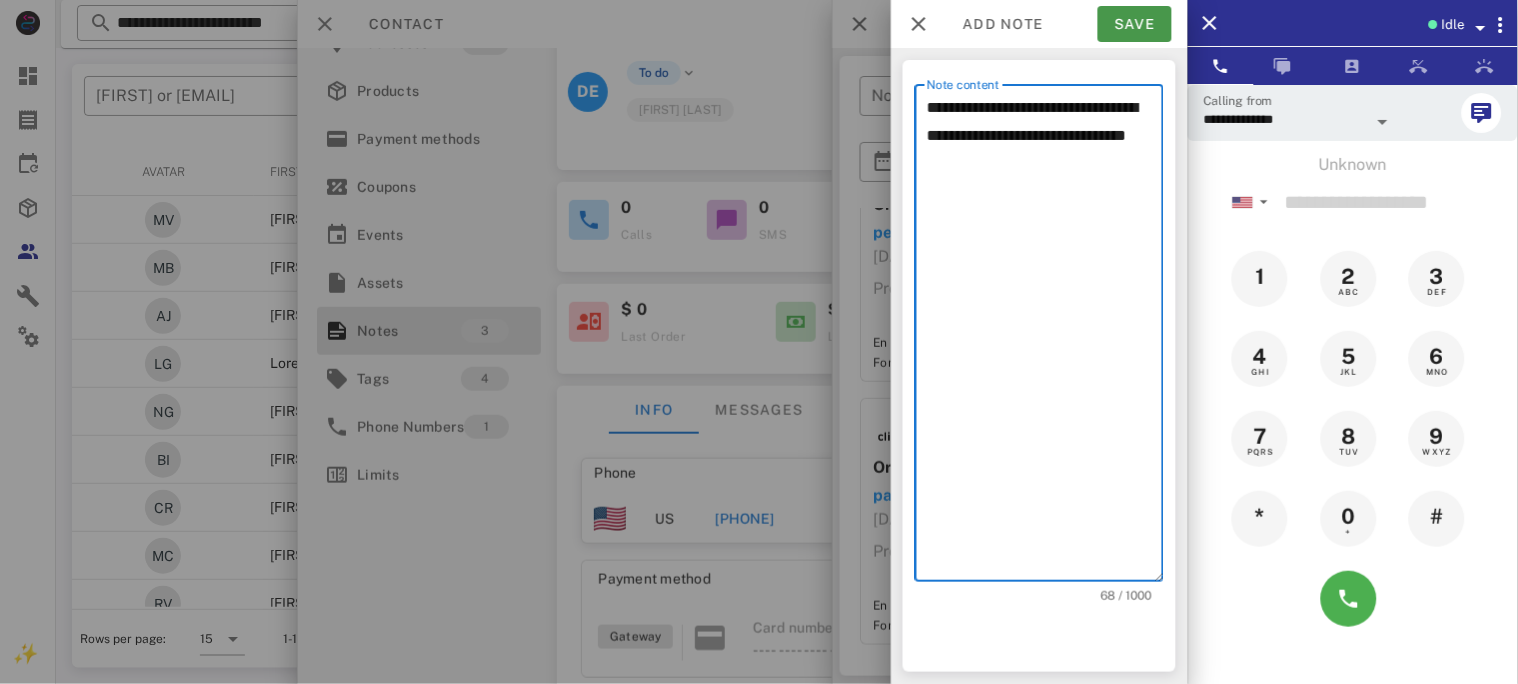 type on "**********" 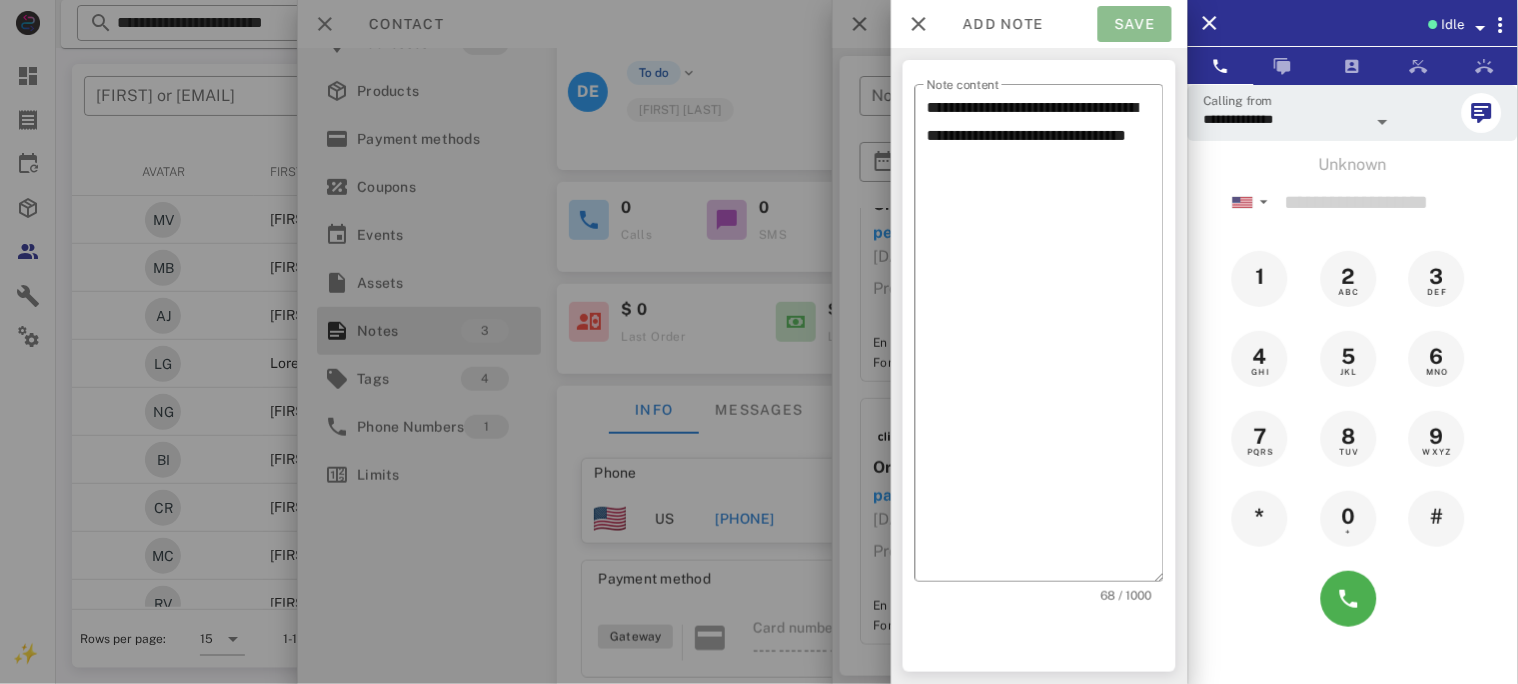 click on "Save" at bounding box center [1135, 24] 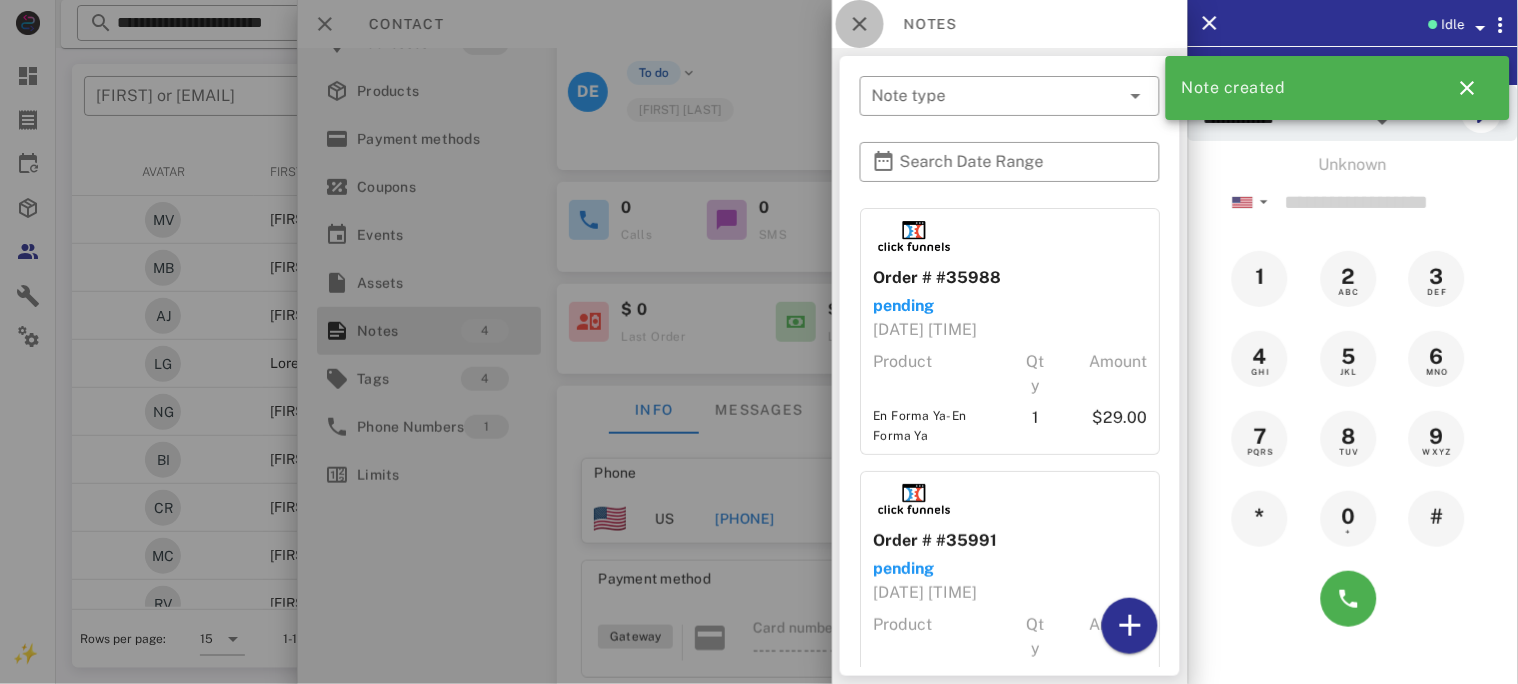 click at bounding box center [860, 24] 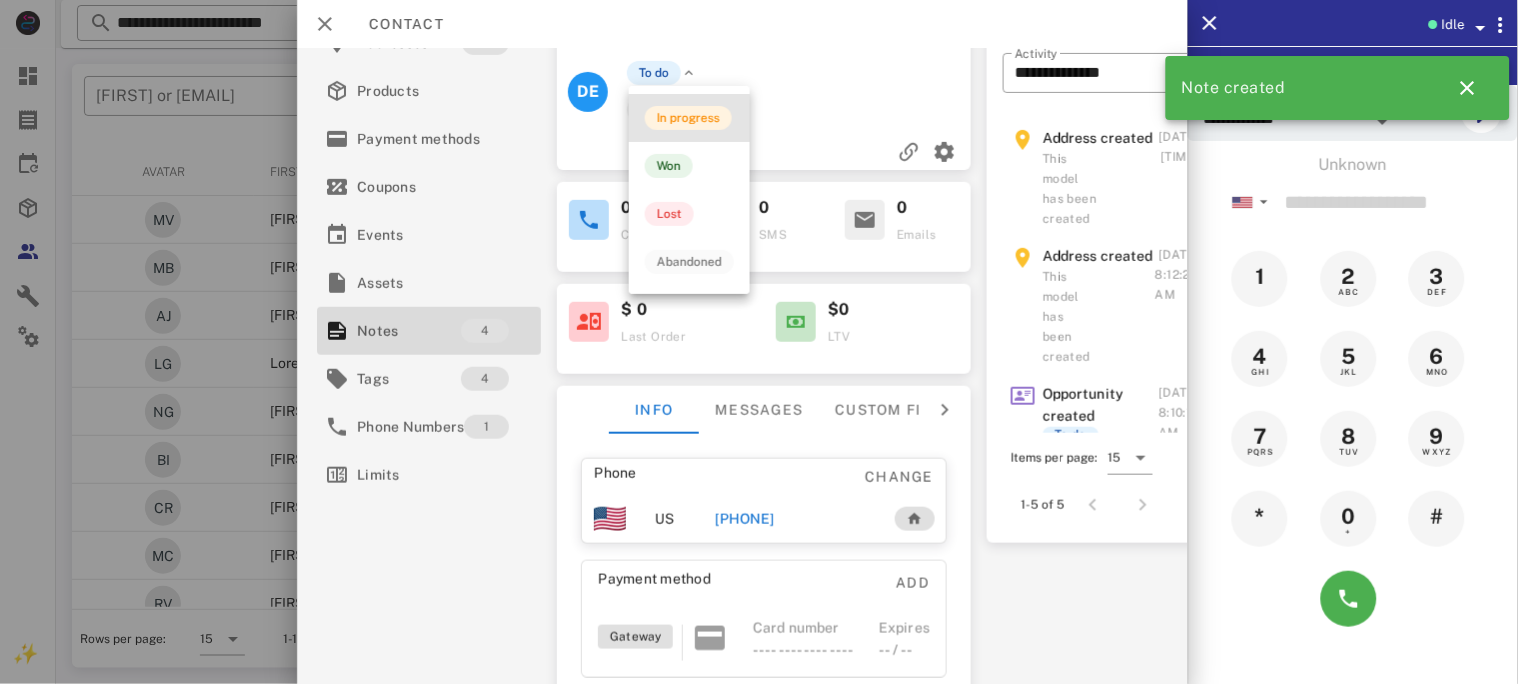 click on "In progress" at bounding box center (688, 118) 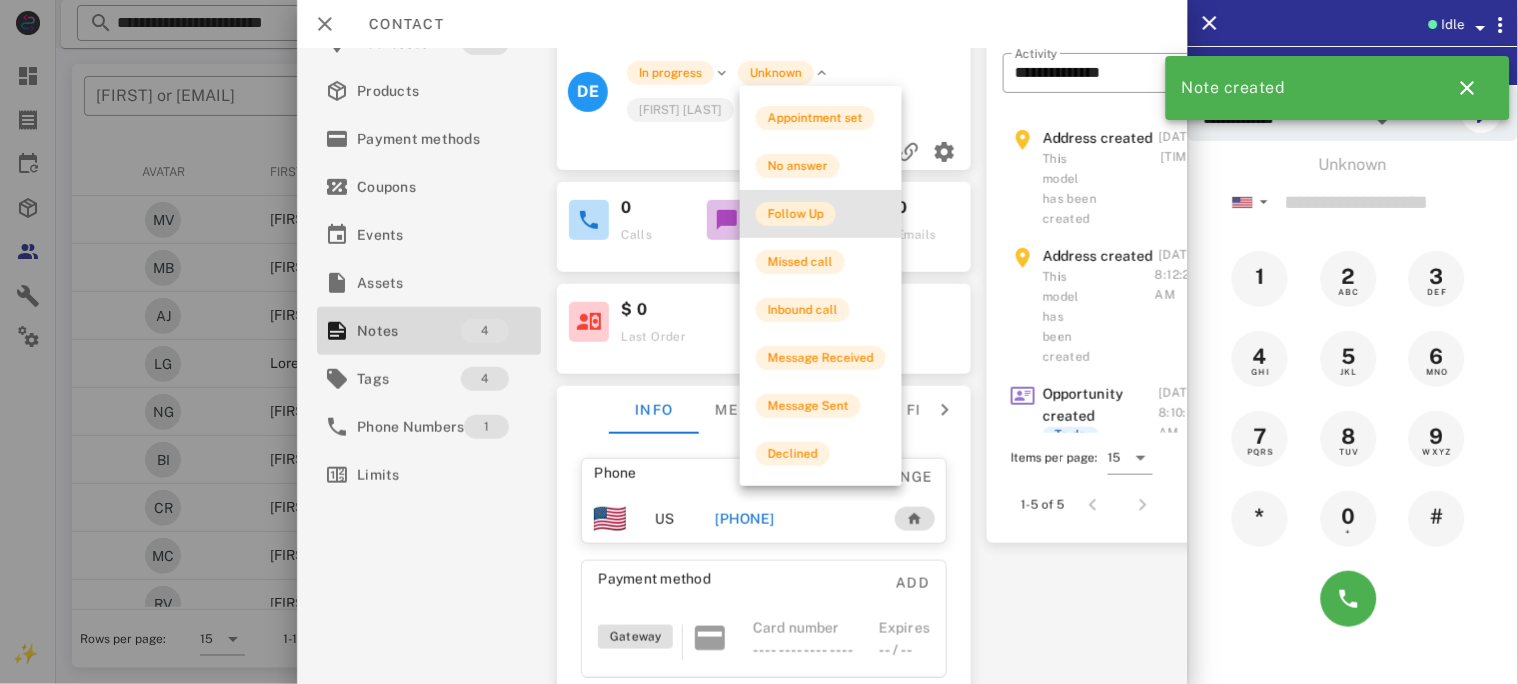 click on "Follow Up" at bounding box center [796, 214] 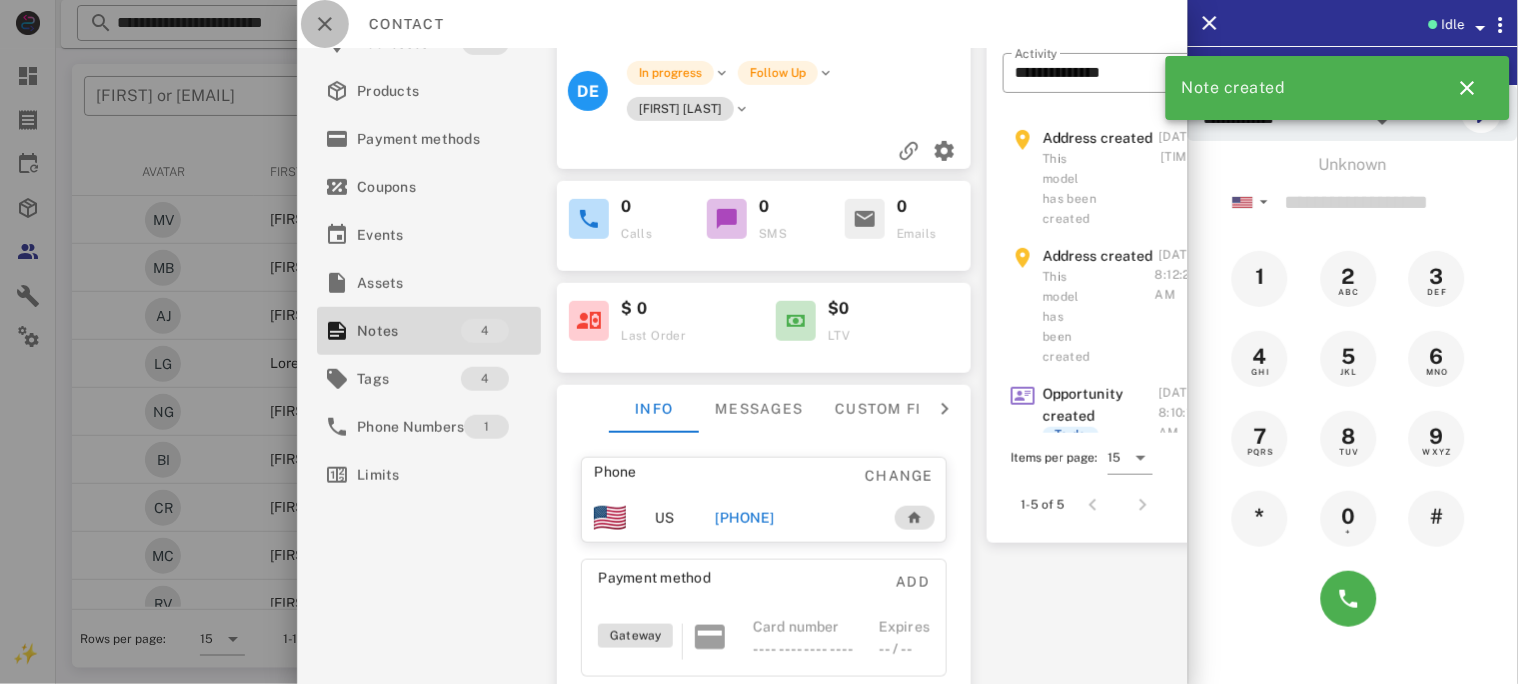 click at bounding box center (325, 24) 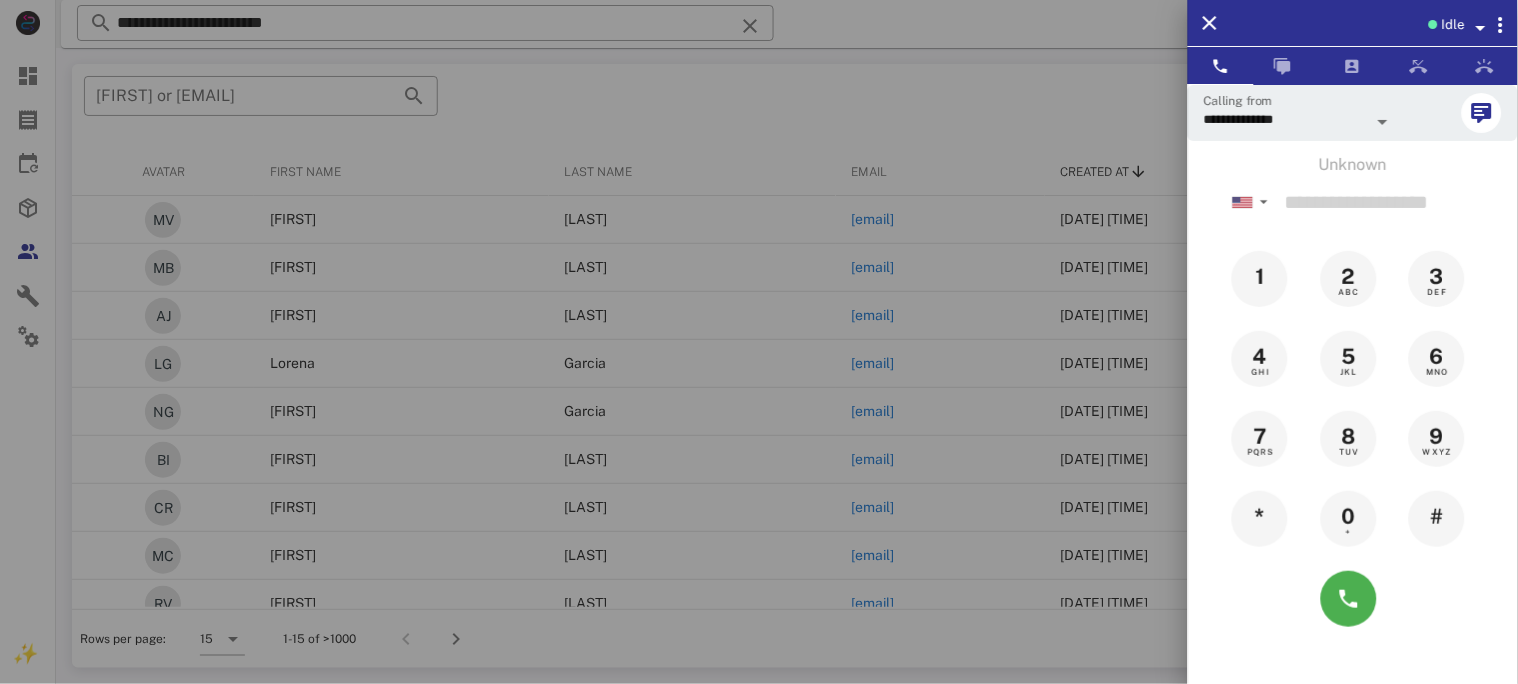 click at bounding box center (759, 342) 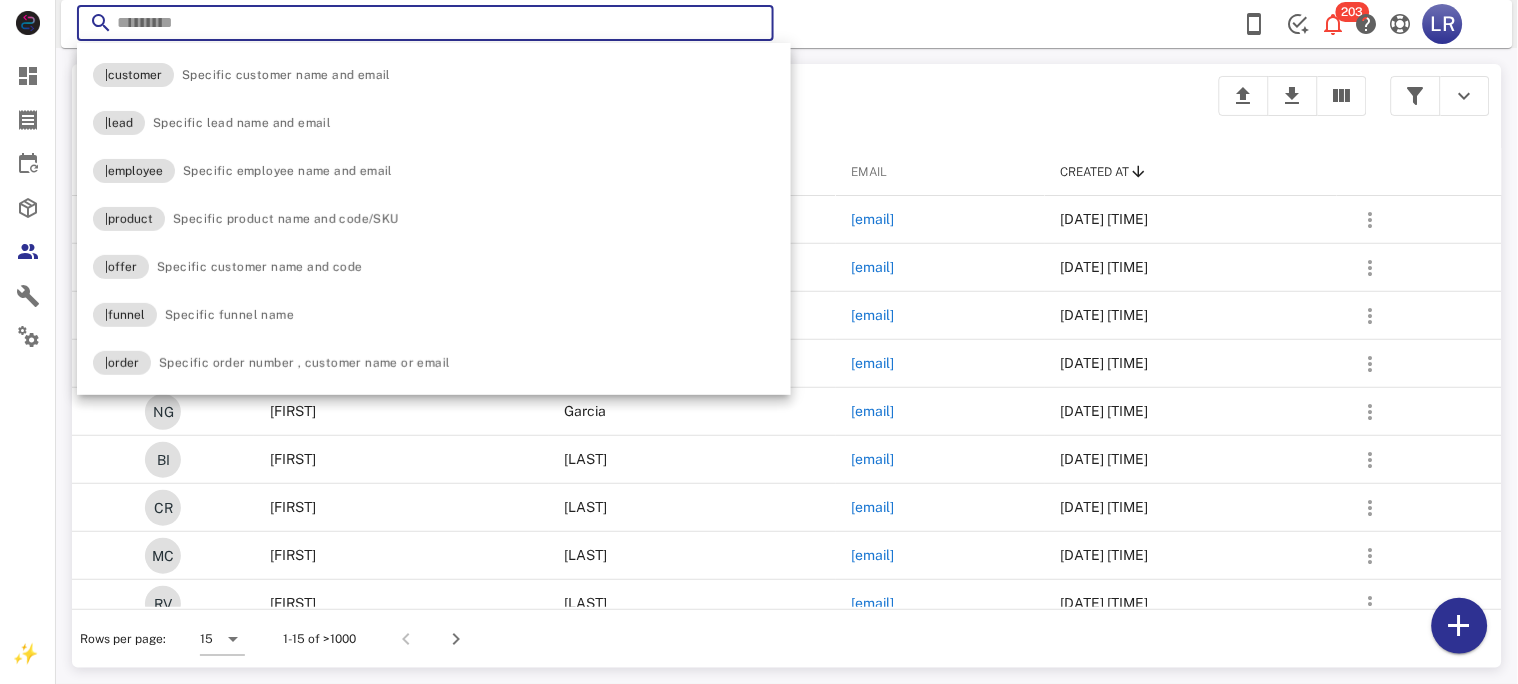 paste on "**********" 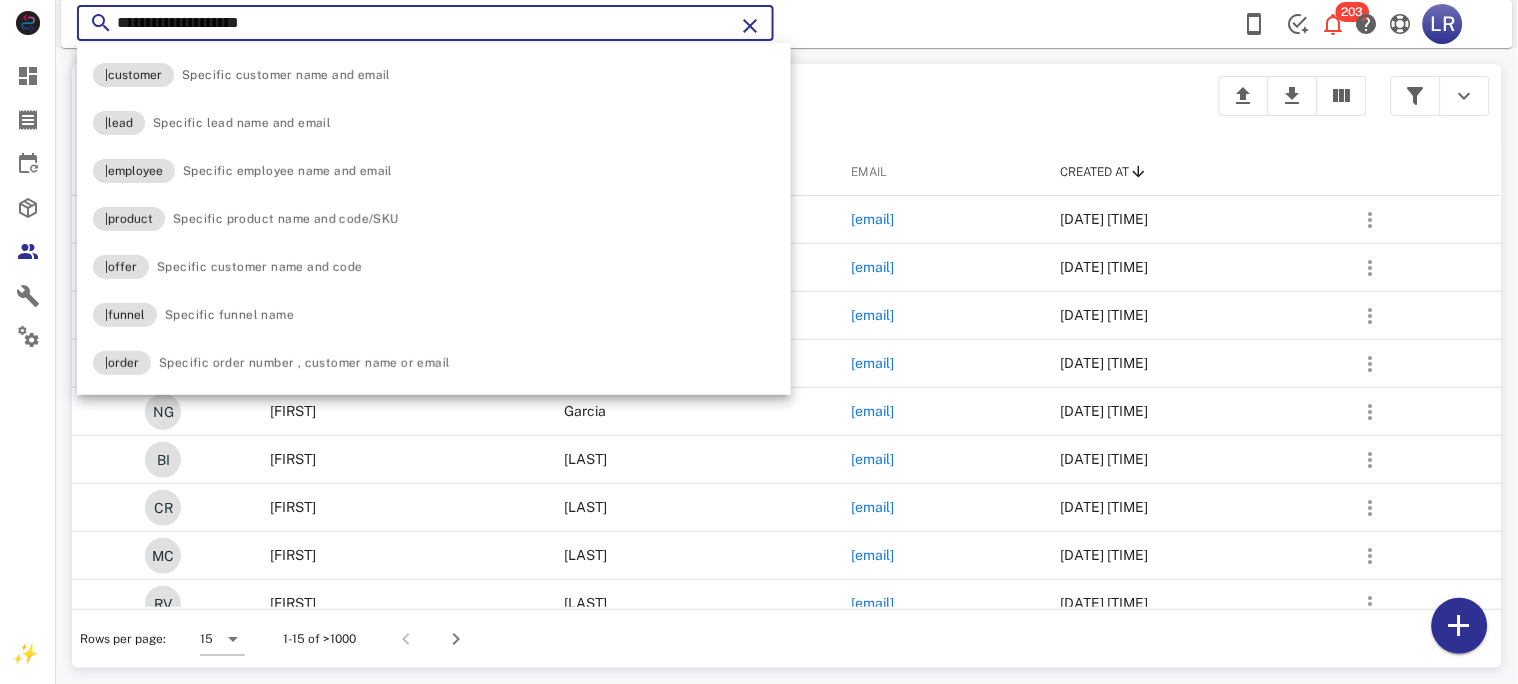 type on "**********" 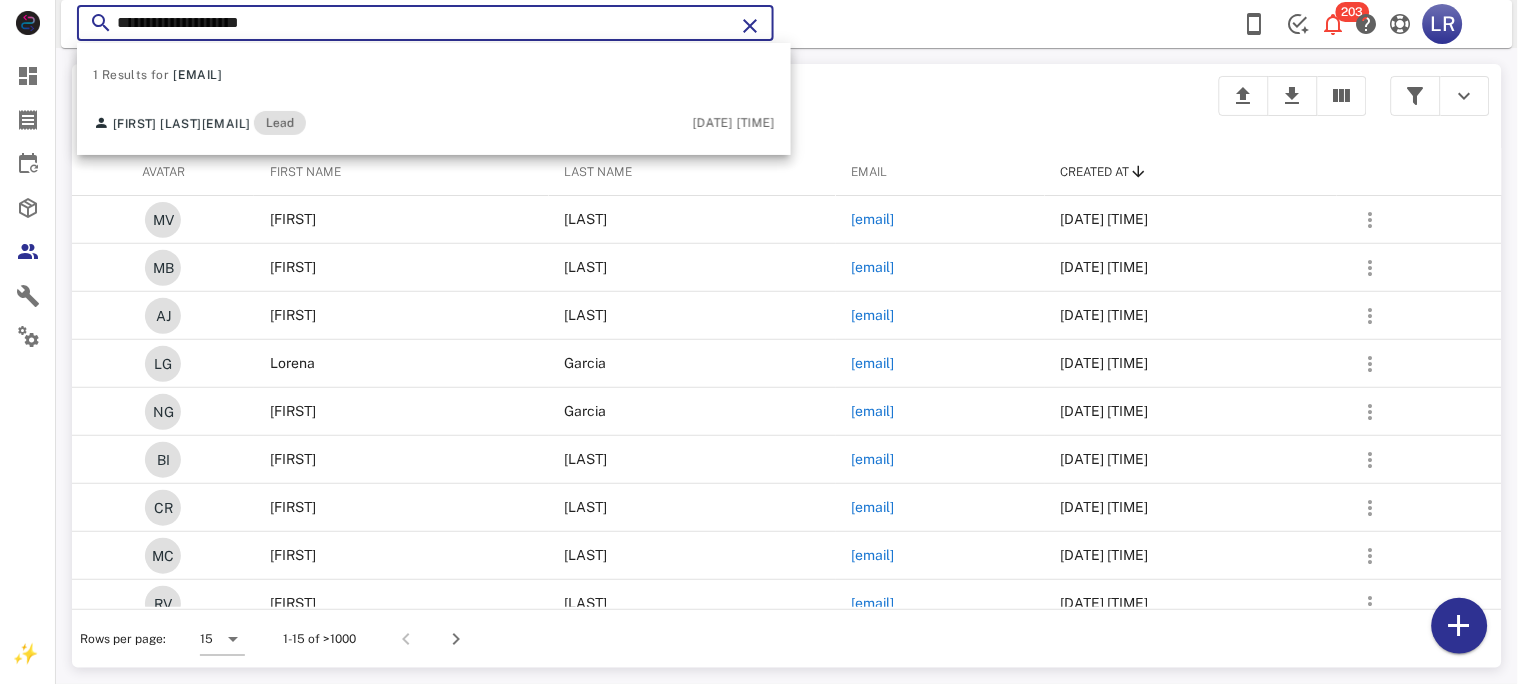 click at bounding box center (750, 26) 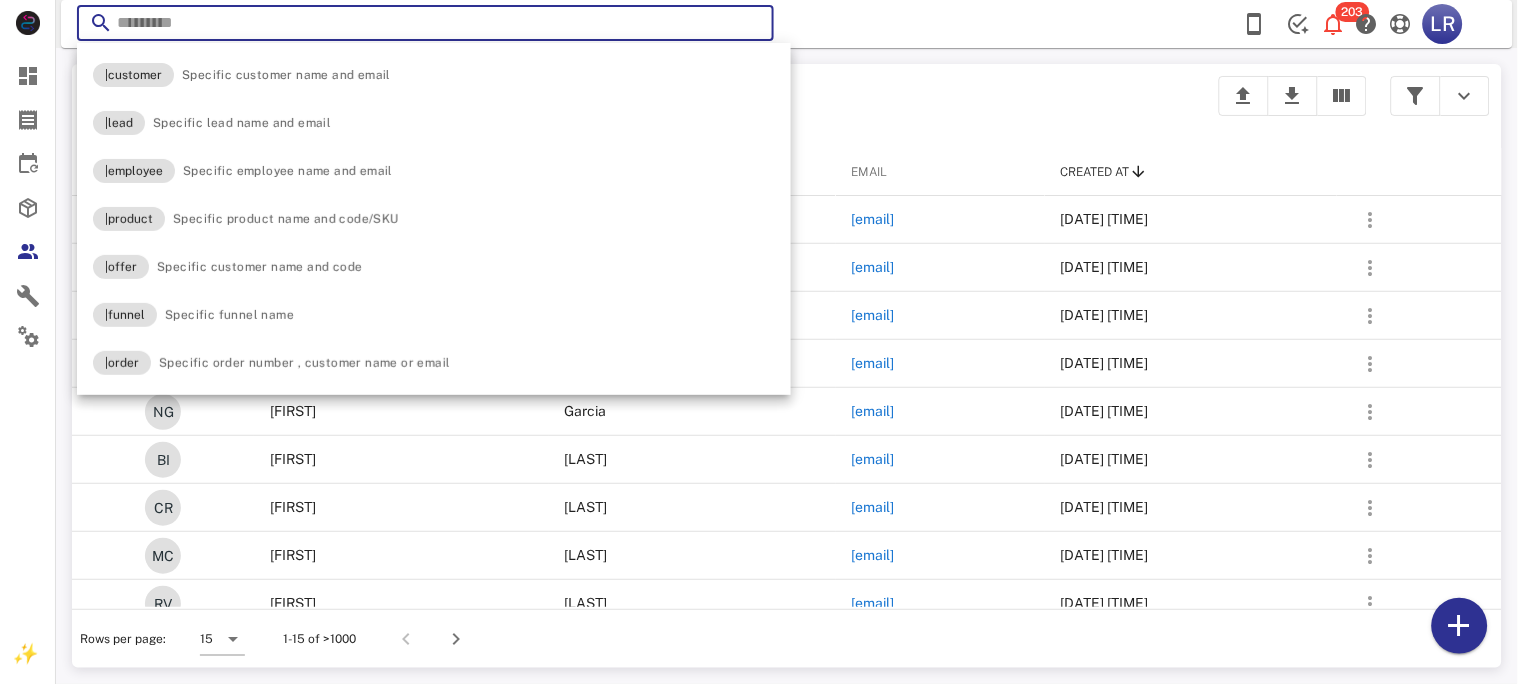click at bounding box center [750, 26] 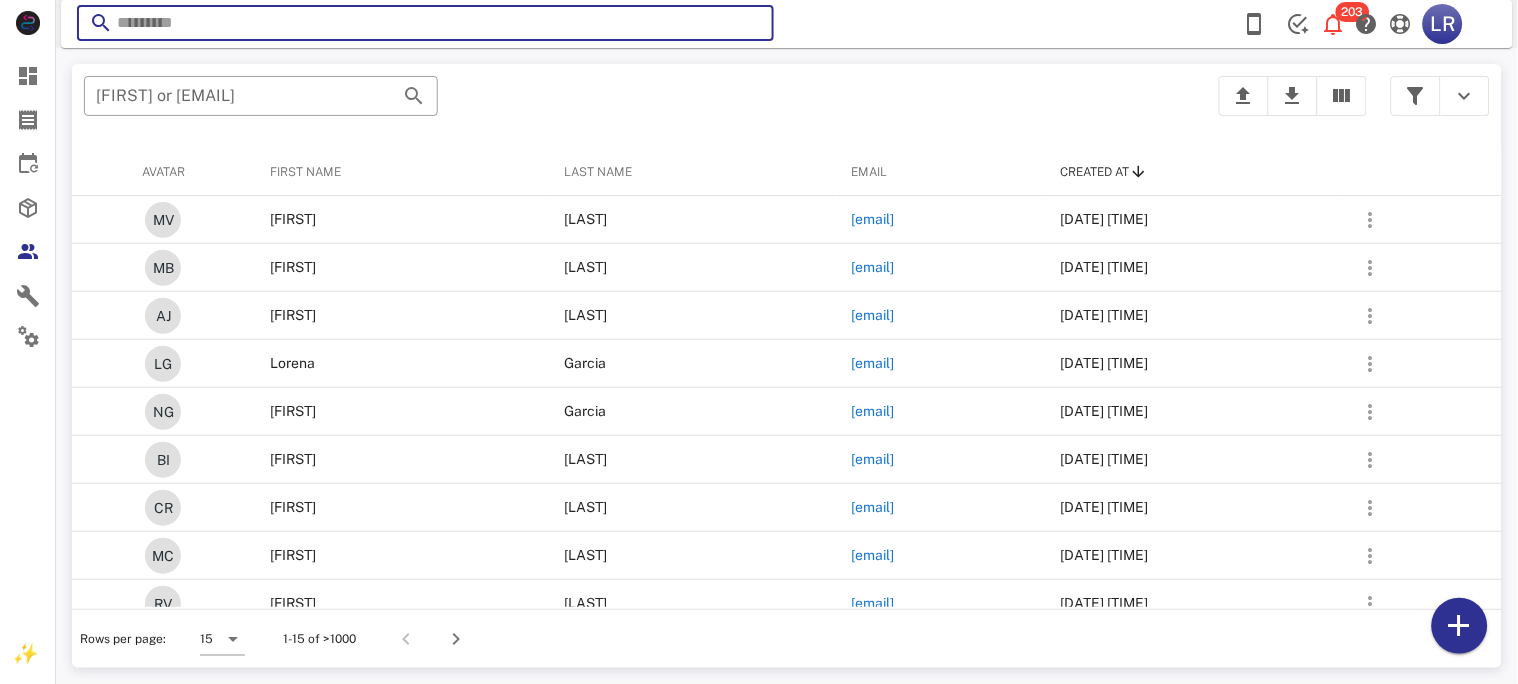 paste on "**********" 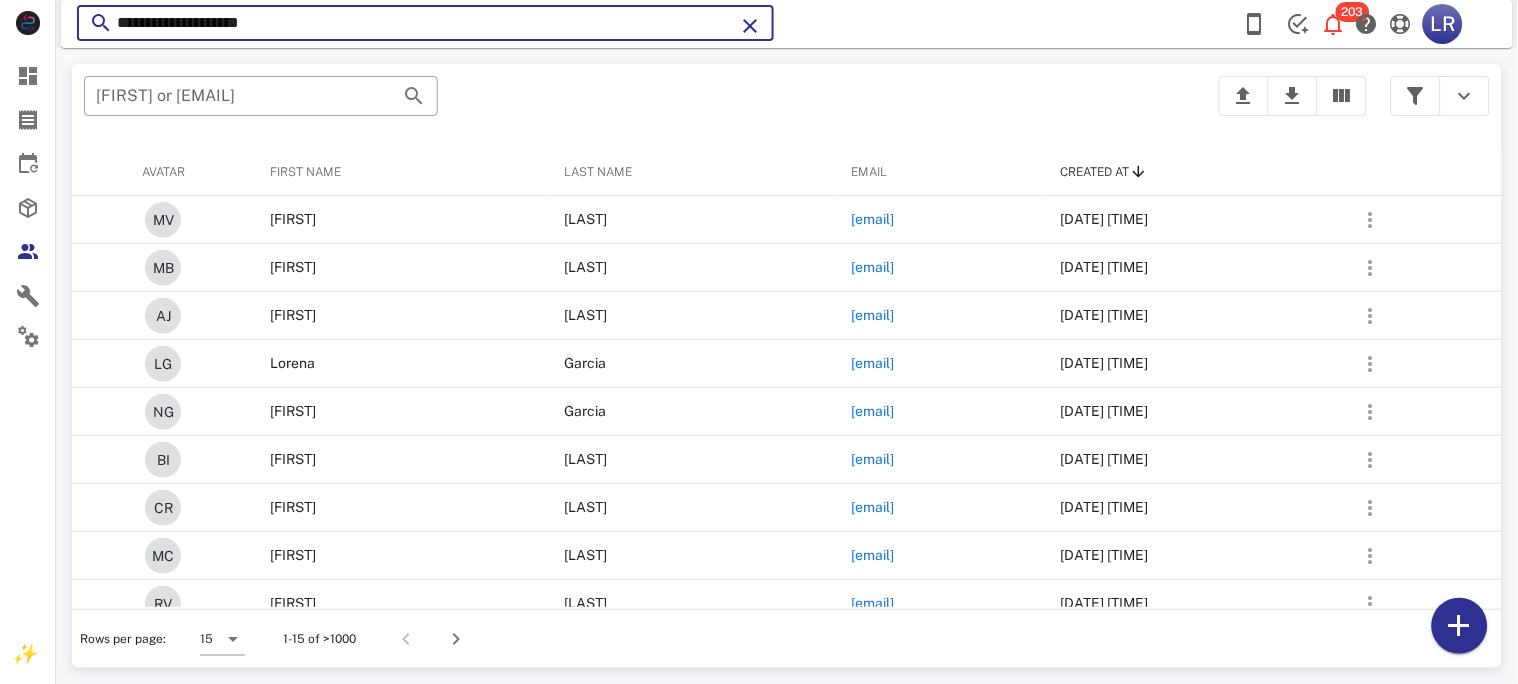 type on "**********" 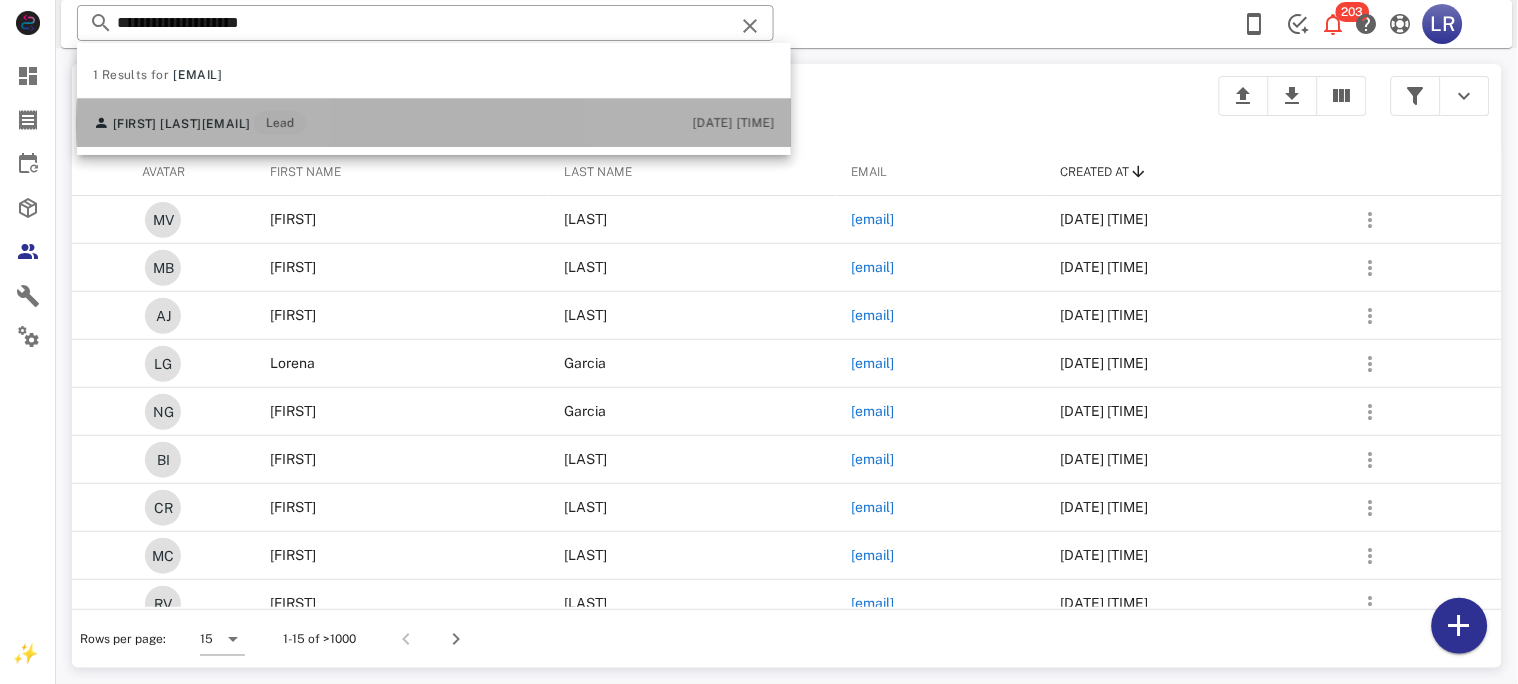click on "[FIRST] [LAST]" at bounding box center [157, 124] 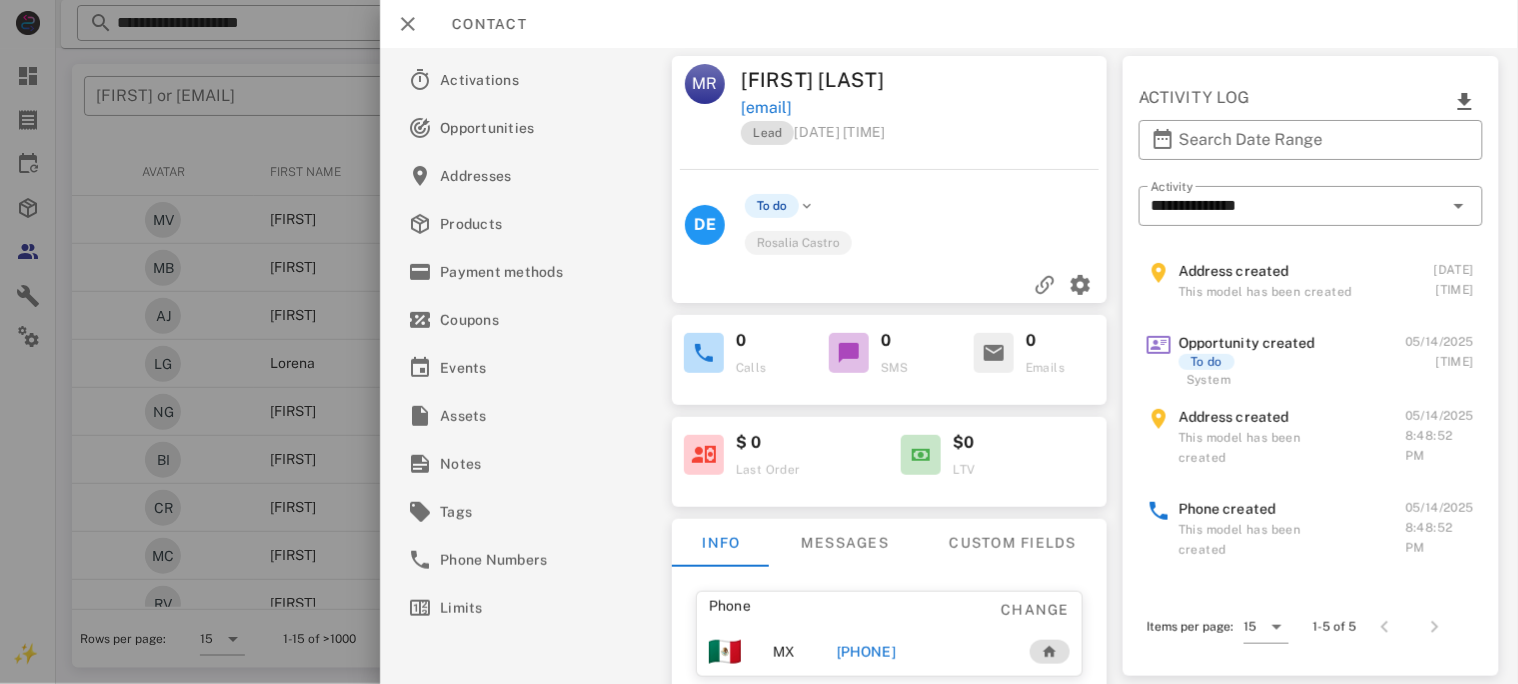click on "+[PHONE]" at bounding box center (865, 652) 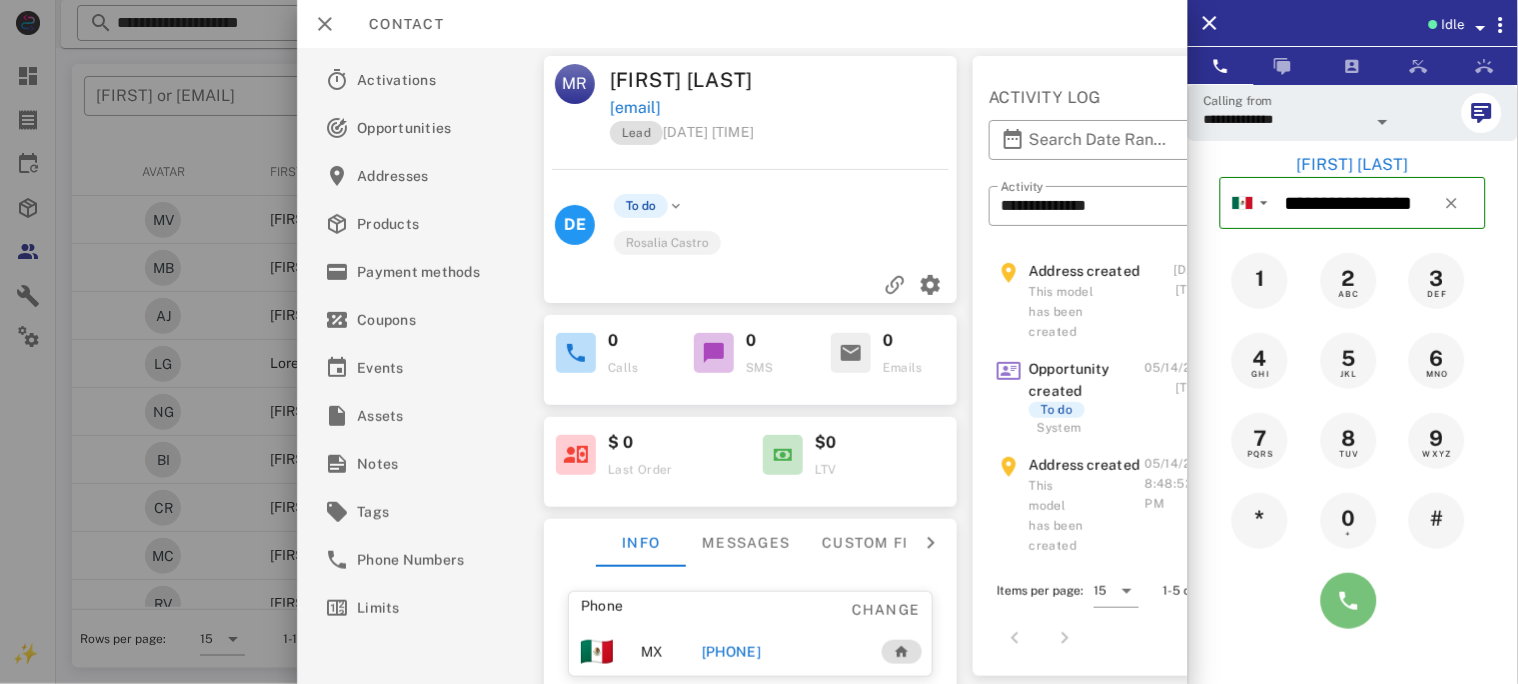 click at bounding box center (1349, 601) 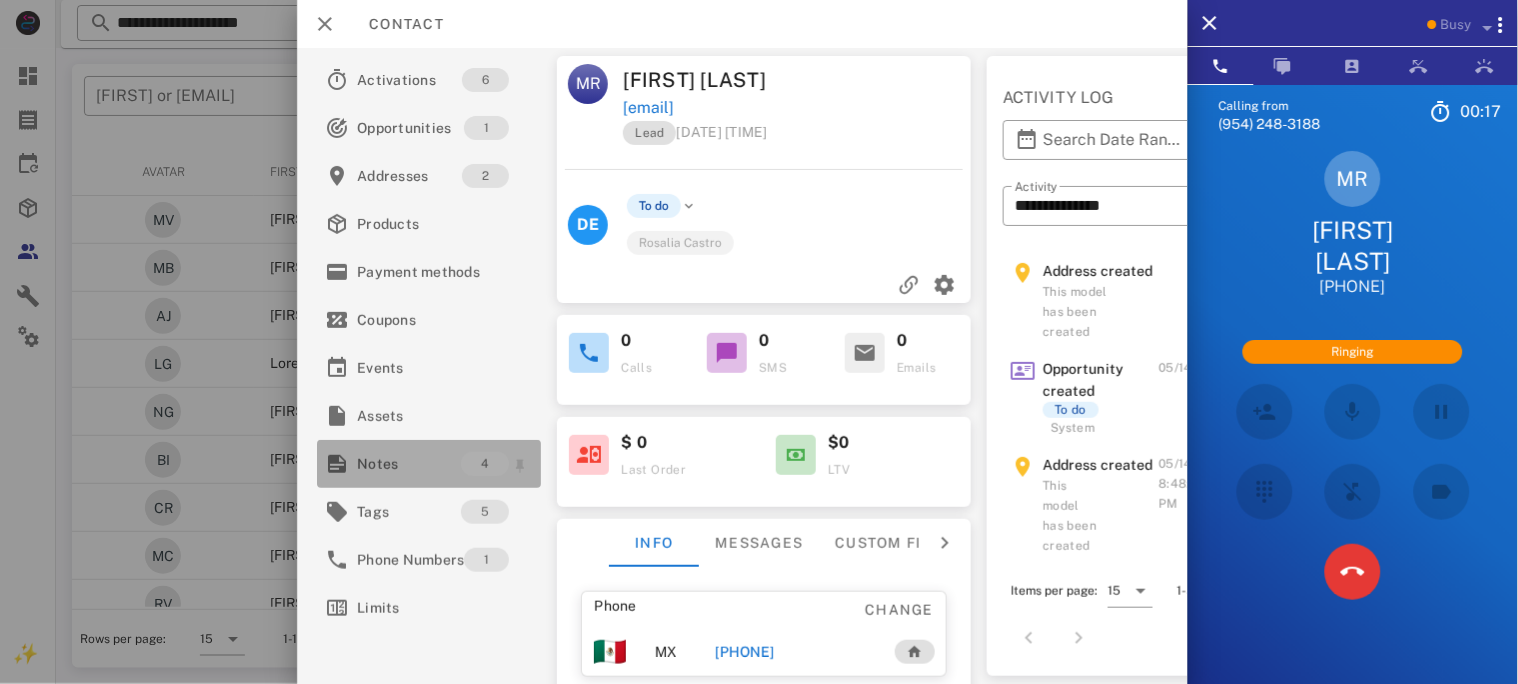 click on "Notes" at bounding box center [409, 464] 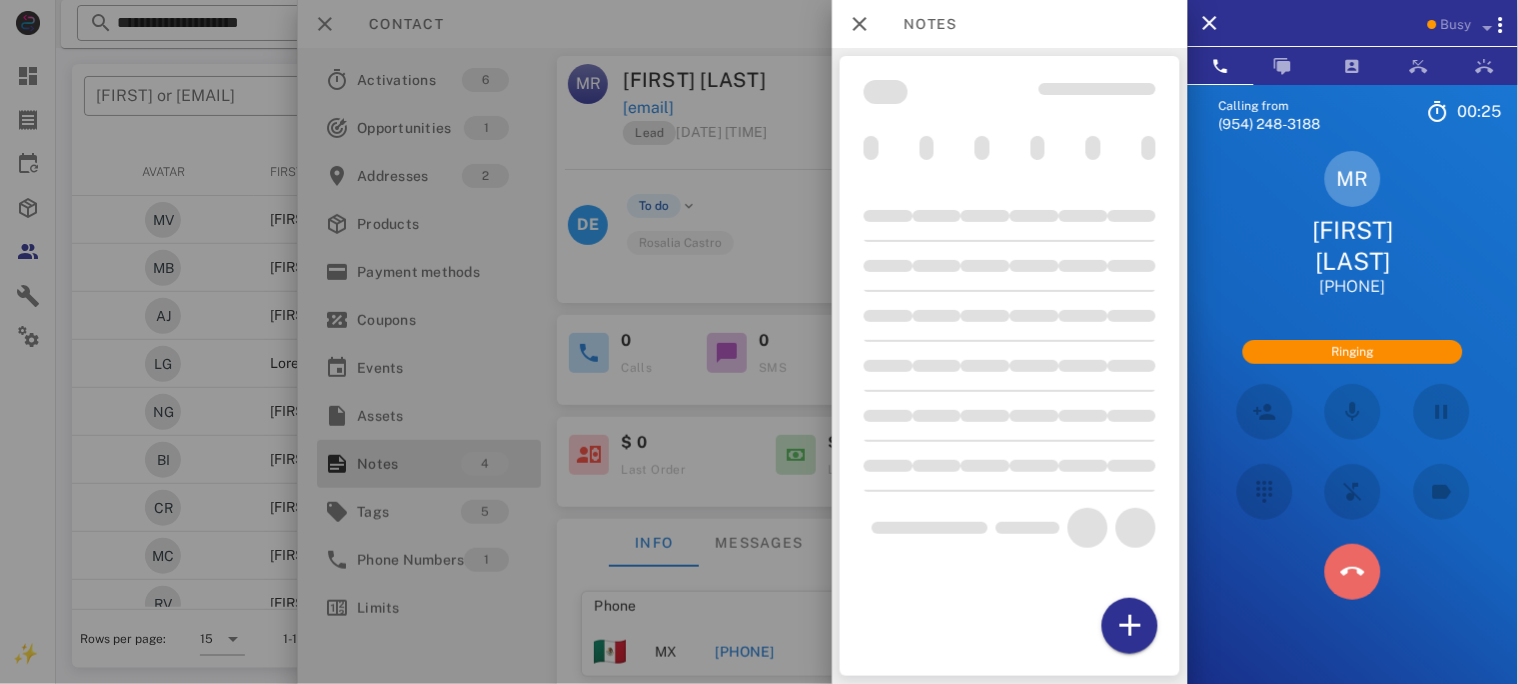click at bounding box center [1353, 572] 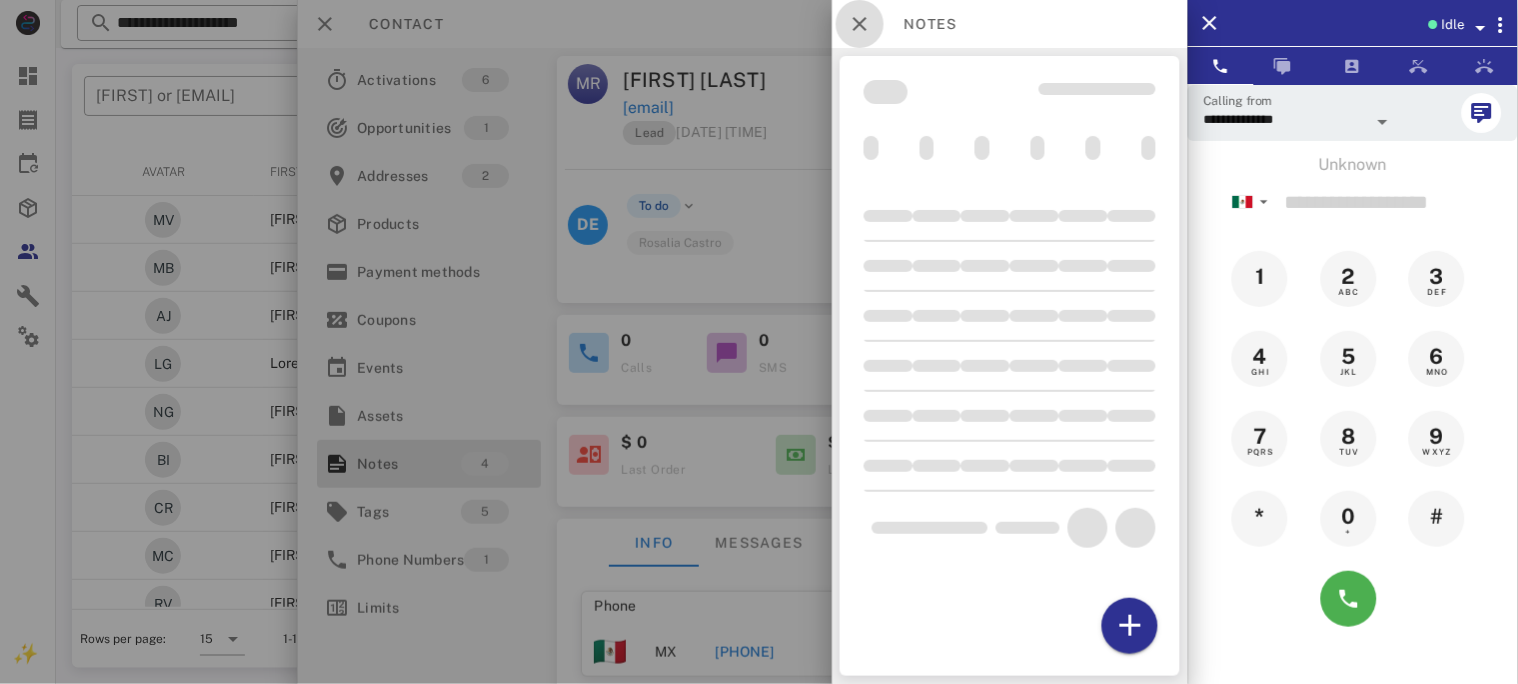 click at bounding box center [860, 24] 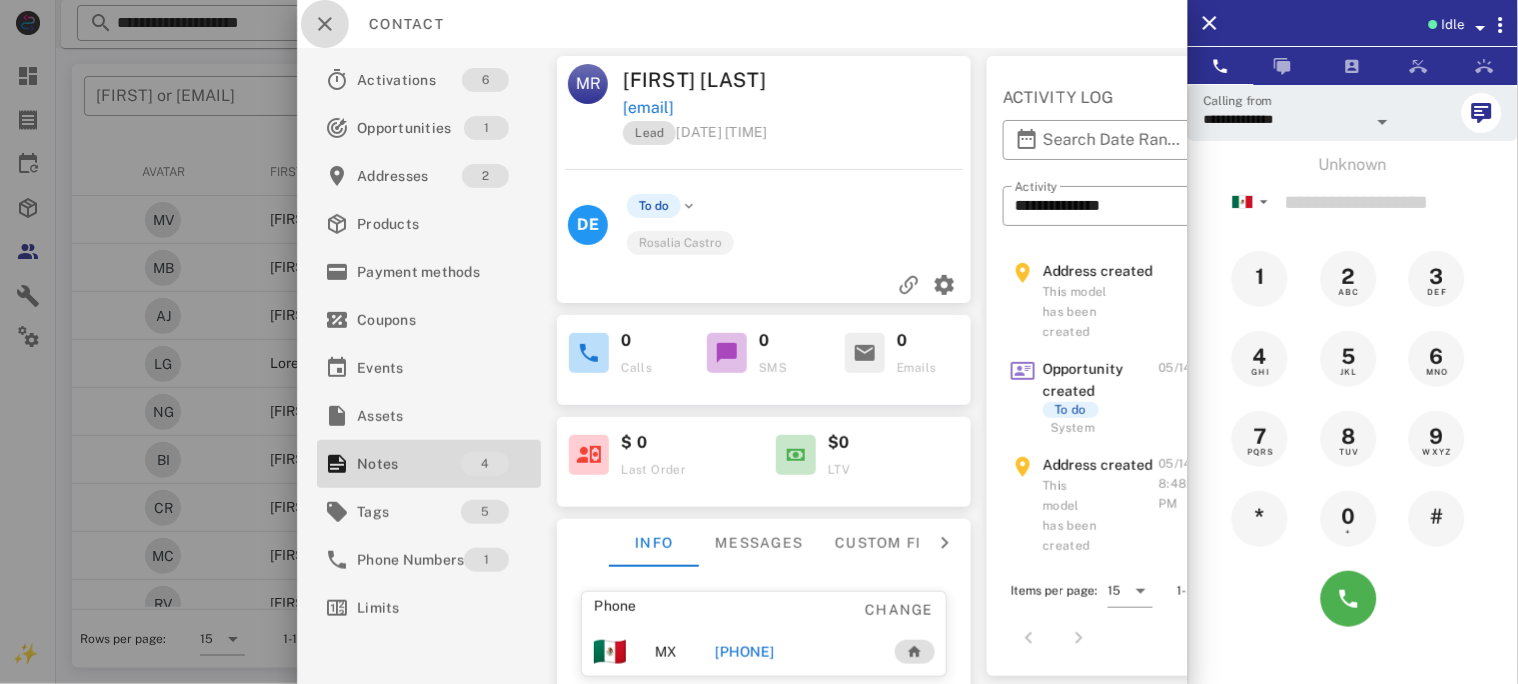 click at bounding box center [325, 24] 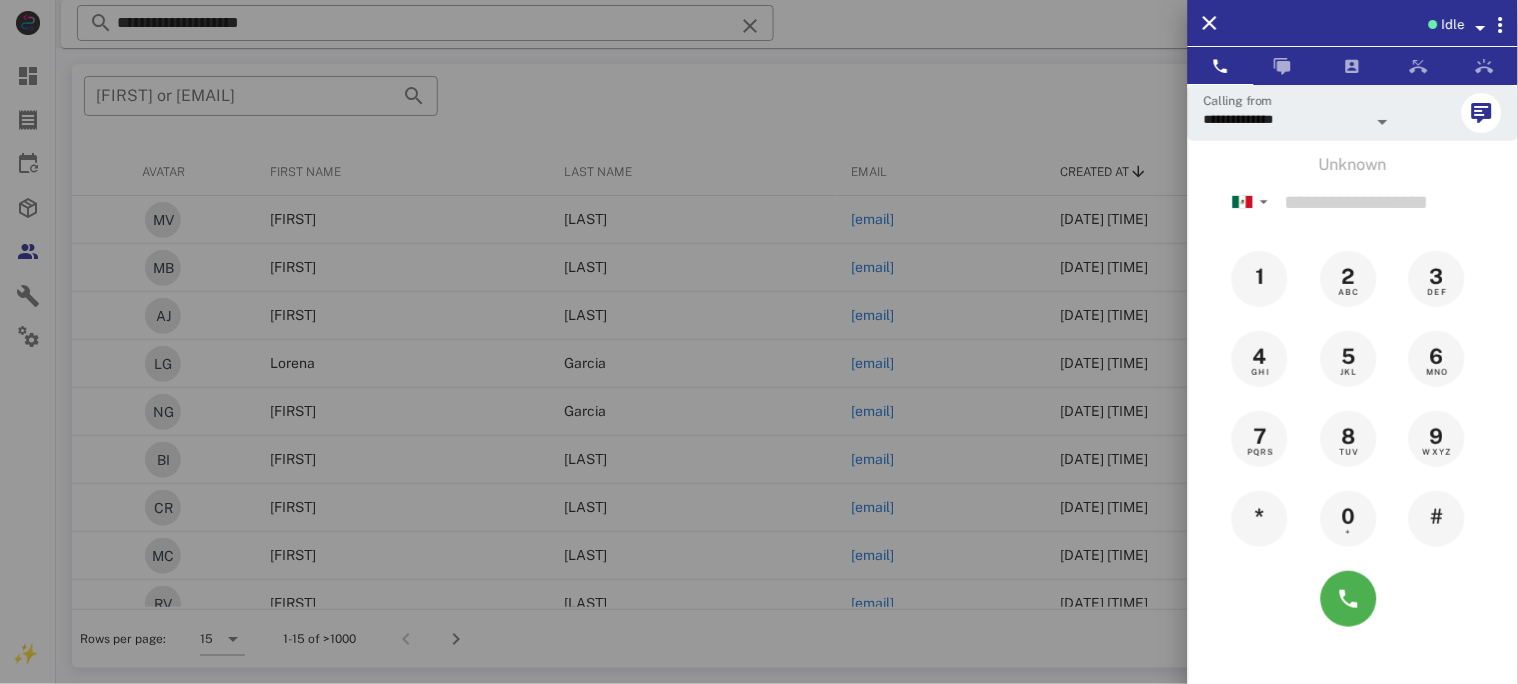 click at bounding box center [759, 342] 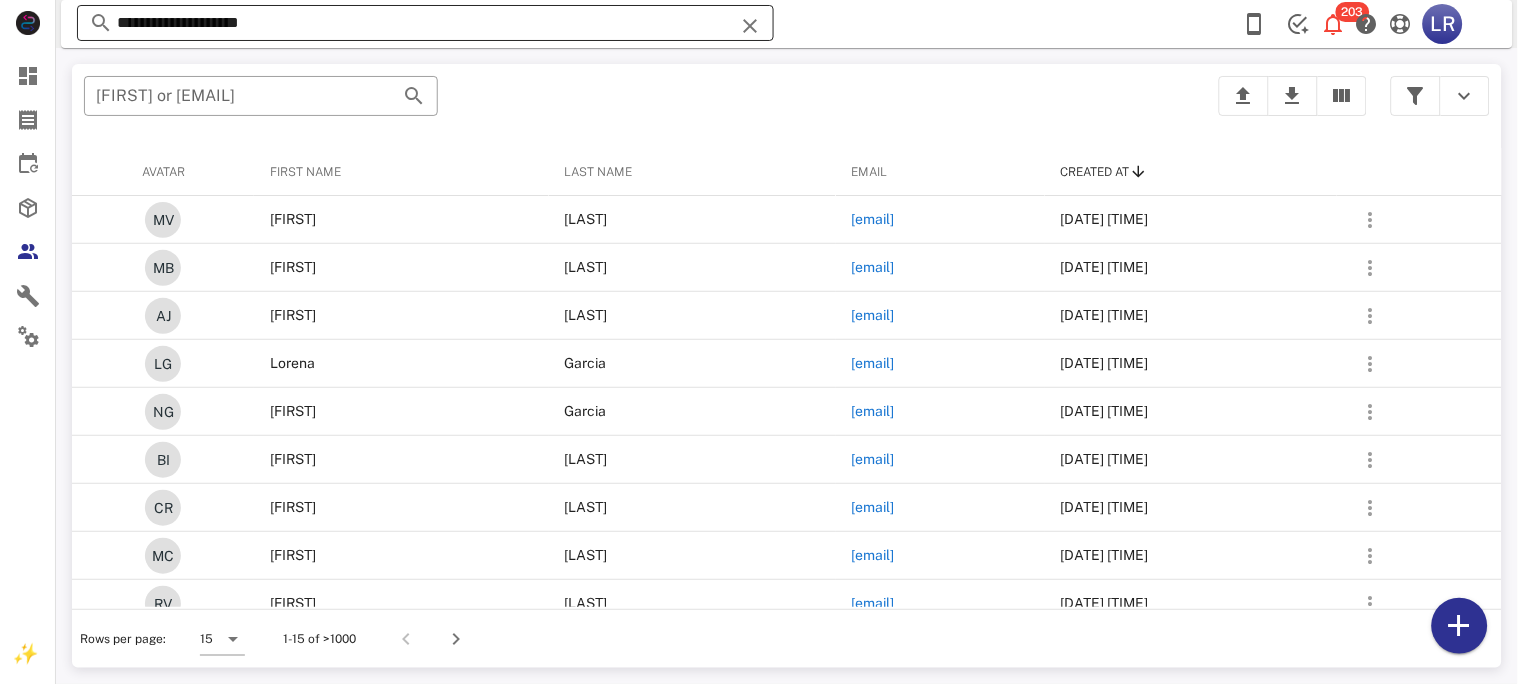 click on "**********" at bounding box center (425, 23) 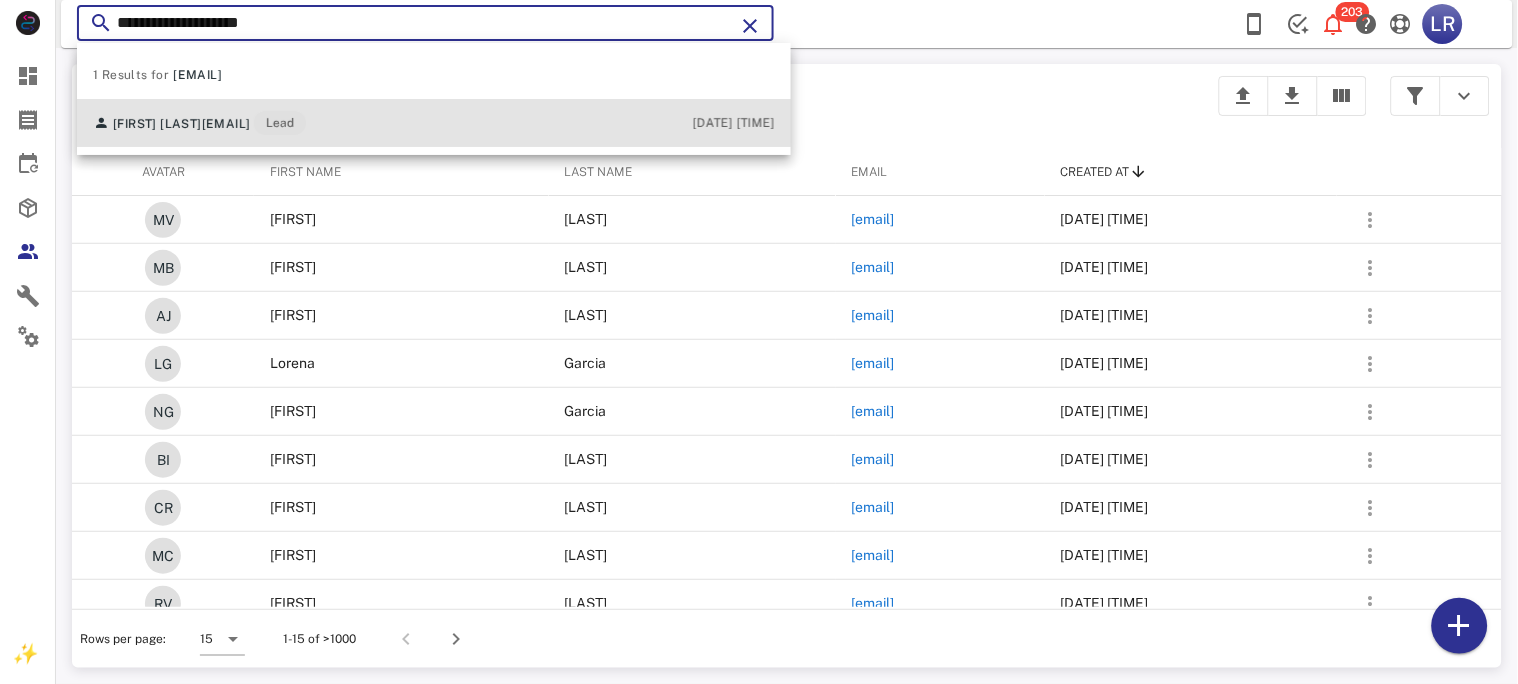 click on "[EMAIL]" at bounding box center (226, 124) 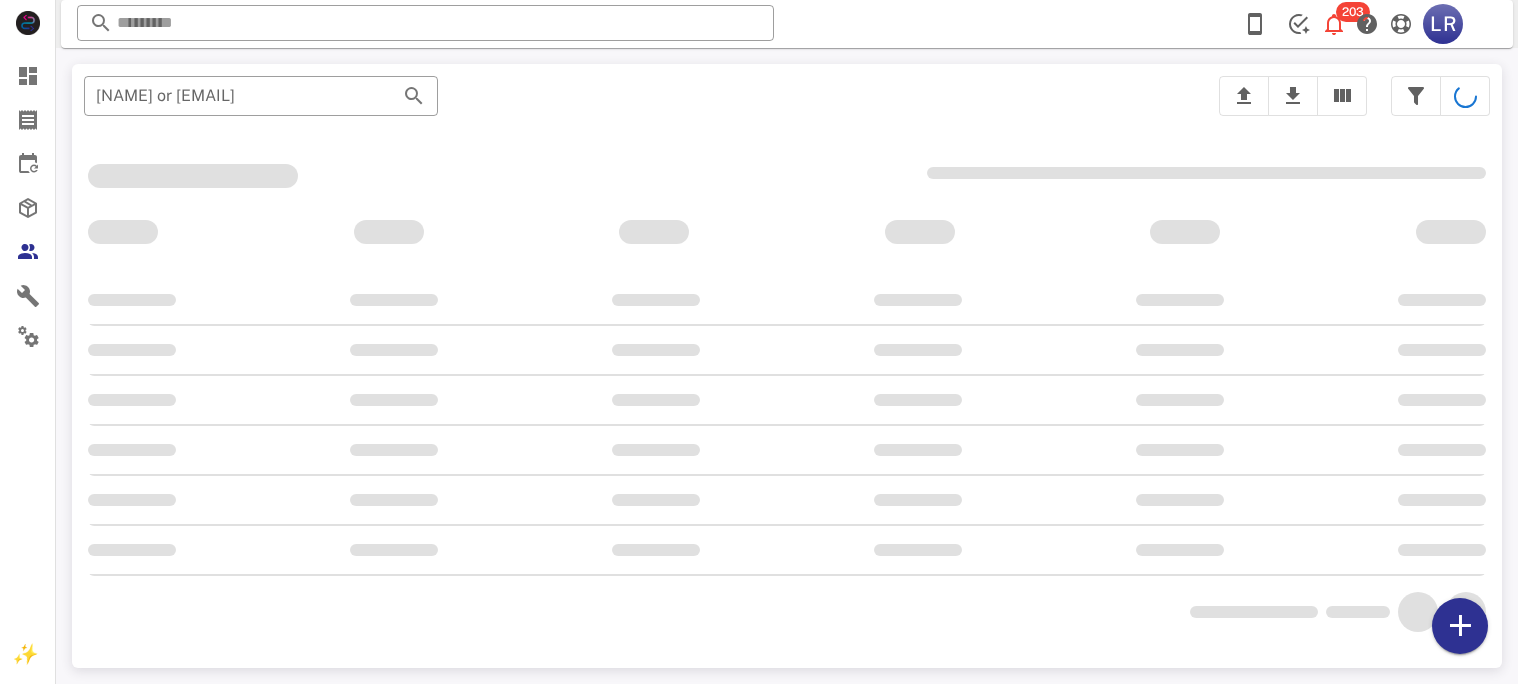 scroll, scrollTop: 0, scrollLeft: 0, axis: both 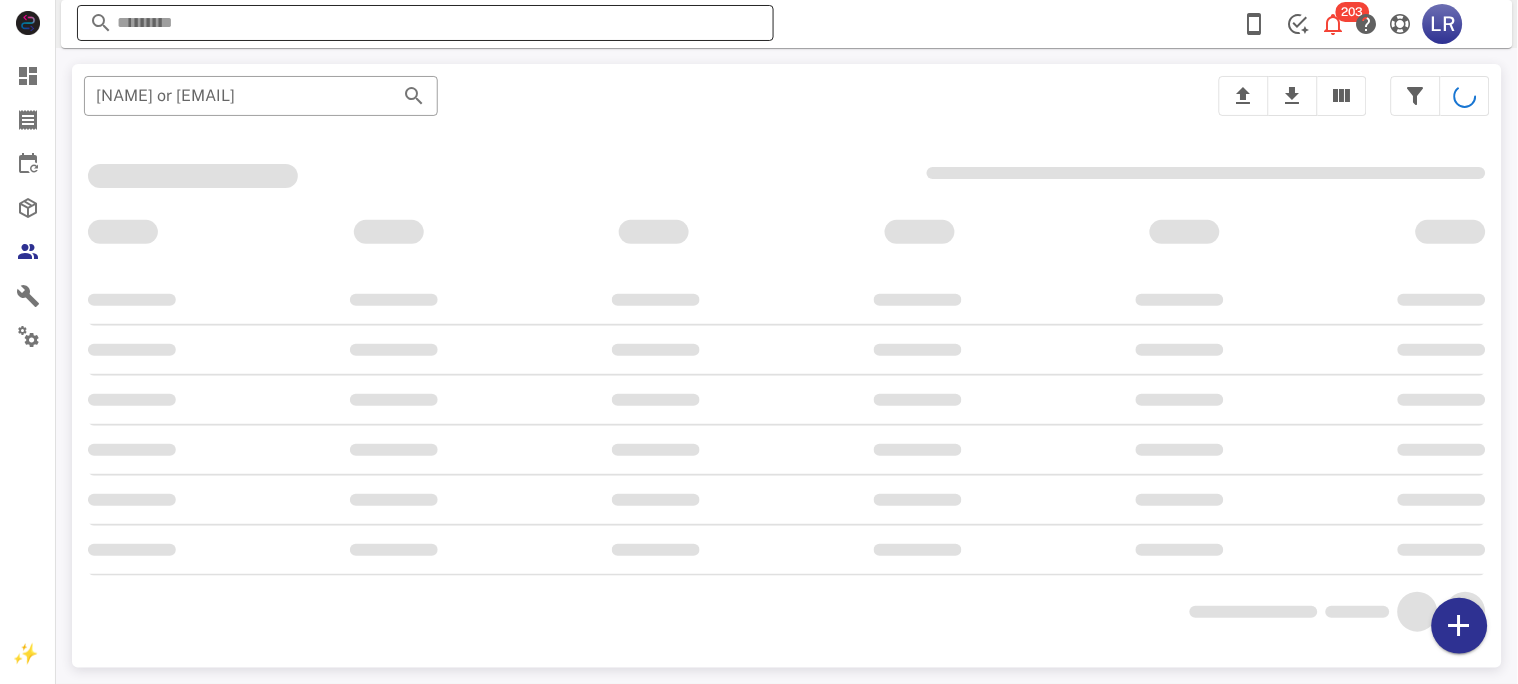 click at bounding box center (425, 23) 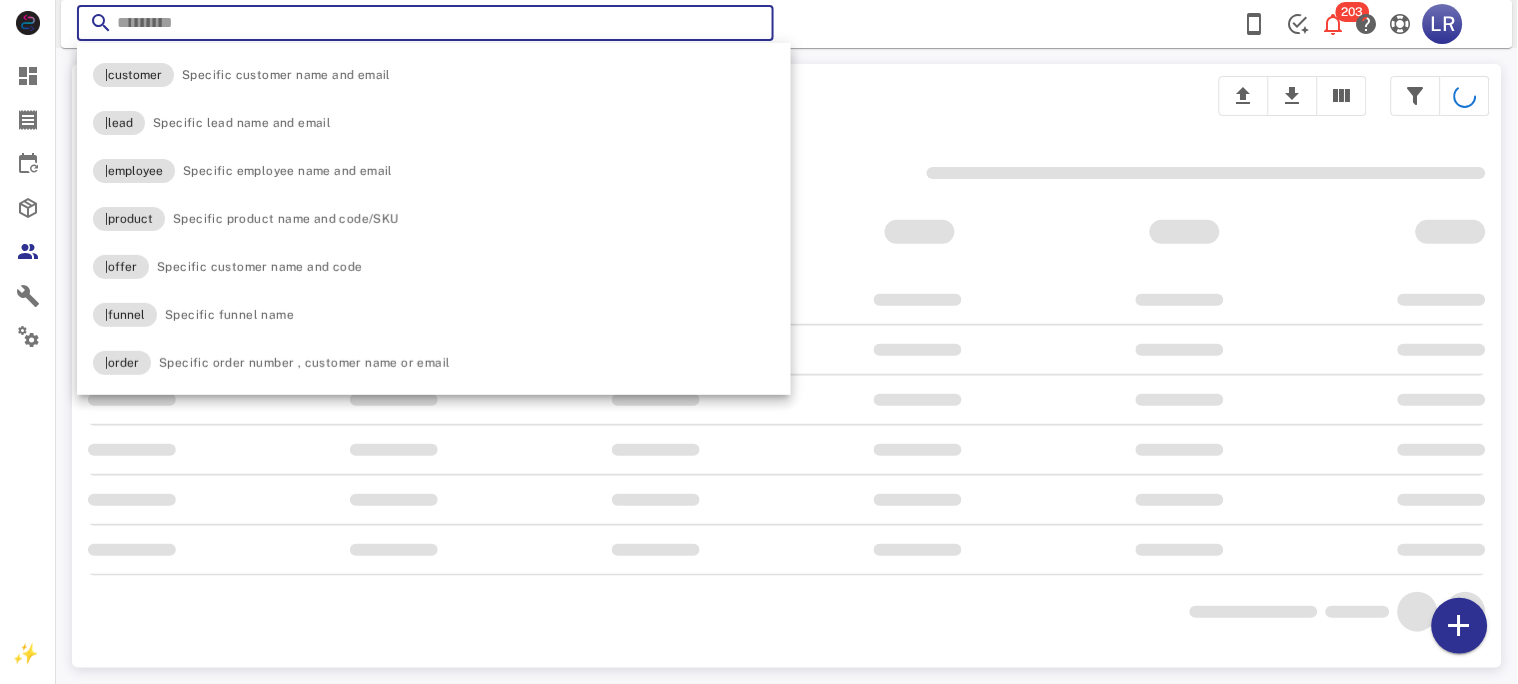 paste on "**********" 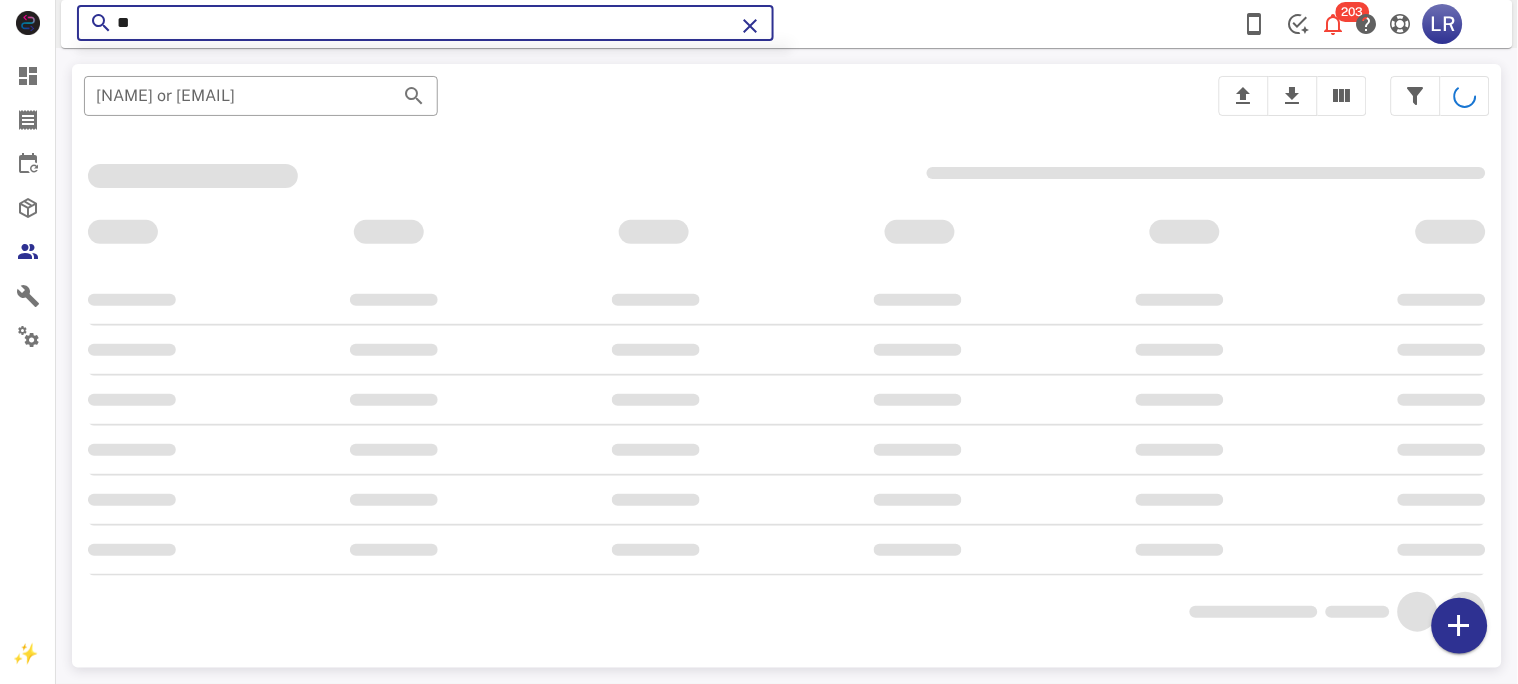 type on "*" 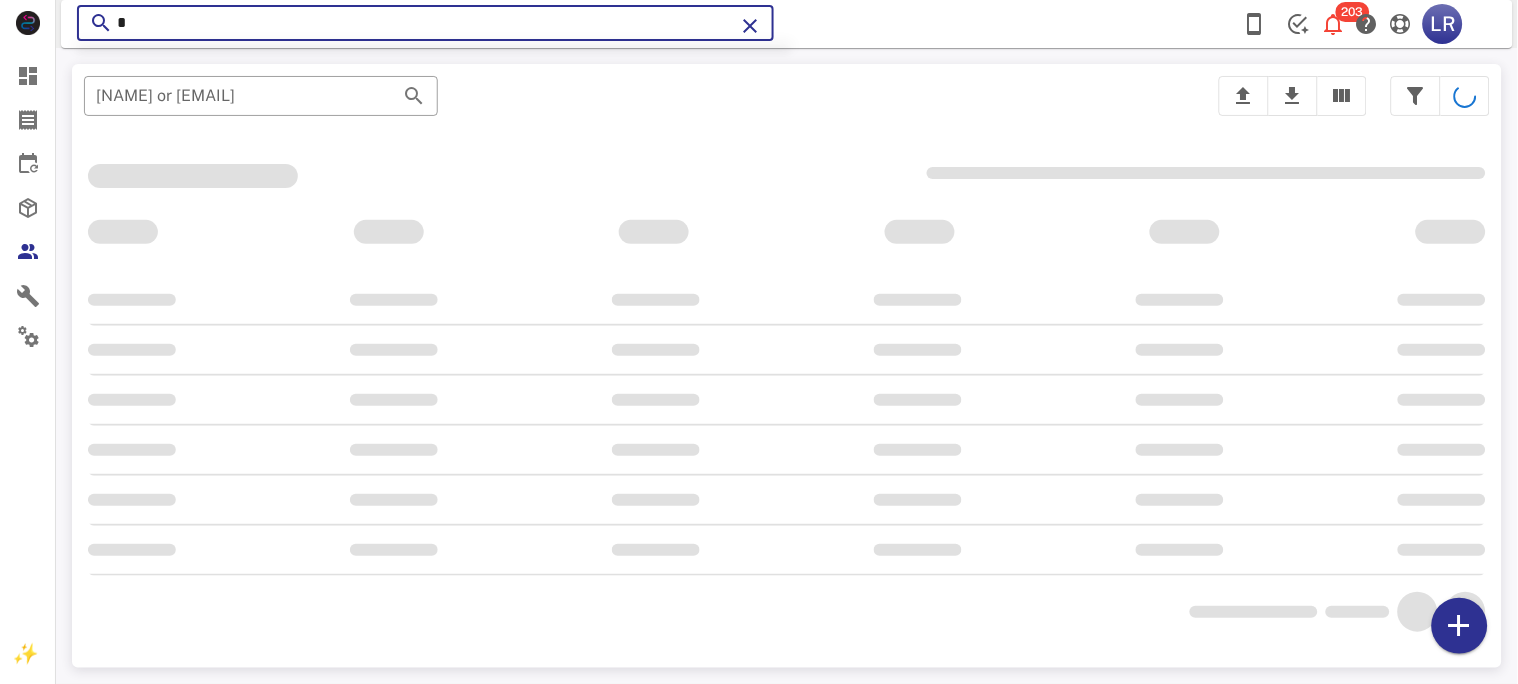 type 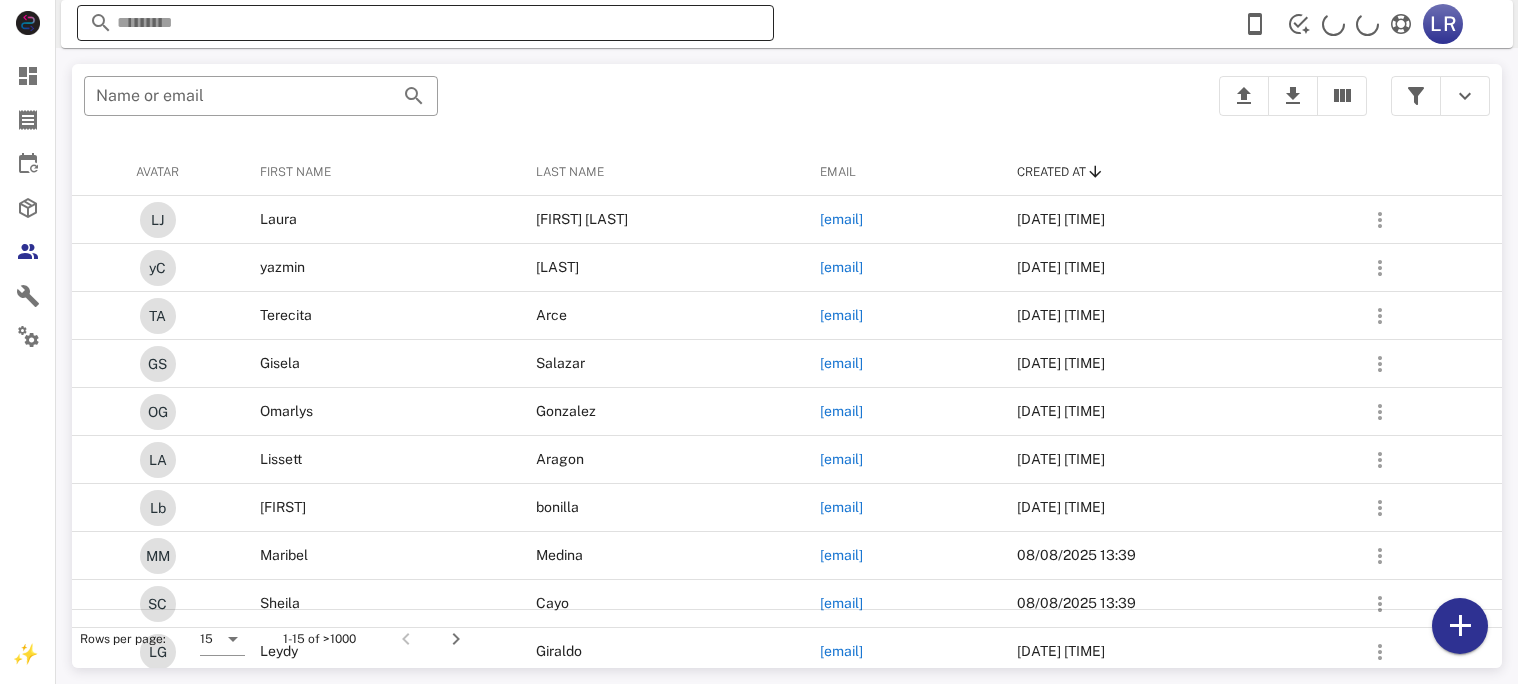 scroll, scrollTop: 0, scrollLeft: 0, axis: both 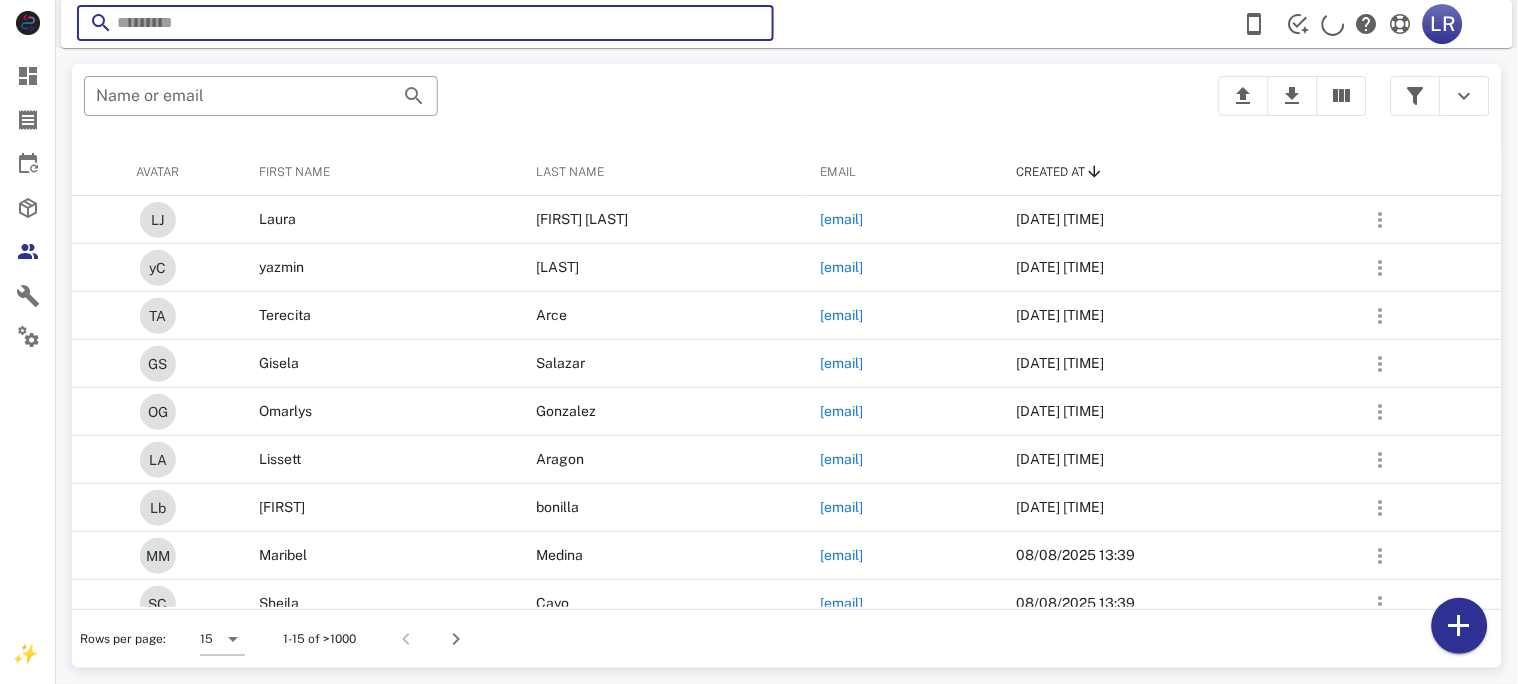 click at bounding box center [425, 23] 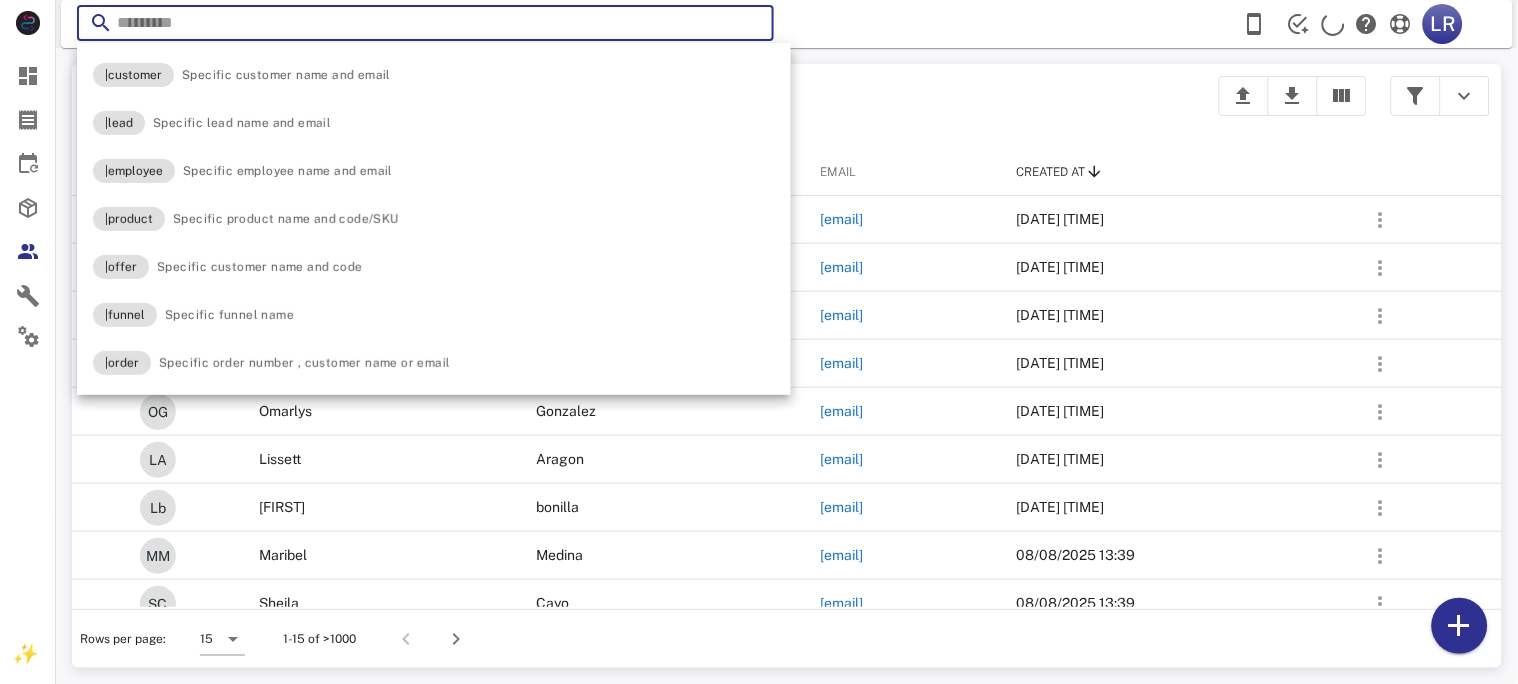 paste on "**********" 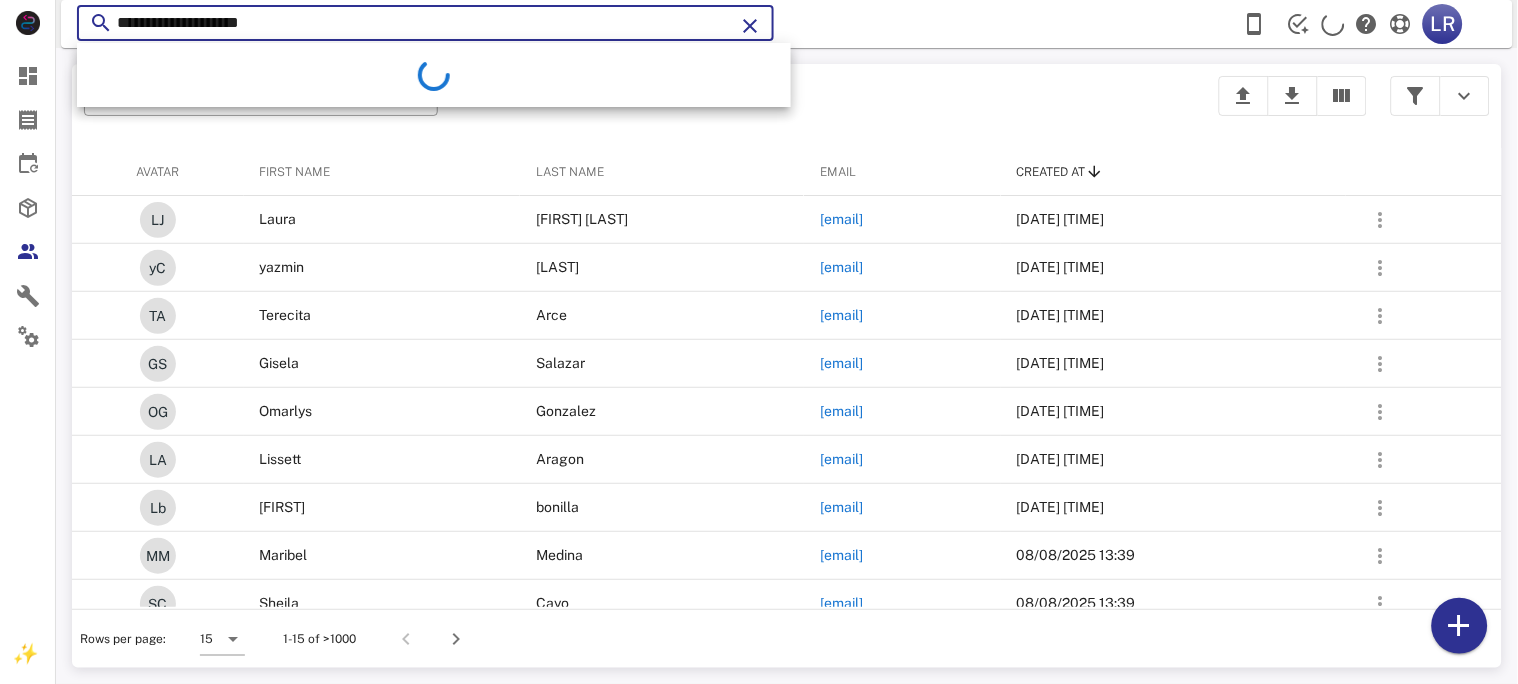 type on "**********" 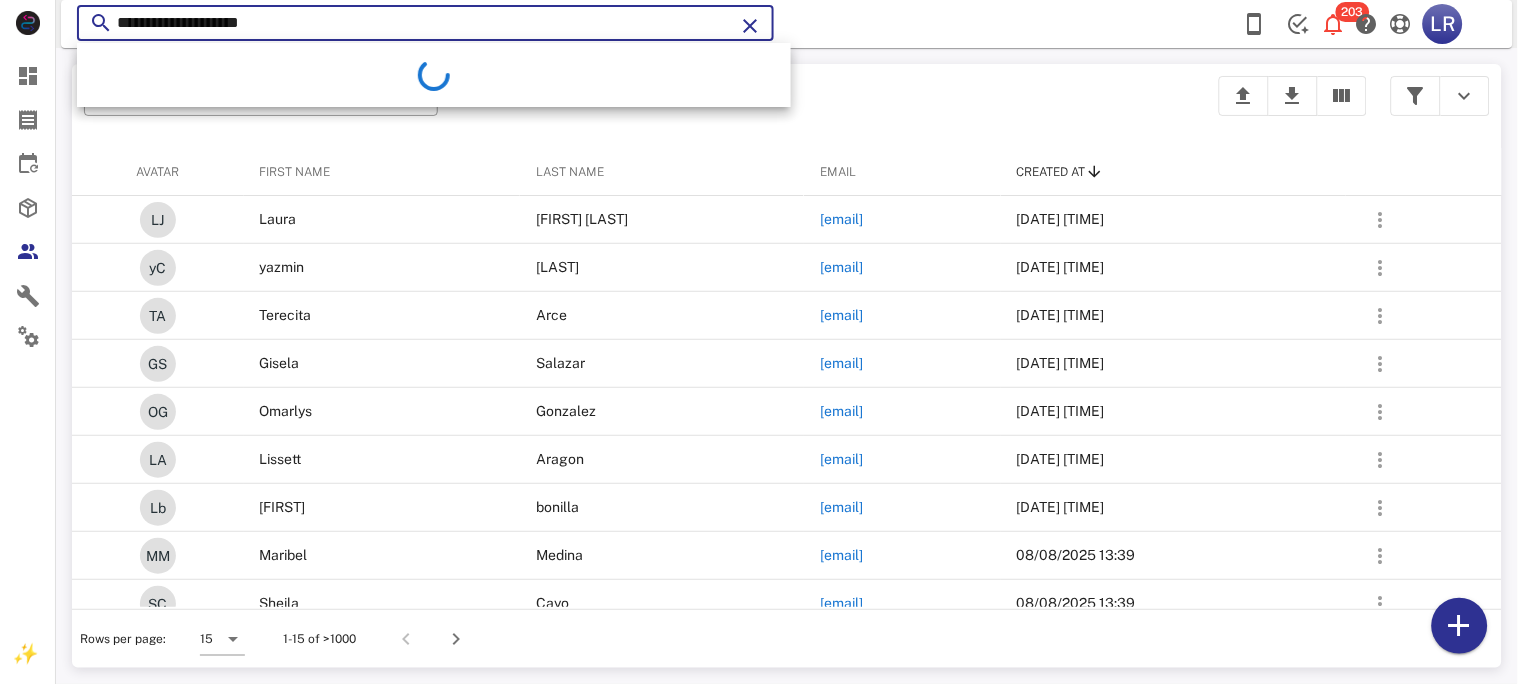 click on "**********" at bounding box center (425, 23) 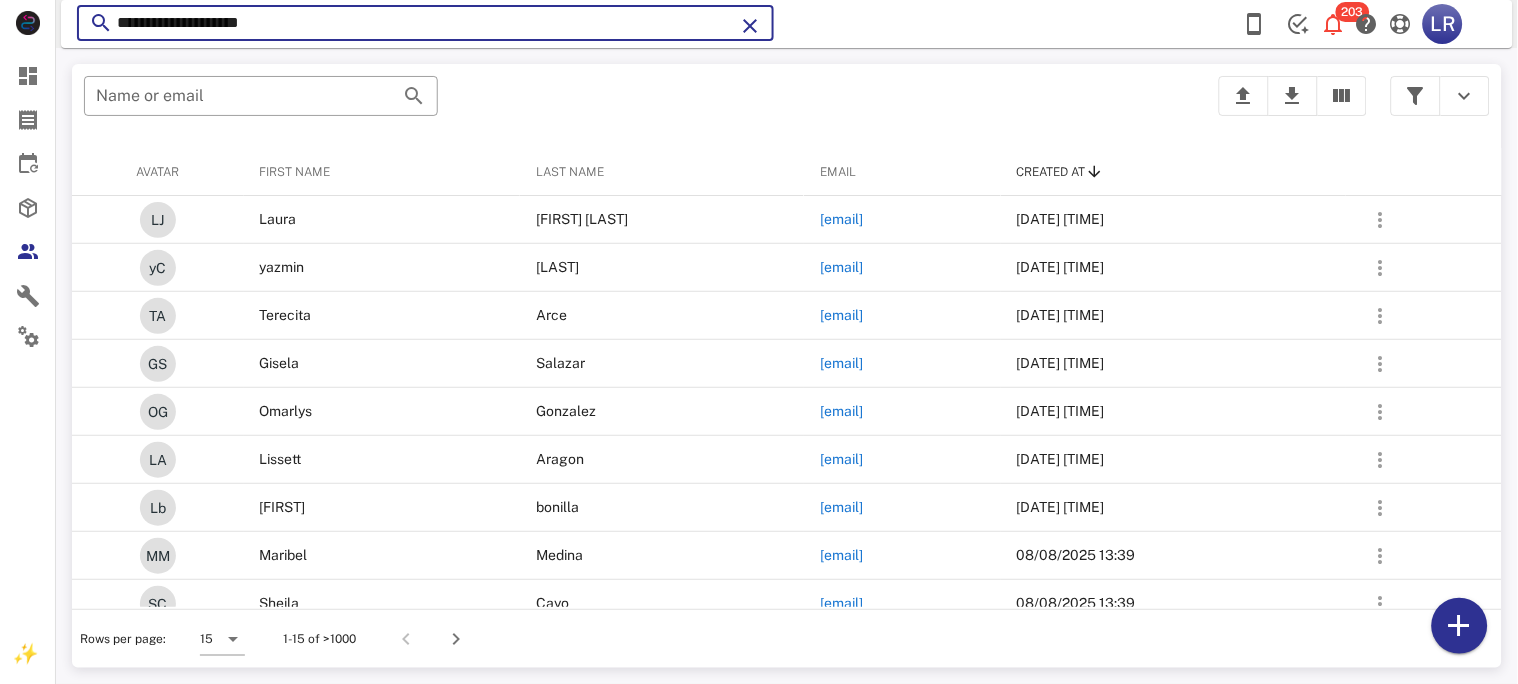 click on "**********" at bounding box center [425, 23] 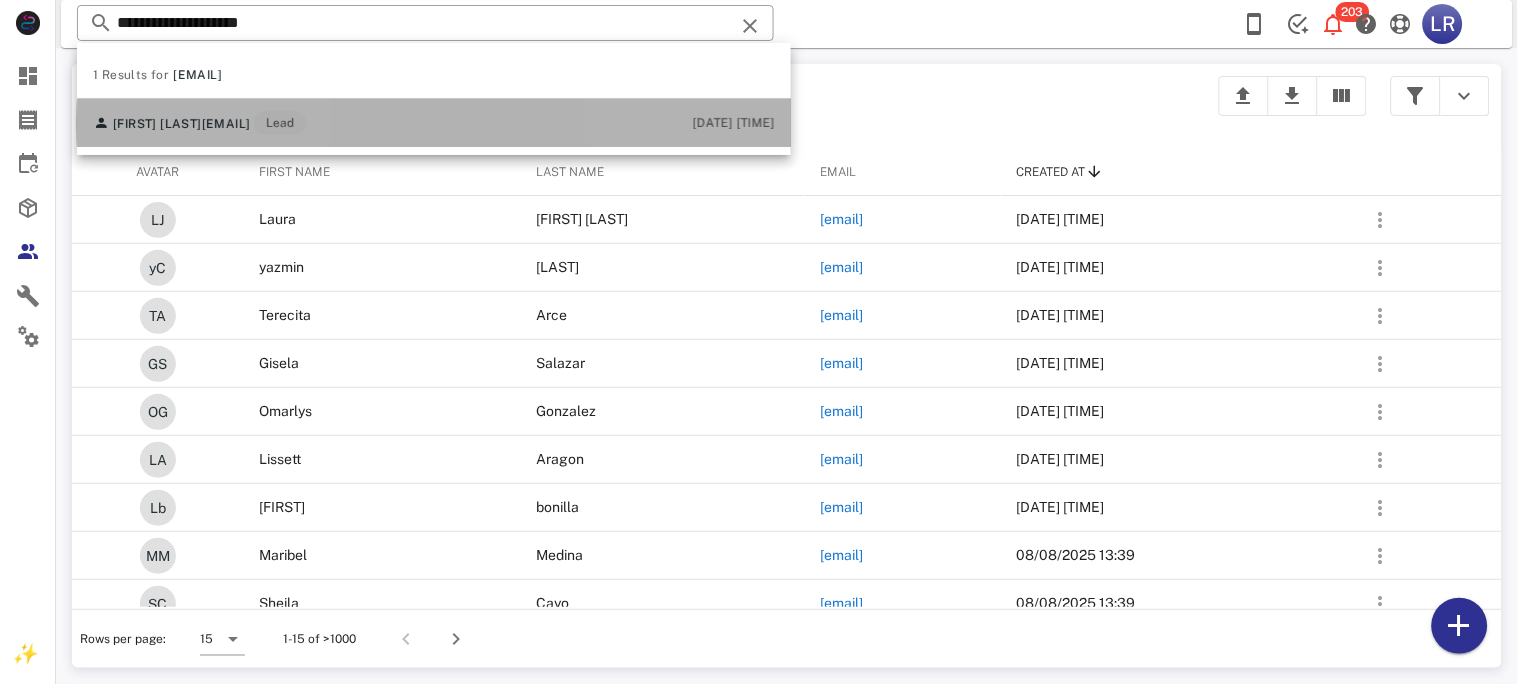 click on "[EMAIL]" at bounding box center (226, 124) 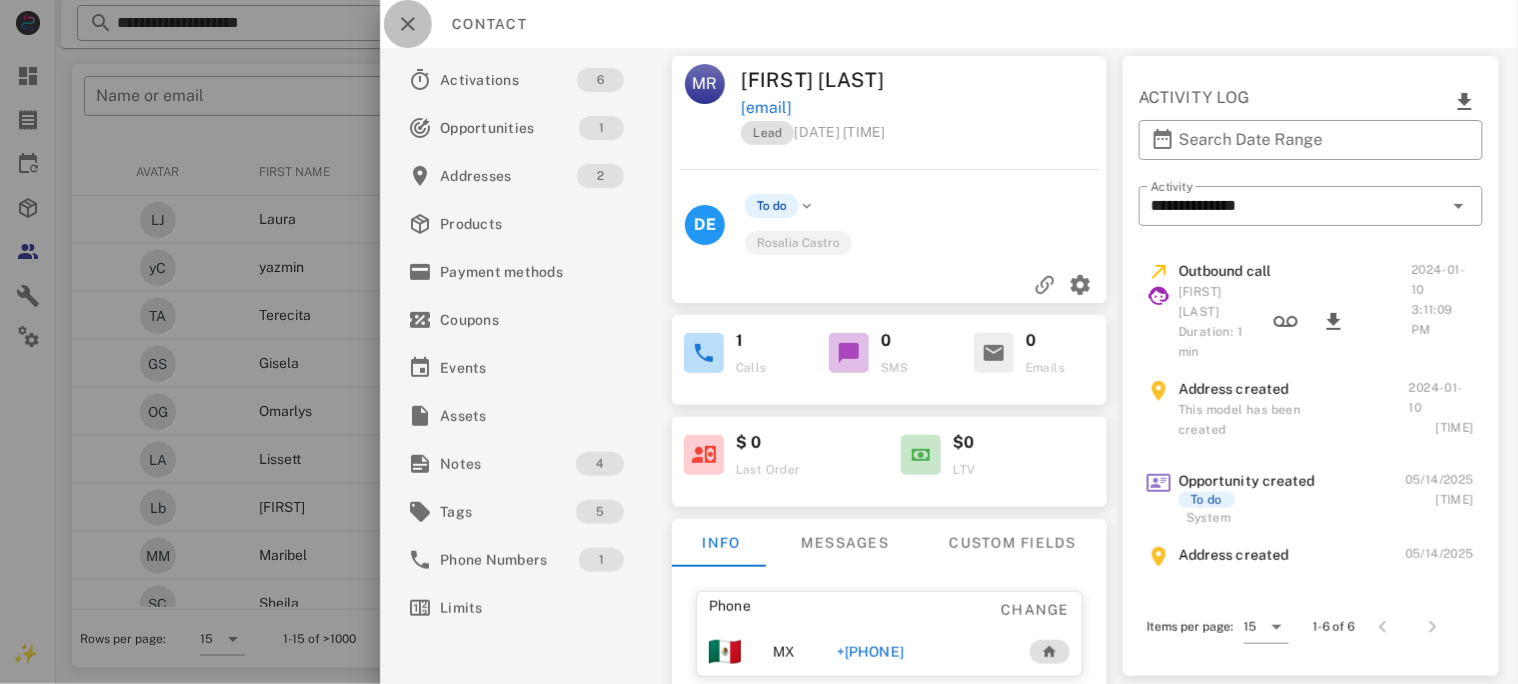 click at bounding box center [408, 24] 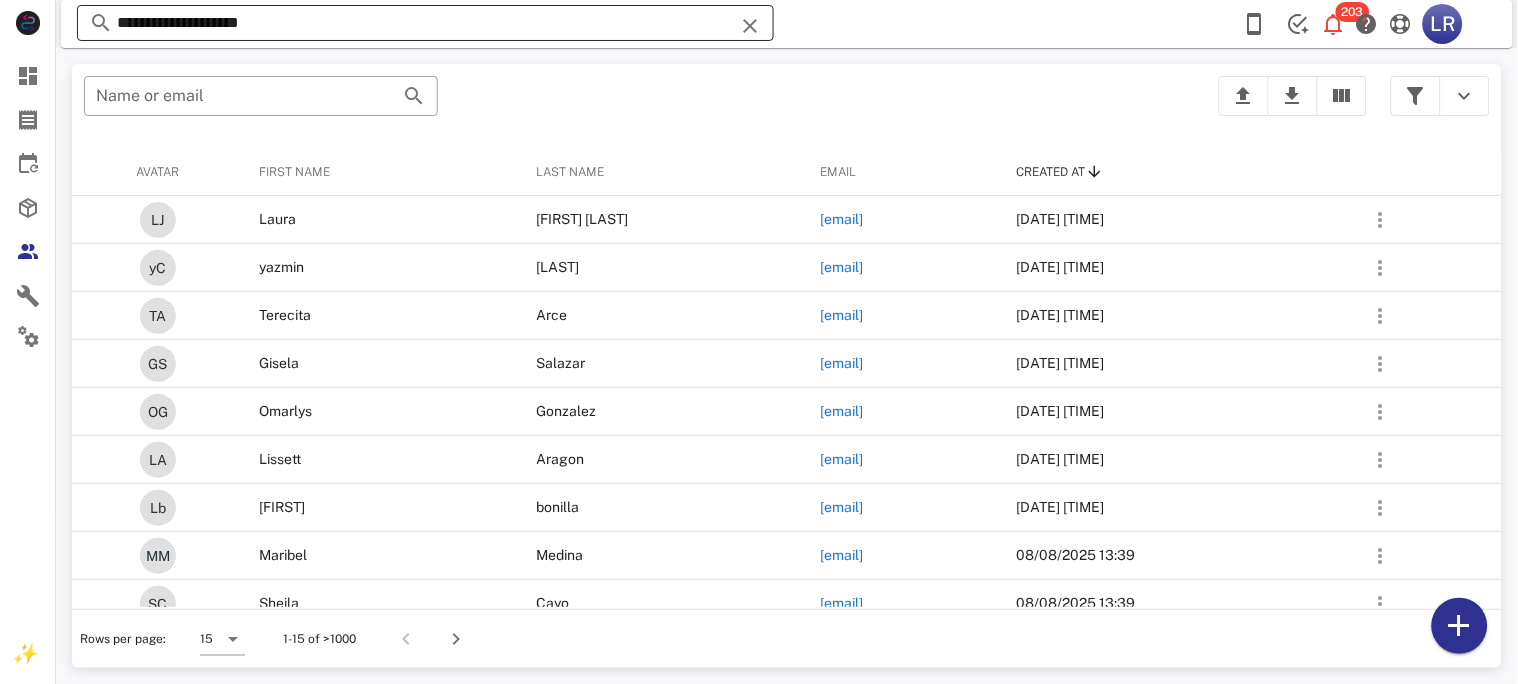 click on "**********" at bounding box center [425, 23] 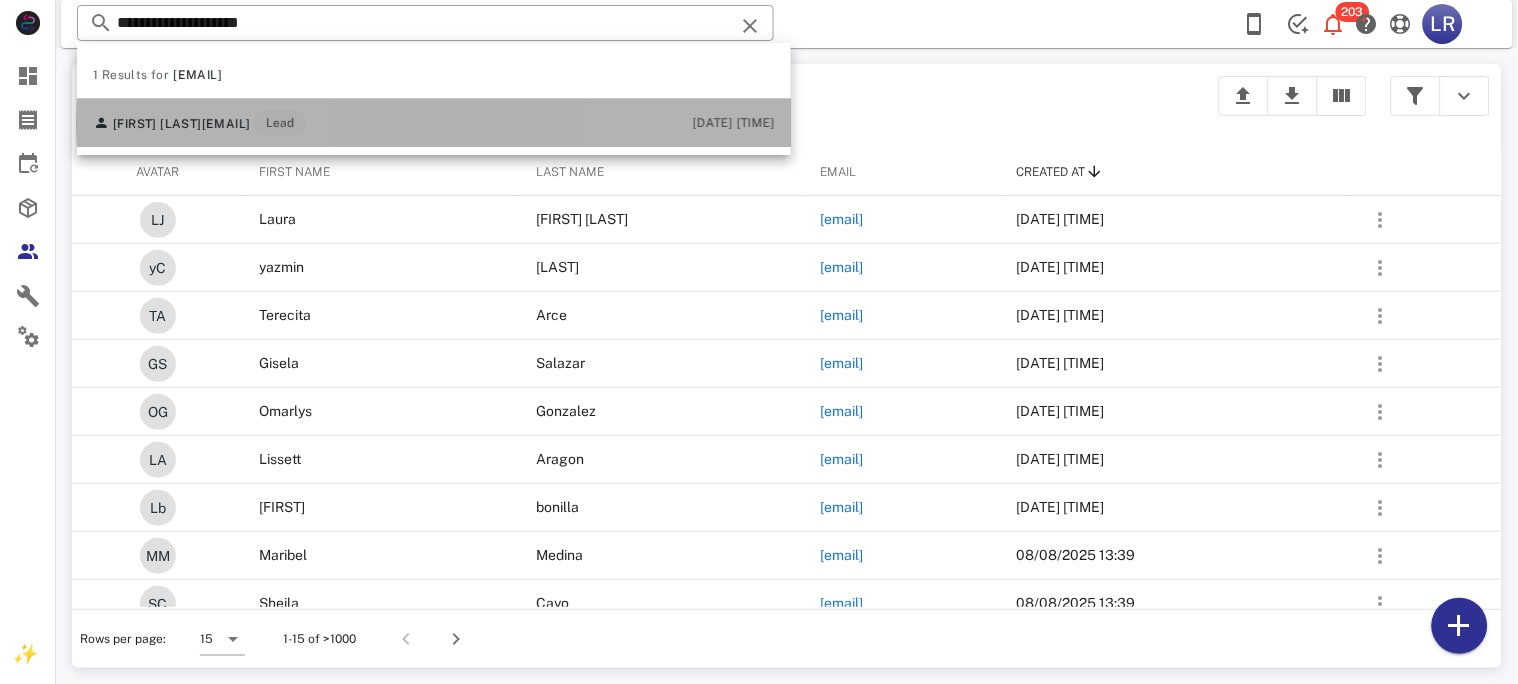 click on "[EMAIL]" at bounding box center [226, 124] 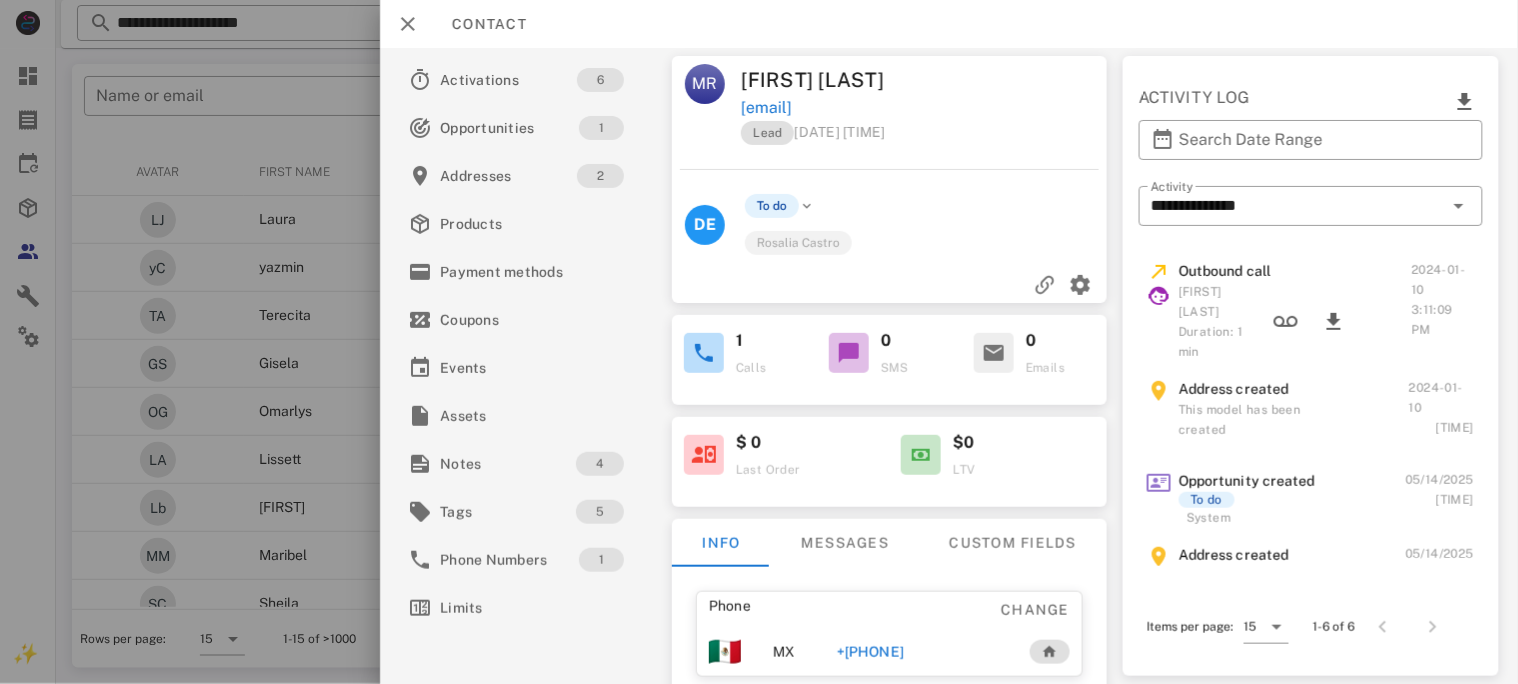 click on "+[PHONE]" at bounding box center [869, 652] 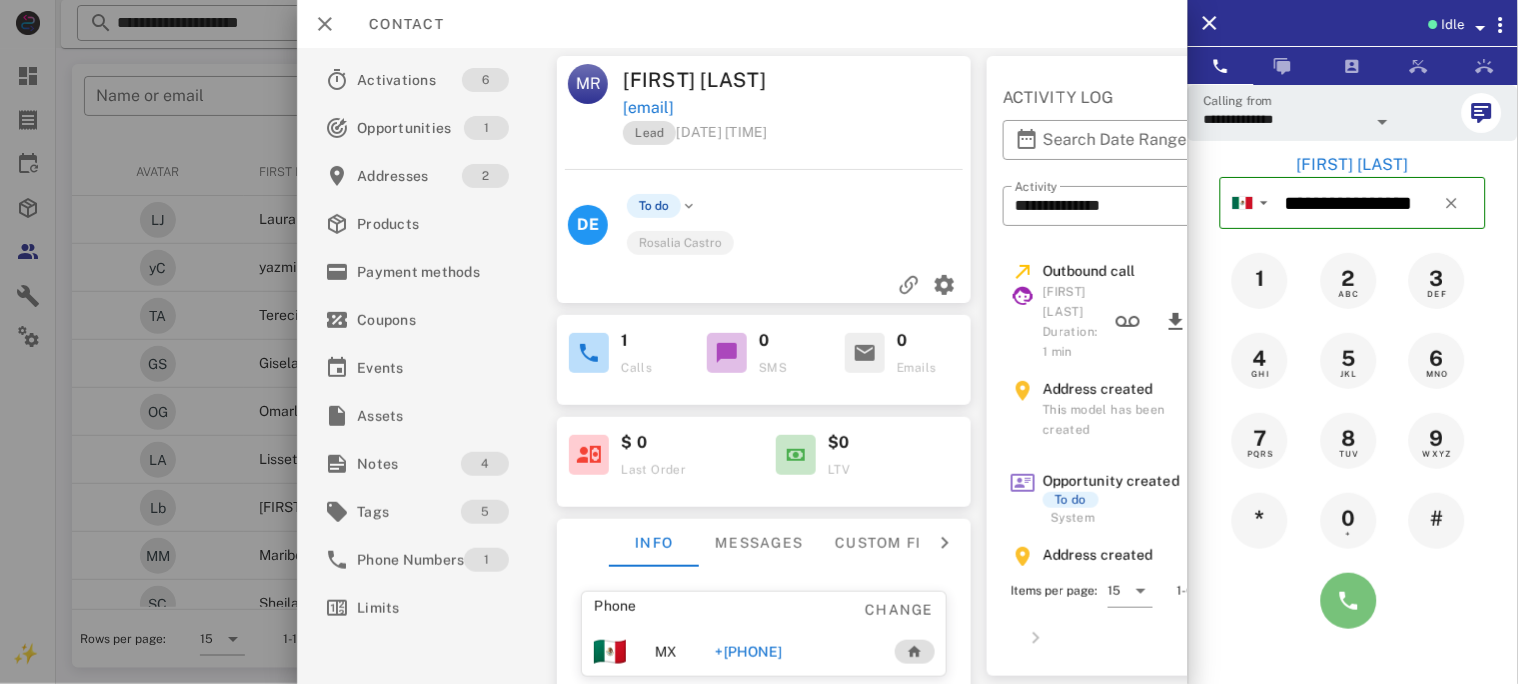 click at bounding box center [1349, 601] 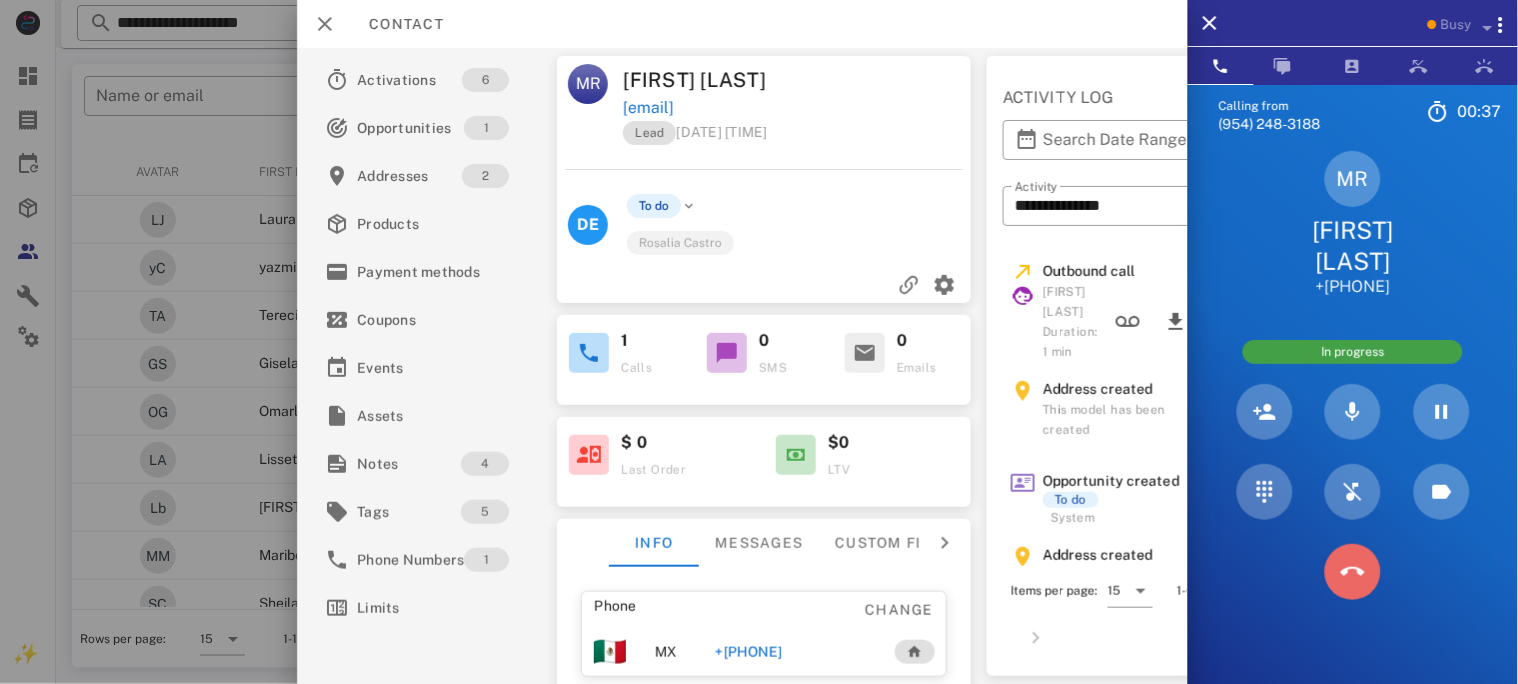 click at bounding box center [1353, 572] 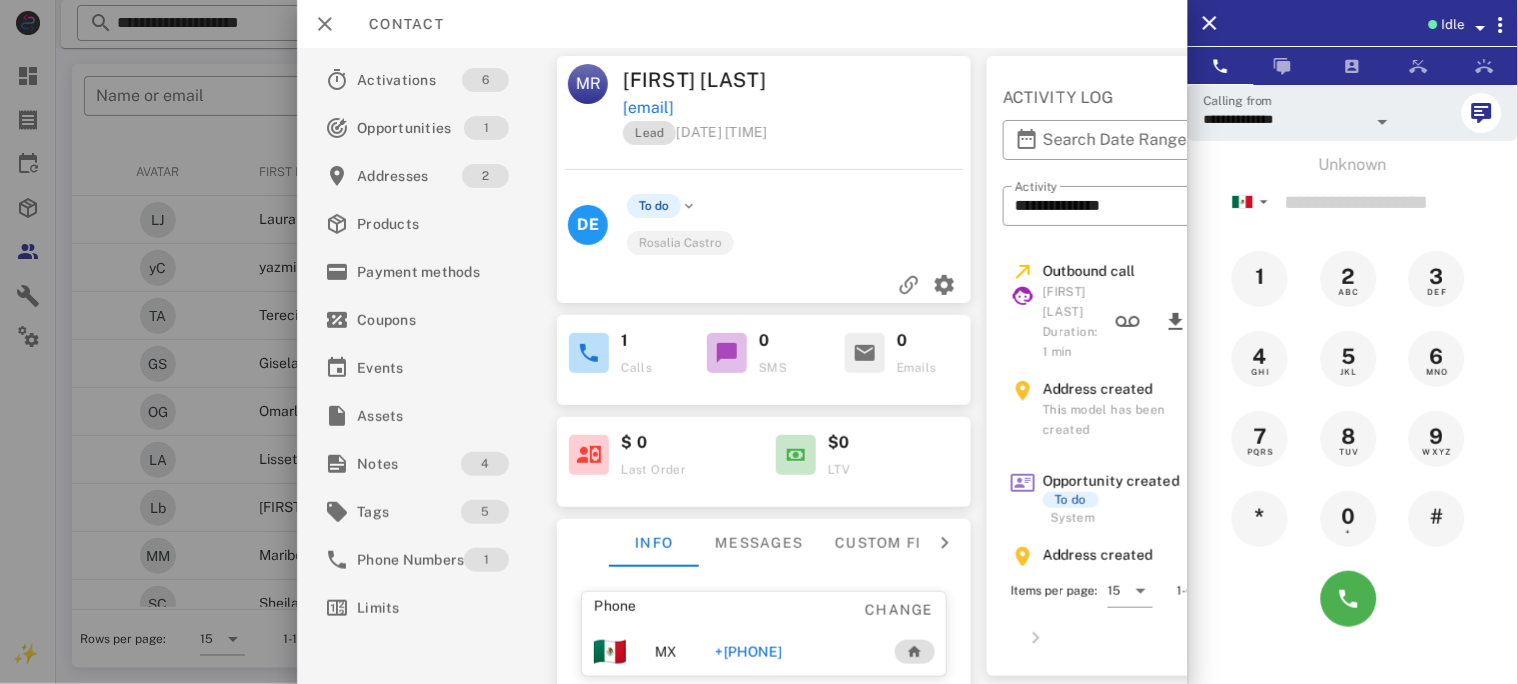 click on "+[PHONE]" at bounding box center (748, 652) 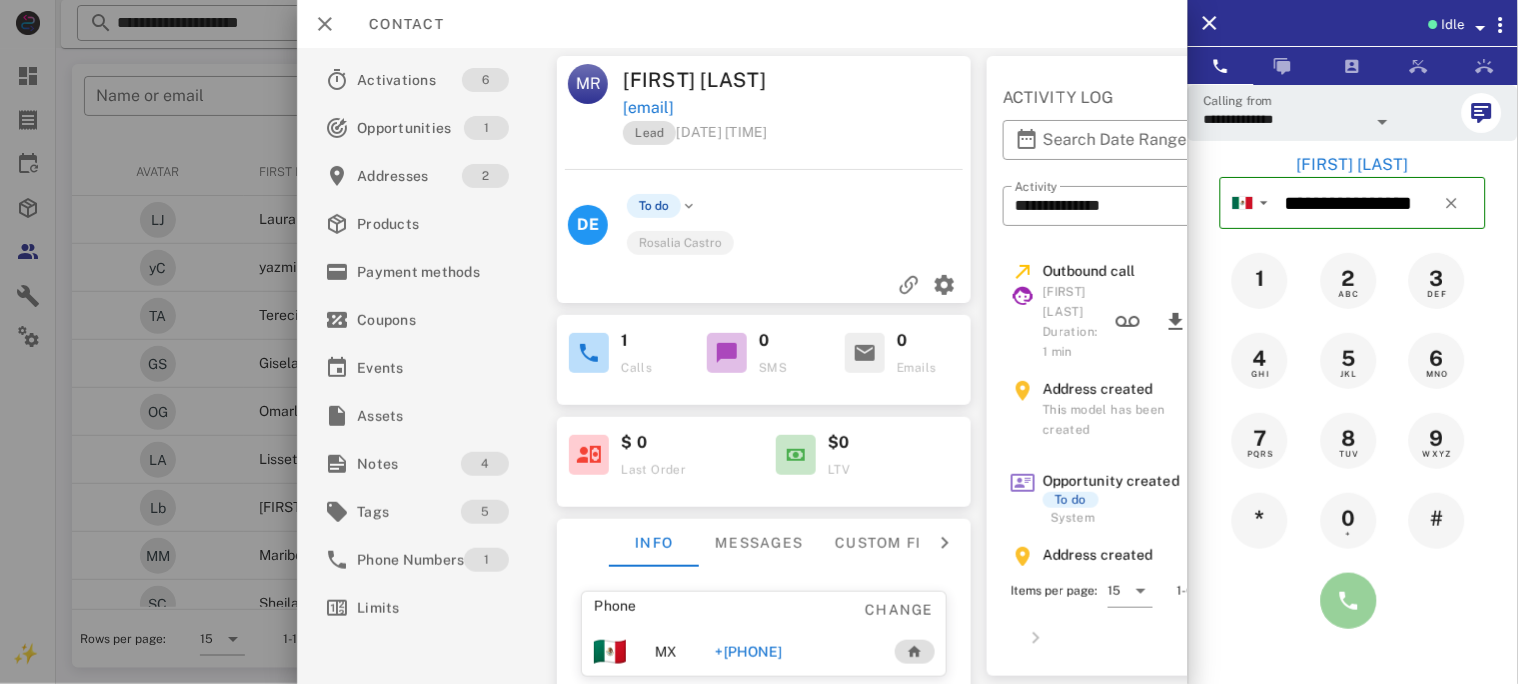 drag, startPoint x: 1351, startPoint y: 598, endPoint x: 1338, endPoint y: 598, distance: 13 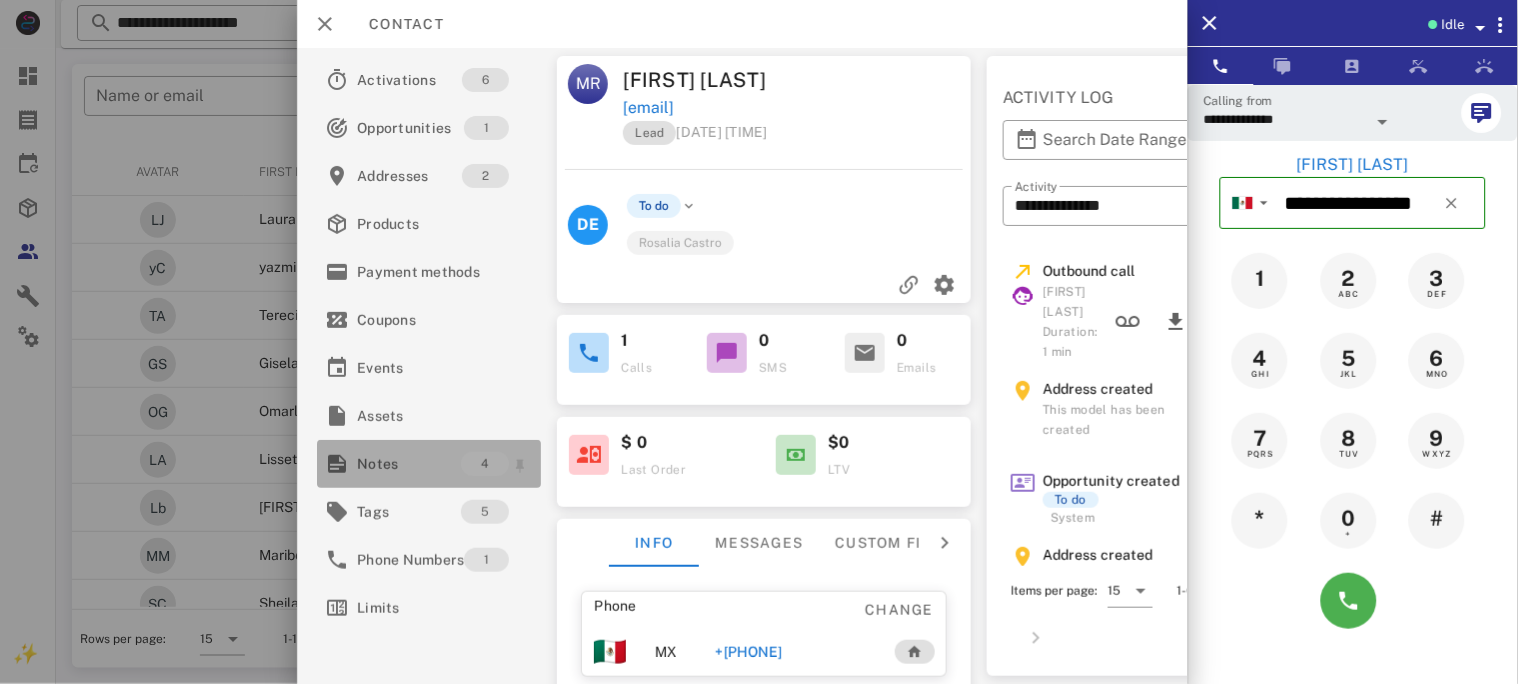 click on "Notes" at bounding box center [409, 464] 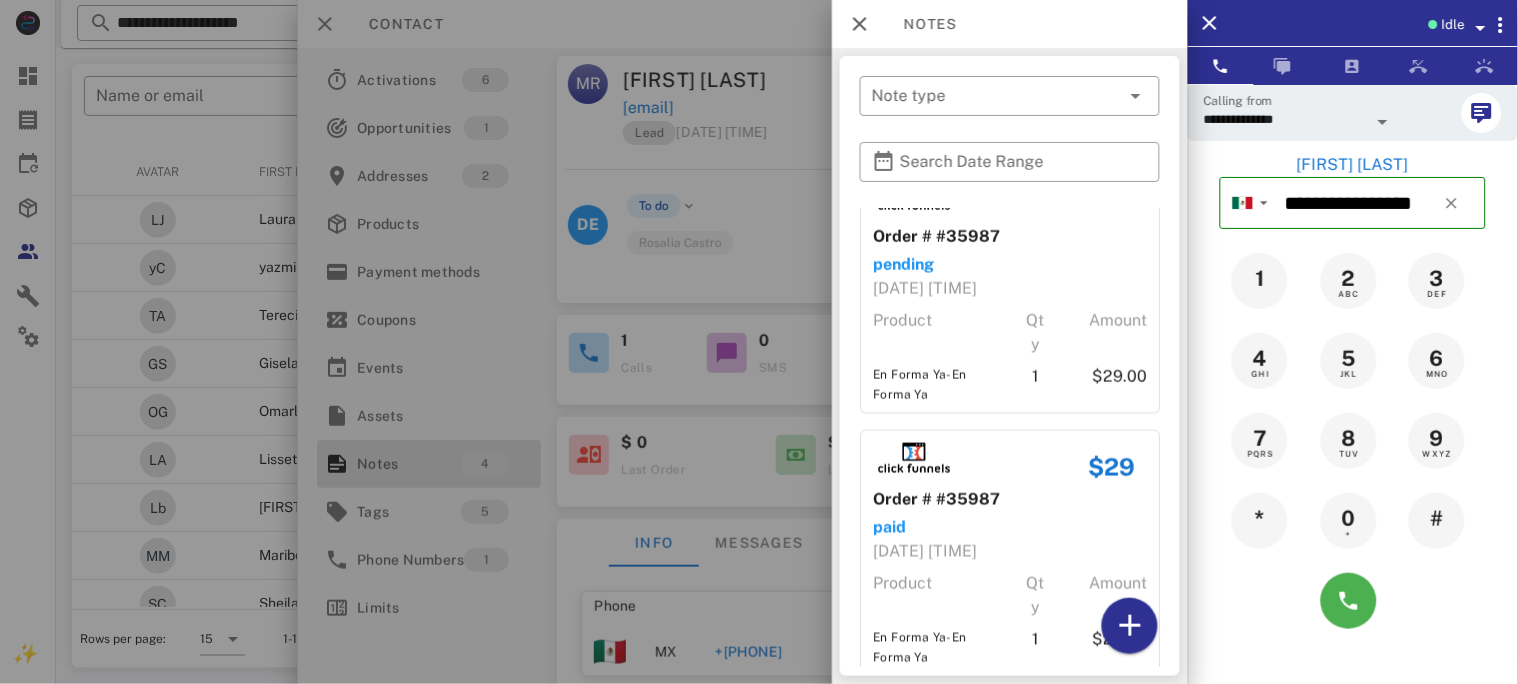 scroll, scrollTop: 598, scrollLeft: 0, axis: vertical 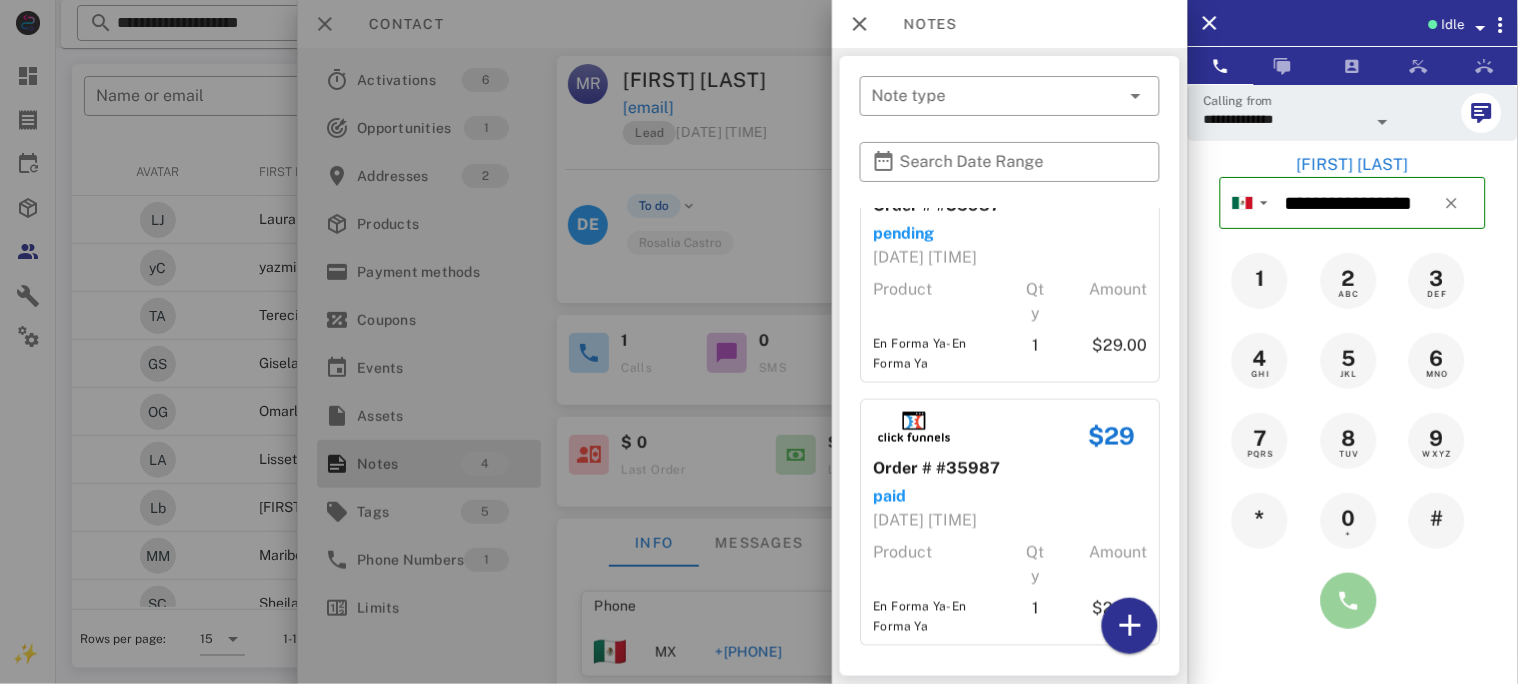 click at bounding box center (1349, 601) 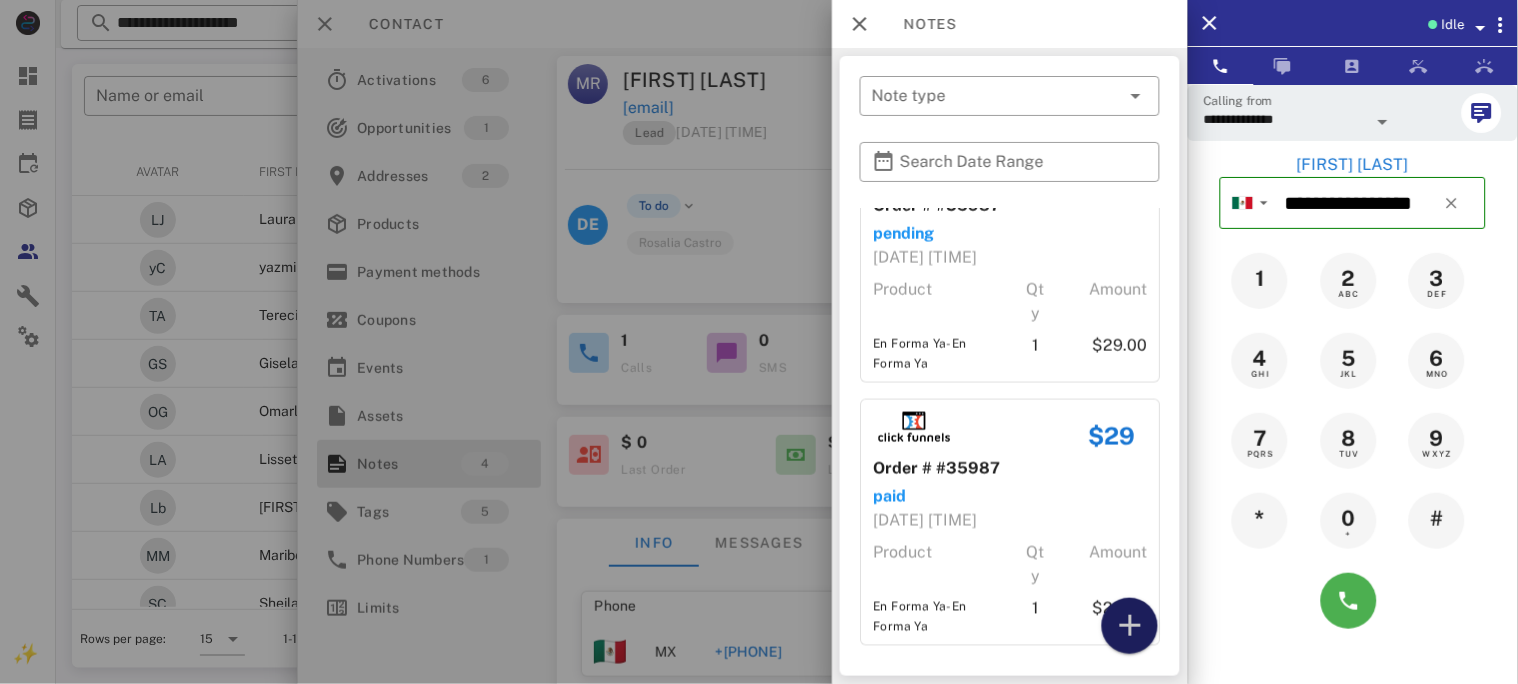 click at bounding box center (1130, 626) 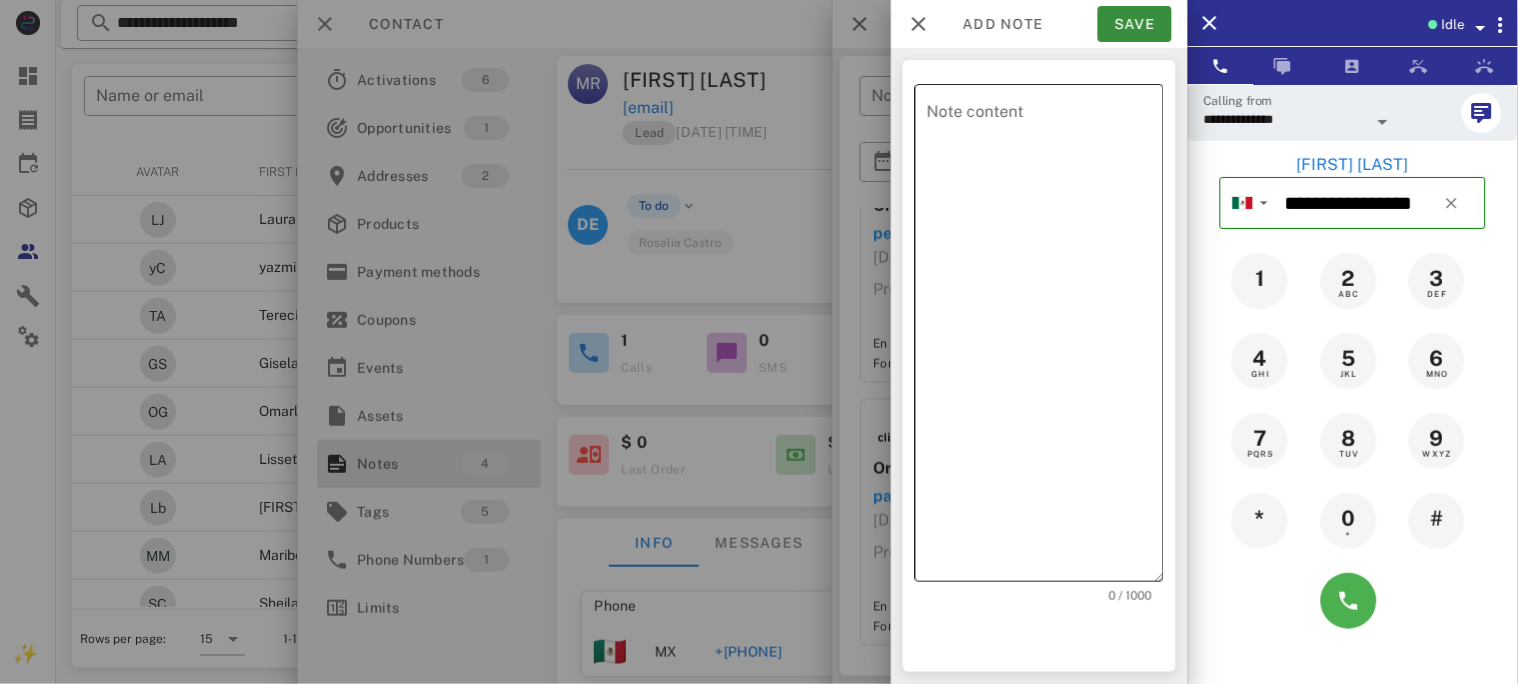 click on "Note content" at bounding box center (1045, 338) 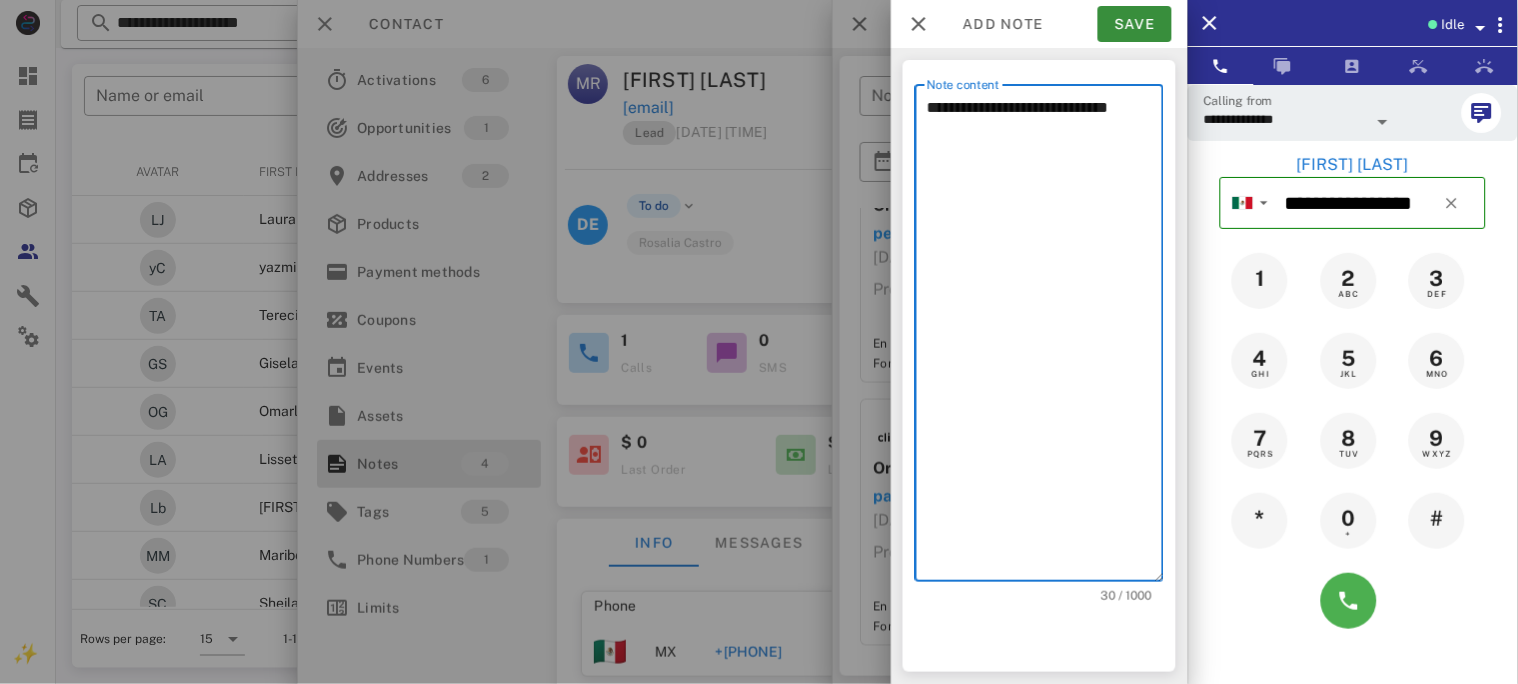 type on "**********" 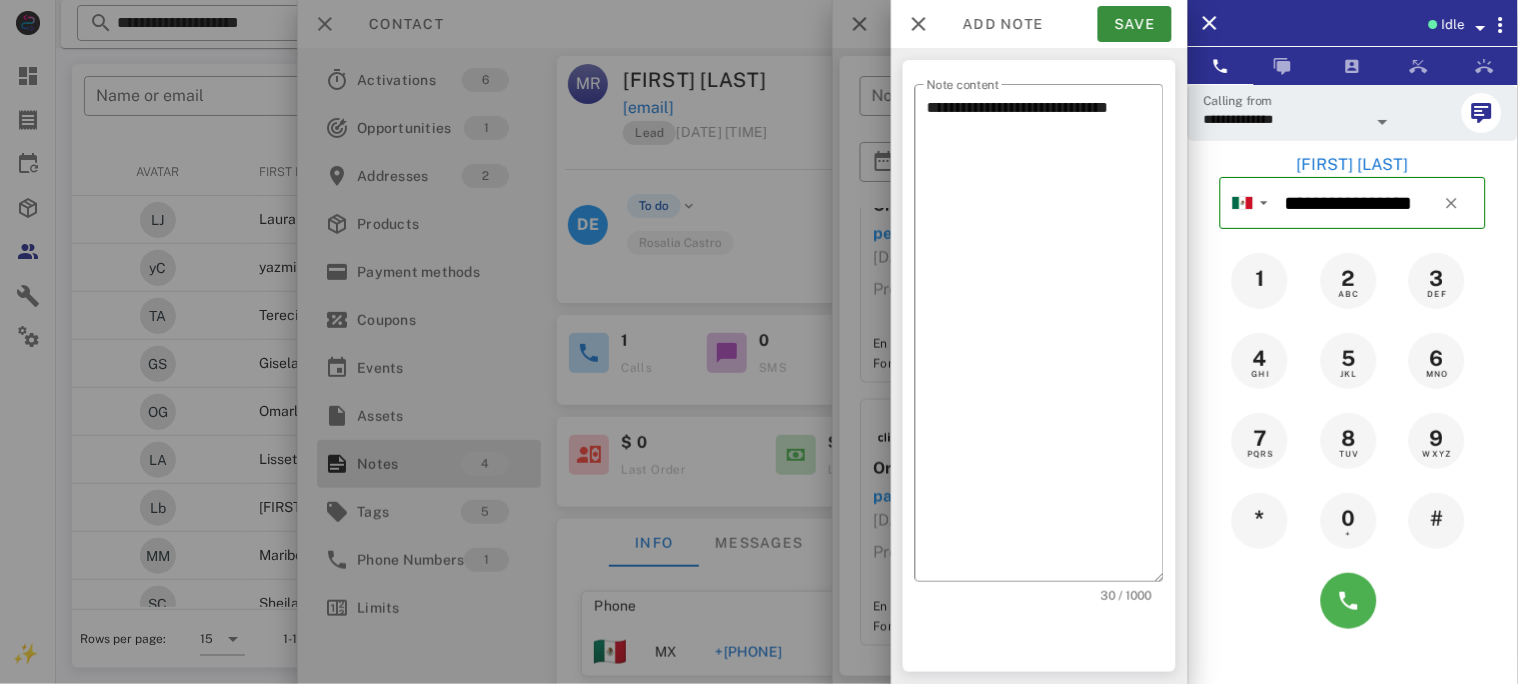 click on "**********" at bounding box center (1353, 363) 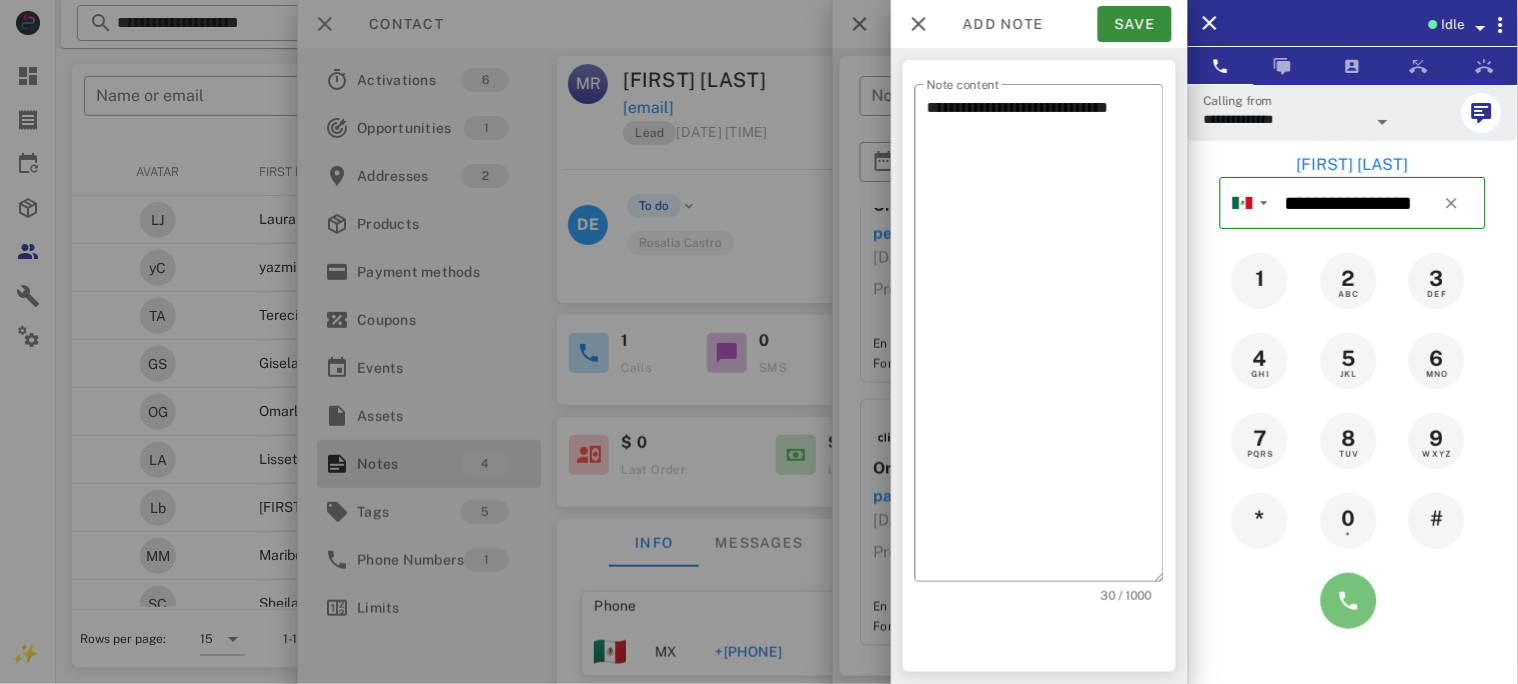 click at bounding box center (1349, 601) 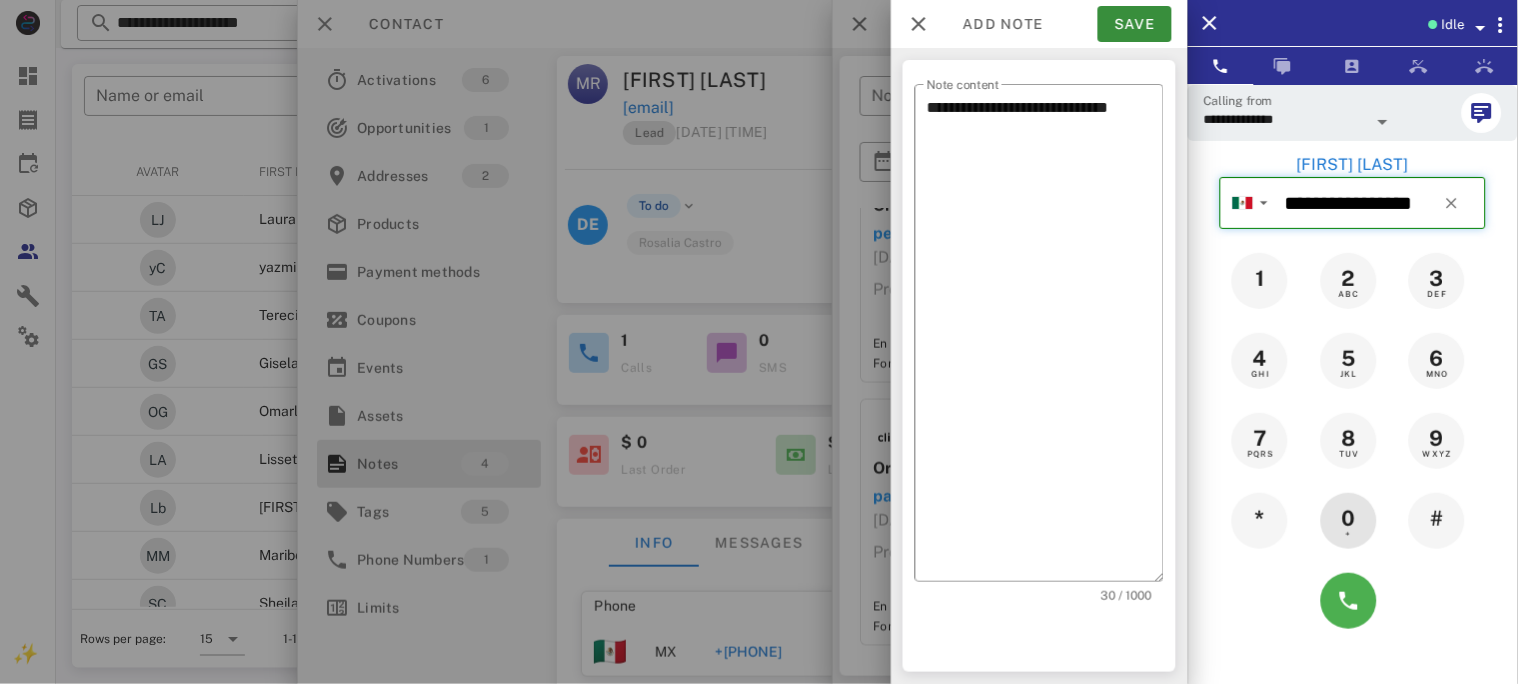 type 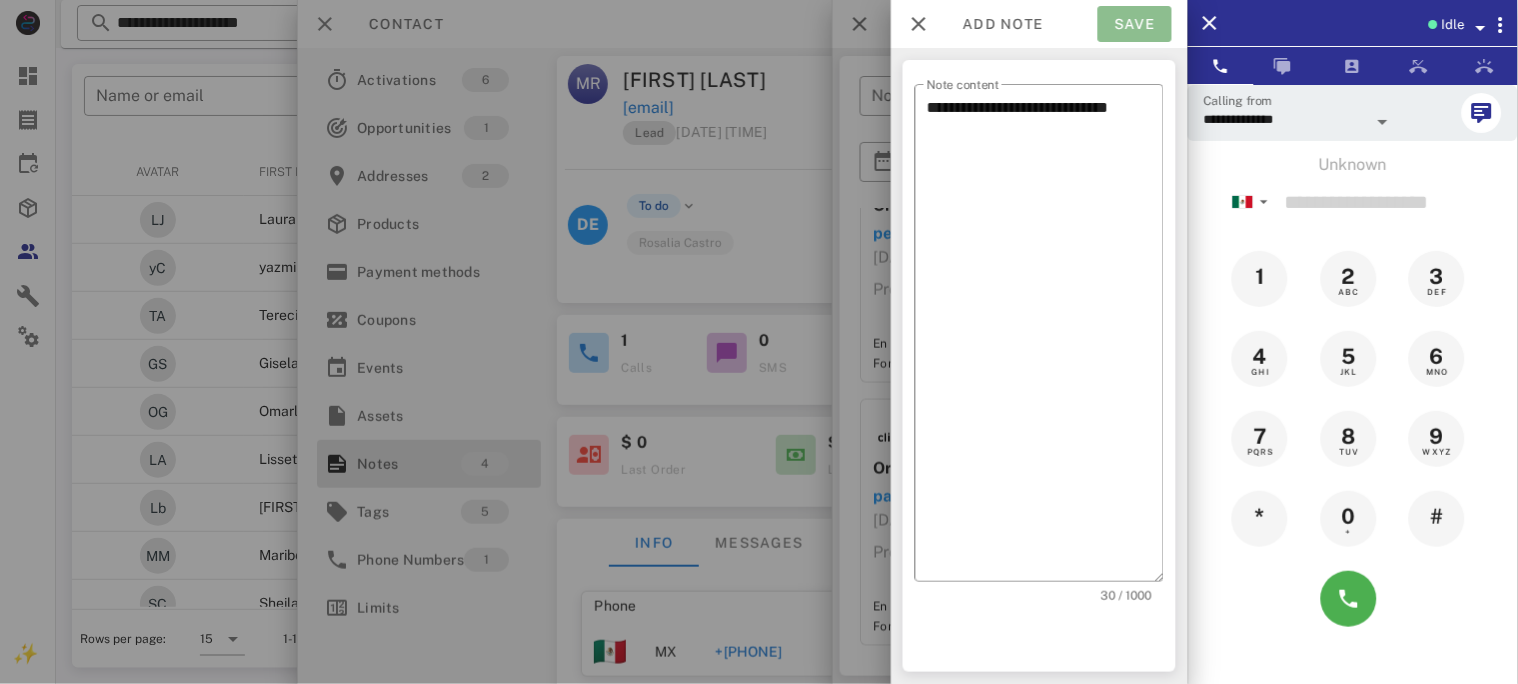 click on "Save" at bounding box center [1135, 24] 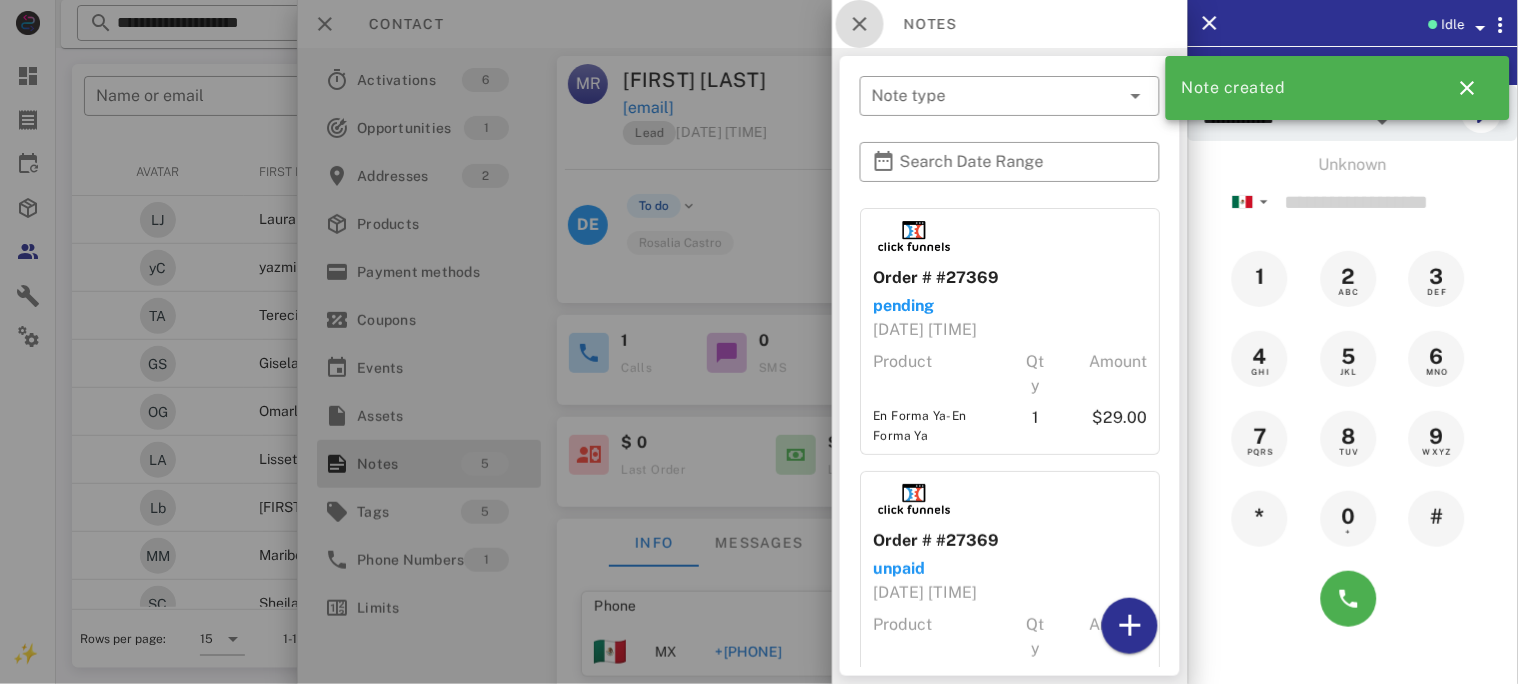 click at bounding box center [860, 24] 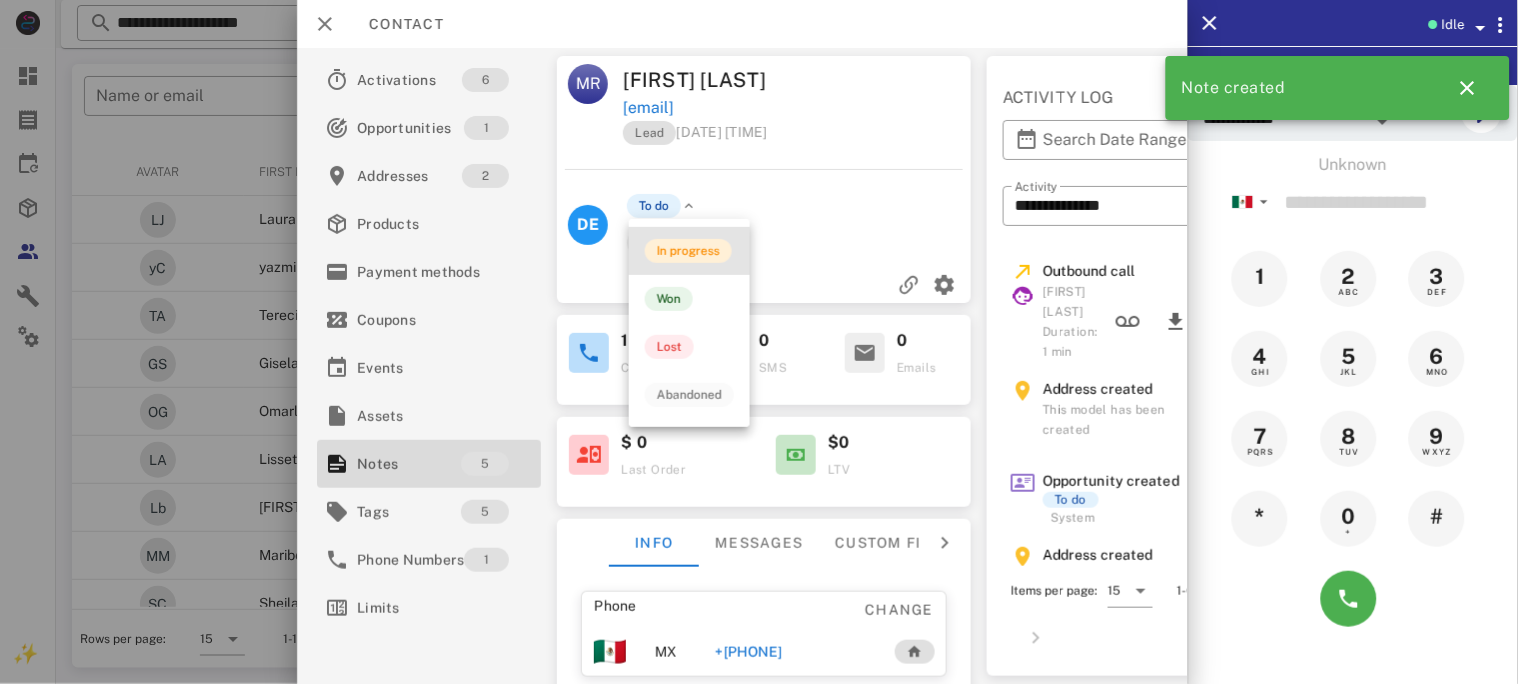 click on "In progress" at bounding box center (688, 251) 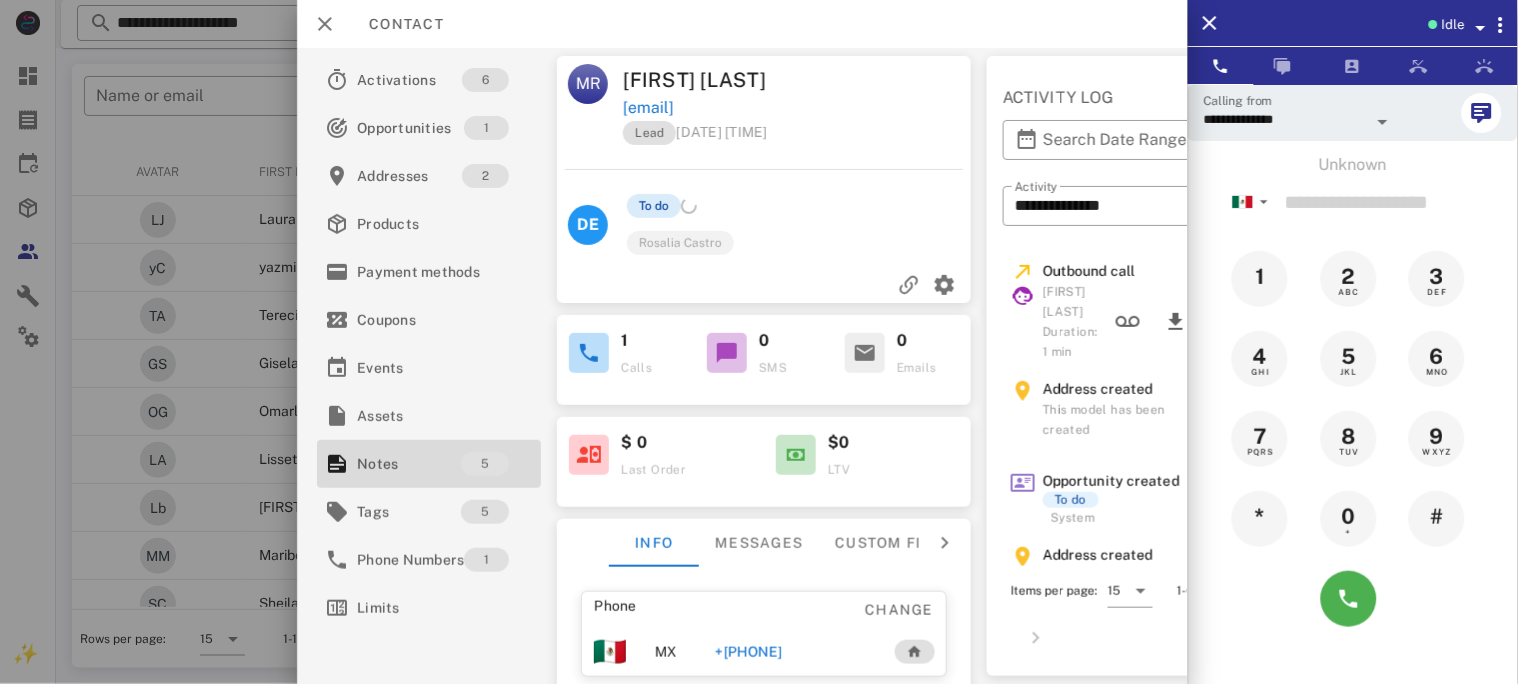 click on "To do" at bounding box center [654, 206] 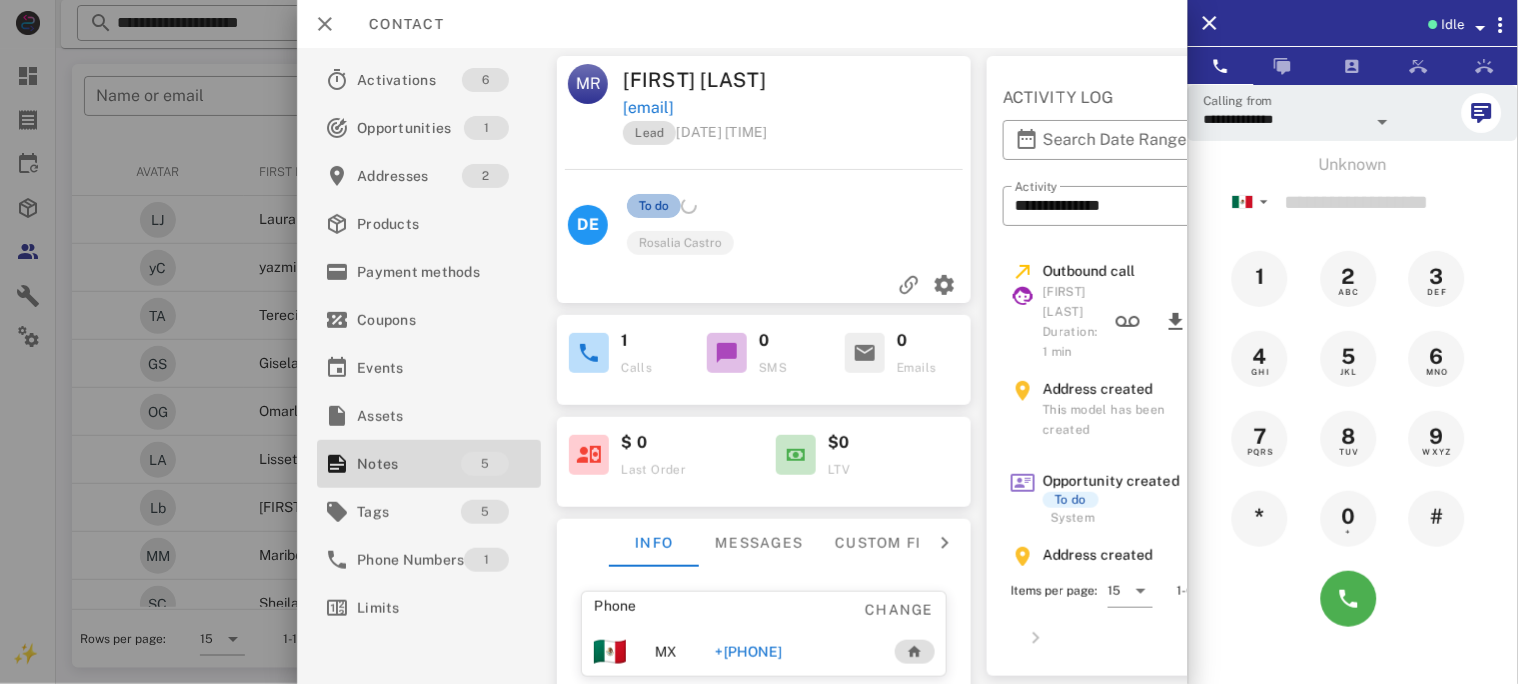 click on "To do" at bounding box center [654, 206] 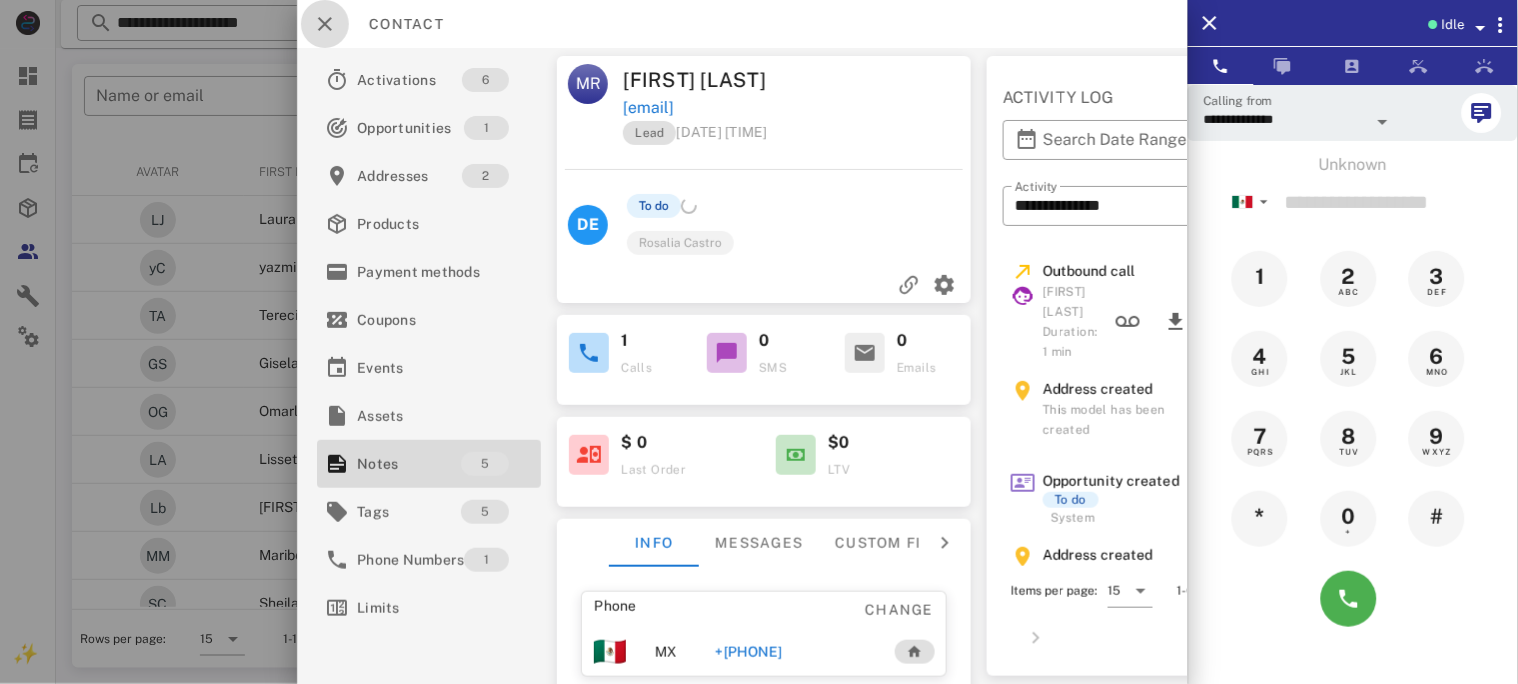 click at bounding box center [325, 24] 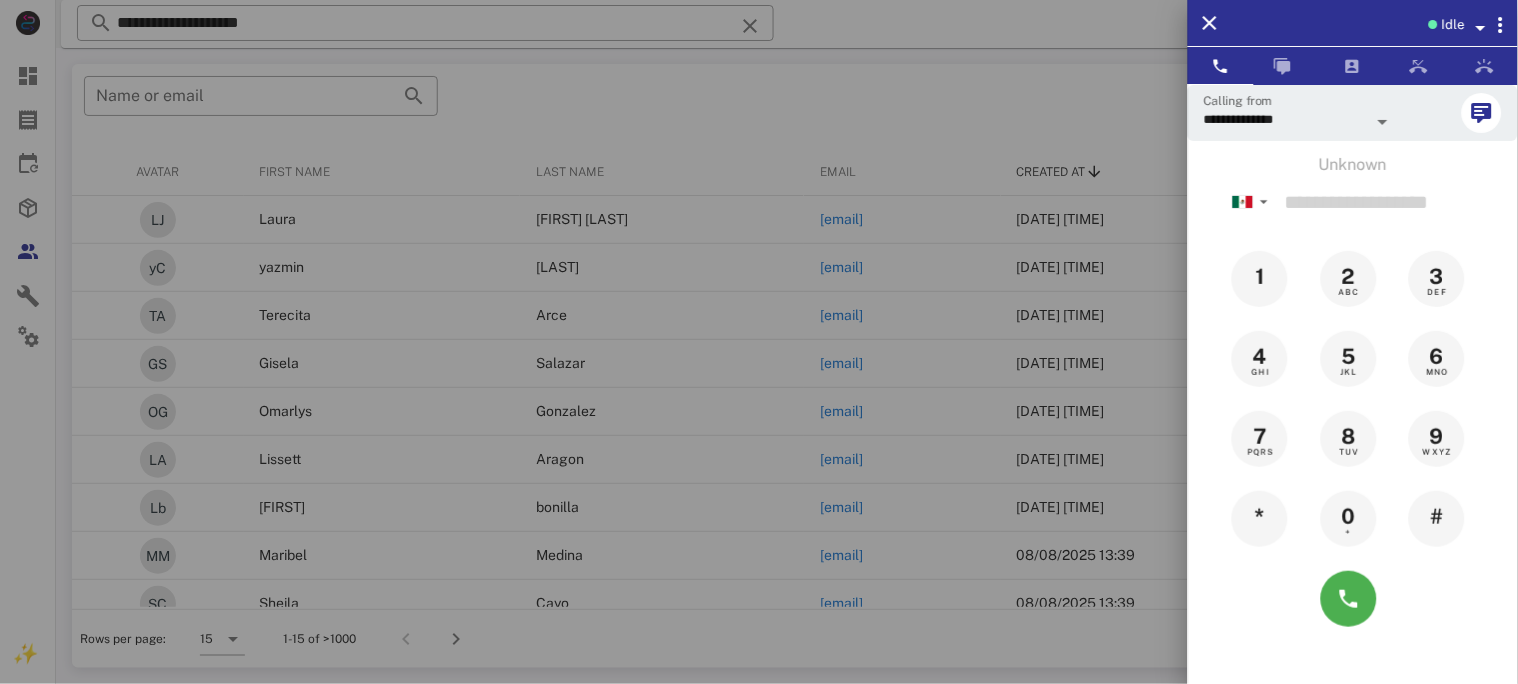 click at bounding box center (759, 342) 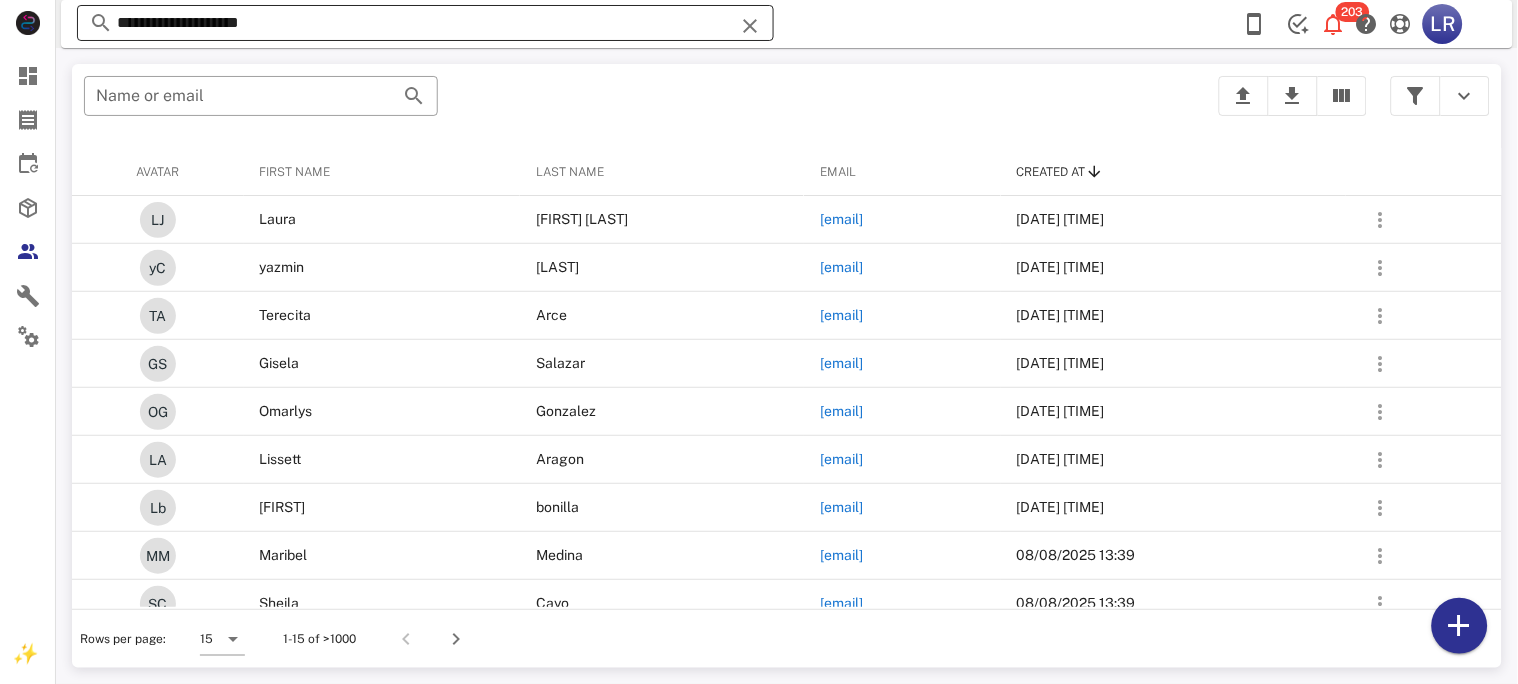 click on "**********" at bounding box center (425, 23) 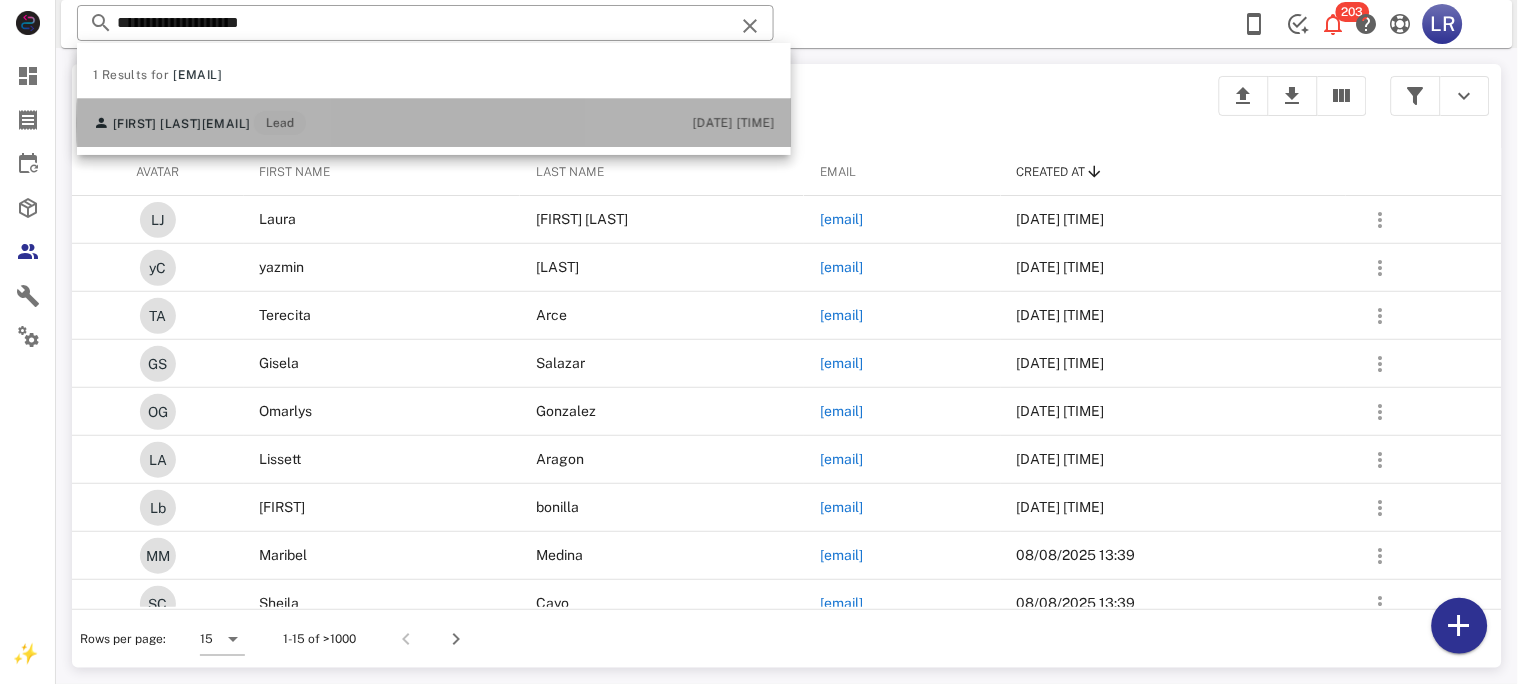 click on "[EMAIL]" at bounding box center [226, 124] 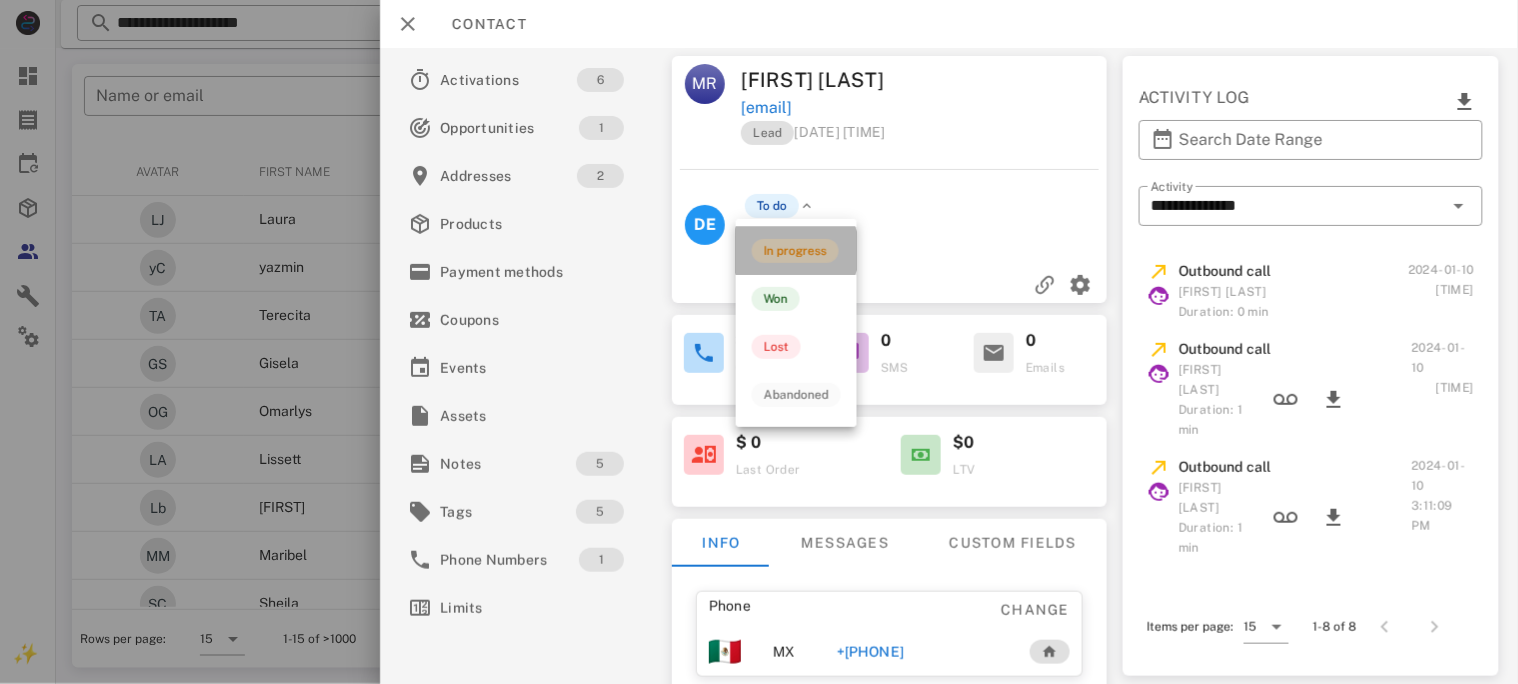 click on "In progress" at bounding box center (795, 251) 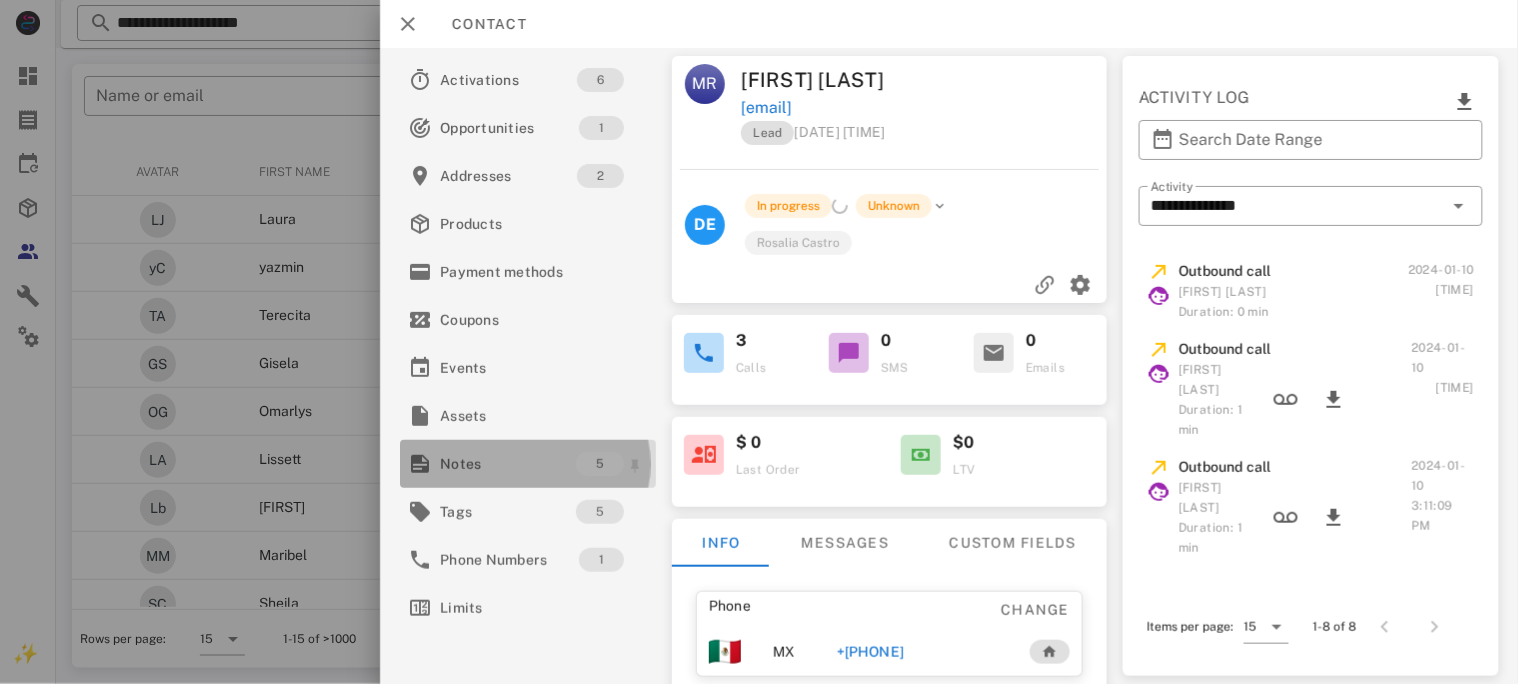 click on "Notes" at bounding box center [508, 464] 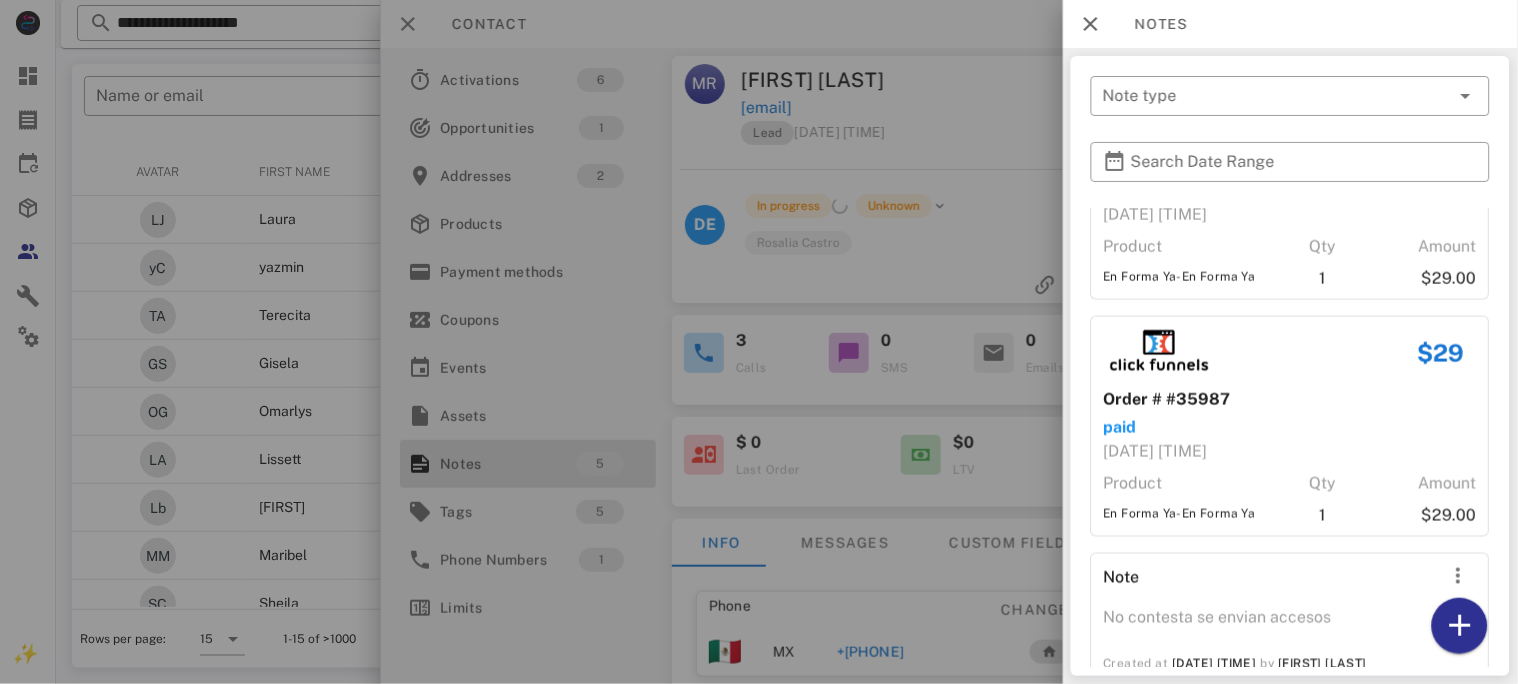 scroll, scrollTop: 637, scrollLeft: 0, axis: vertical 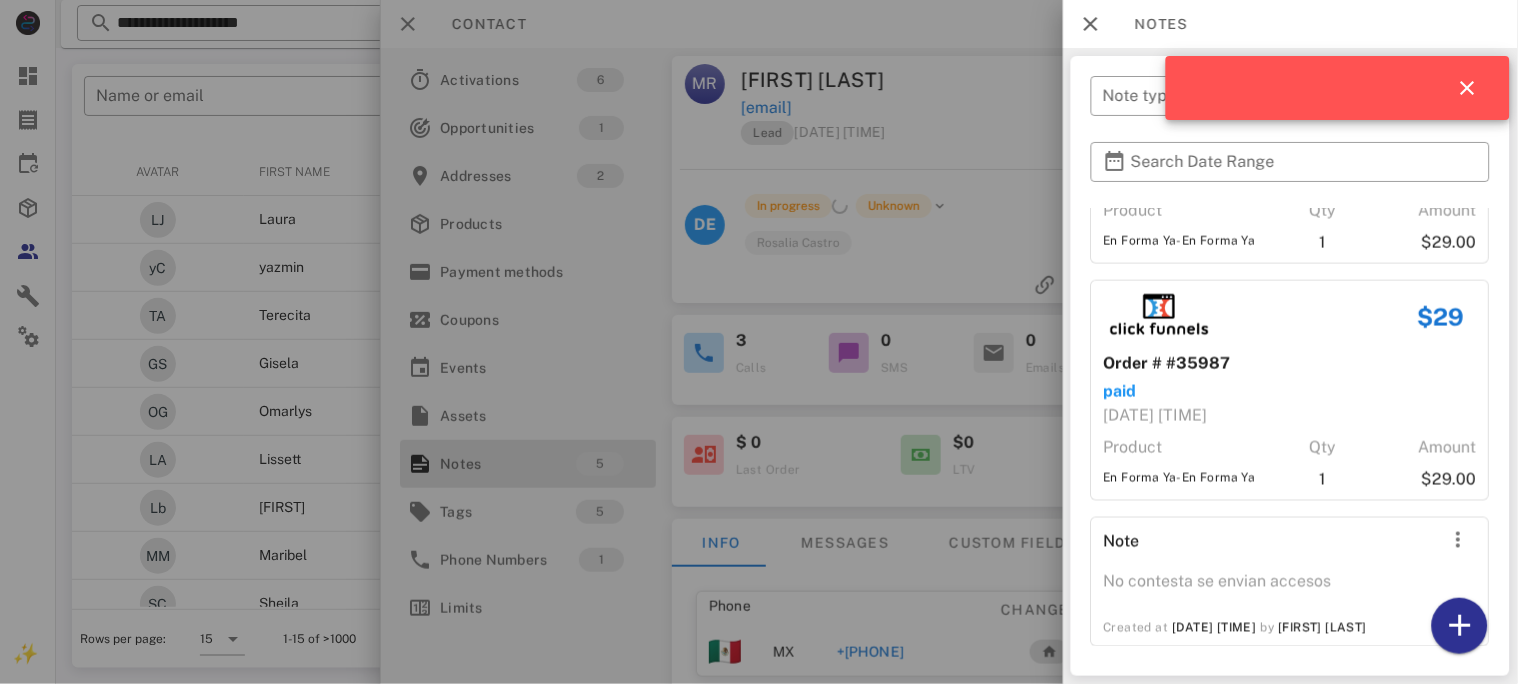 click at bounding box center (759, 342) 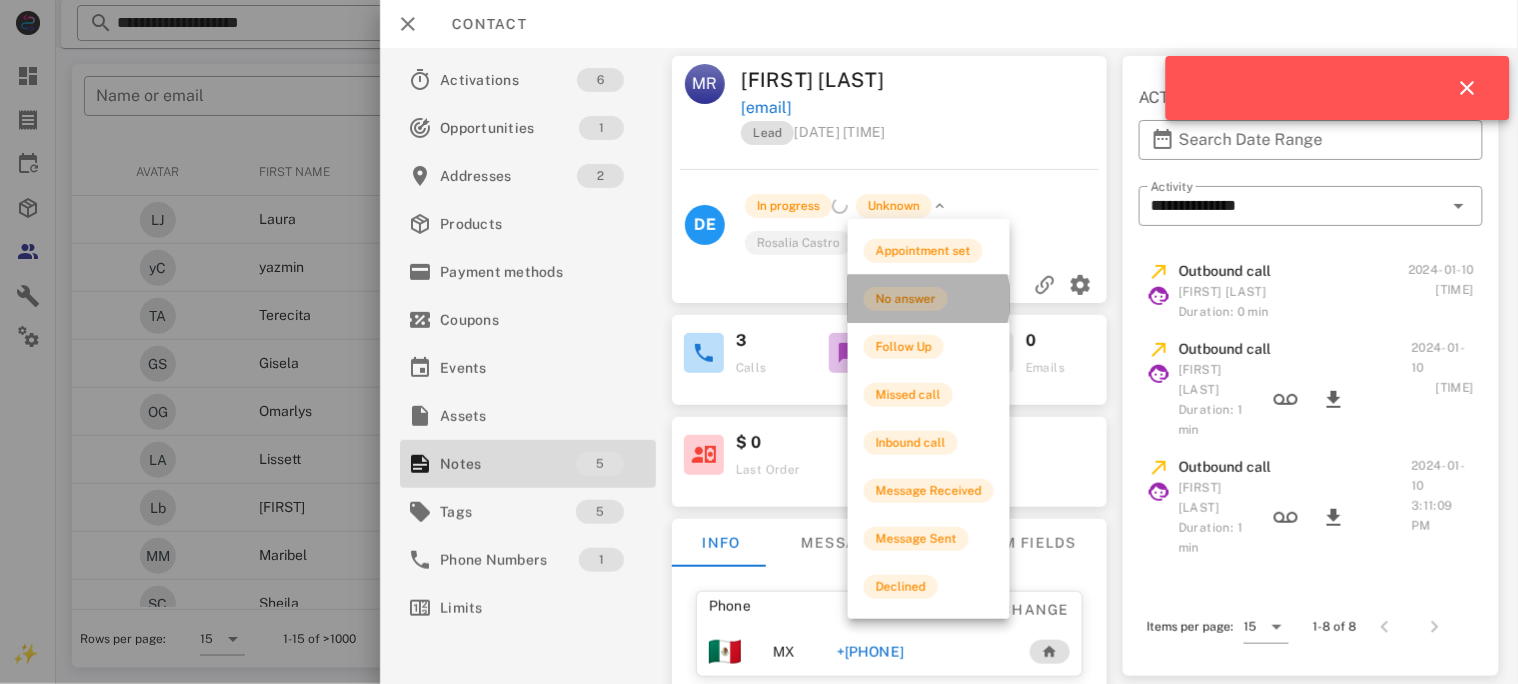 click on "No answer" at bounding box center [906, 299] 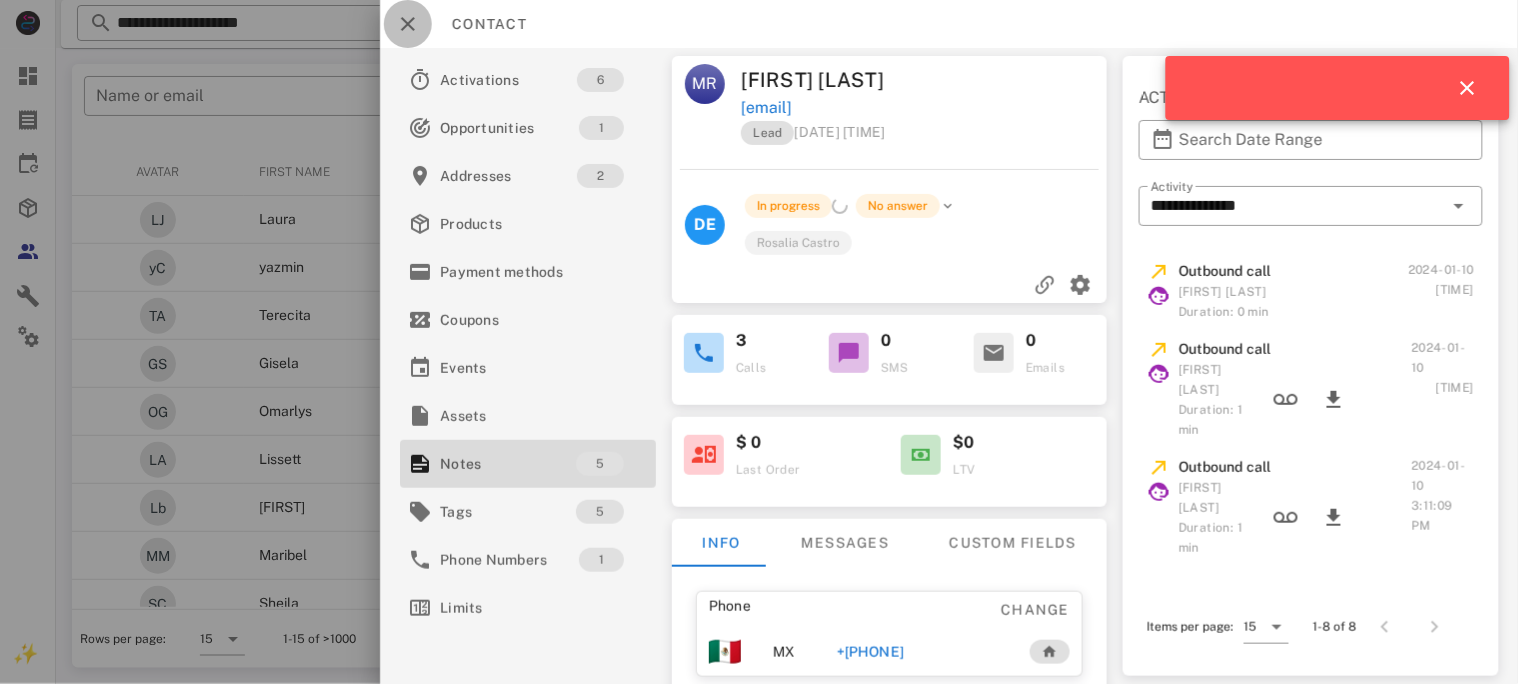click at bounding box center (408, 24) 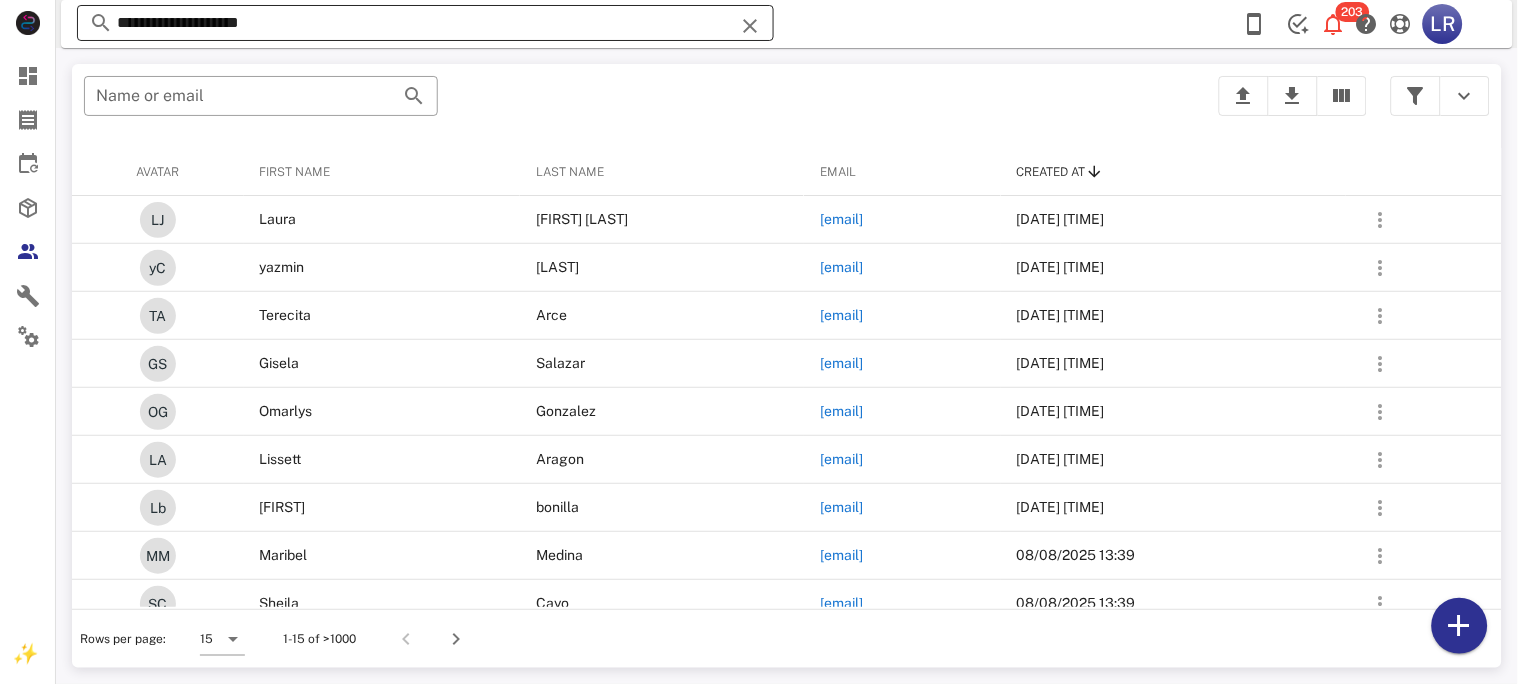 click at bounding box center [750, 26] 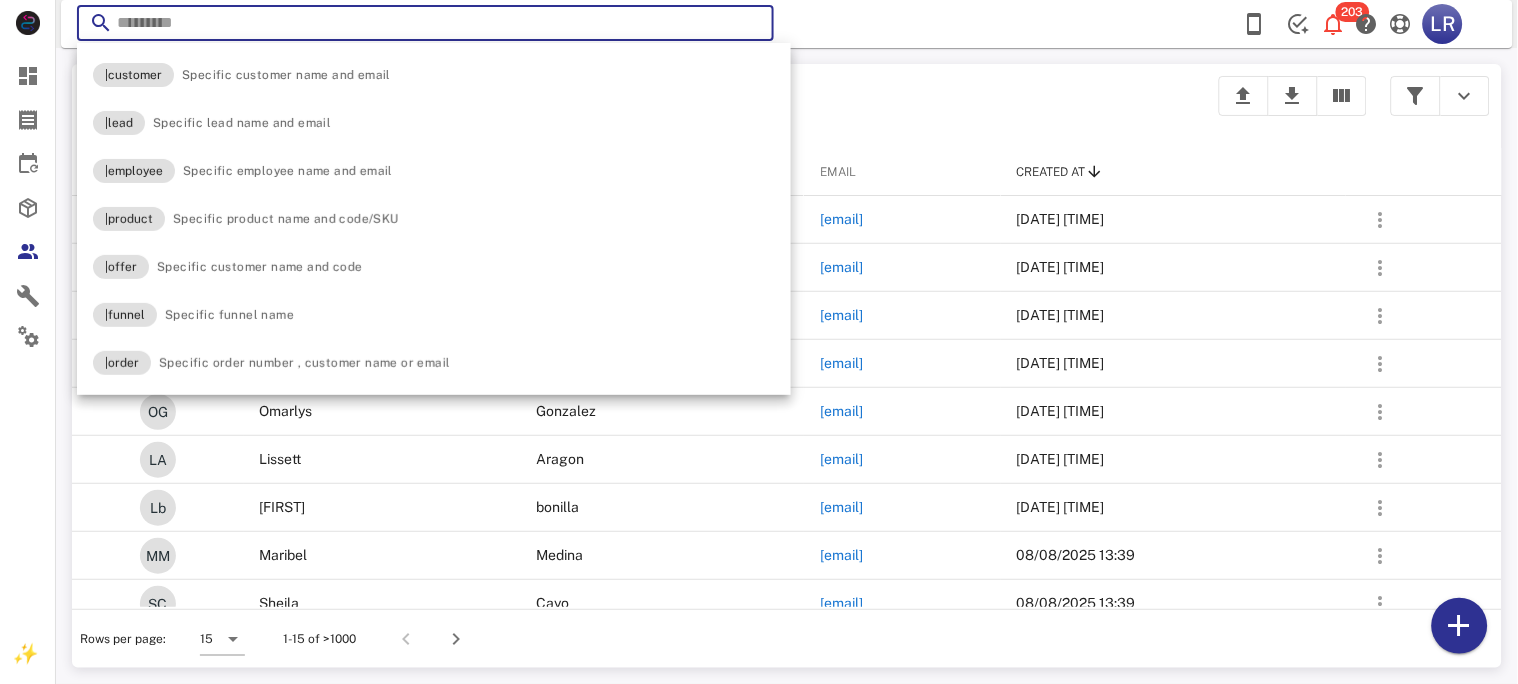 click at bounding box center (425, 23) 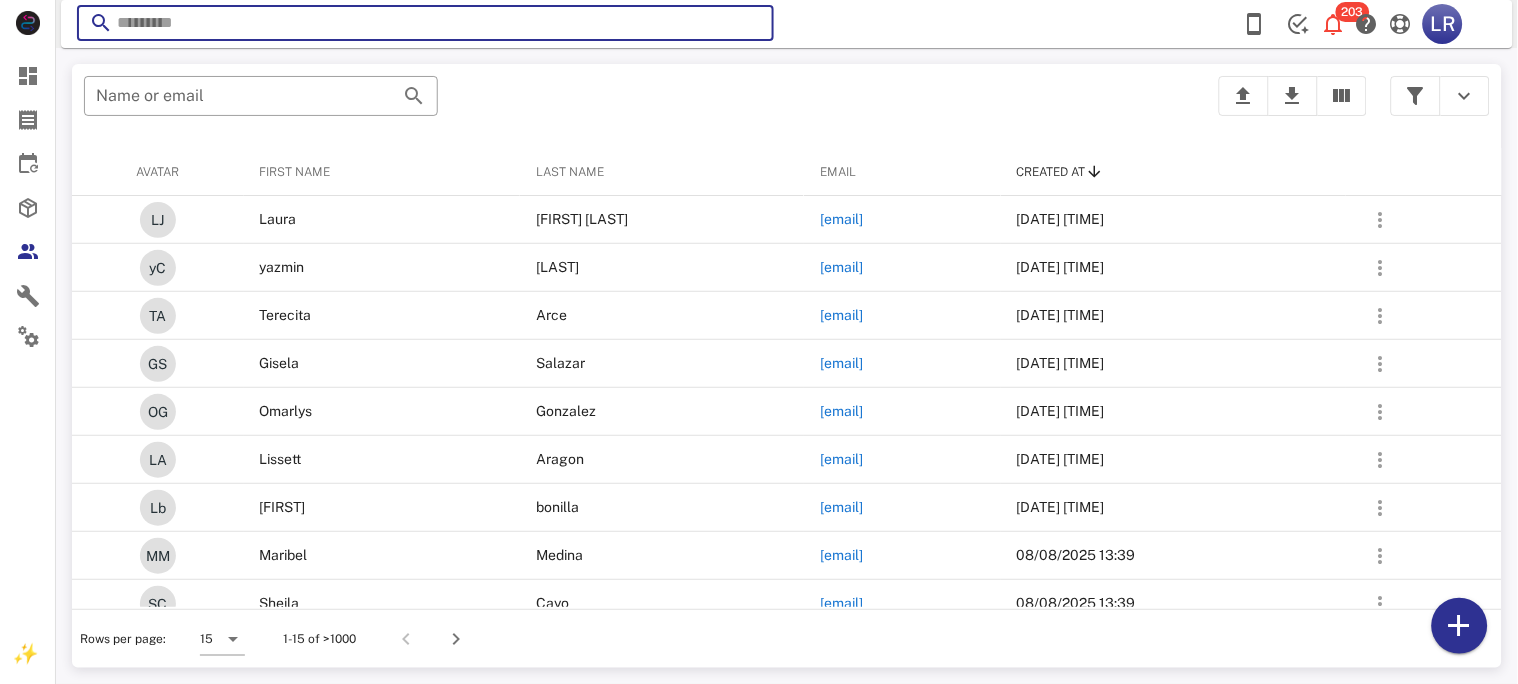 paste on "**********" 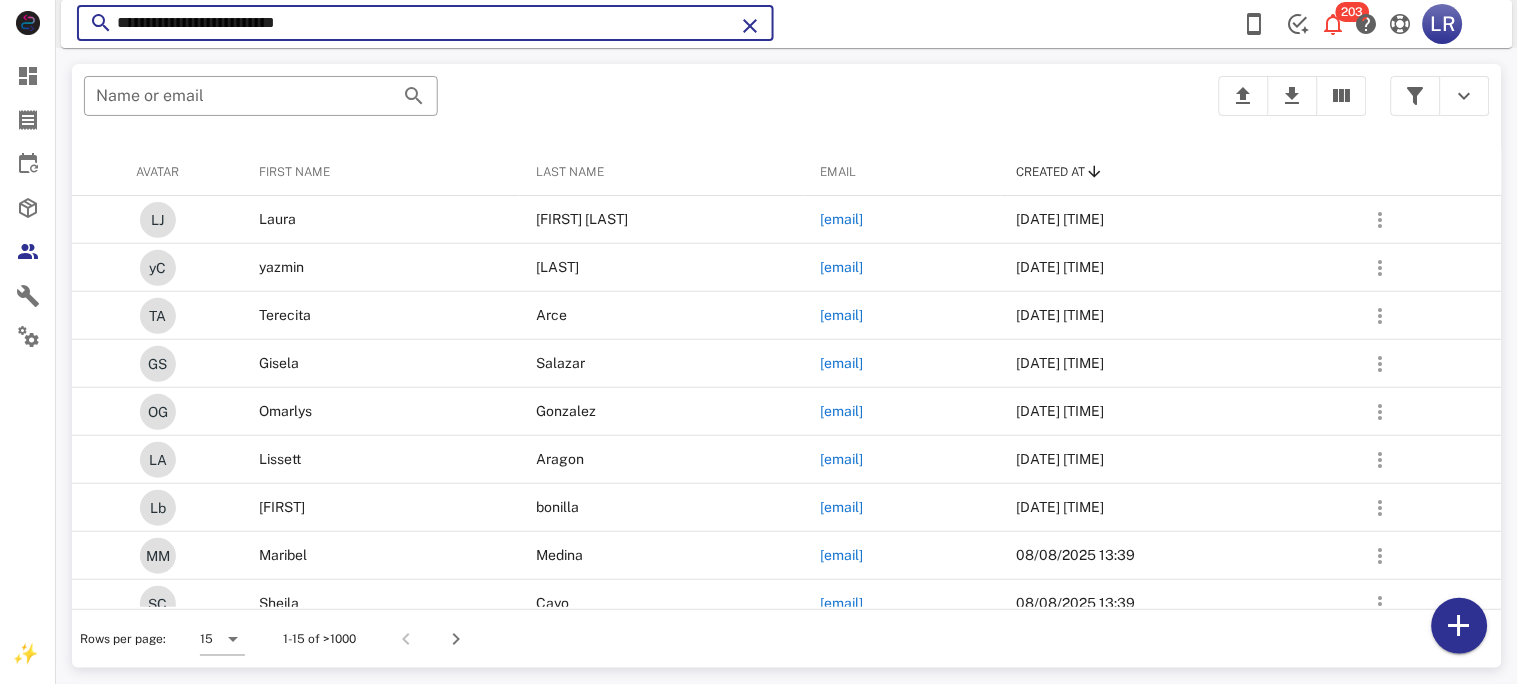 type on "**********" 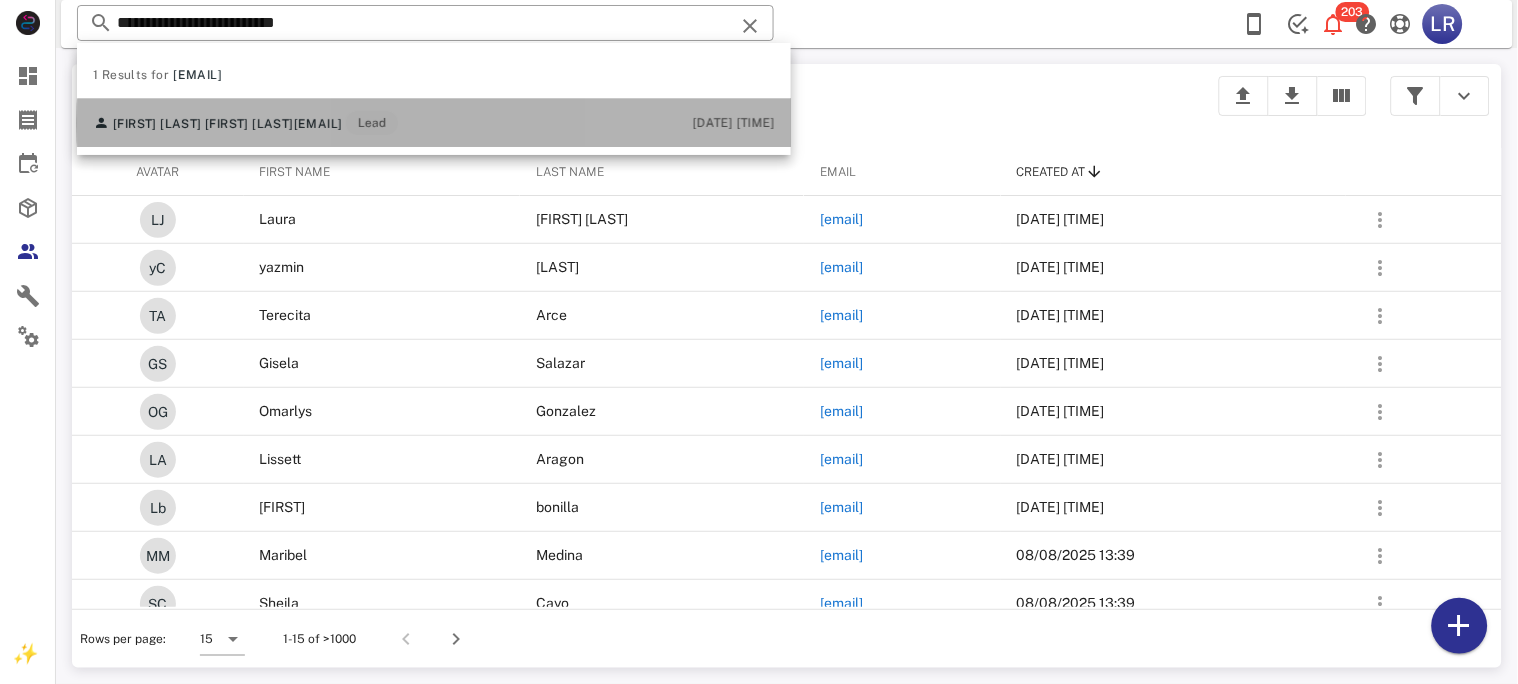 click on "[FIRST] [LAST] [FIRST] [LAST]" at bounding box center [203, 124] 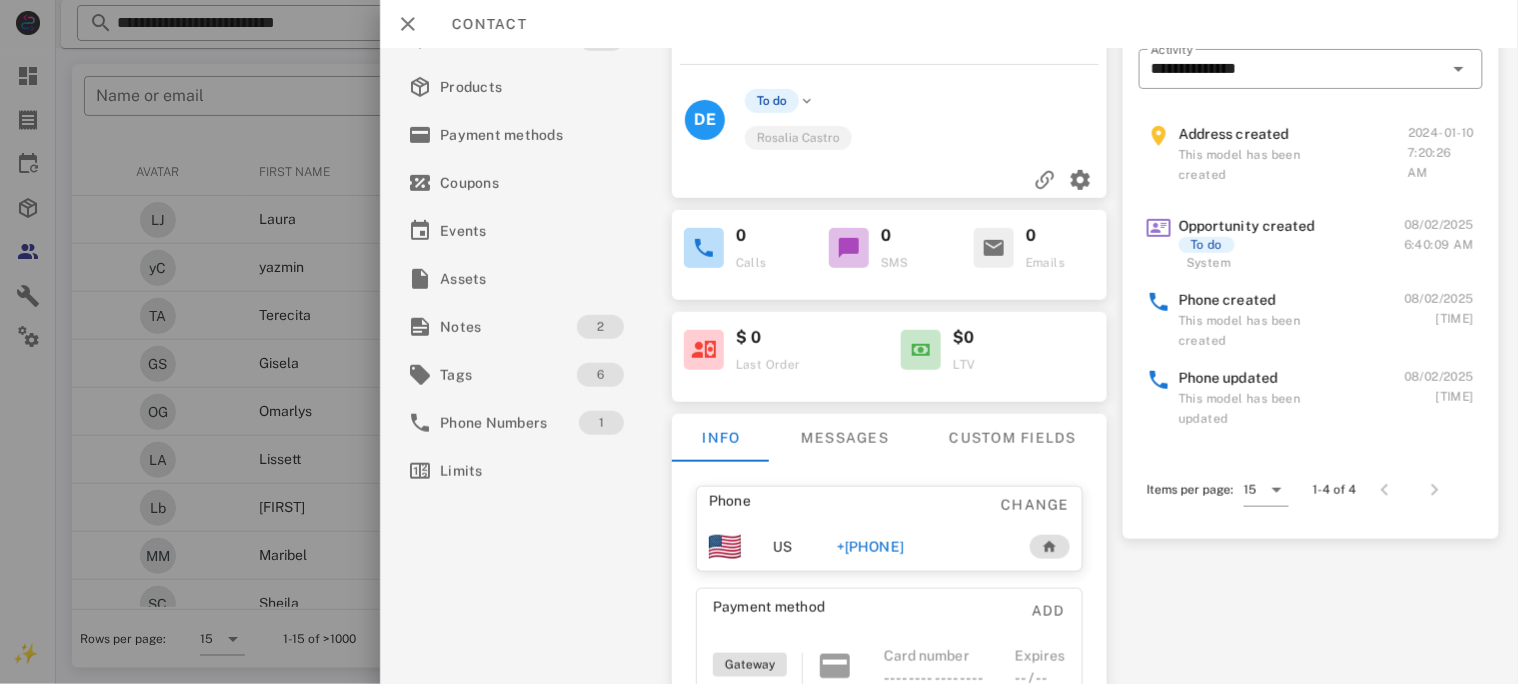 scroll, scrollTop: 266, scrollLeft: 0, axis: vertical 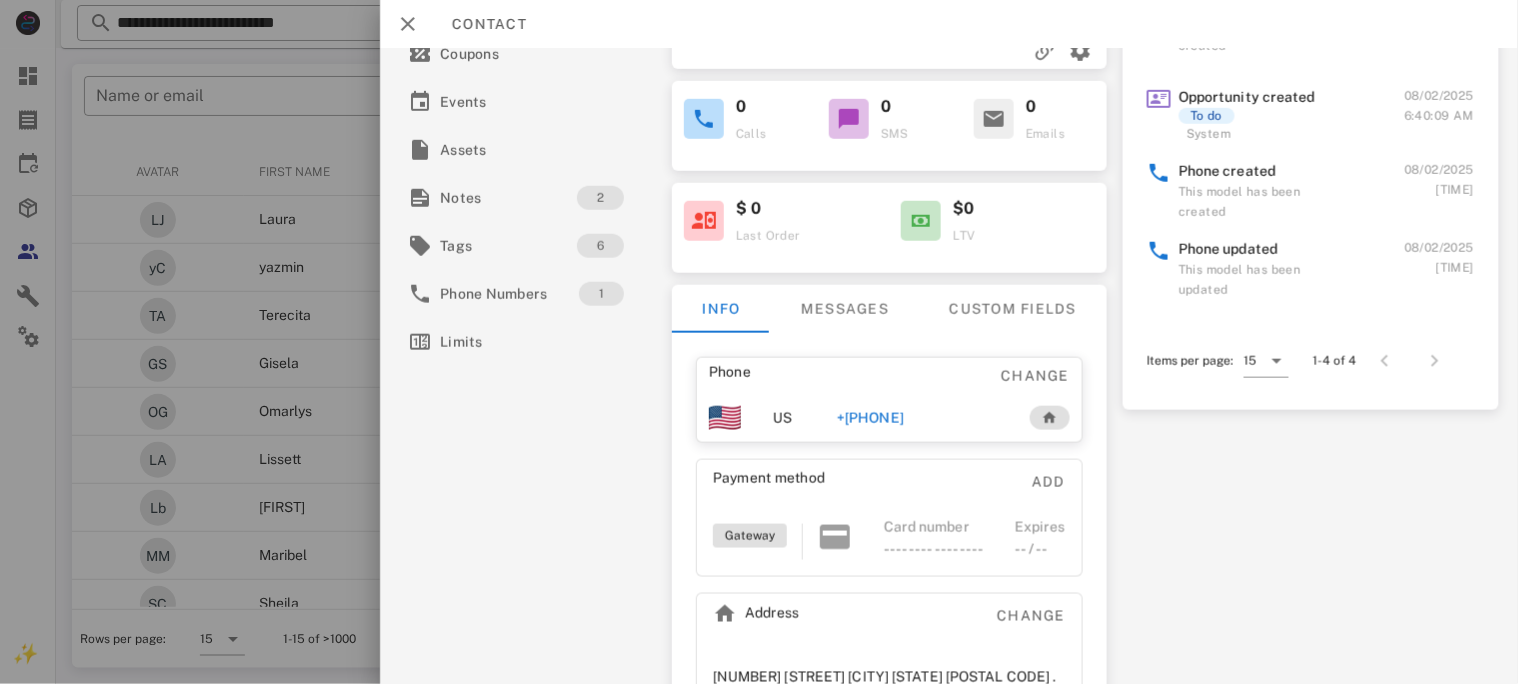click on "+[PHONE]" at bounding box center [869, 418] 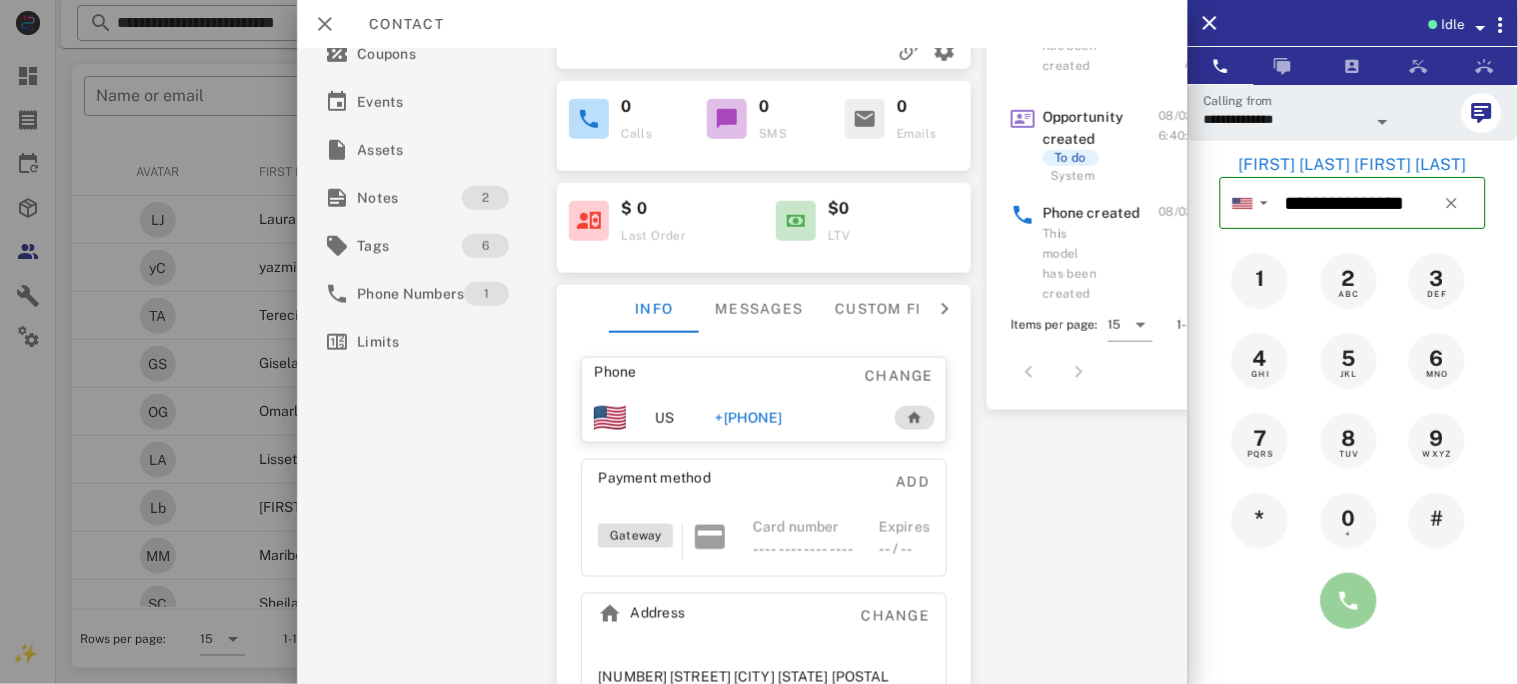click at bounding box center [1349, 601] 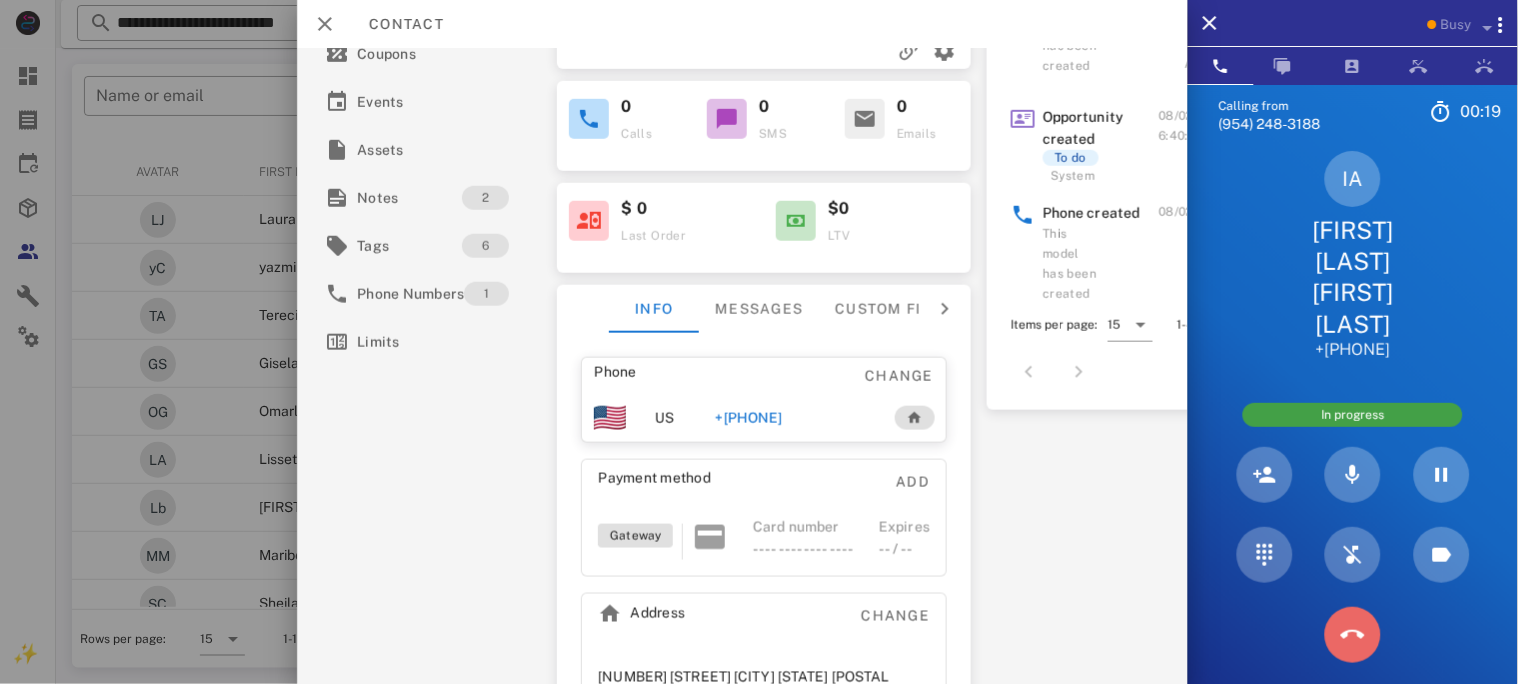click at bounding box center (1353, 635) 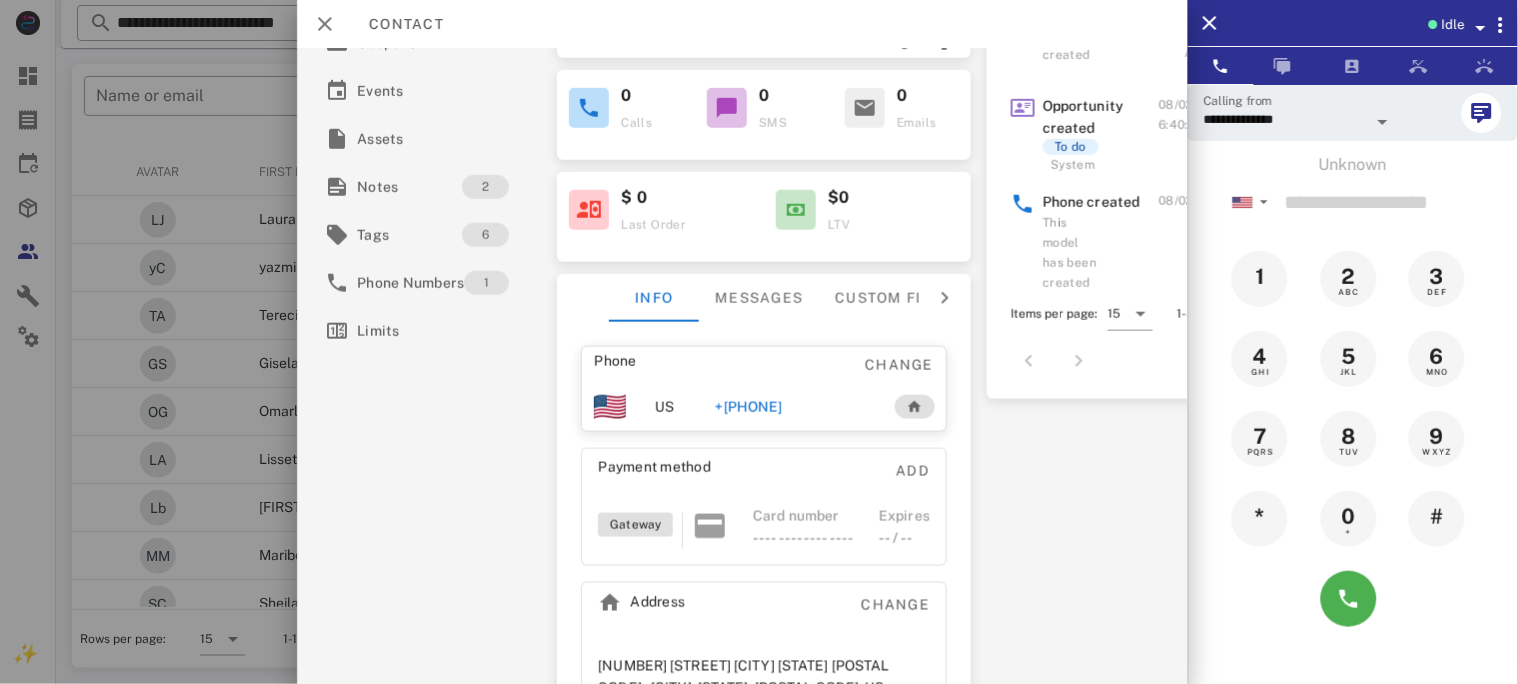 scroll, scrollTop: 231, scrollLeft: 0, axis: vertical 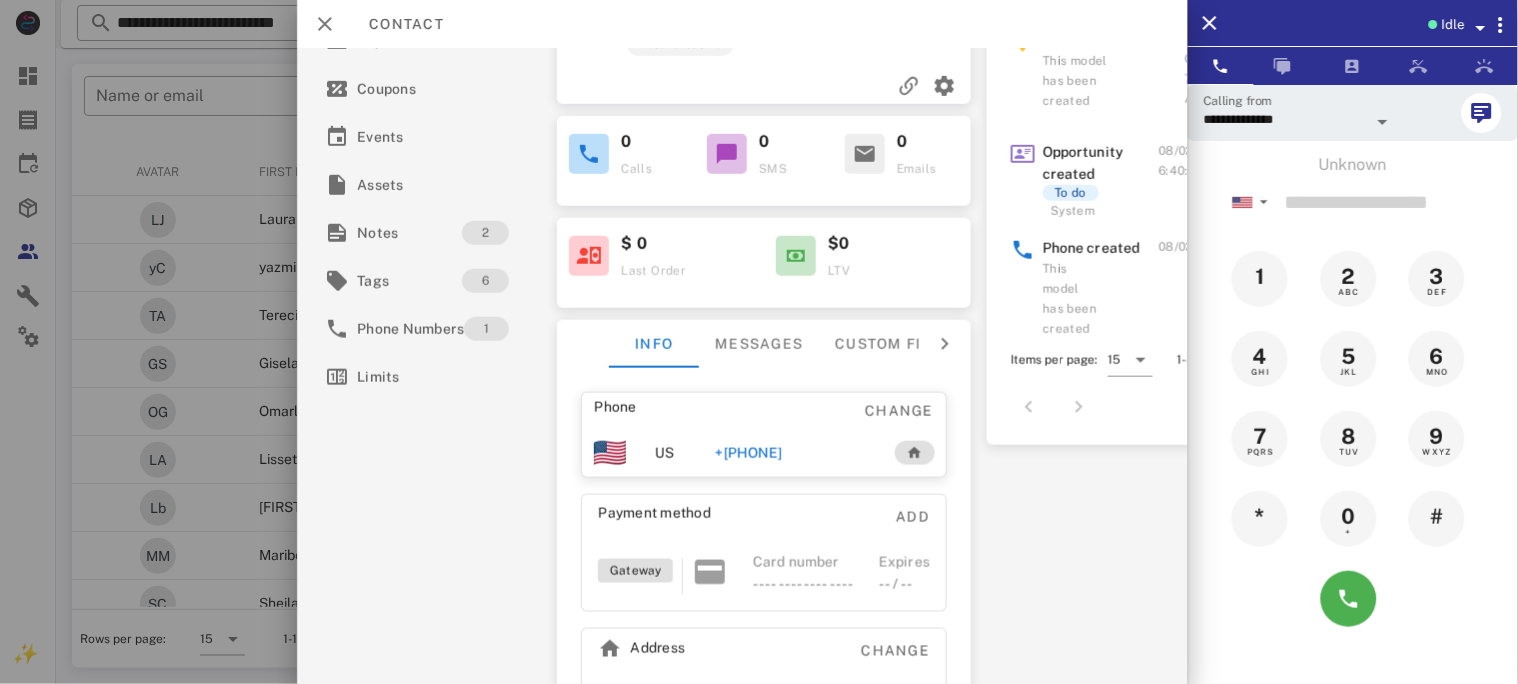click on "+[PHONE]" at bounding box center [748, 453] 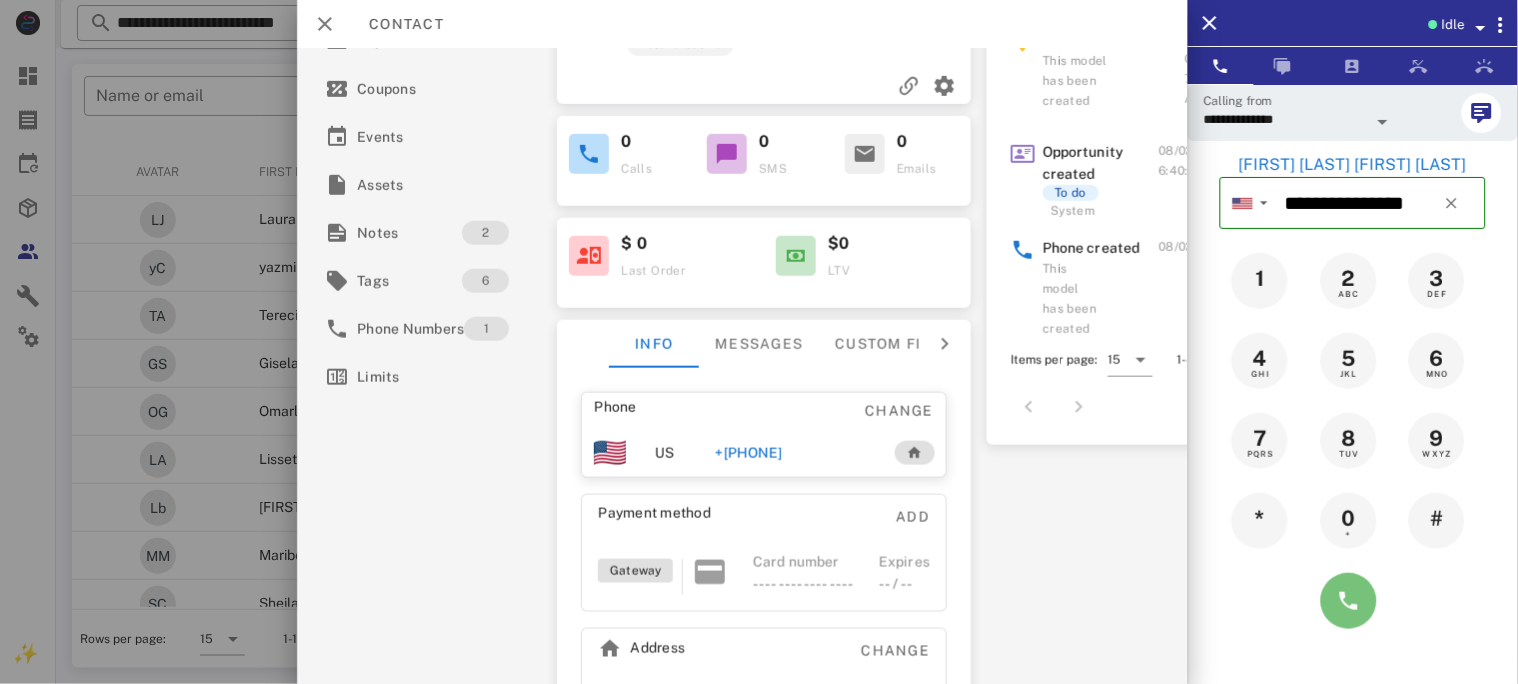 click at bounding box center [1349, 601] 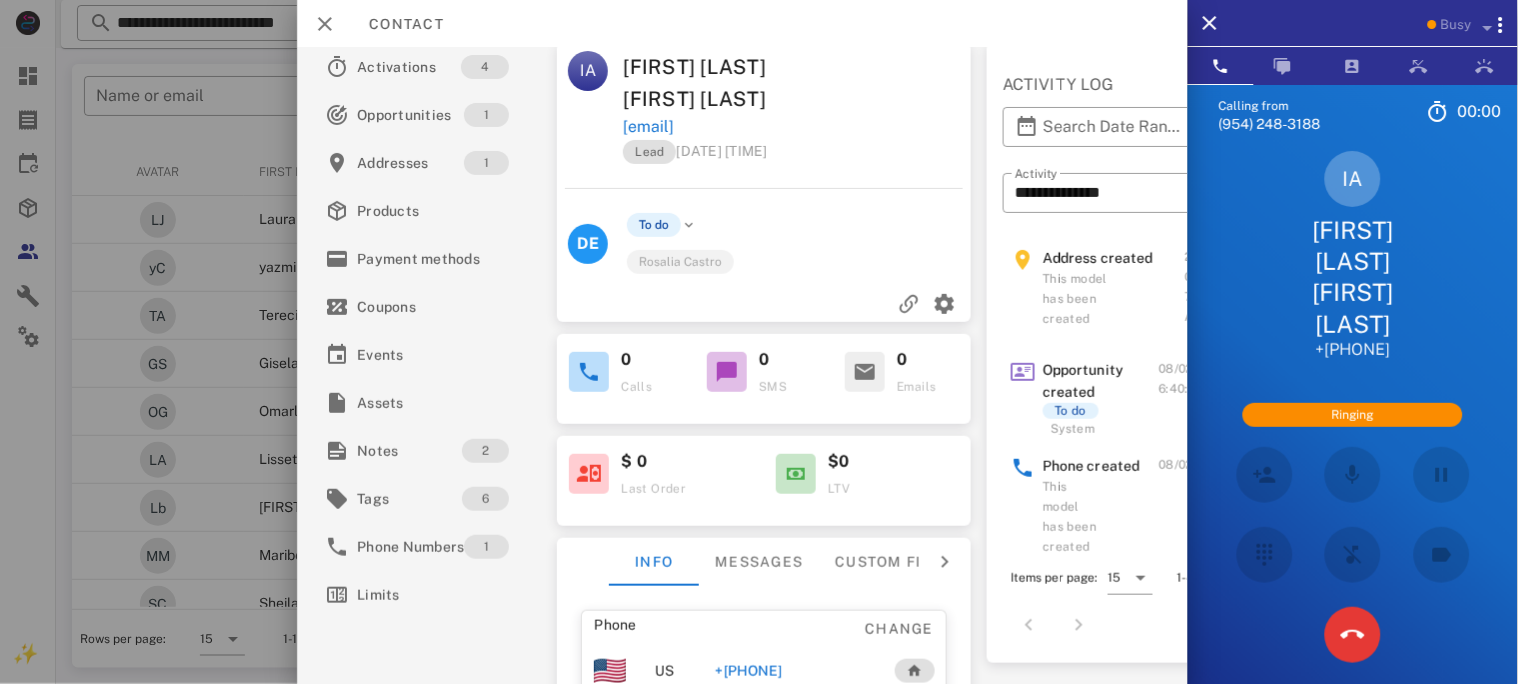 scroll, scrollTop: 0, scrollLeft: 0, axis: both 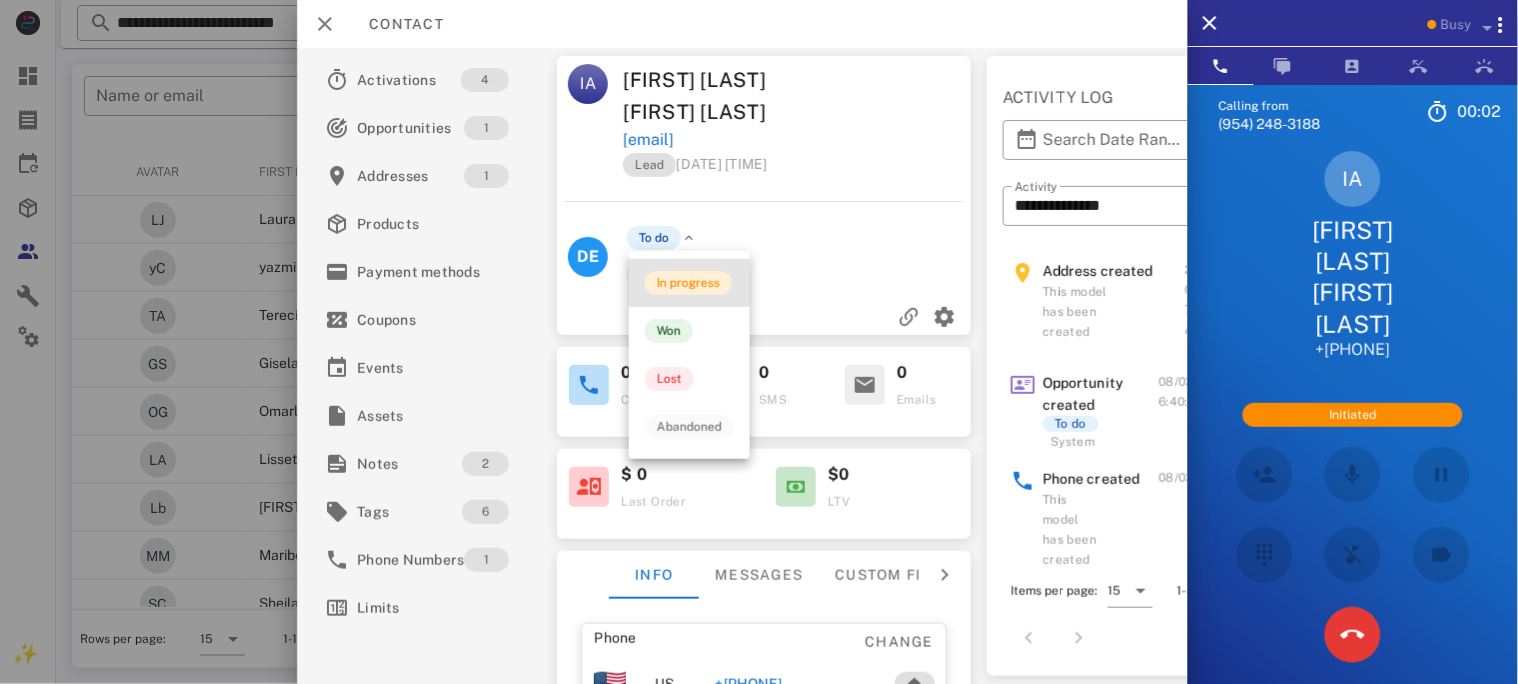 click on "In progress" at bounding box center (688, 283) 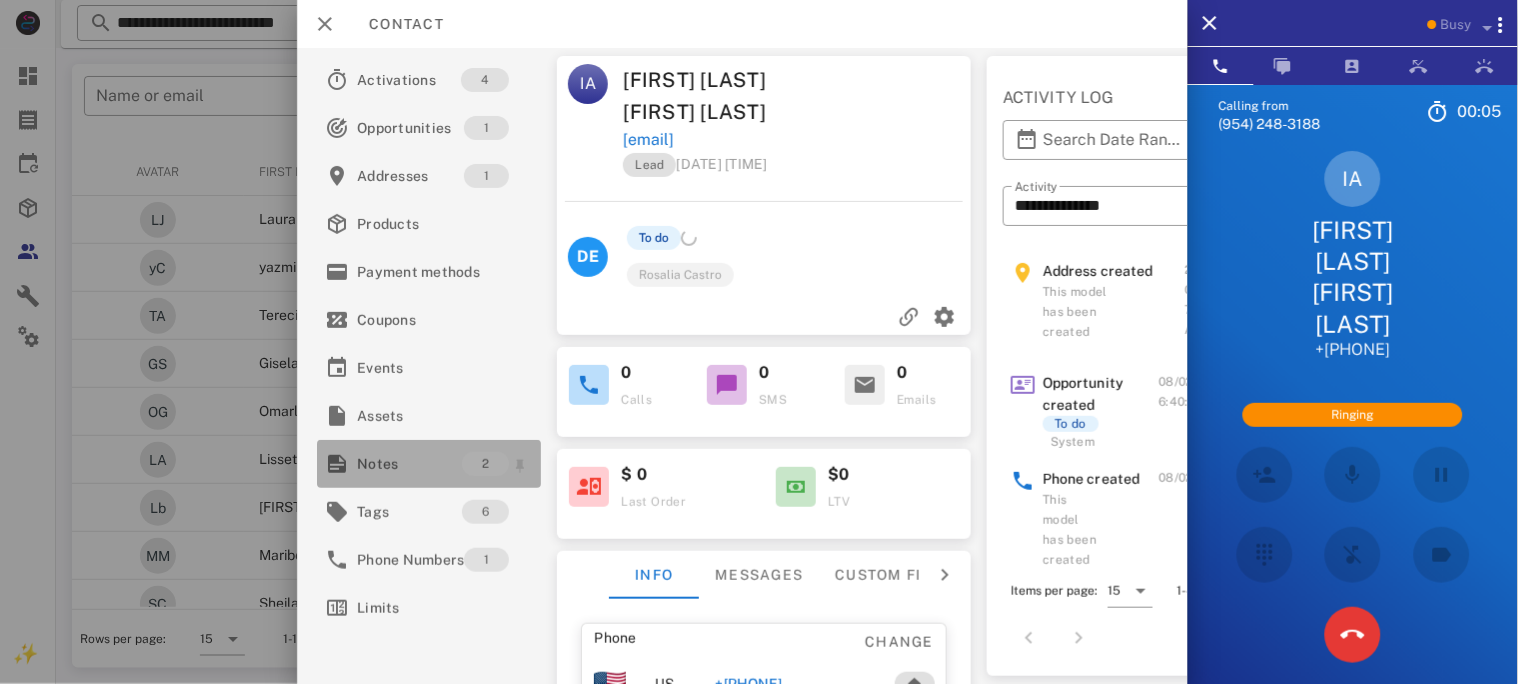 click on "Notes" at bounding box center (409, 464) 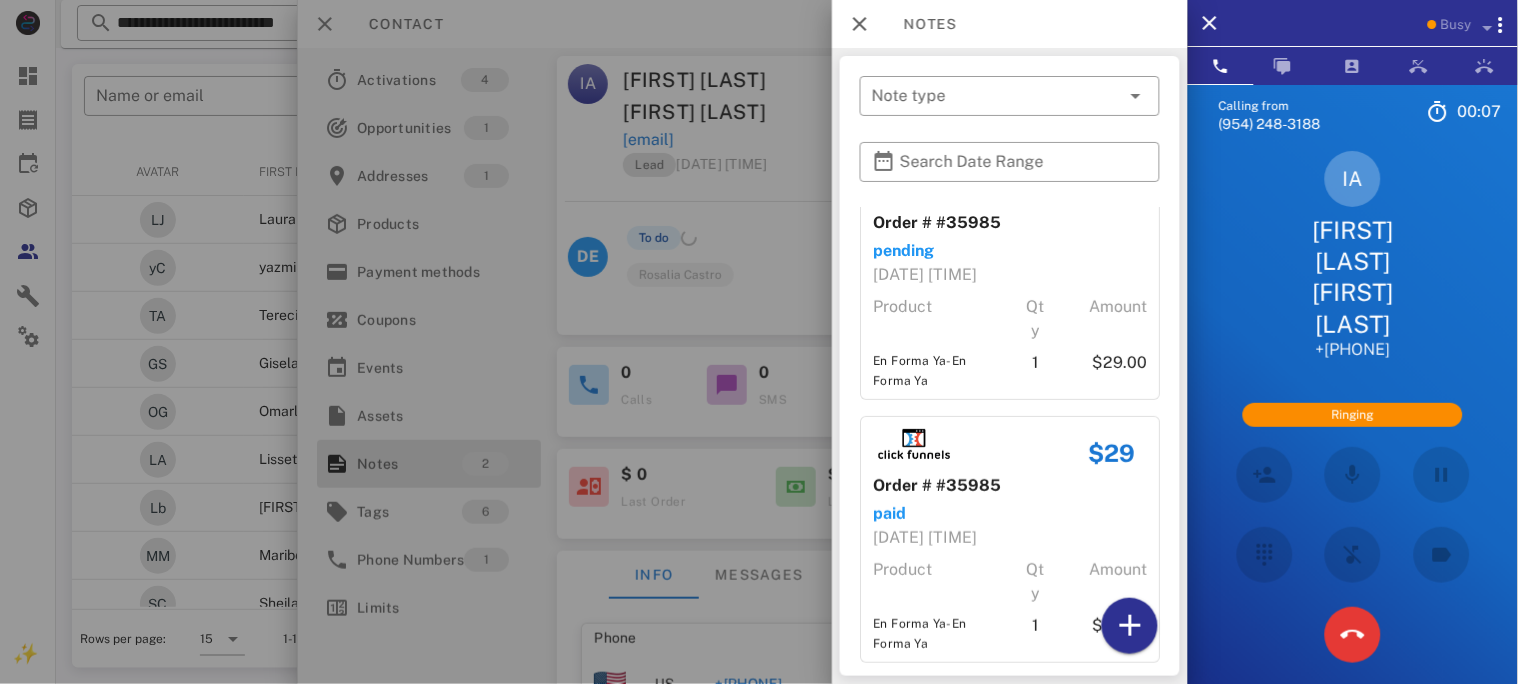 scroll, scrollTop: 75, scrollLeft: 0, axis: vertical 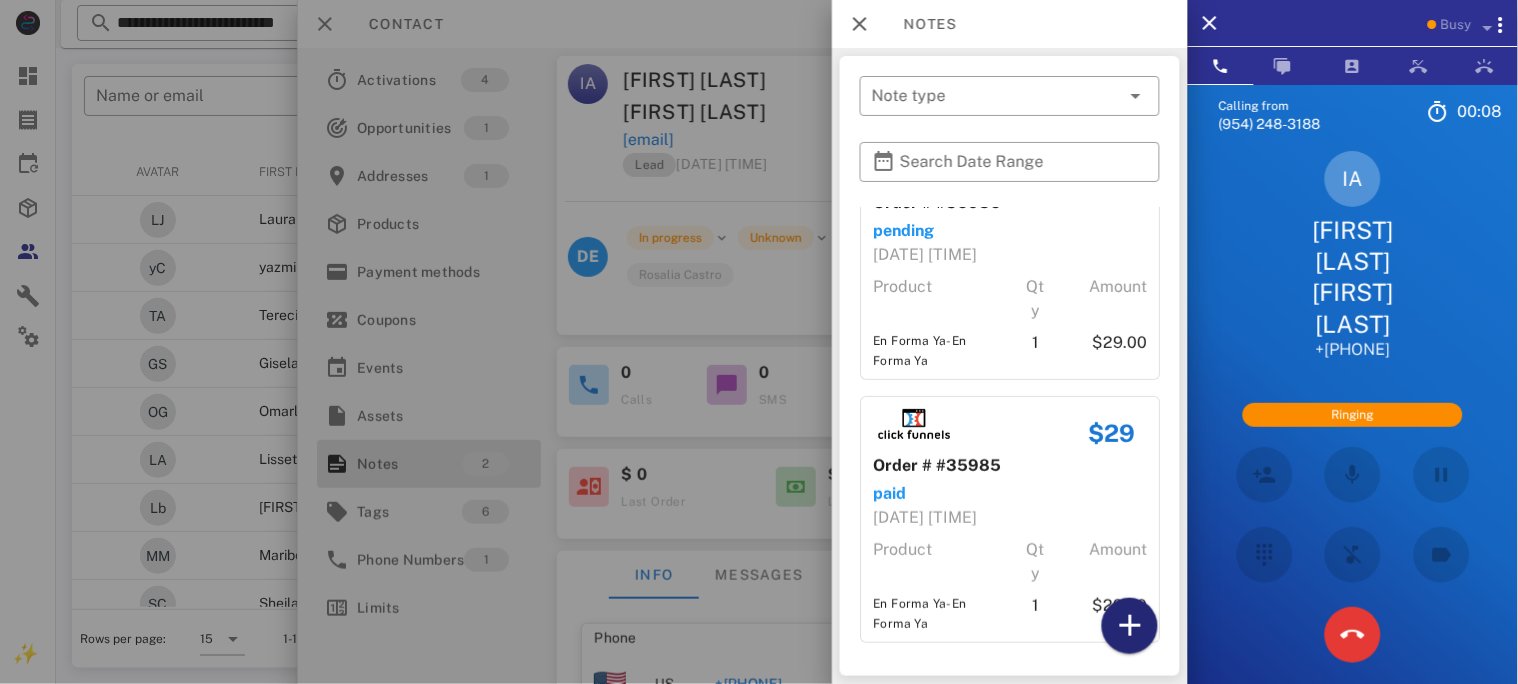 click at bounding box center [1130, 626] 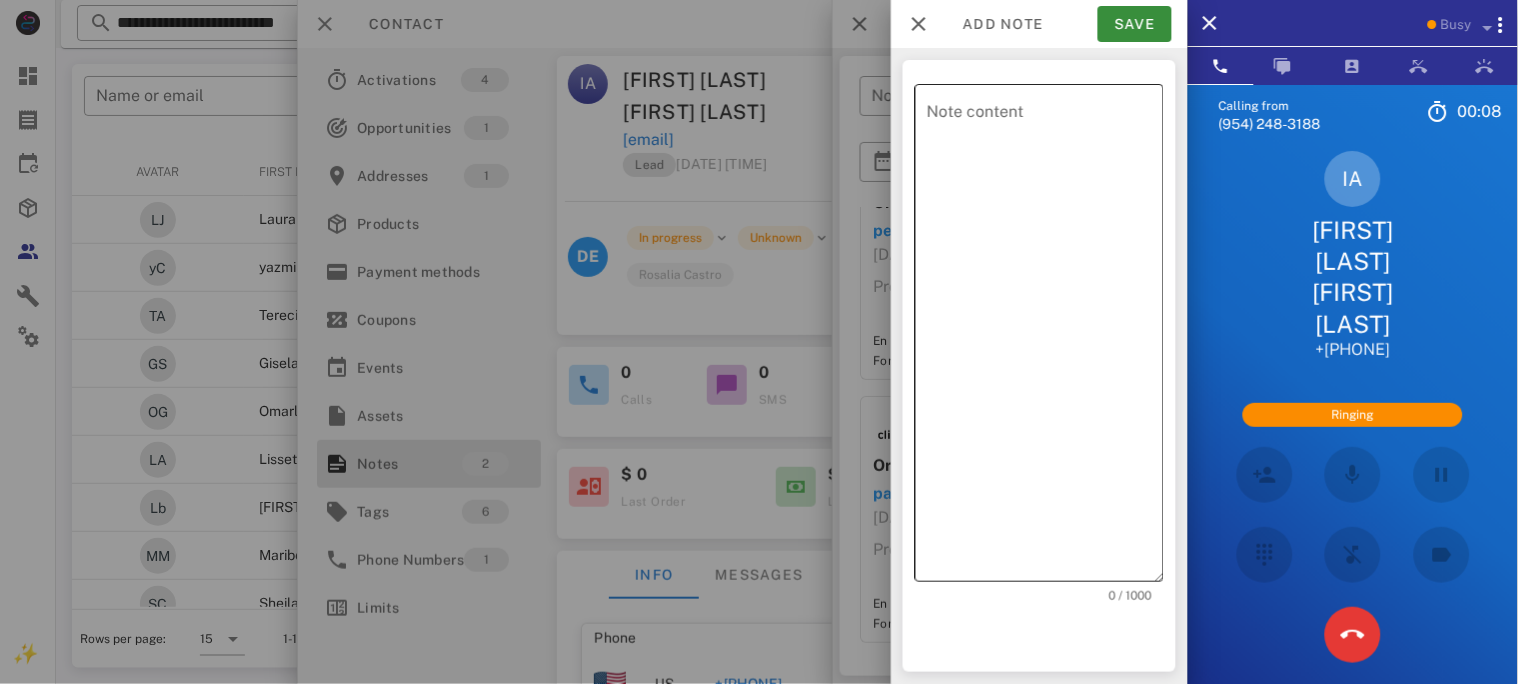 click on "Note content" at bounding box center [1045, 338] 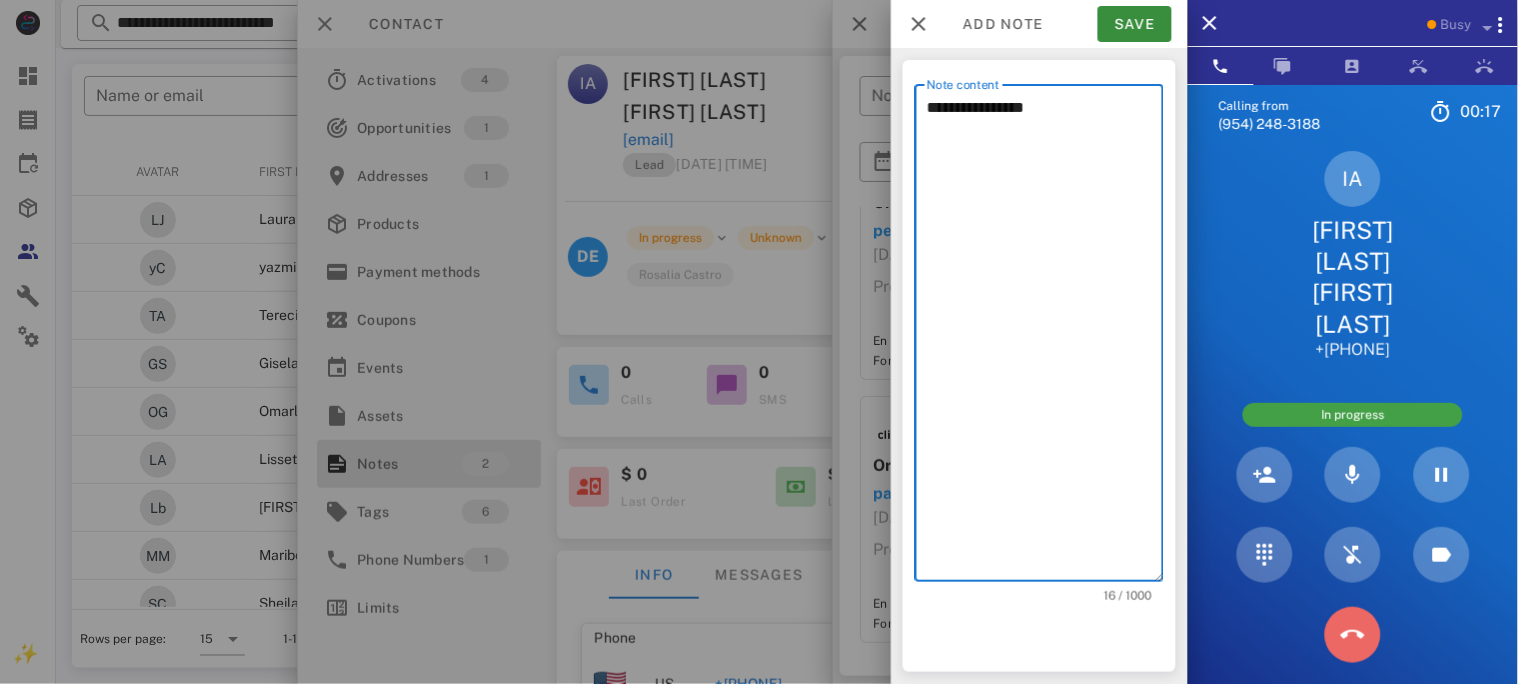 drag, startPoint x: 1339, startPoint y: 564, endPoint x: 1264, endPoint y: 446, distance: 139.81773 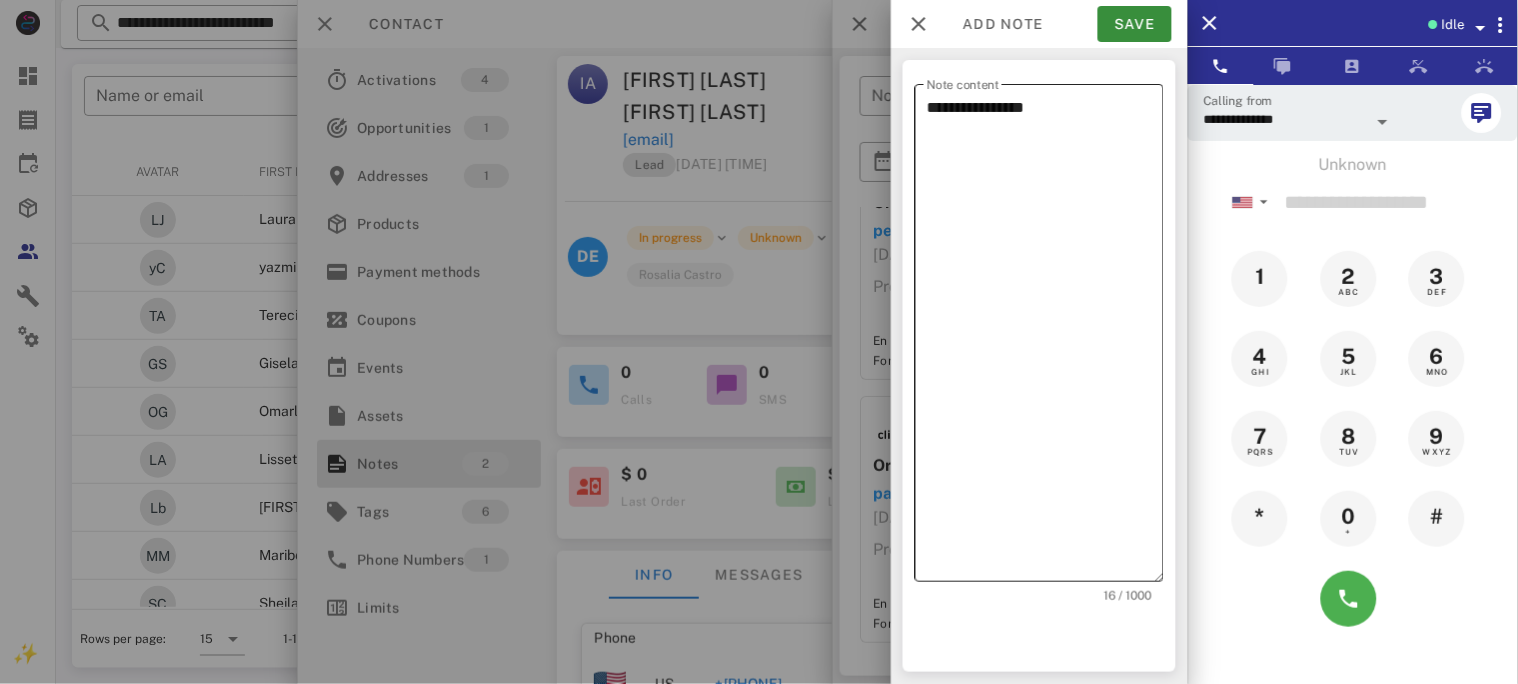 click on "**********" at bounding box center (1045, 338) 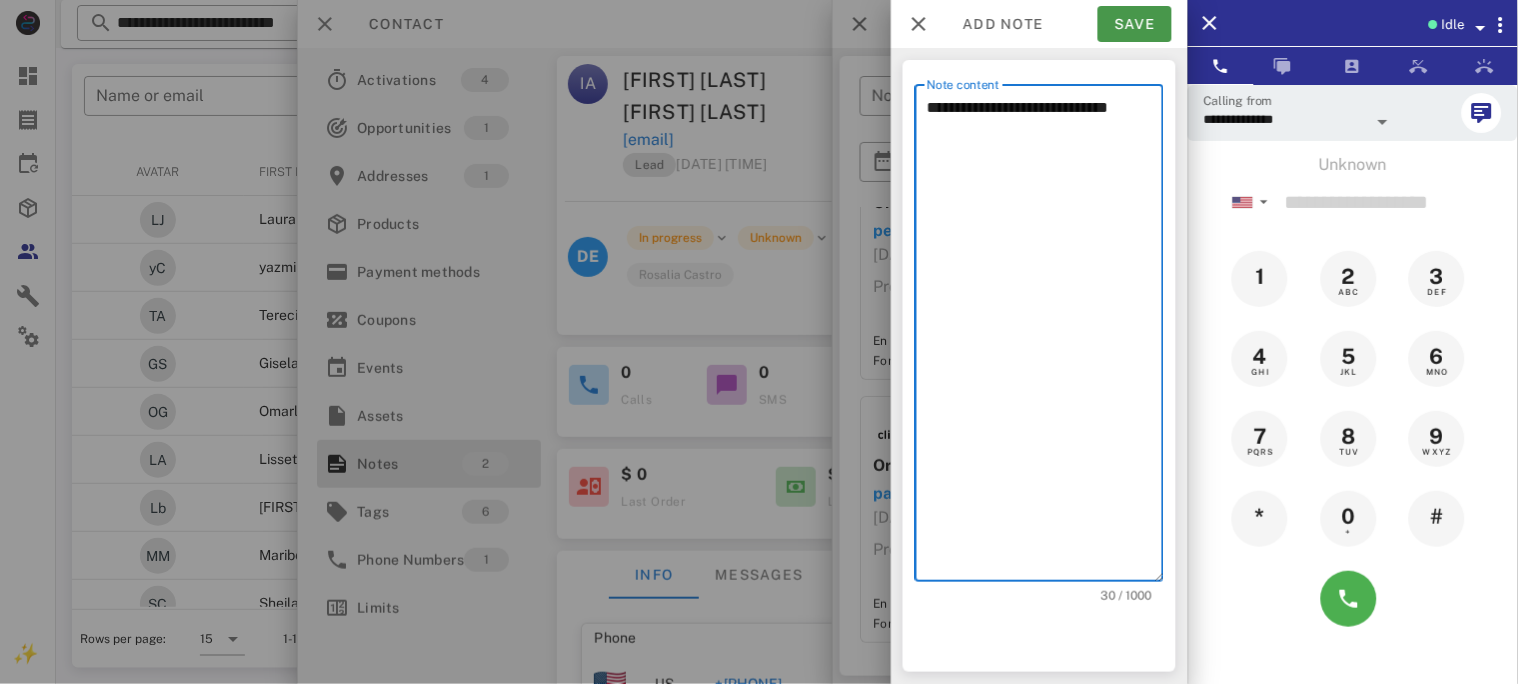 type on "**********" 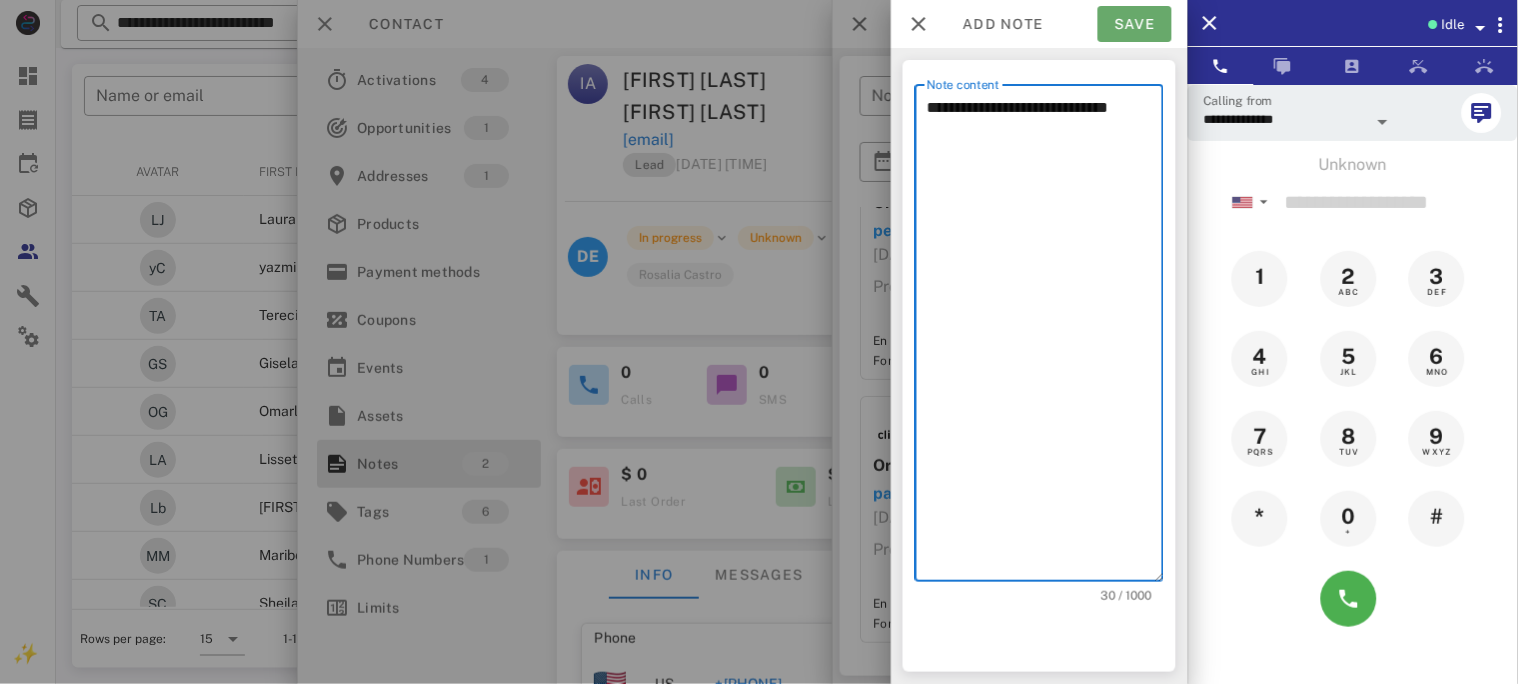 click on "Save" at bounding box center [1135, 24] 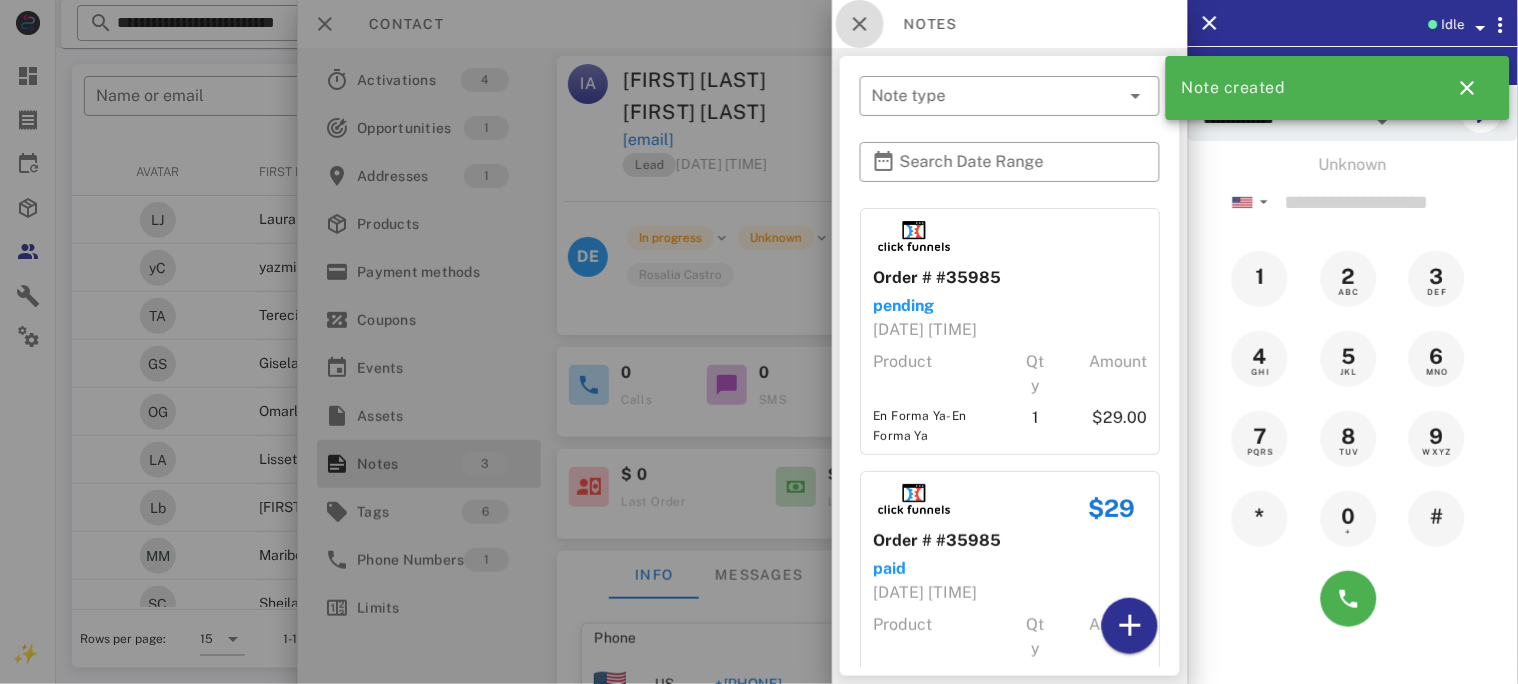 click at bounding box center (860, 24) 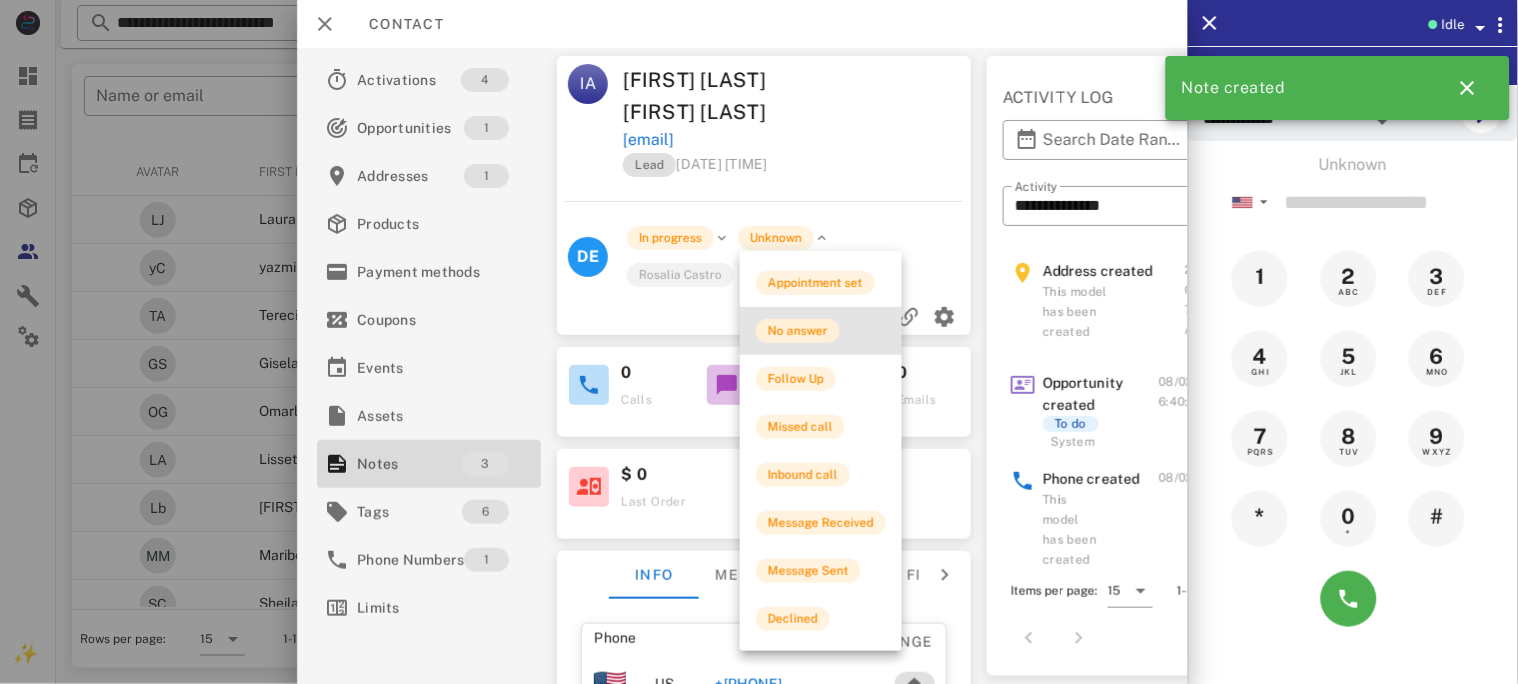 click on "No answer" at bounding box center (798, 331) 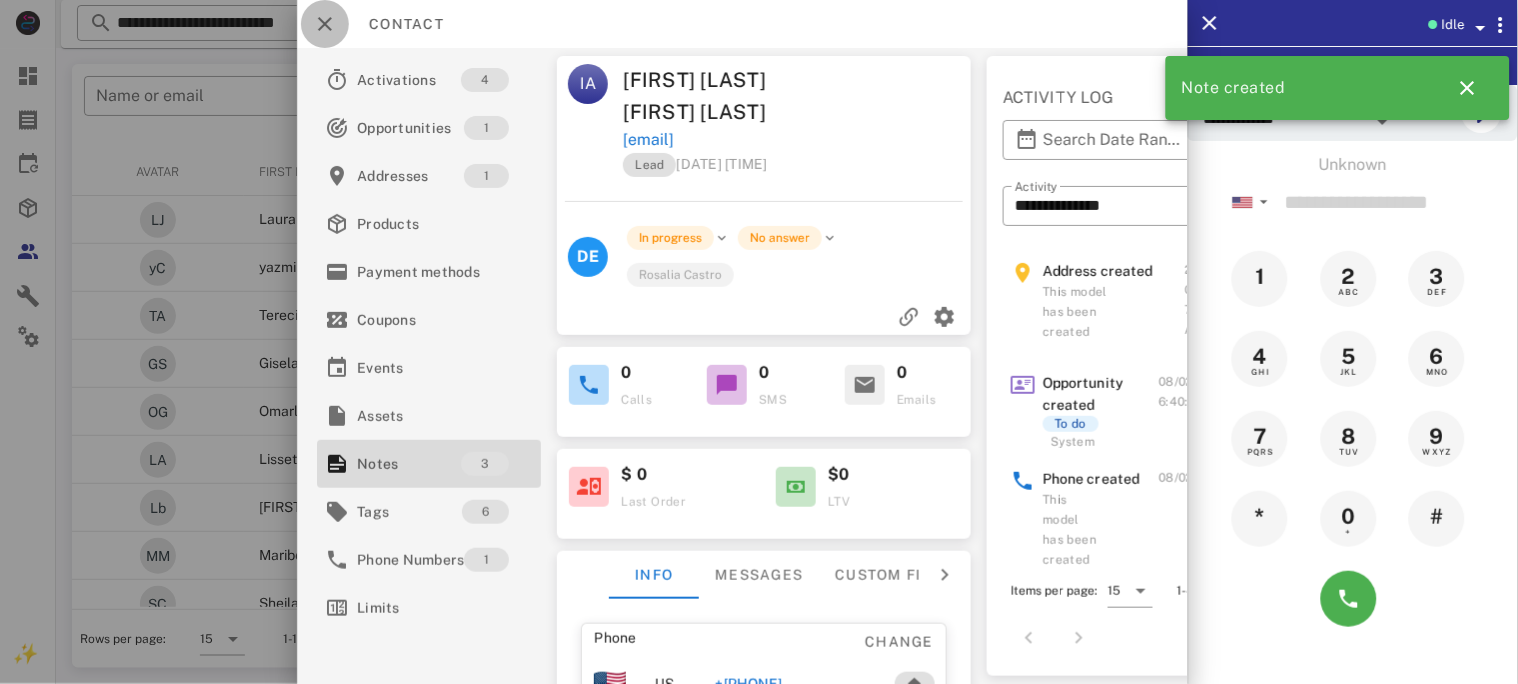 click at bounding box center [325, 24] 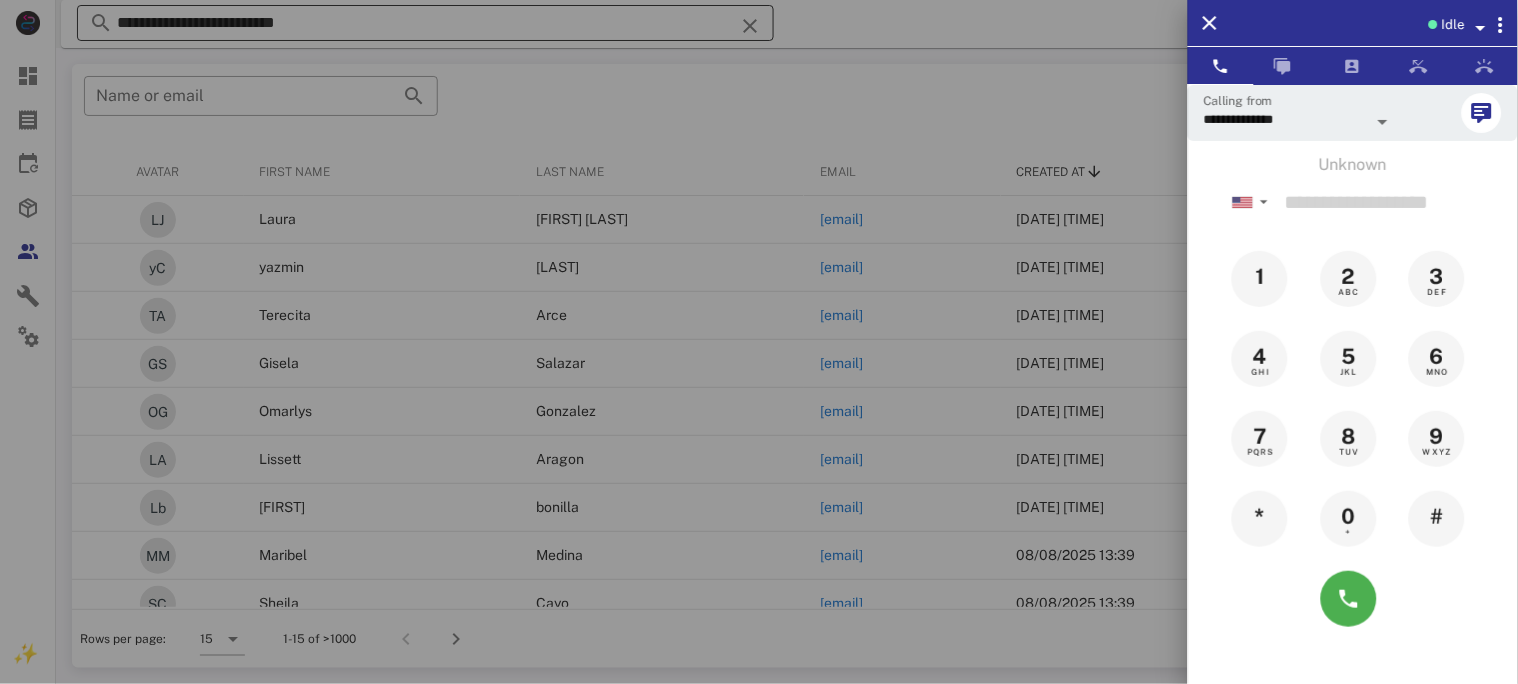 click at bounding box center [759, 342] 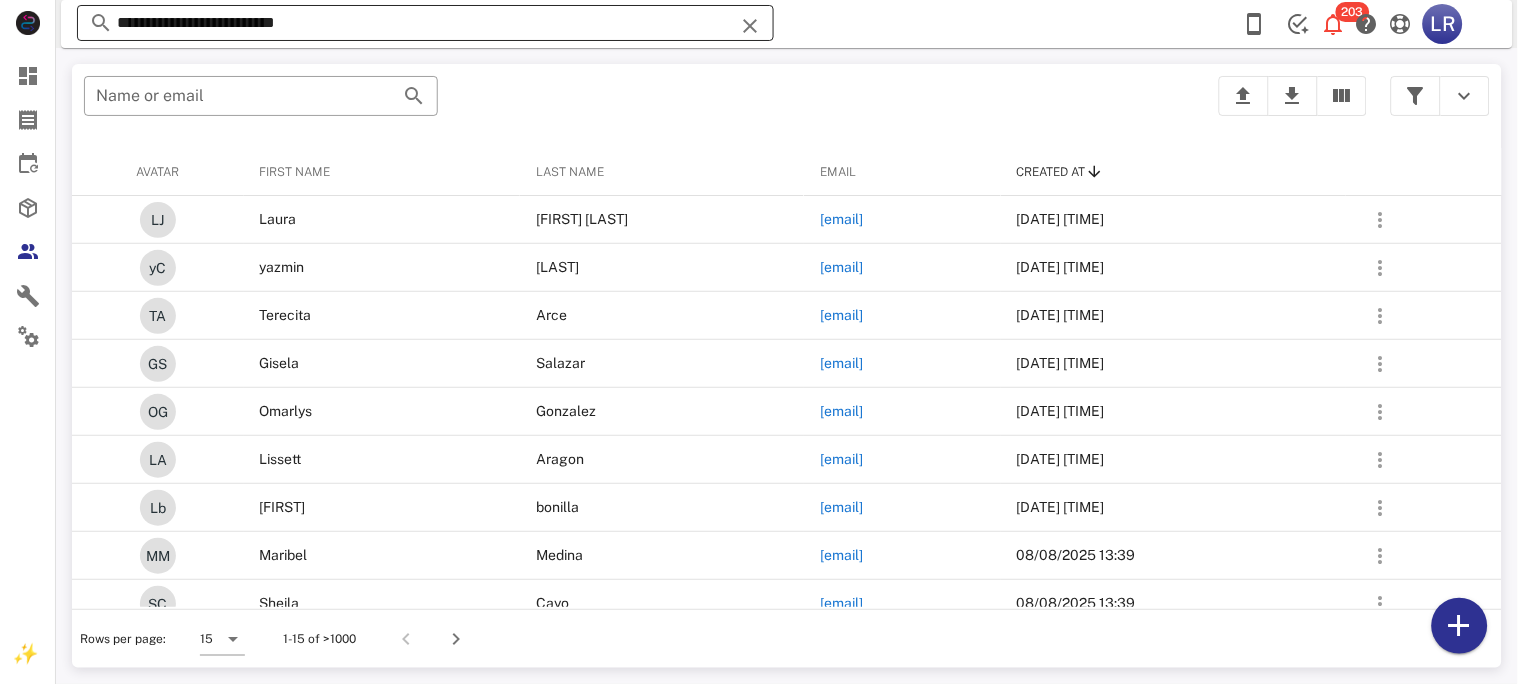 click at bounding box center [750, 26] 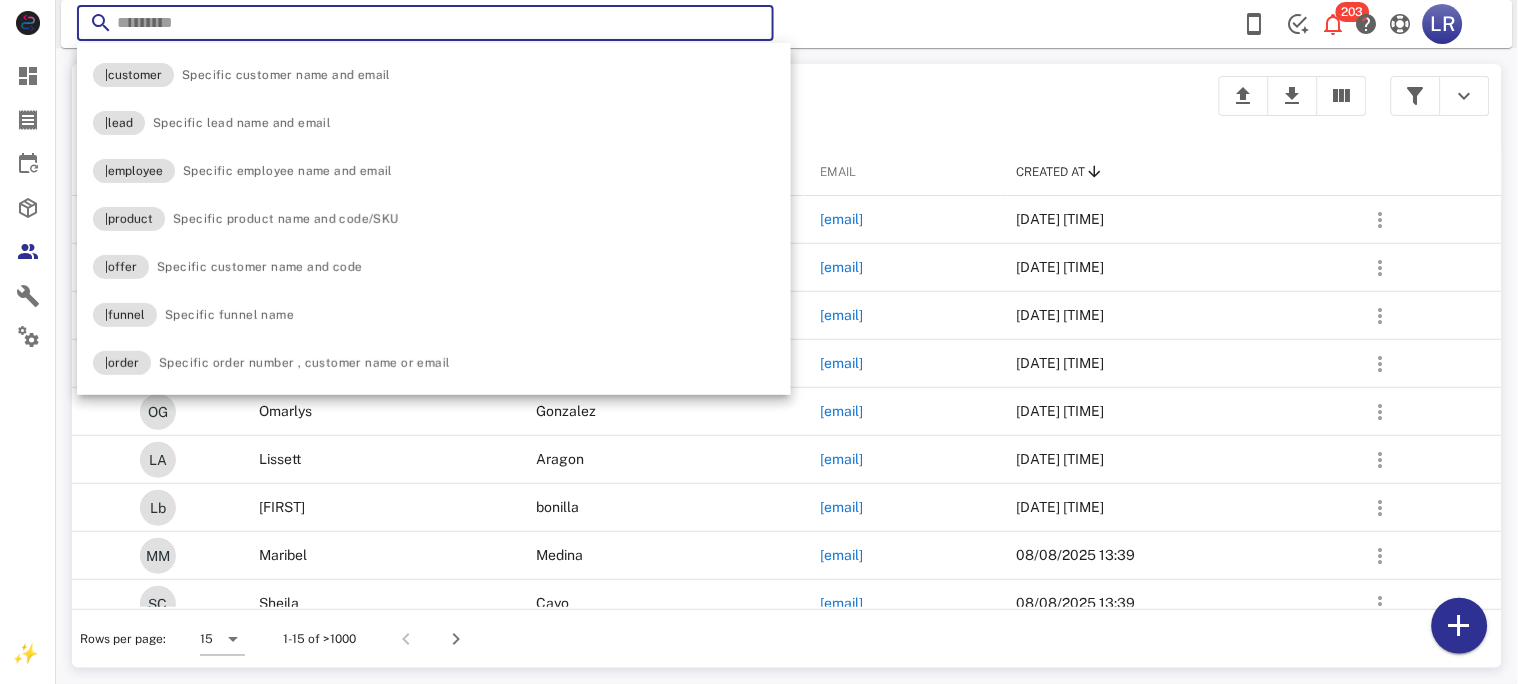 paste on "**********" 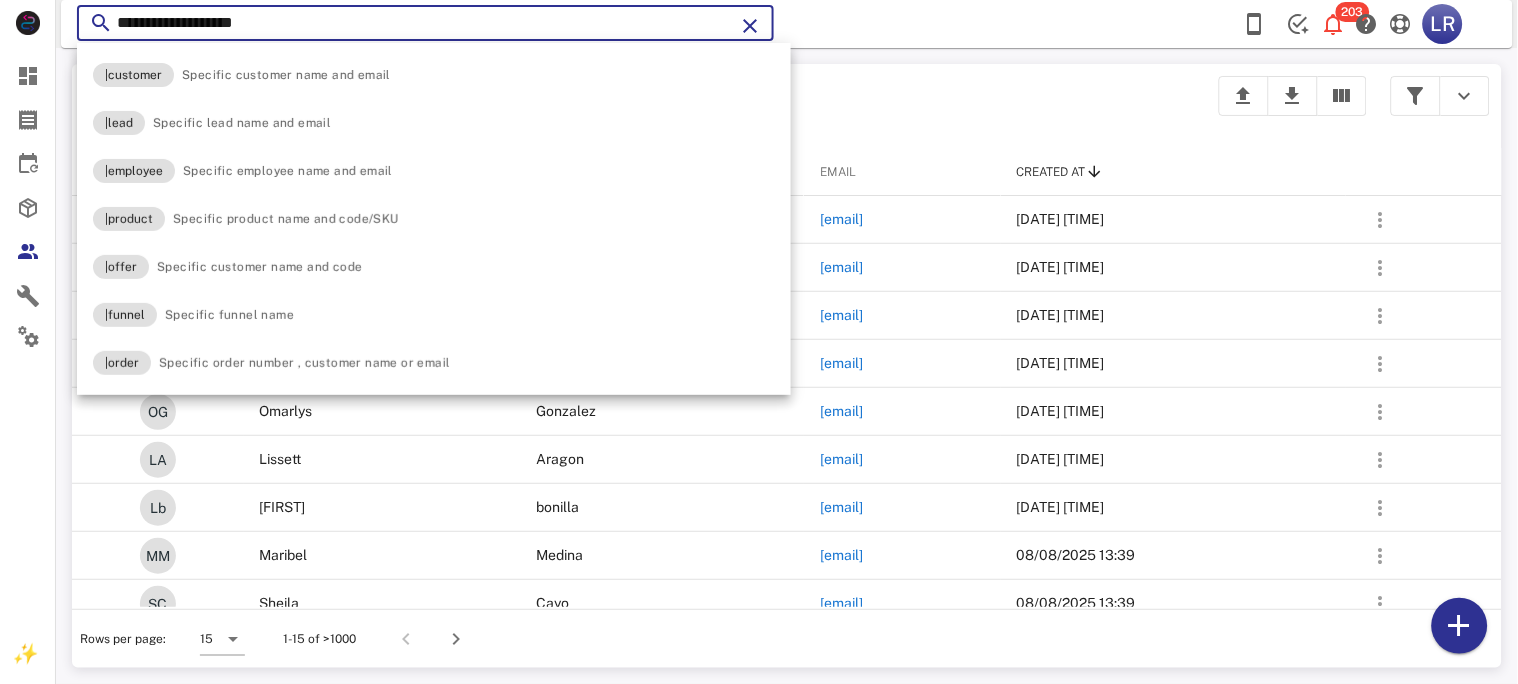 type on "**********" 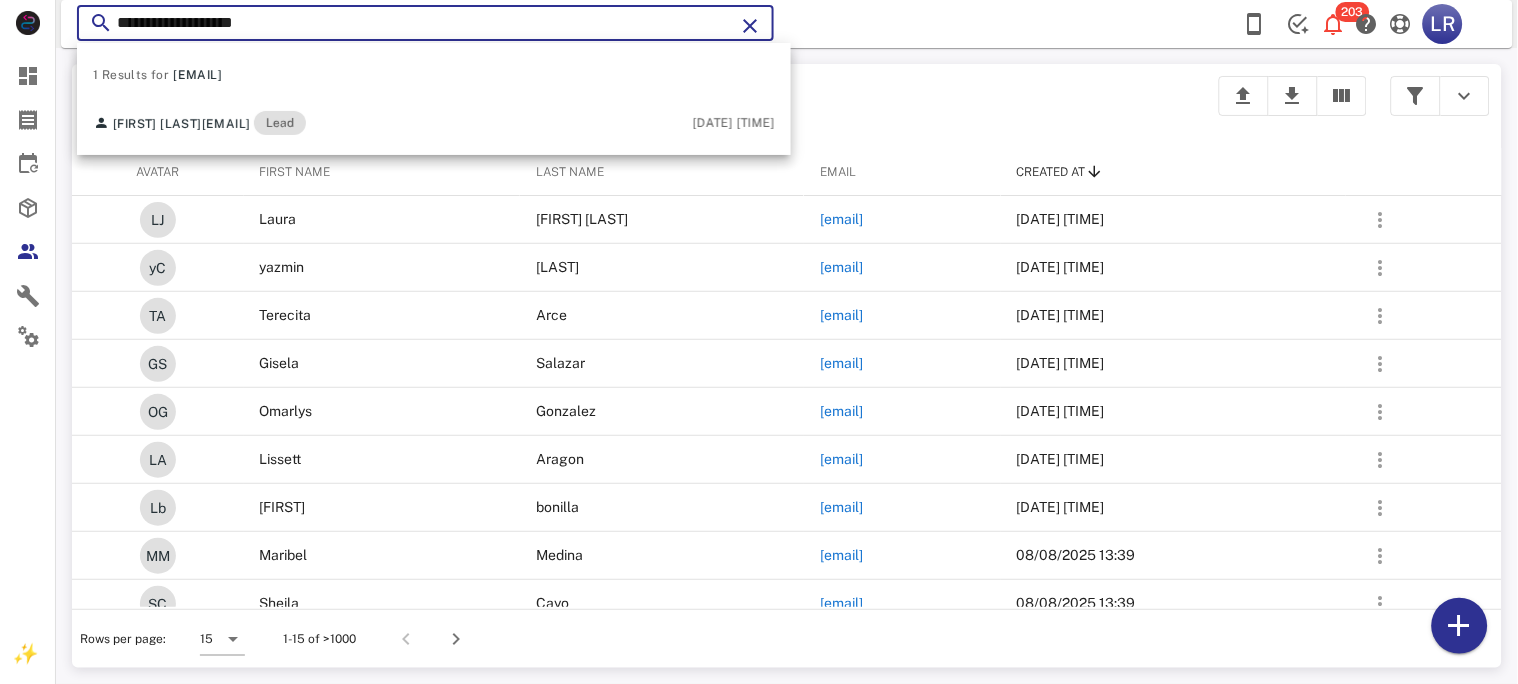 click at bounding box center (750, 26) 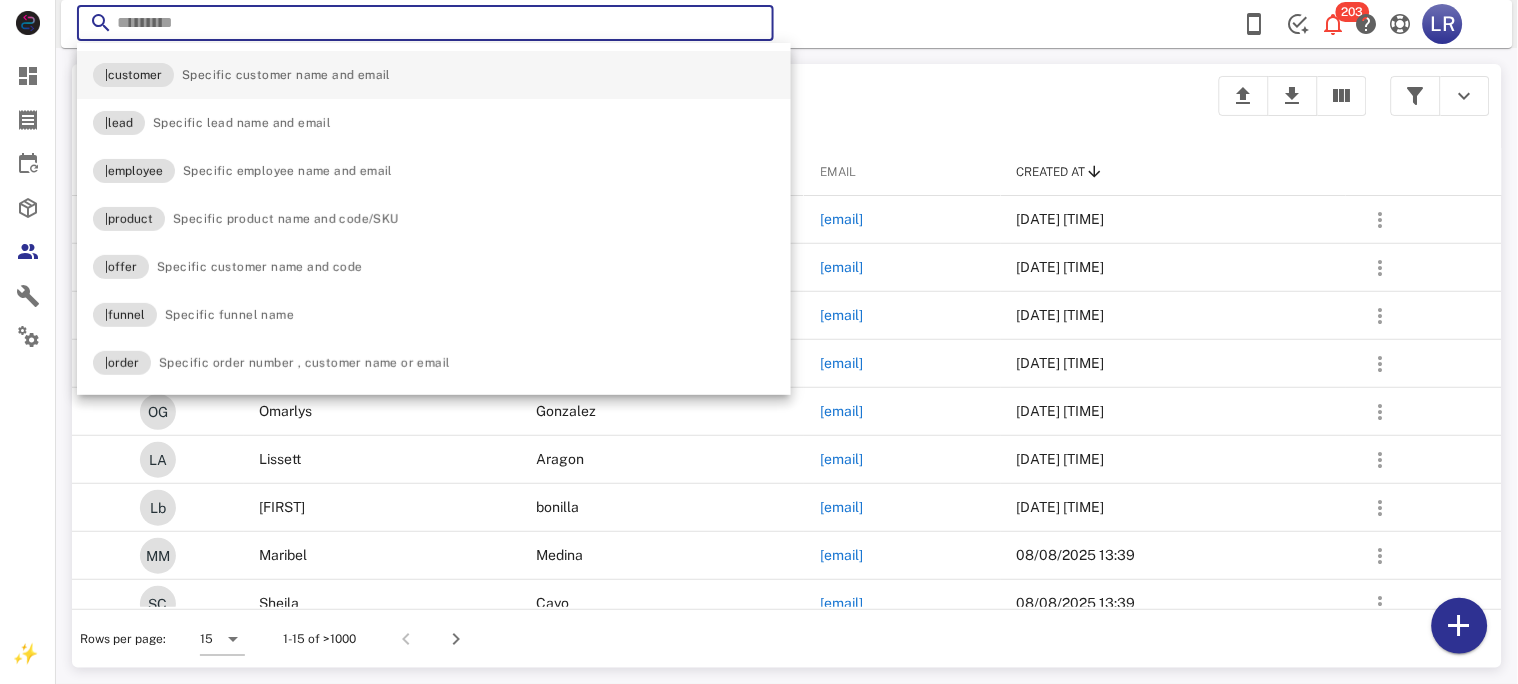 paste on "**********" 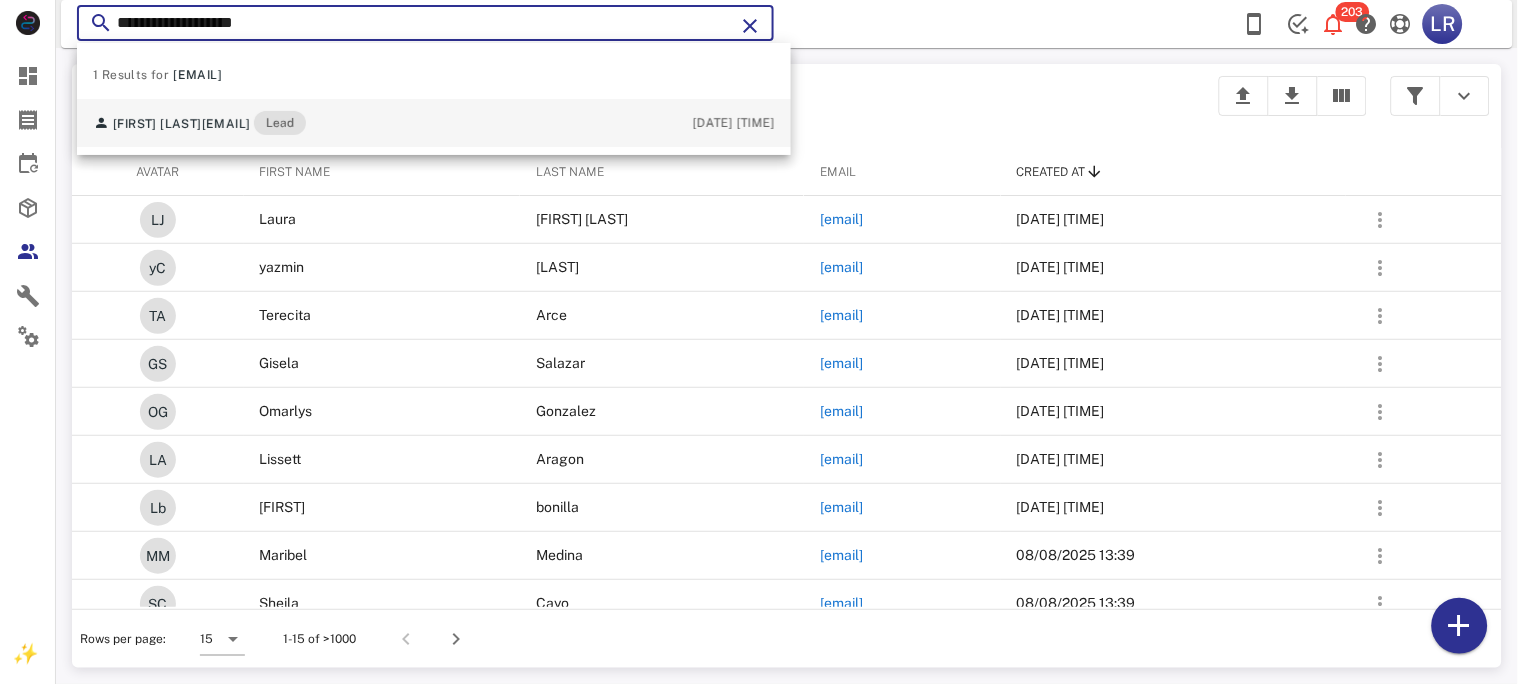 type on "**********" 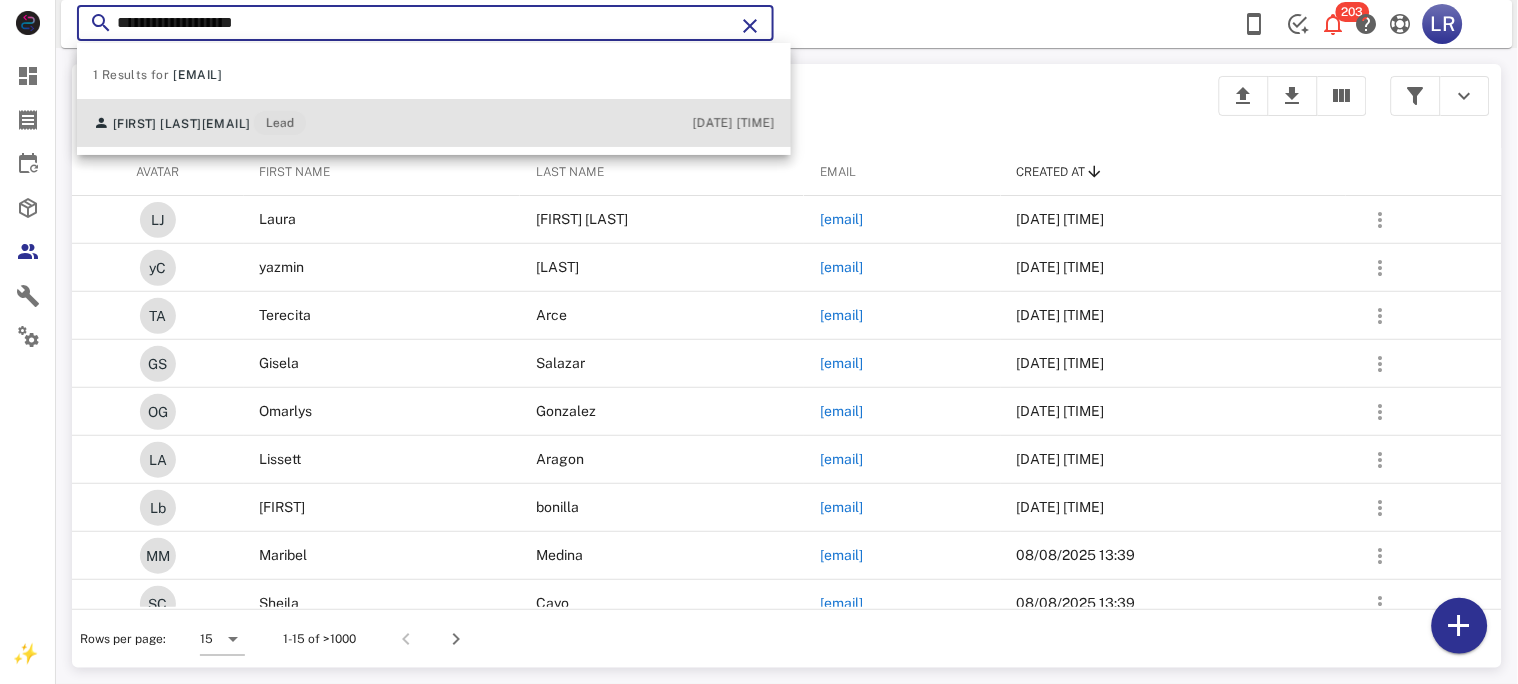 click on "[EMAIL]" at bounding box center (226, 124) 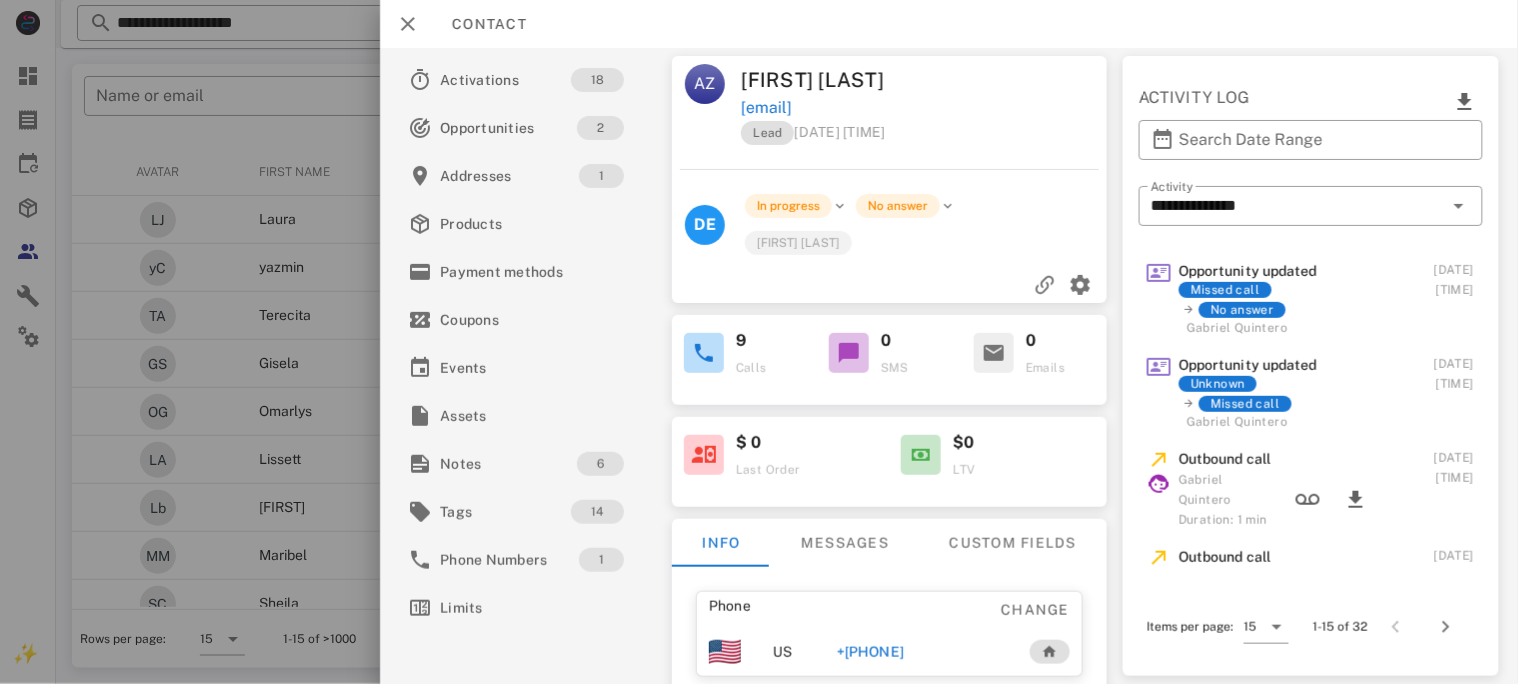 click on "+[PHONE]" at bounding box center [869, 652] 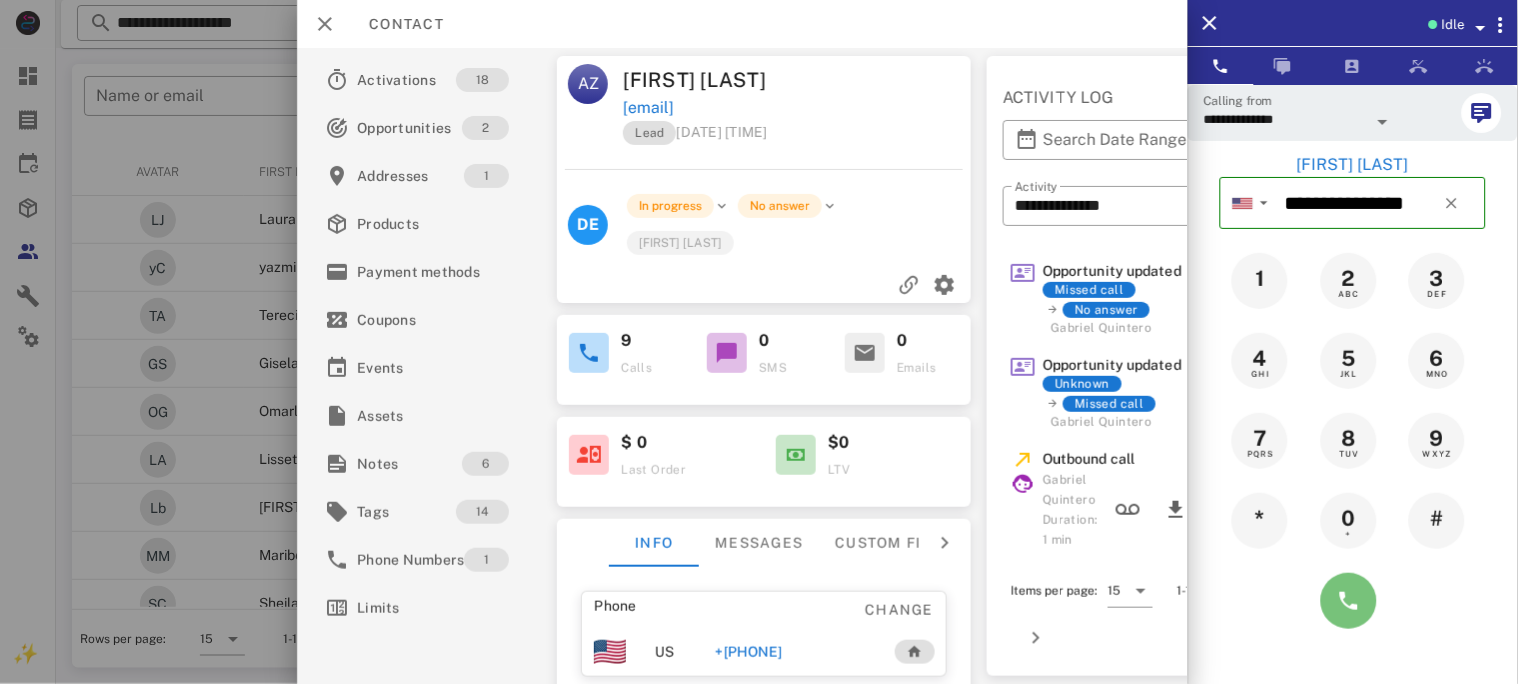 click at bounding box center [1349, 601] 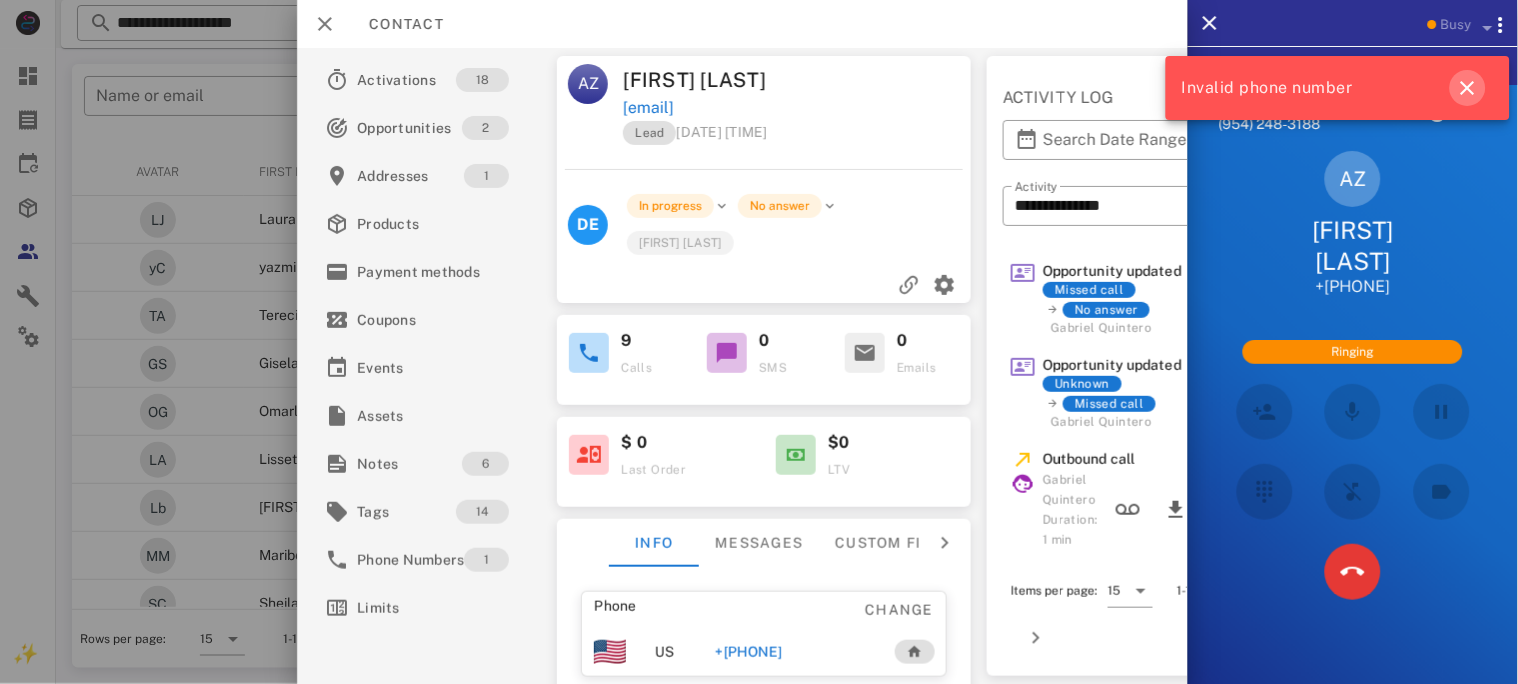 click at bounding box center (1468, 88) 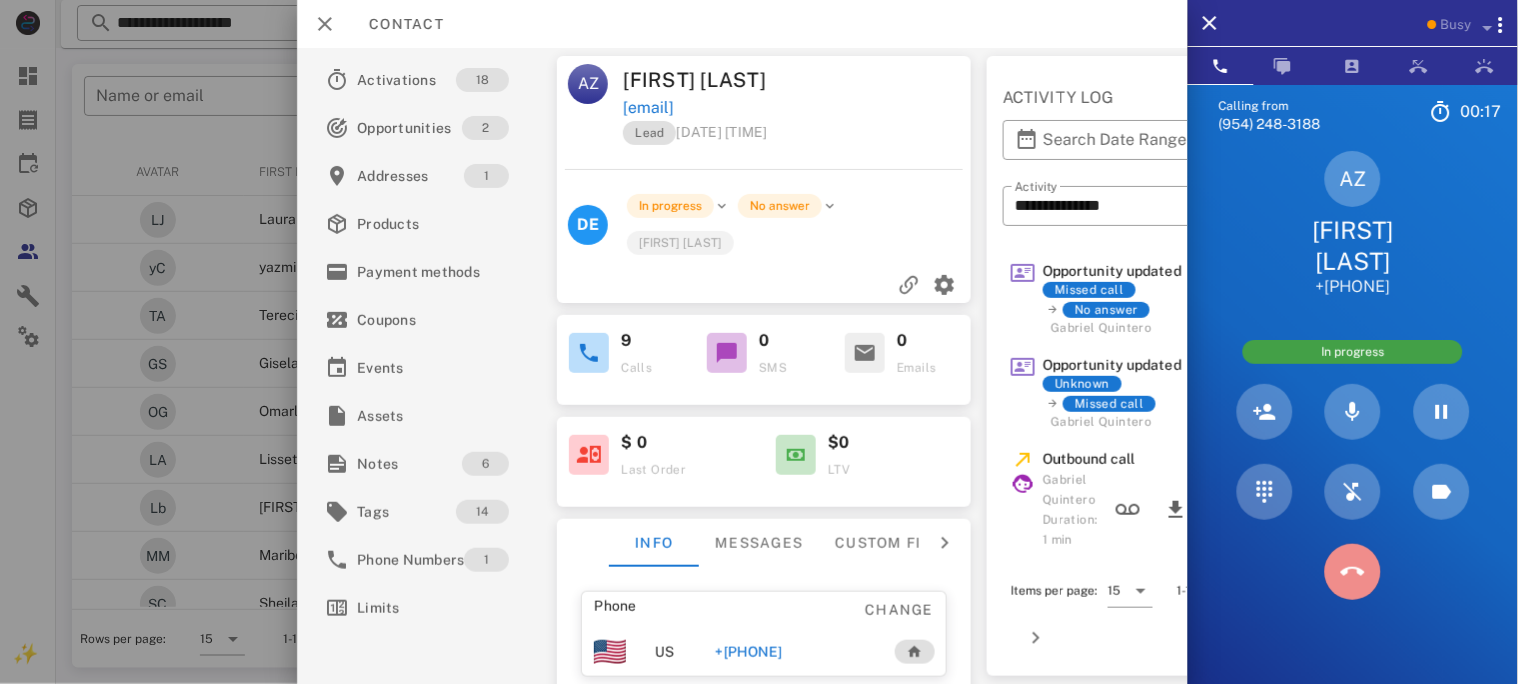 click at bounding box center [1353, 572] 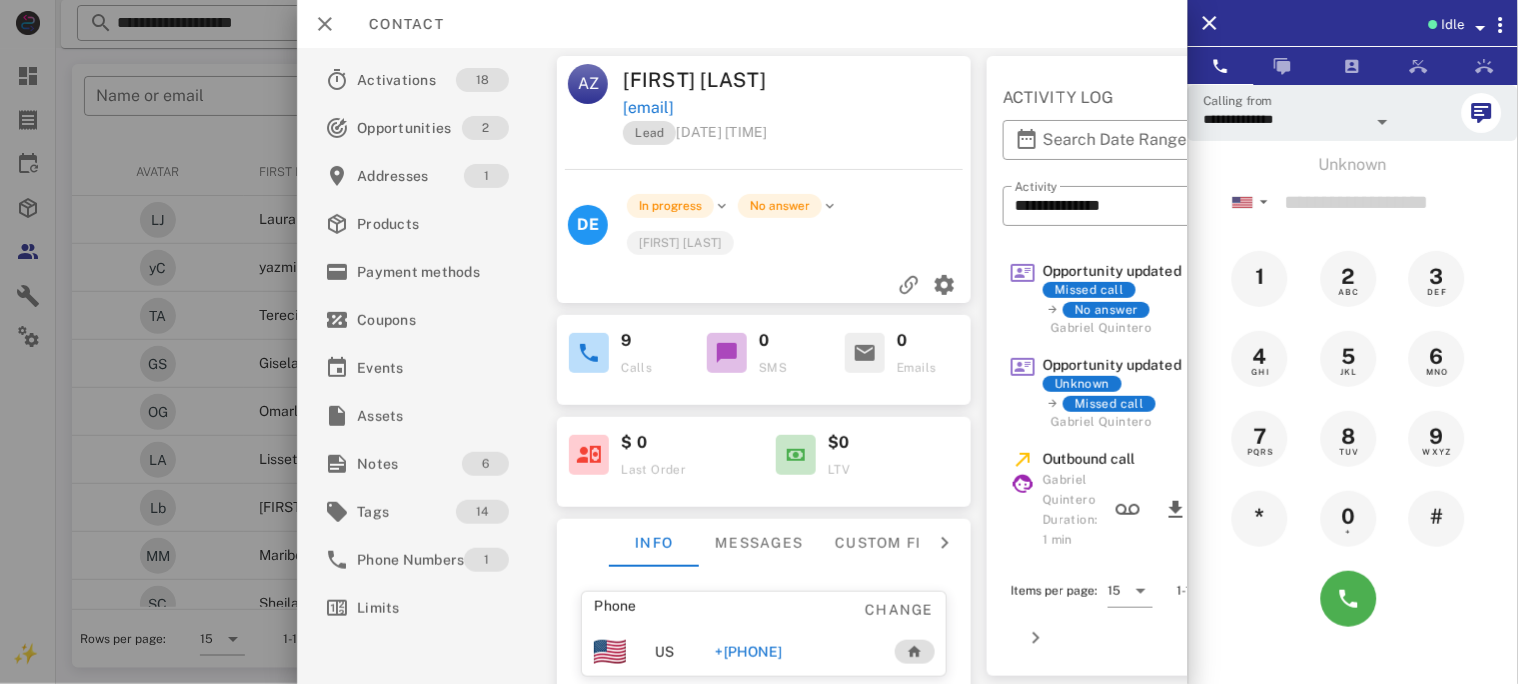 click on "+[PHONE]" at bounding box center [748, 652] 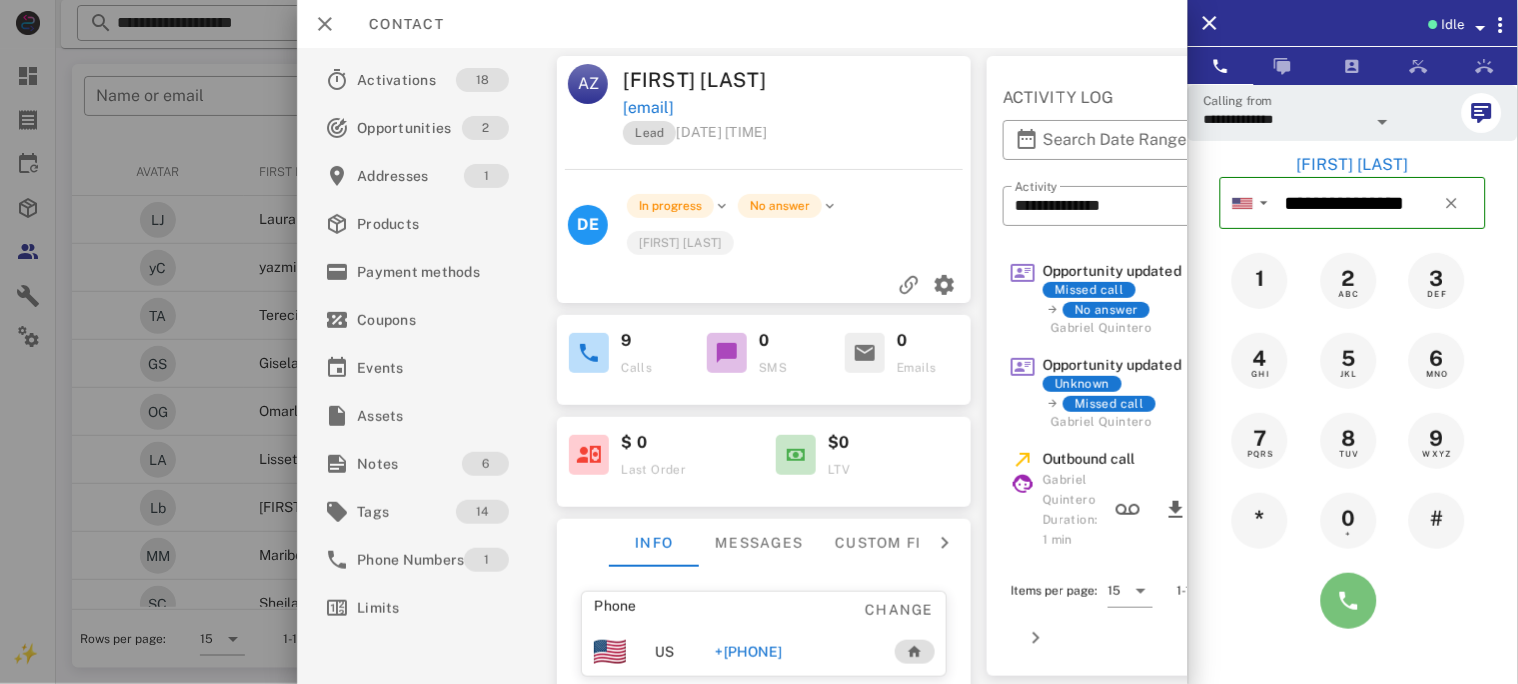click at bounding box center (1349, 601) 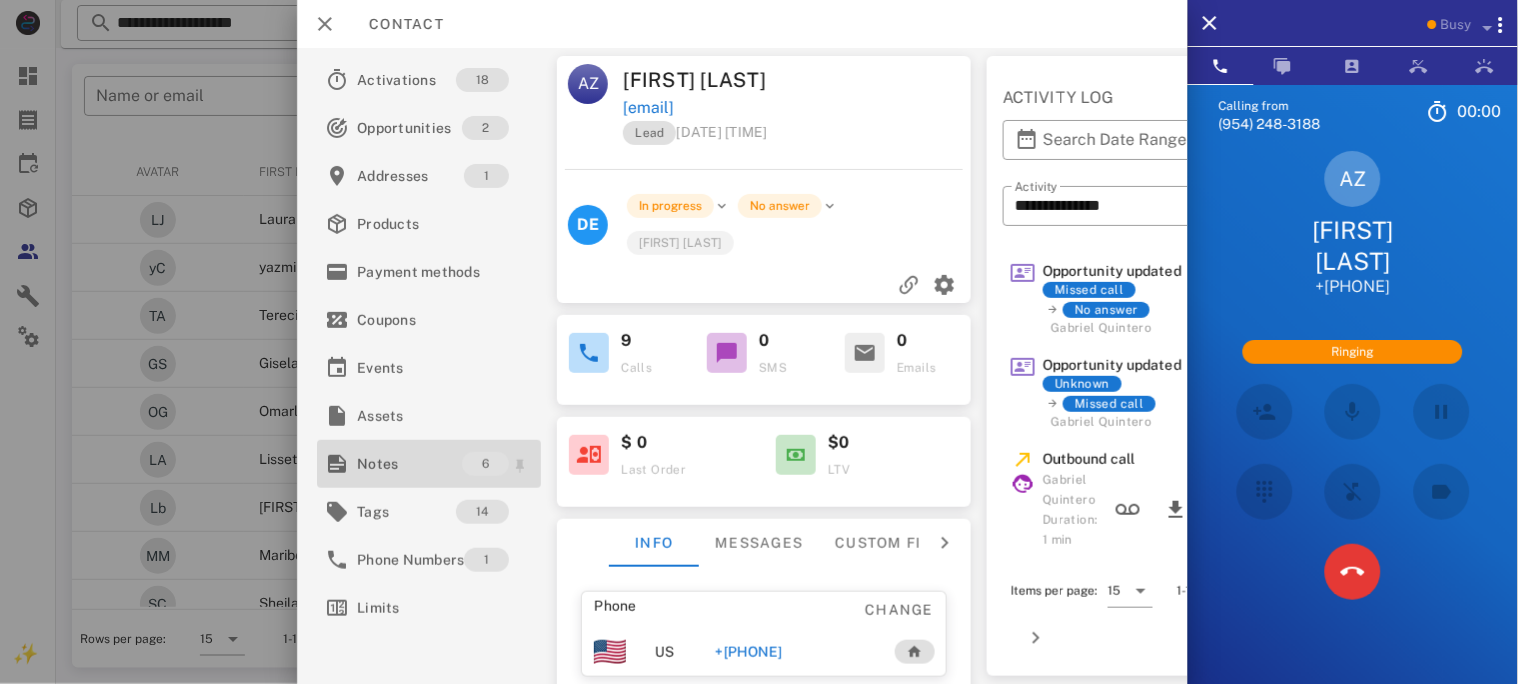click on "Notes" at bounding box center (409, 464) 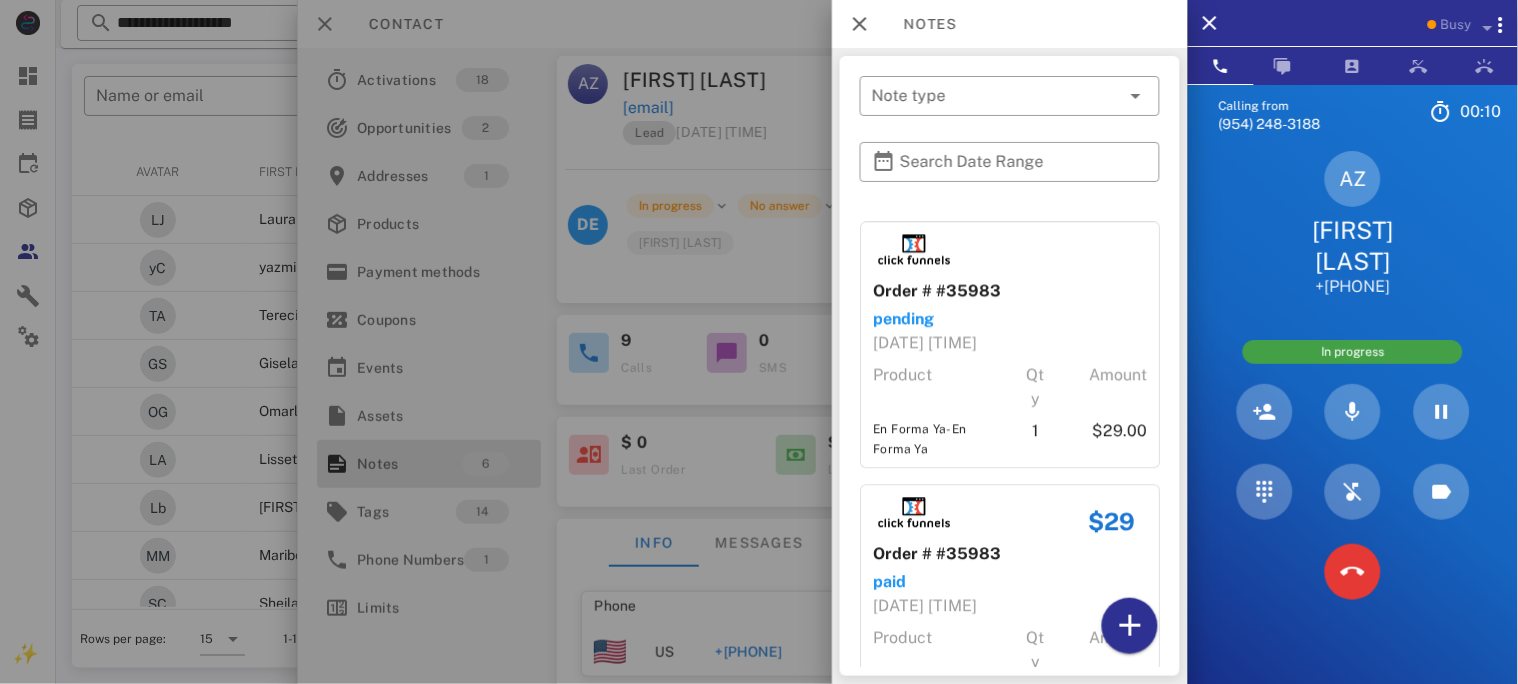 scroll, scrollTop: 1194, scrollLeft: 0, axis: vertical 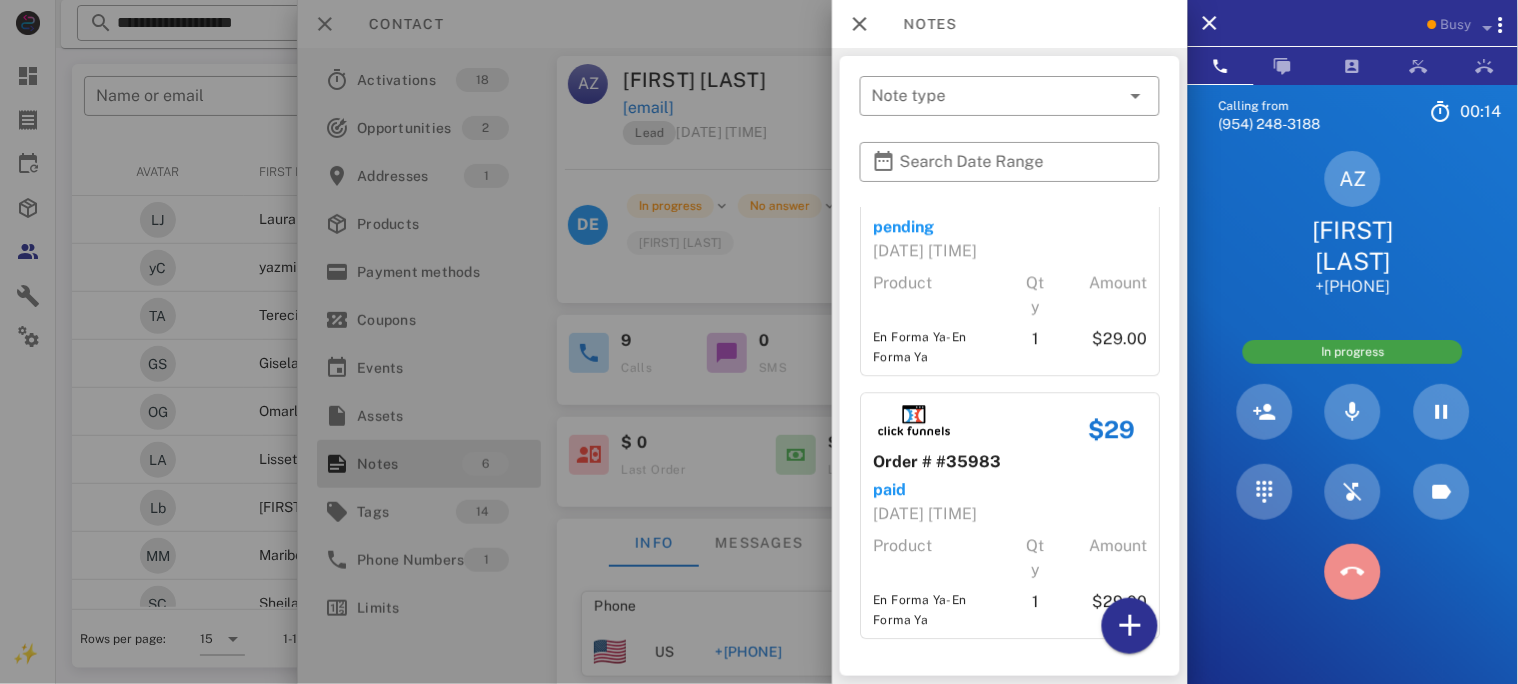 click at bounding box center (1353, 572) 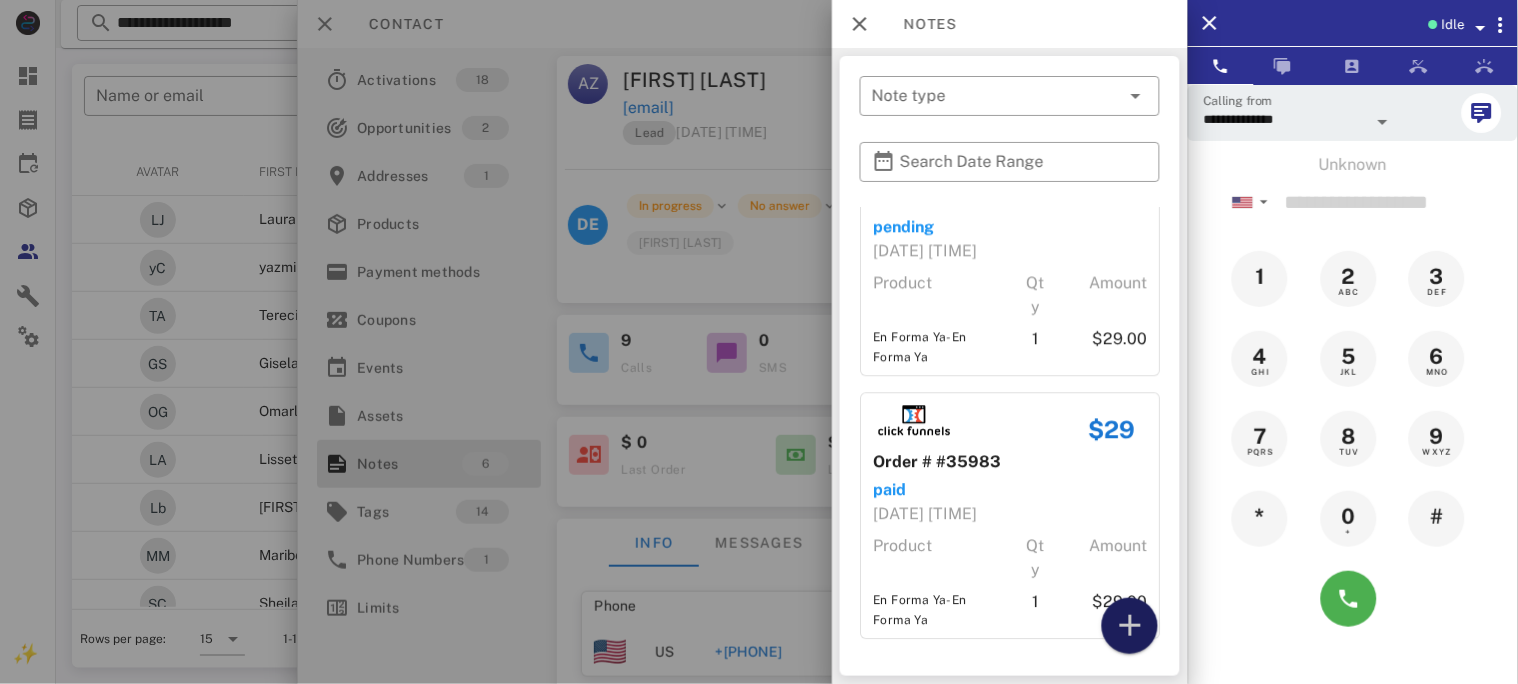 click at bounding box center [1130, 626] 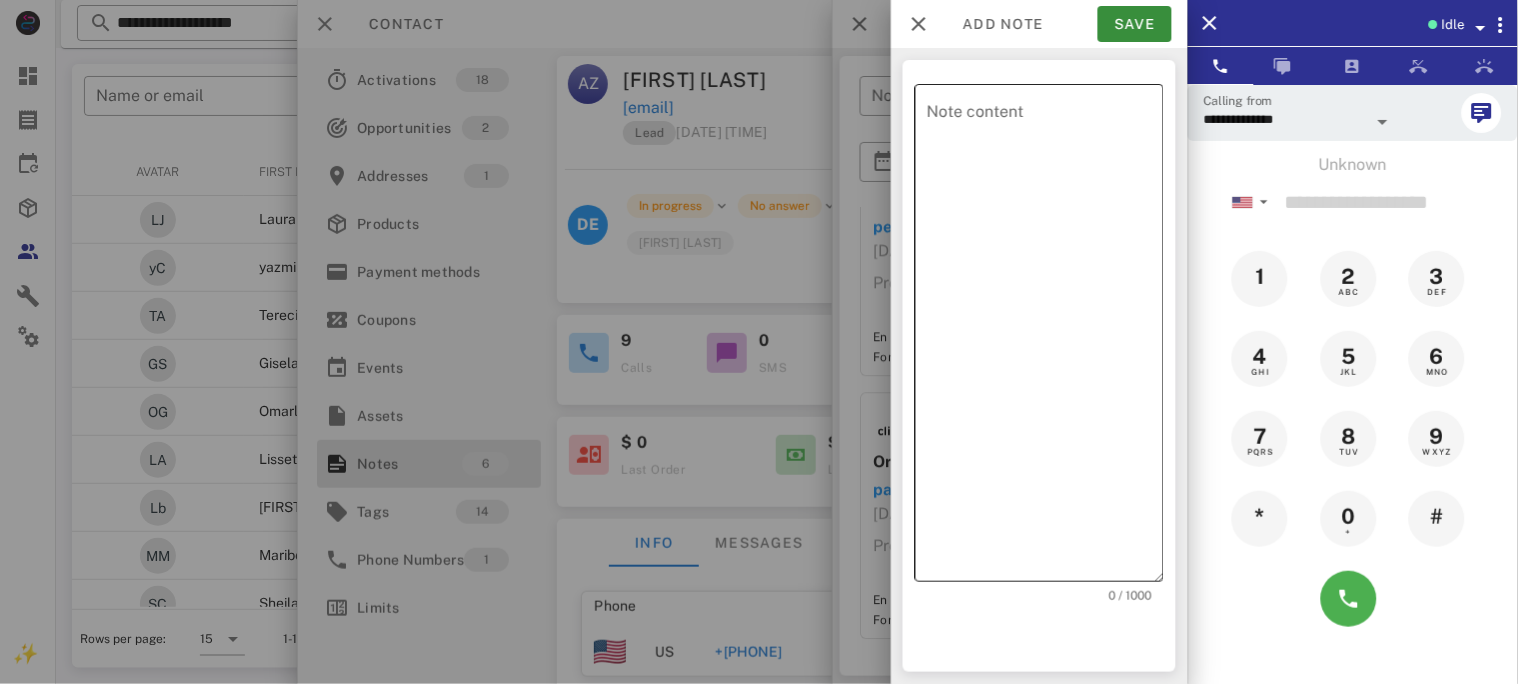 click on "Note content" at bounding box center (1045, 338) 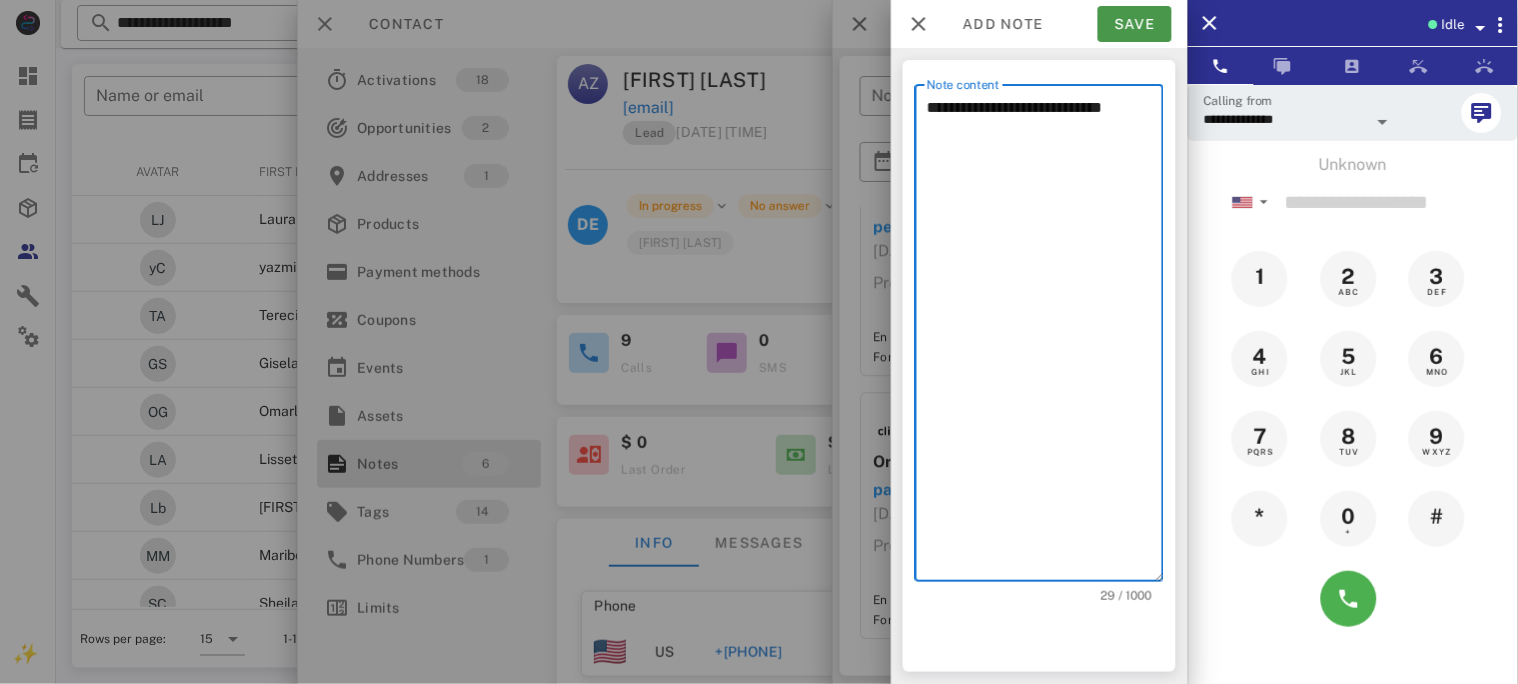 type on "**********" 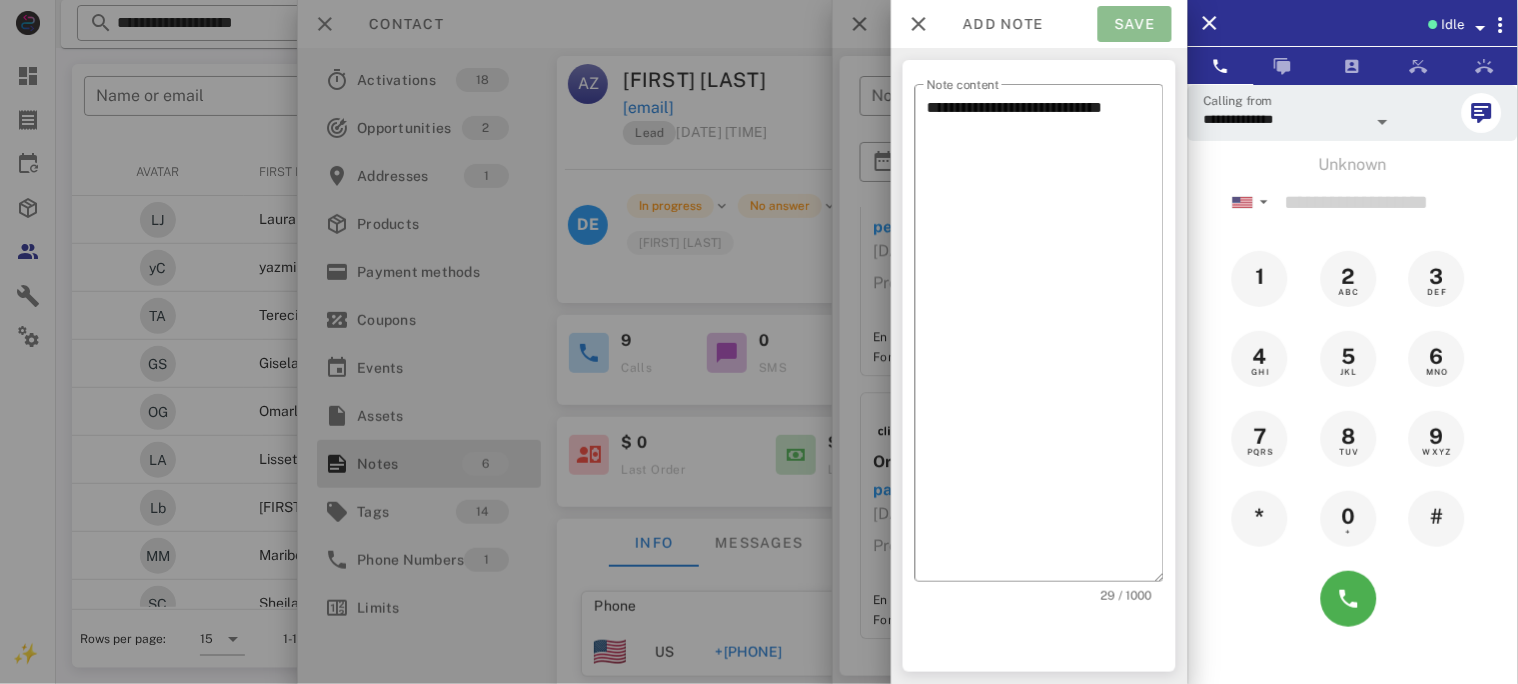 click on "Save" at bounding box center (1135, 24) 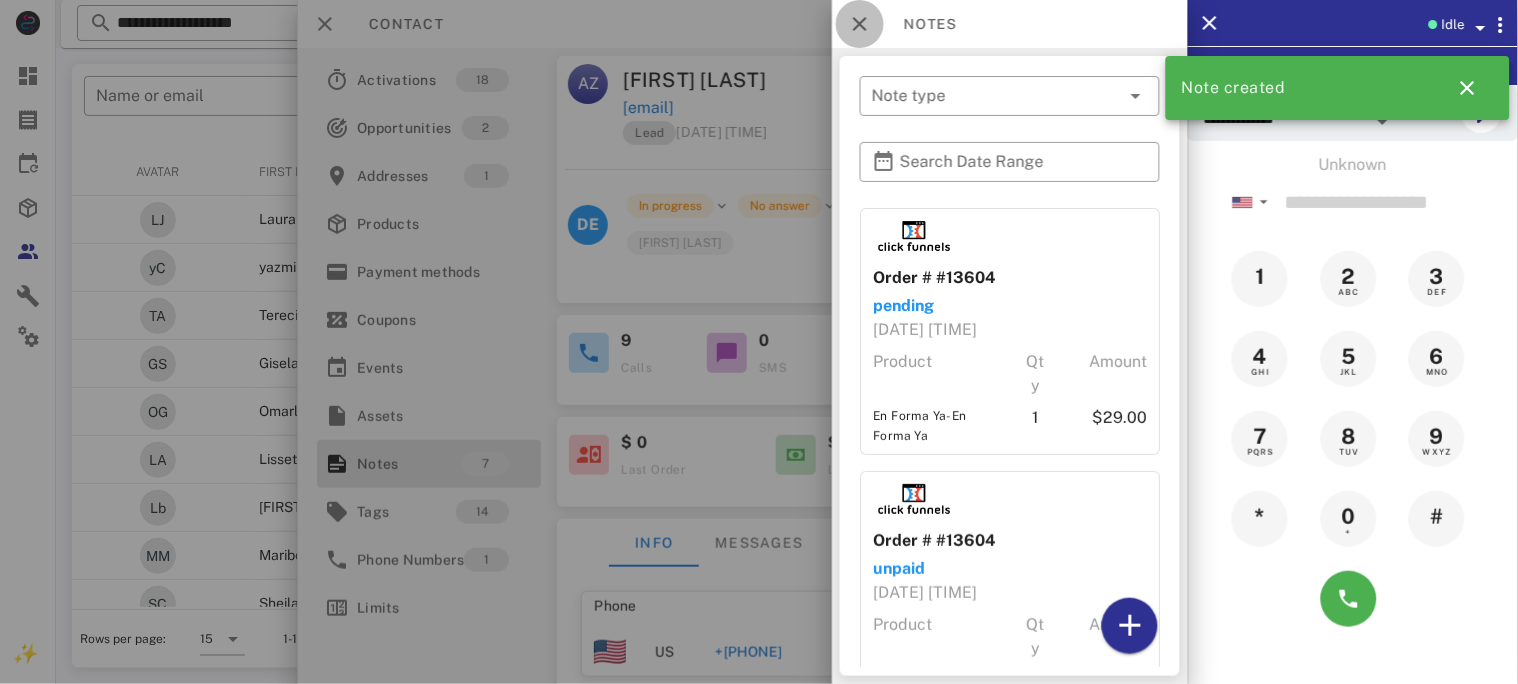 click at bounding box center [860, 24] 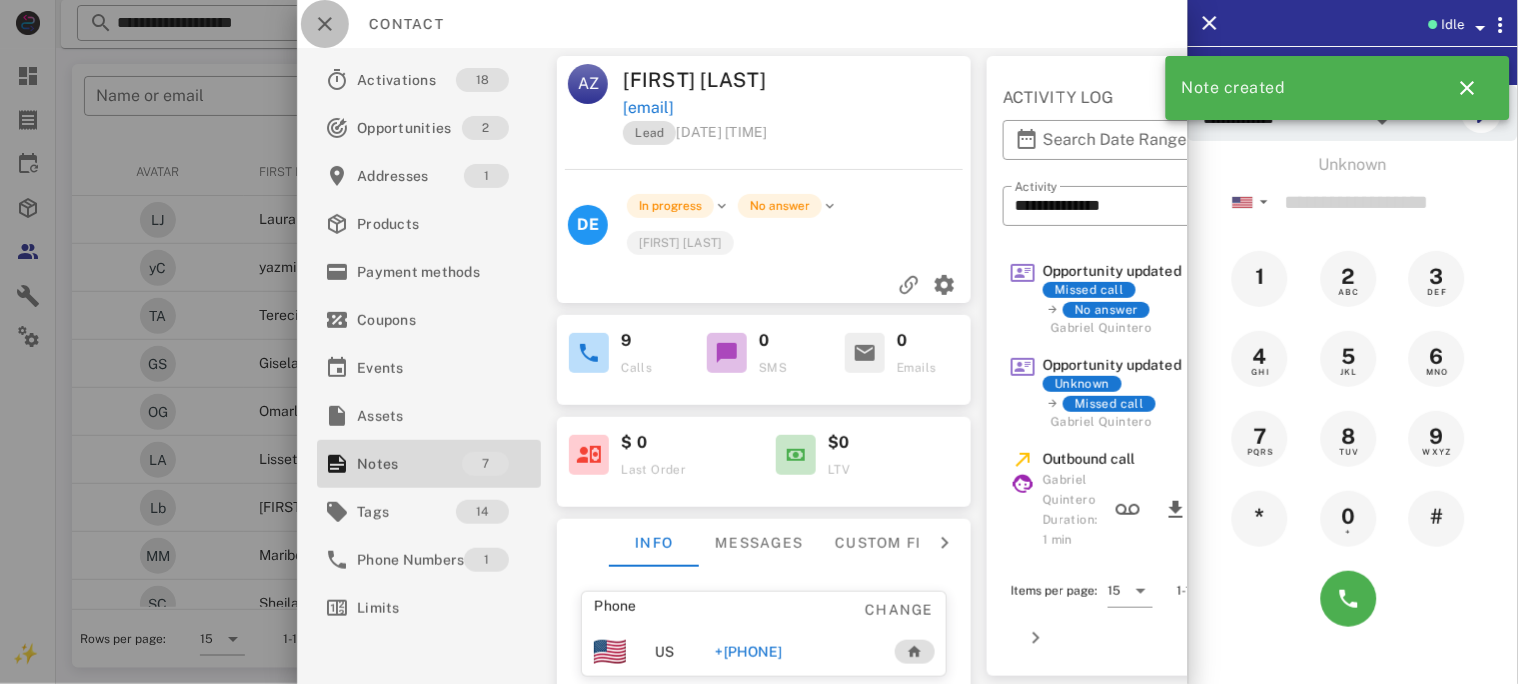 click at bounding box center (325, 24) 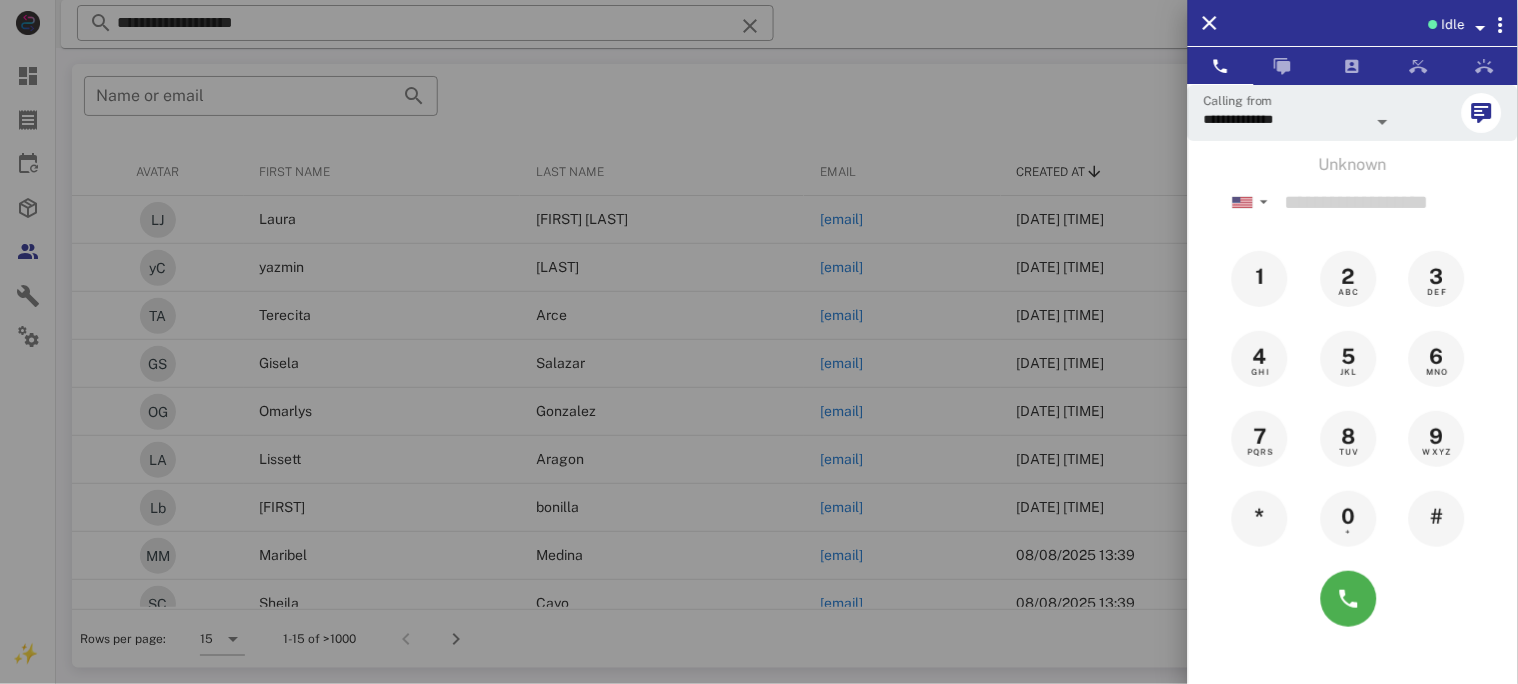 click at bounding box center (759, 342) 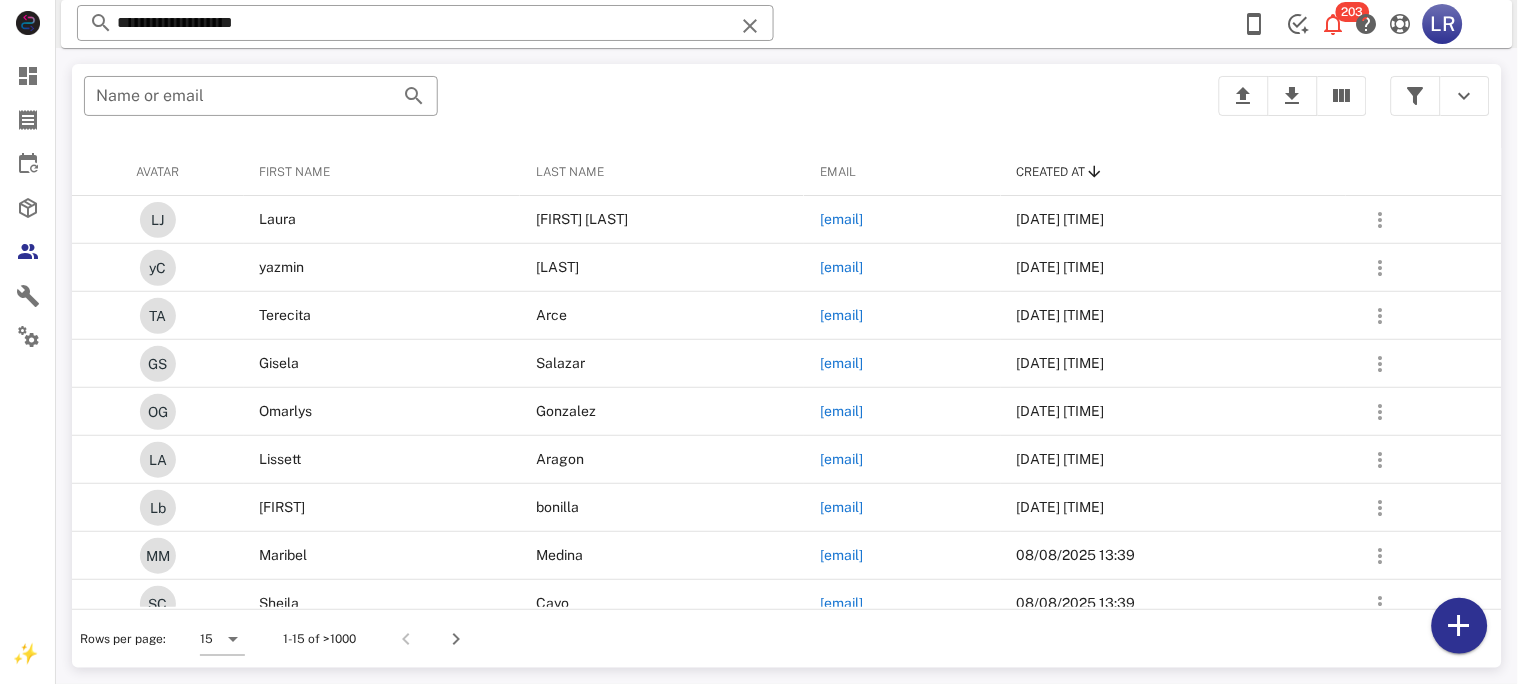 click at bounding box center (750, 26) 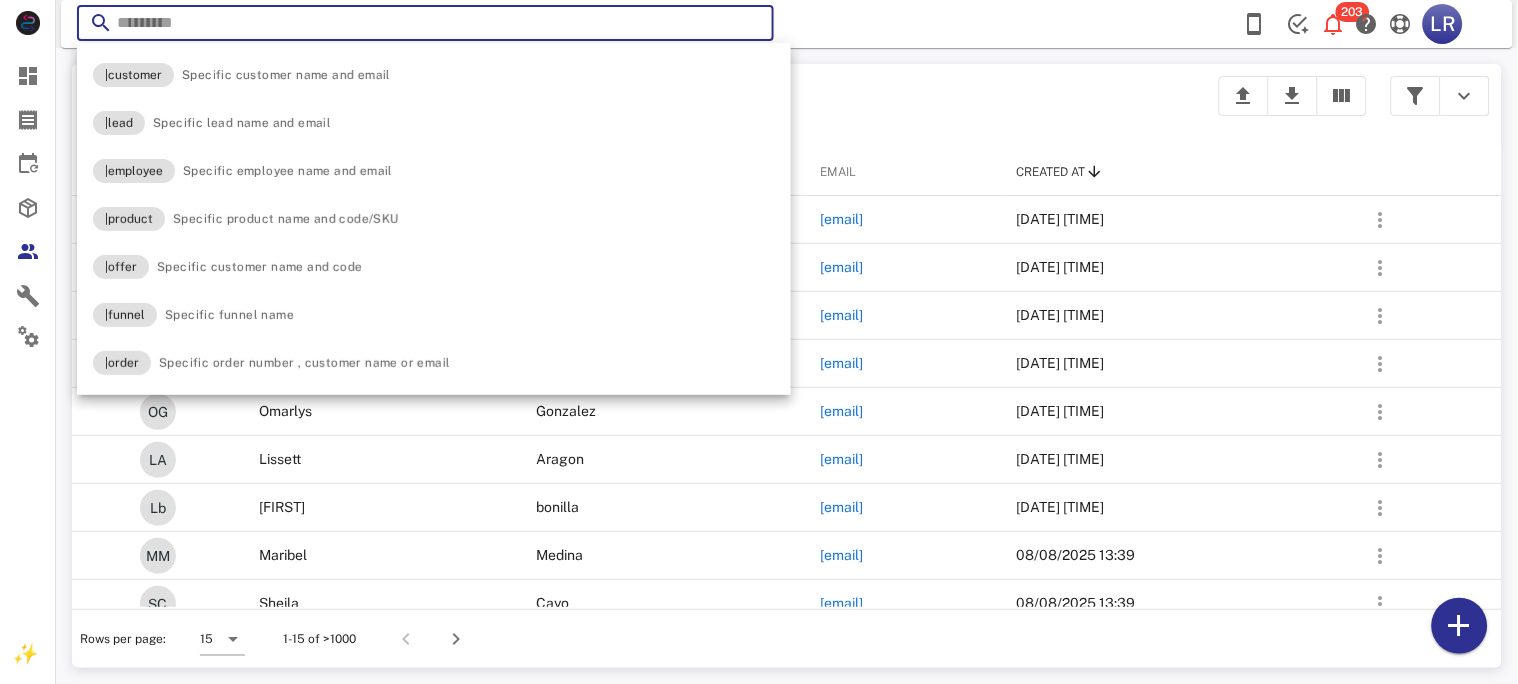 paste on "**********" 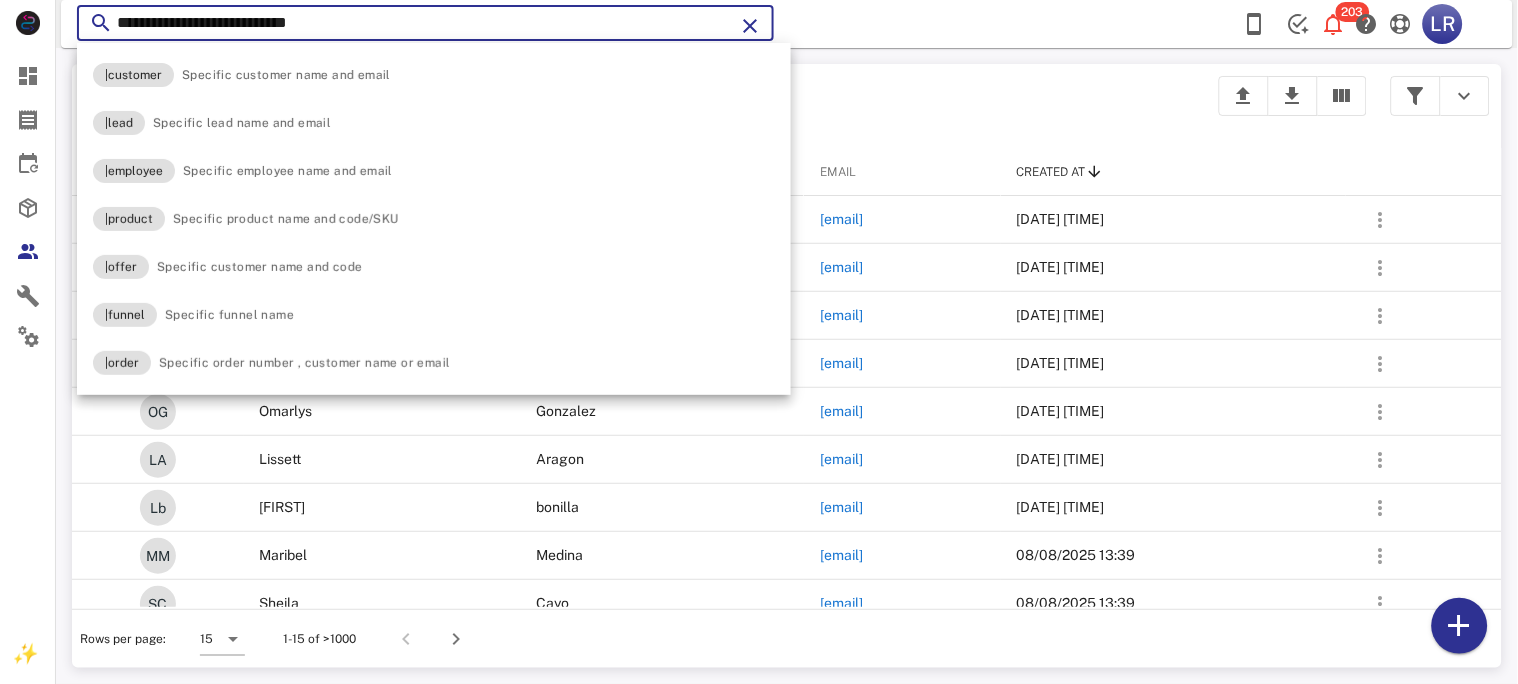 type on "**********" 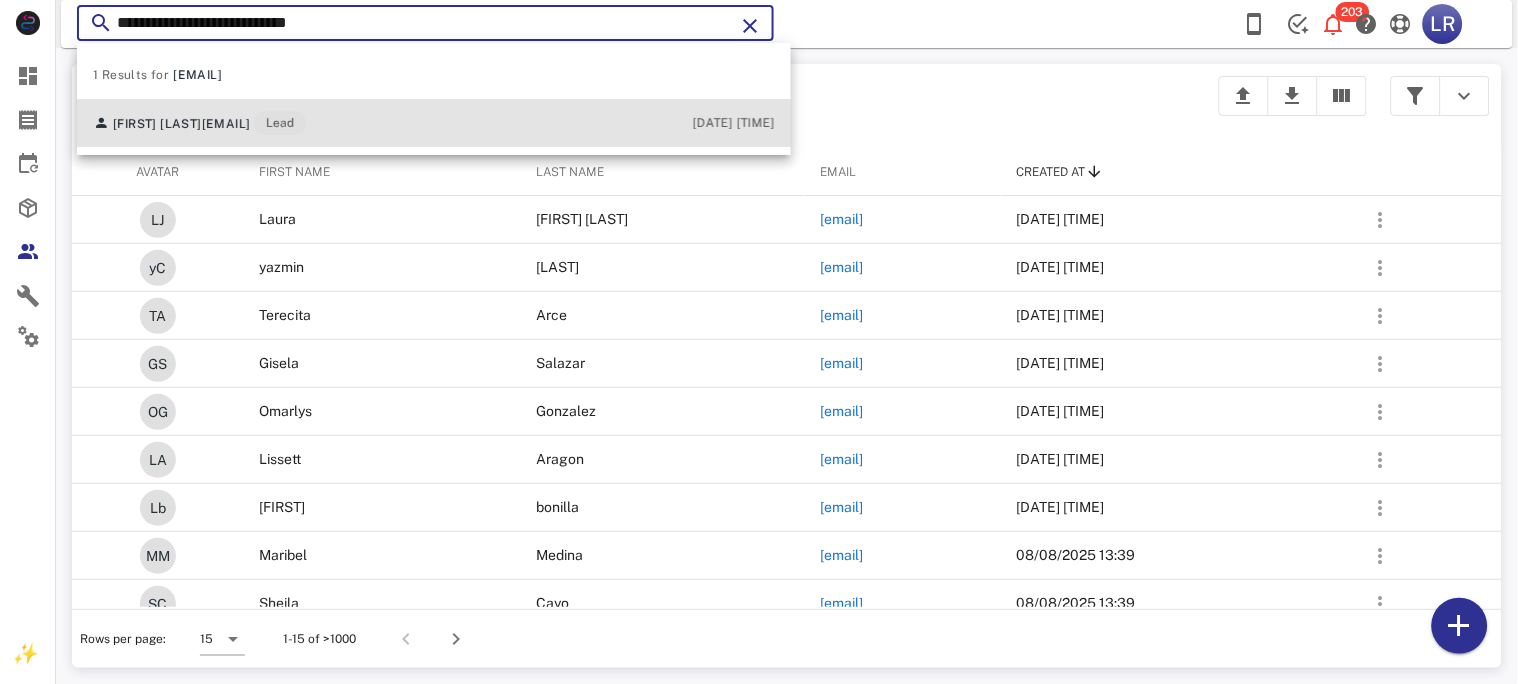 click on "[EMAIL]" at bounding box center [226, 124] 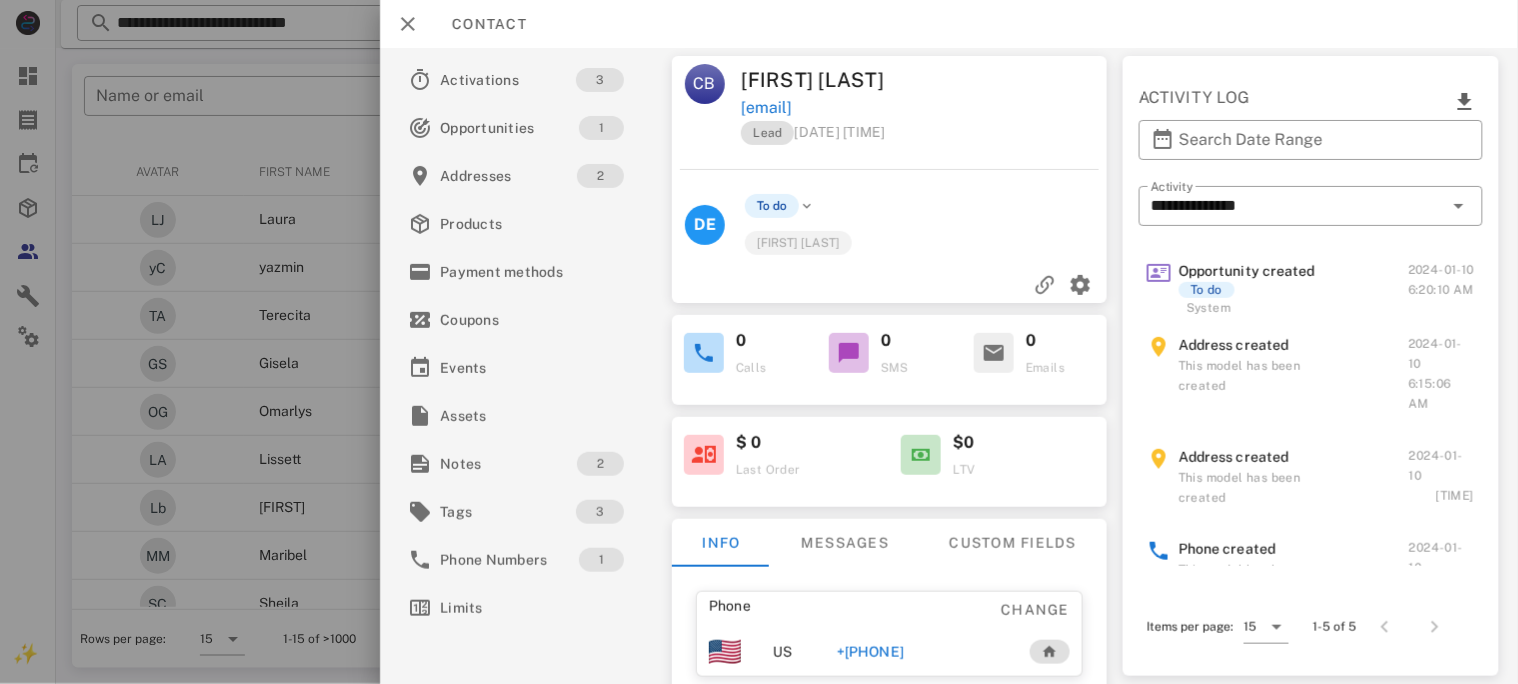 click on "+[PHONE]" at bounding box center (869, 652) 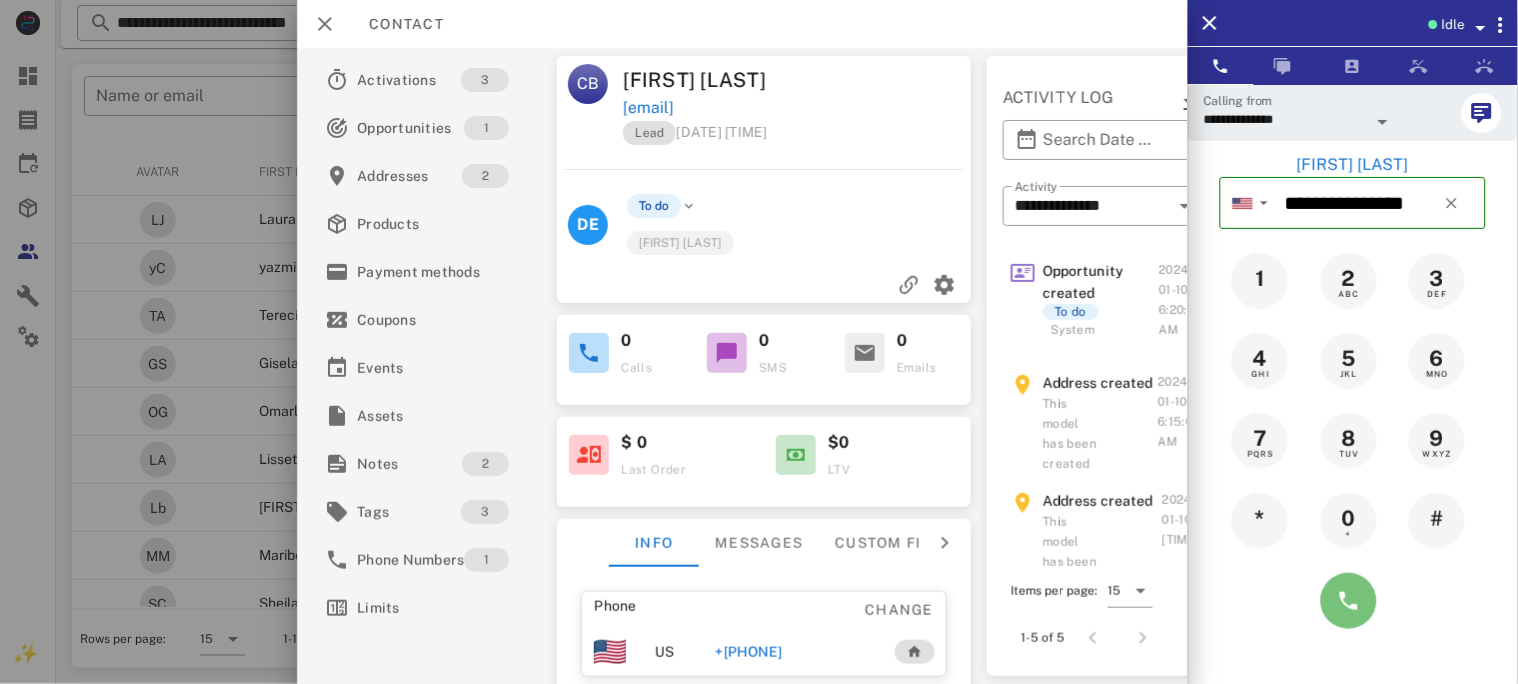 click at bounding box center [1349, 601] 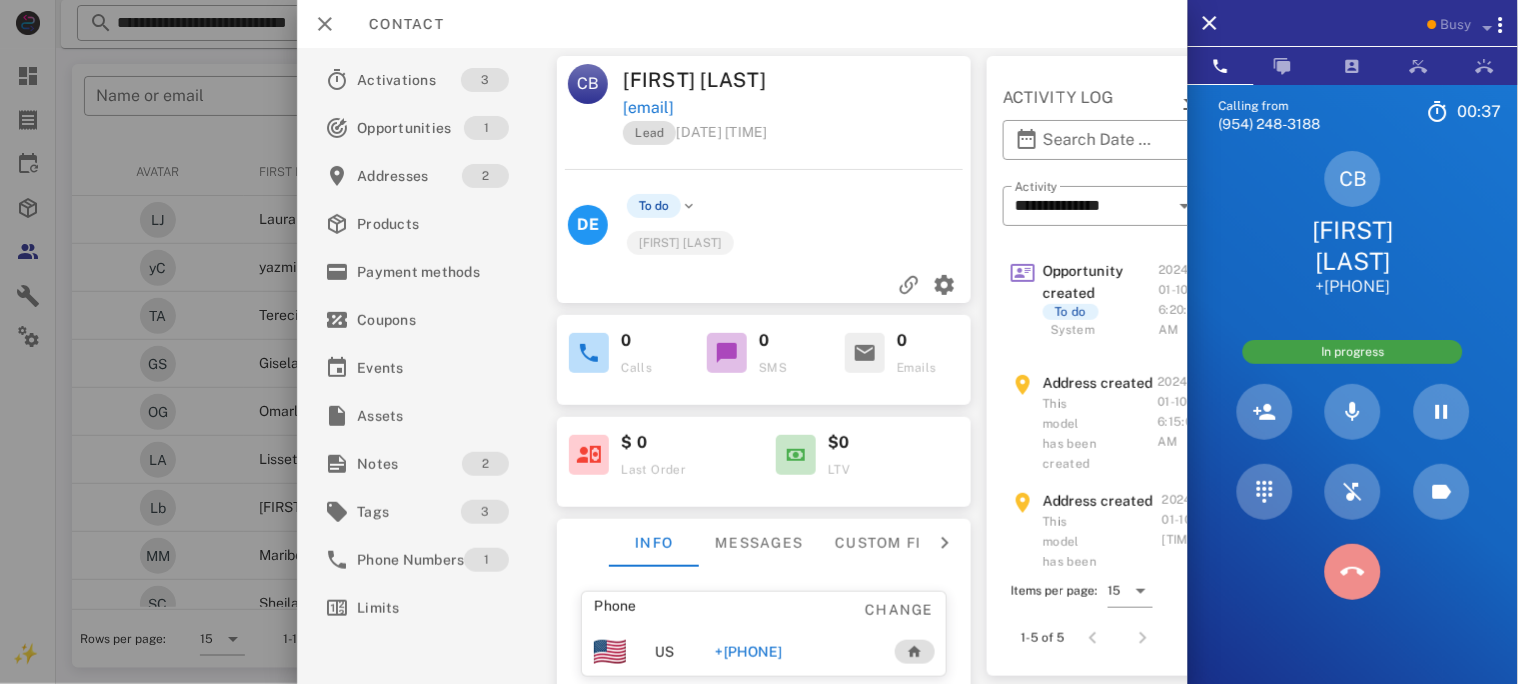 click at bounding box center [1353, 572] 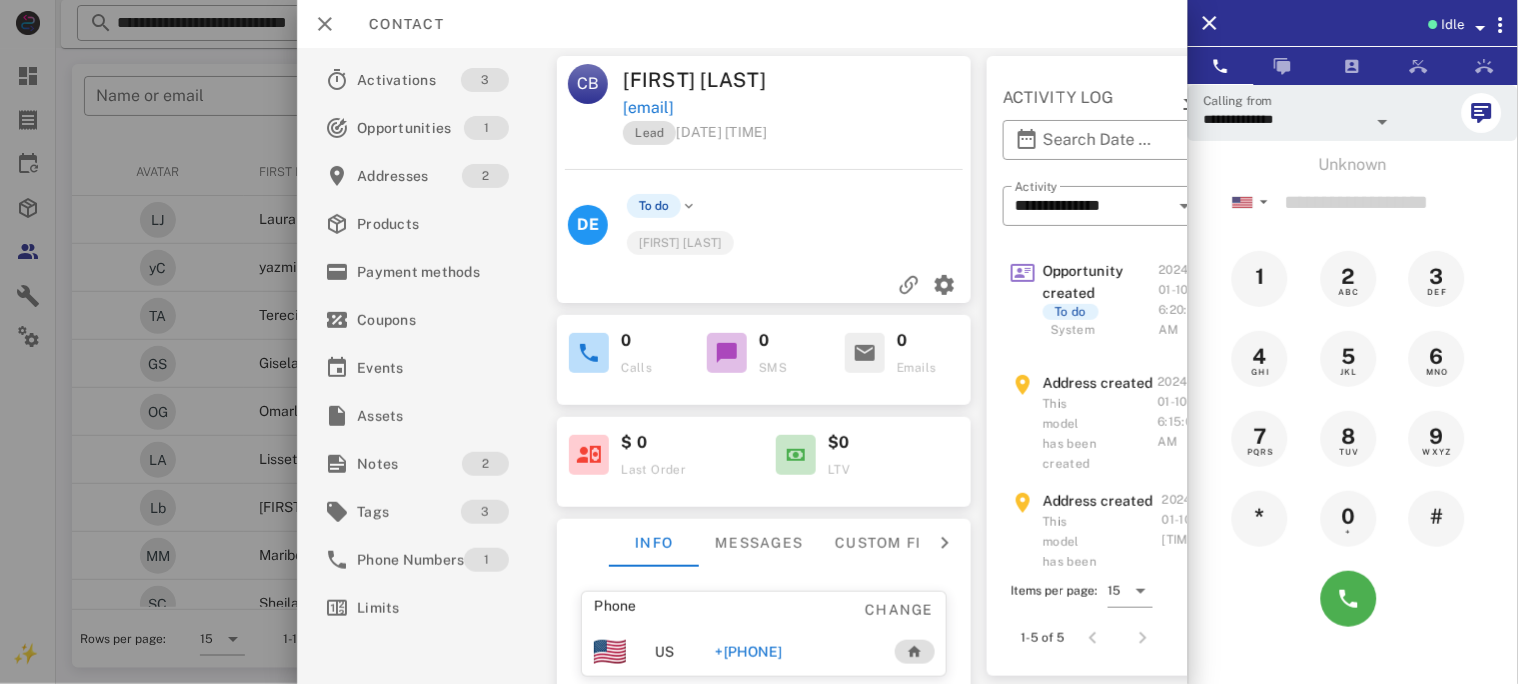 click on "+[PHONE]" at bounding box center (748, 652) 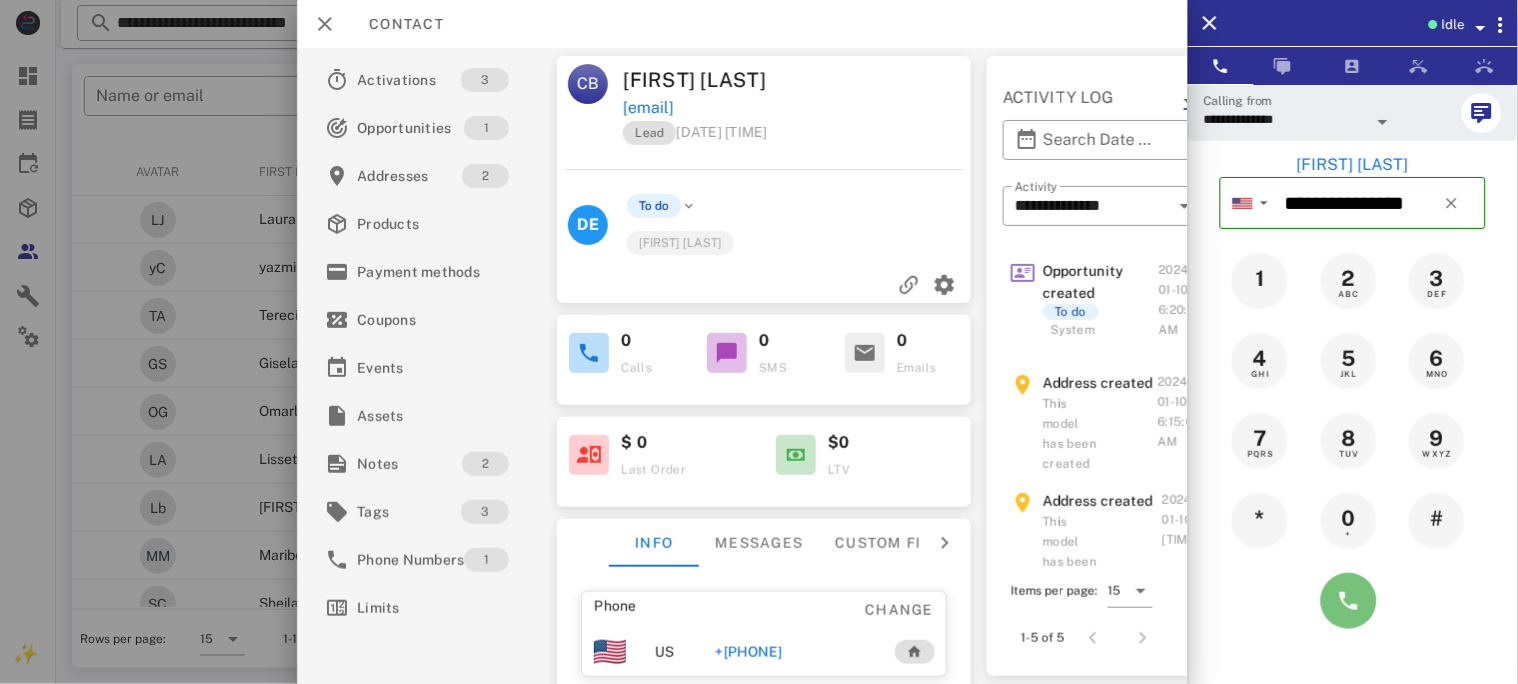 click at bounding box center [1349, 601] 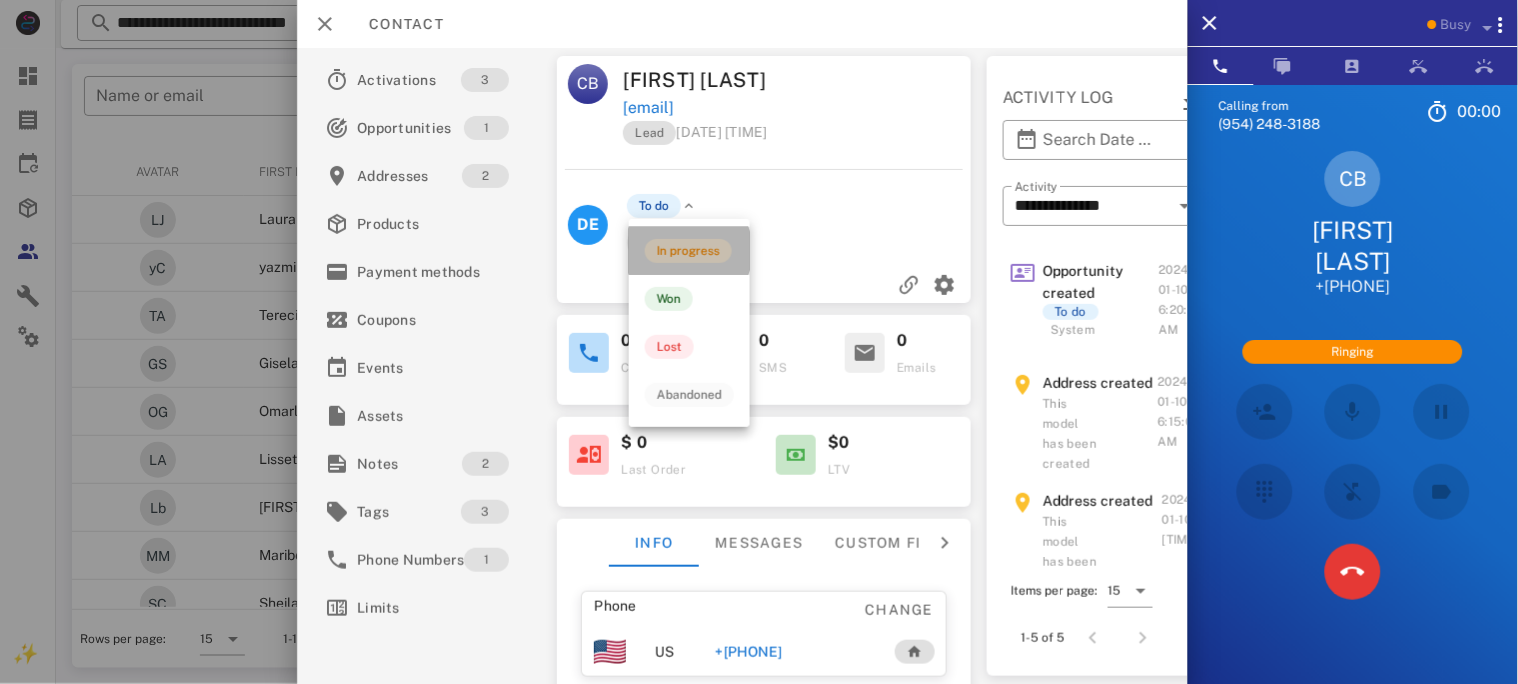 click on "In progress" at bounding box center (688, 251) 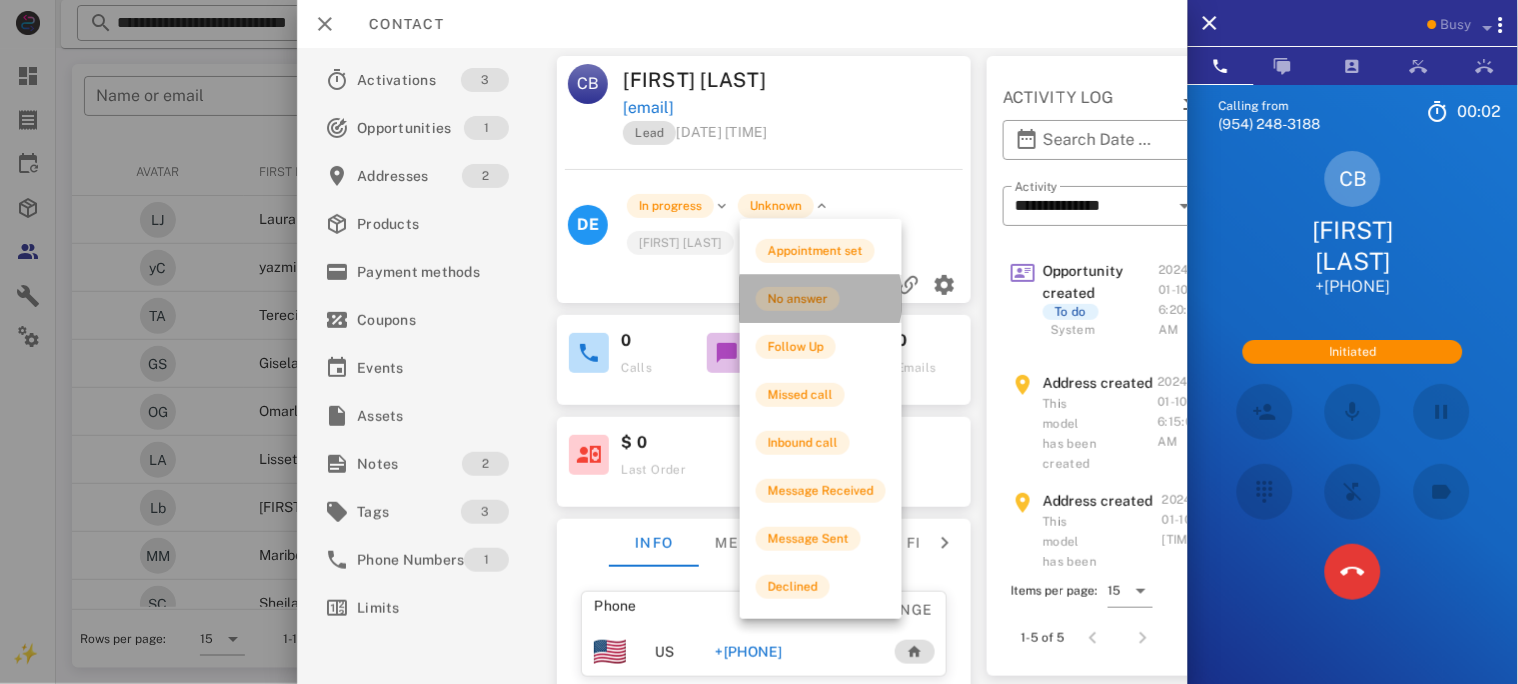 click on "No answer" at bounding box center [798, 299] 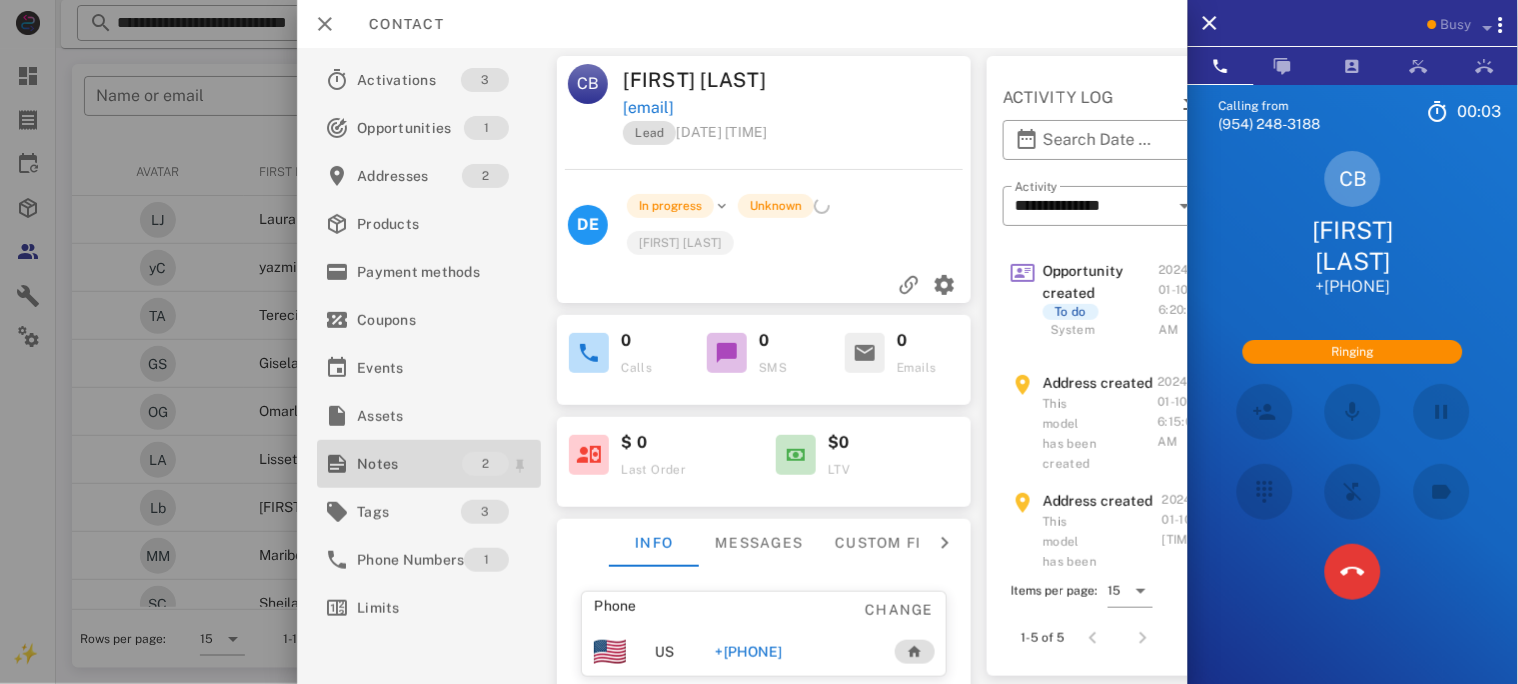 click on "Notes" at bounding box center (409, 464) 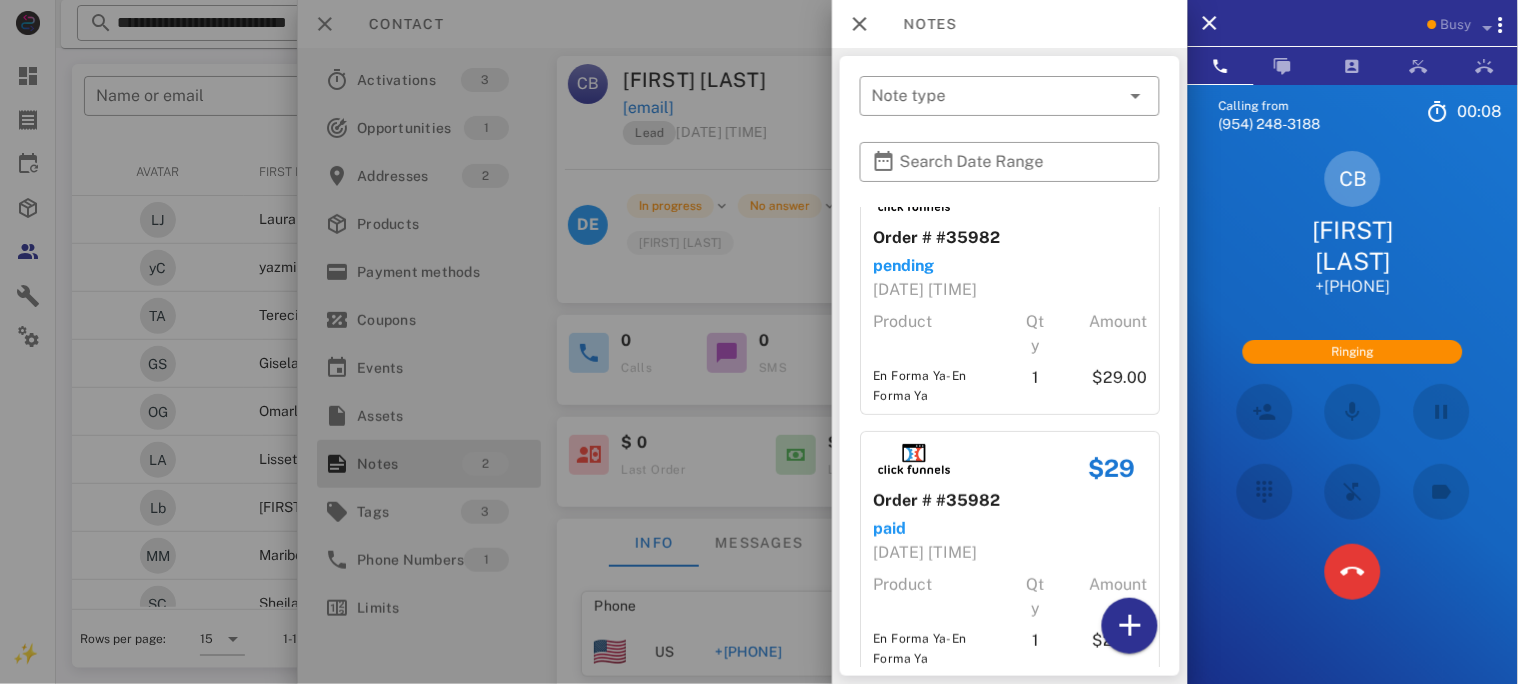 scroll, scrollTop: 75, scrollLeft: 0, axis: vertical 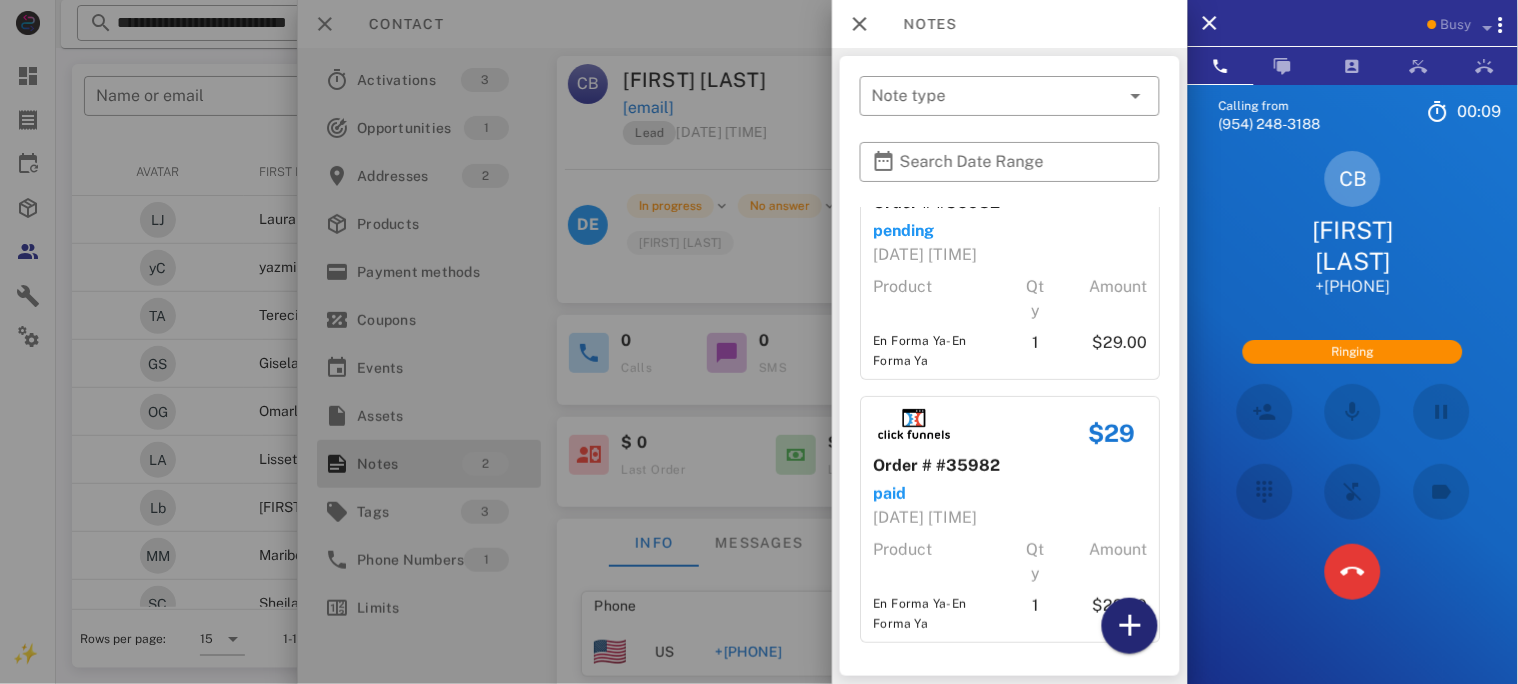 click at bounding box center [1130, 626] 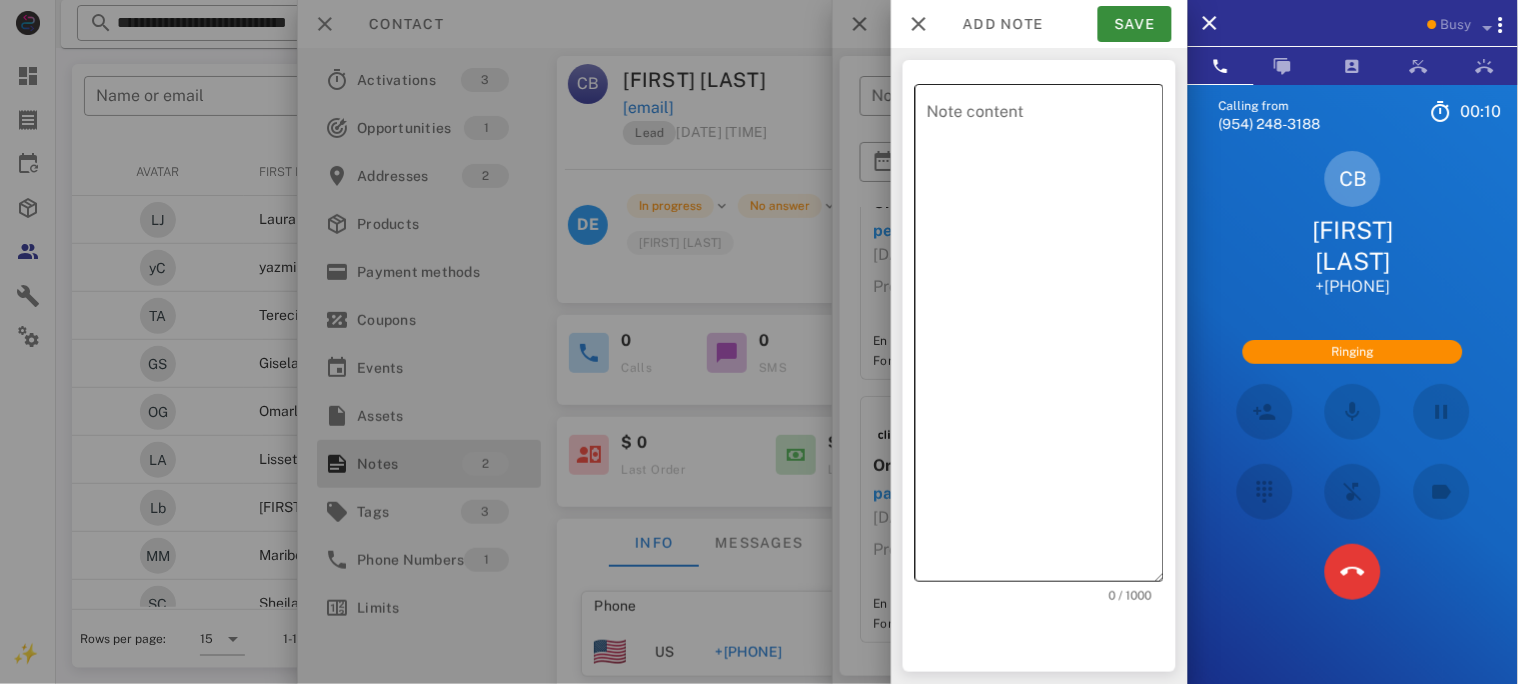 click on "Note content" at bounding box center [1045, 338] 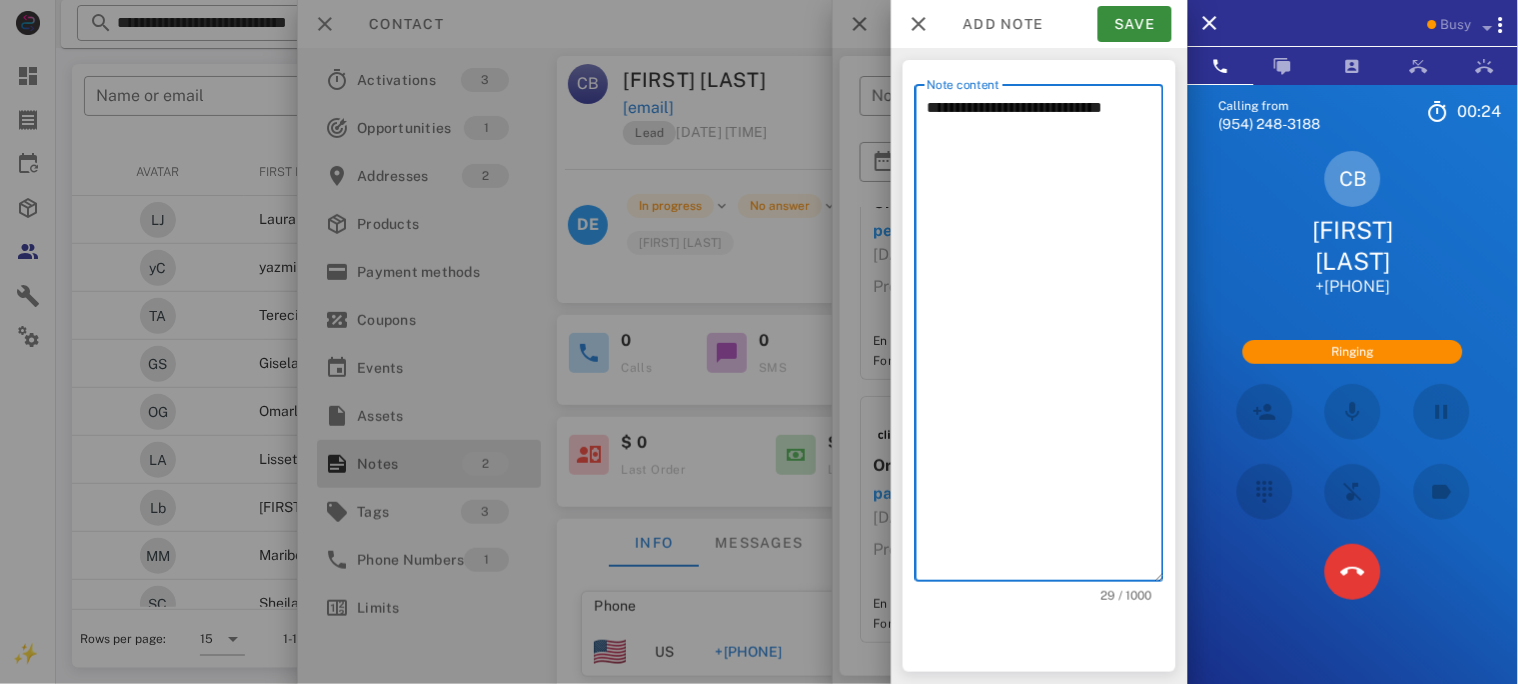 click on "**********" at bounding box center [1045, 338] 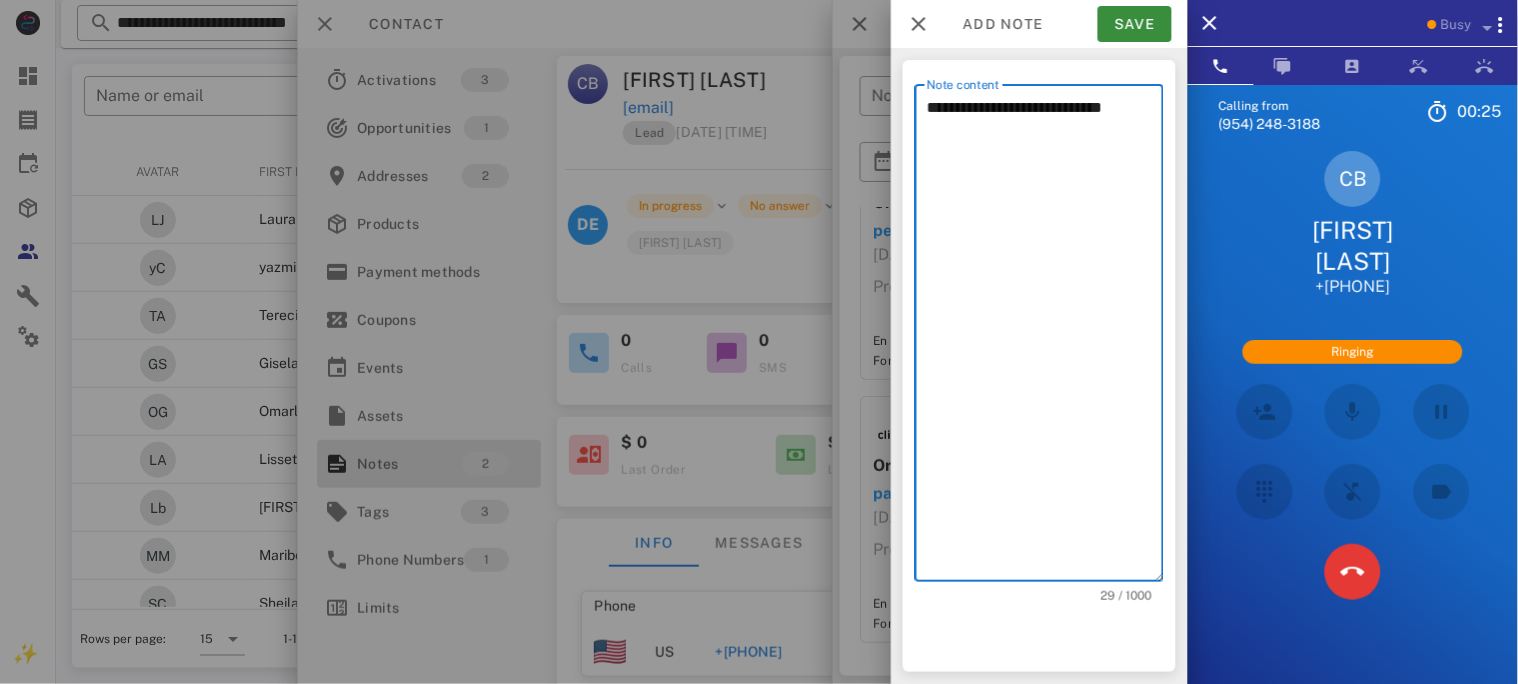 click on "**********" at bounding box center (1045, 338) 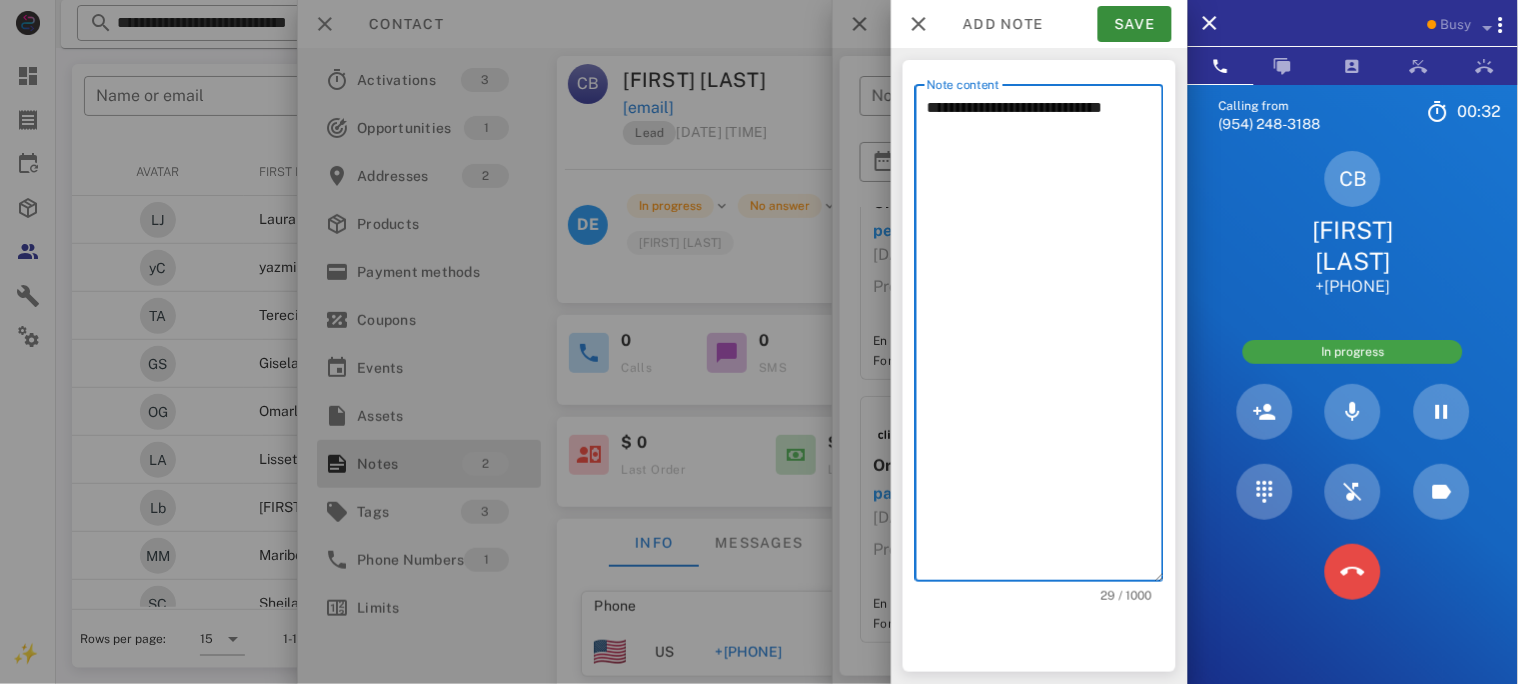 type on "**********" 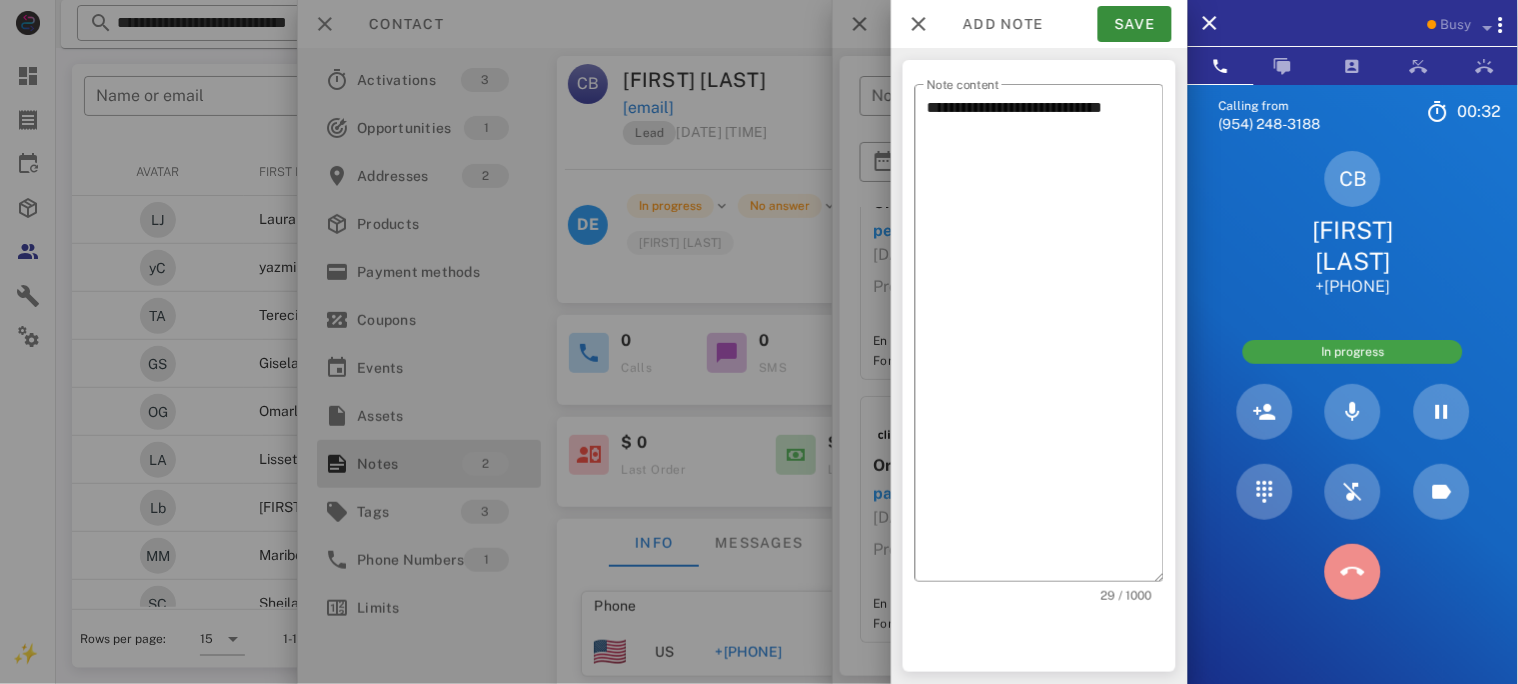 click at bounding box center [1353, 572] 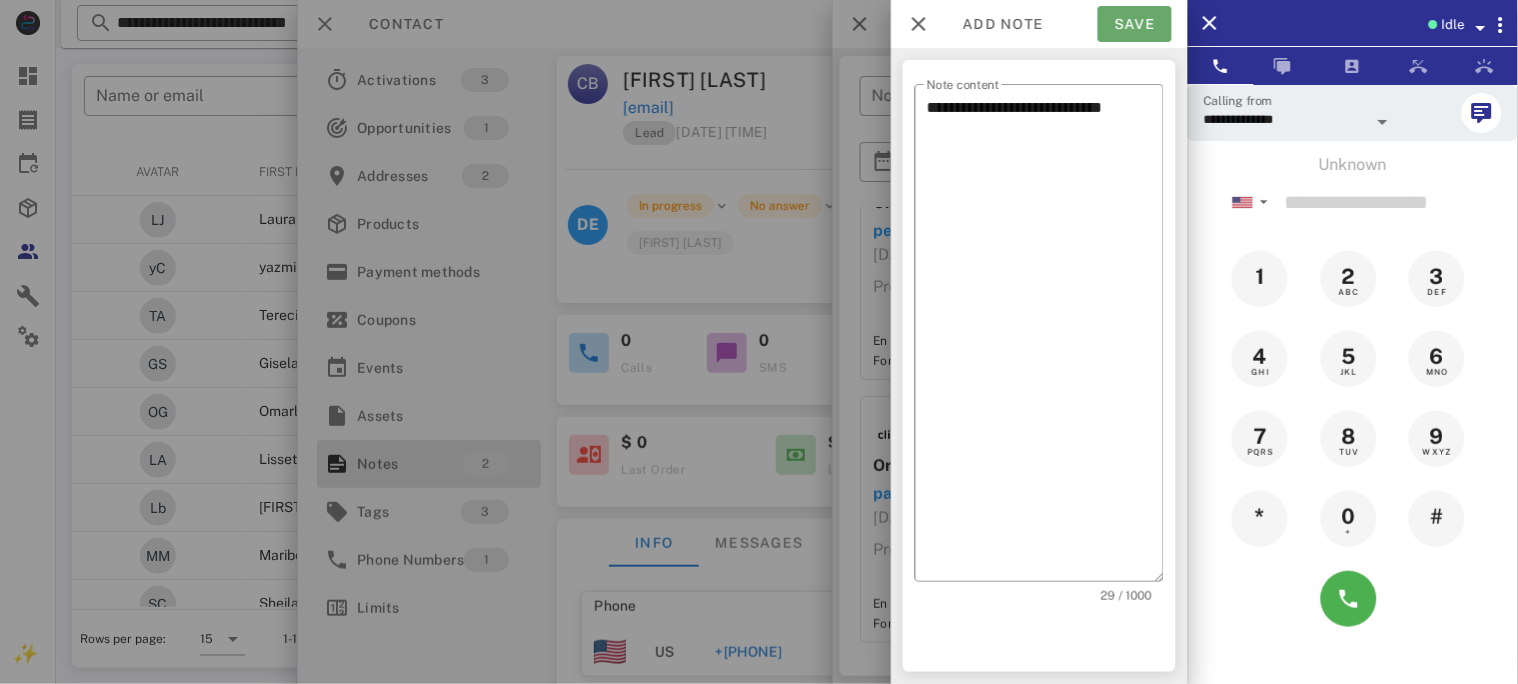 click on "Save" at bounding box center [1135, 24] 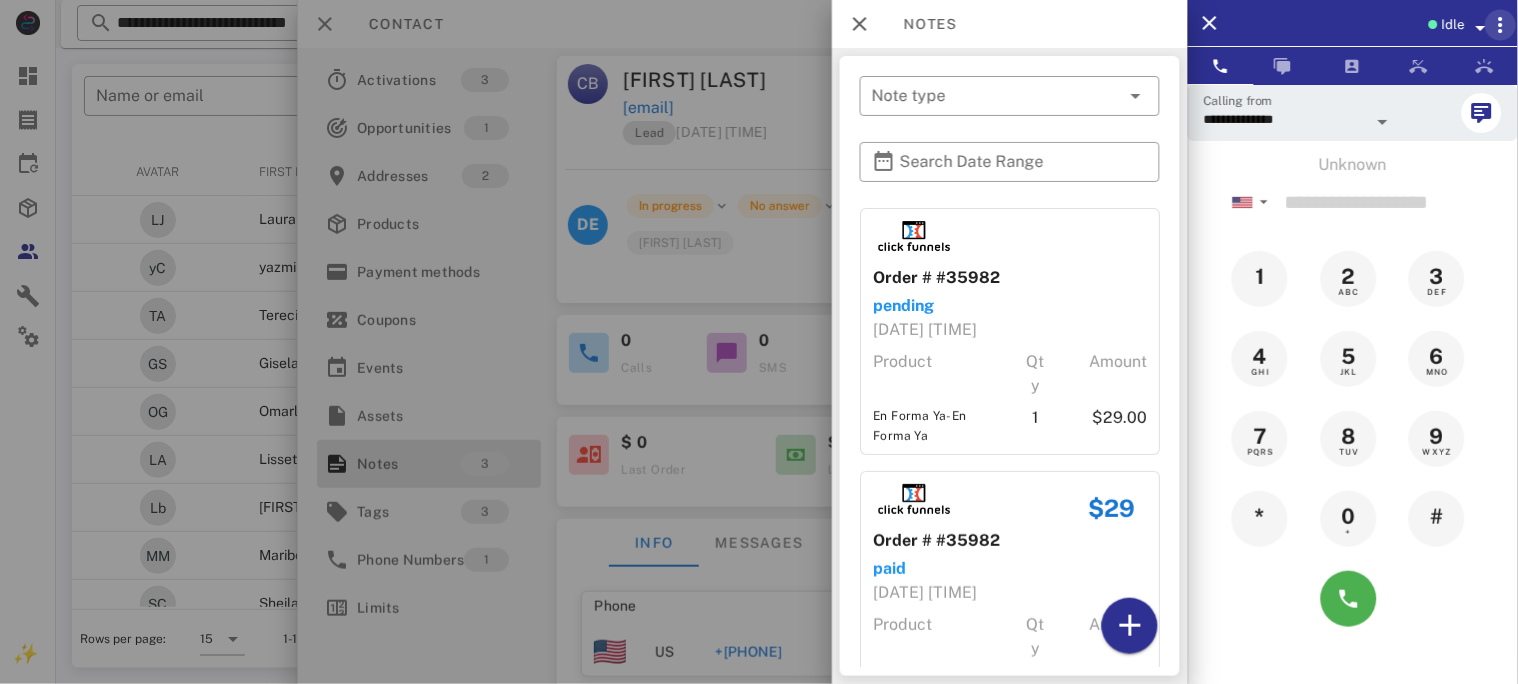 click at bounding box center (1501, 25) 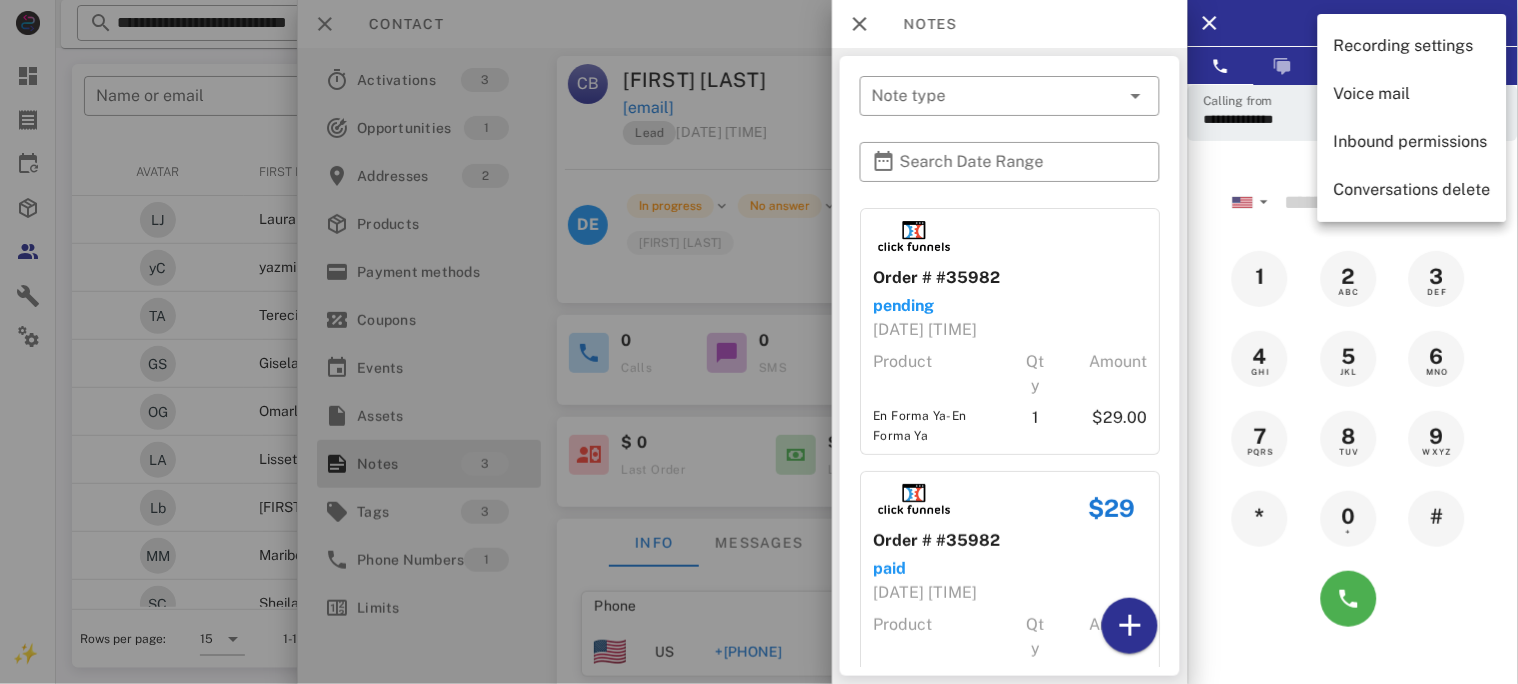 click at bounding box center [759, 342] 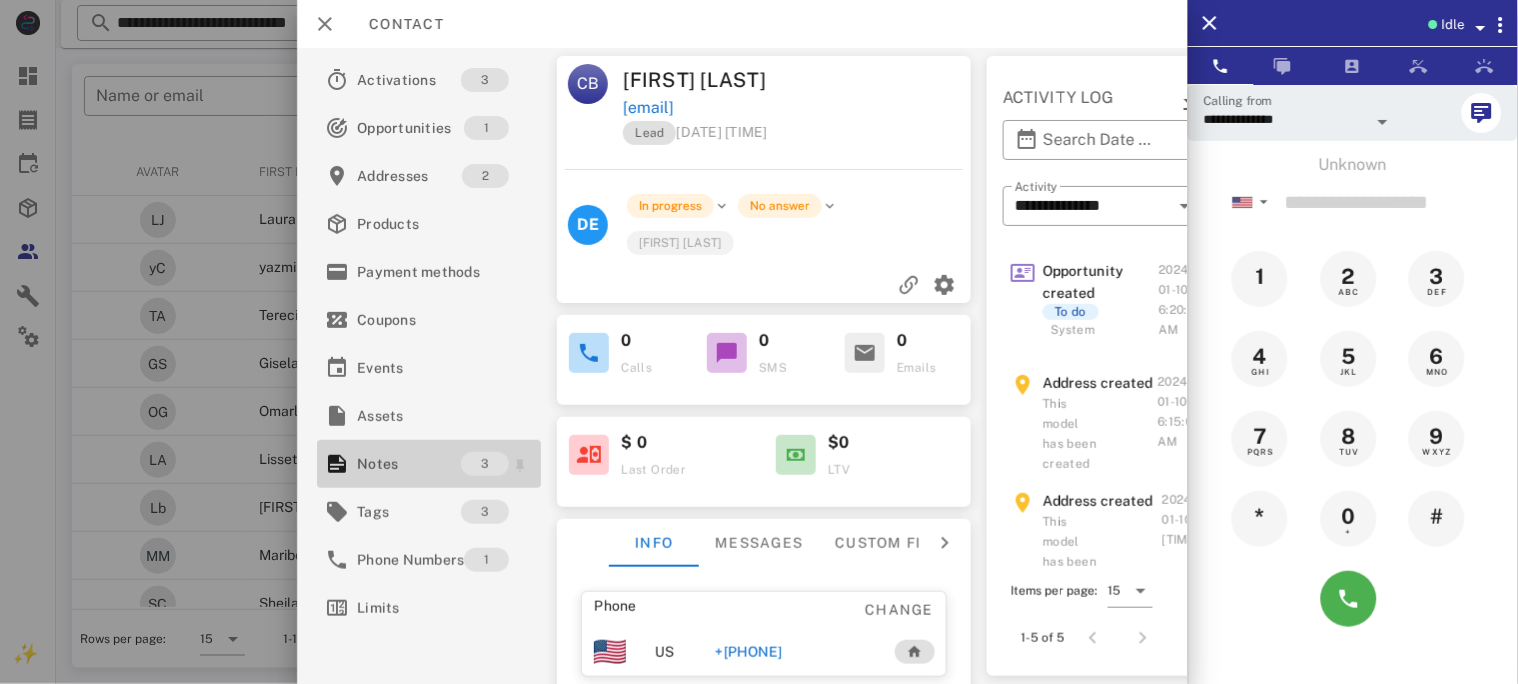 click on "Notes" at bounding box center (409, 464) 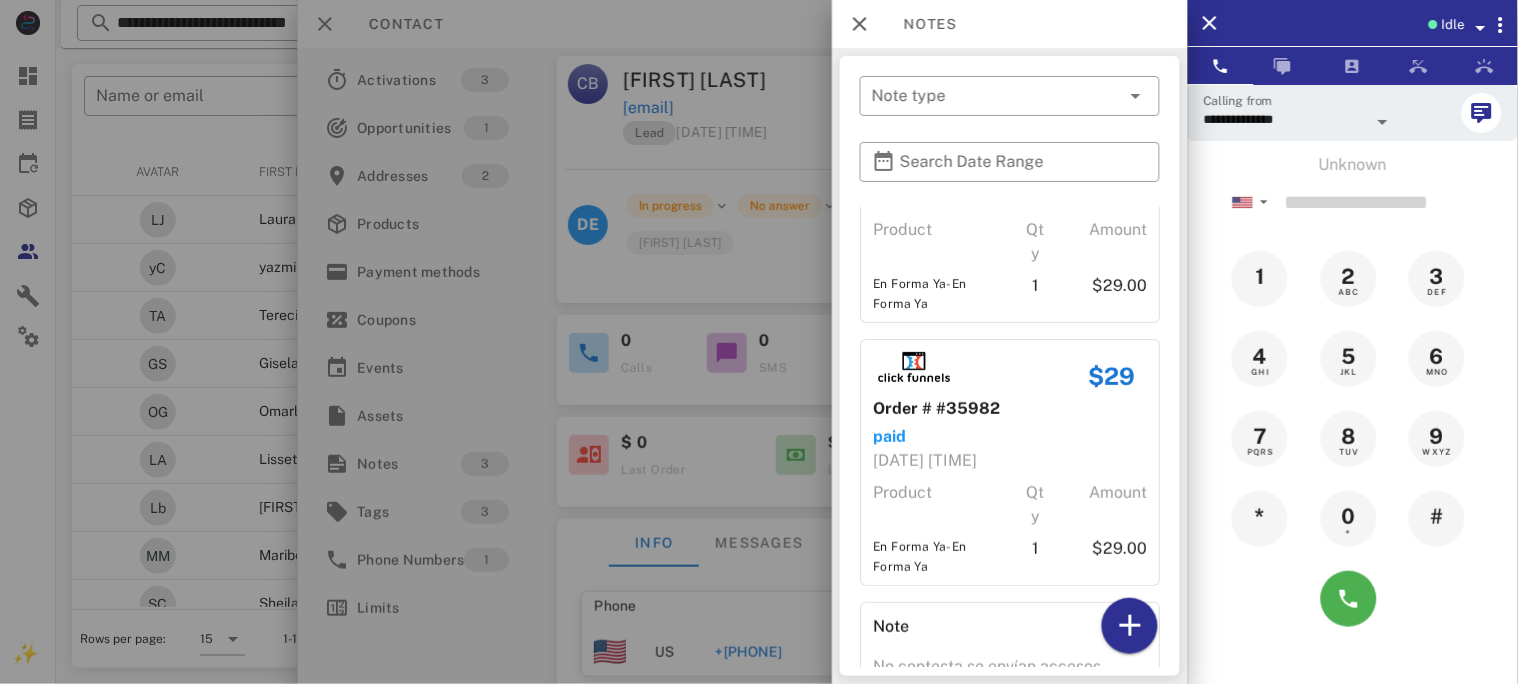 scroll, scrollTop: 242, scrollLeft: 0, axis: vertical 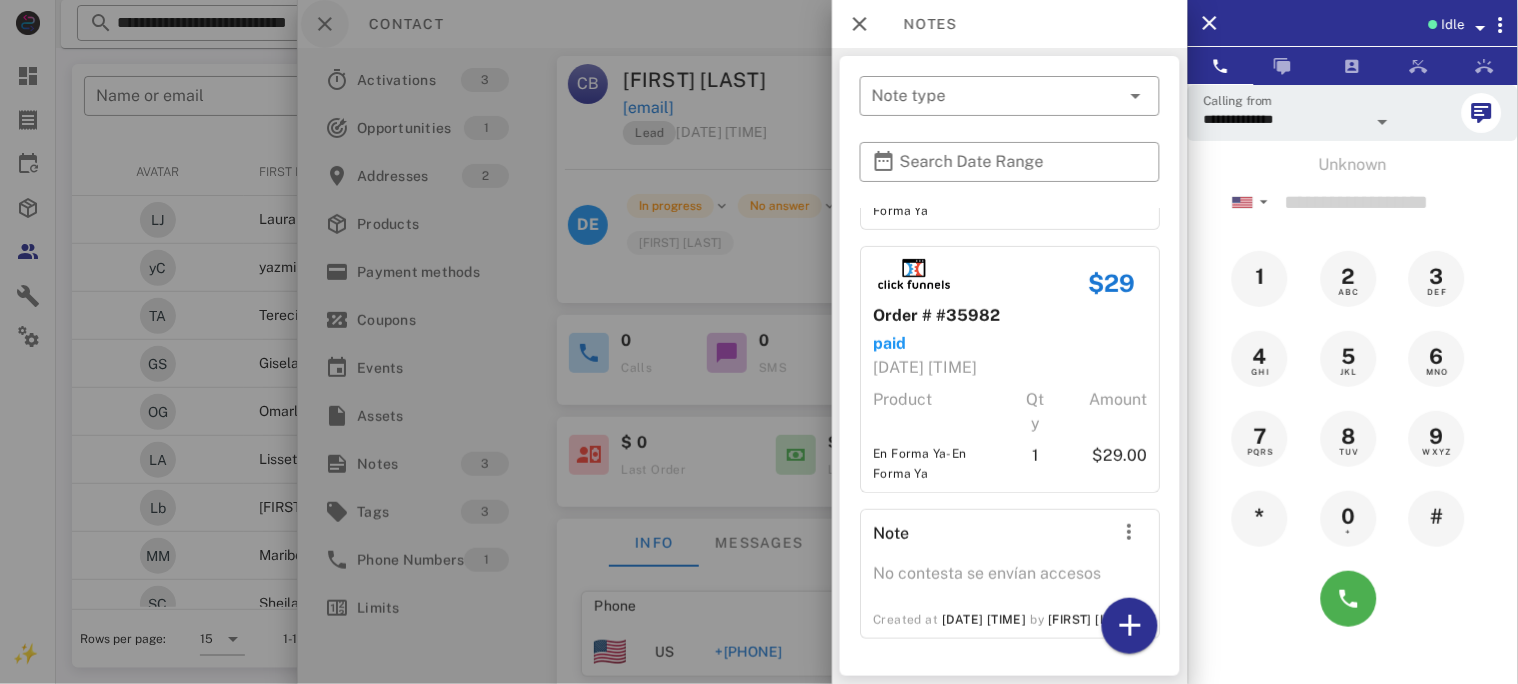 click at bounding box center (759, 342) 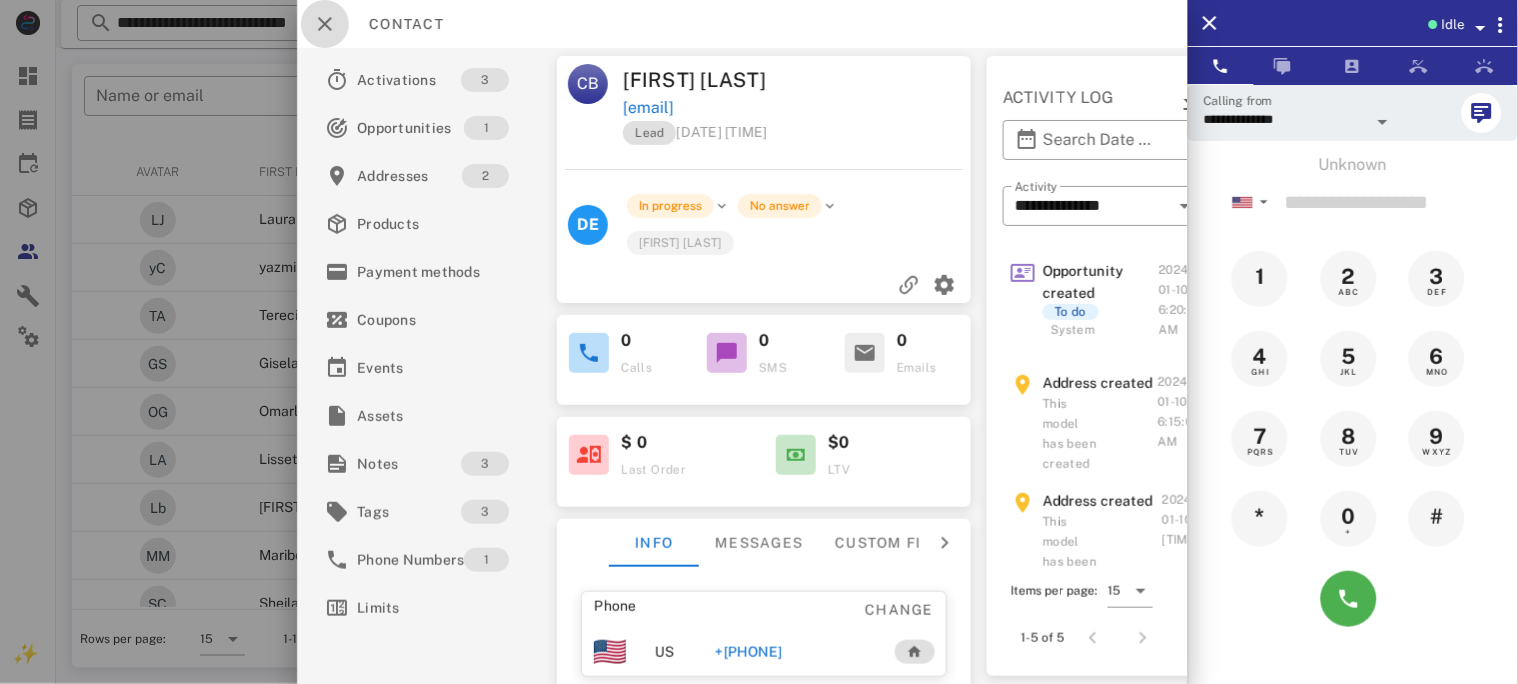 click at bounding box center (325, 24) 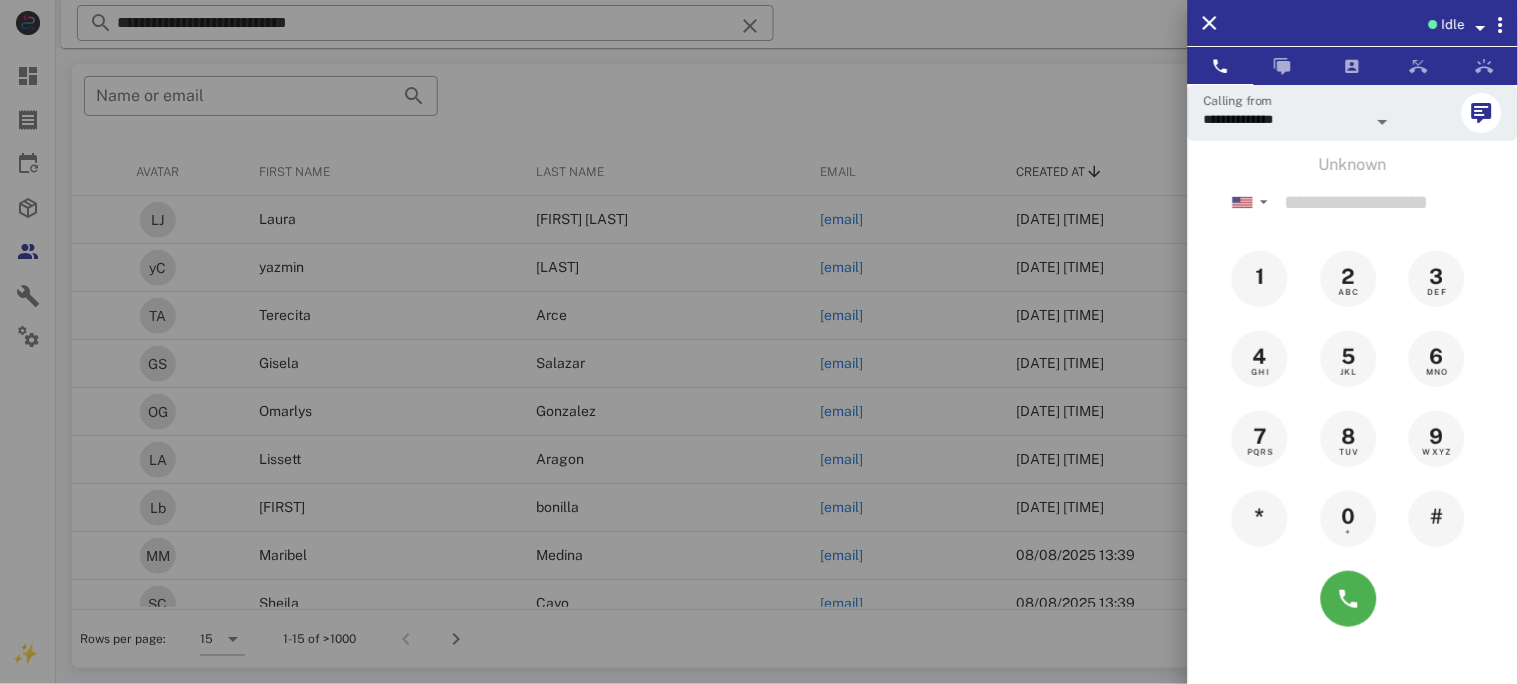 click at bounding box center [759, 342] 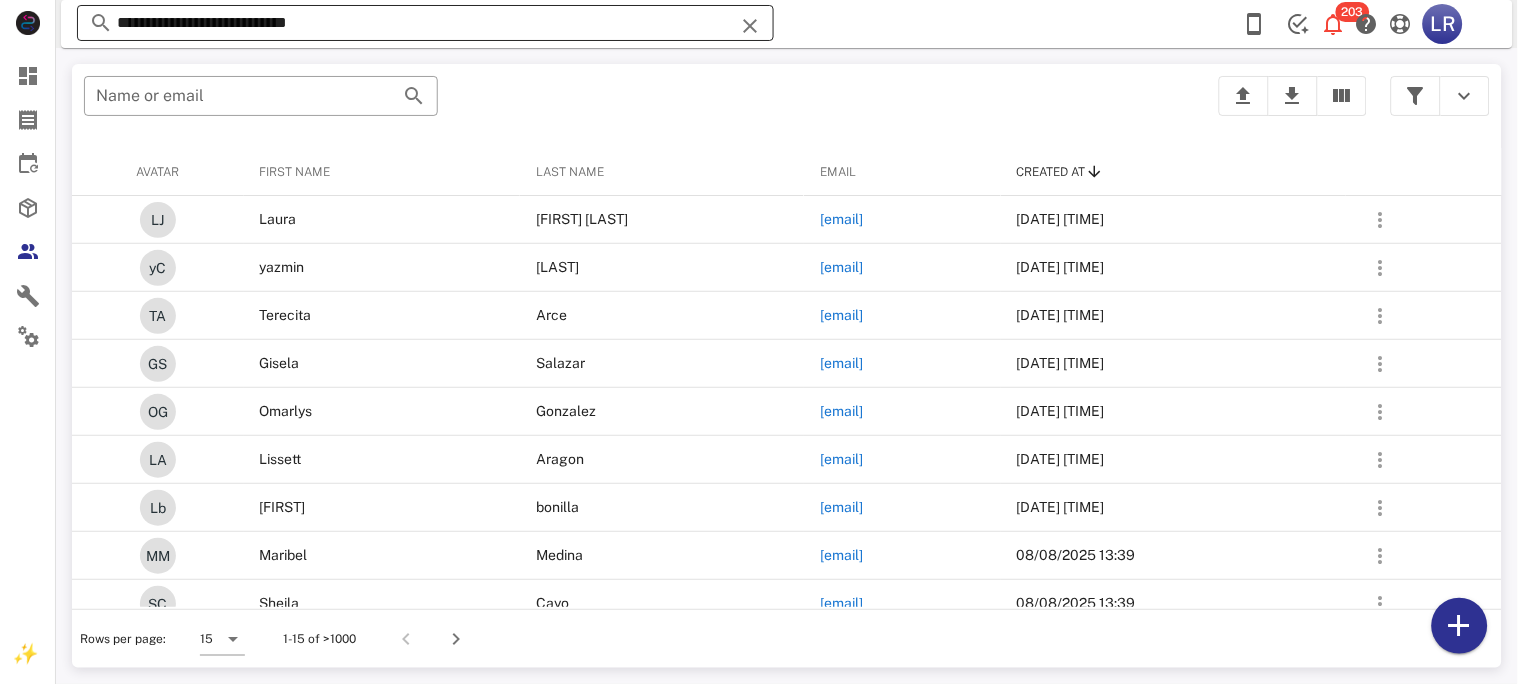 click at bounding box center [750, 26] 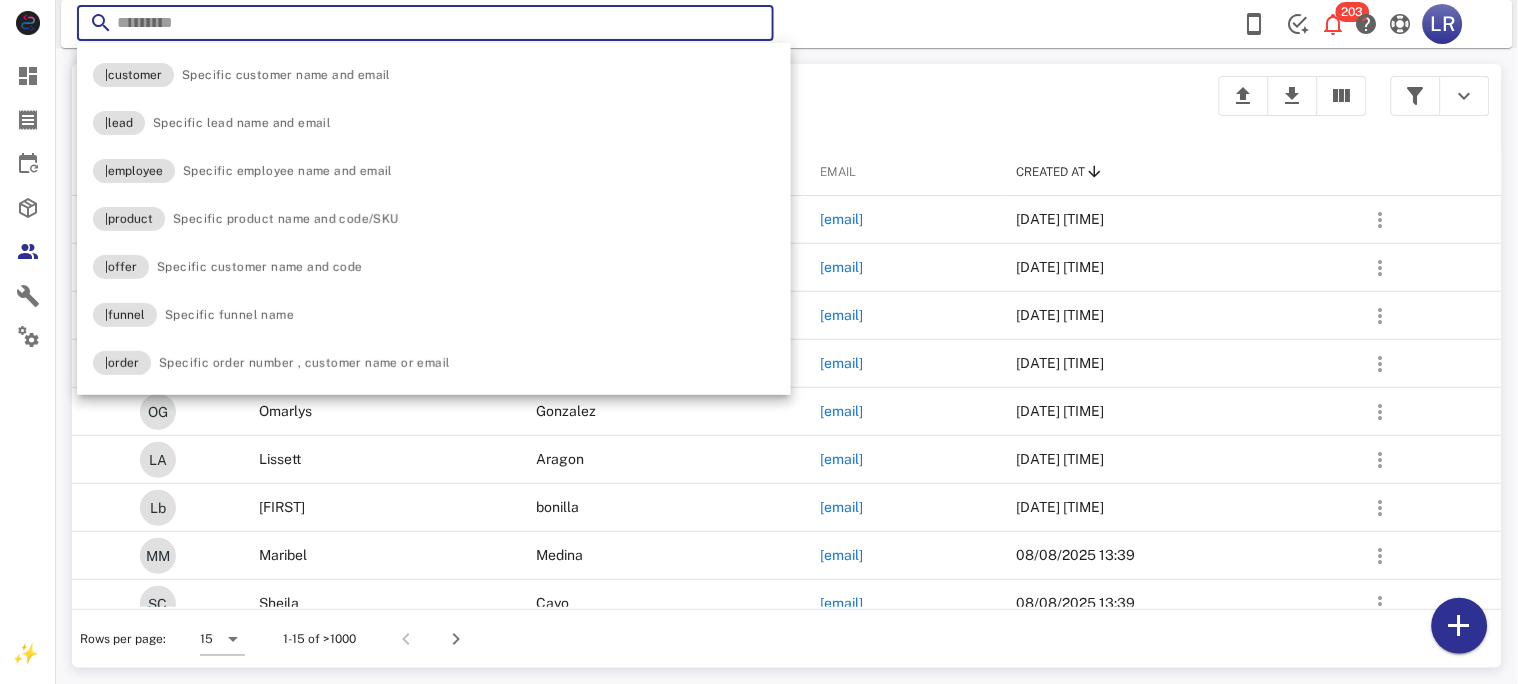 paste on "**********" 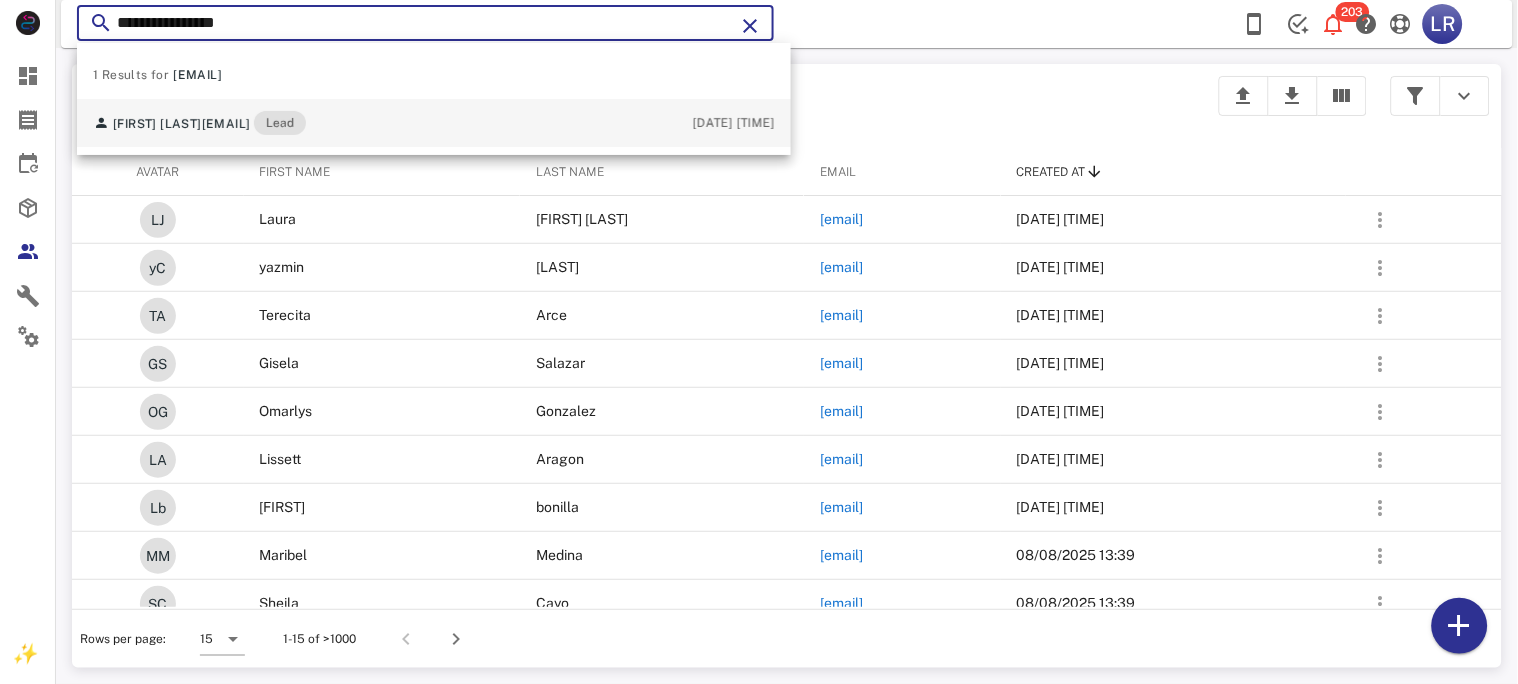 type on "**********" 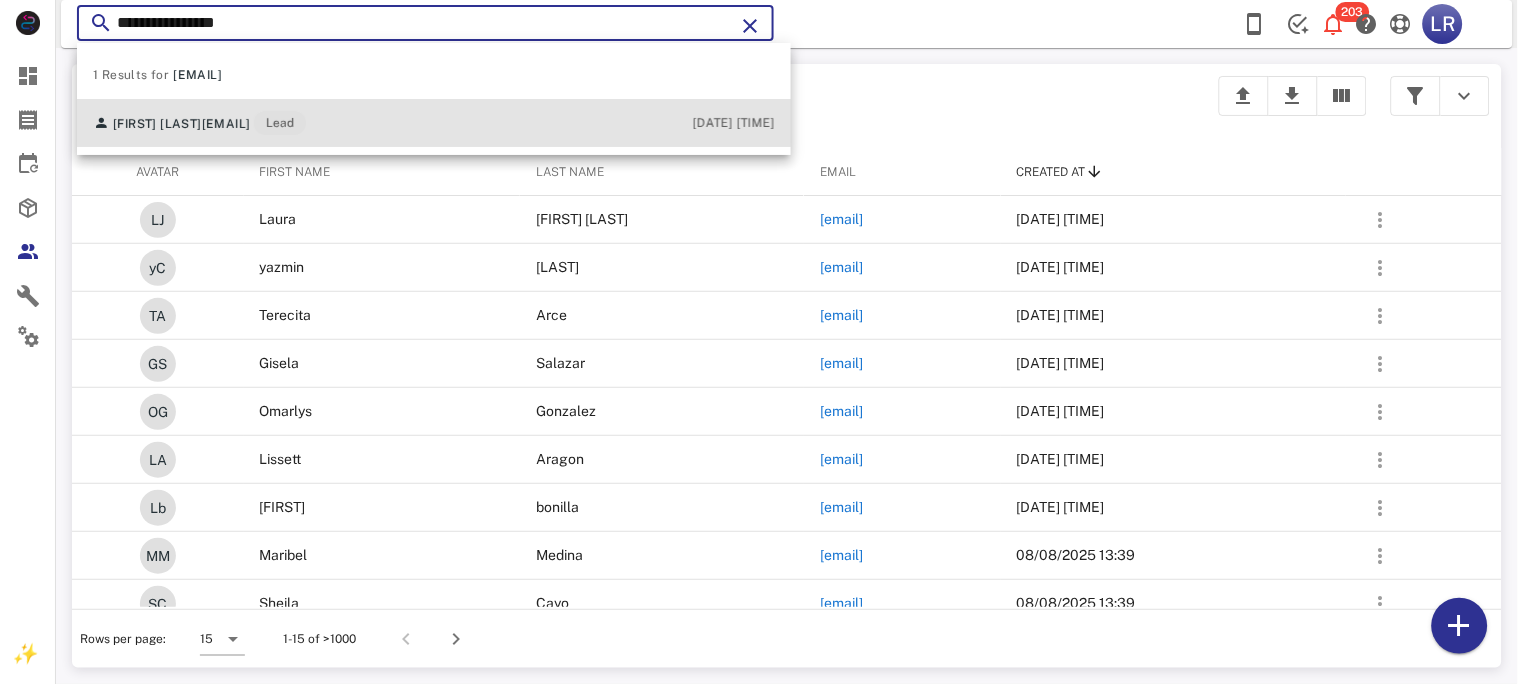 click on "[FIRST] [LAST]" at bounding box center [157, 124] 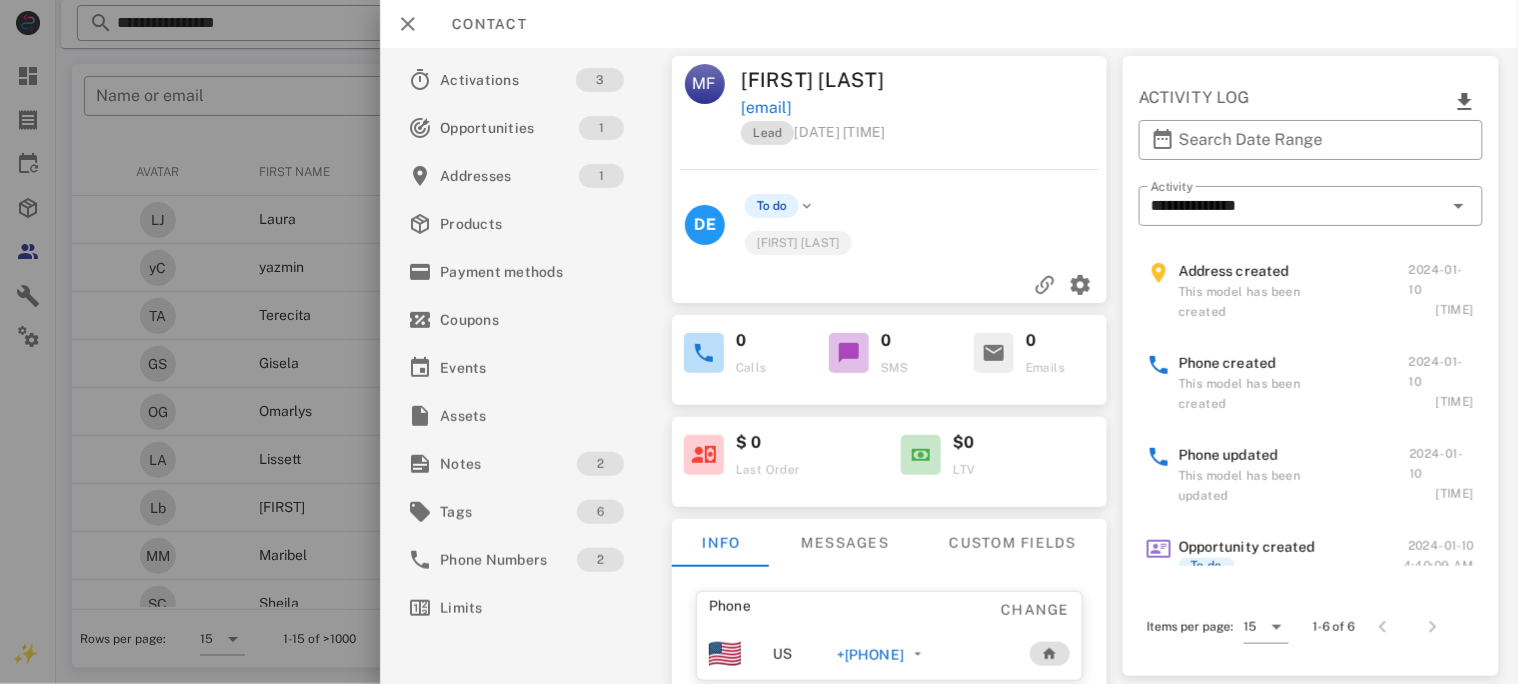 scroll, scrollTop: 133, scrollLeft: 0, axis: vertical 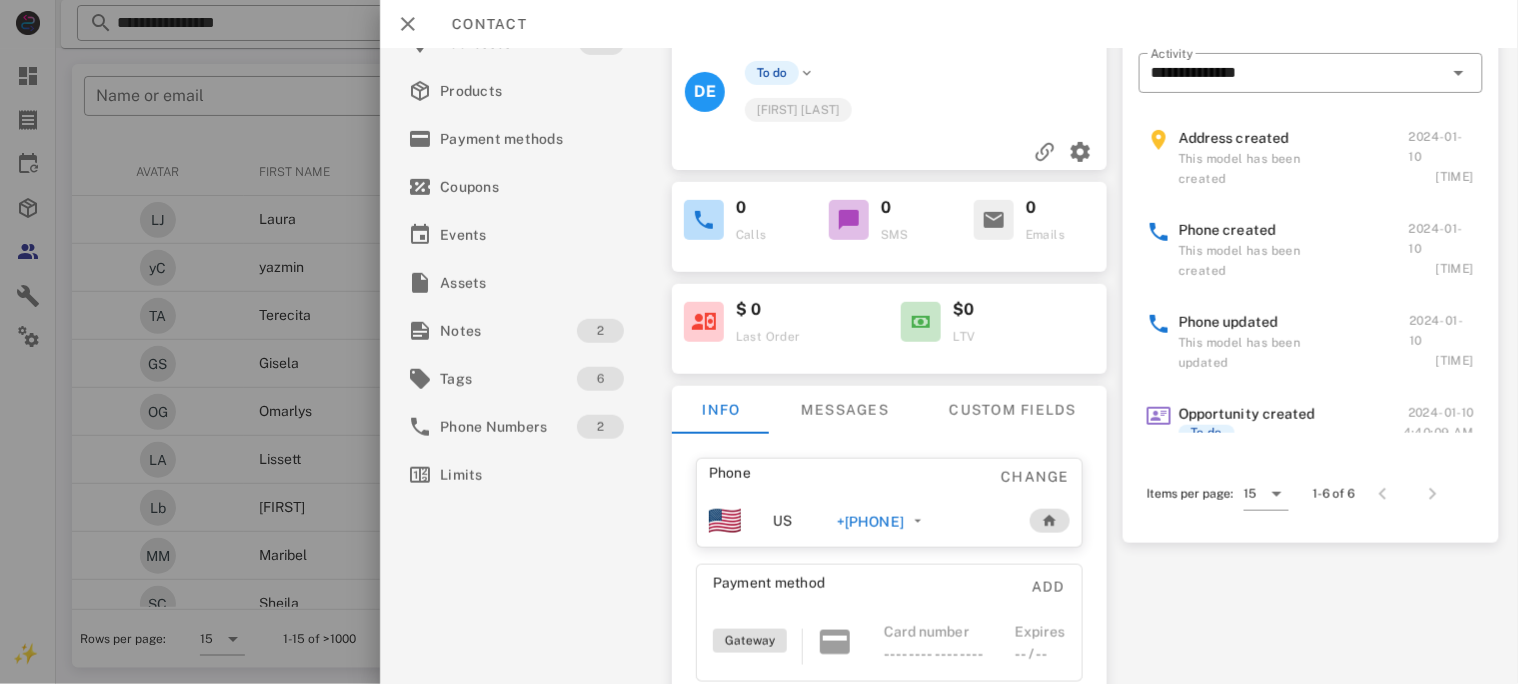 click on "+[PHONE]" at bounding box center [869, 522] 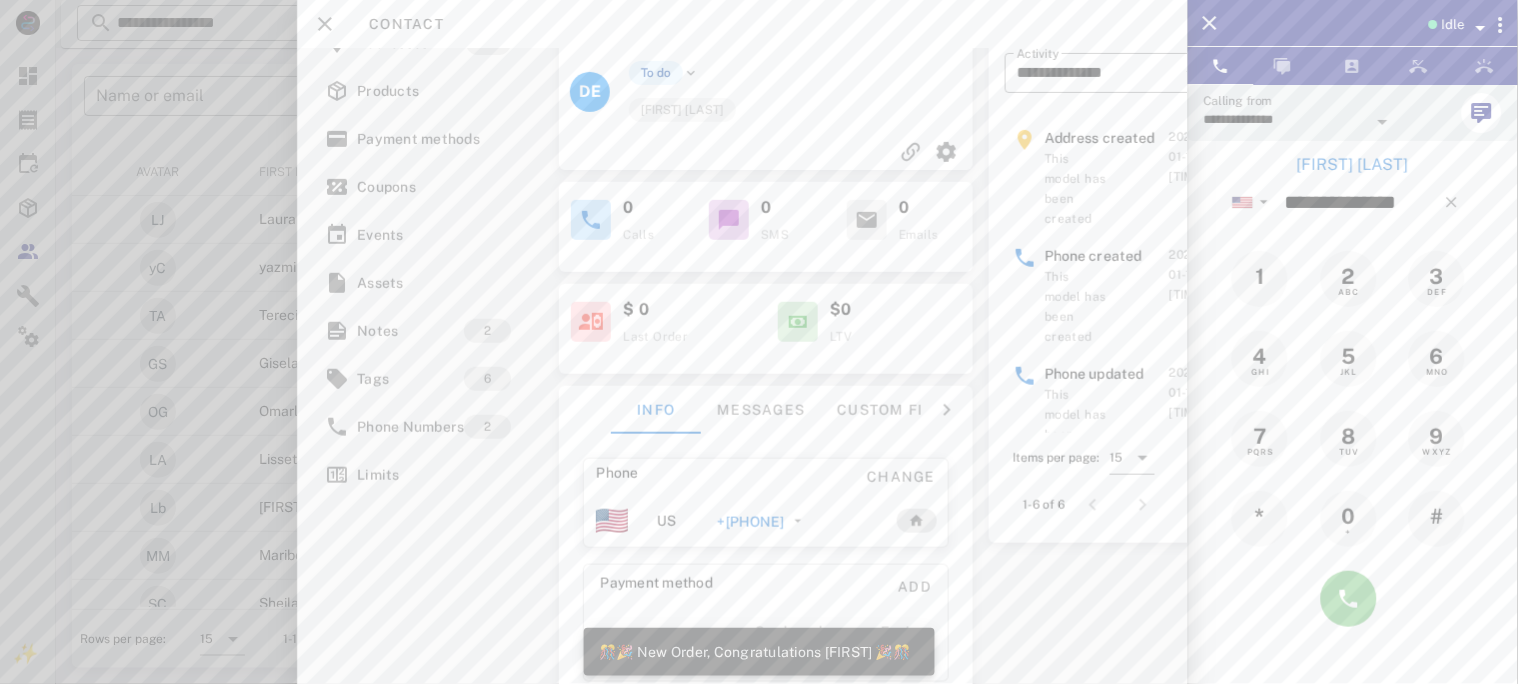 click at bounding box center (1349, 599) 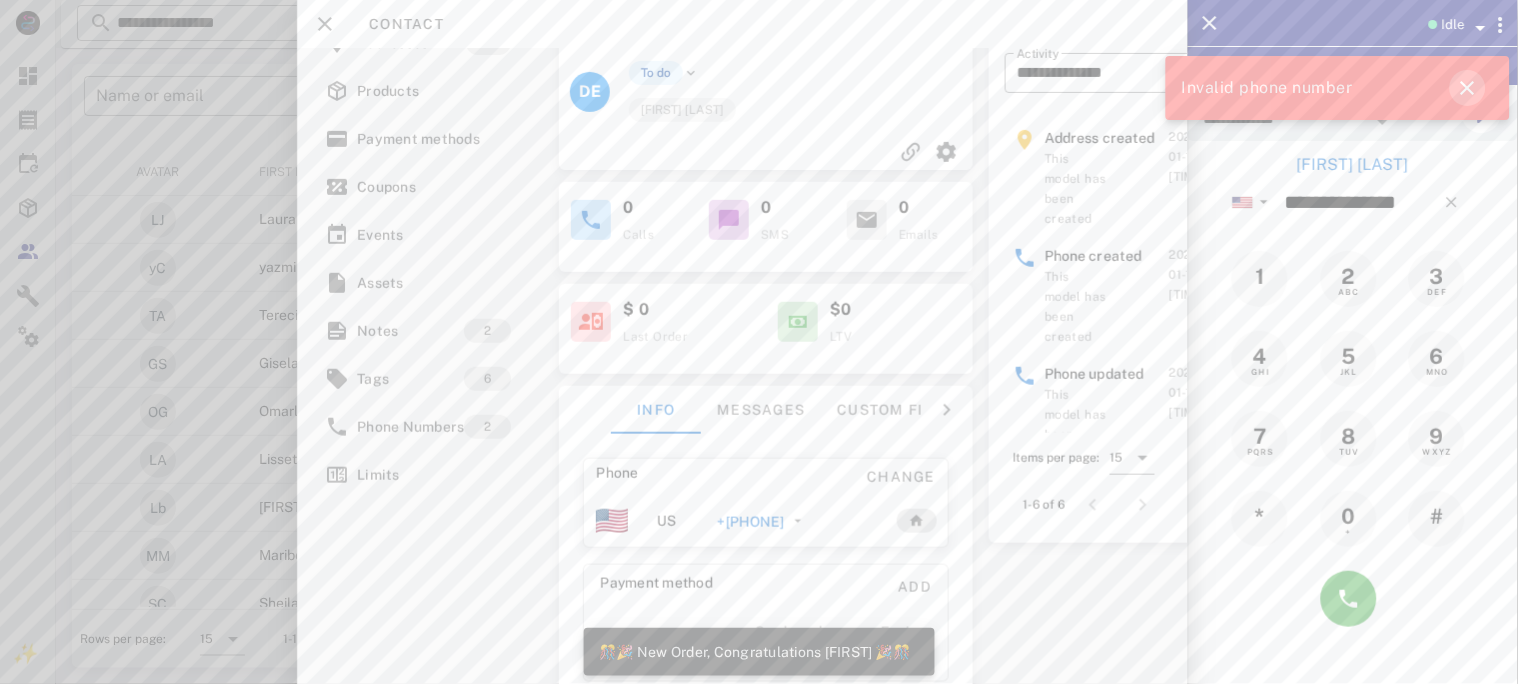 click at bounding box center [1468, 88] 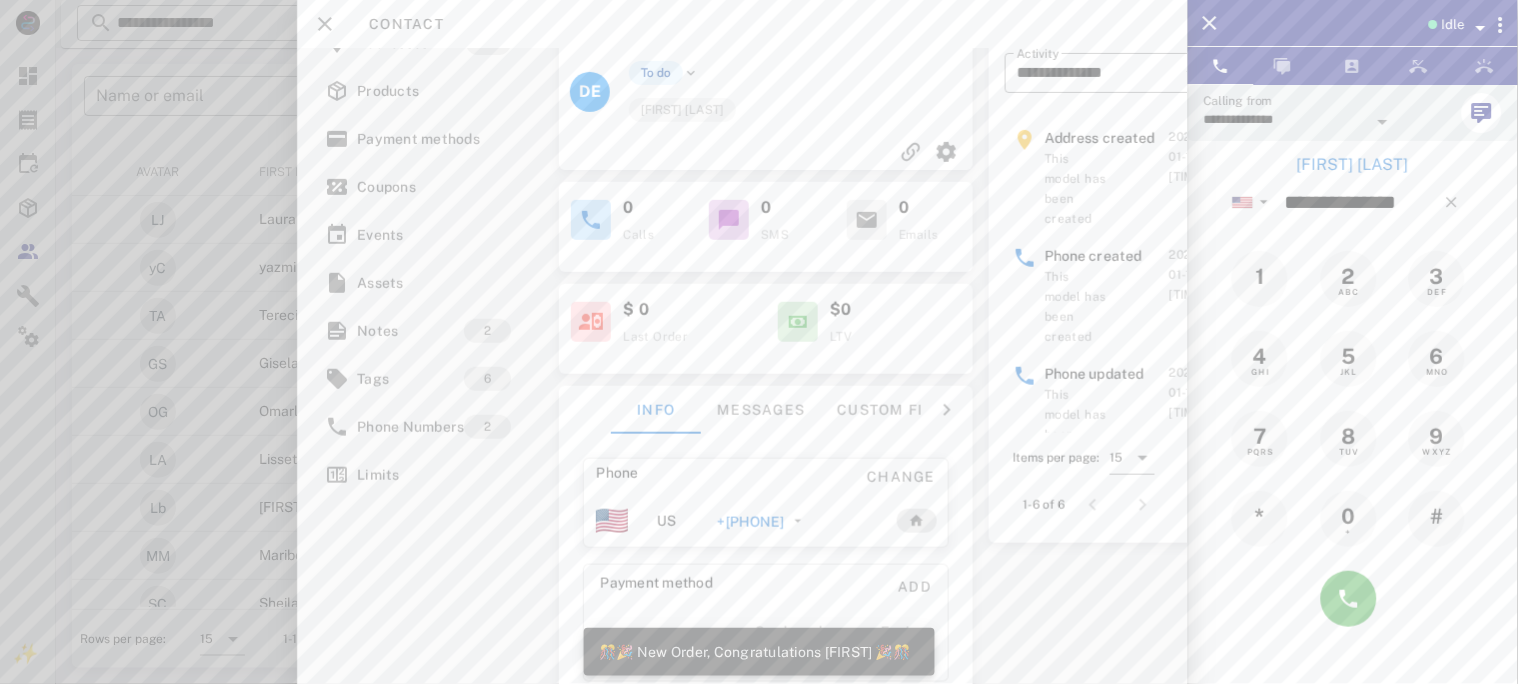 click on "+[PHONE]" at bounding box center [750, 522] 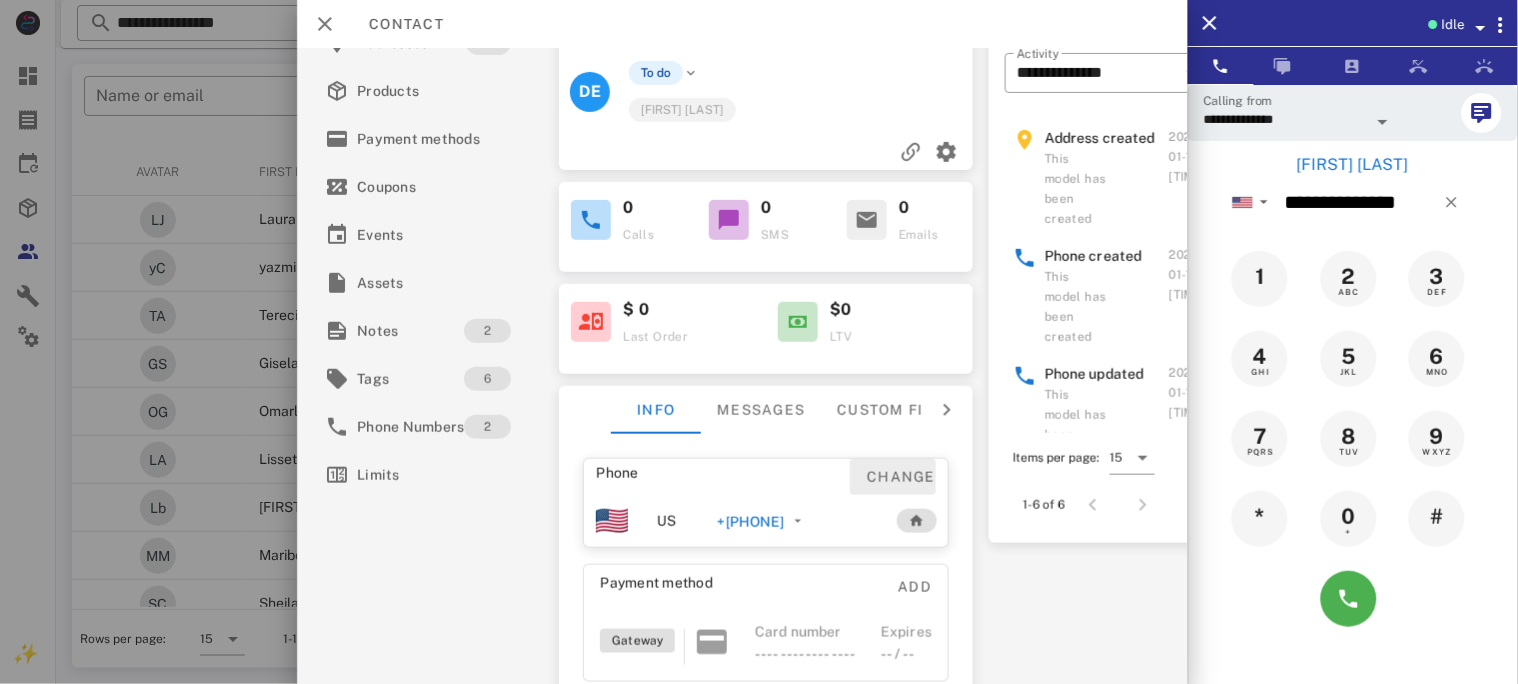 click on "Change" at bounding box center [901, 477] 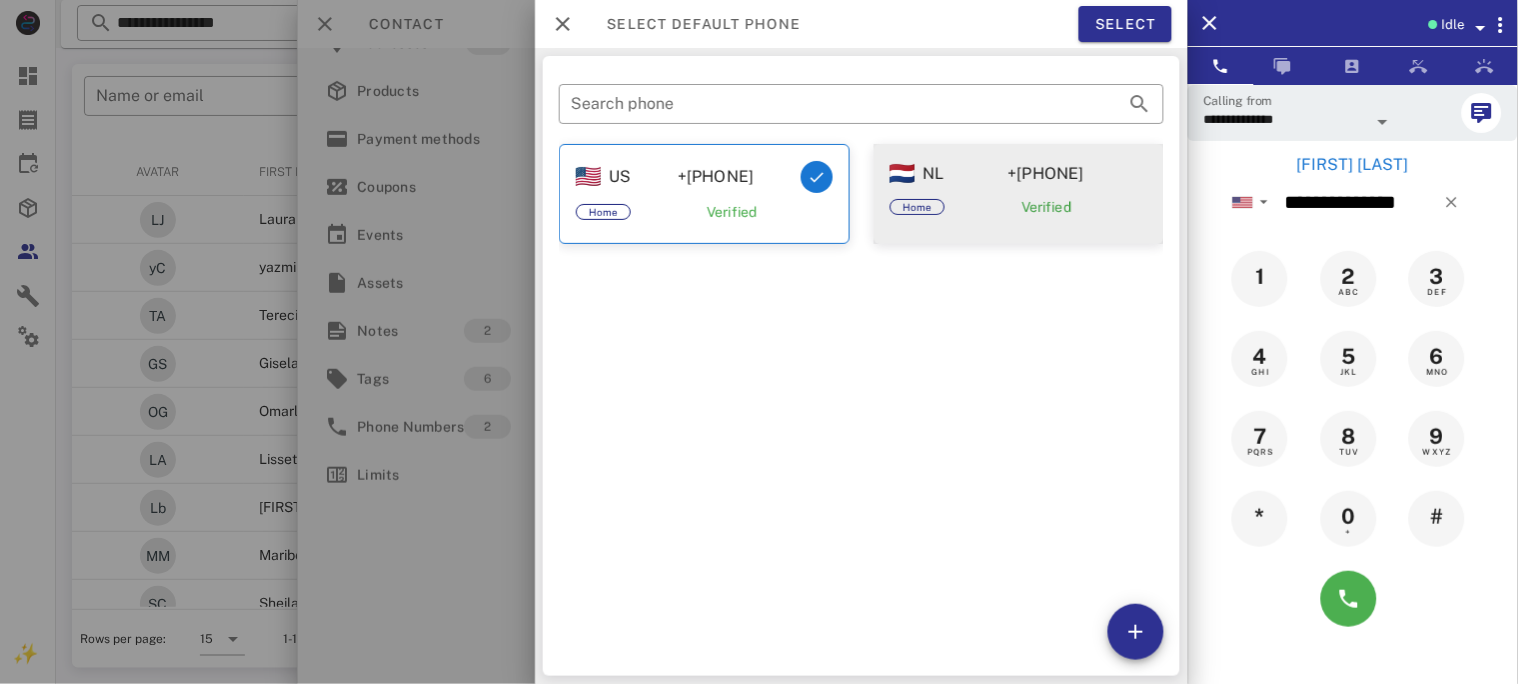 click on "+[PHONE]" at bounding box center [1046, 174] 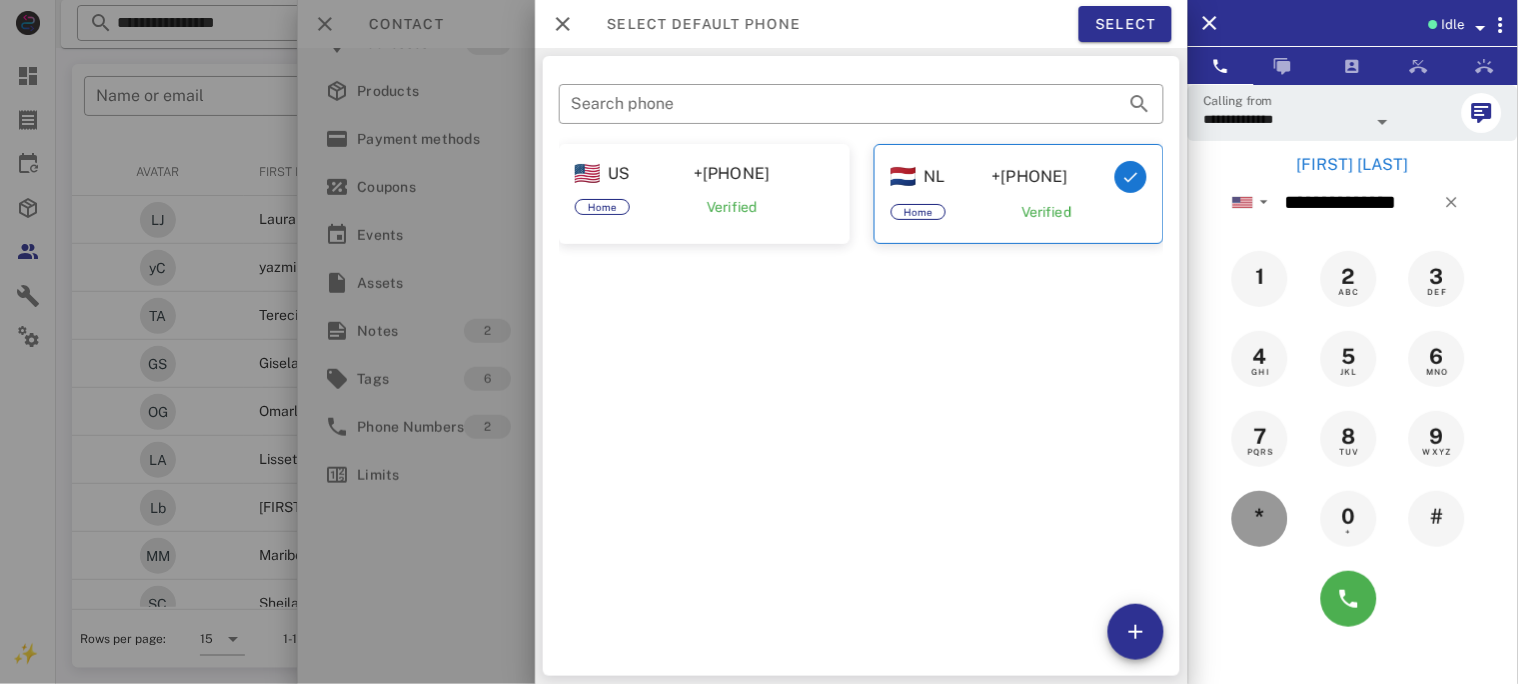 click on "*" at bounding box center (1260, 517) 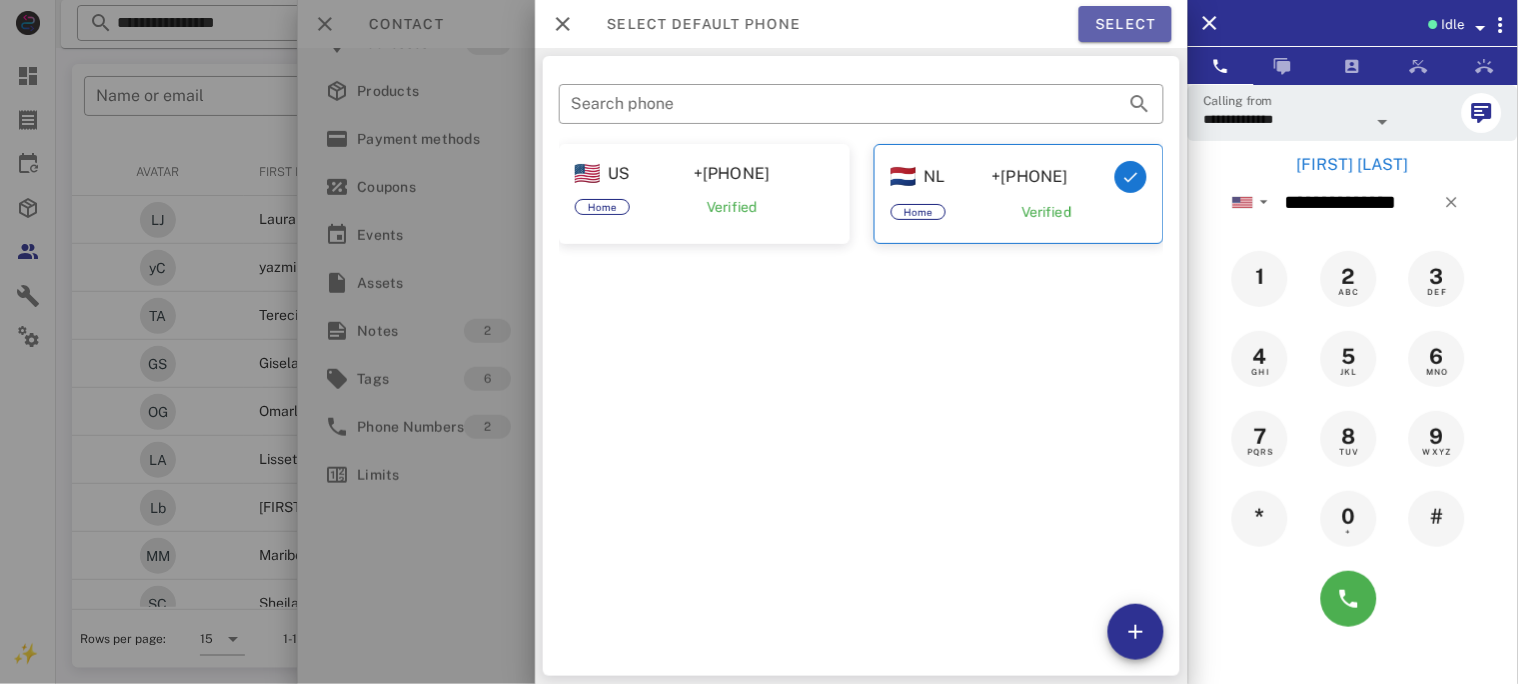 click on "Select" at bounding box center [1125, 24] 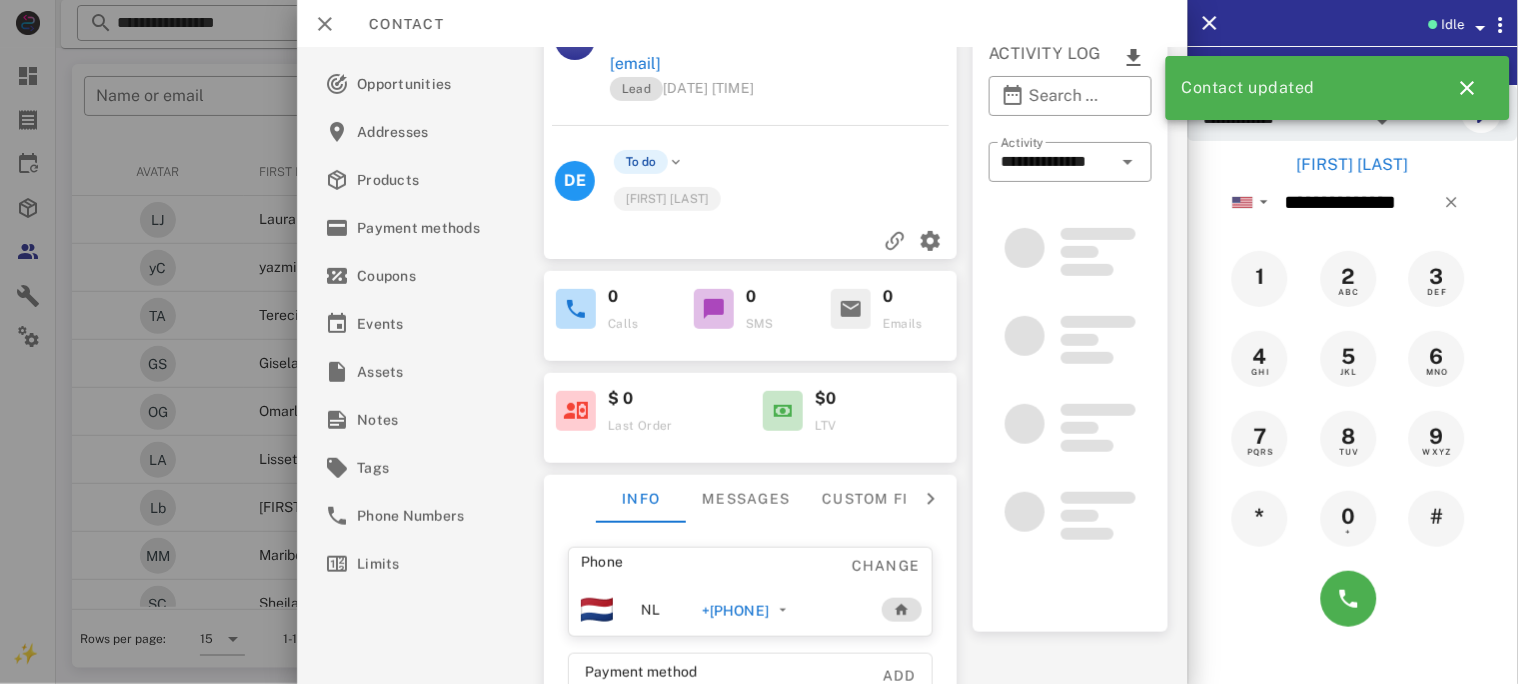 scroll, scrollTop: 133, scrollLeft: 0, axis: vertical 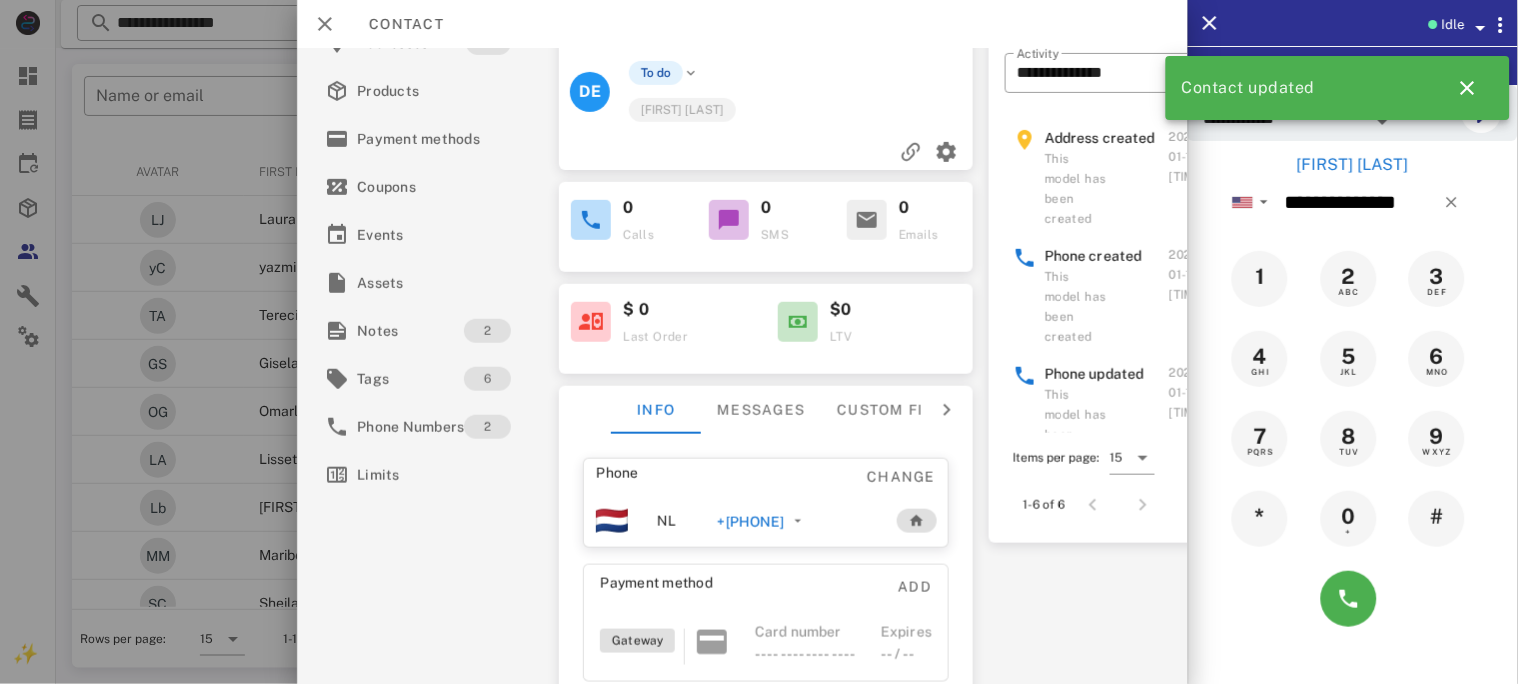 click on "+[PHONE]" at bounding box center [750, 522] 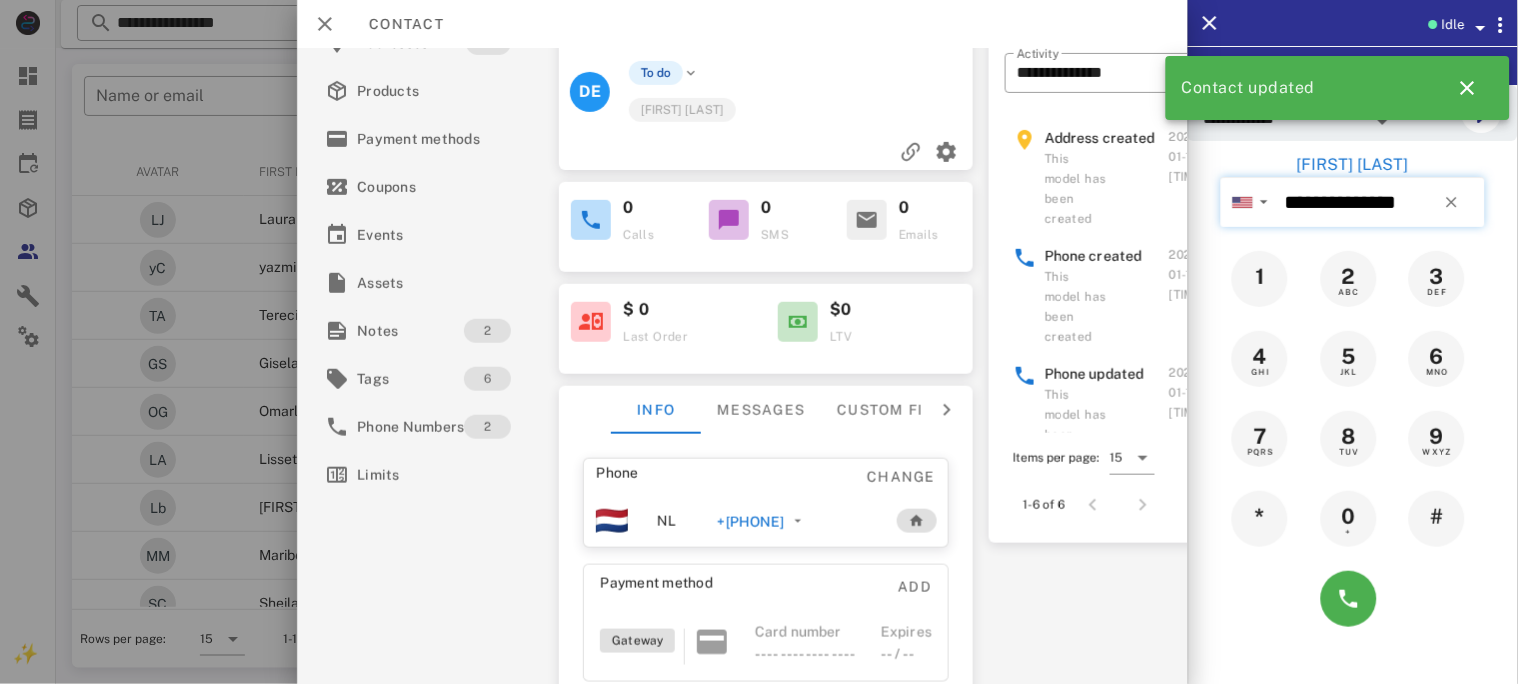 type on "**********" 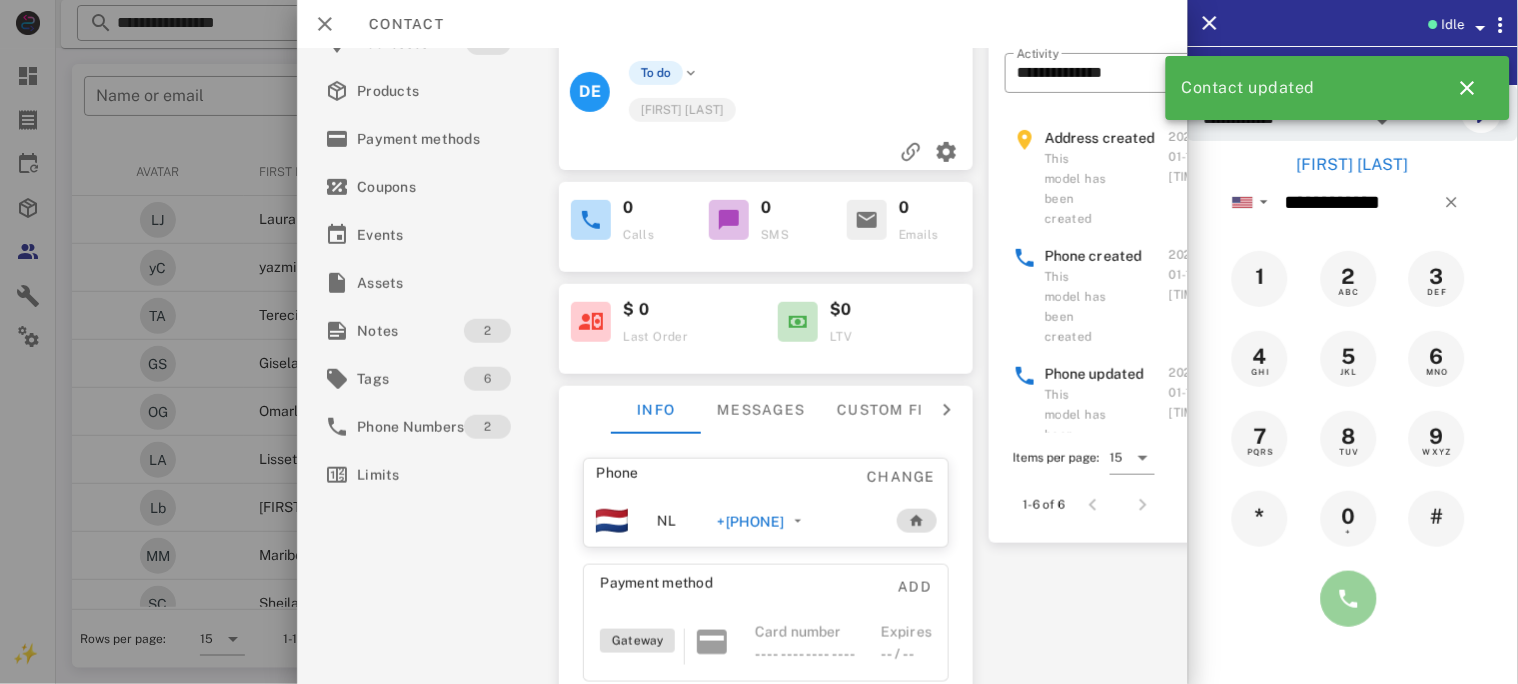 click at bounding box center [1349, 599] 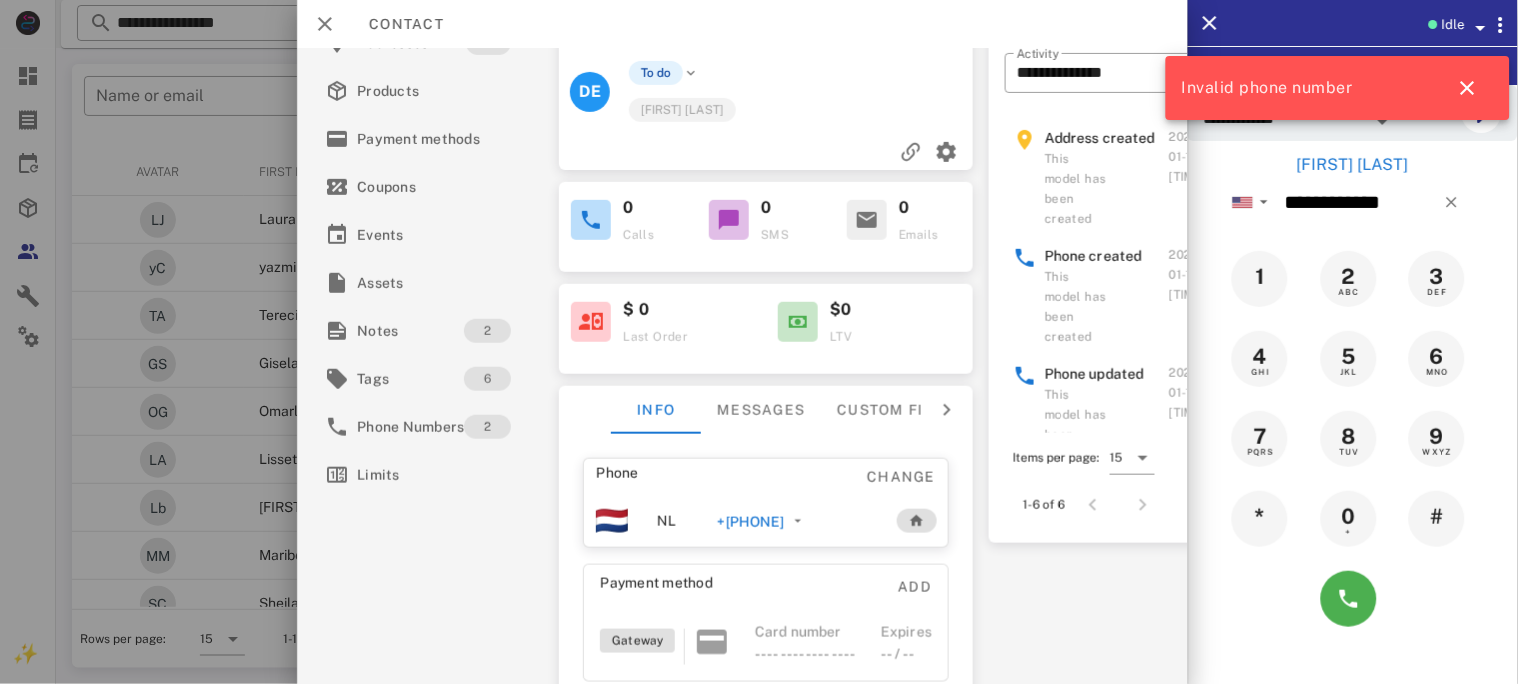 click on "[FIRST] [LAST]" at bounding box center [1353, 165] 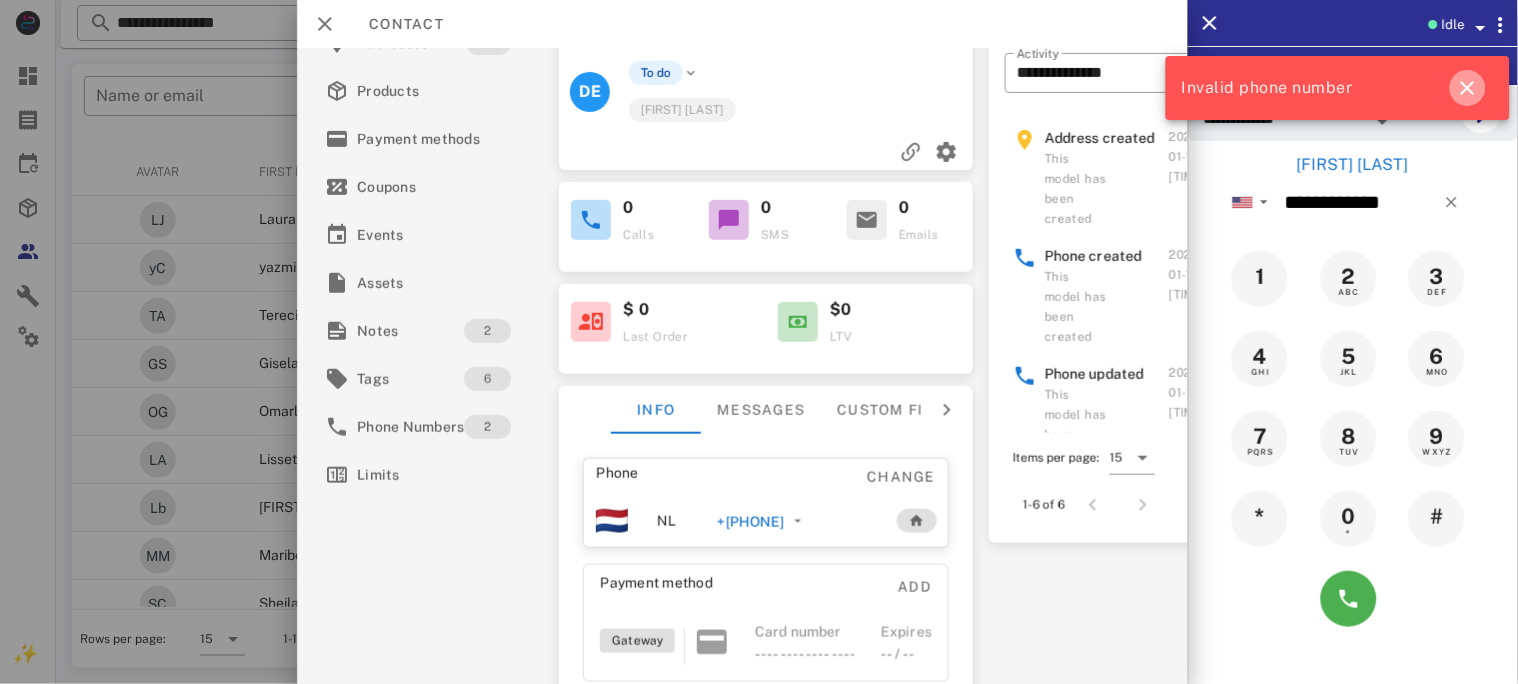 click at bounding box center (1468, 88) 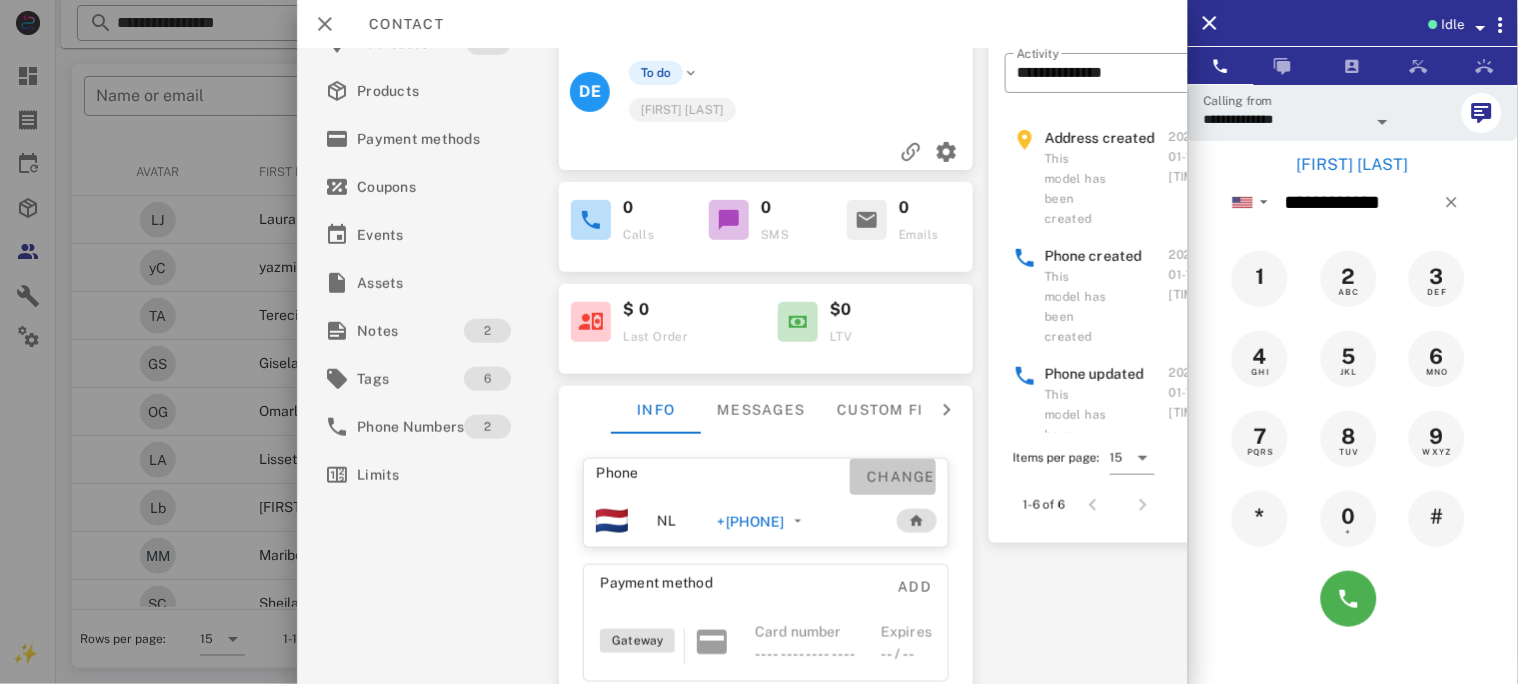 click on "Change" at bounding box center (901, 477) 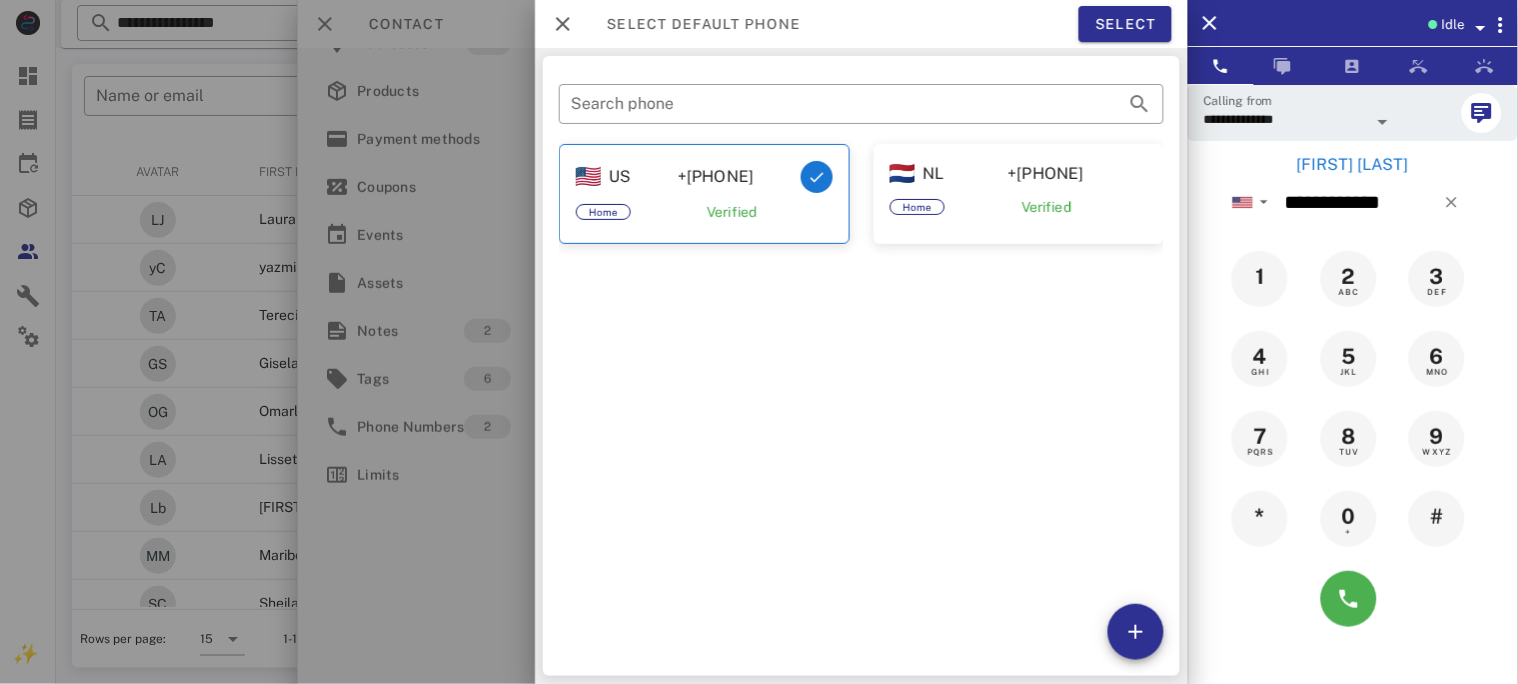click on "[FIRST] [LAST]" at bounding box center [1353, 165] 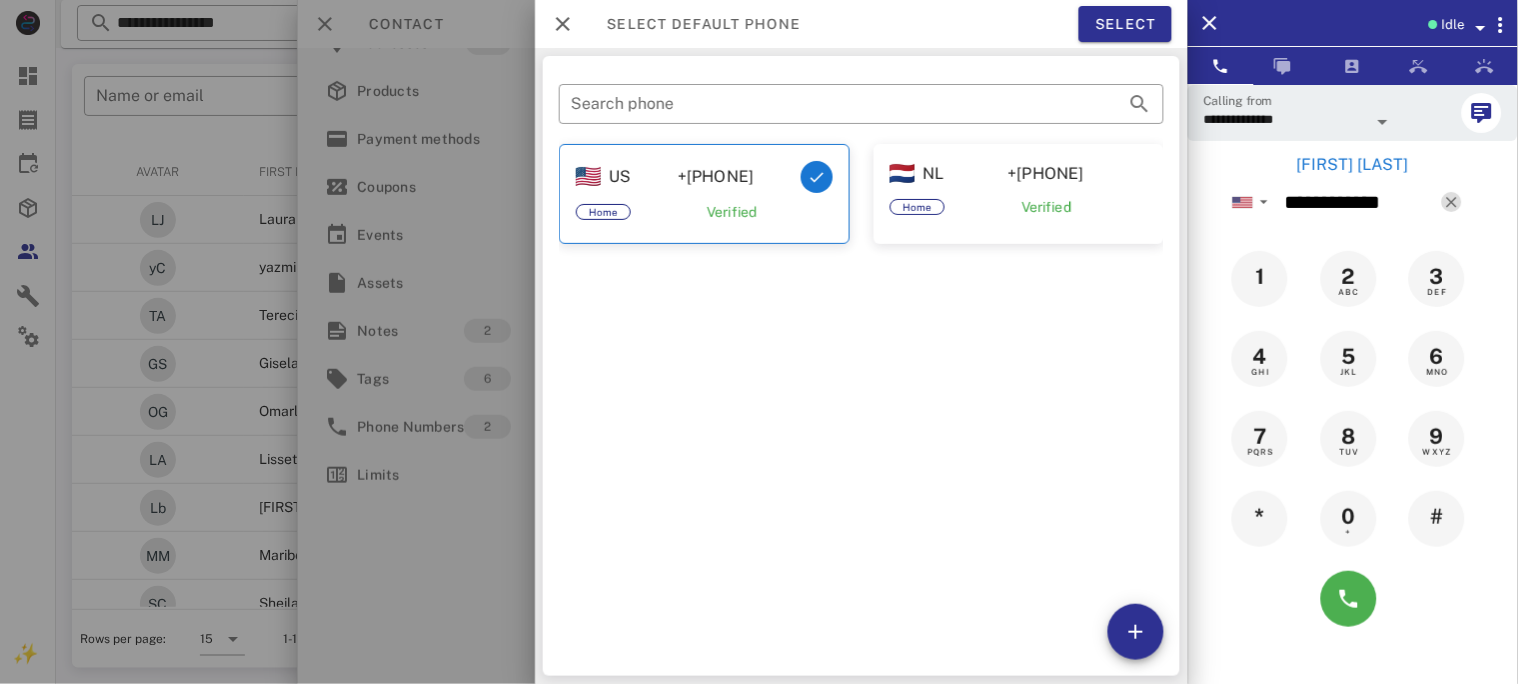 click at bounding box center [1452, 202] 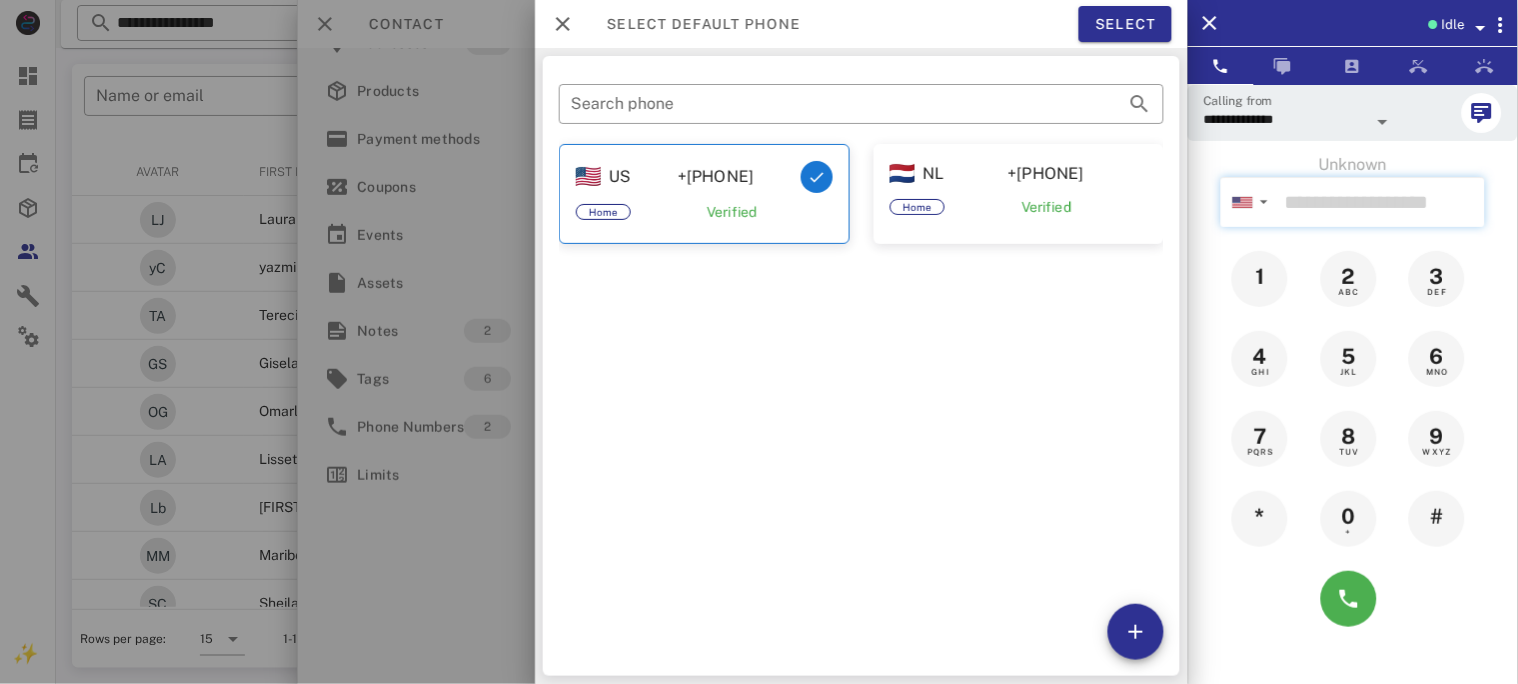 click at bounding box center [1381, 202] 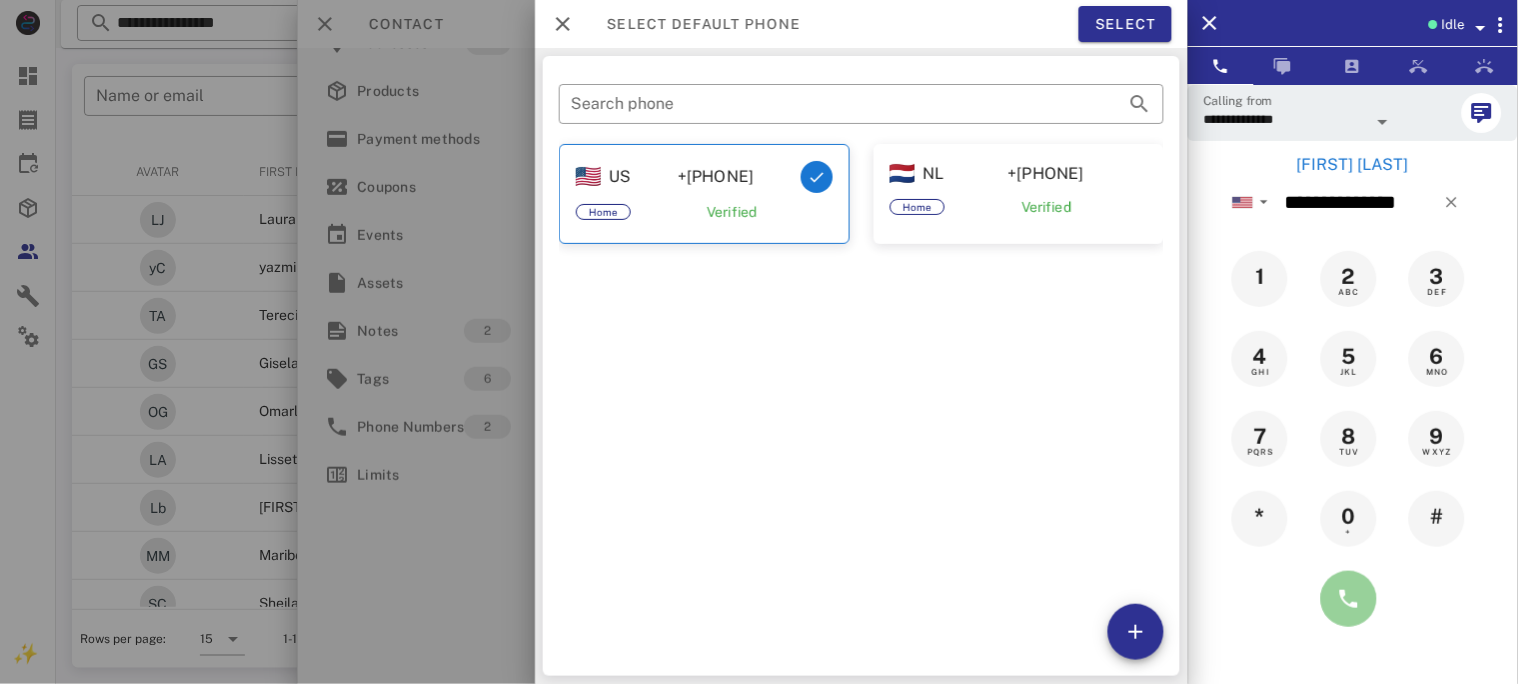 click at bounding box center [1349, 599] 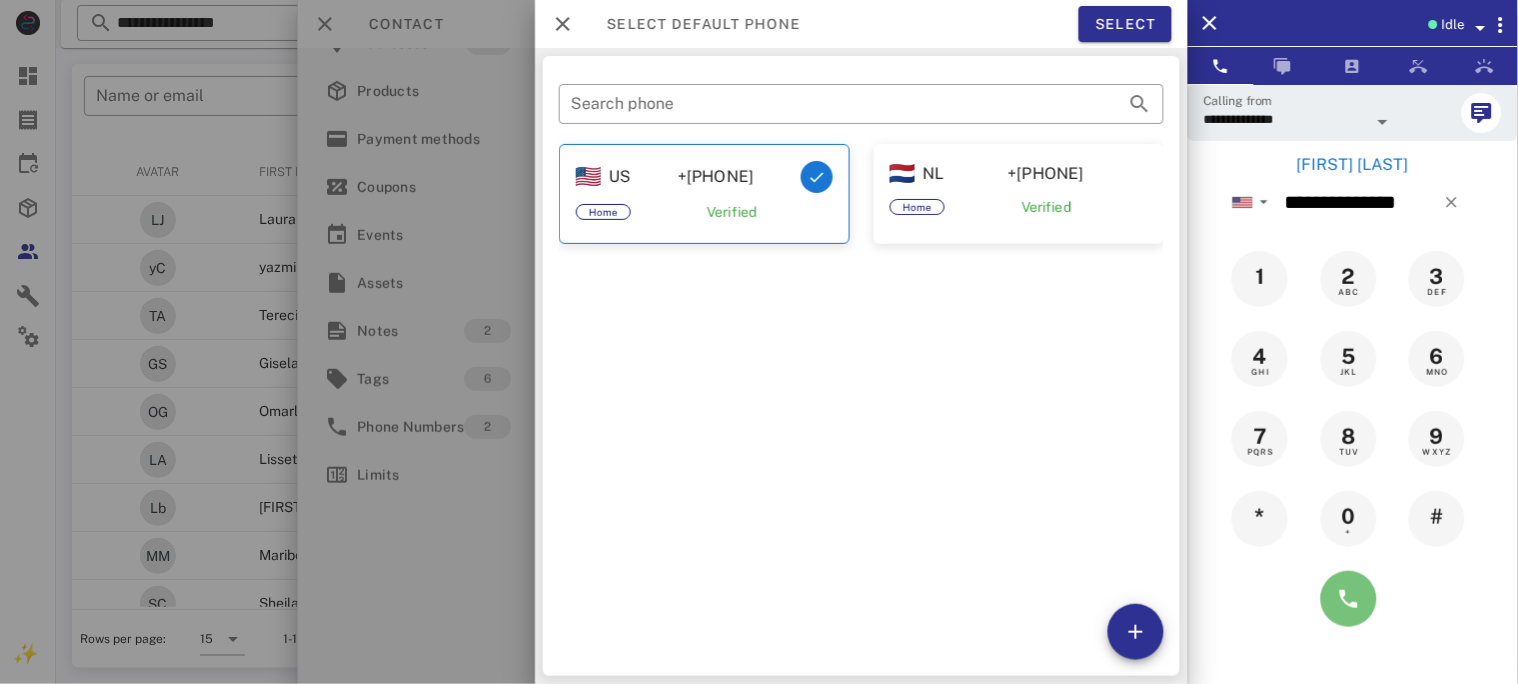 type on "**********" 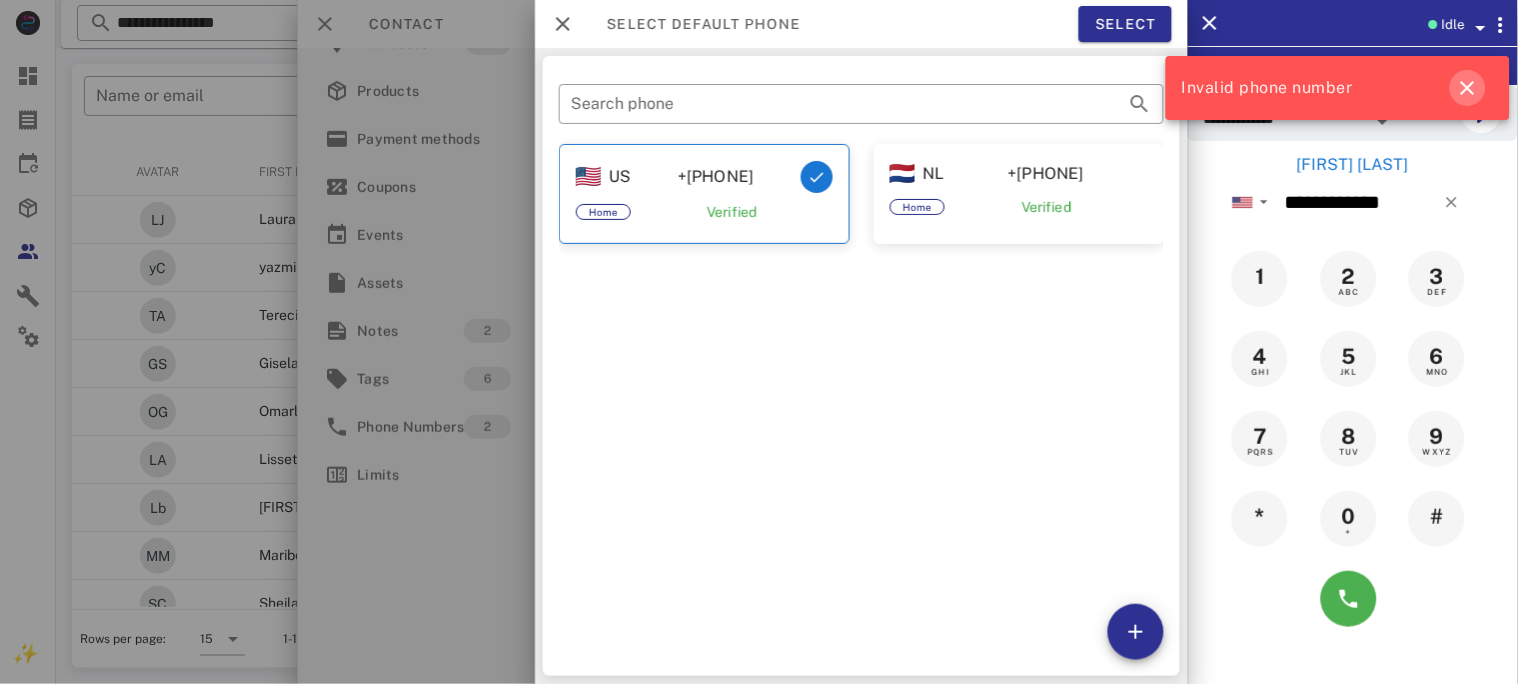 click at bounding box center [1468, 88] 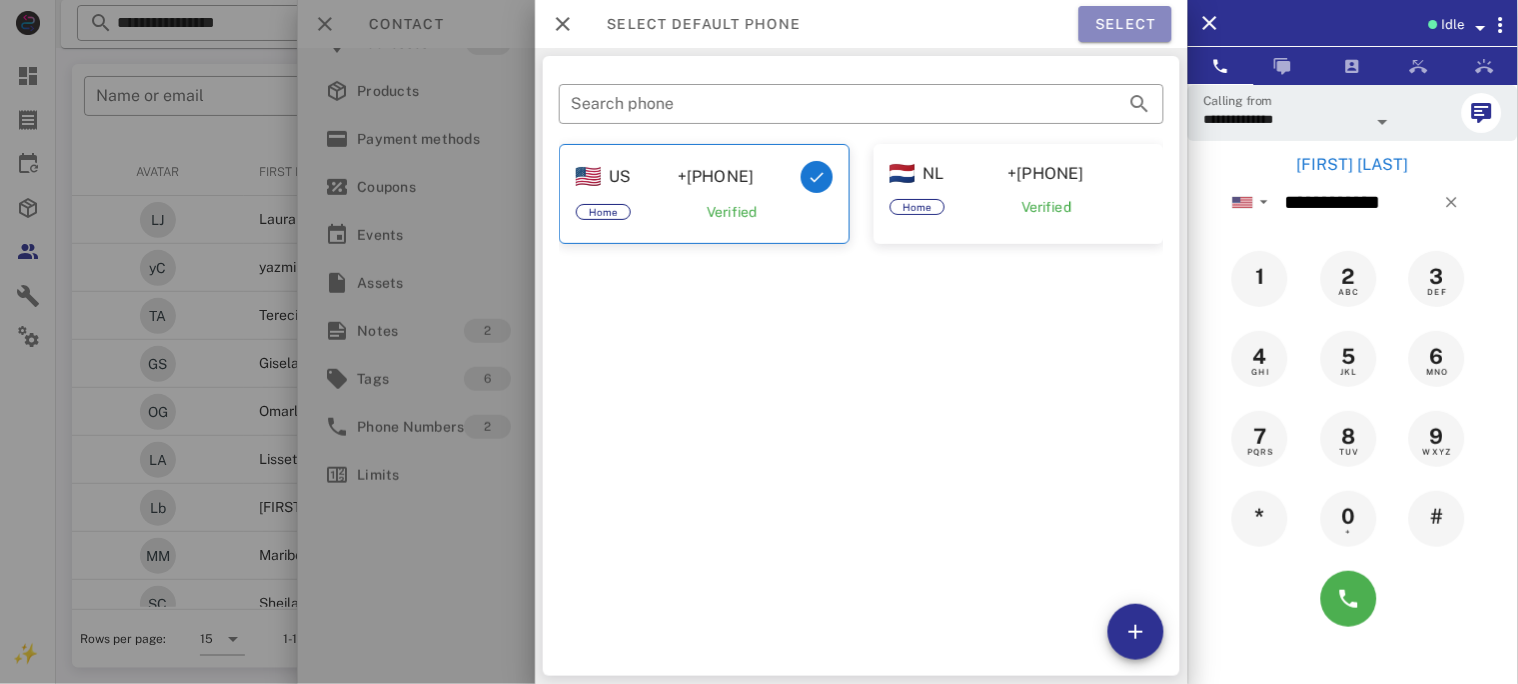 click on "Select" at bounding box center (1125, 24) 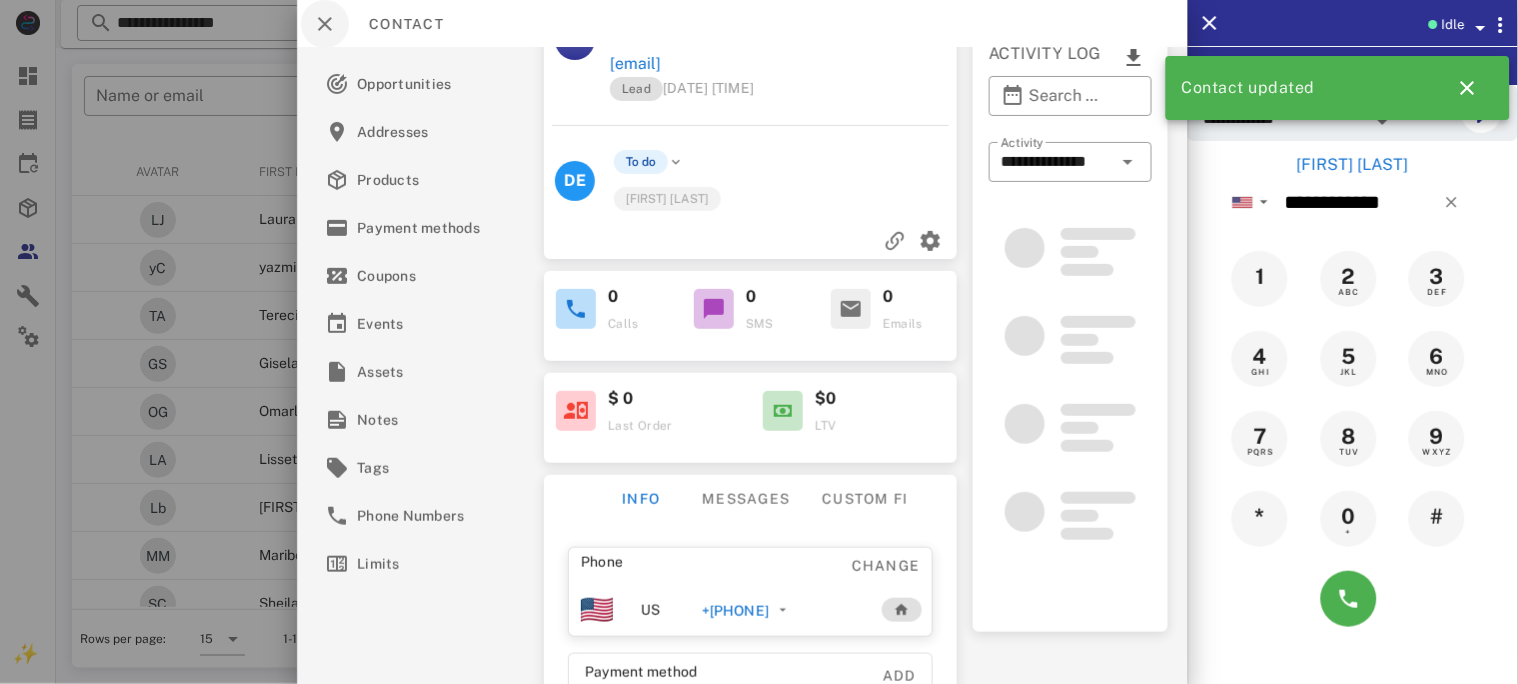 scroll, scrollTop: 133, scrollLeft: 0, axis: vertical 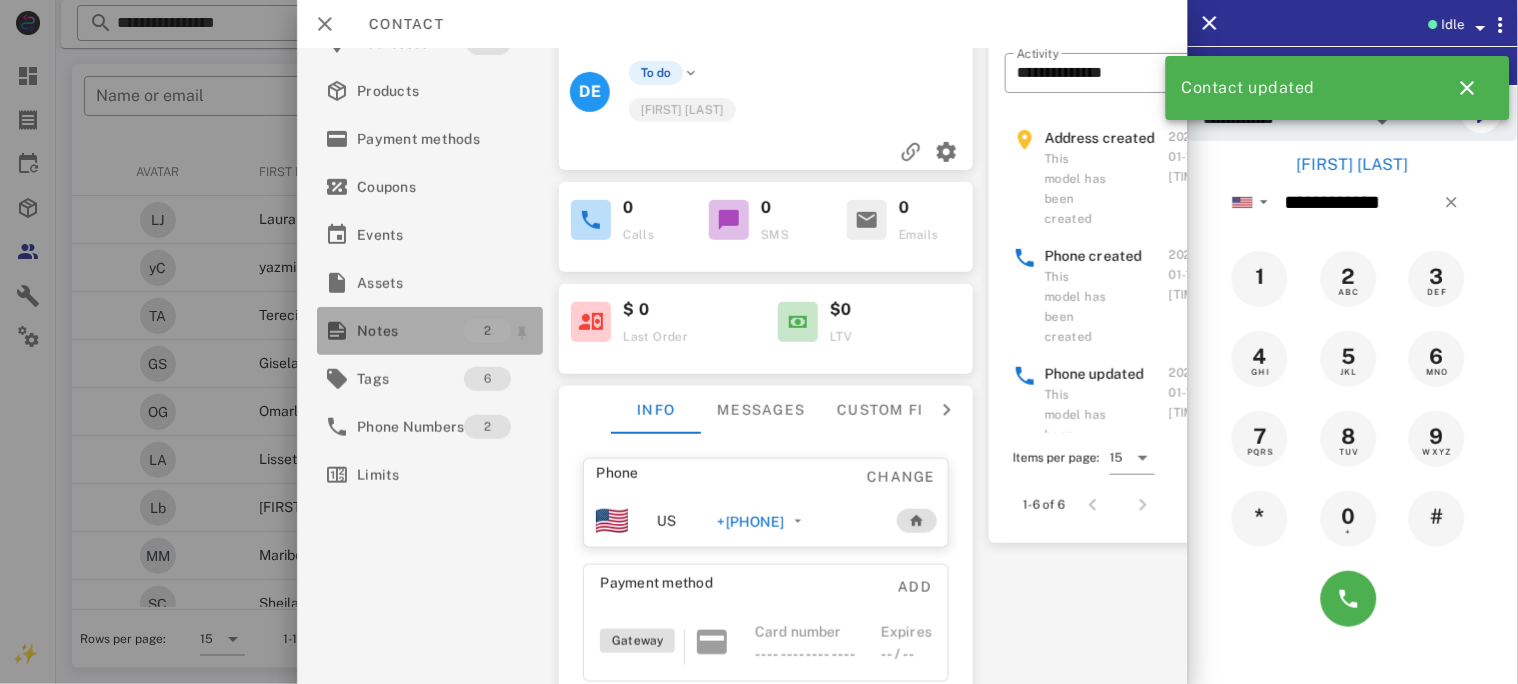 click on "Notes" at bounding box center (410, 331) 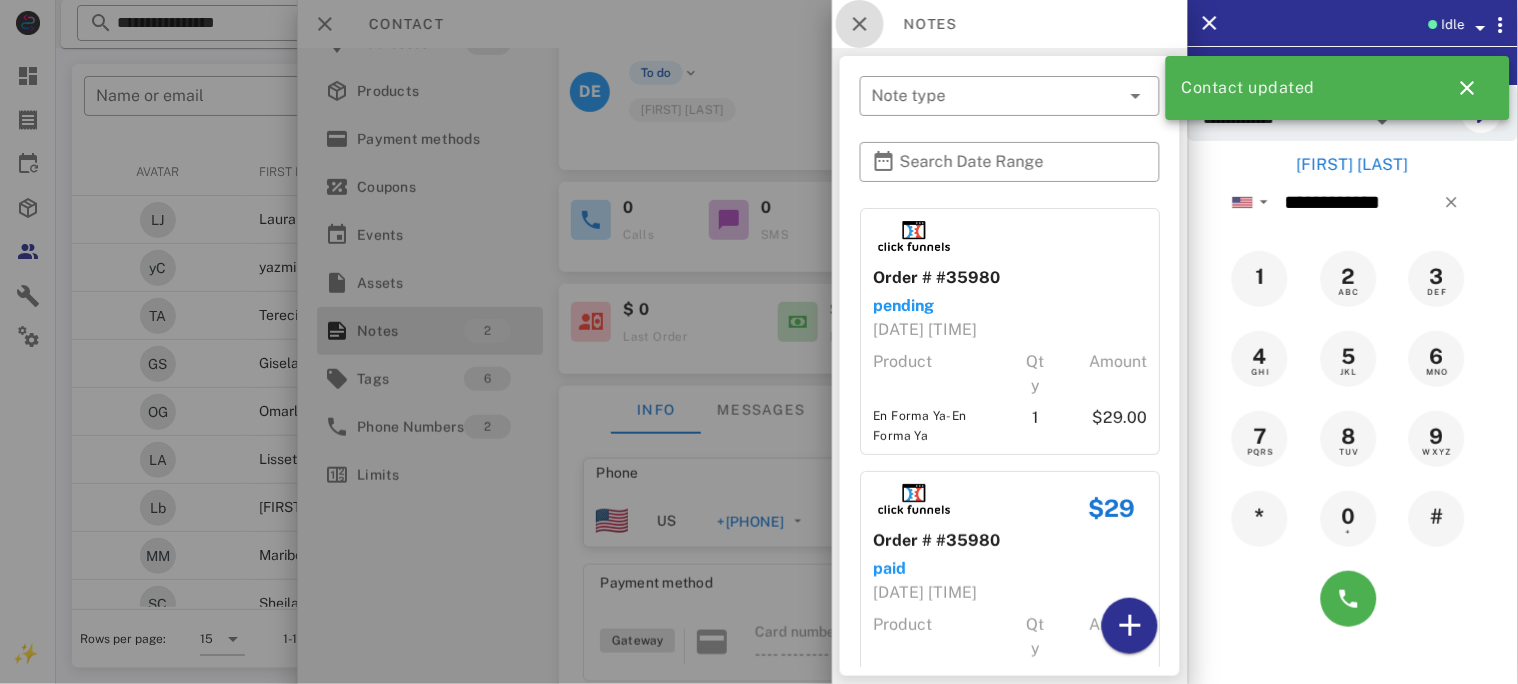click at bounding box center (860, 24) 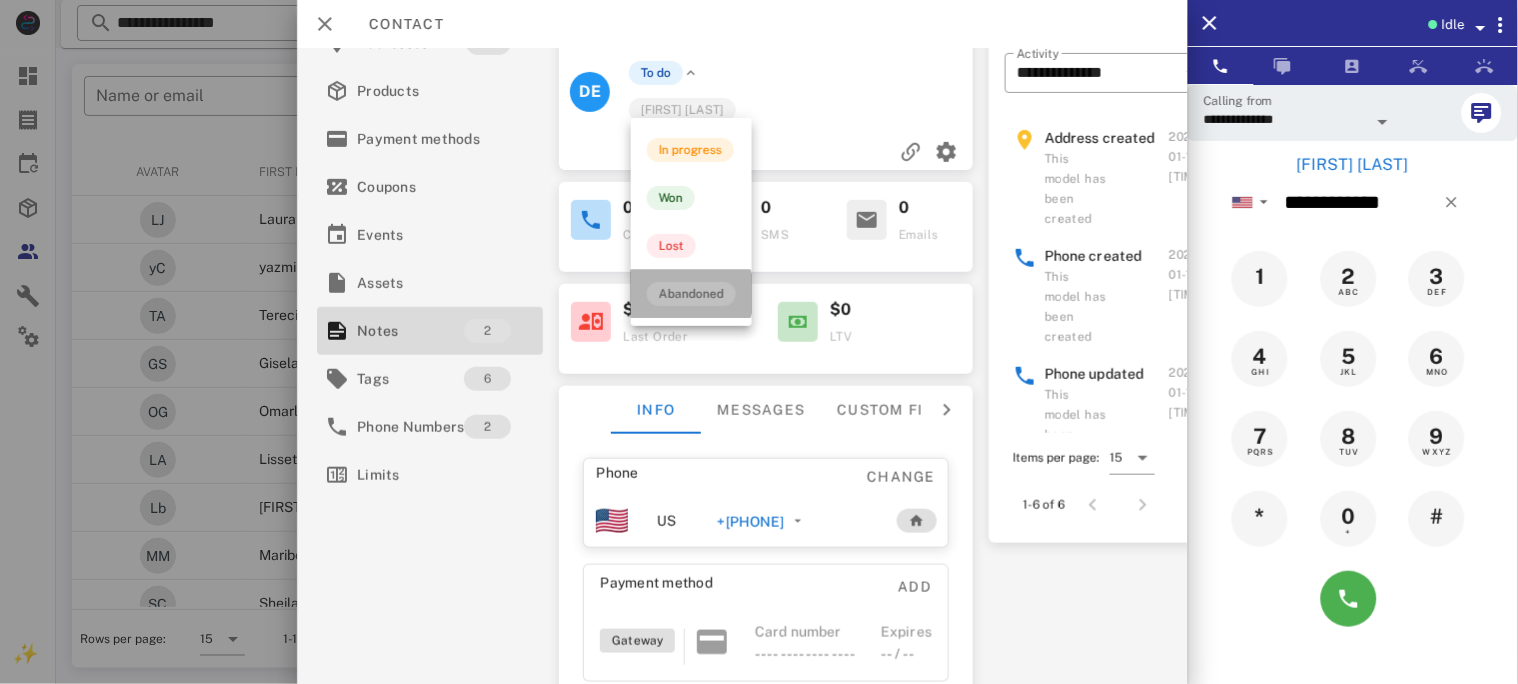 click on "Abandoned" at bounding box center [691, 294] 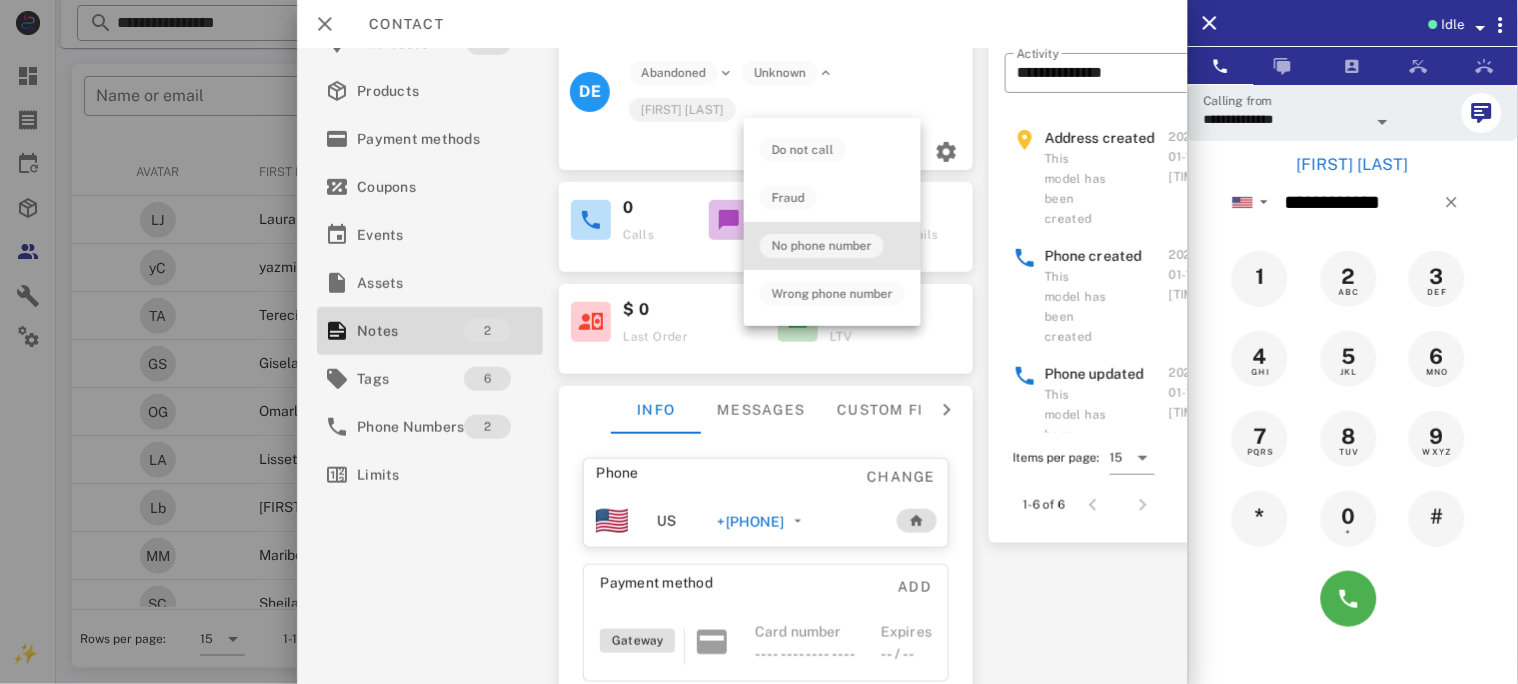 click on "No phone number" at bounding box center [822, 246] 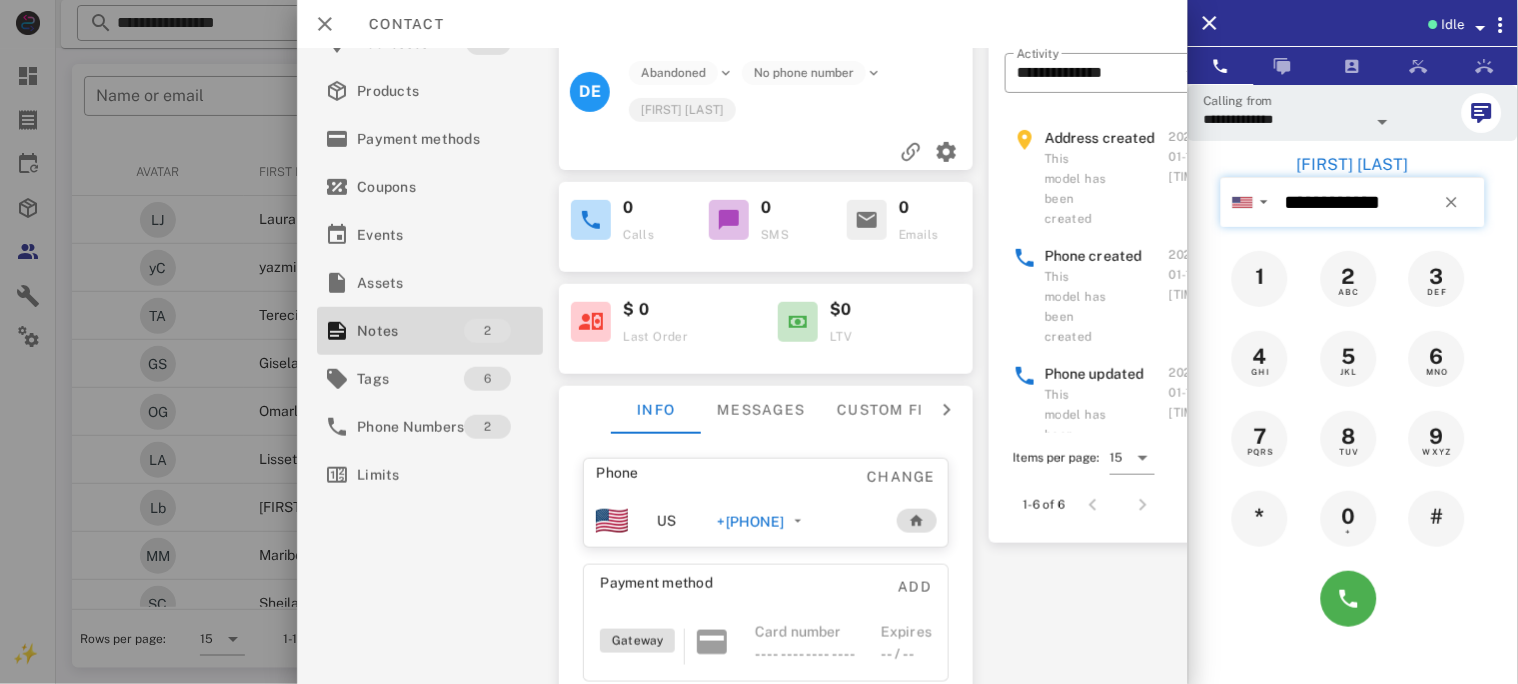 drag, startPoint x: 1266, startPoint y: 196, endPoint x: 1412, endPoint y: 192, distance: 146.05478 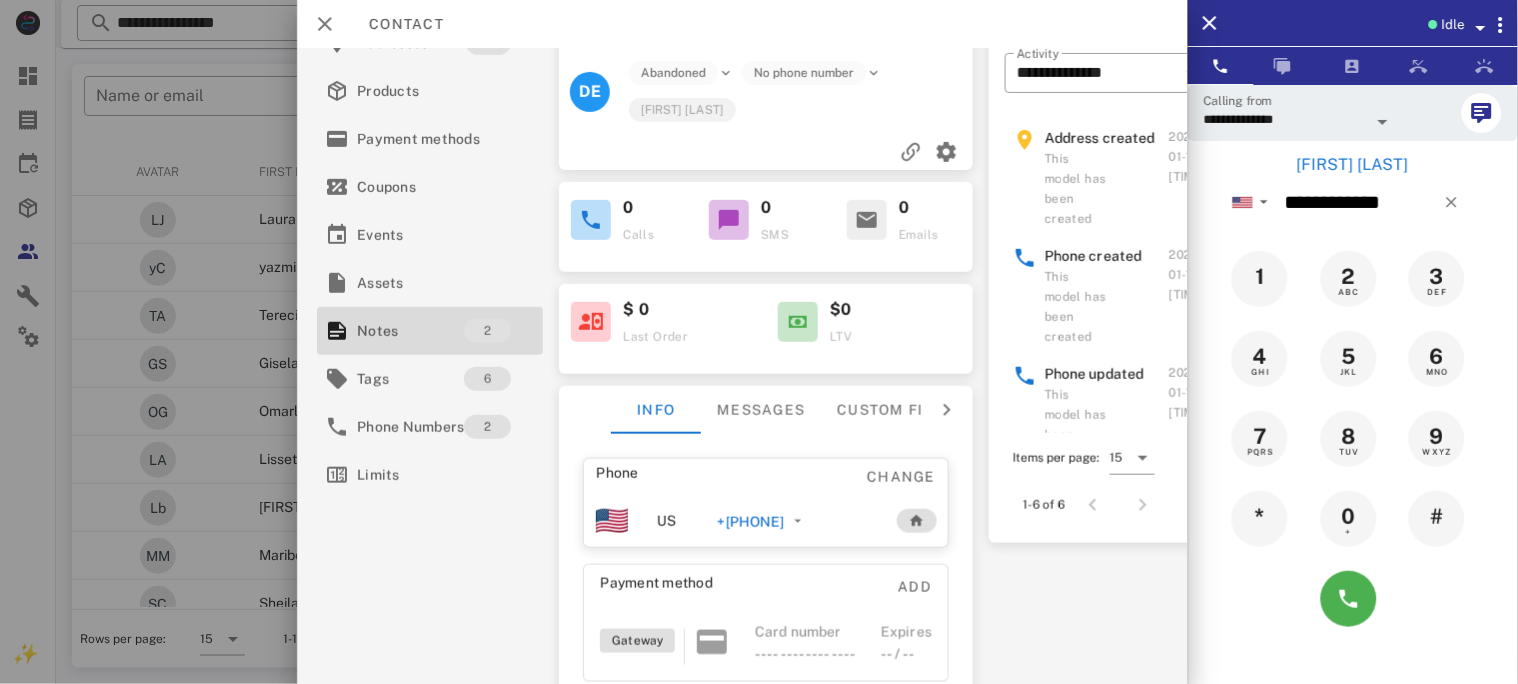 click on "+[PHONE]" at bounding box center (750, 522) 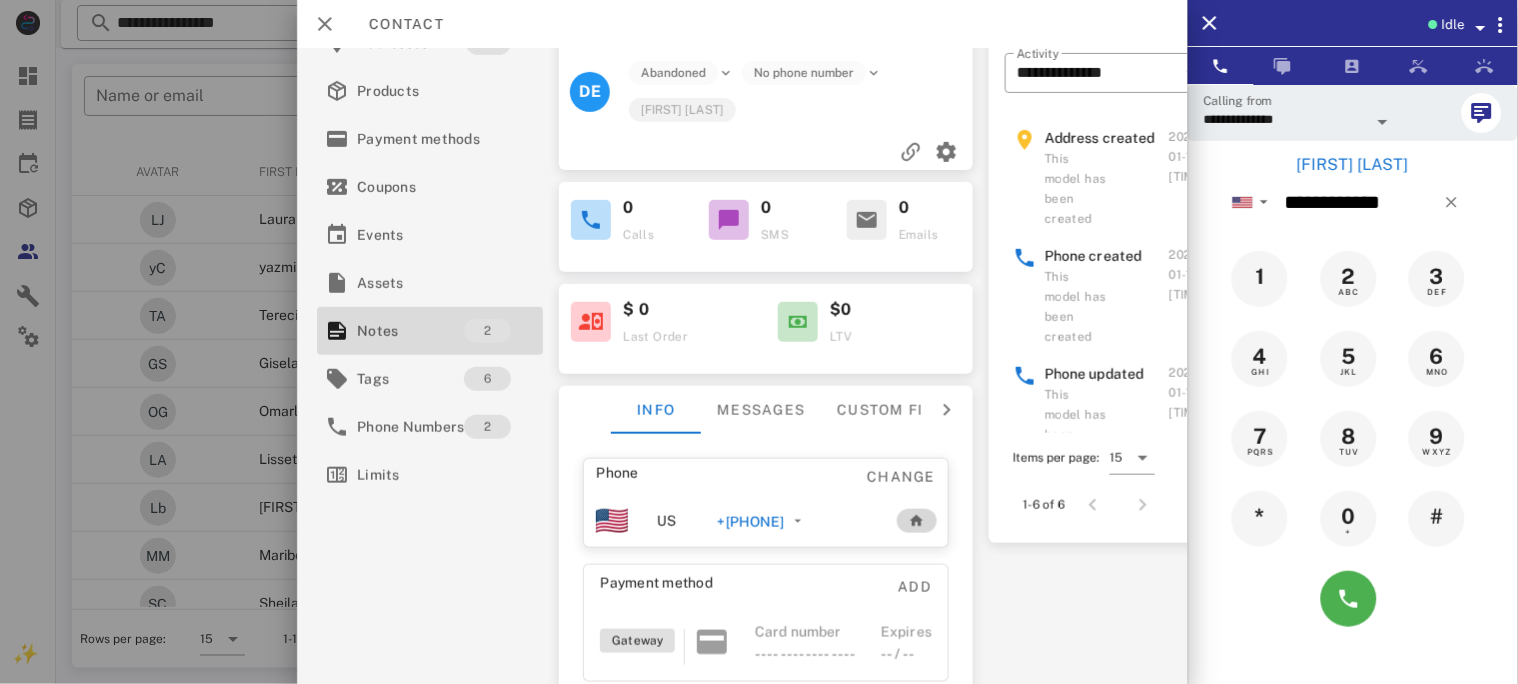 click at bounding box center [917, 521] 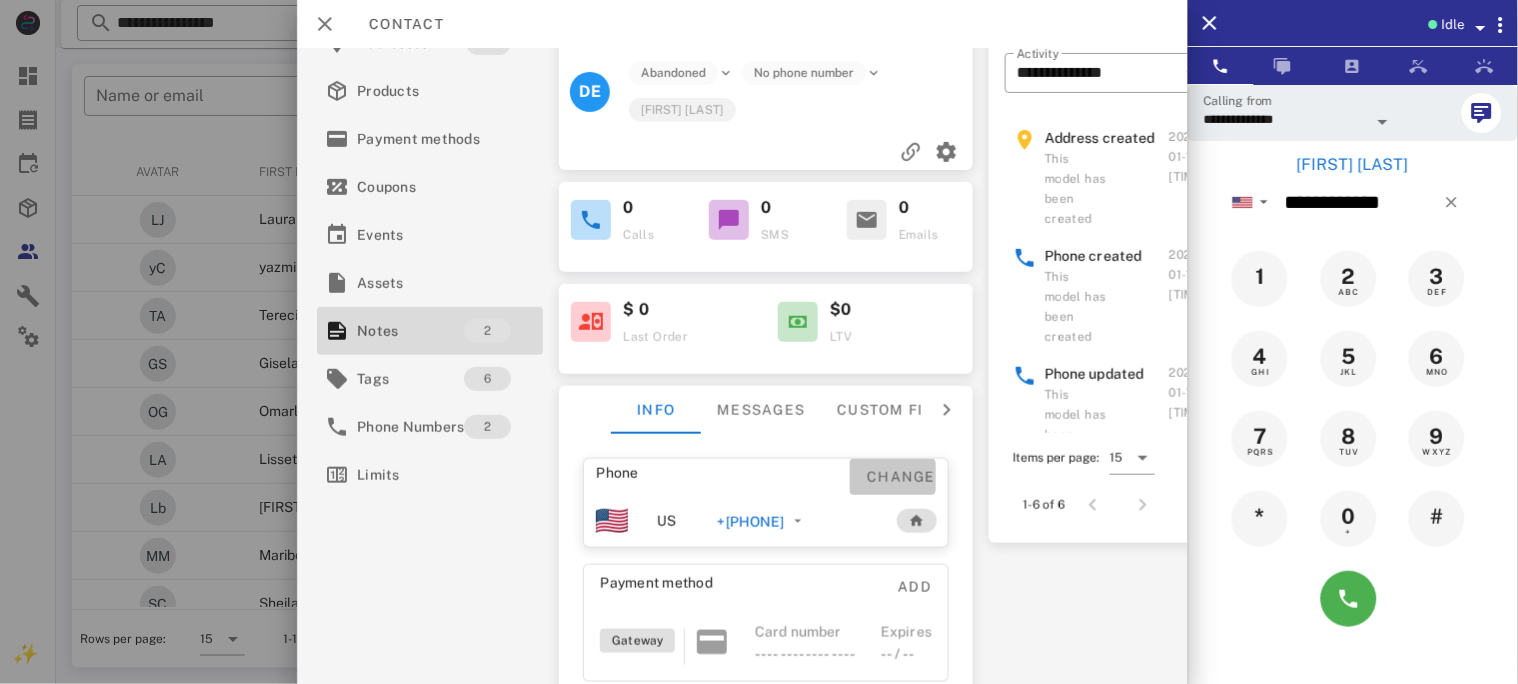 click on "Change" at bounding box center [901, 477] 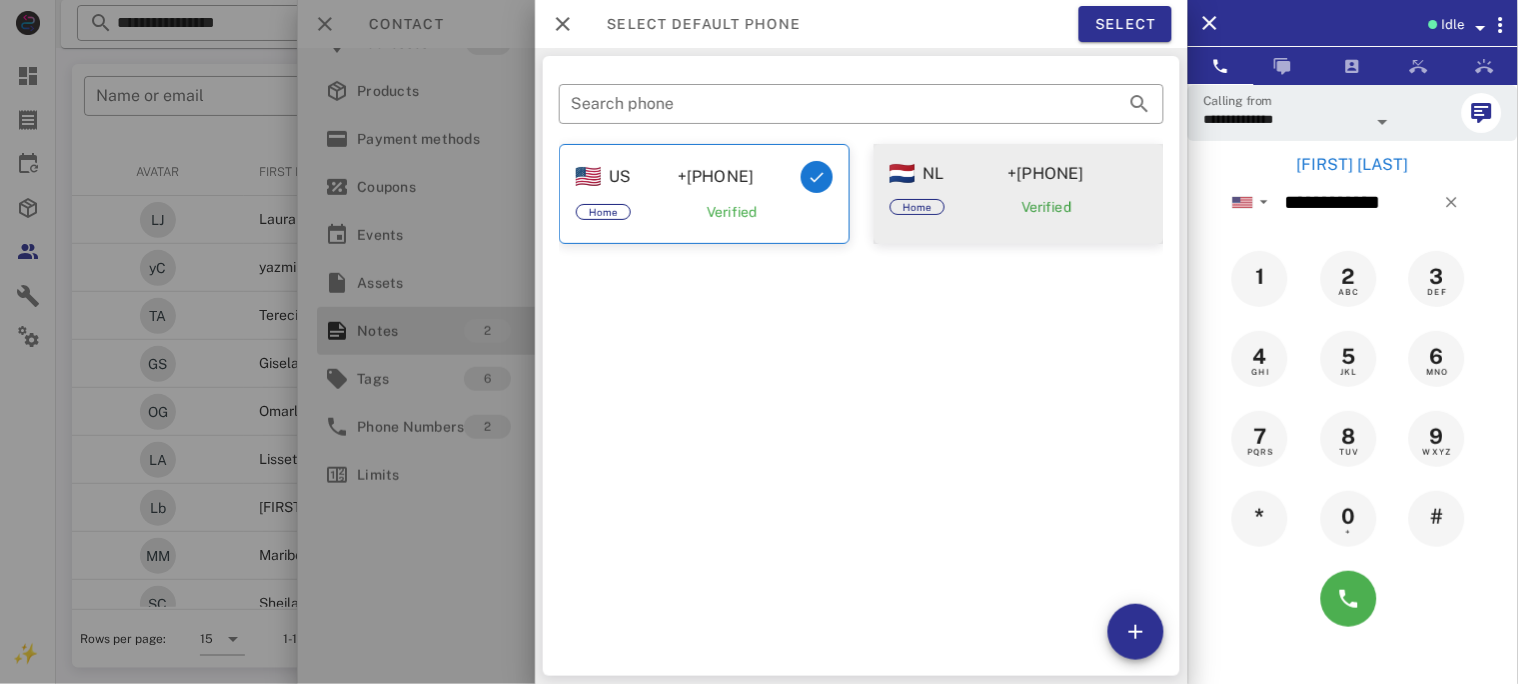 click on "+[PHONE]" at bounding box center [1046, 174] 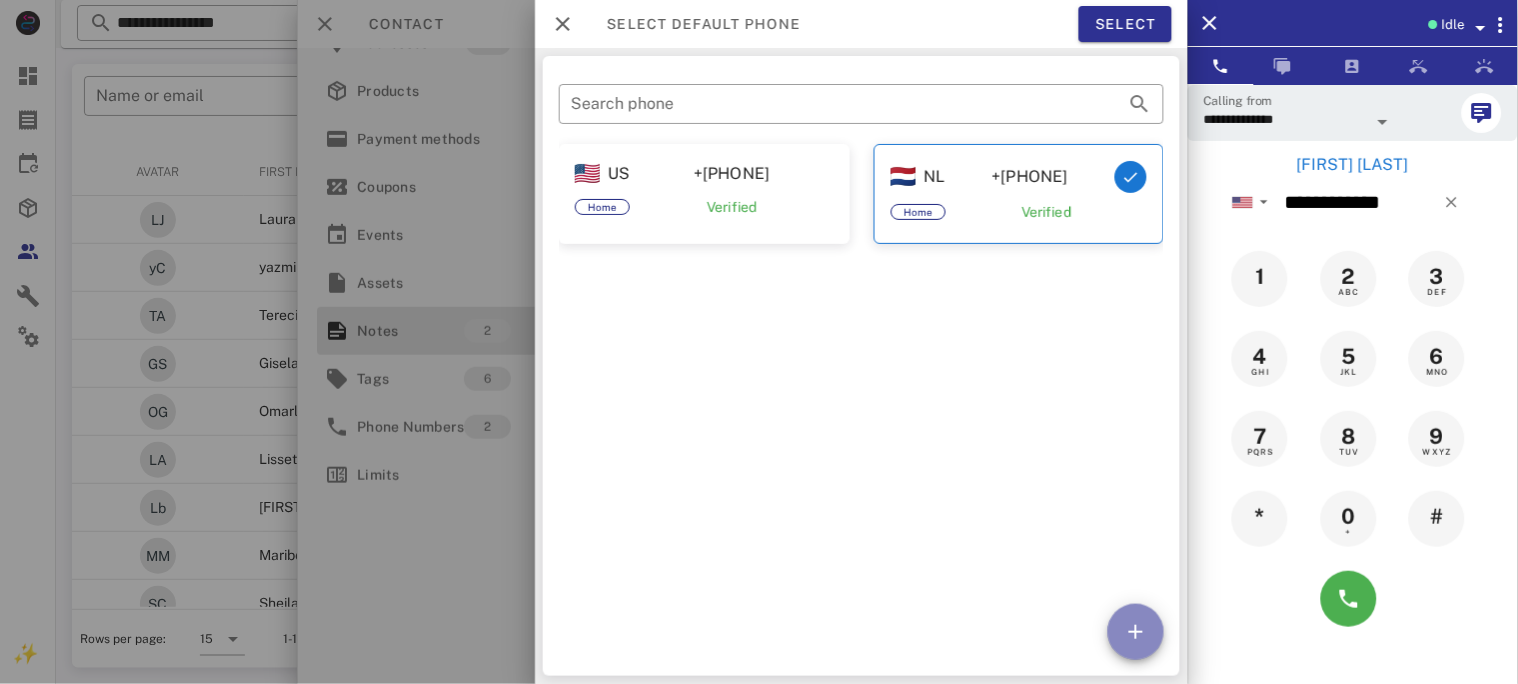 click at bounding box center (1136, 632) 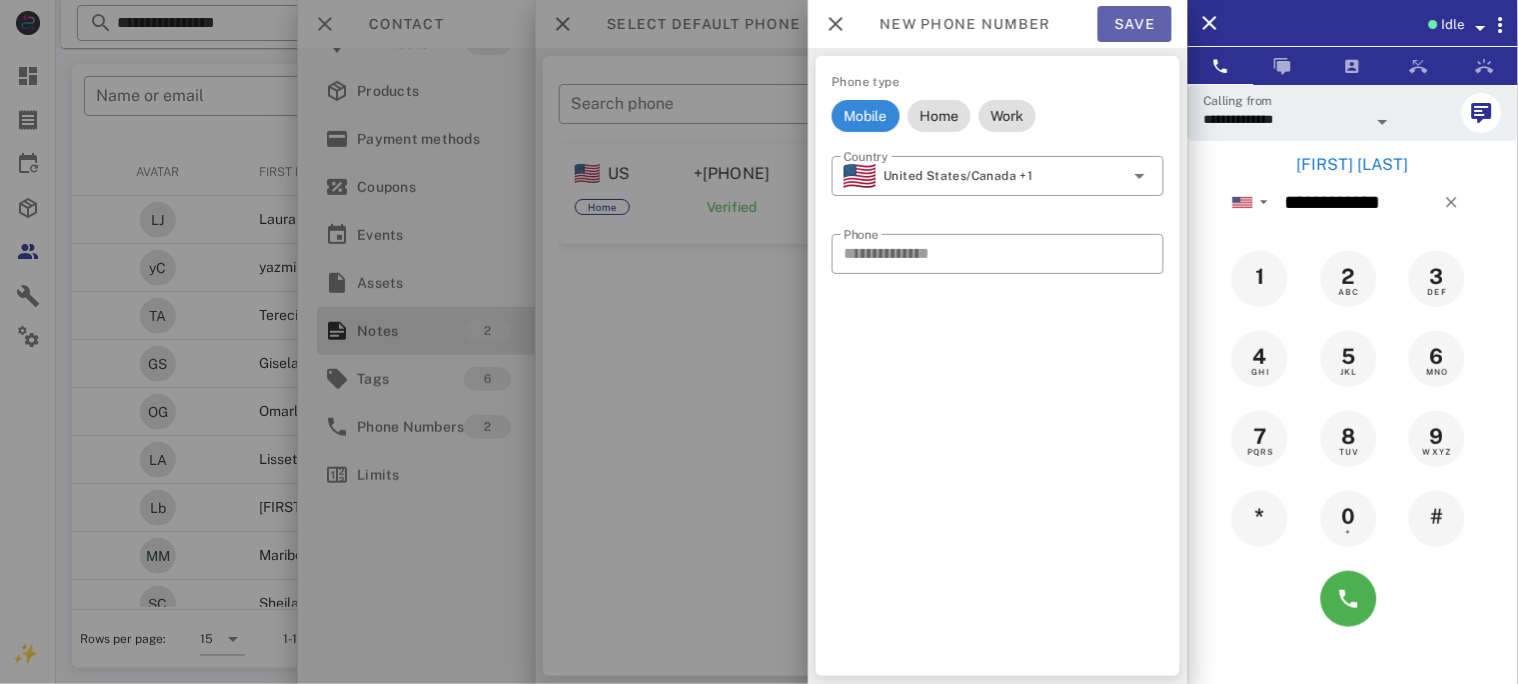 click on "Save" at bounding box center (1135, 24) 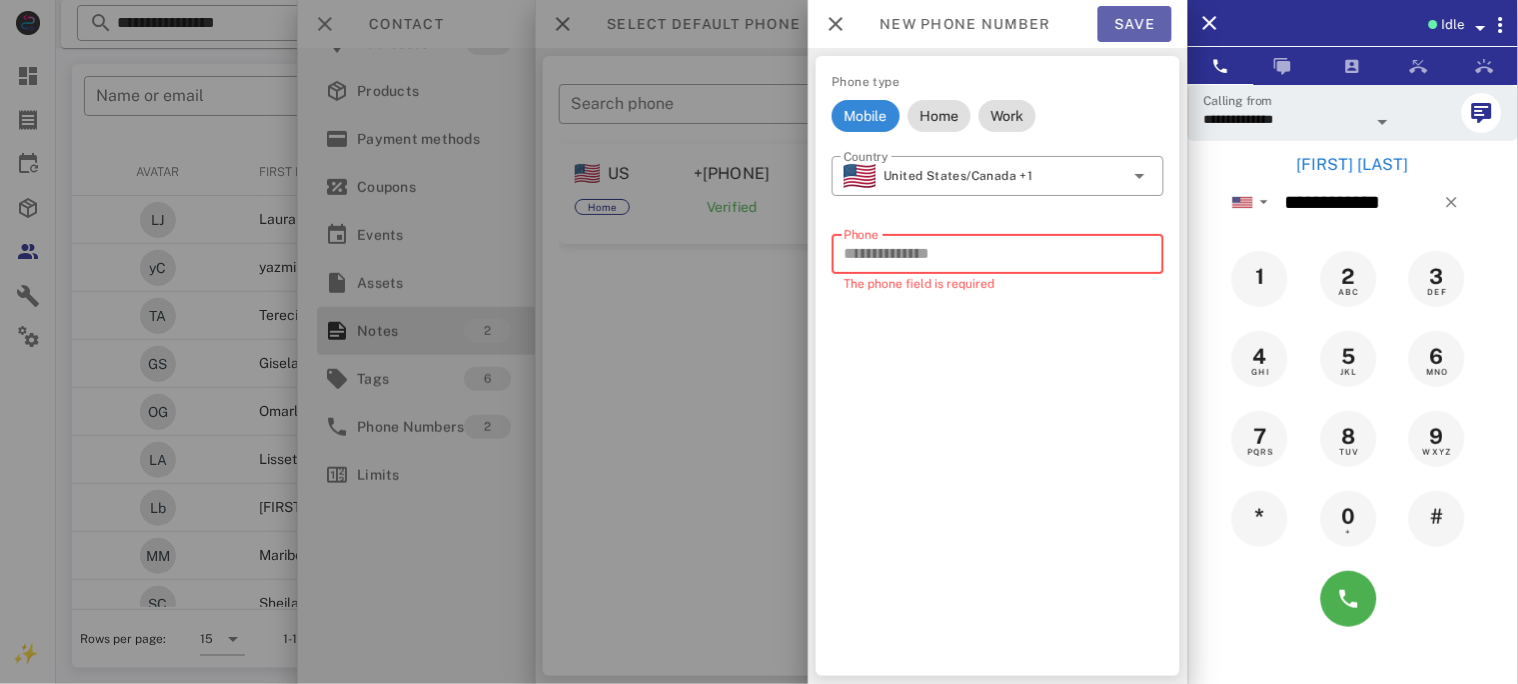 click on "Save" at bounding box center (1135, 24) 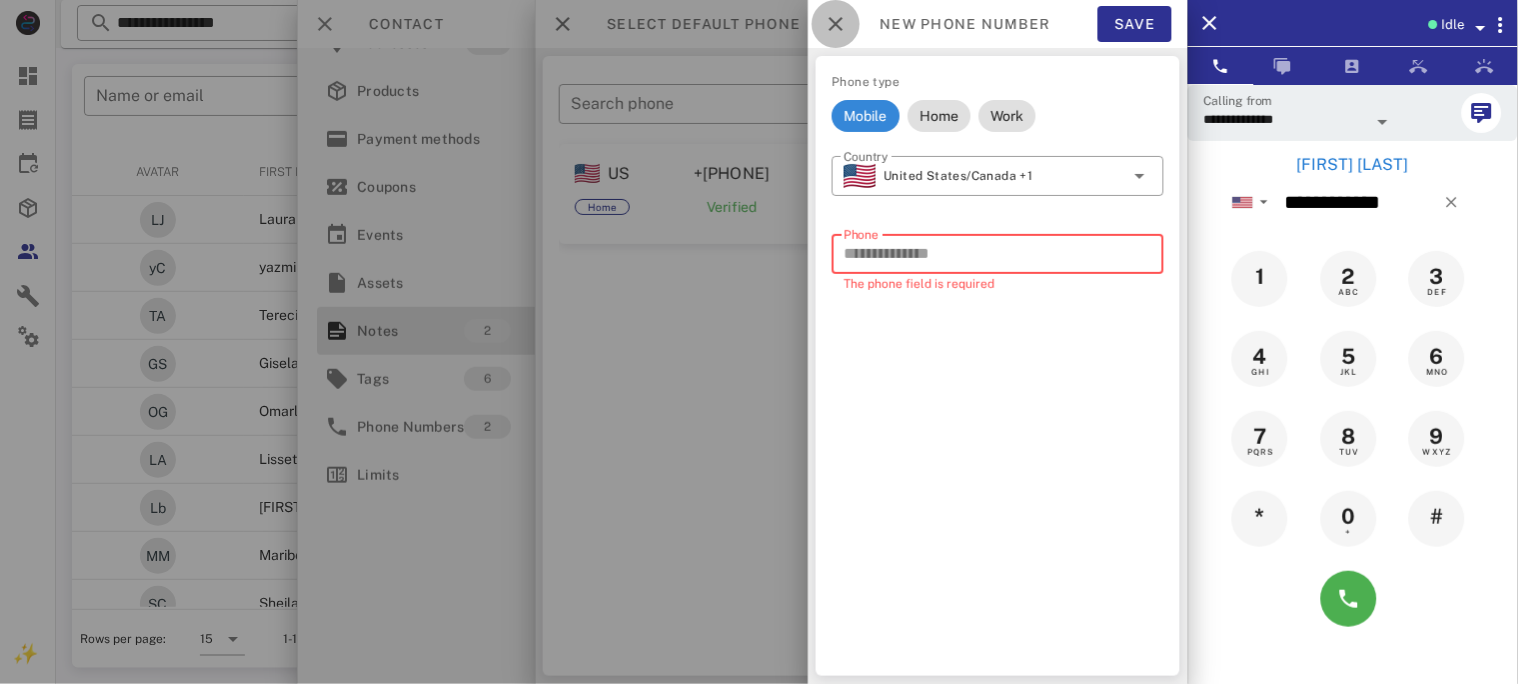 click at bounding box center [836, 24] 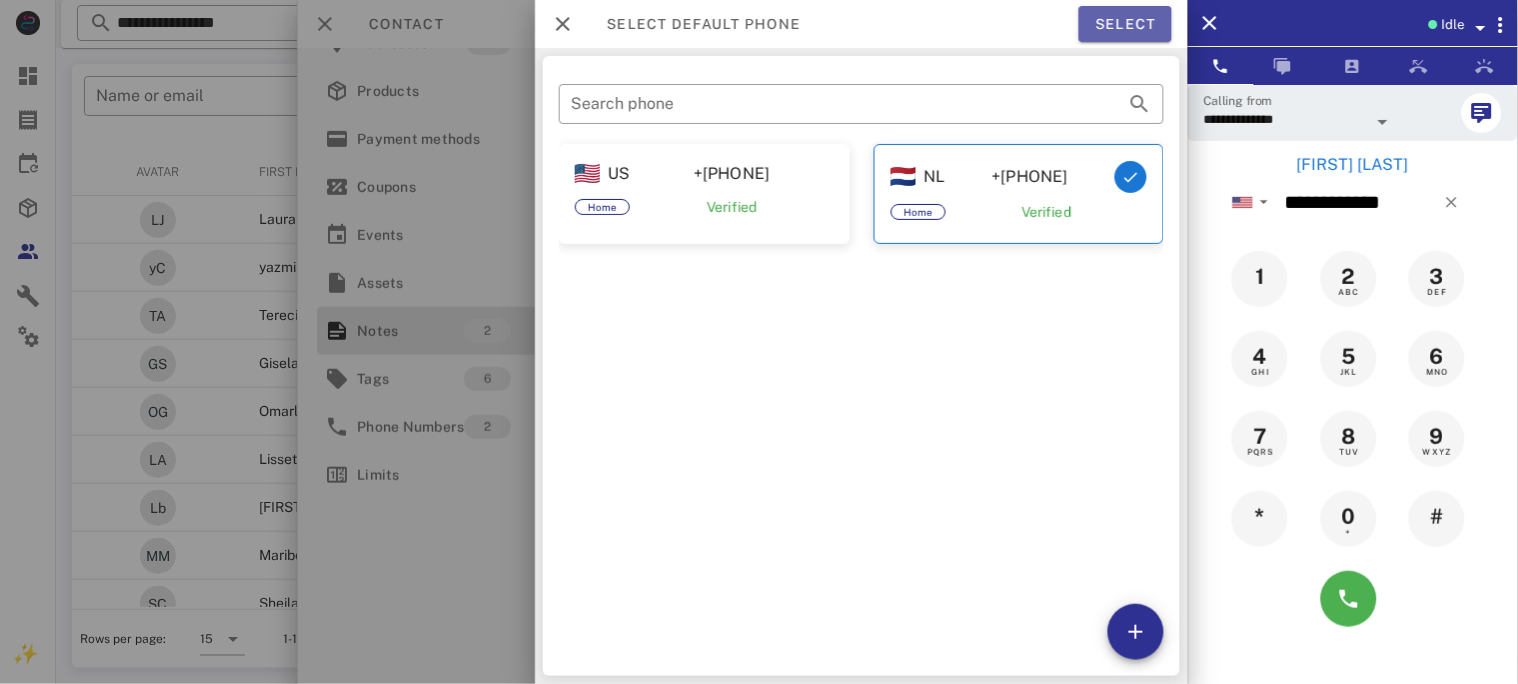 click on "Select" at bounding box center (1125, 24) 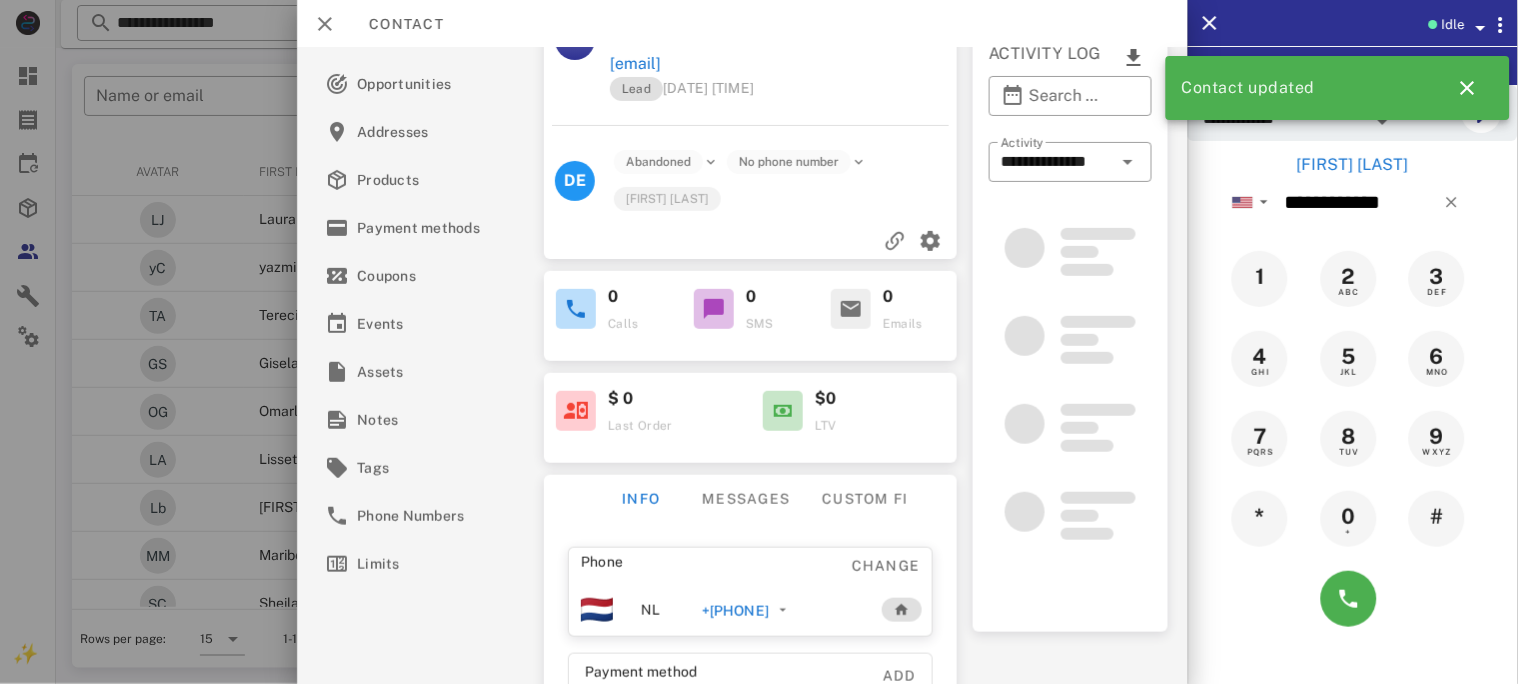 scroll, scrollTop: 133, scrollLeft: 0, axis: vertical 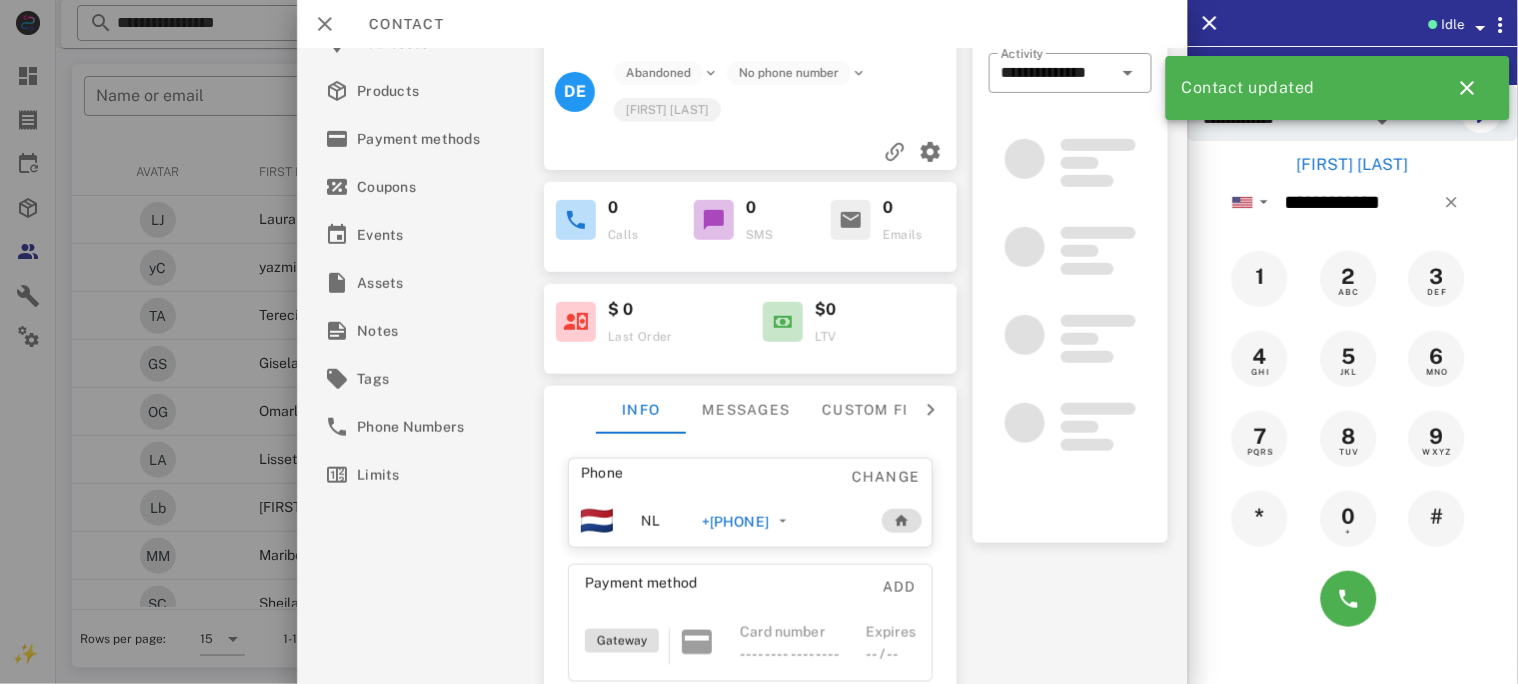 click on "+[PHONE]" at bounding box center (735, 522) 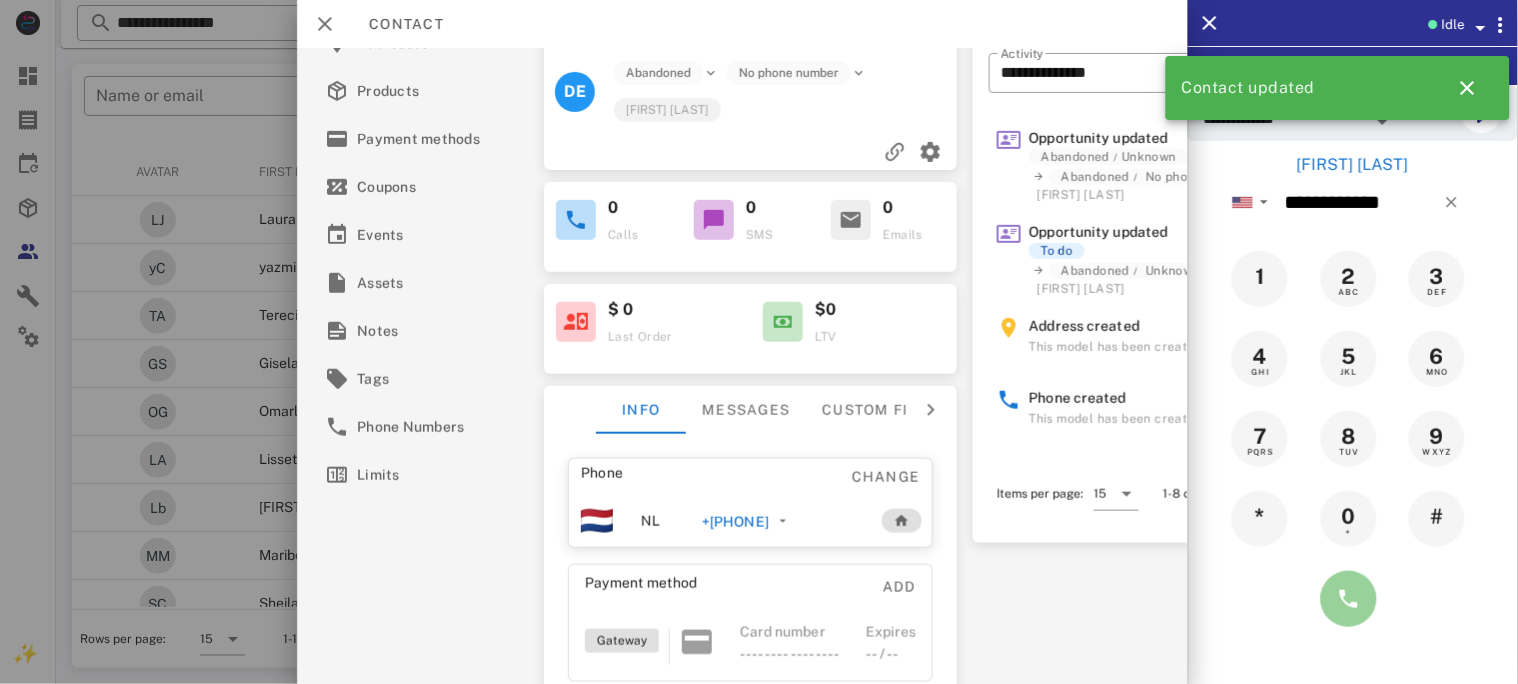 click at bounding box center [1349, 599] 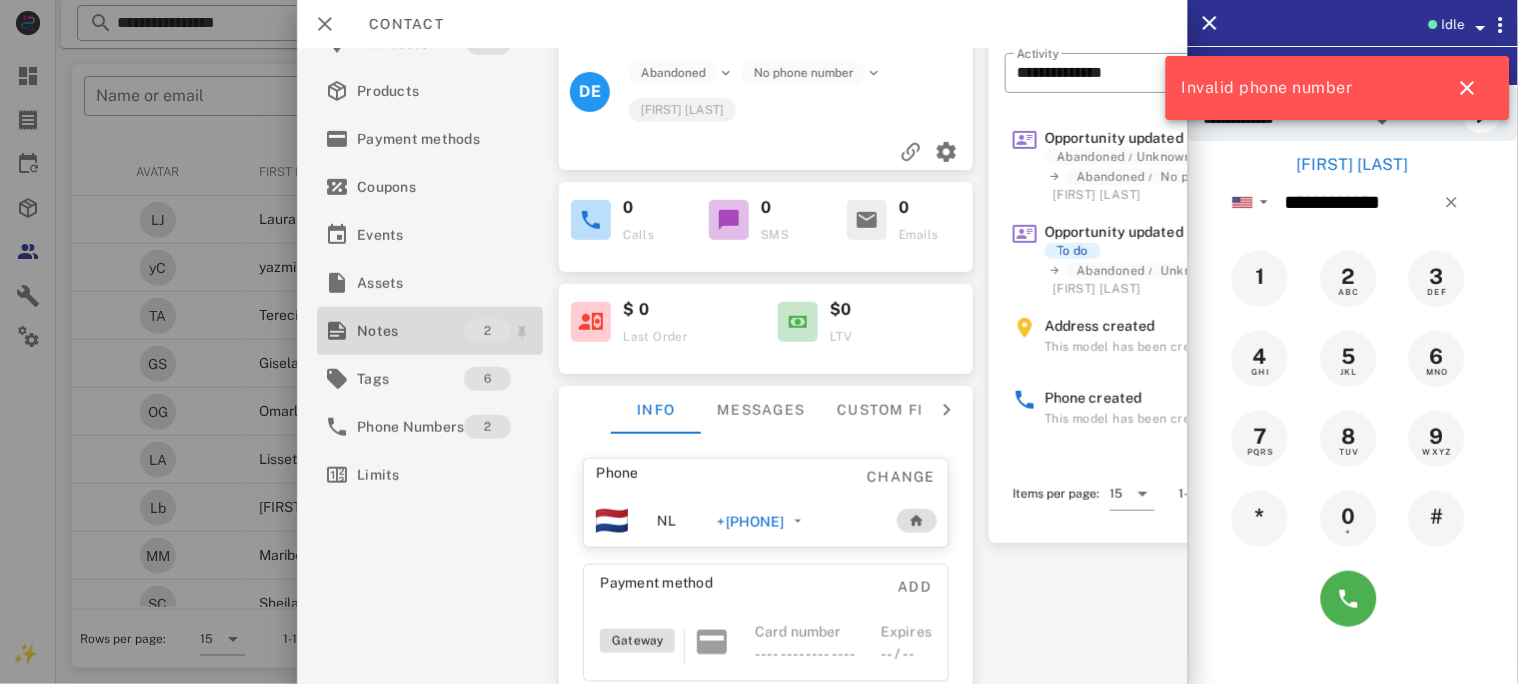 click on "Notes" at bounding box center [410, 331] 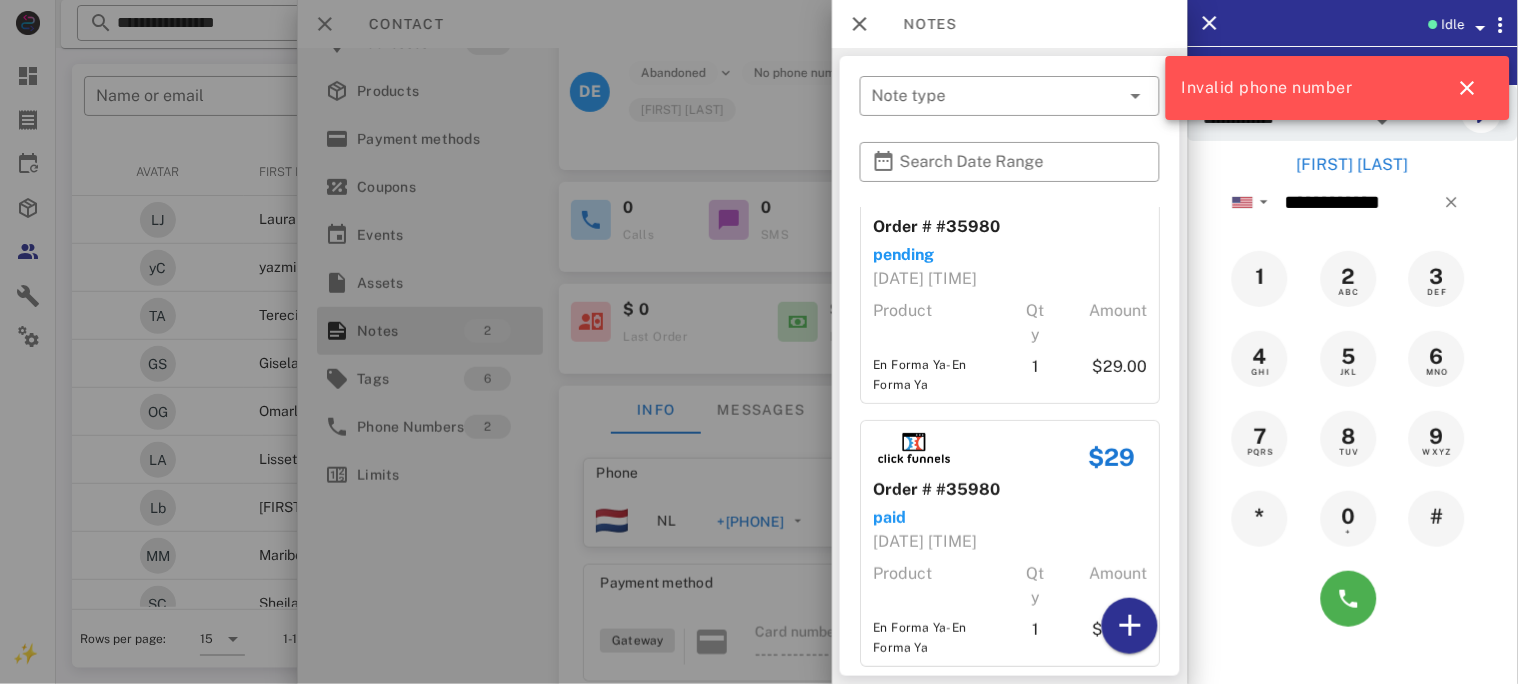 scroll, scrollTop: 75, scrollLeft: 0, axis: vertical 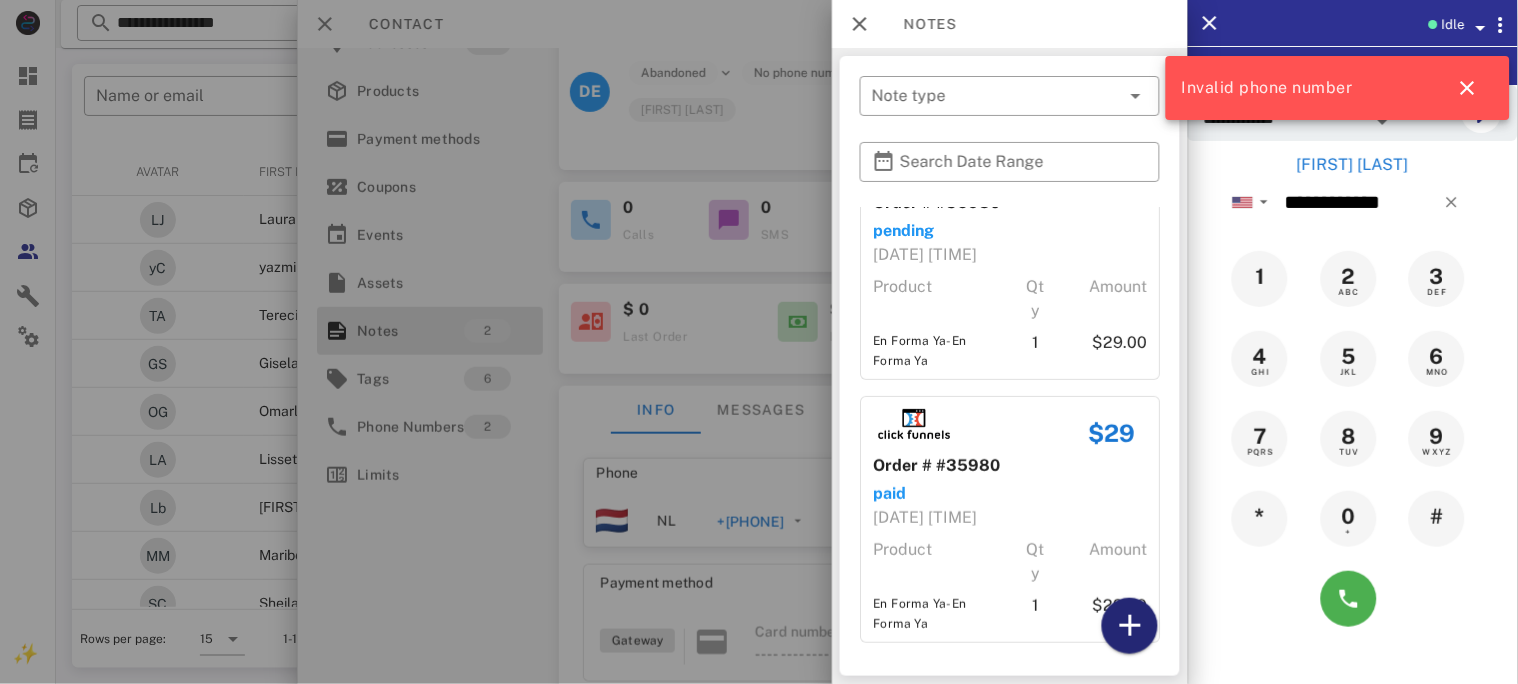 click at bounding box center [1130, 626] 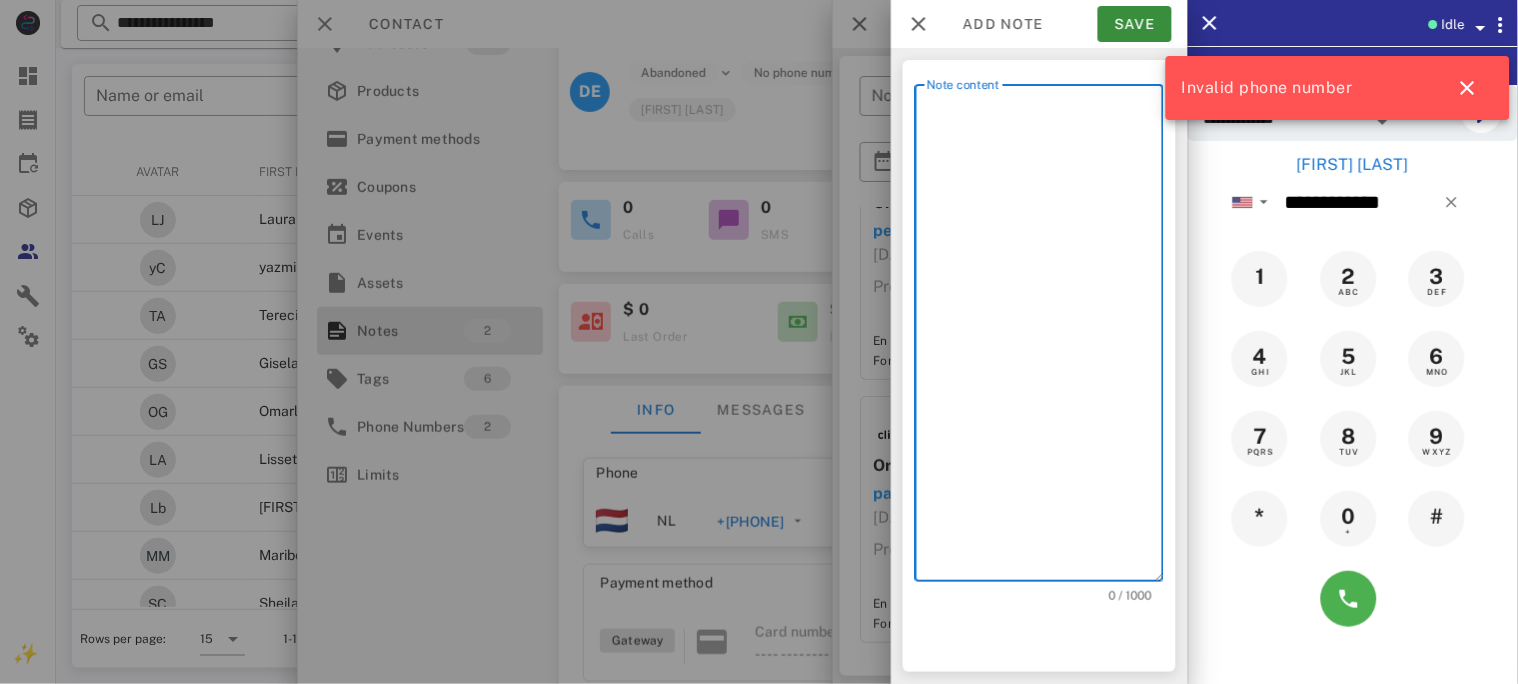 click on "Note content" at bounding box center (1045, 338) 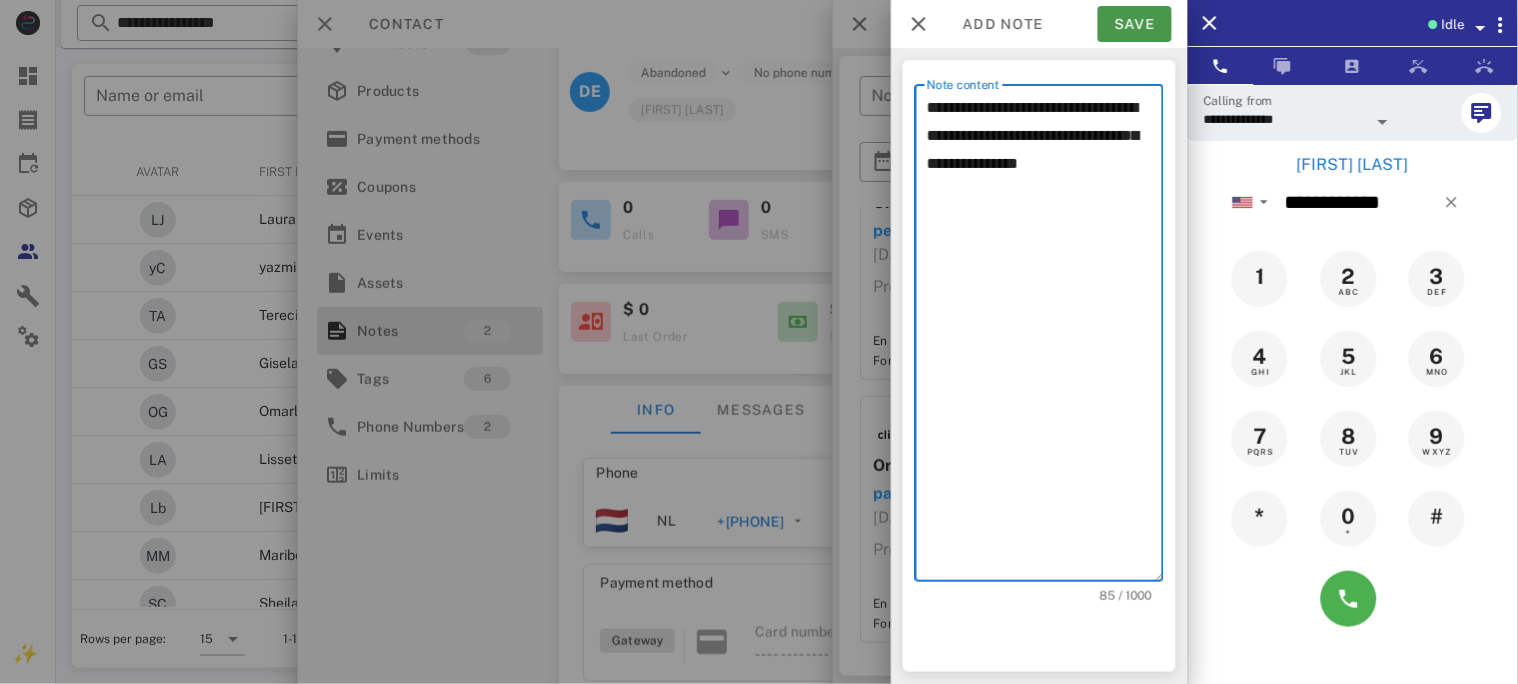 type on "**********" 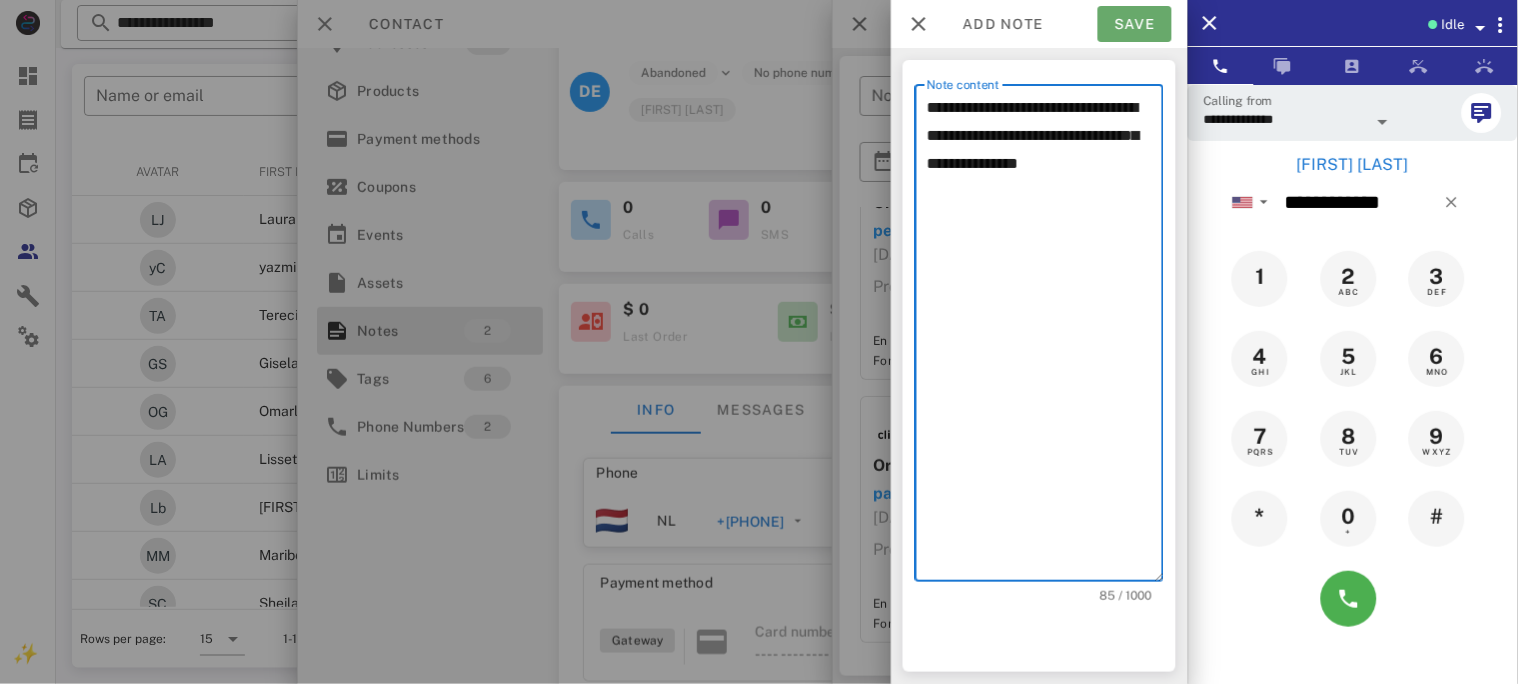 click on "Save" at bounding box center [1135, 24] 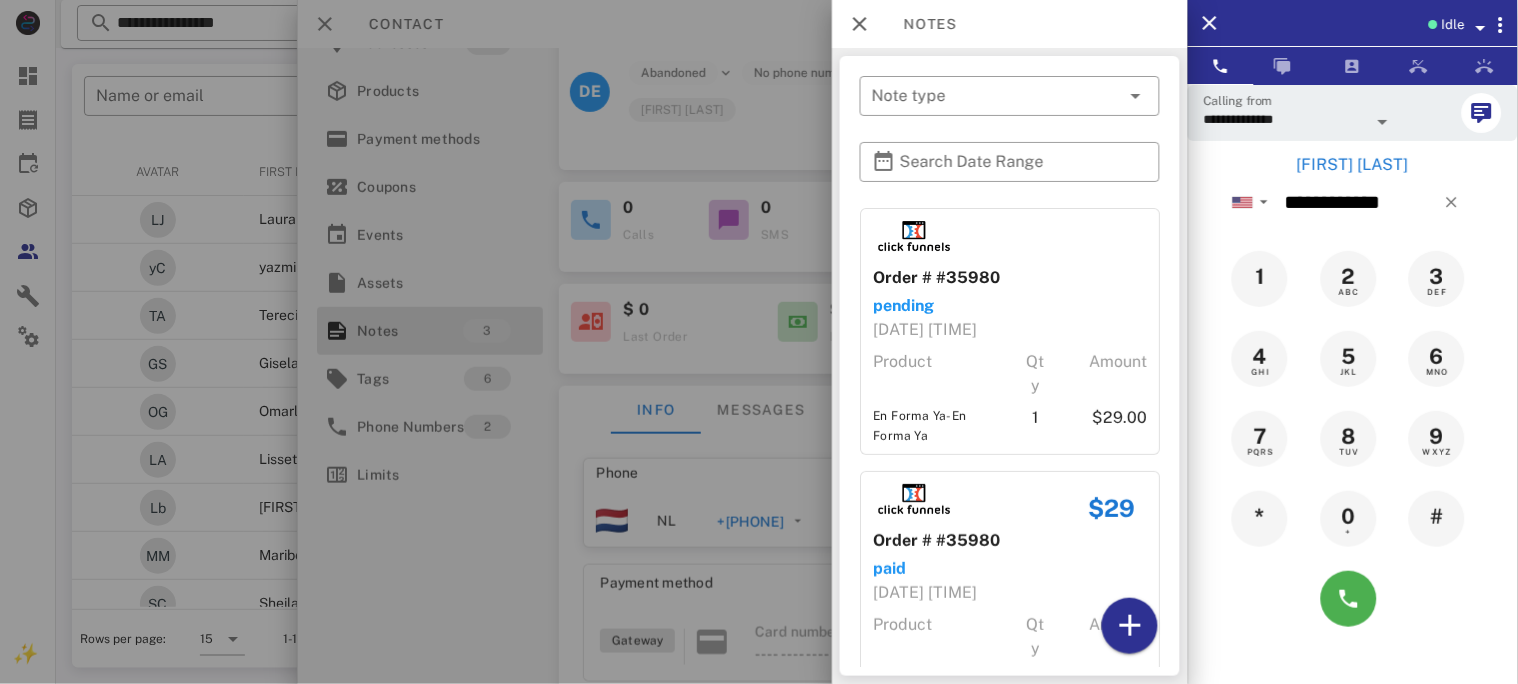 scroll, scrollTop: 290, scrollLeft: 0, axis: vertical 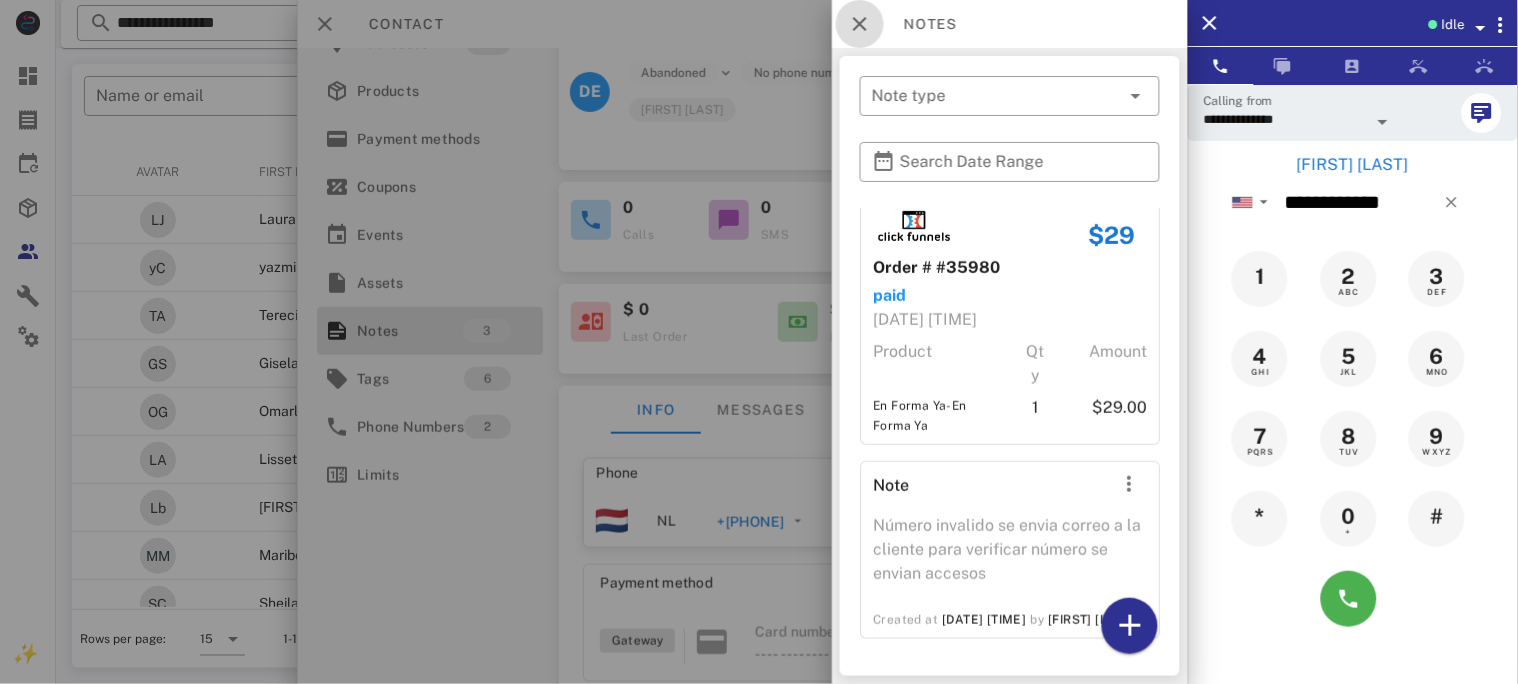 click at bounding box center [860, 24] 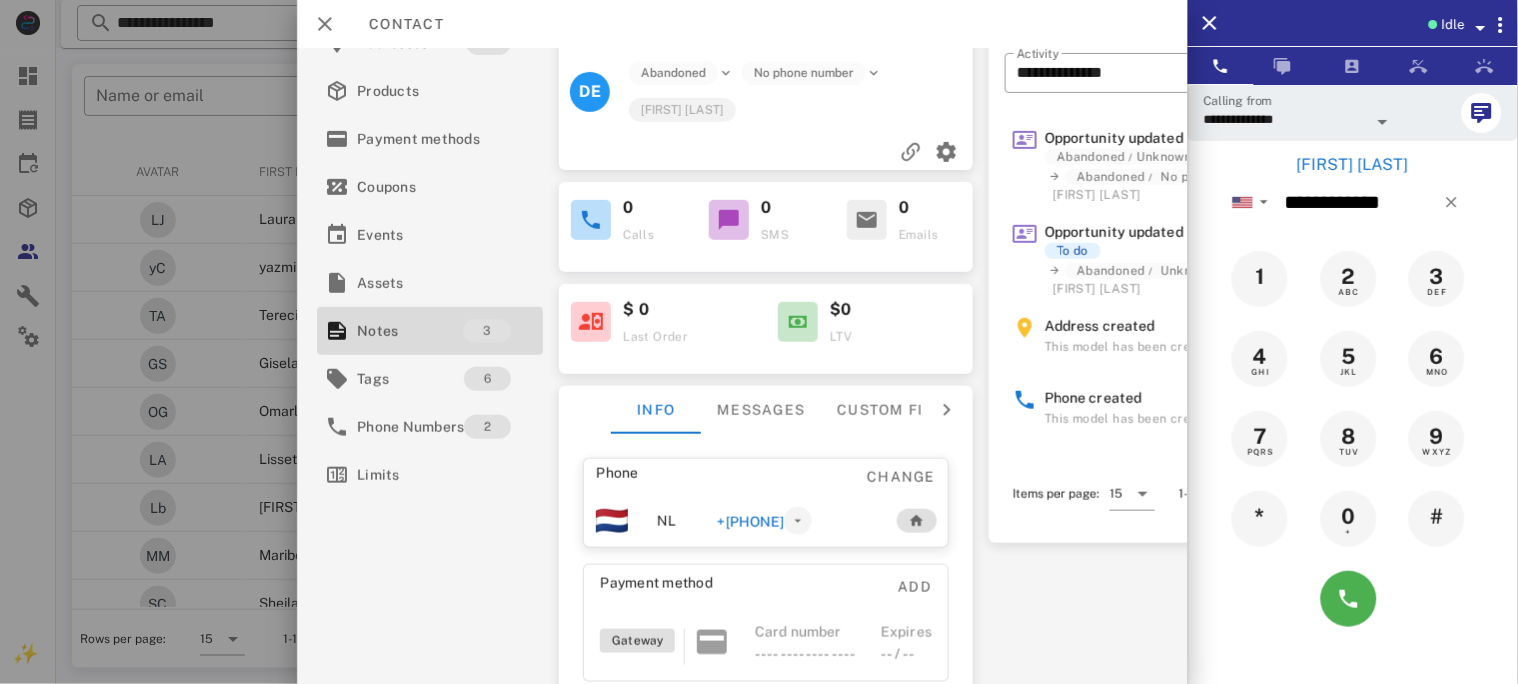 drag, startPoint x: 704, startPoint y: 554, endPoint x: 824, endPoint y: 548, distance: 120.14991 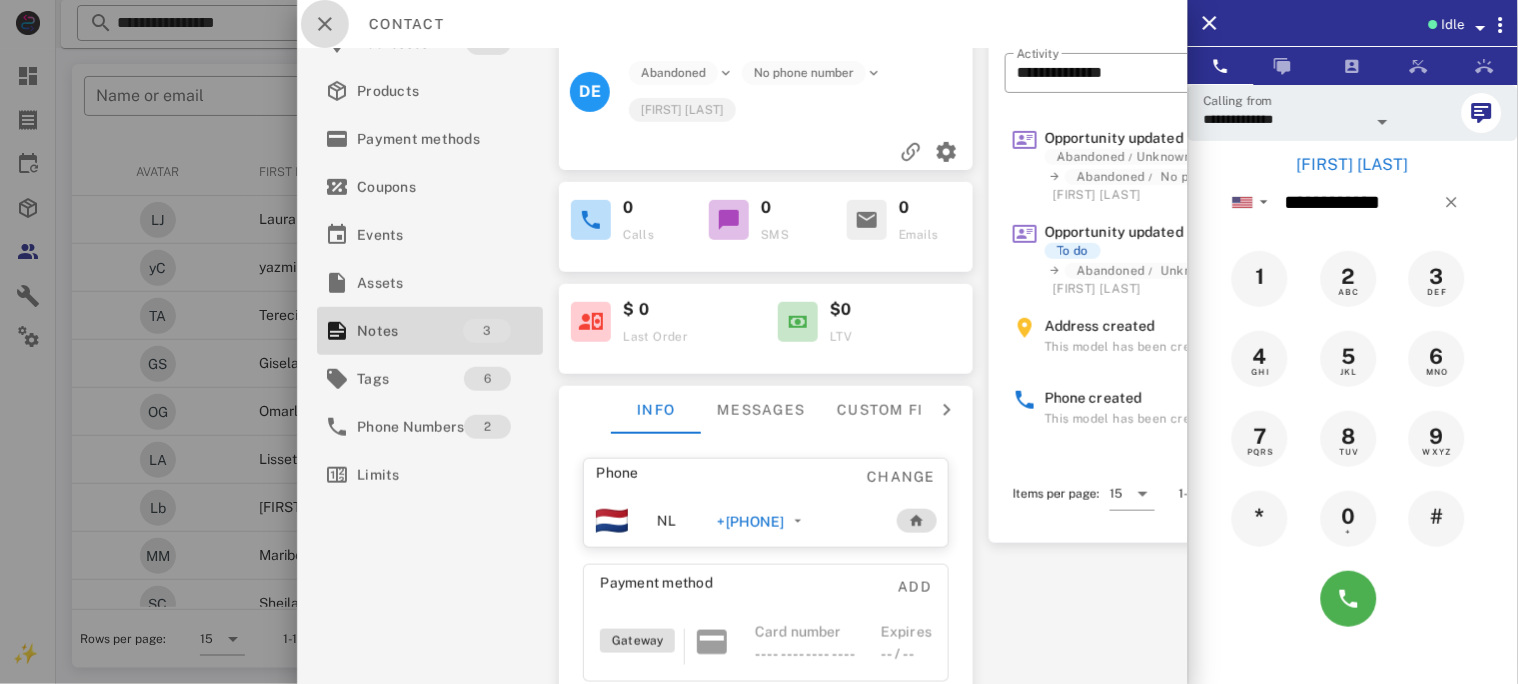 click at bounding box center (325, 24) 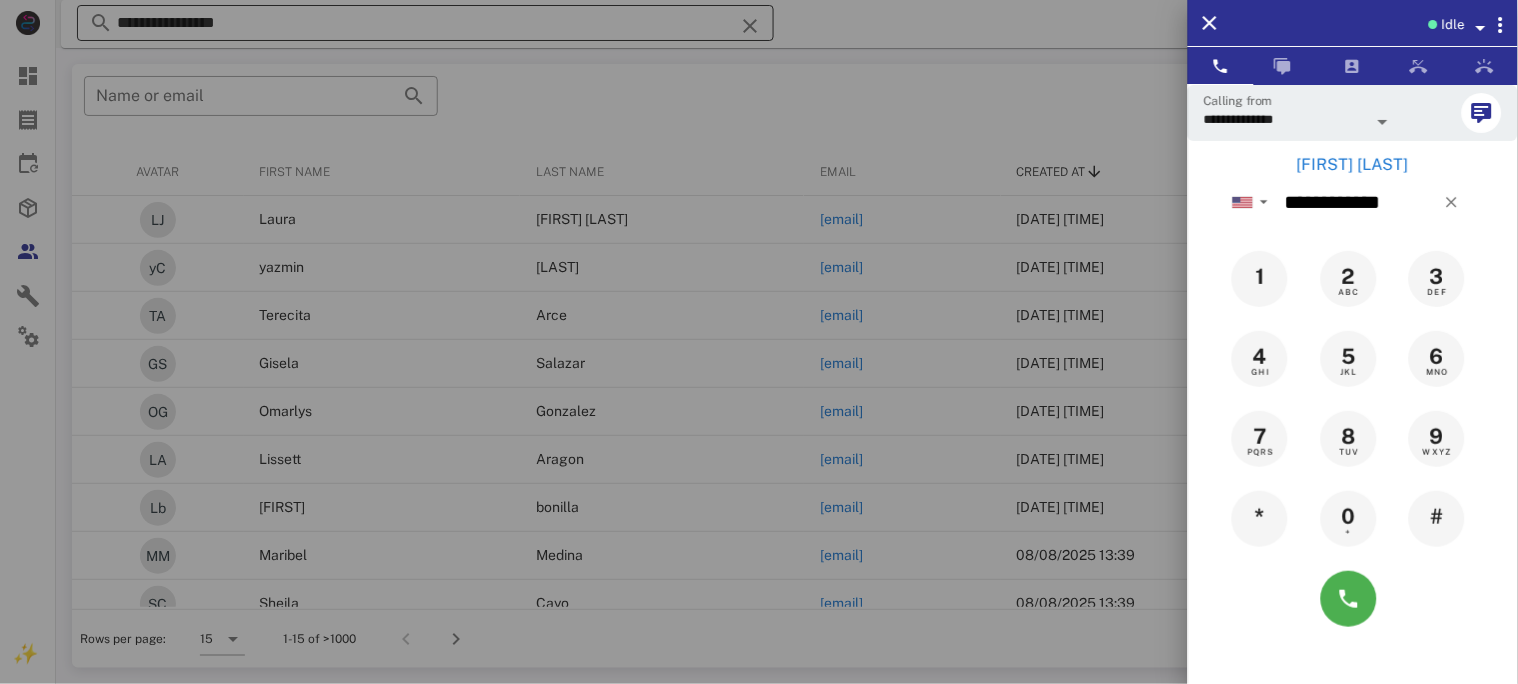 click at bounding box center [759, 342] 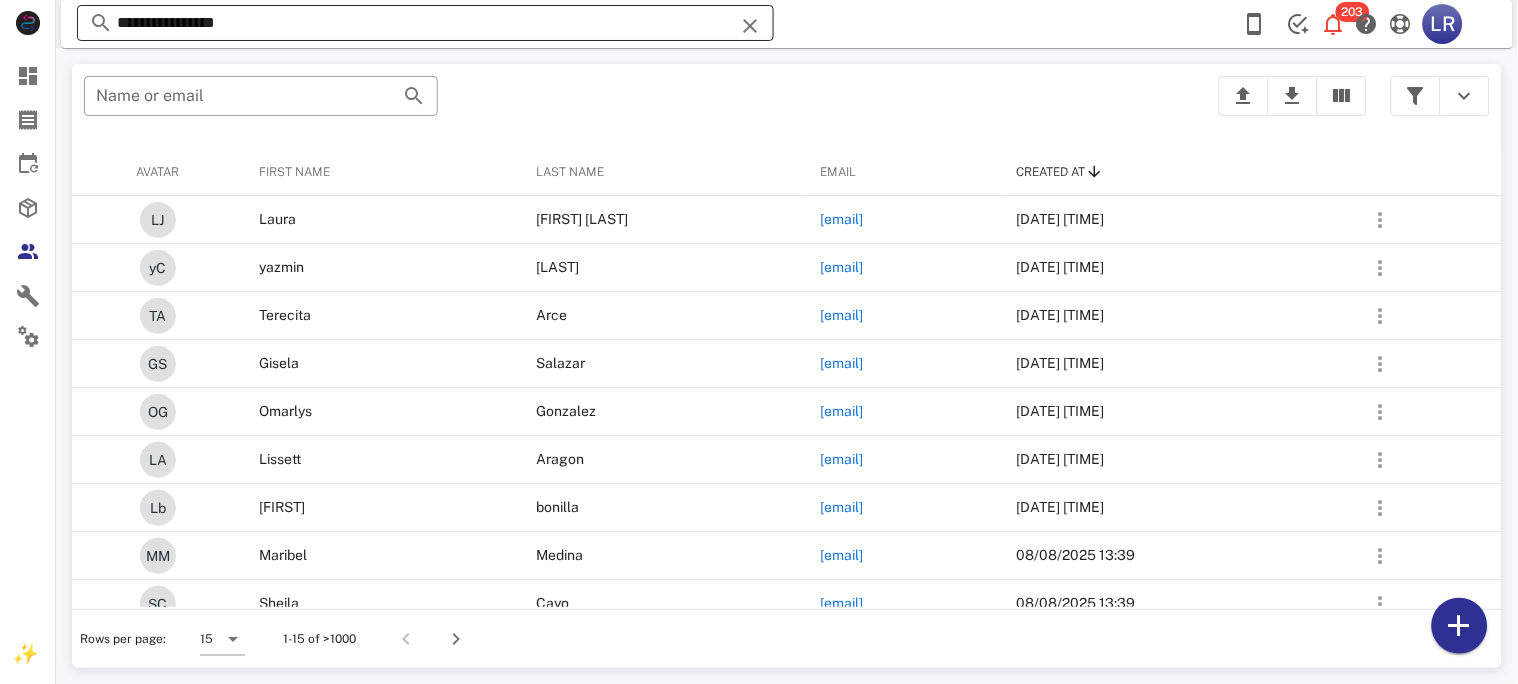 click at bounding box center (750, 26) 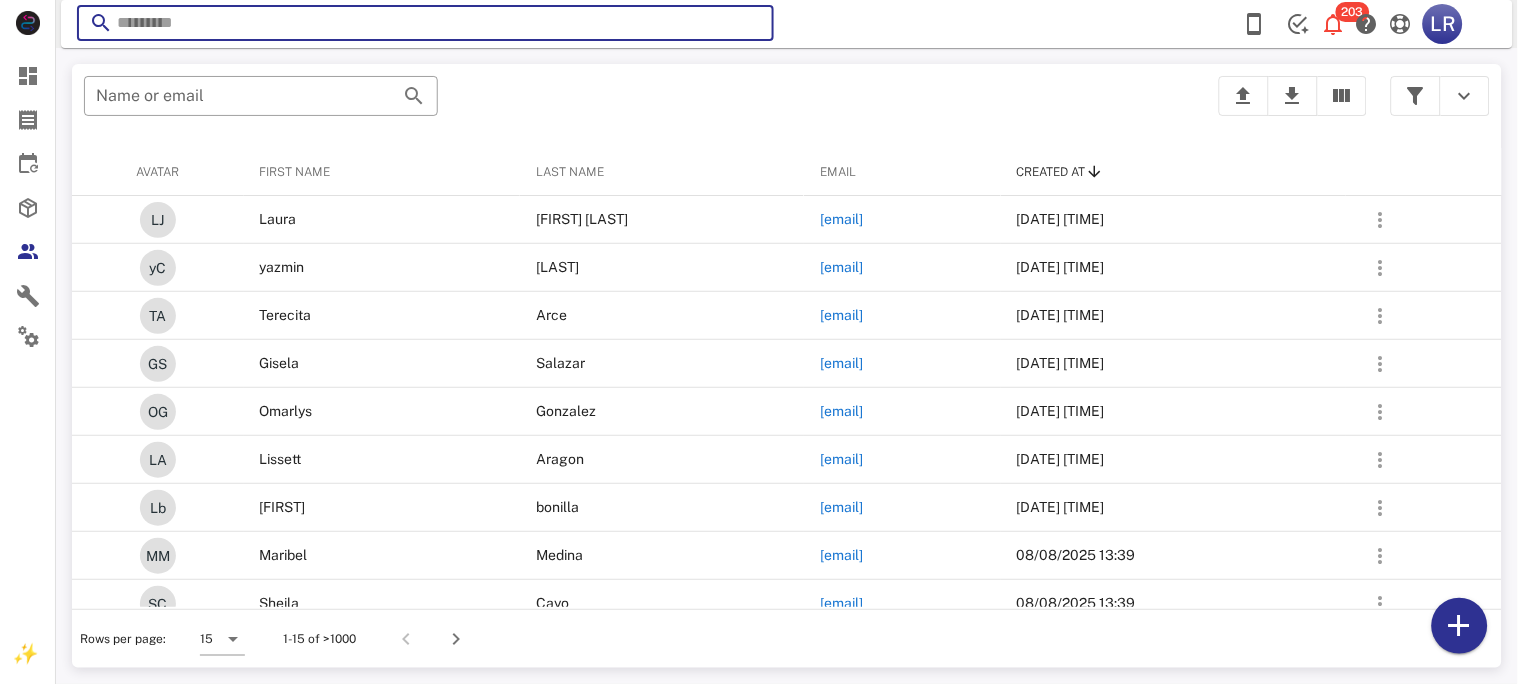 click at bounding box center [750, 26] 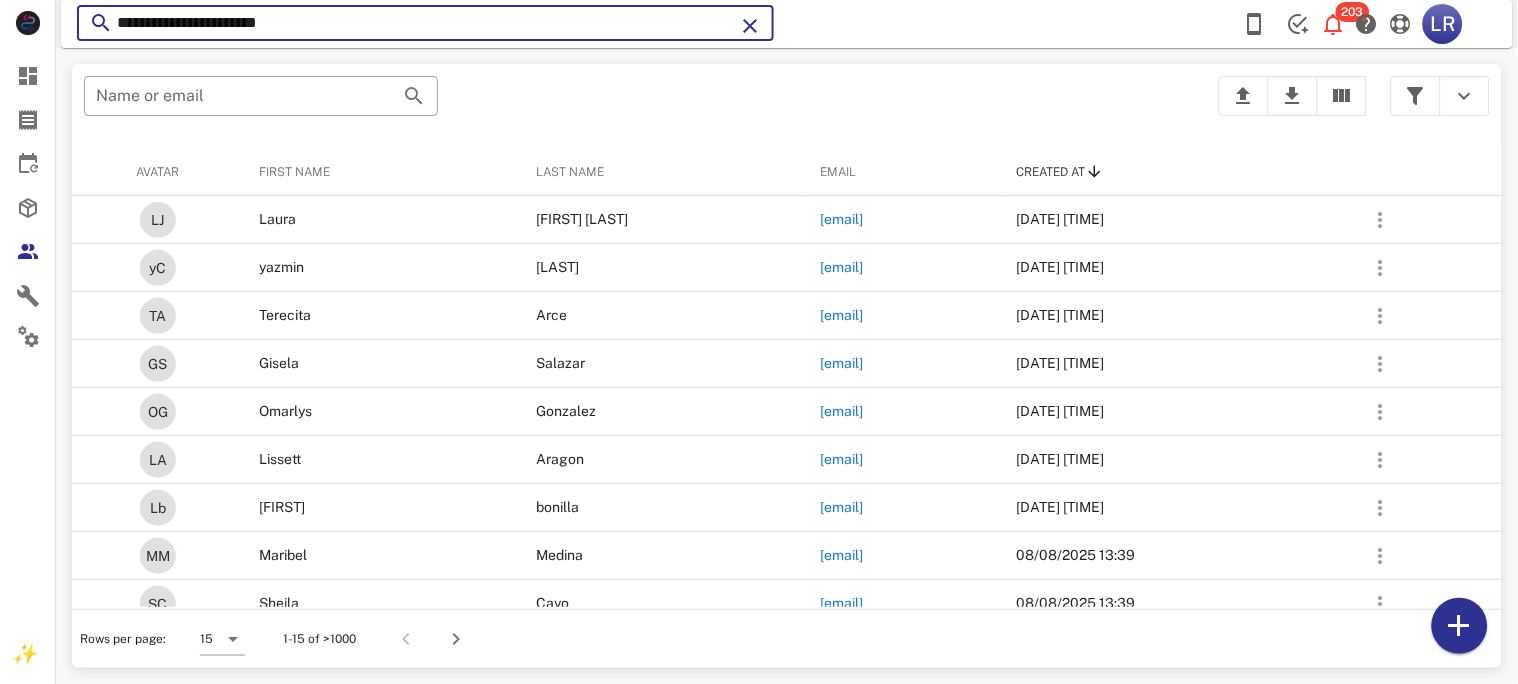 type on "**********" 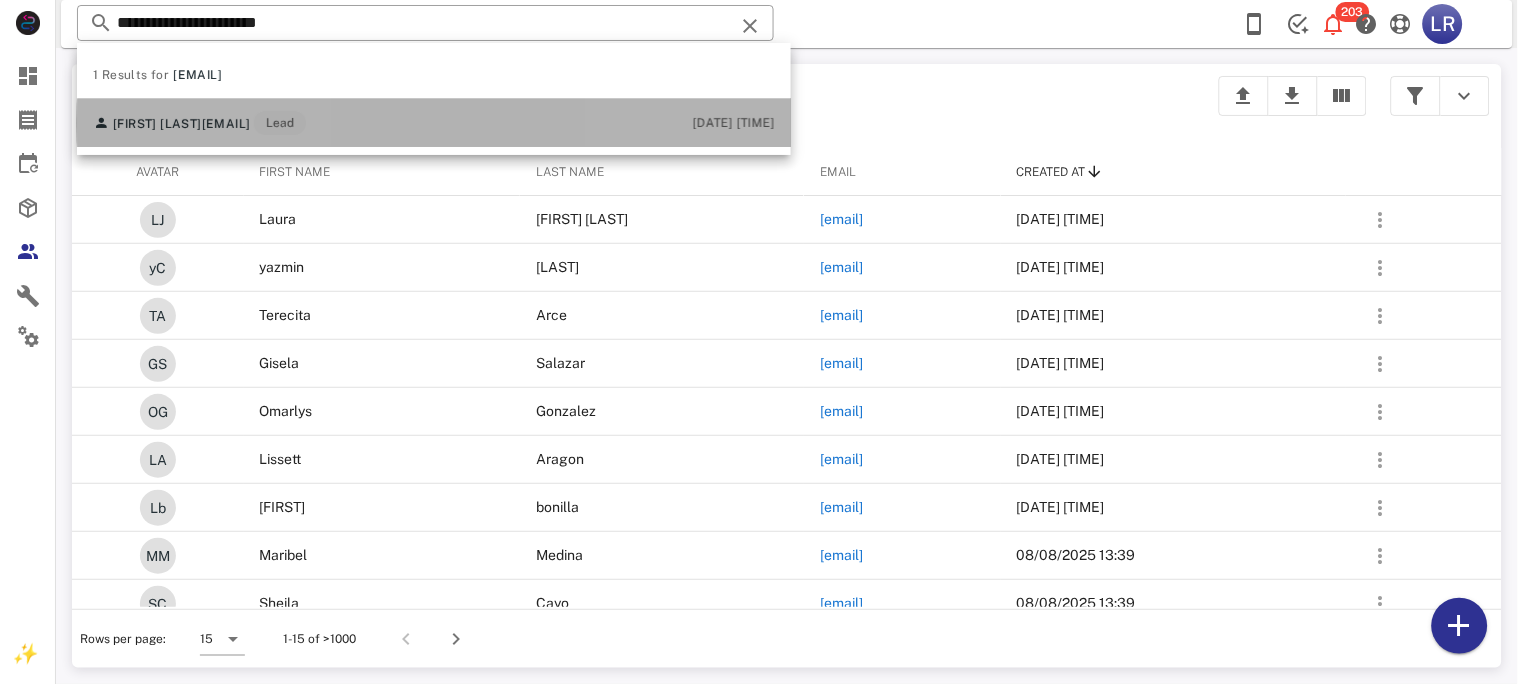 click on "[EMAIL]" at bounding box center [226, 124] 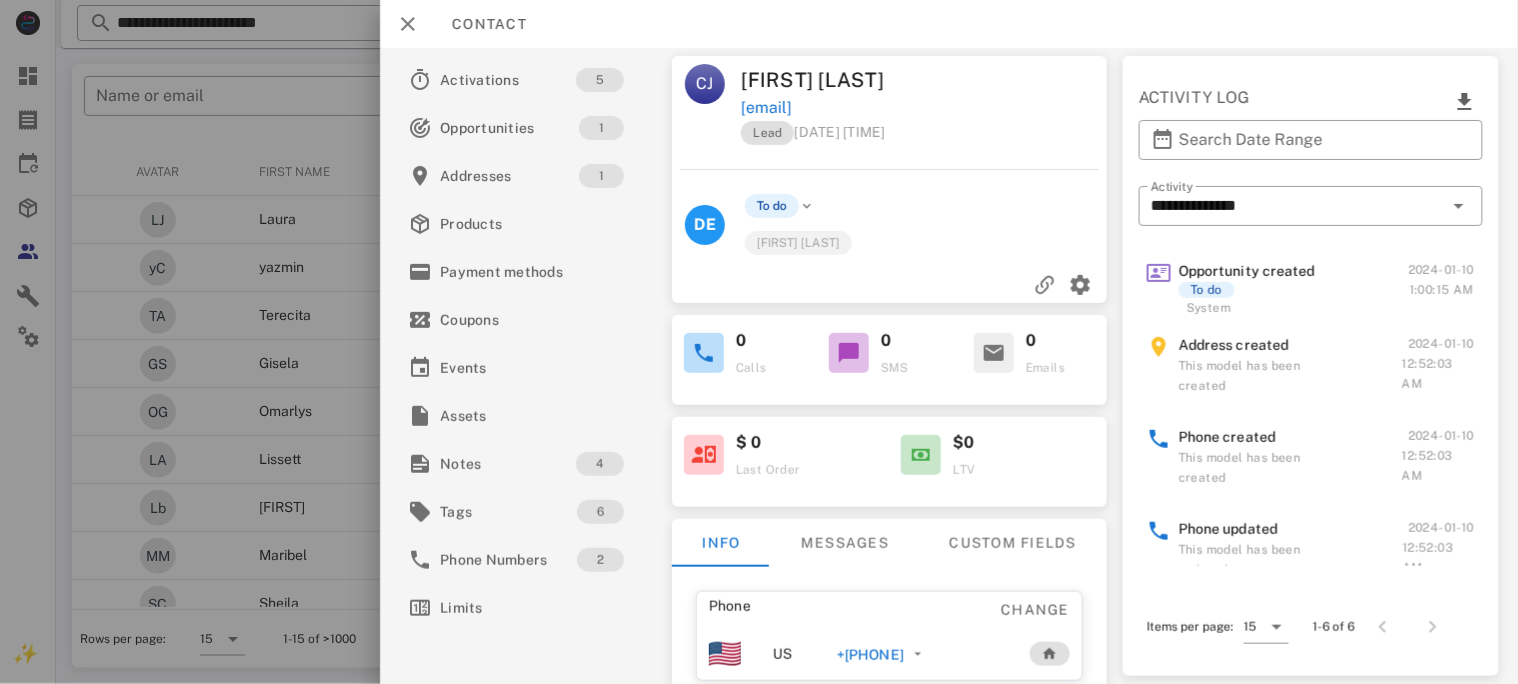 click on "+[PHONE]" at bounding box center [869, 655] 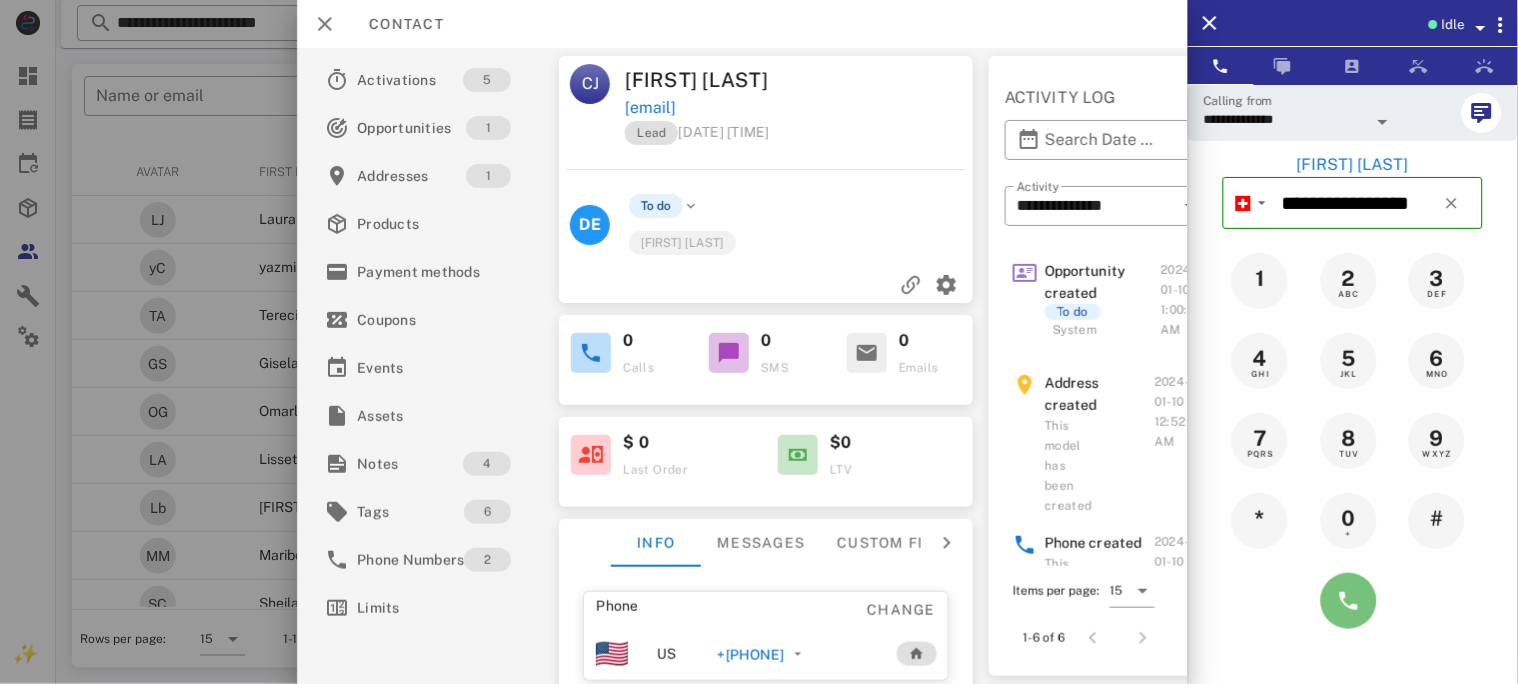 click at bounding box center [1349, 601] 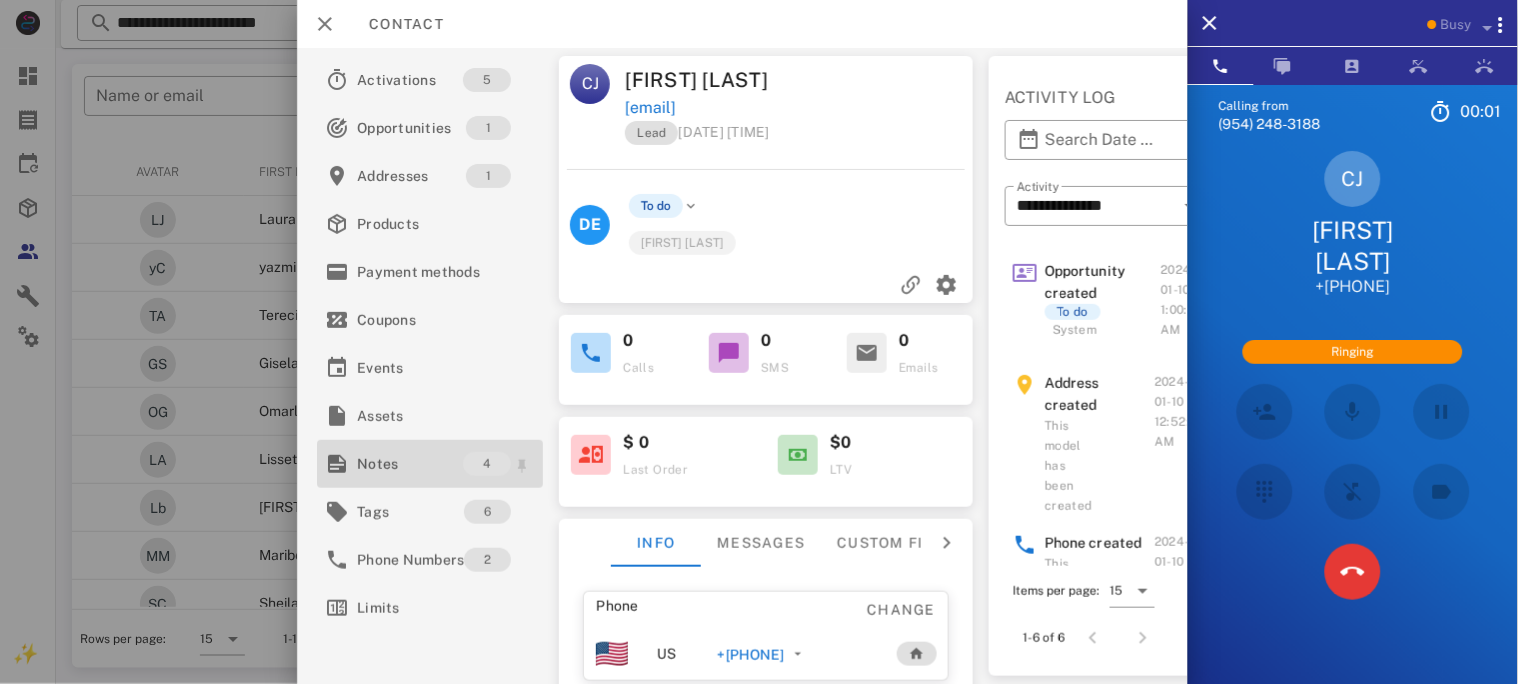 click on "Notes" at bounding box center [410, 464] 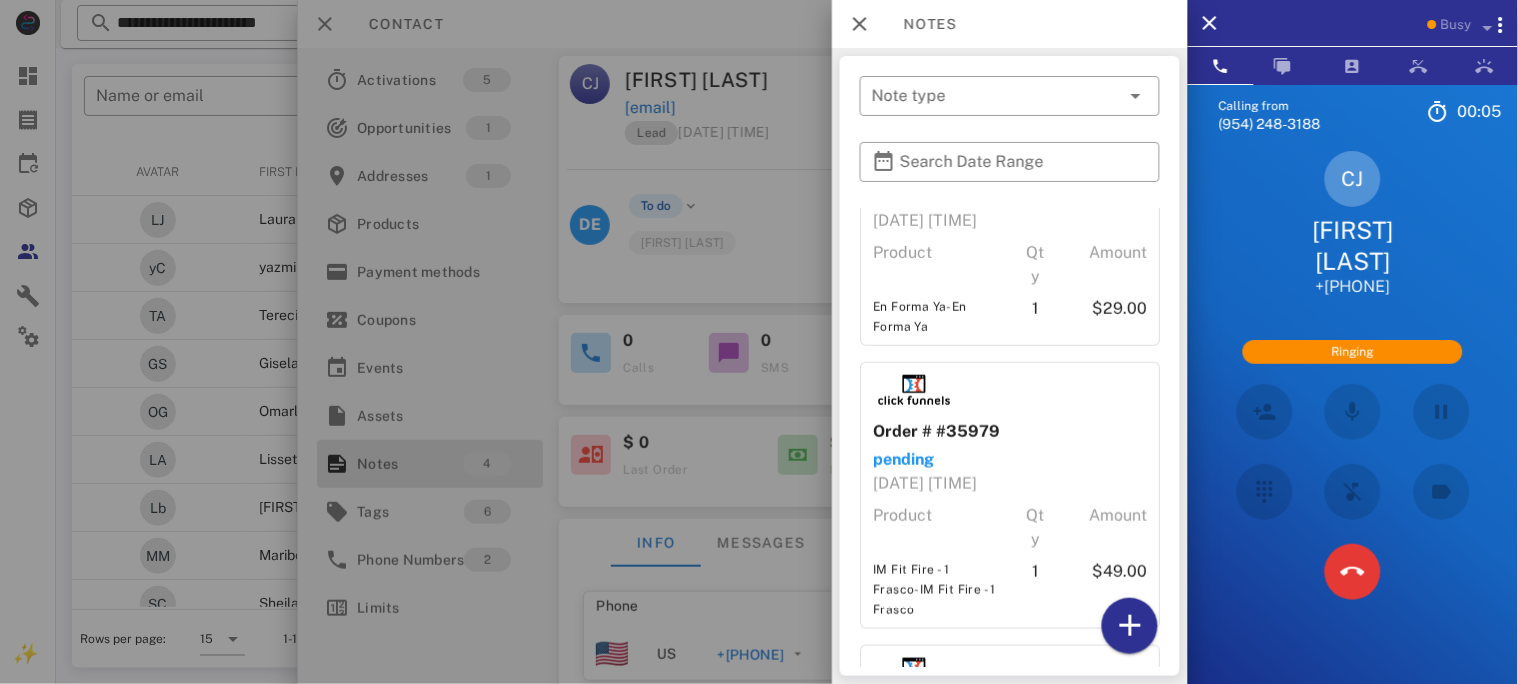 scroll, scrollTop: 238, scrollLeft: 0, axis: vertical 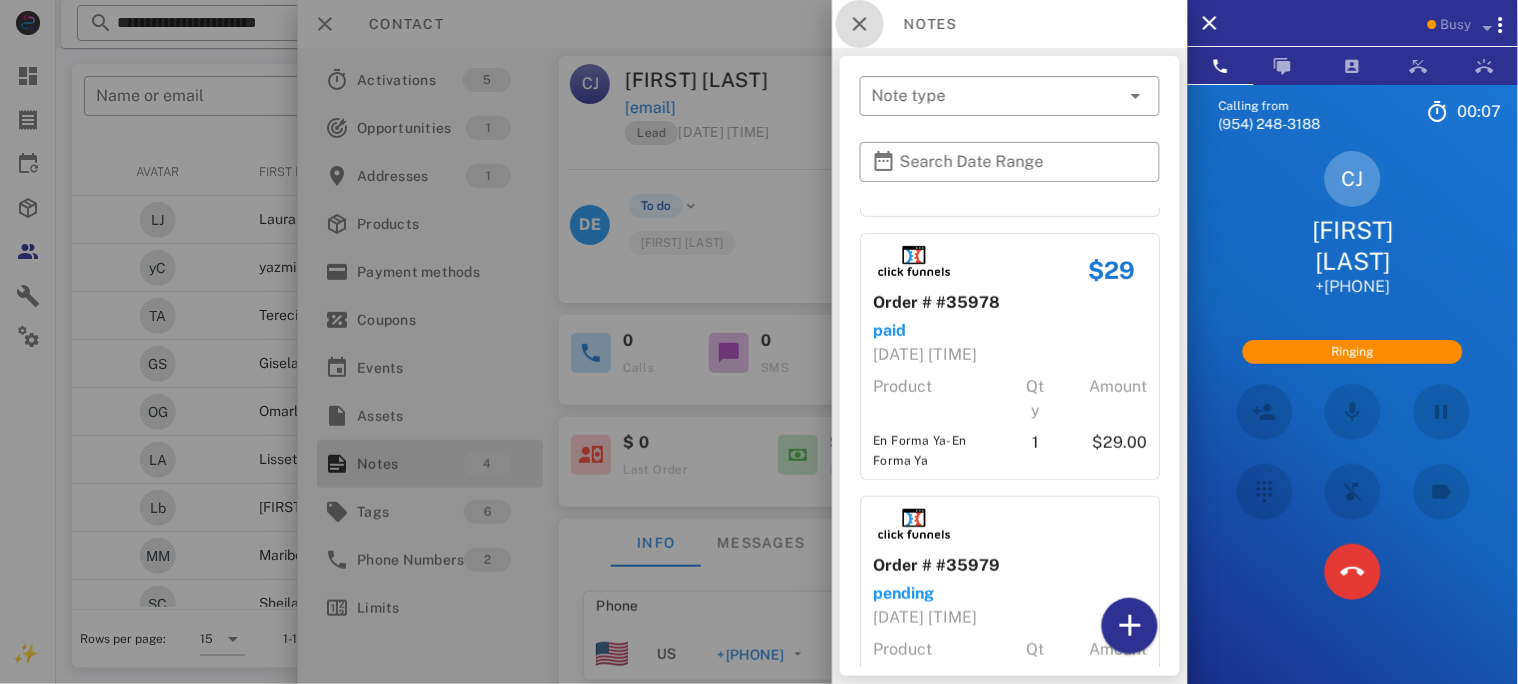 click at bounding box center (860, 24) 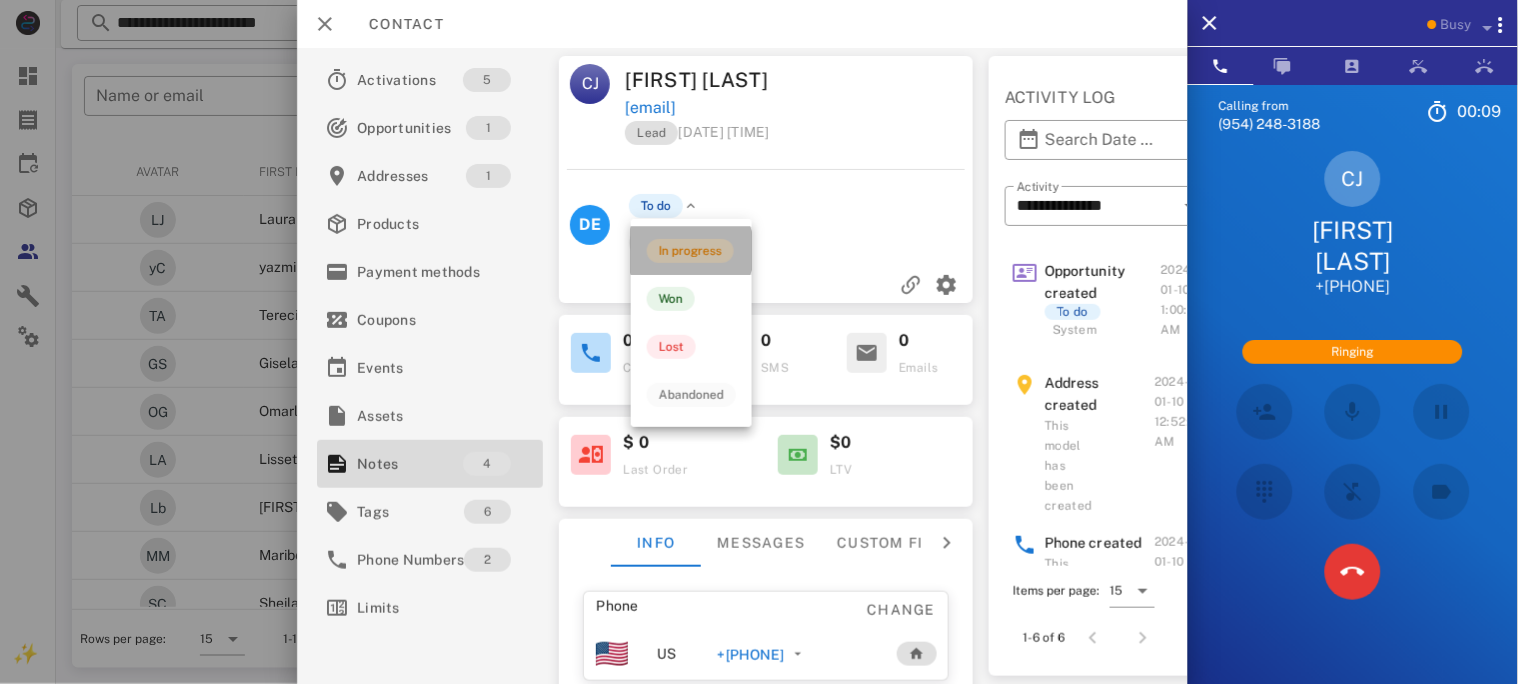 click on "In progress" at bounding box center (690, 251) 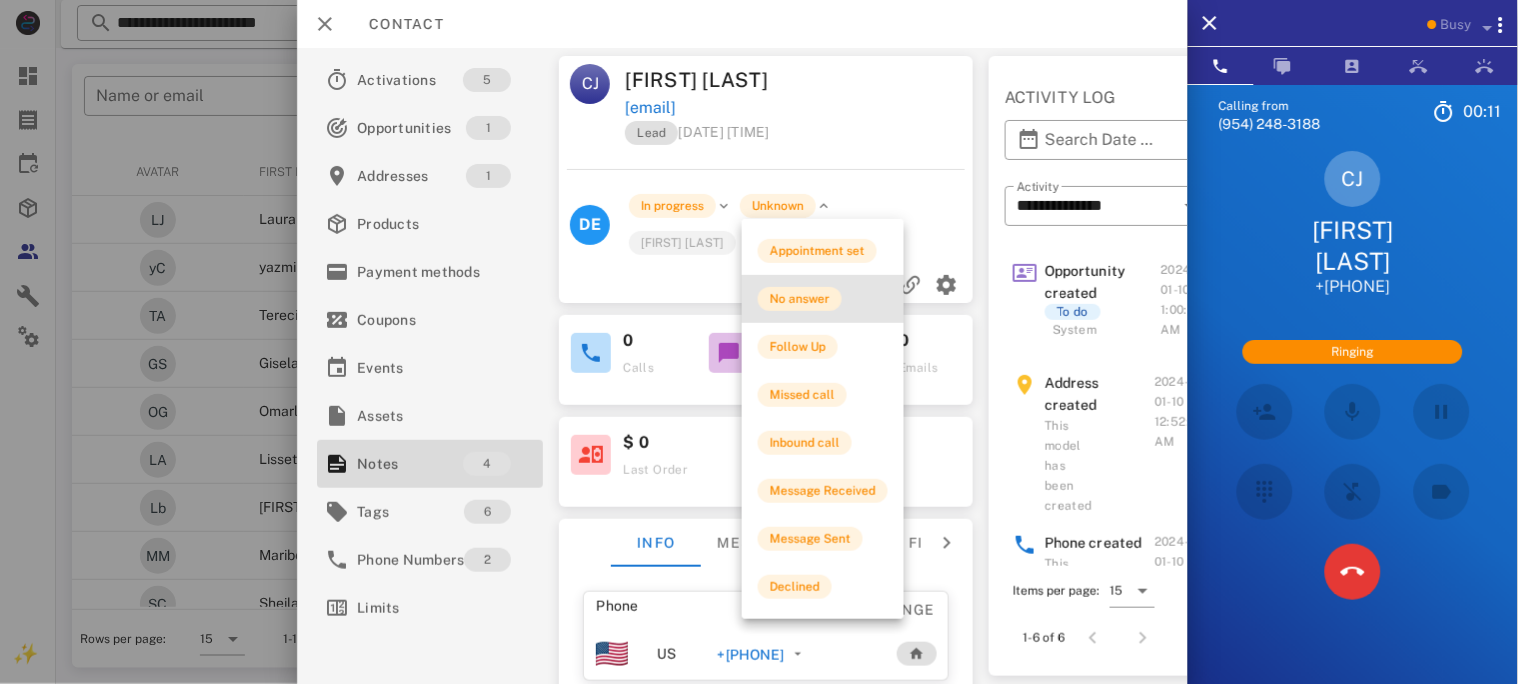 click on "No answer" at bounding box center [800, 299] 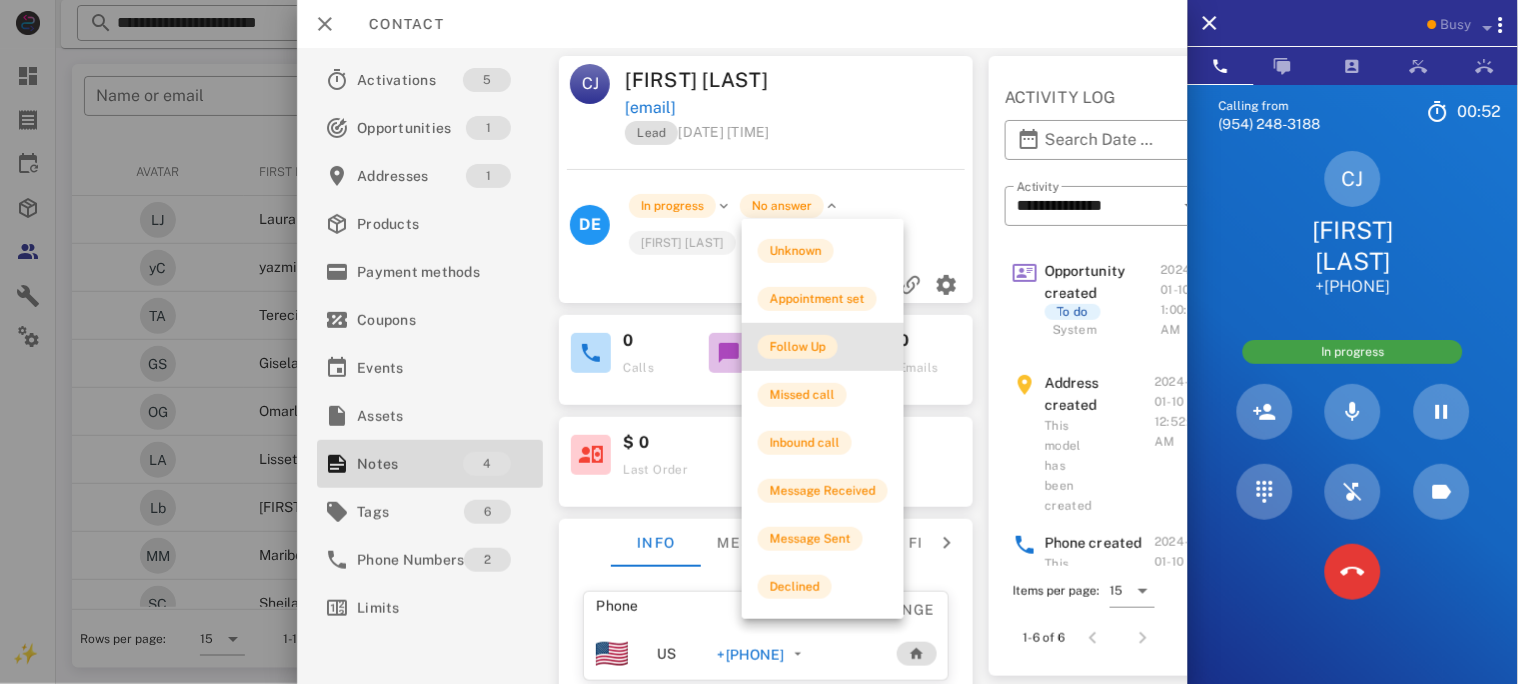 click on "Follow Up" at bounding box center (798, 347) 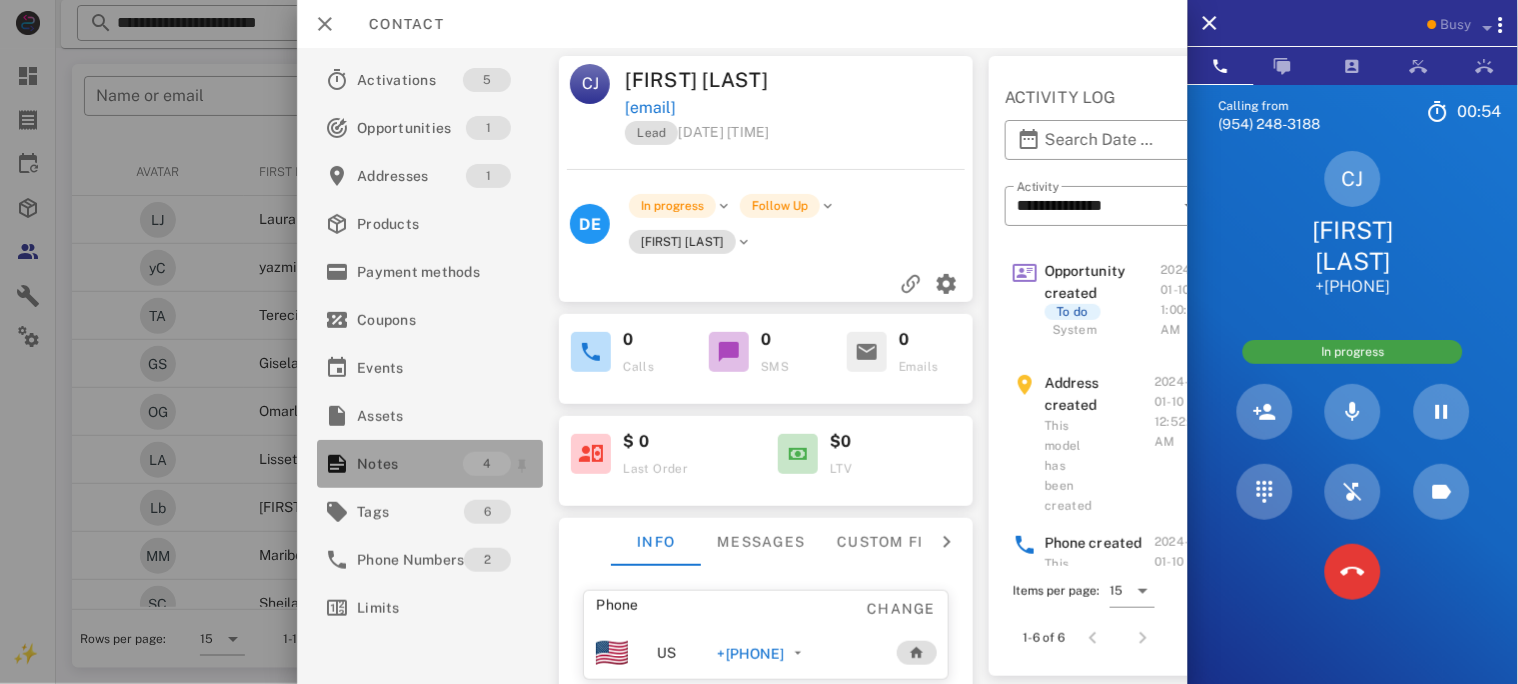 click on "Notes" at bounding box center [410, 464] 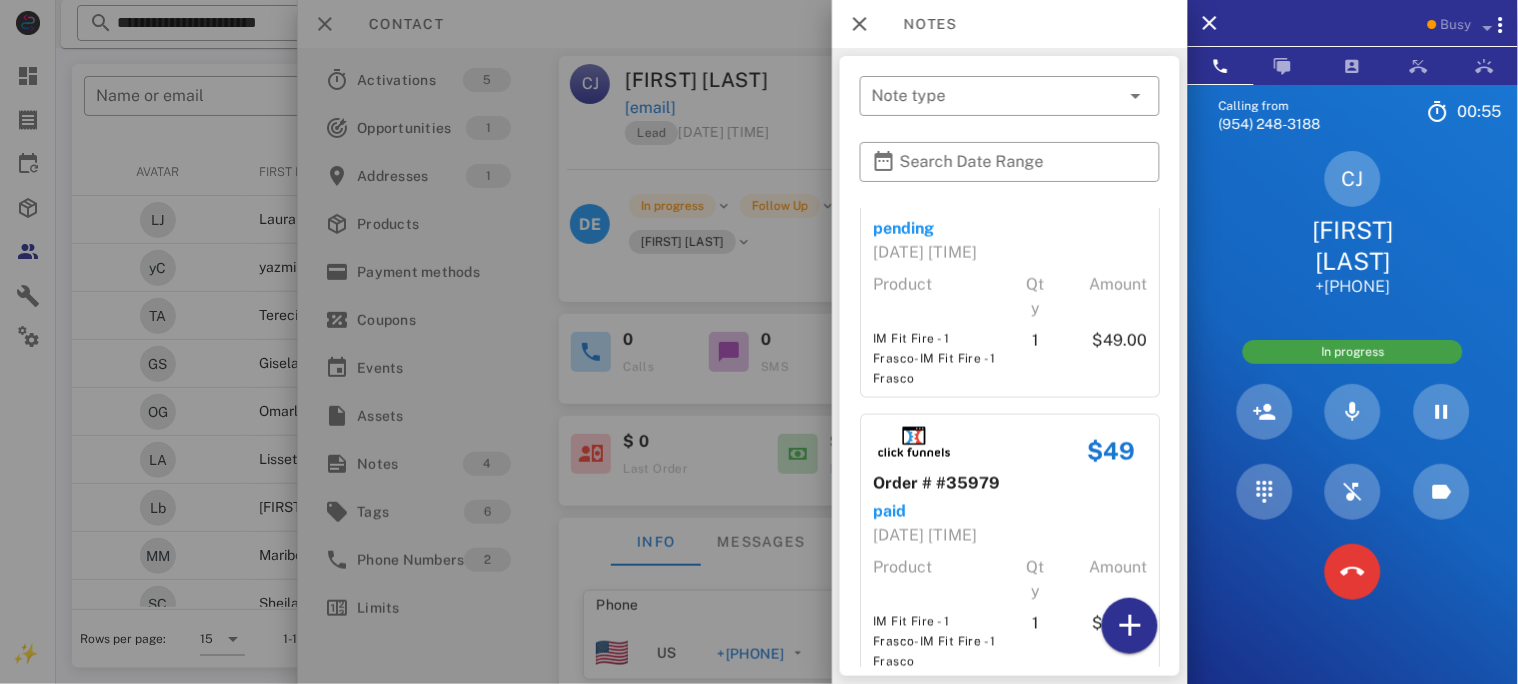 scroll, scrollTop: 638, scrollLeft: 0, axis: vertical 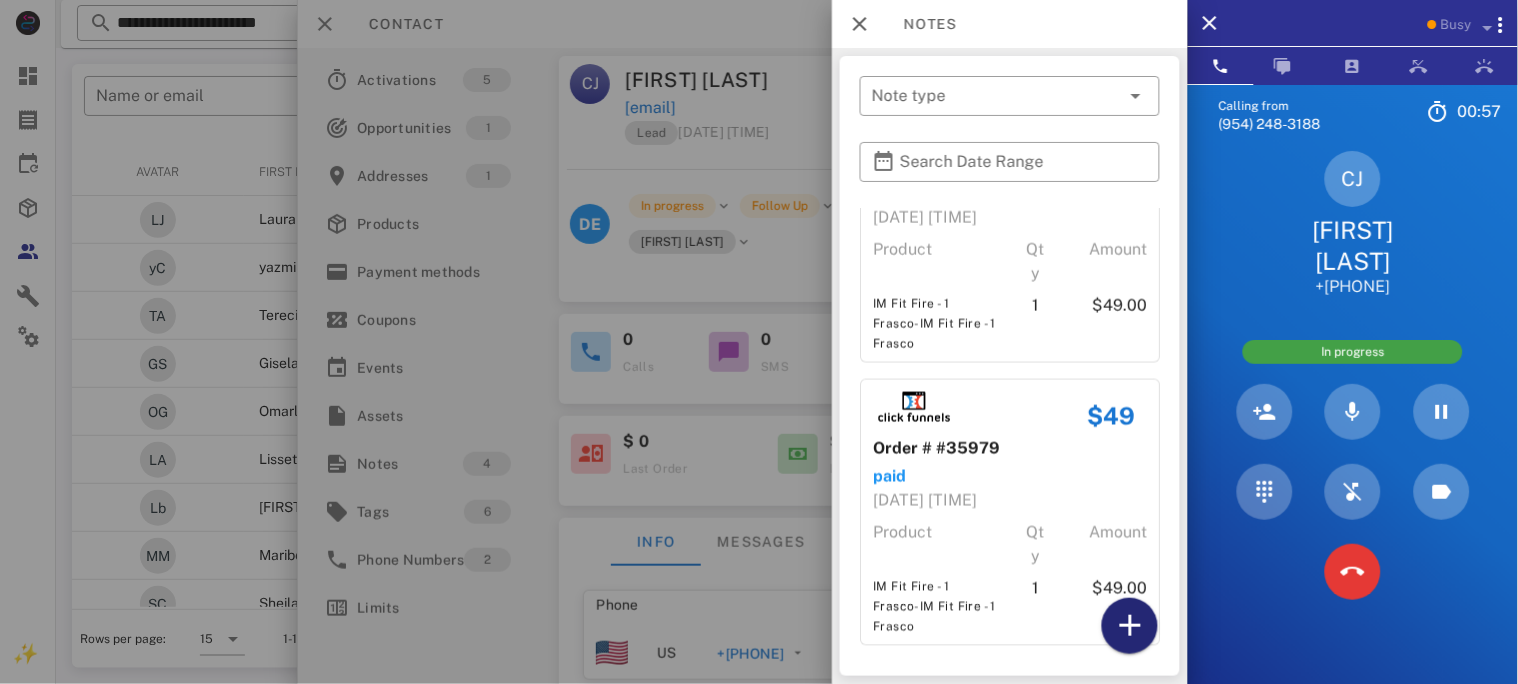 click at bounding box center (1130, 626) 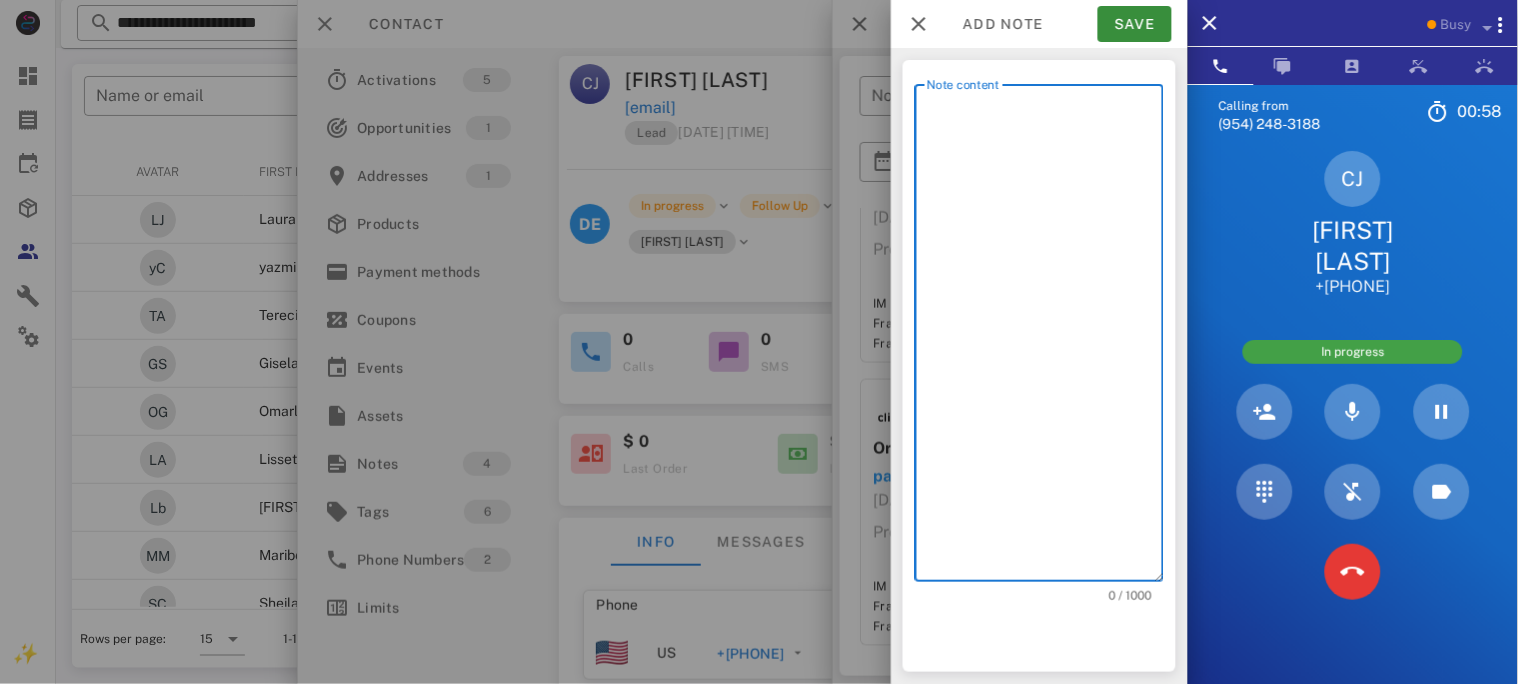 click on "Note content" at bounding box center [1045, 338] 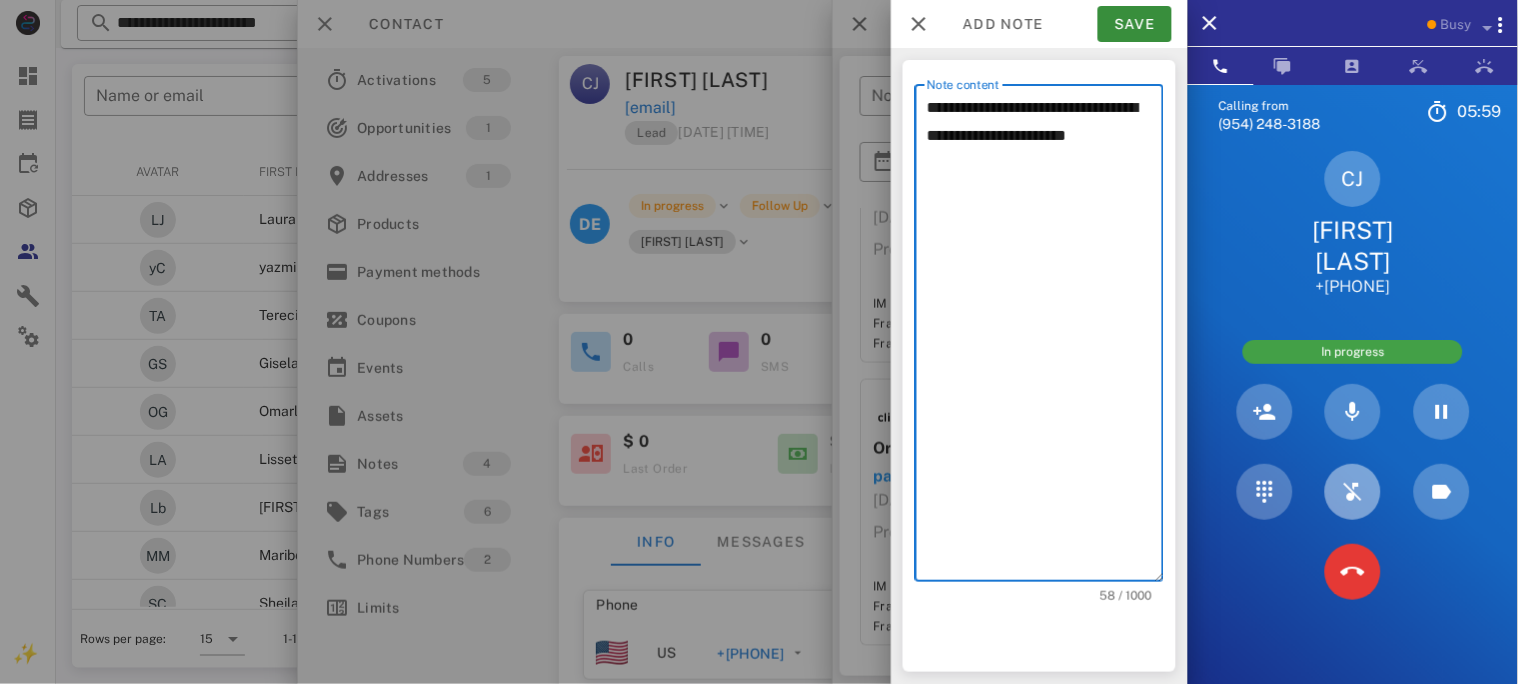 click at bounding box center (1353, 492) 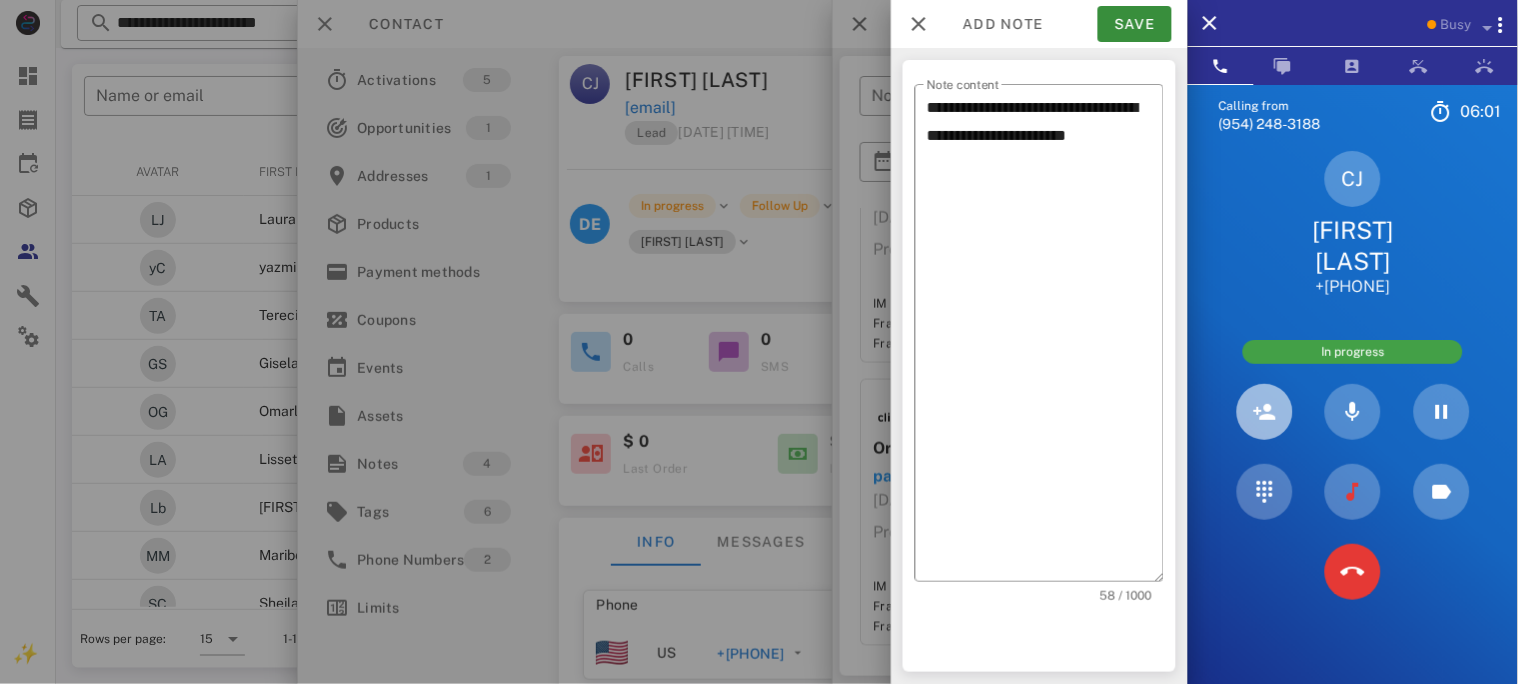 click at bounding box center [1265, 412] 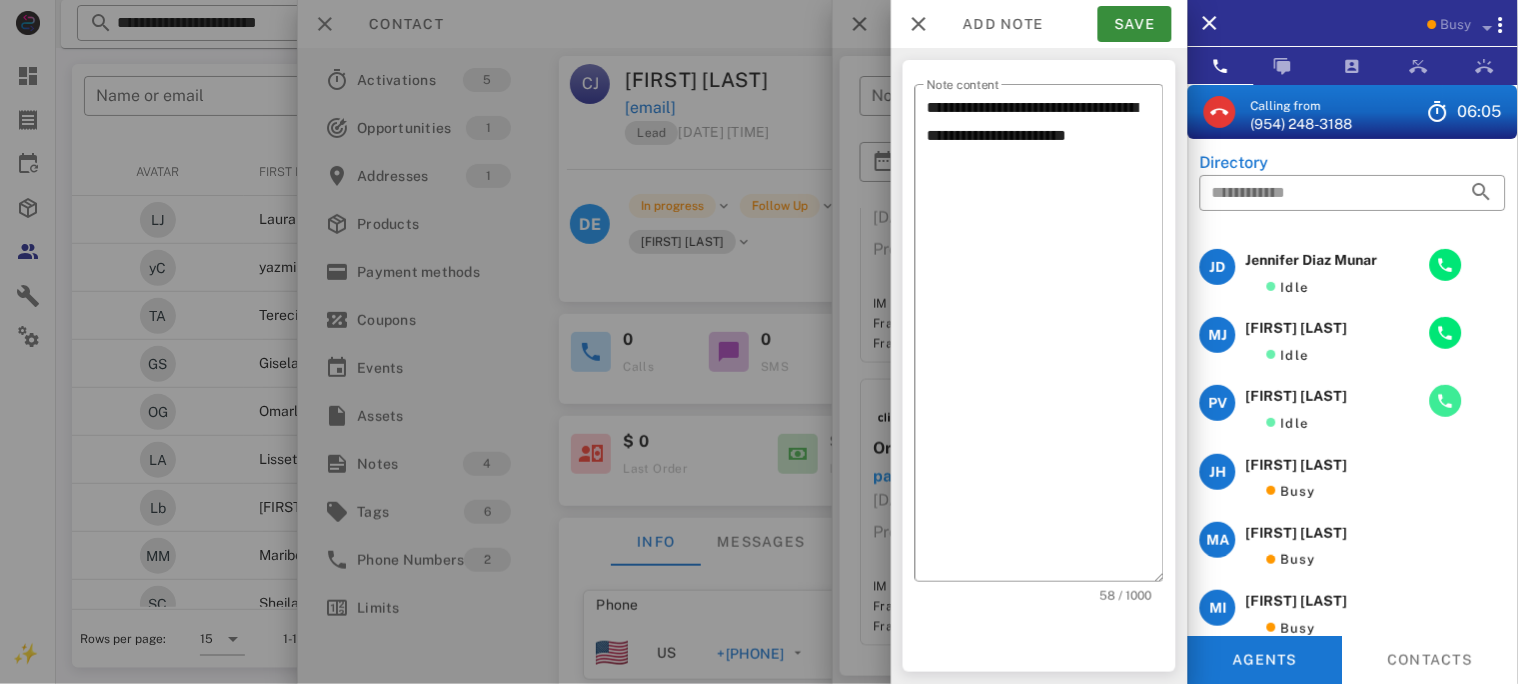 click at bounding box center (1446, 401) 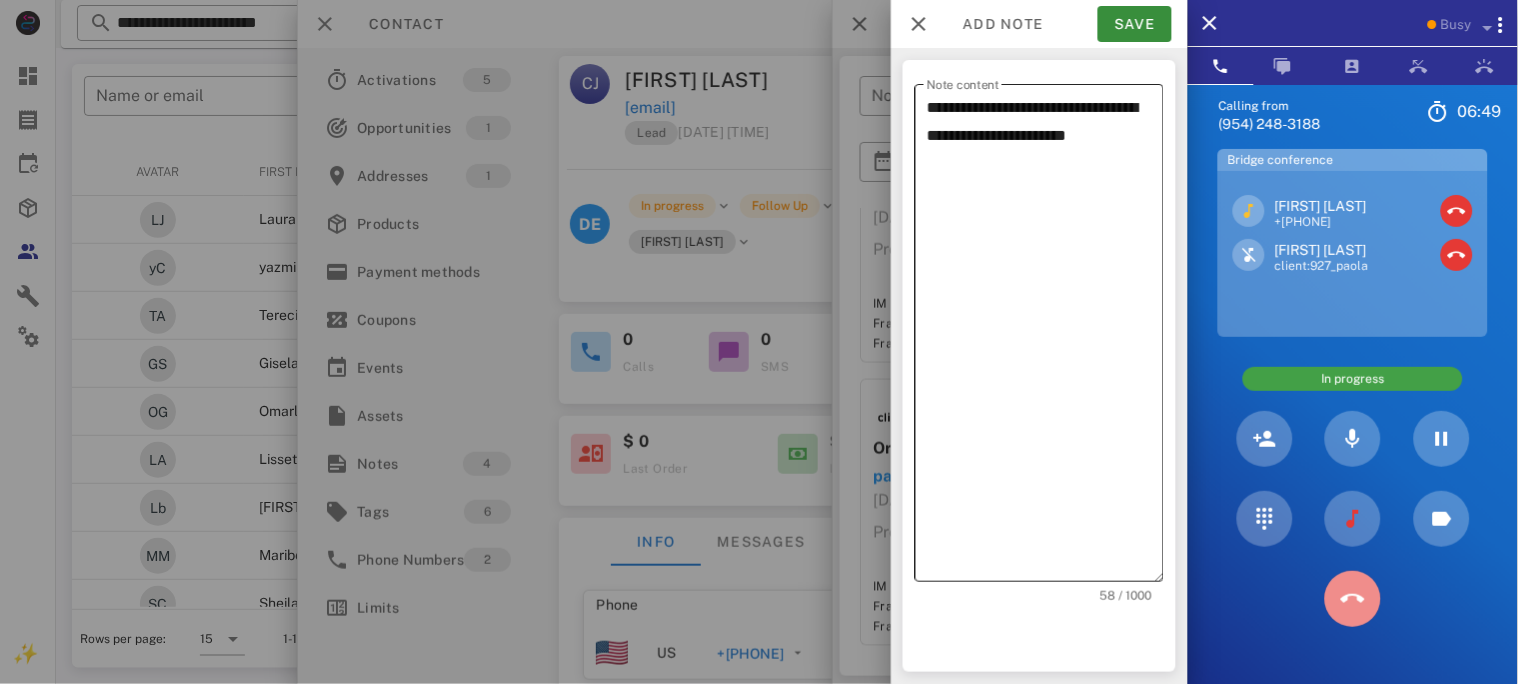 drag, startPoint x: 1351, startPoint y: 607, endPoint x: 1084, endPoint y: 250, distance: 445.8004 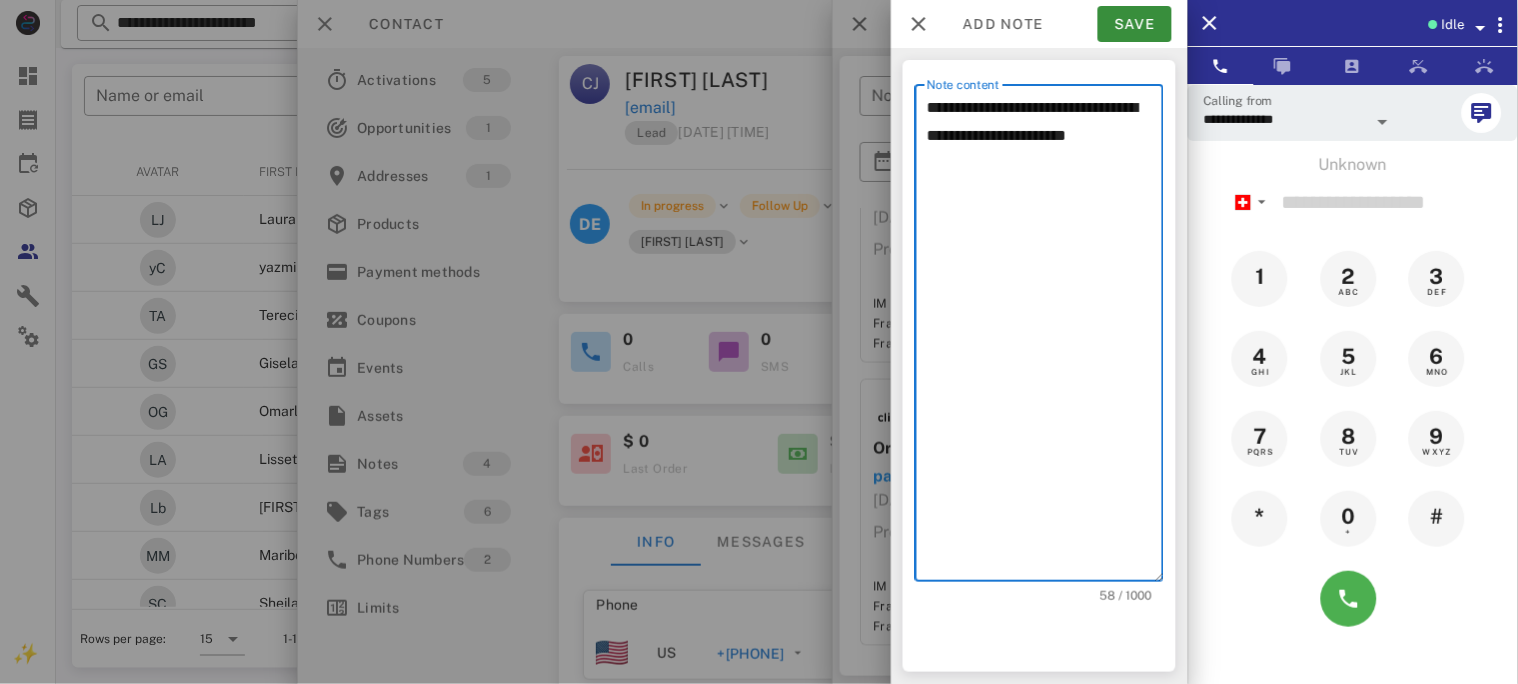 click on "**********" at bounding box center (1045, 338) 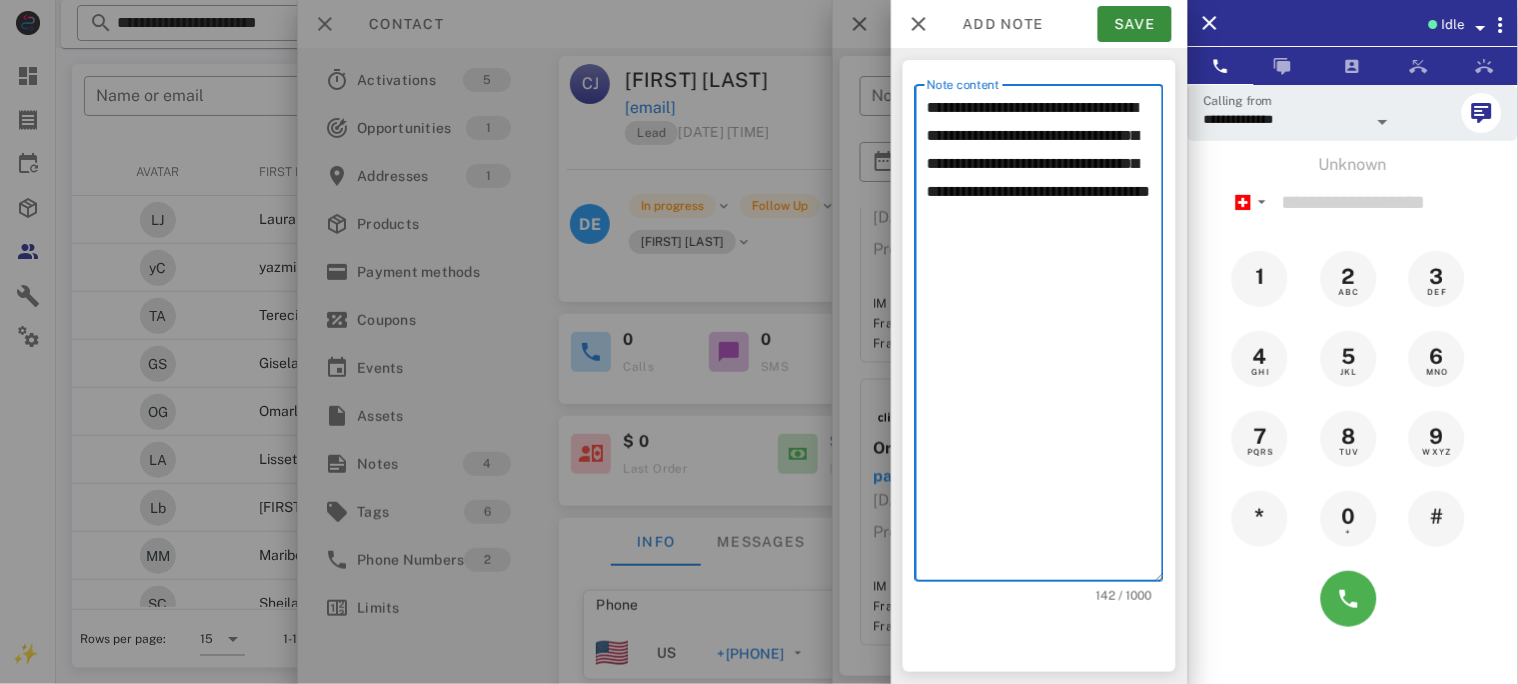 click on "**********" at bounding box center [1045, 338] 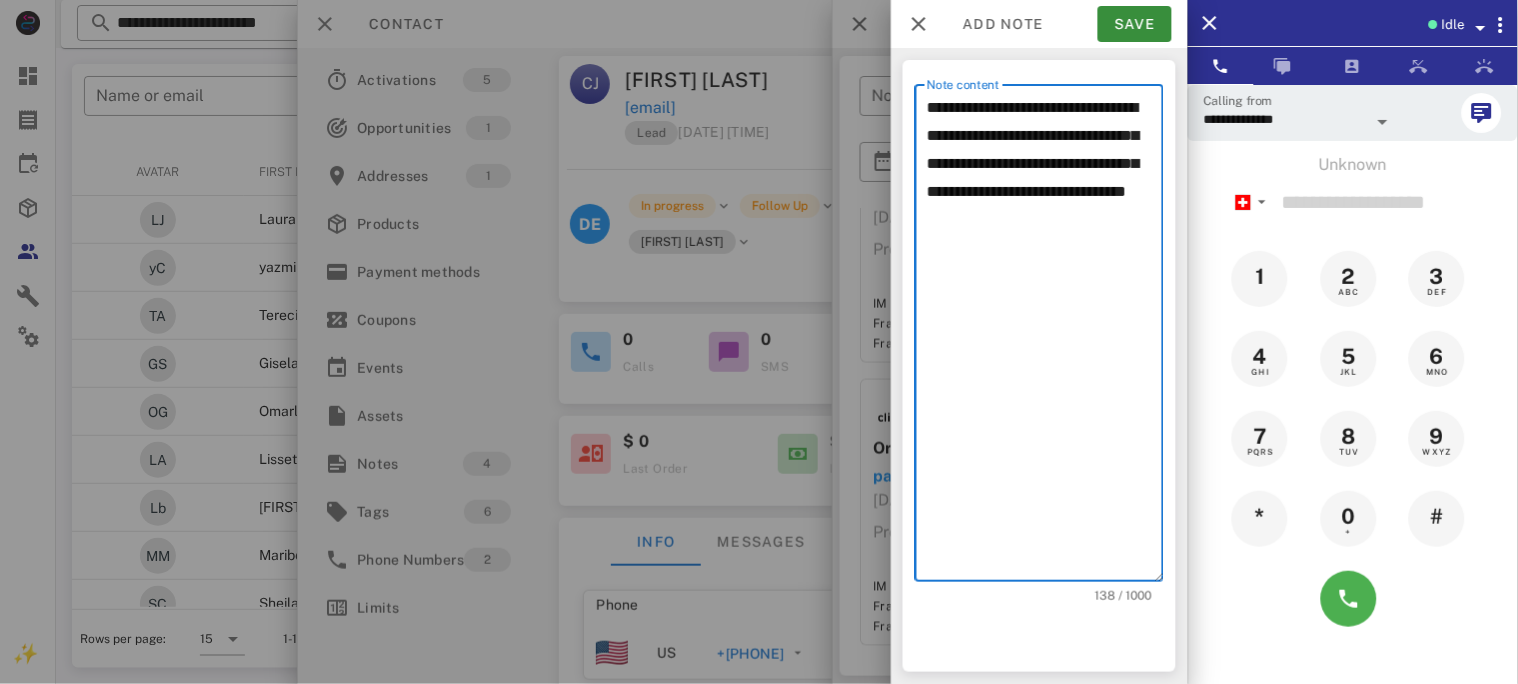 click on "**********" at bounding box center [1045, 338] 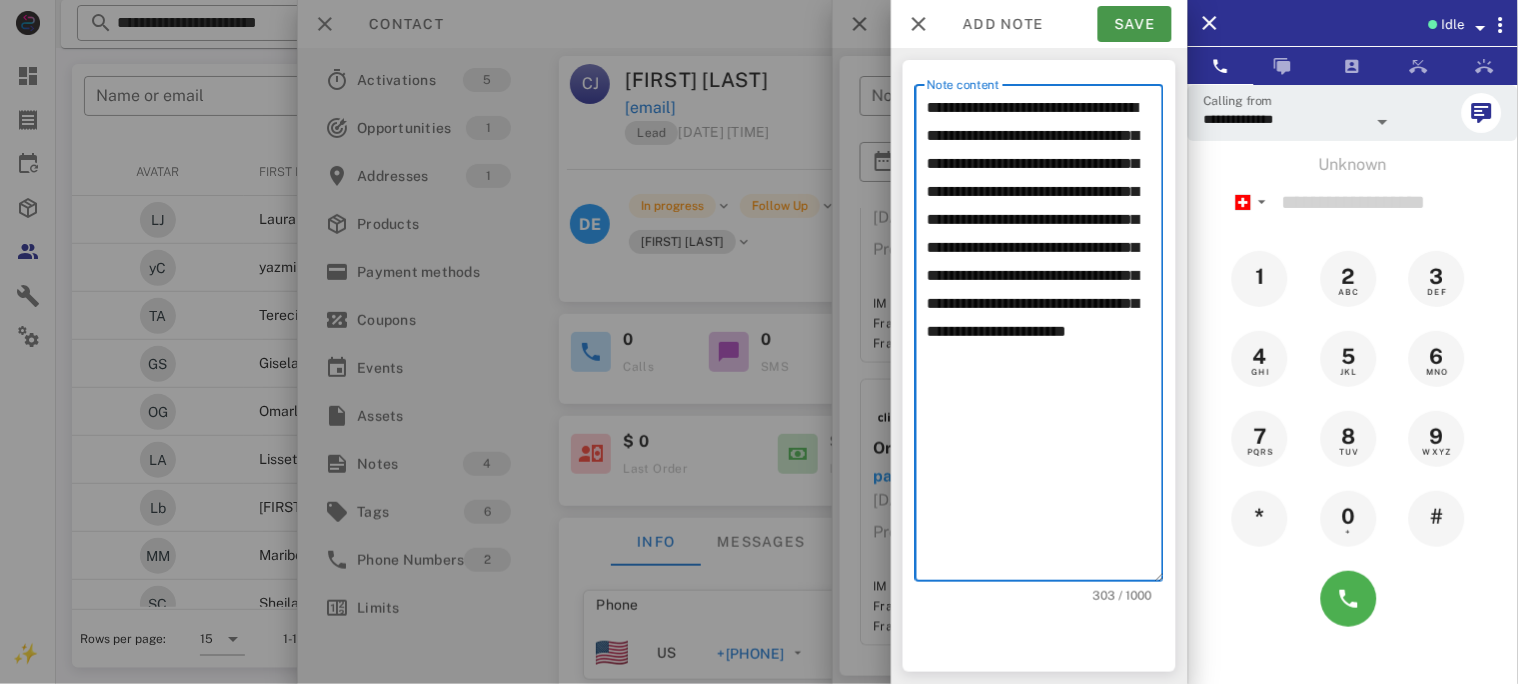 type on "**********" 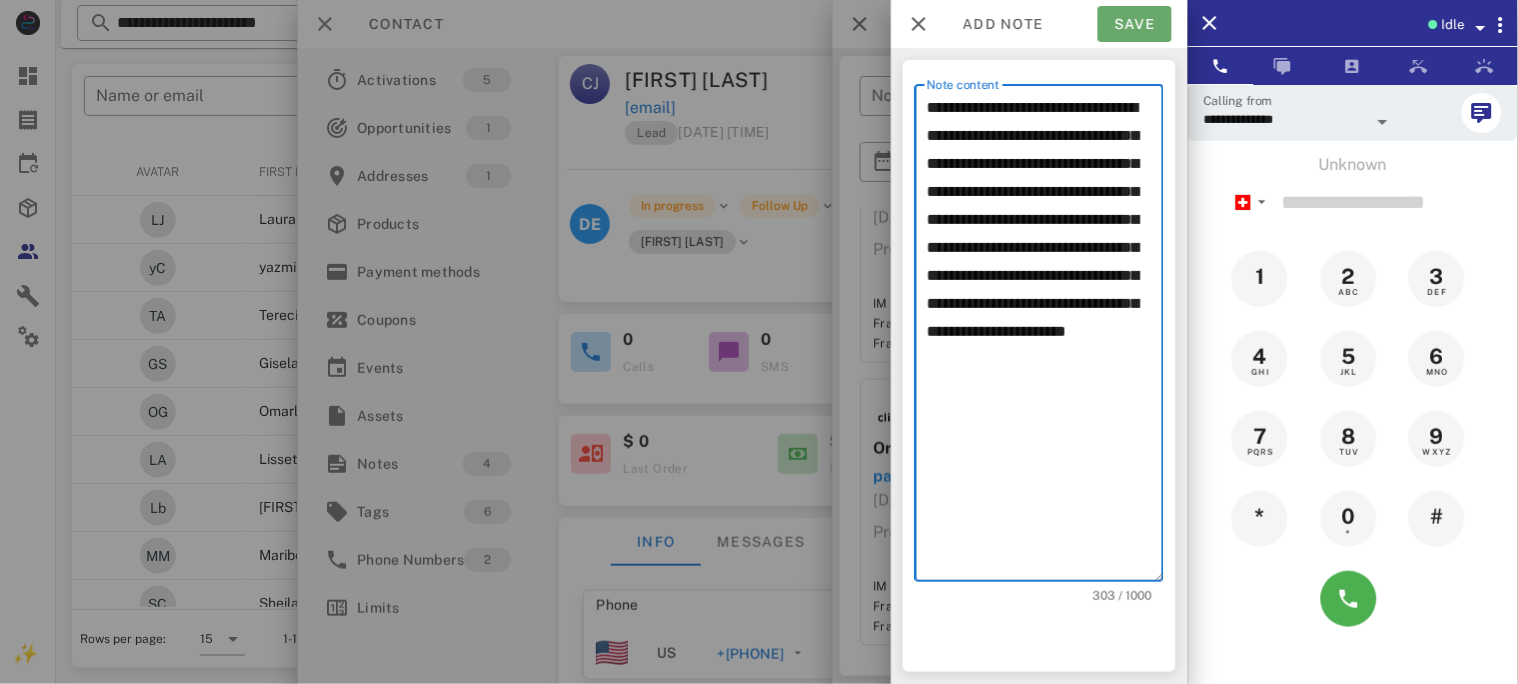 click on "Save" at bounding box center [1135, 24] 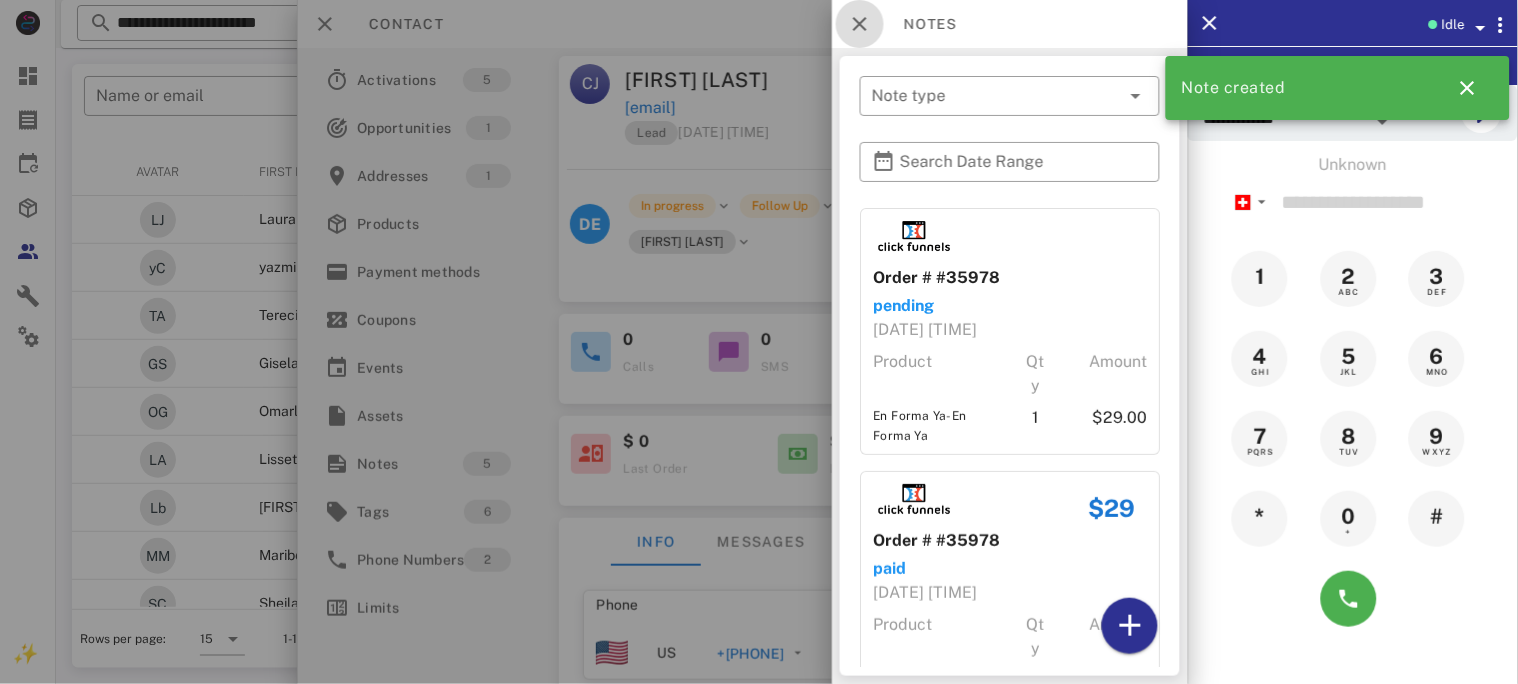 click at bounding box center [860, 24] 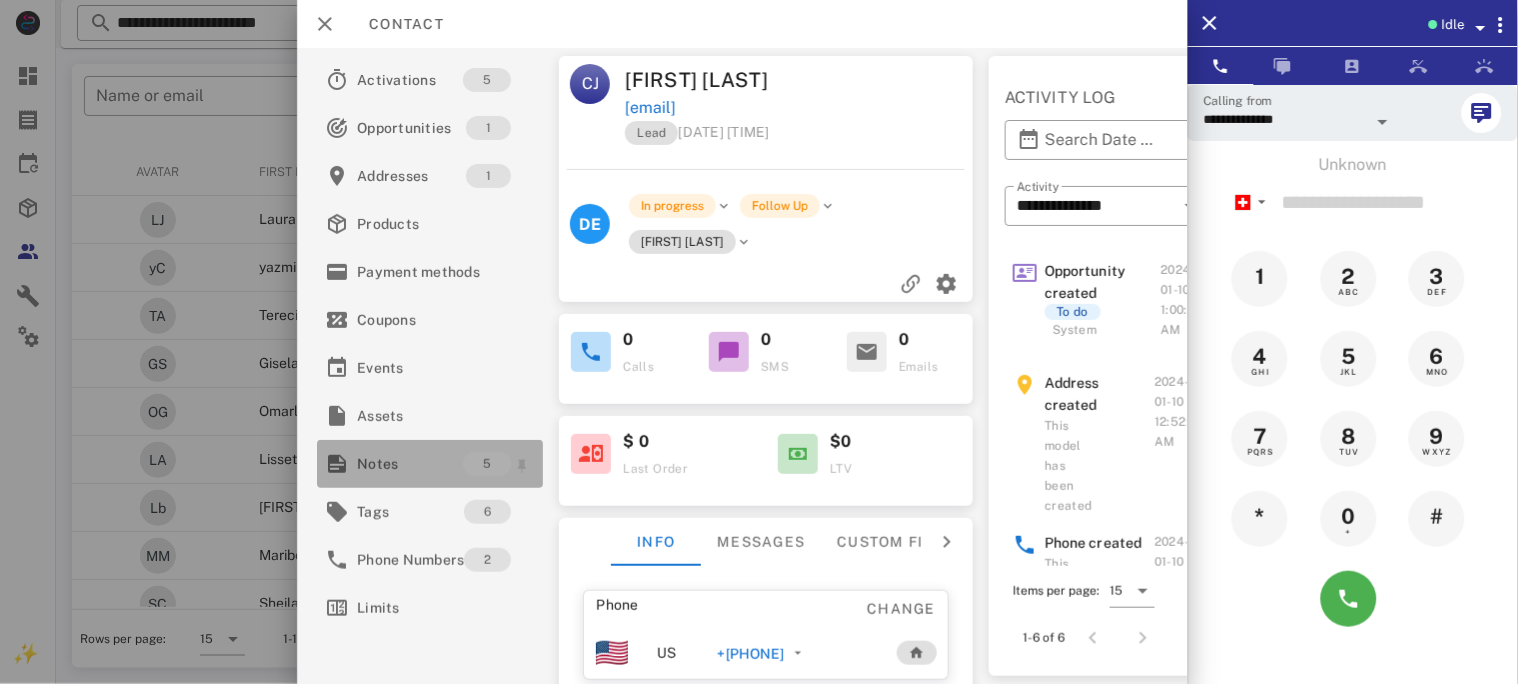 click on "Notes" at bounding box center (410, 464) 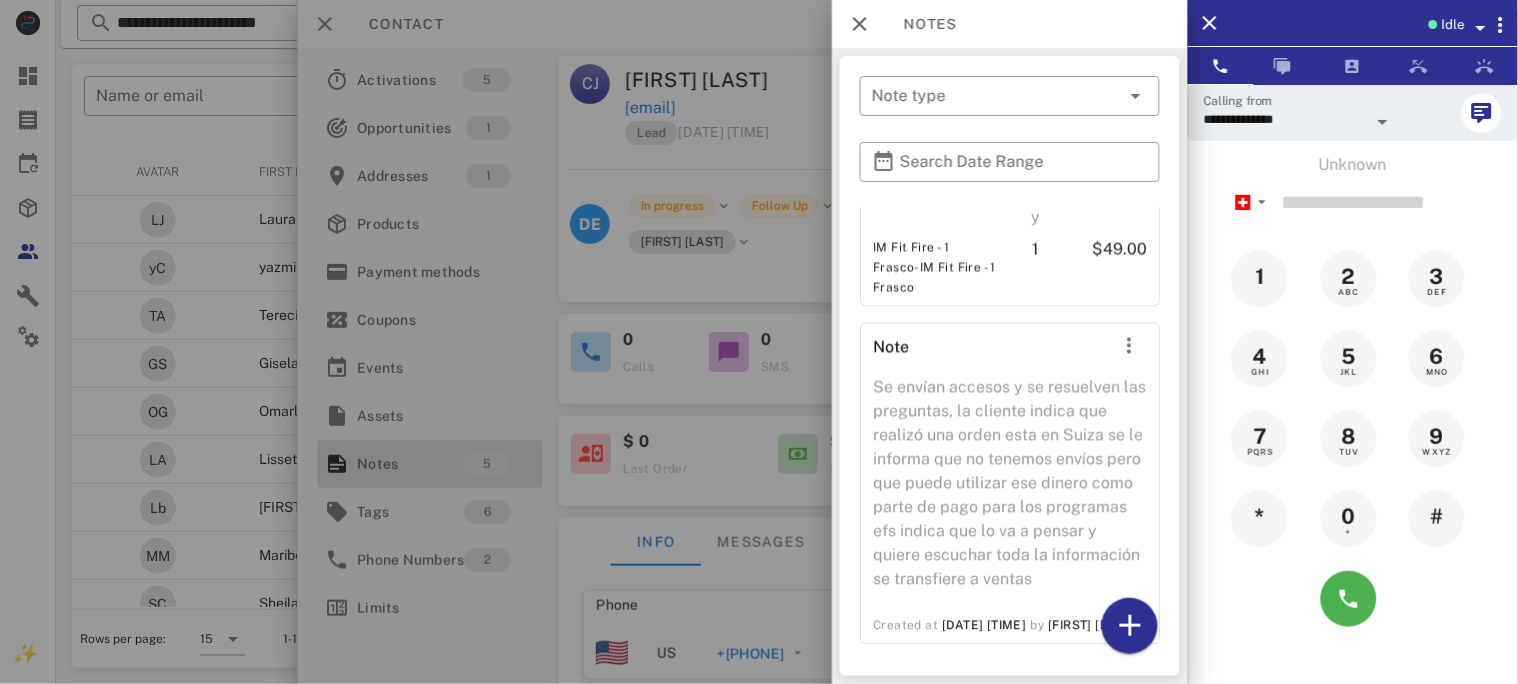 scroll, scrollTop: 997, scrollLeft: 0, axis: vertical 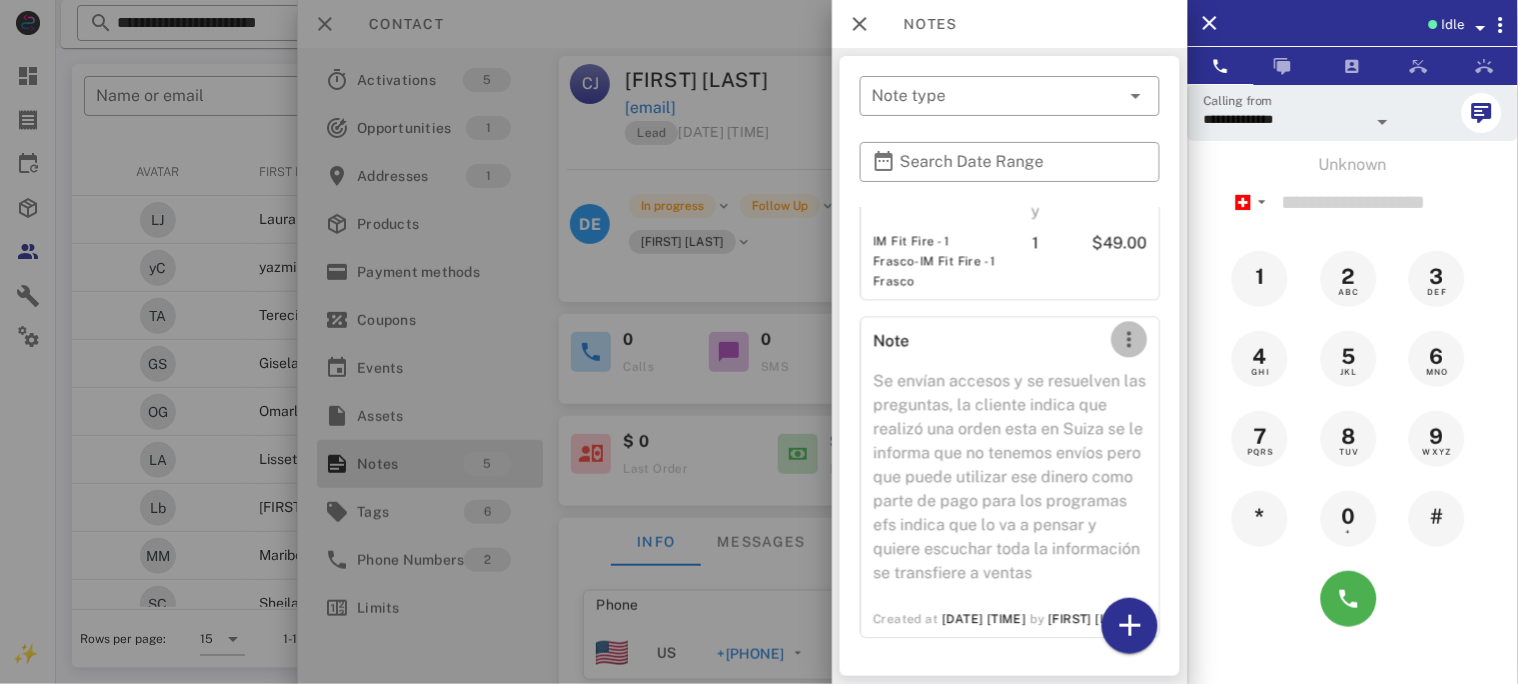 click at bounding box center [1129, 340] 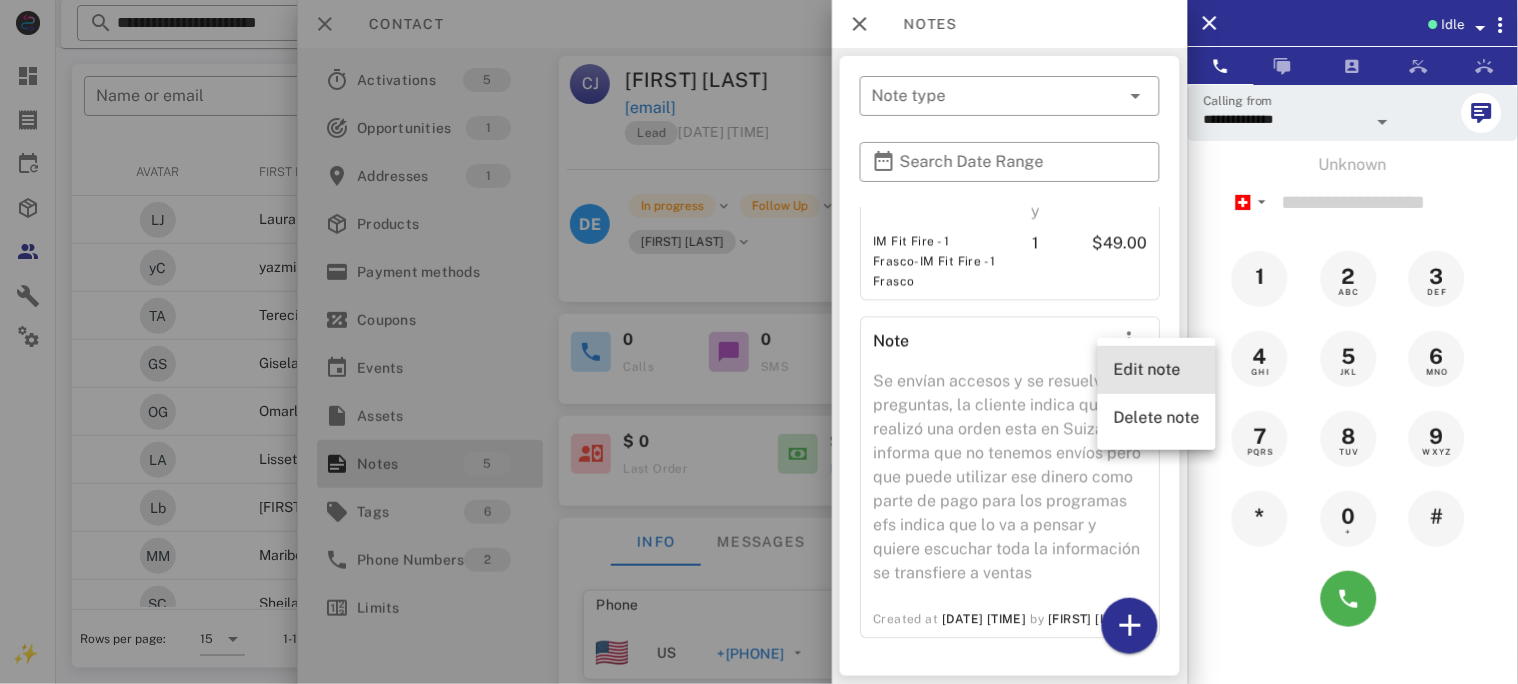 click on "Edit note" at bounding box center (1157, 370) 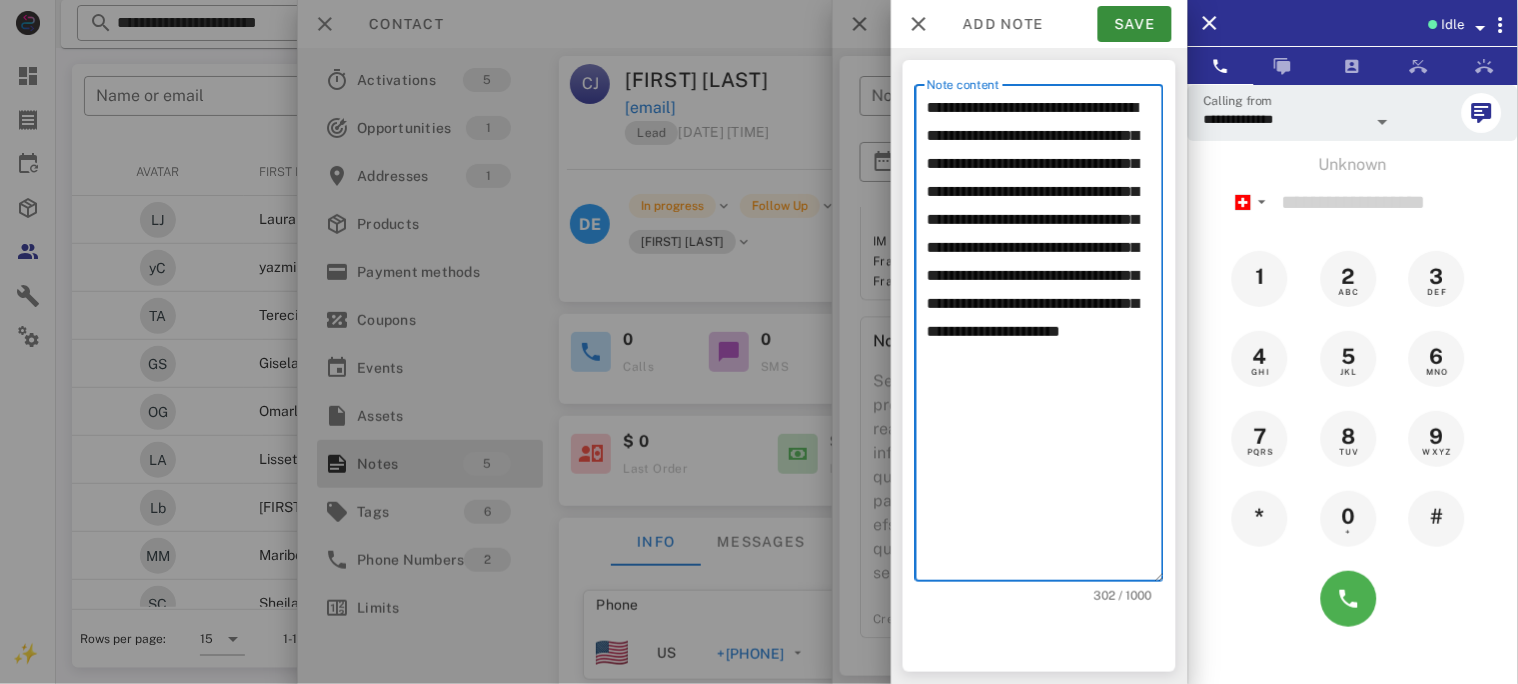 click on "**********" at bounding box center (1045, 338) 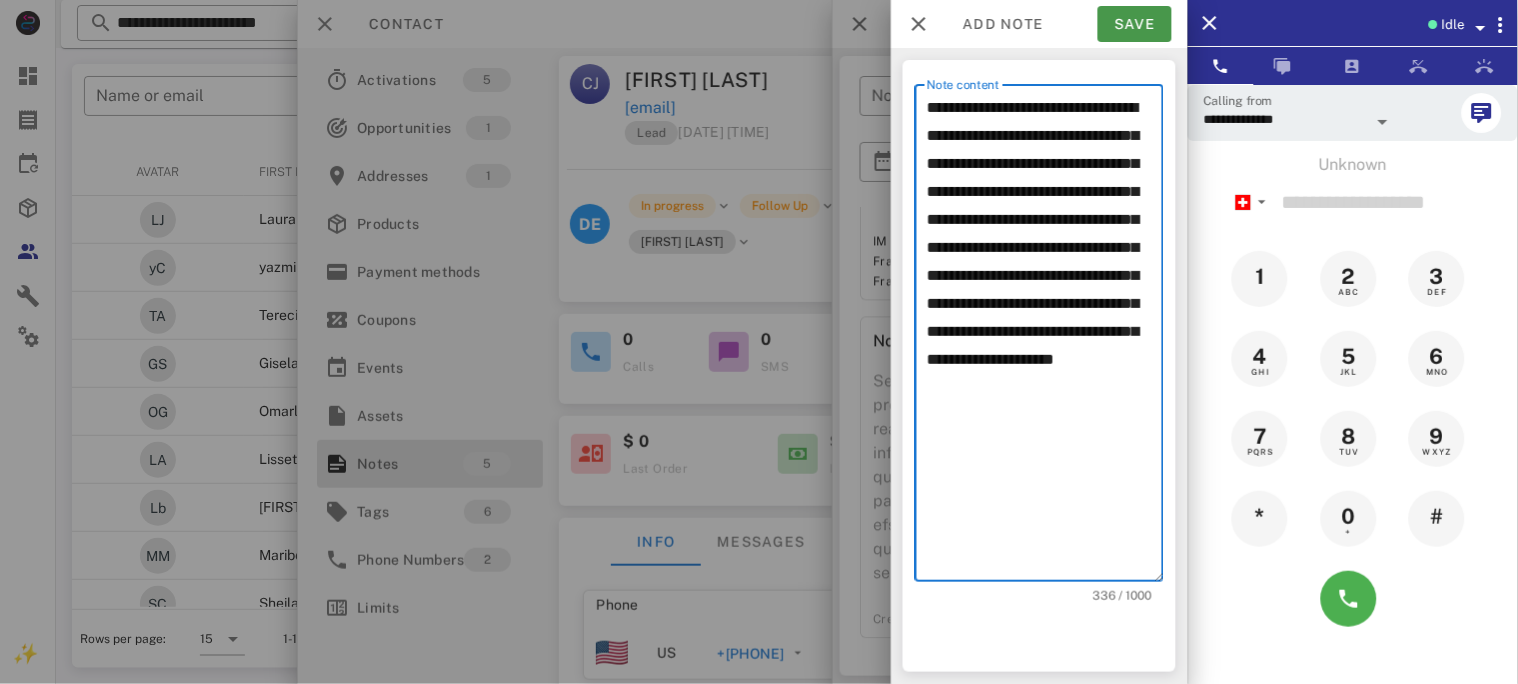 type on "**********" 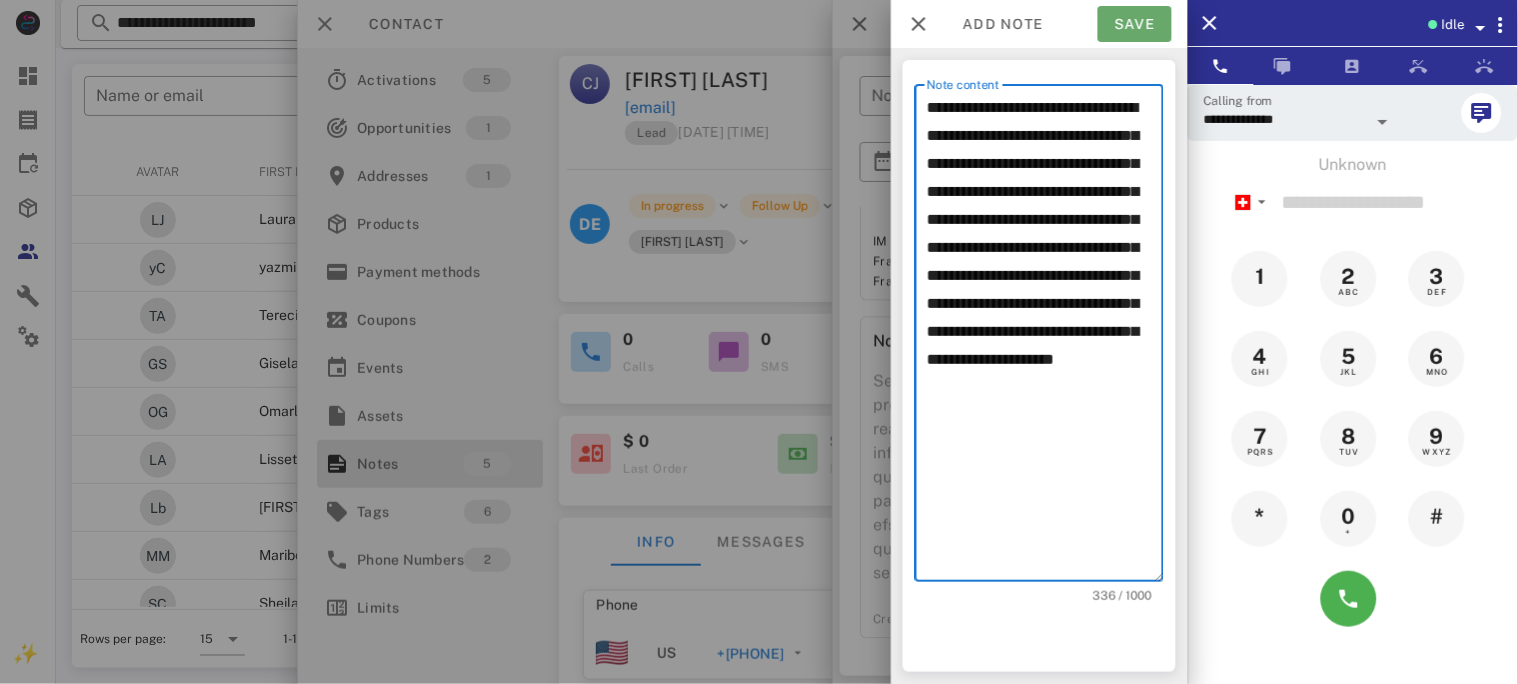 click on "Save" at bounding box center (1135, 24) 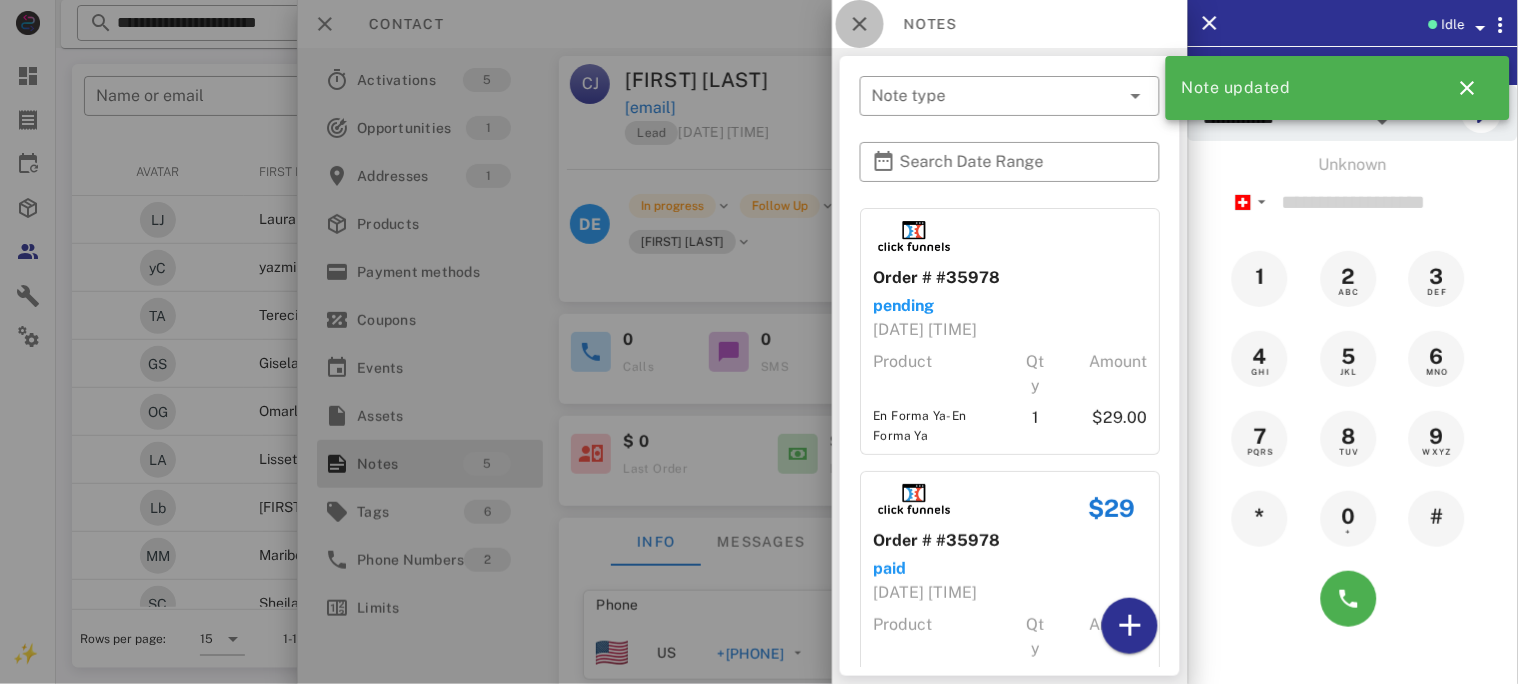 click at bounding box center [860, 24] 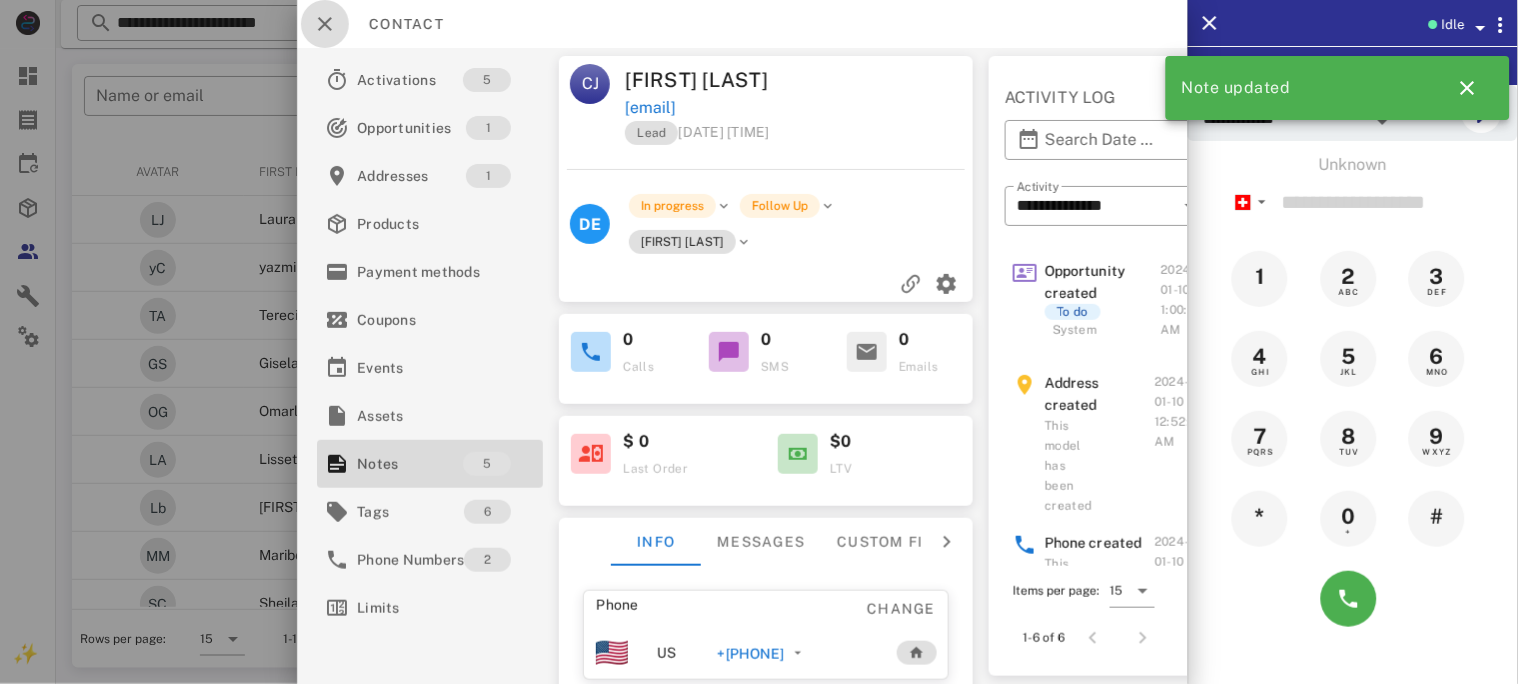 click at bounding box center [325, 24] 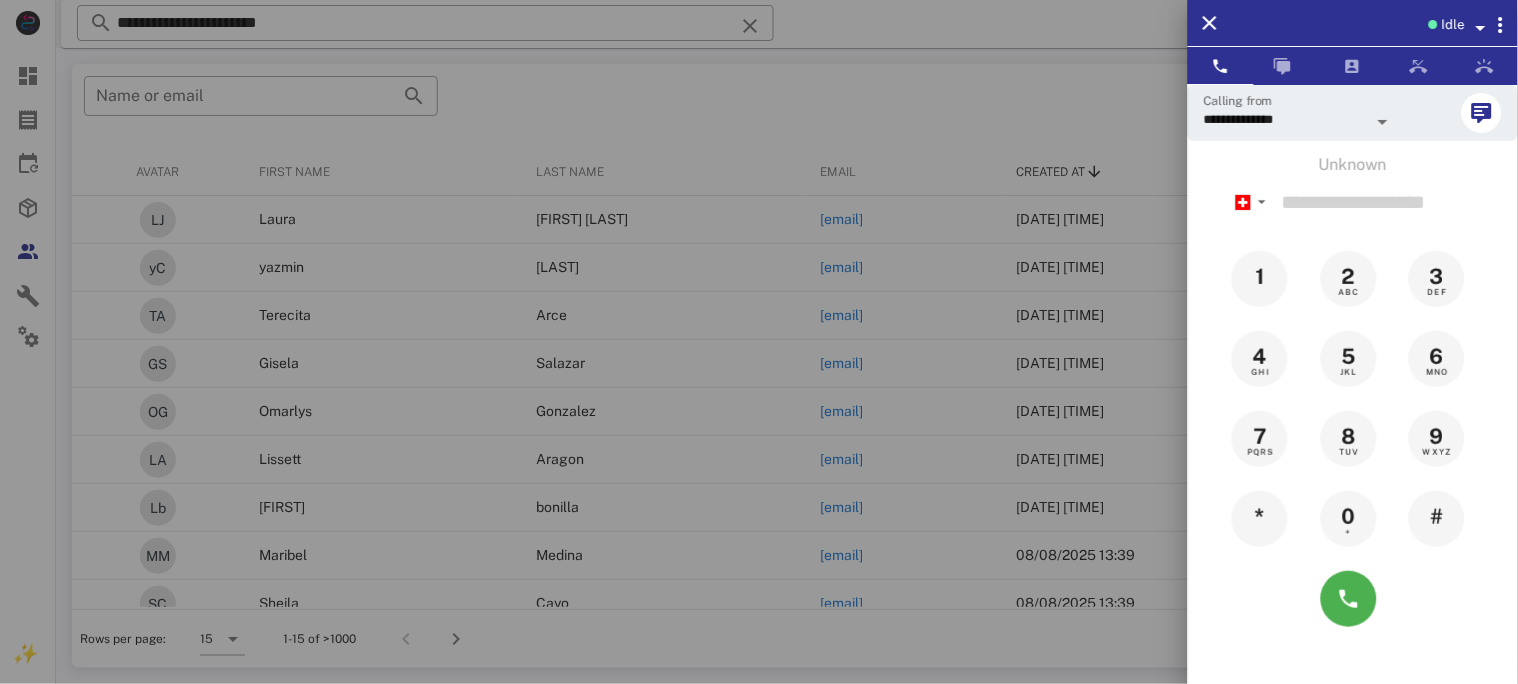 click at bounding box center (759, 342) 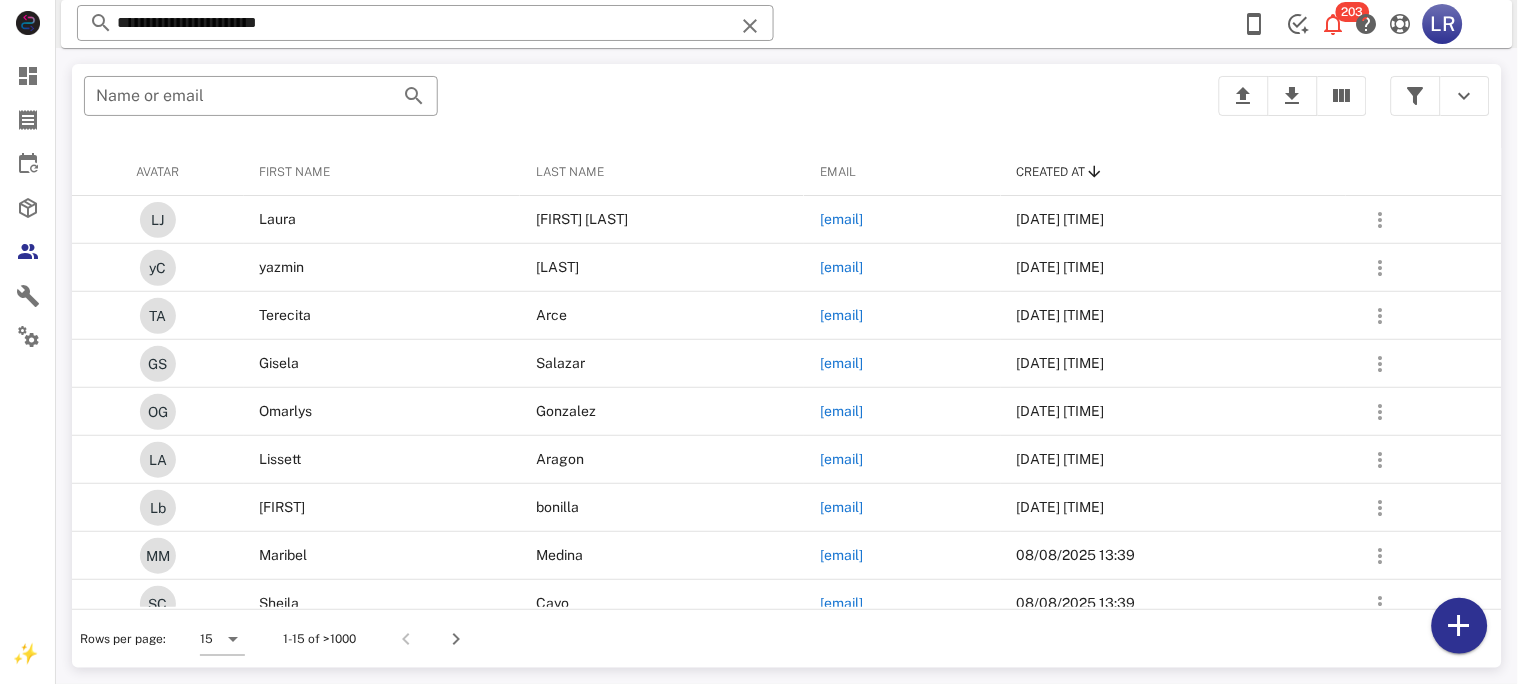 click at bounding box center [750, 26] 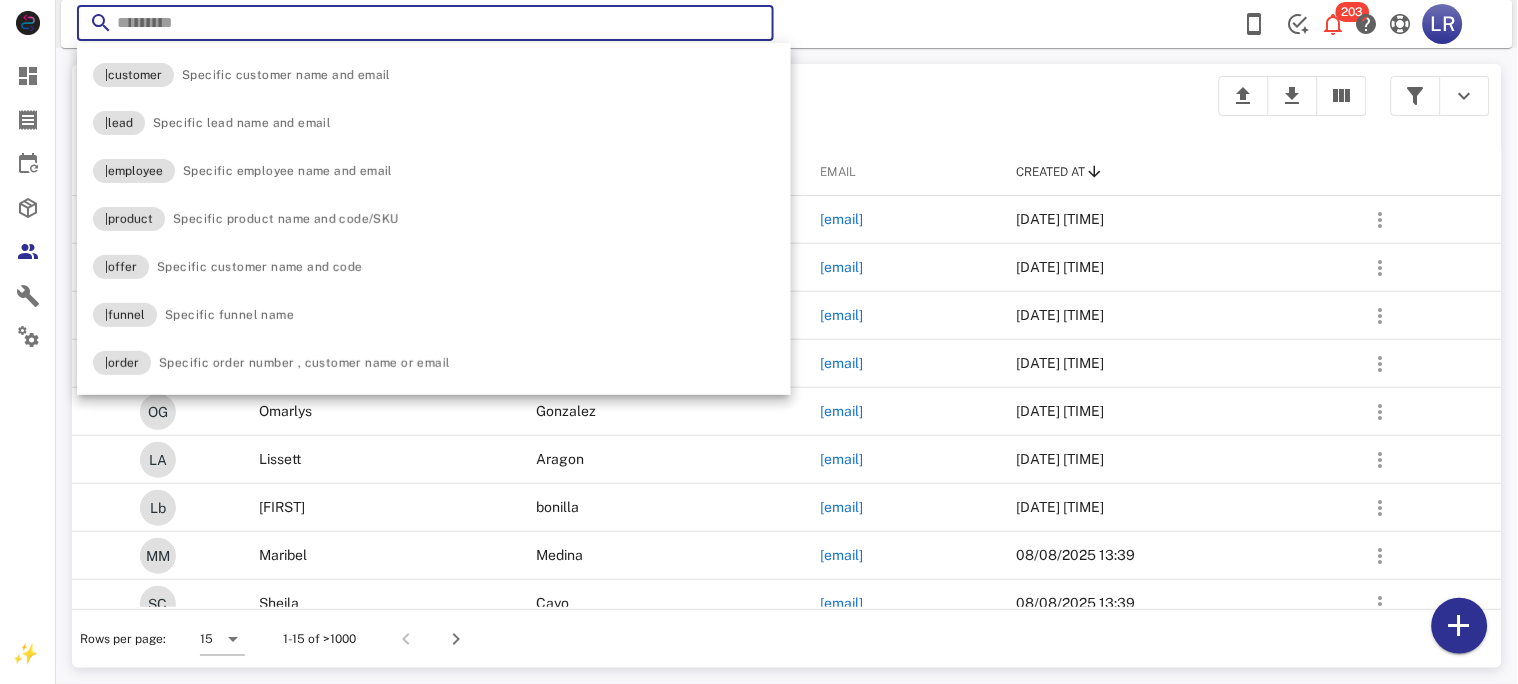 paste on "**********" 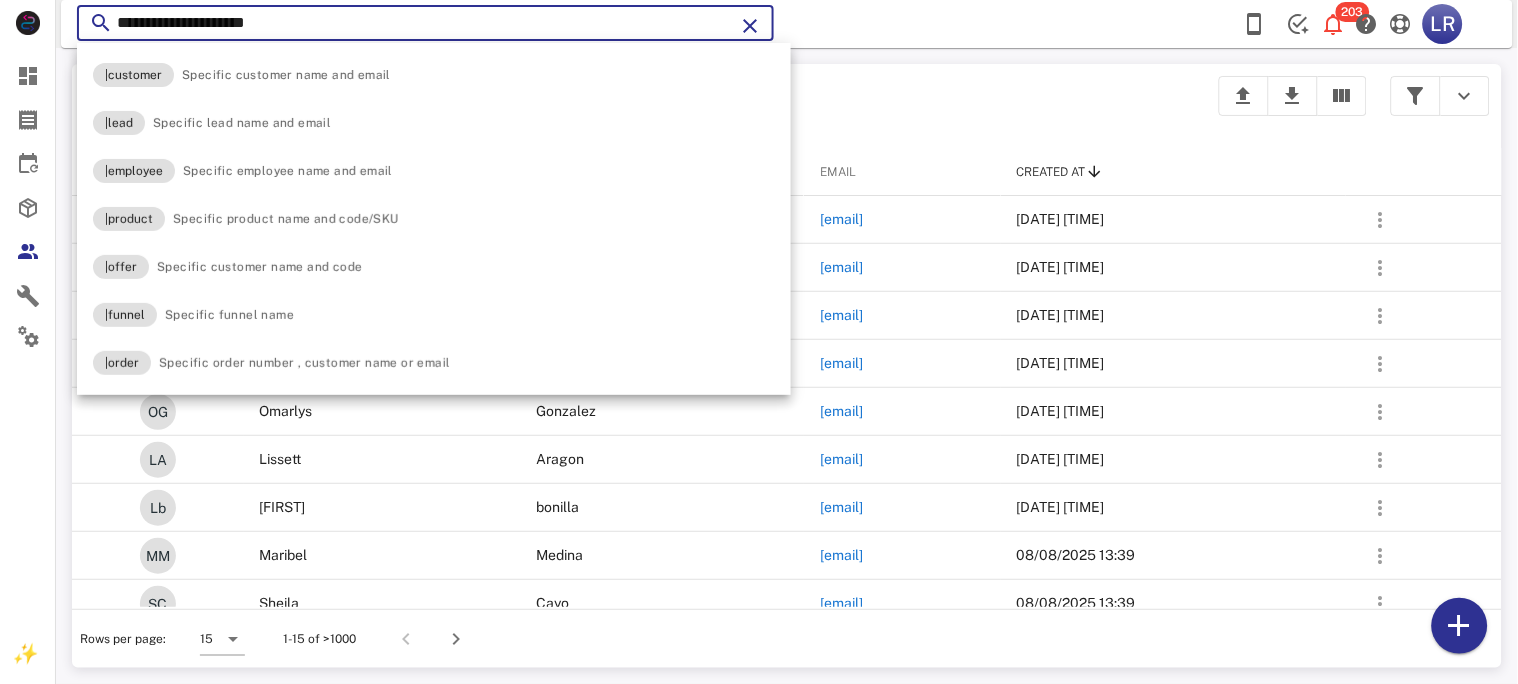 type on "**********" 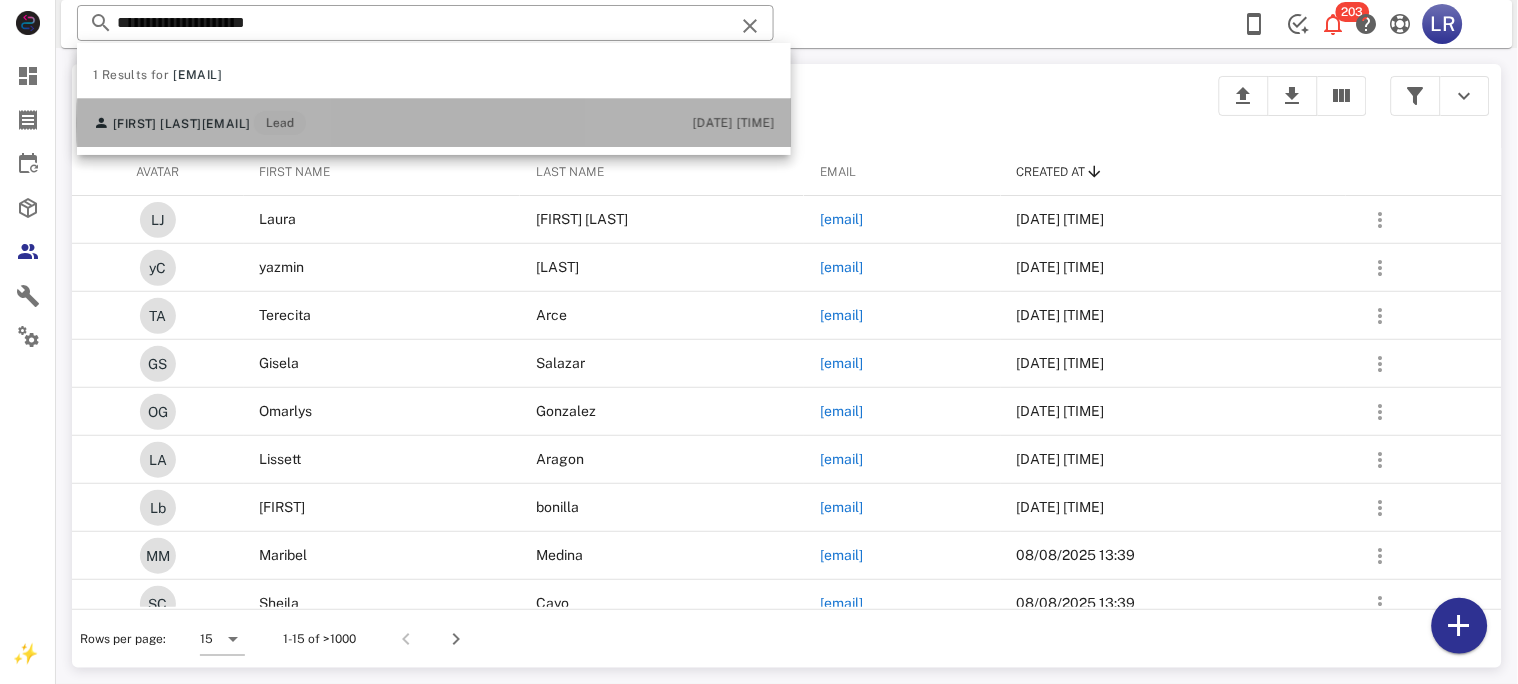 click on "[FIRST] [LAST]   [EMAIL]   Lead" at bounding box center [199, 123] 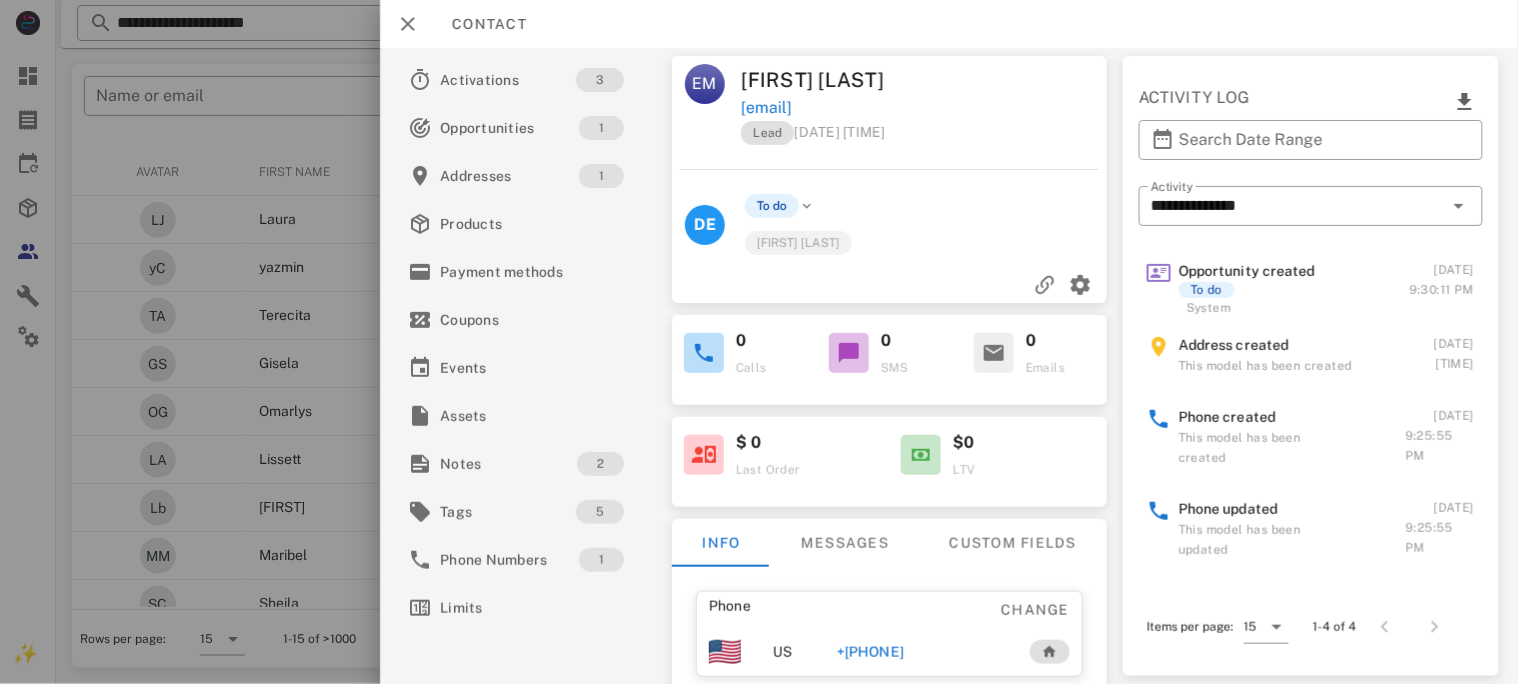 click on "+[PHONE]" at bounding box center (869, 652) 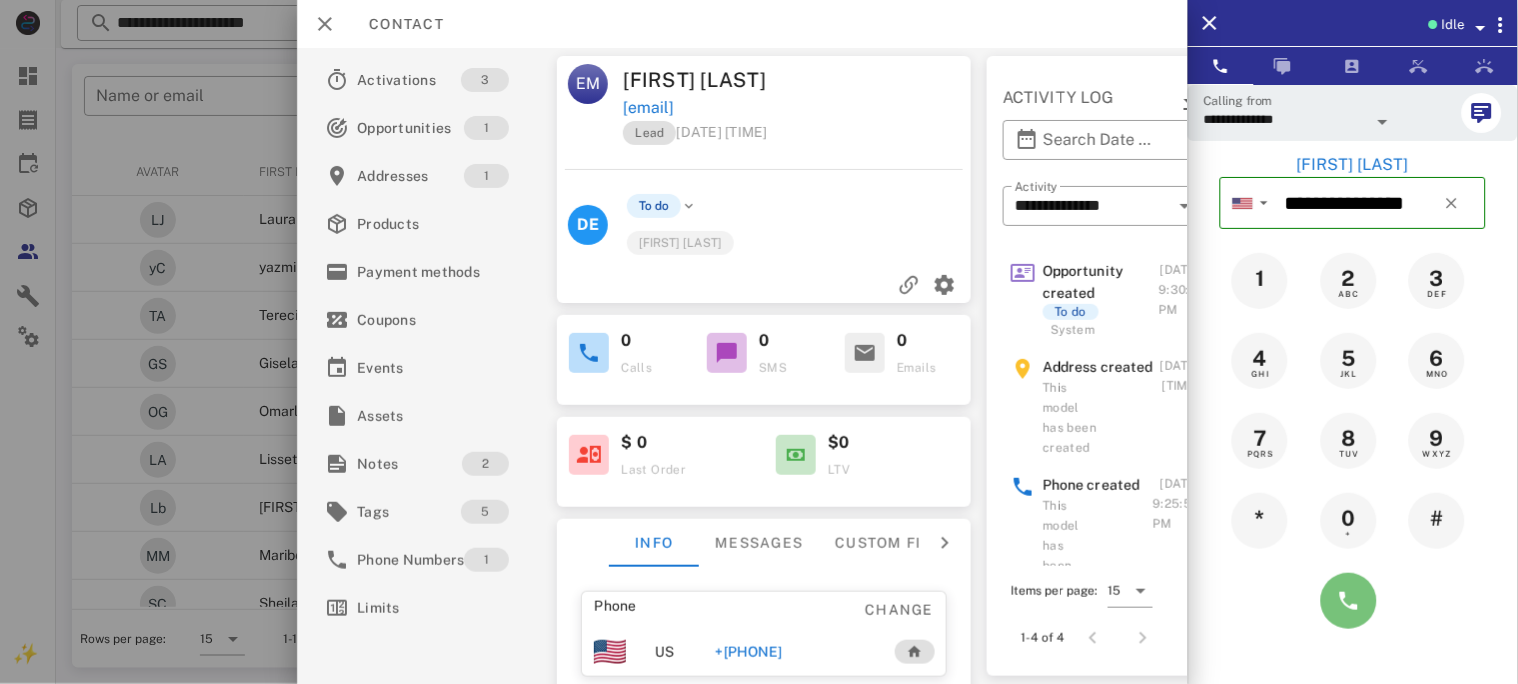 click at bounding box center (1349, 601) 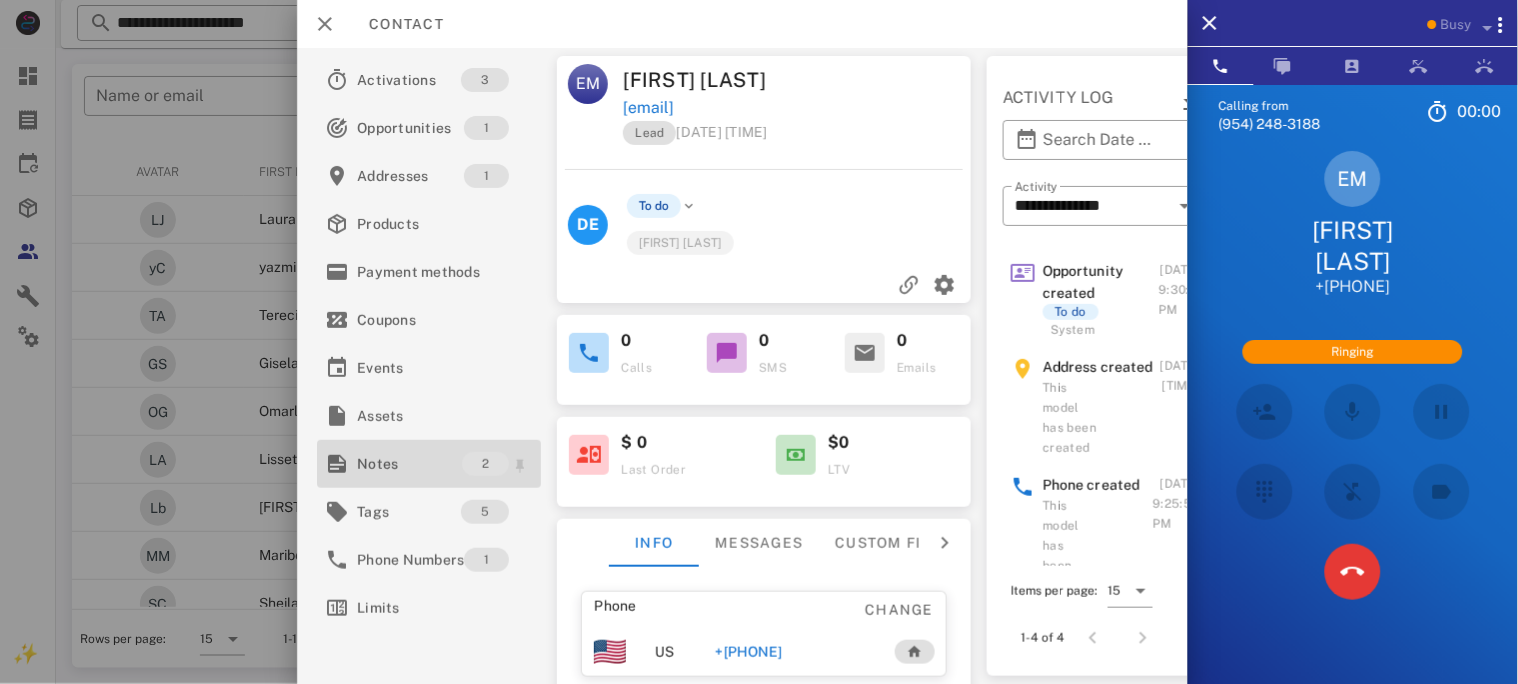 click on "Notes" at bounding box center (409, 464) 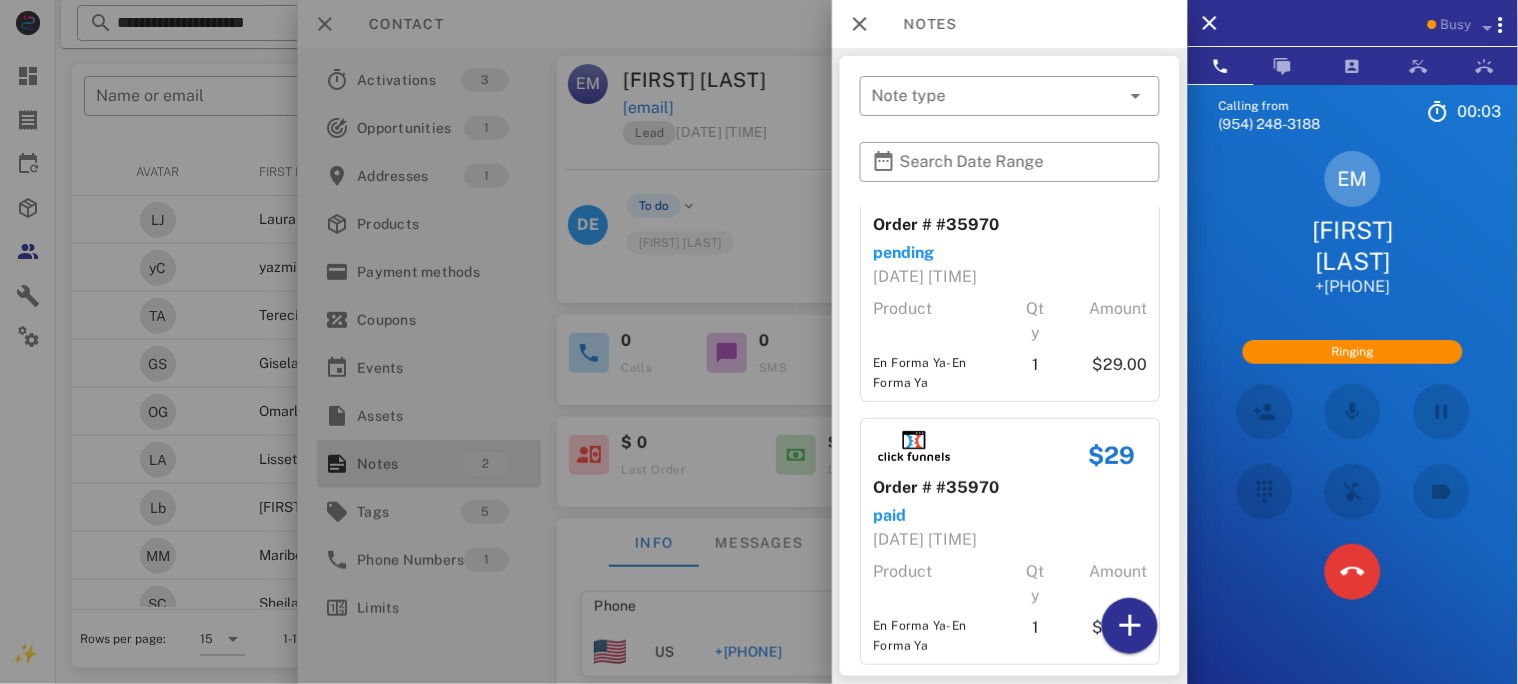 scroll, scrollTop: 75, scrollLeft: 0, axis: vertical 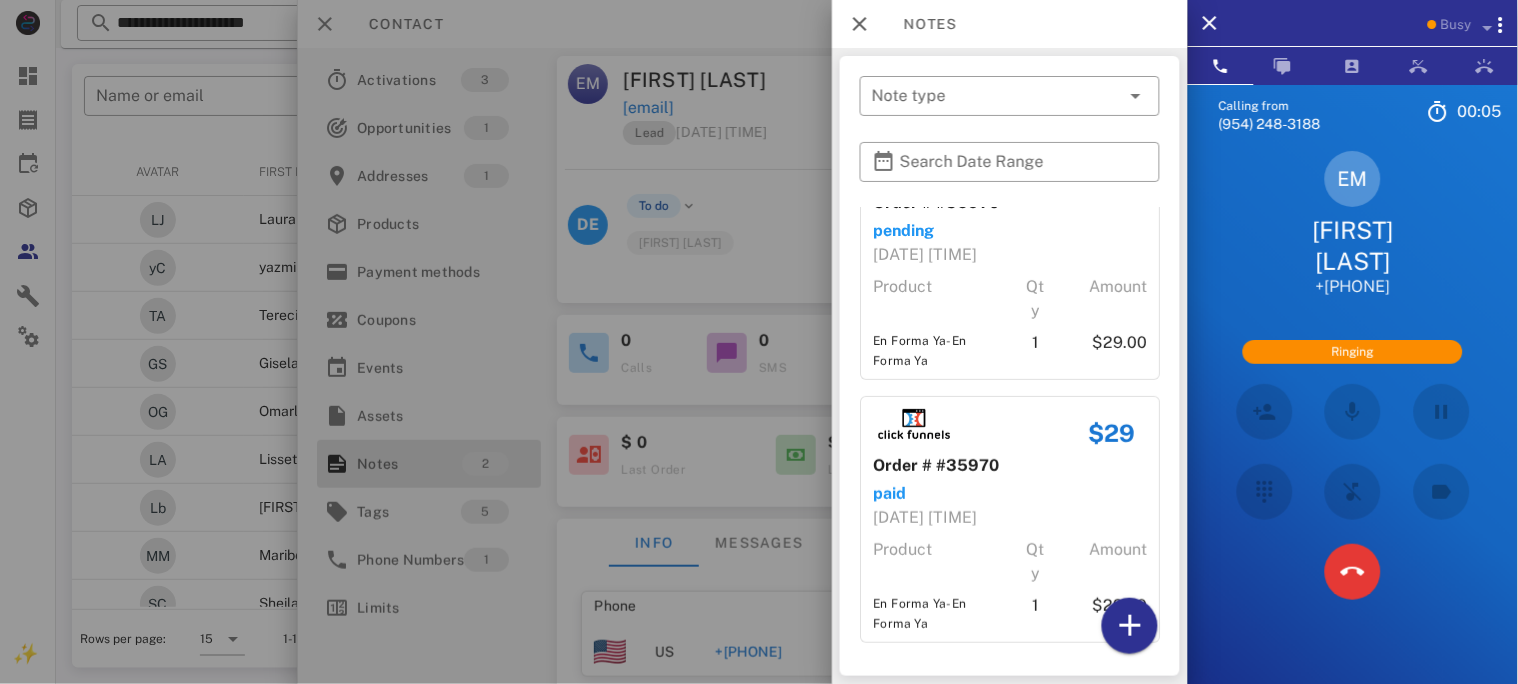 click at bounding box center (759, 342) 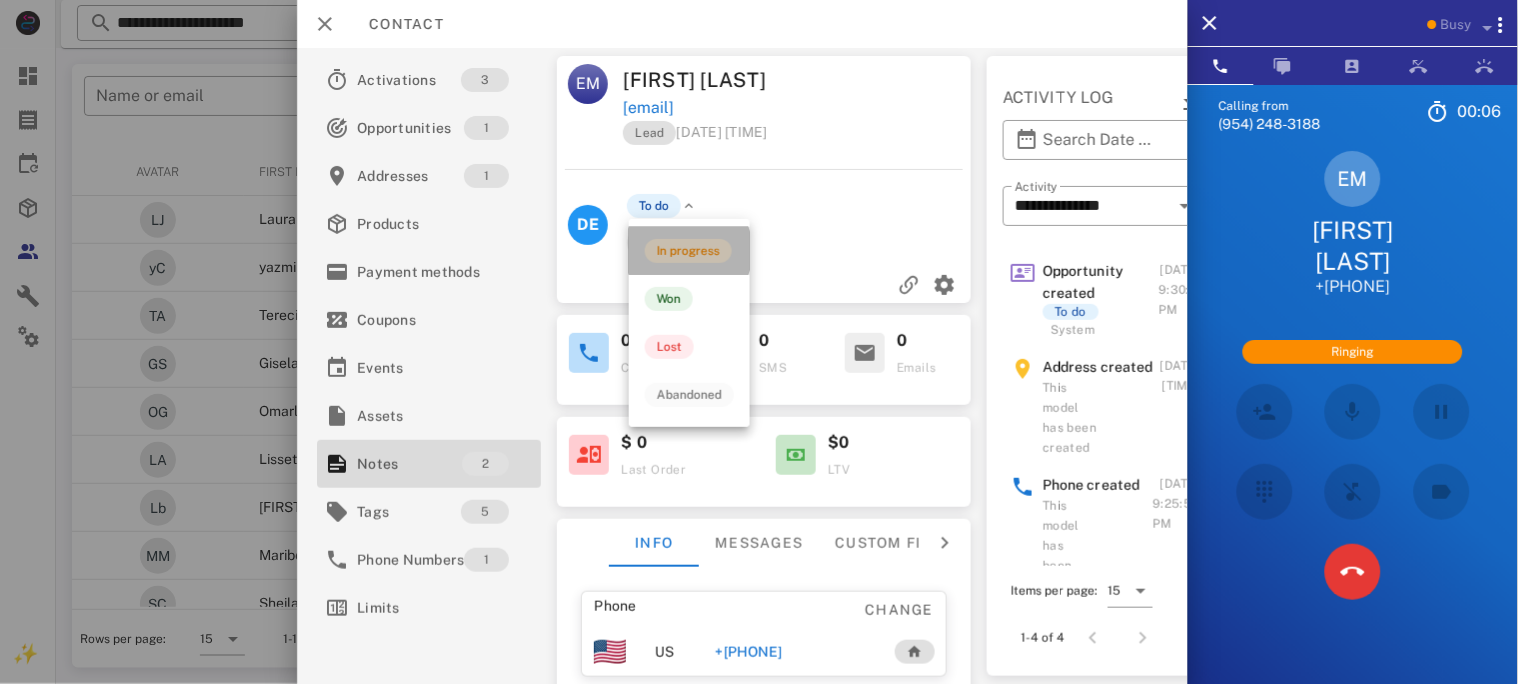 click on "In progress" at bounding box center (688, 251) 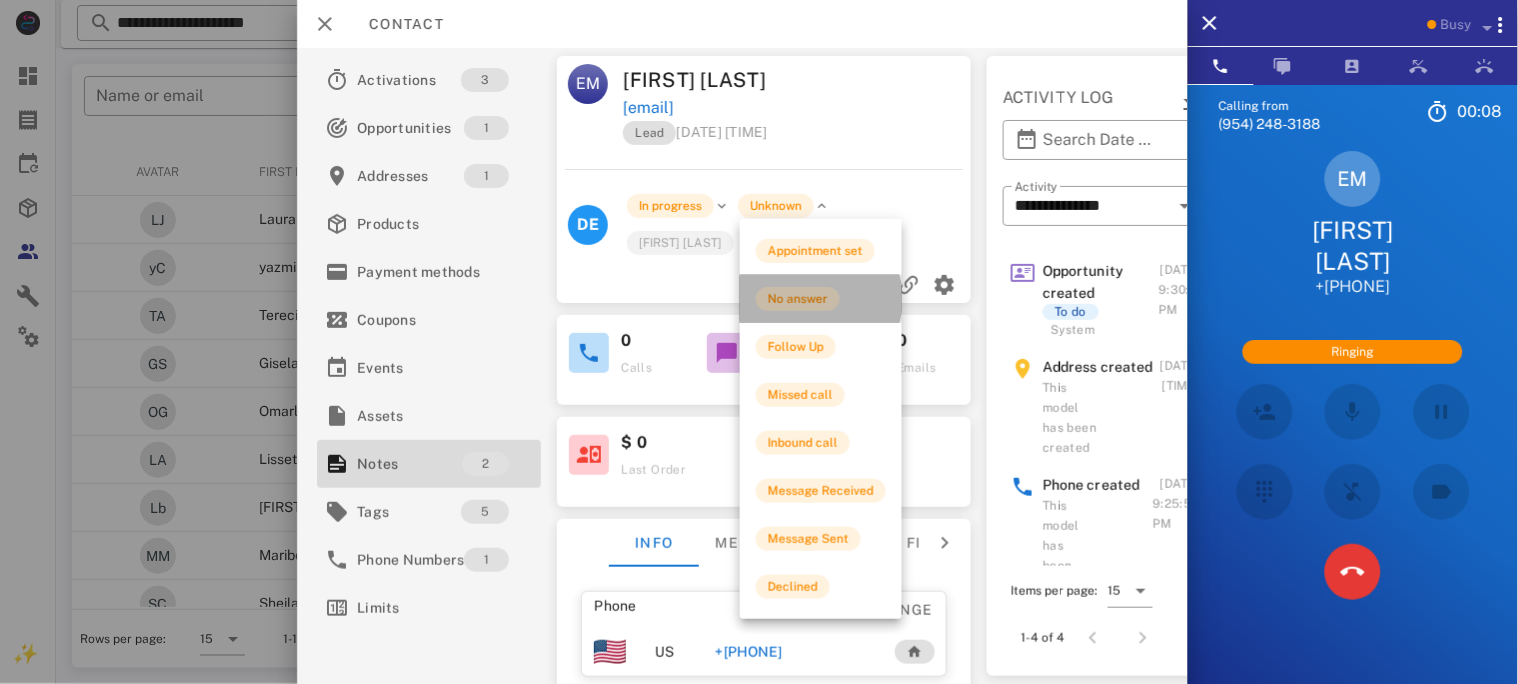 click on "No answer" at bounding box center [798, 299] 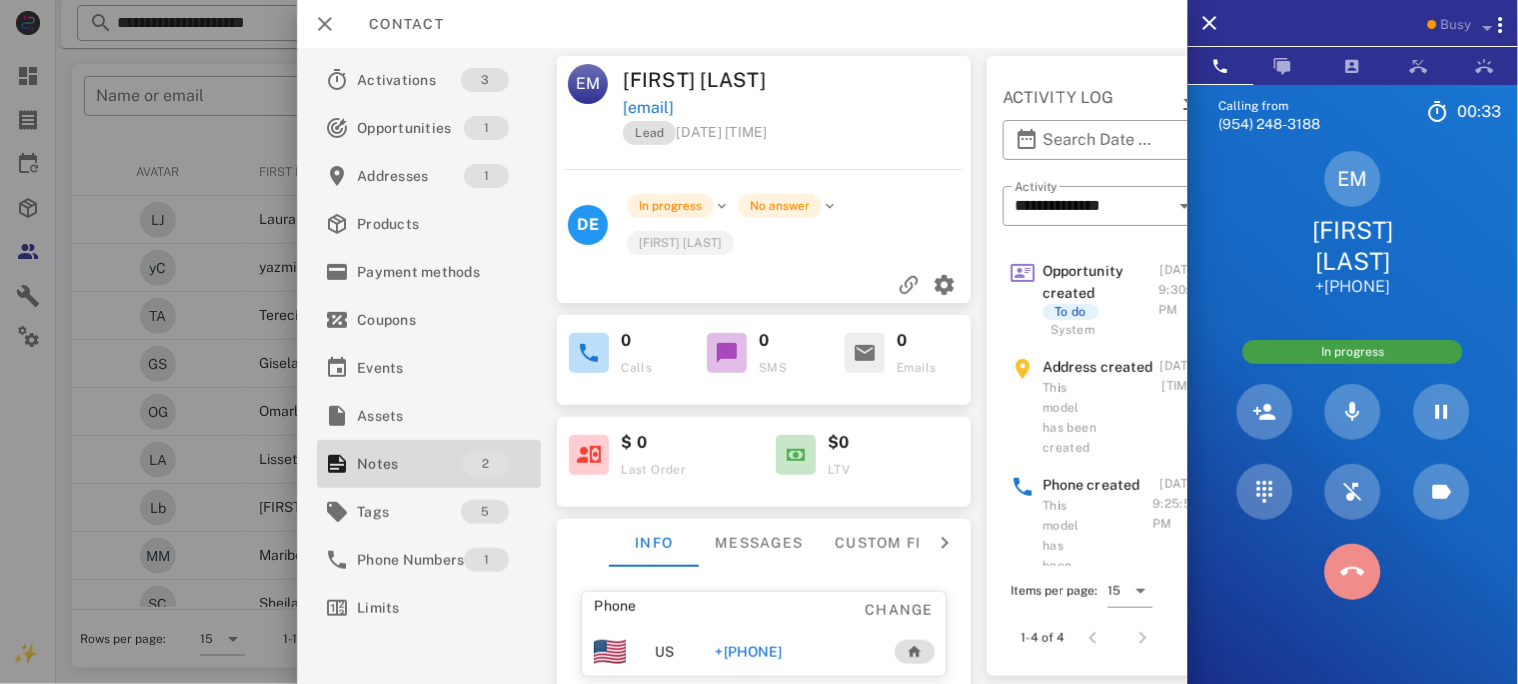 click at bounding box center (1353, 572) 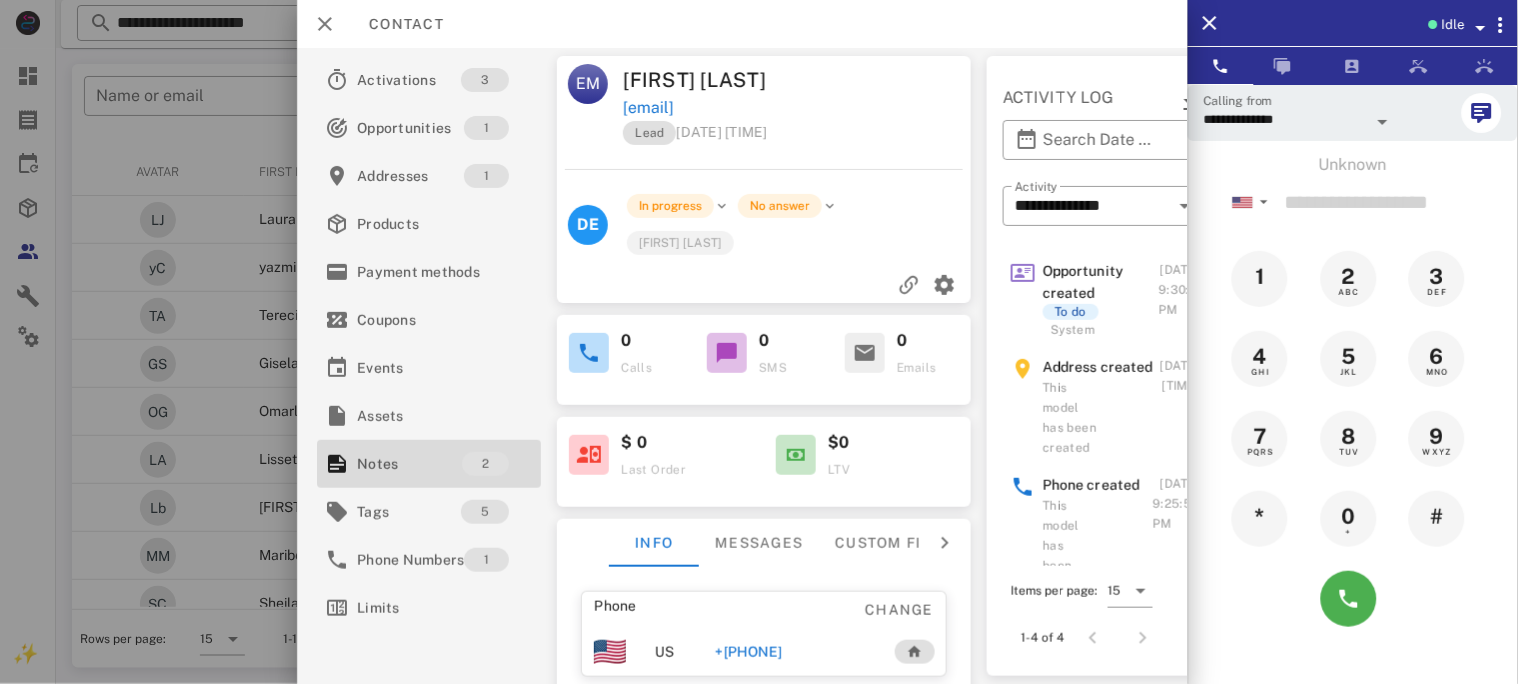 click on "+[PHONE]" at bounding box center (748, 652) 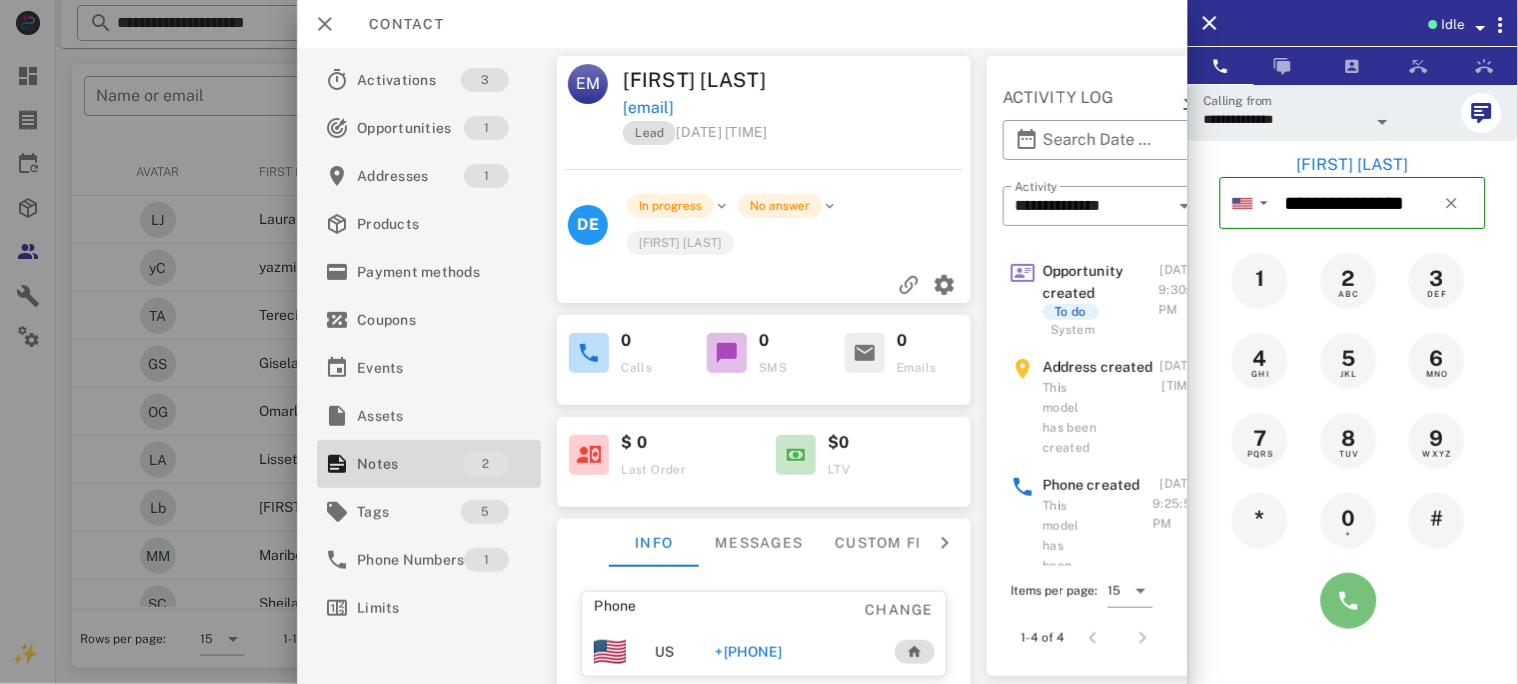 click at bounding box center (1349, 601) 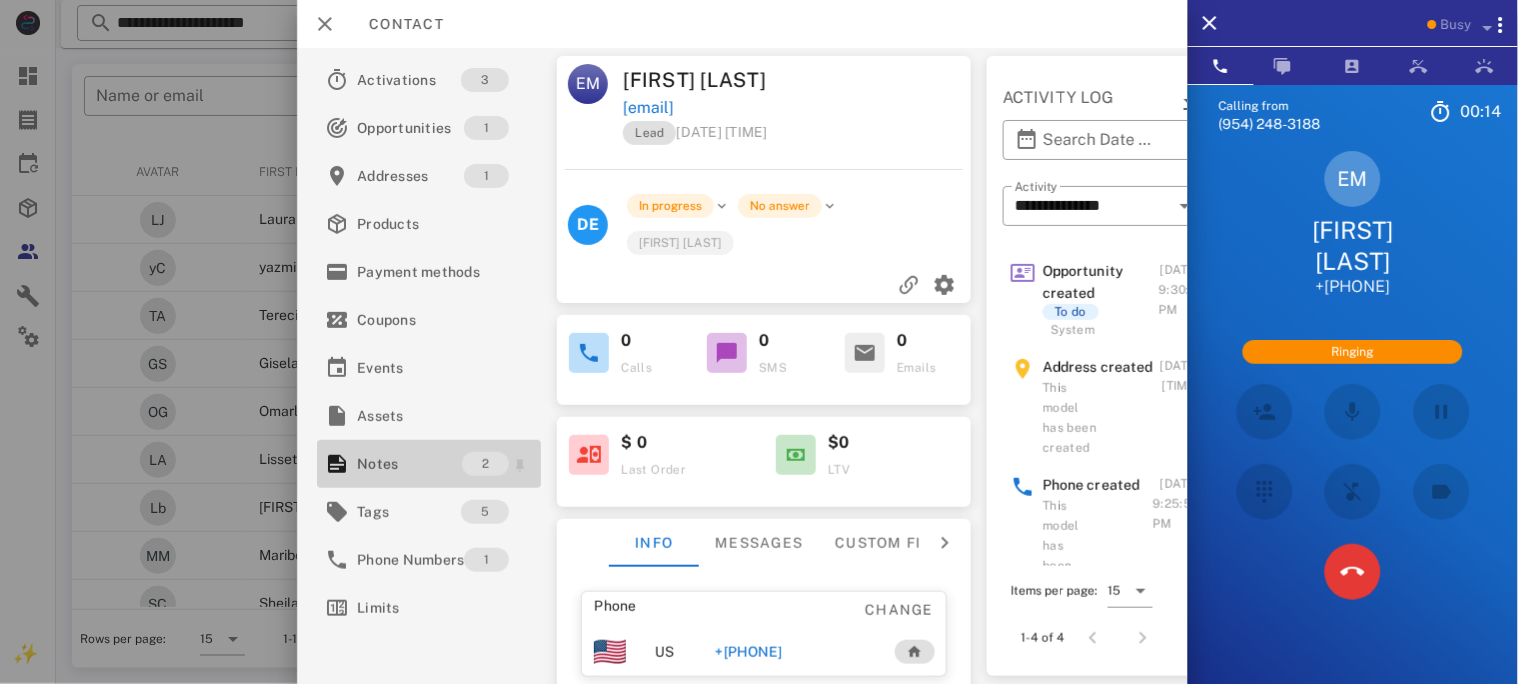 click on "Notes" at bounding box center (409, 464) 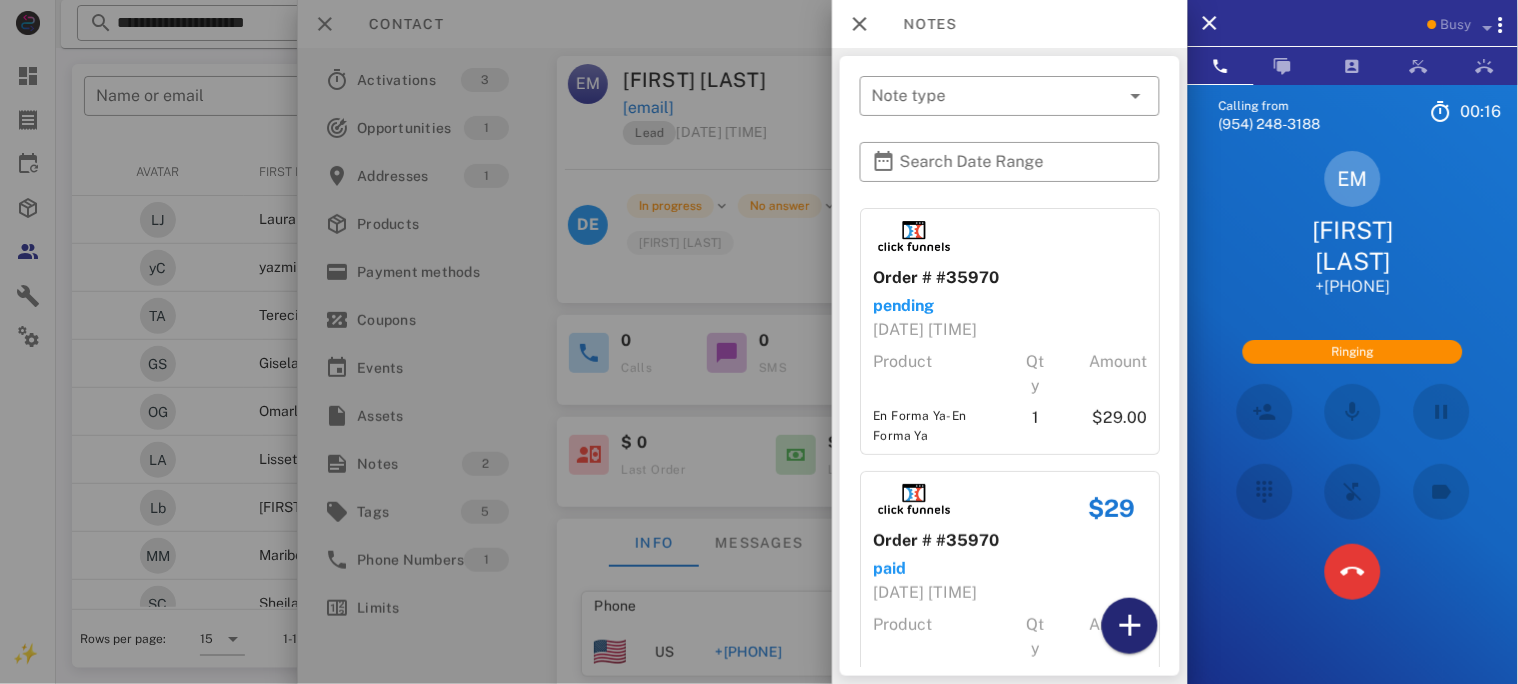 click at bounding box center [1130, 626] 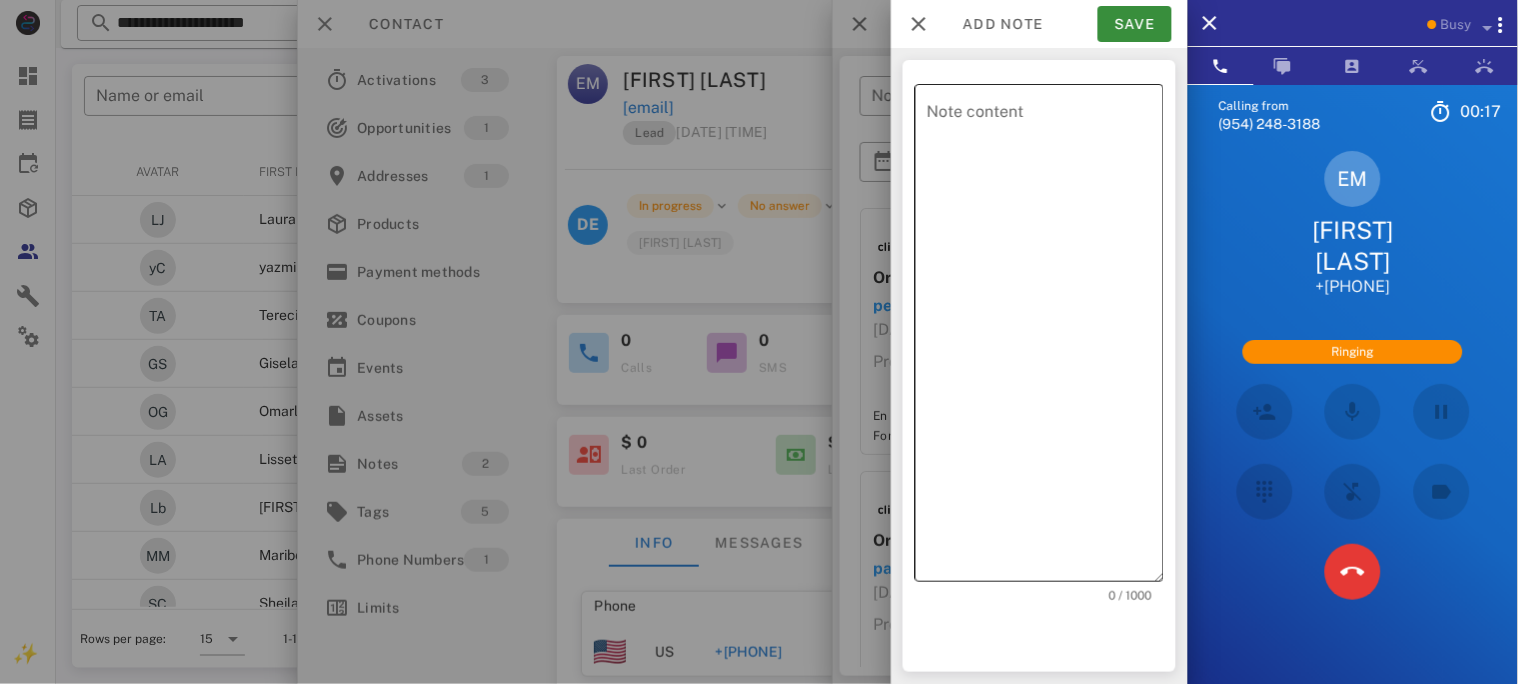 click on "Note content" at bounding box center (1045, 338) 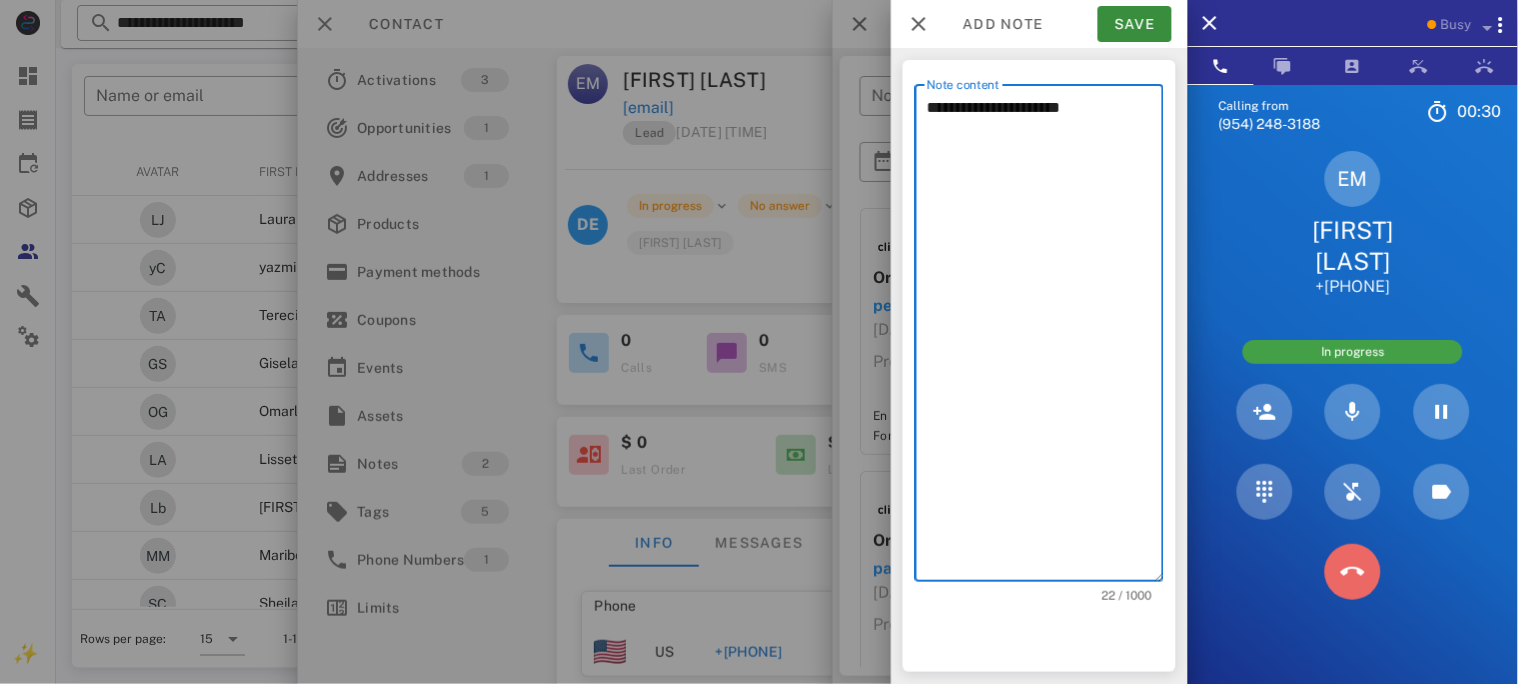 click at bounding box center [1353, 572] 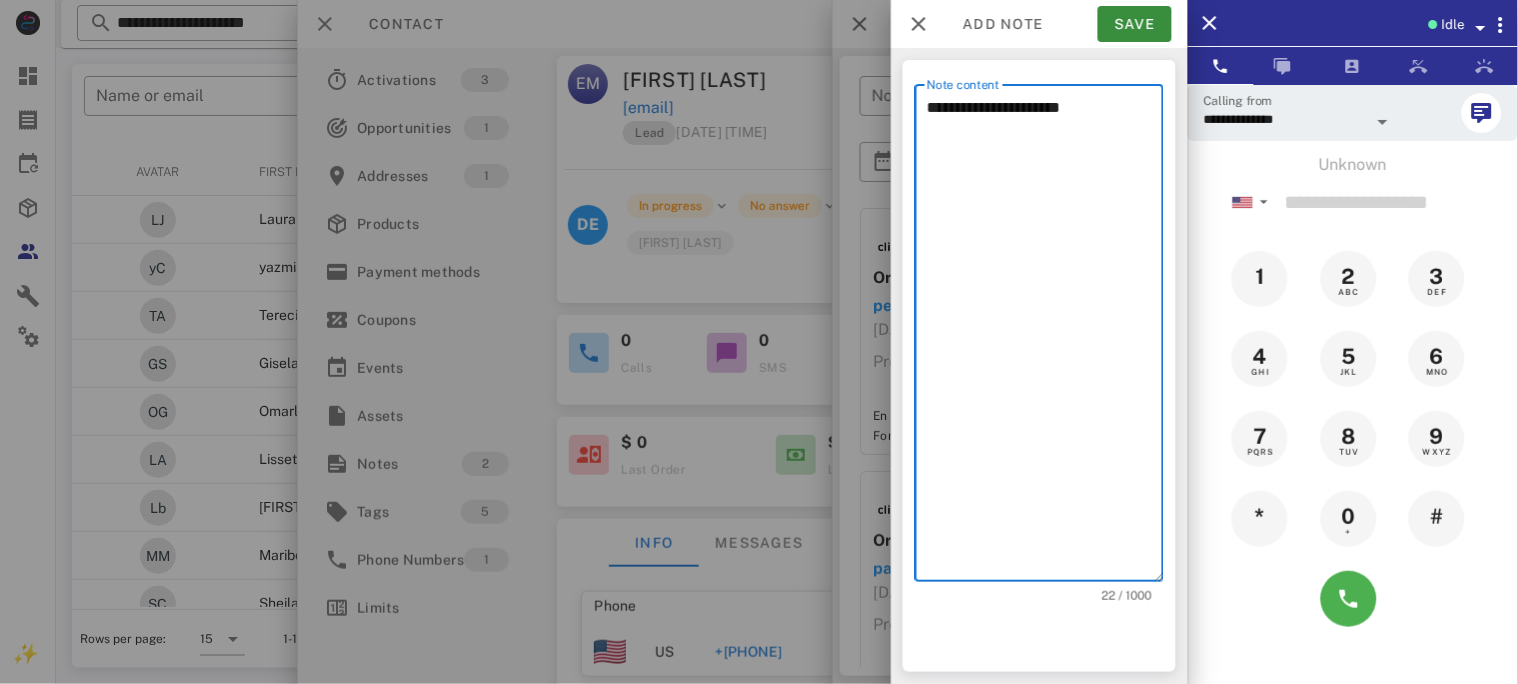 click on "**********" at bounding box center (1045, 338) 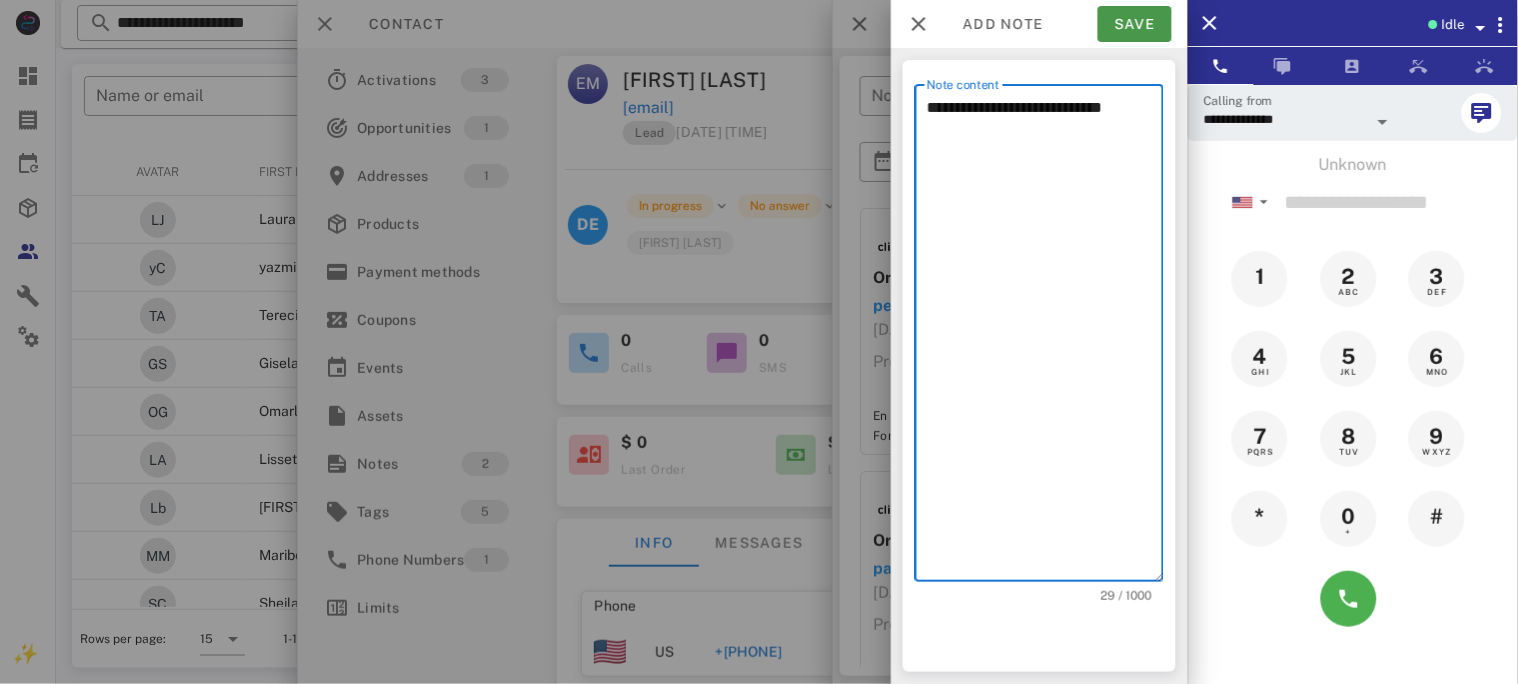 type on "**********" 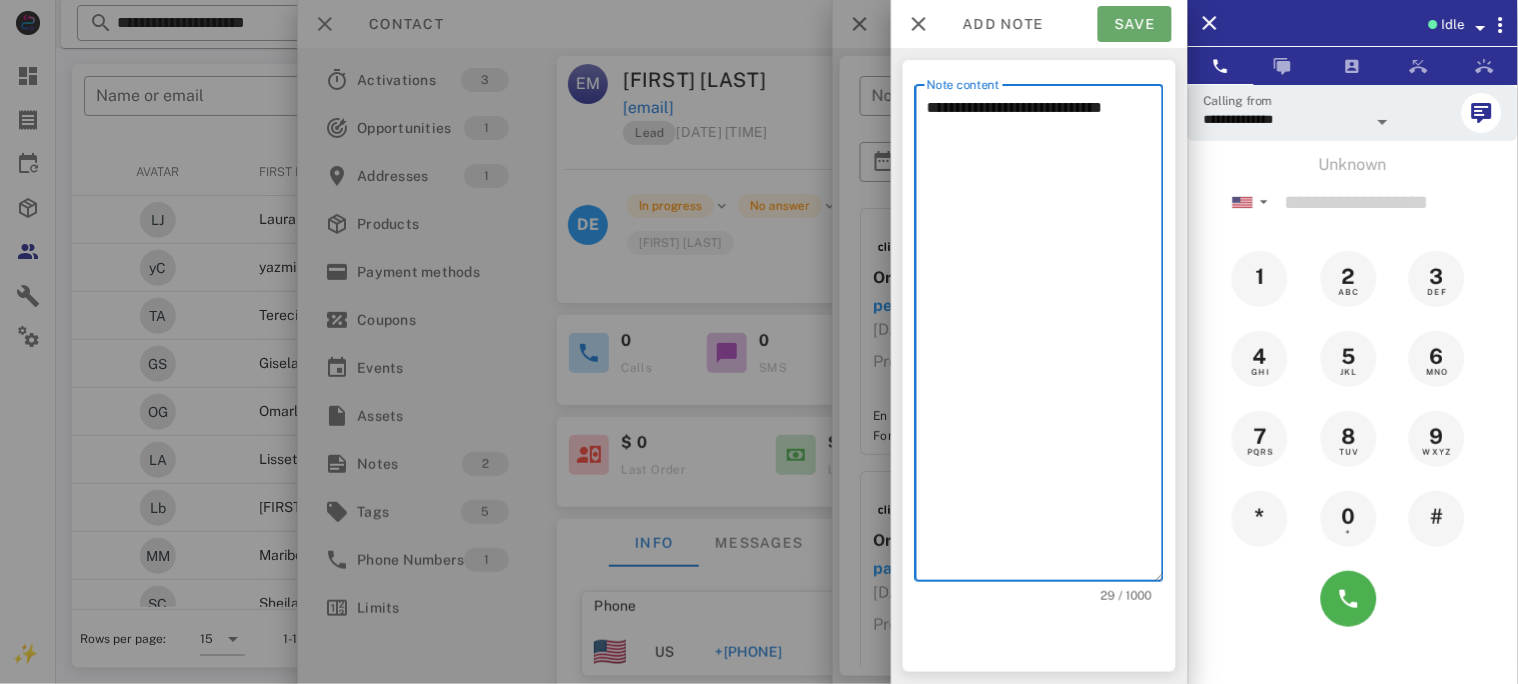 click on "Save" at bounding box center (1135, 24) 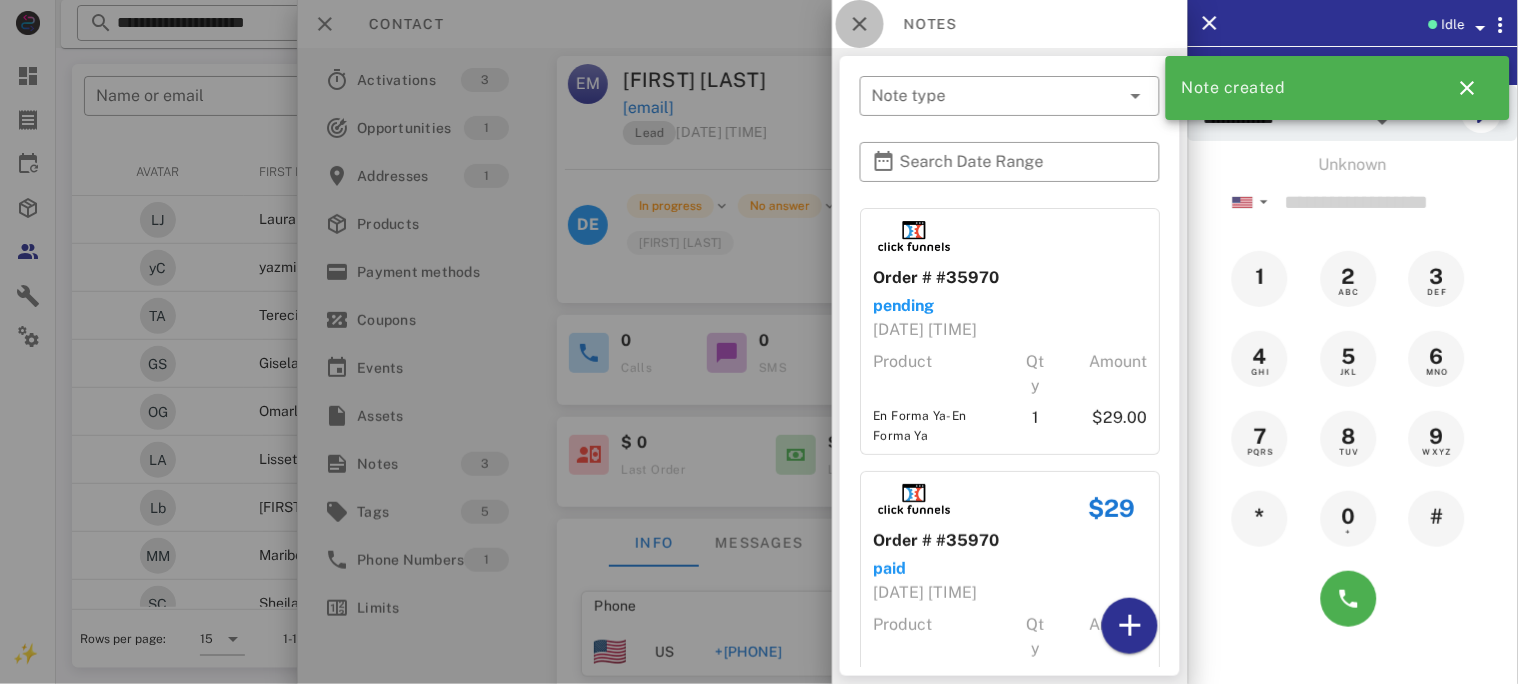 click at bounding box center (860, 24) 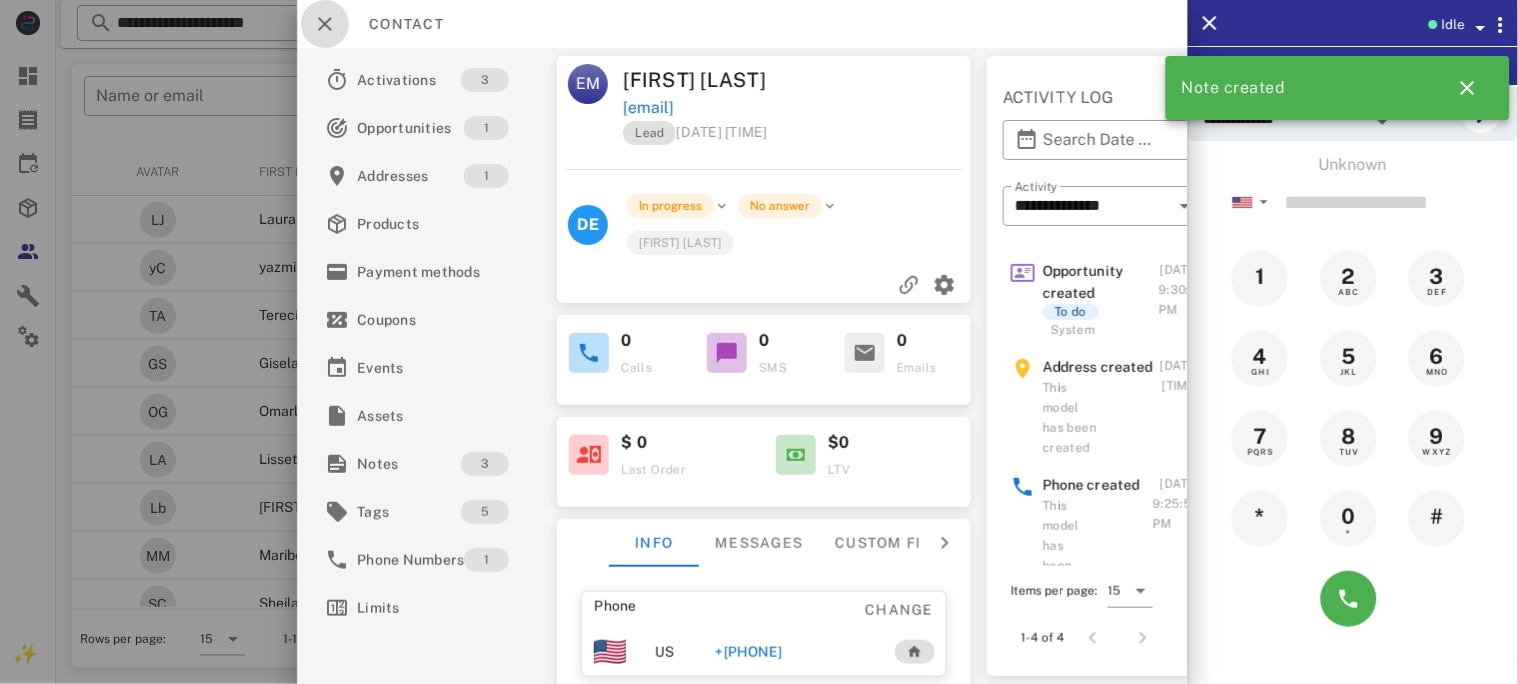 click at bounding box center [325, 24] 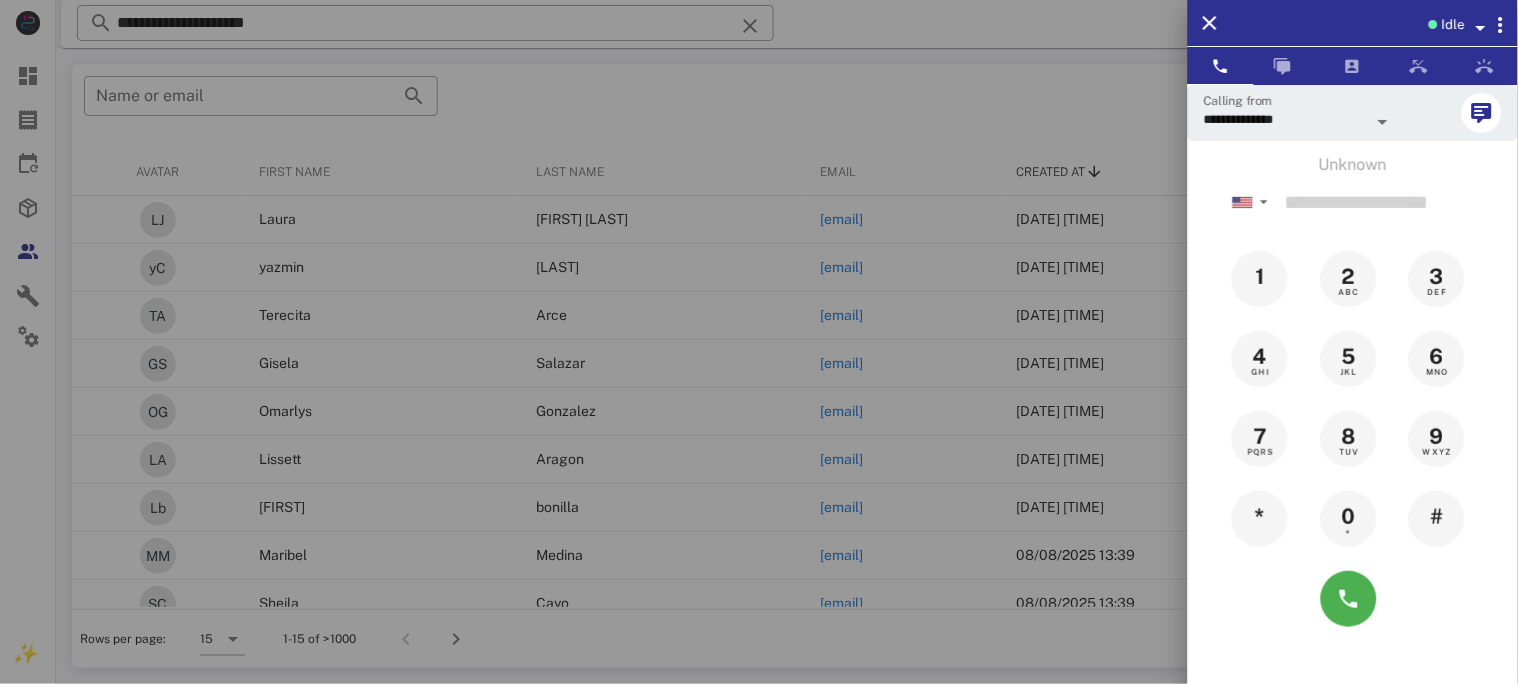 click at bounding box center [759, 342] 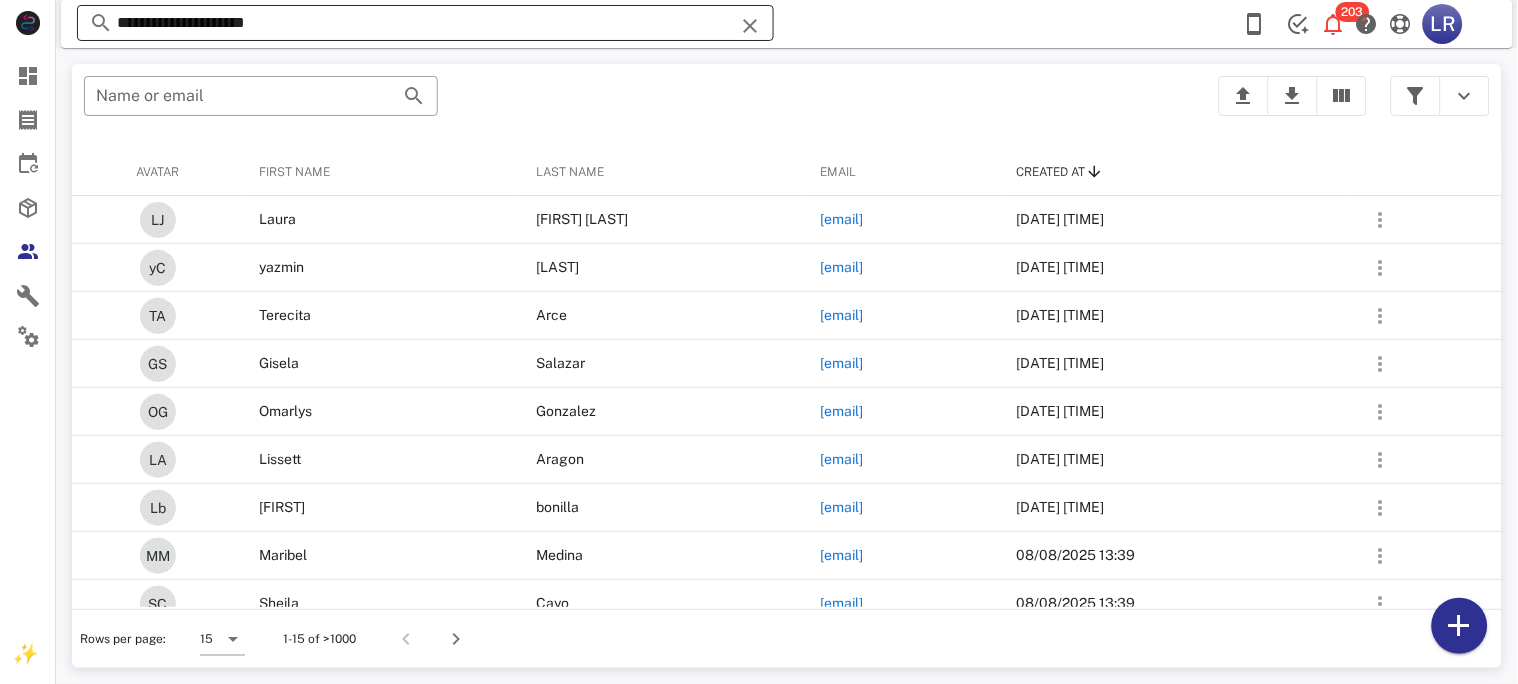 click at bounding box center [750, 26] 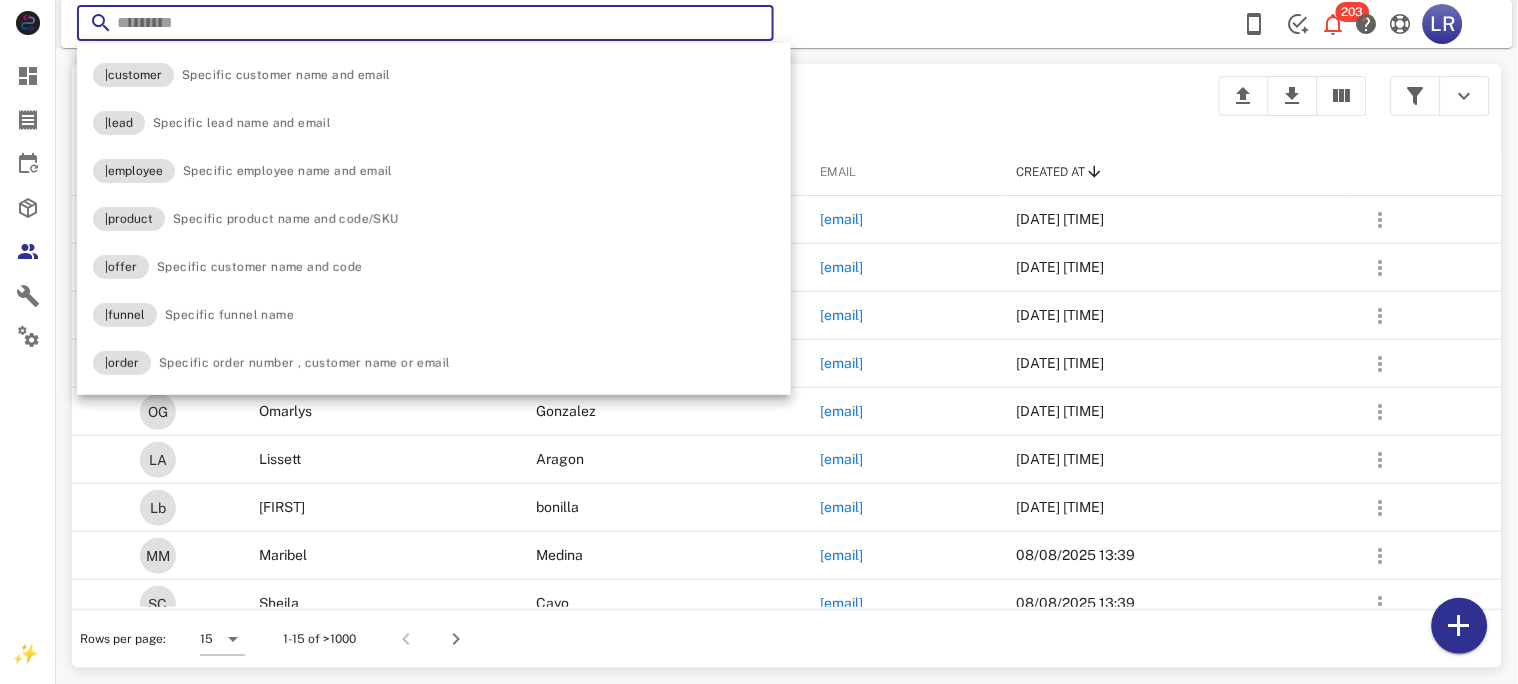 paste on "**********" 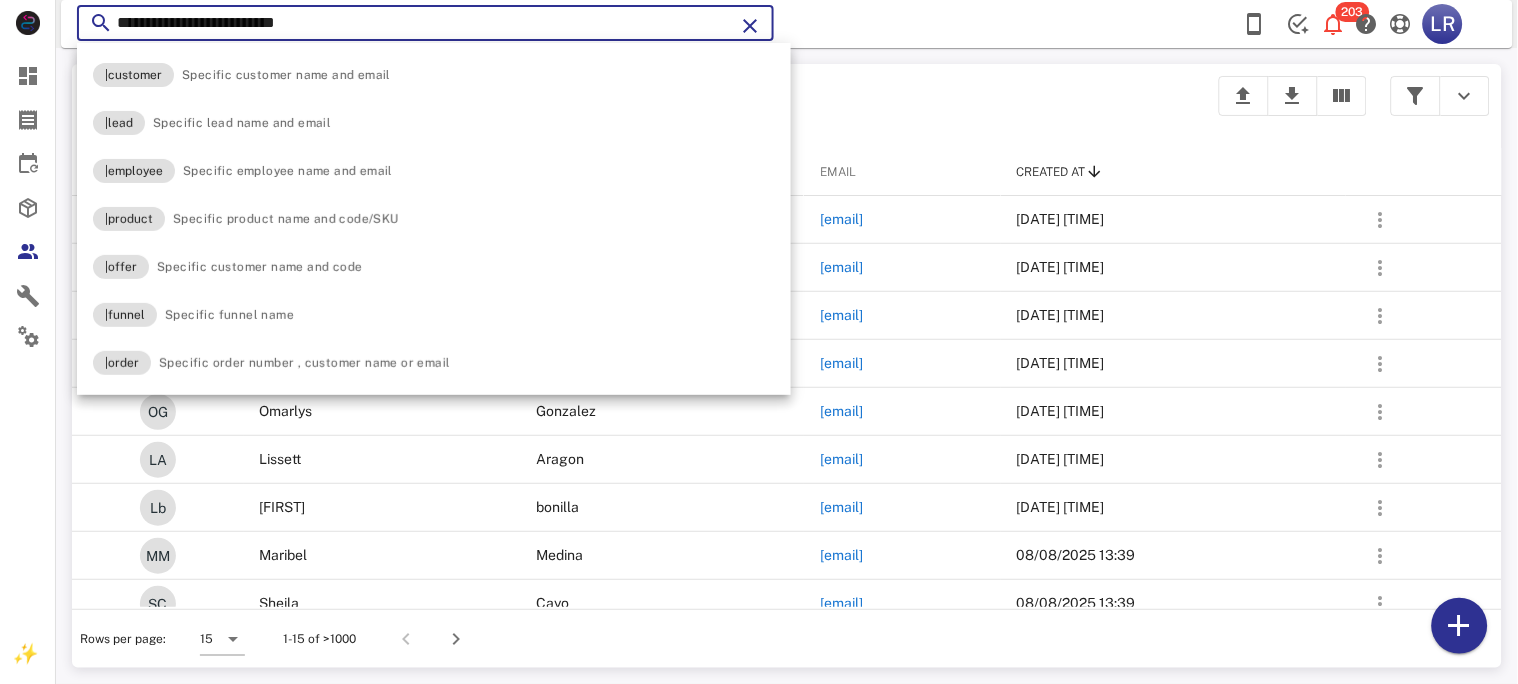 type on "**********" 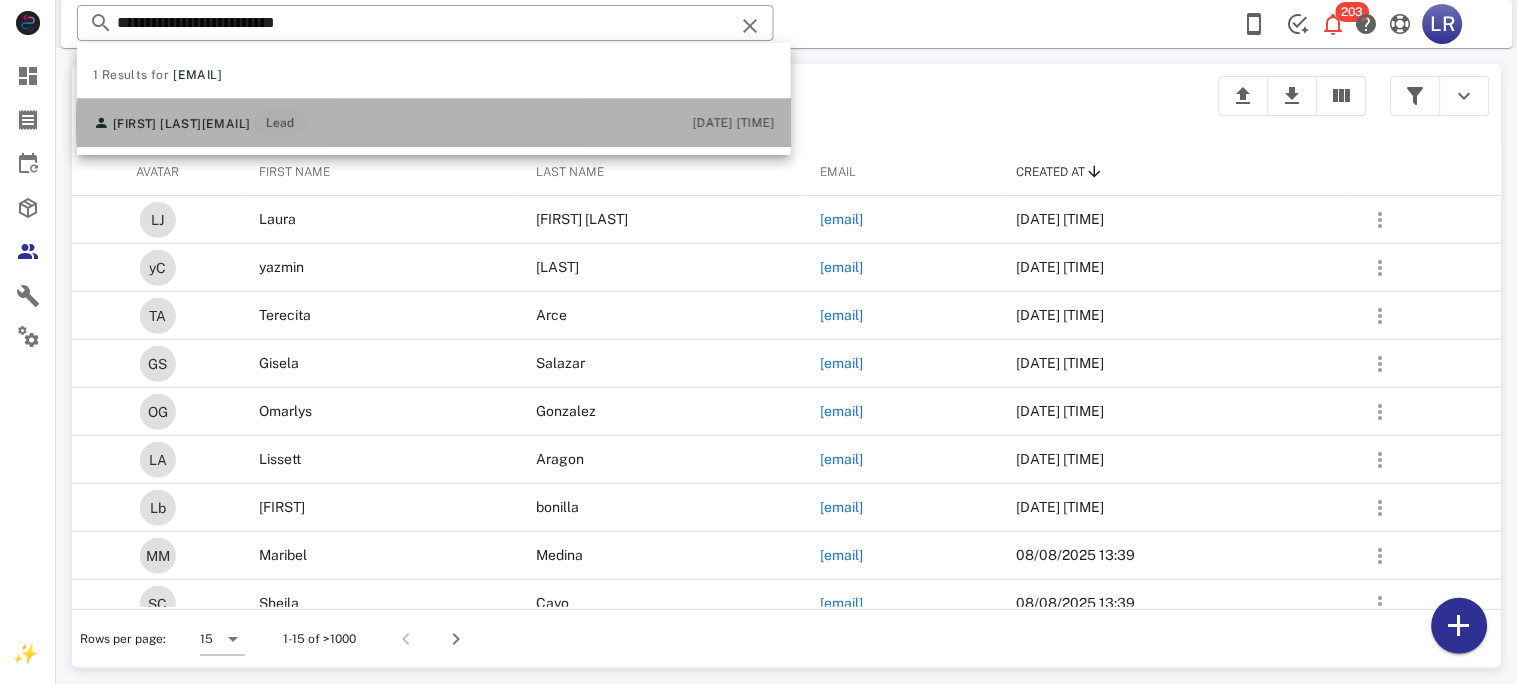 click on "[EMAIL]" at bounding box center [226, 124] 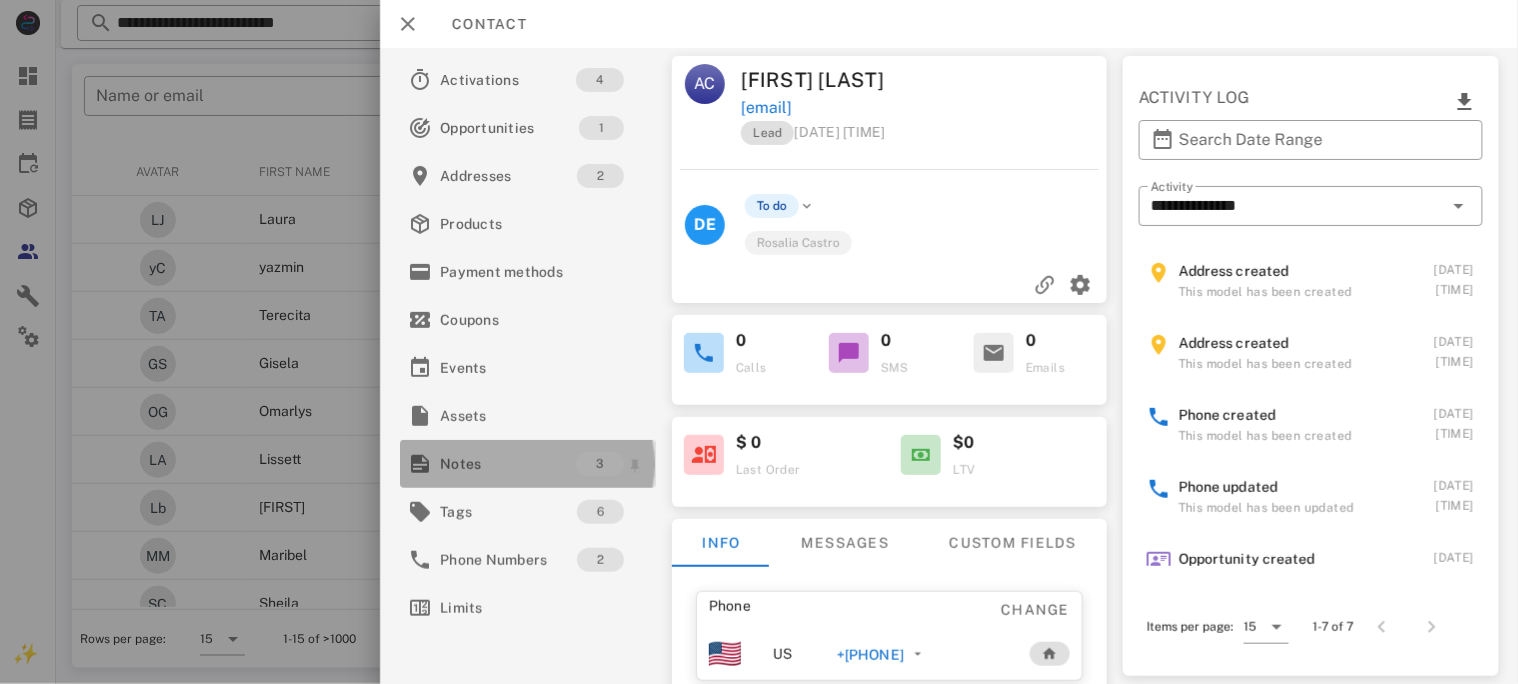click on "Notes" at bounding box center (508, 464) 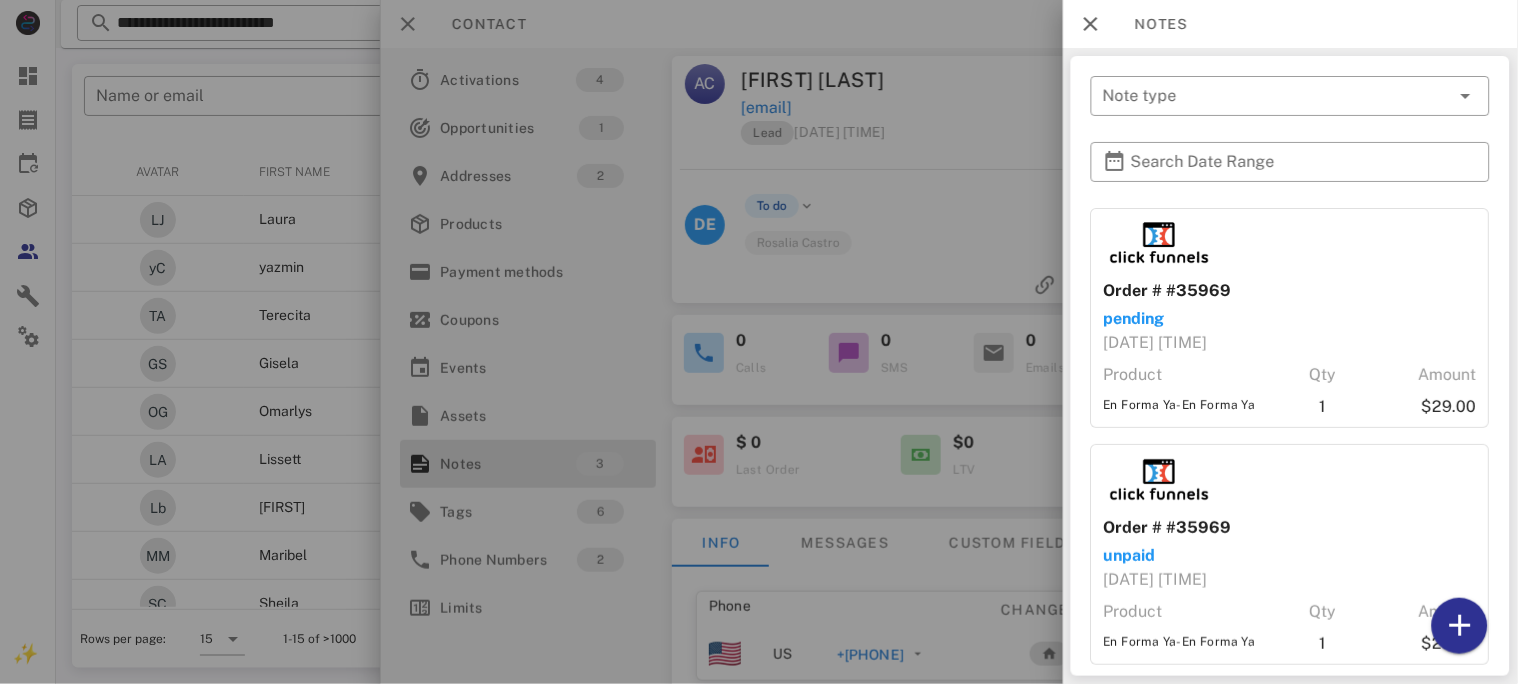 scroll, scrollTop: 256, scrollLeft: 0, axis: vertical 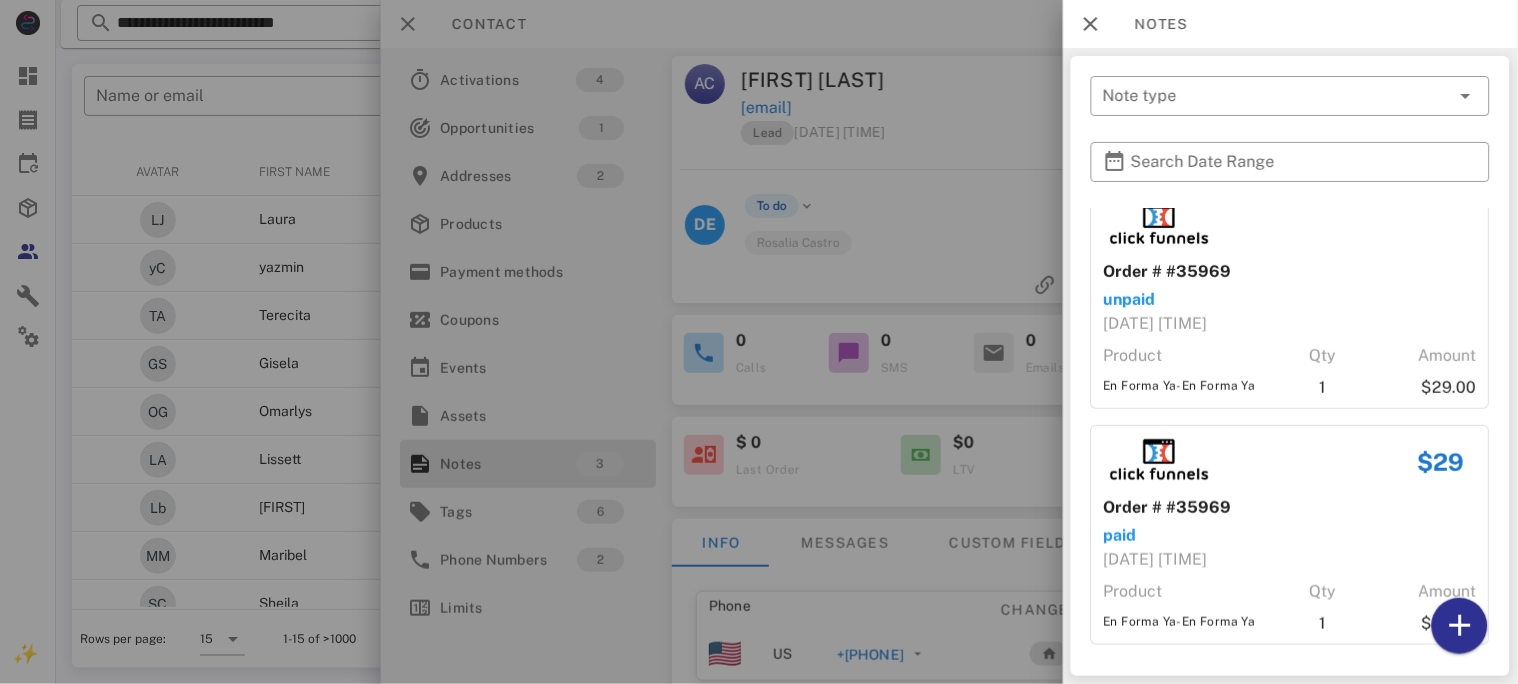 click at bounding box center (759, 342) 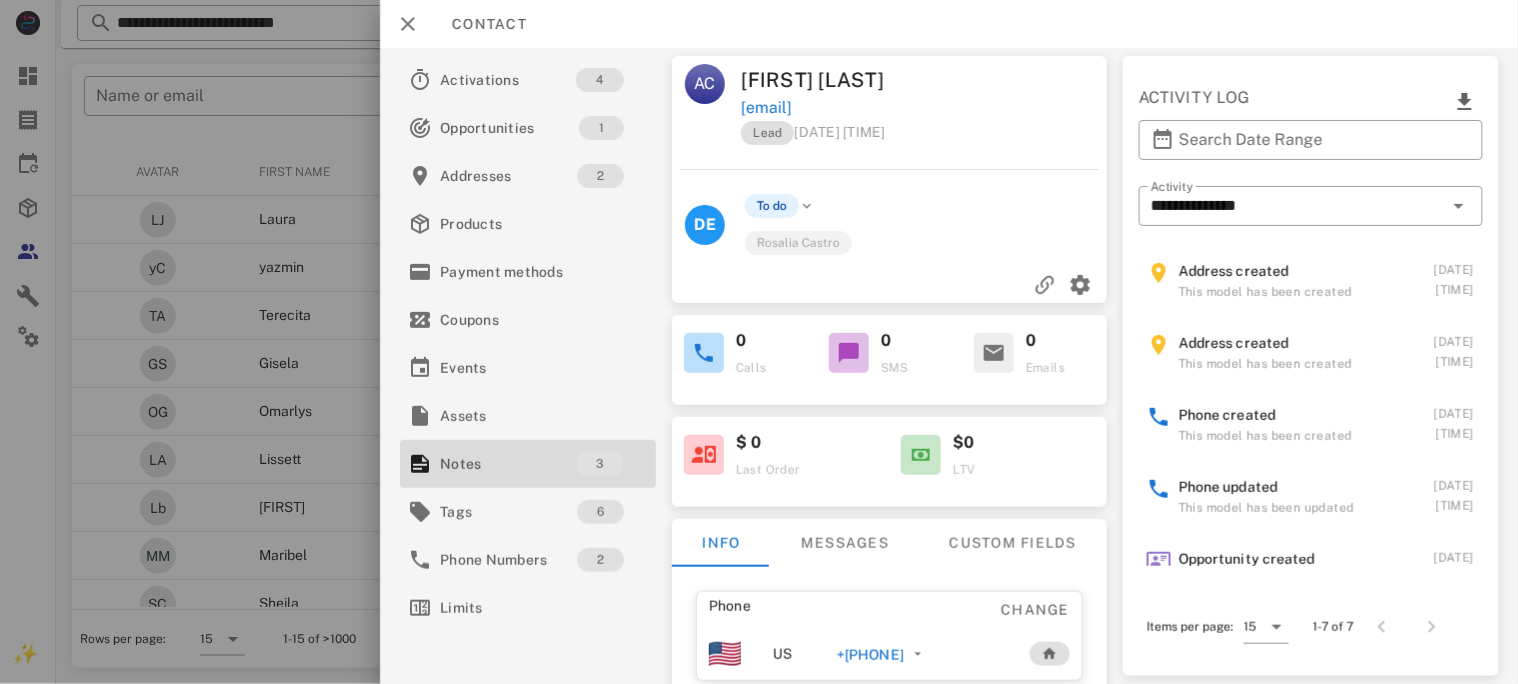 click on "+[PHONE]" at bounding box center (869, 655) 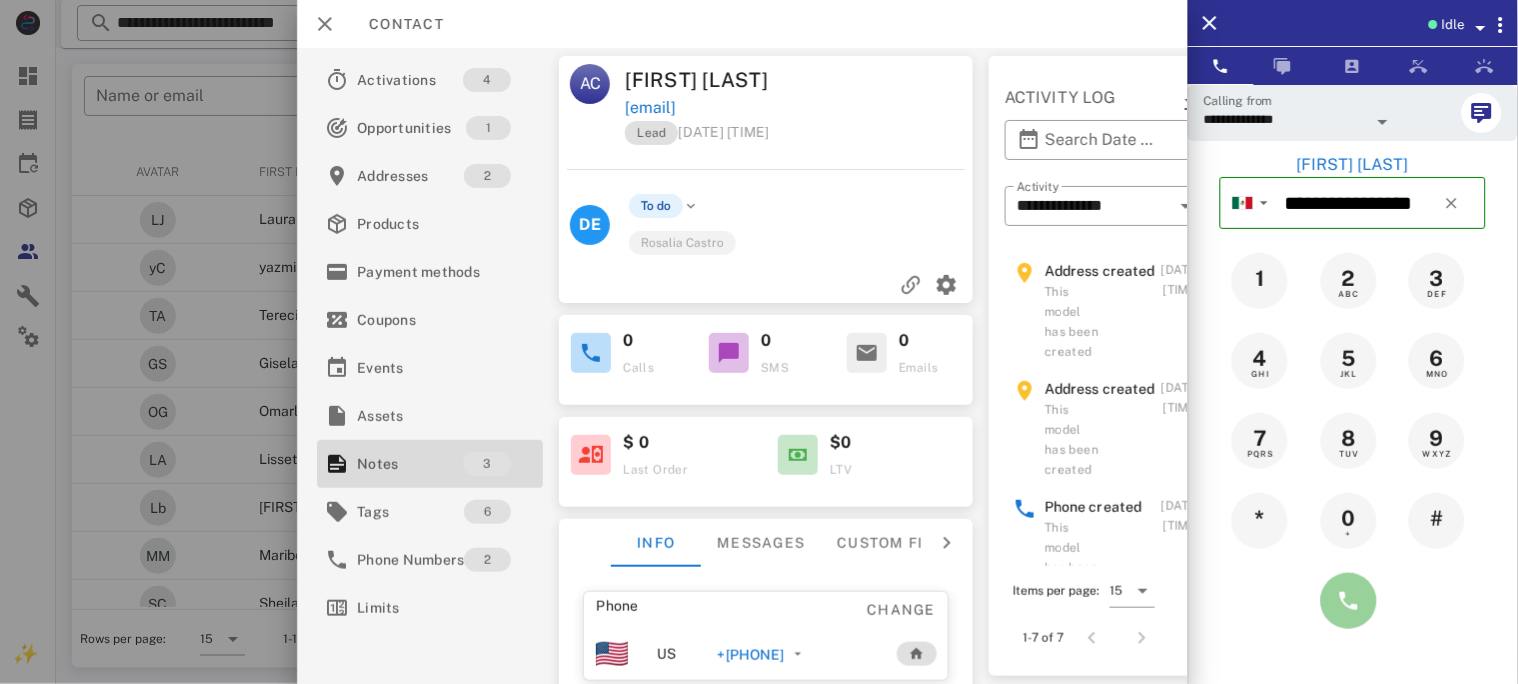 click at bounding box center (1349, 601) 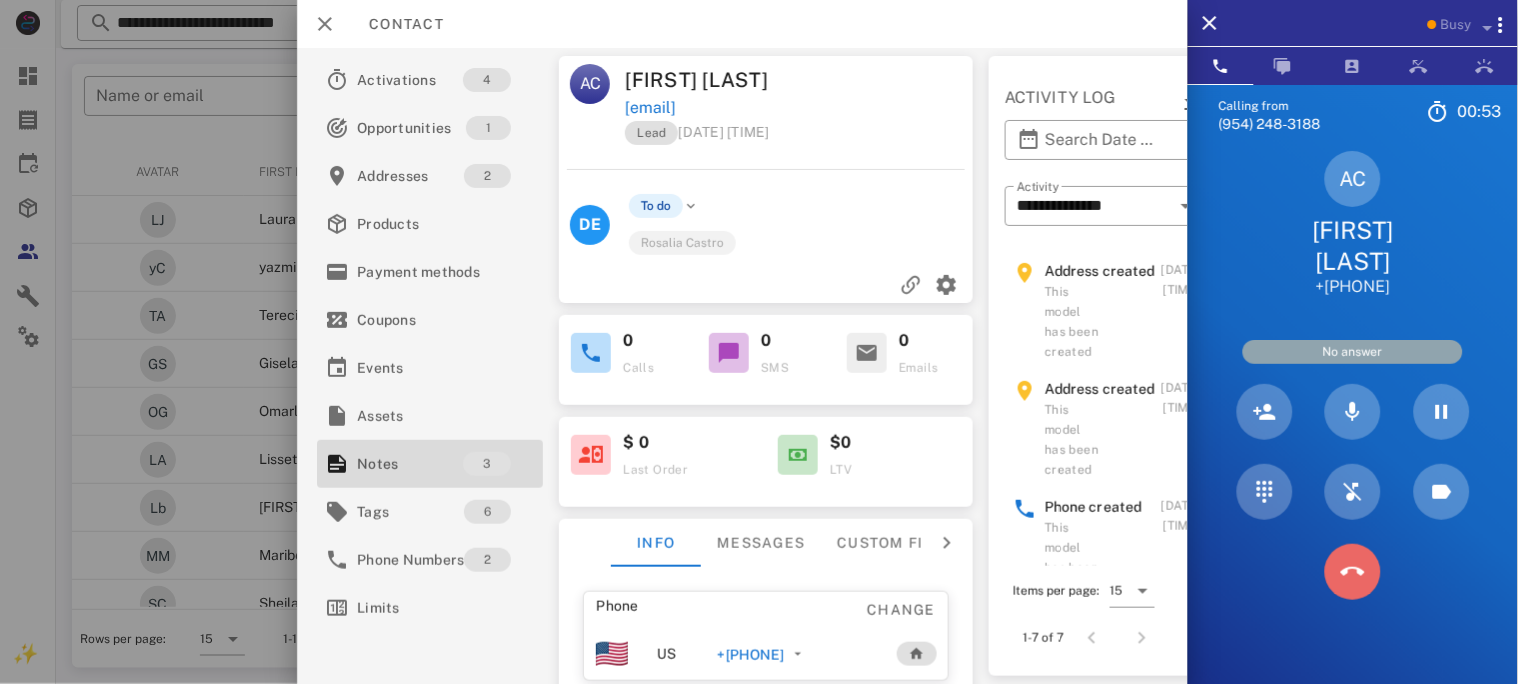 click at bounding box center [1353, 572] 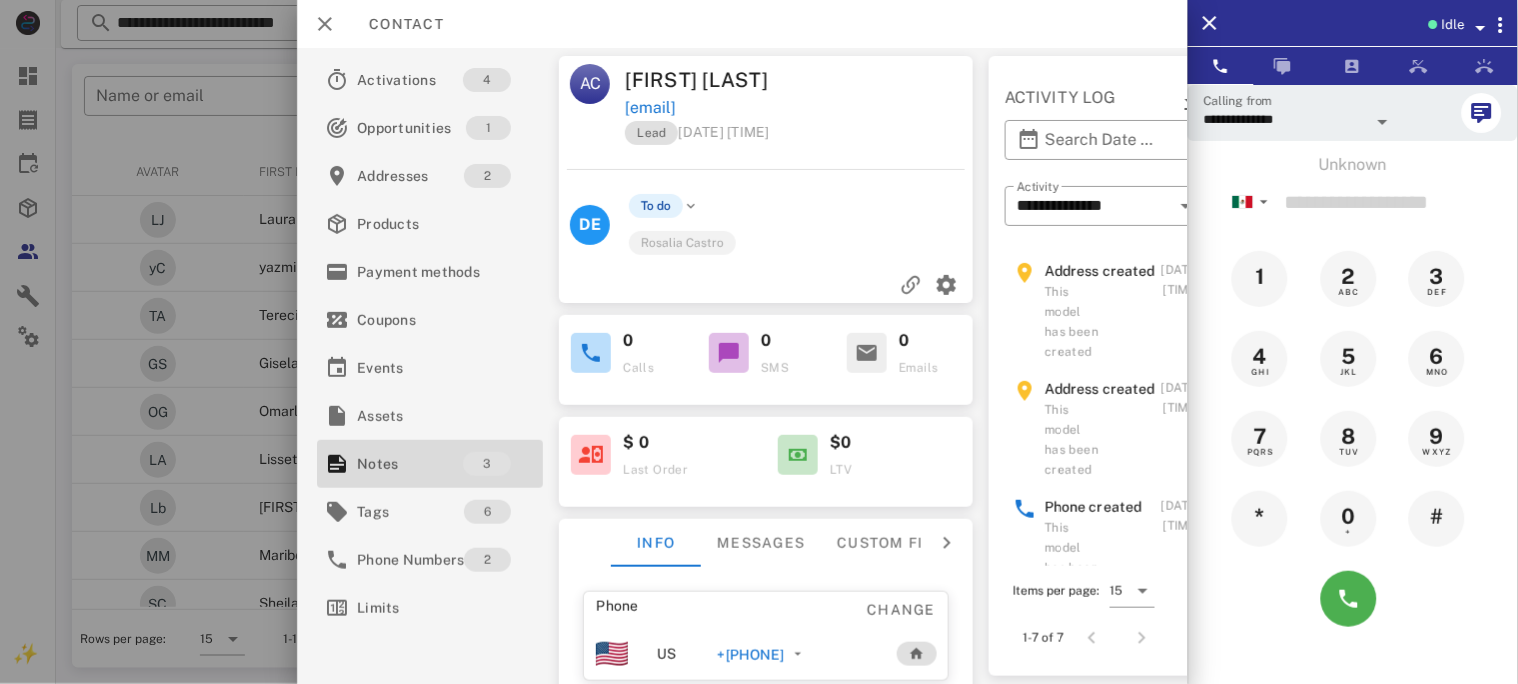 click on "+[PHONE]" at bounding box center [750, 655] 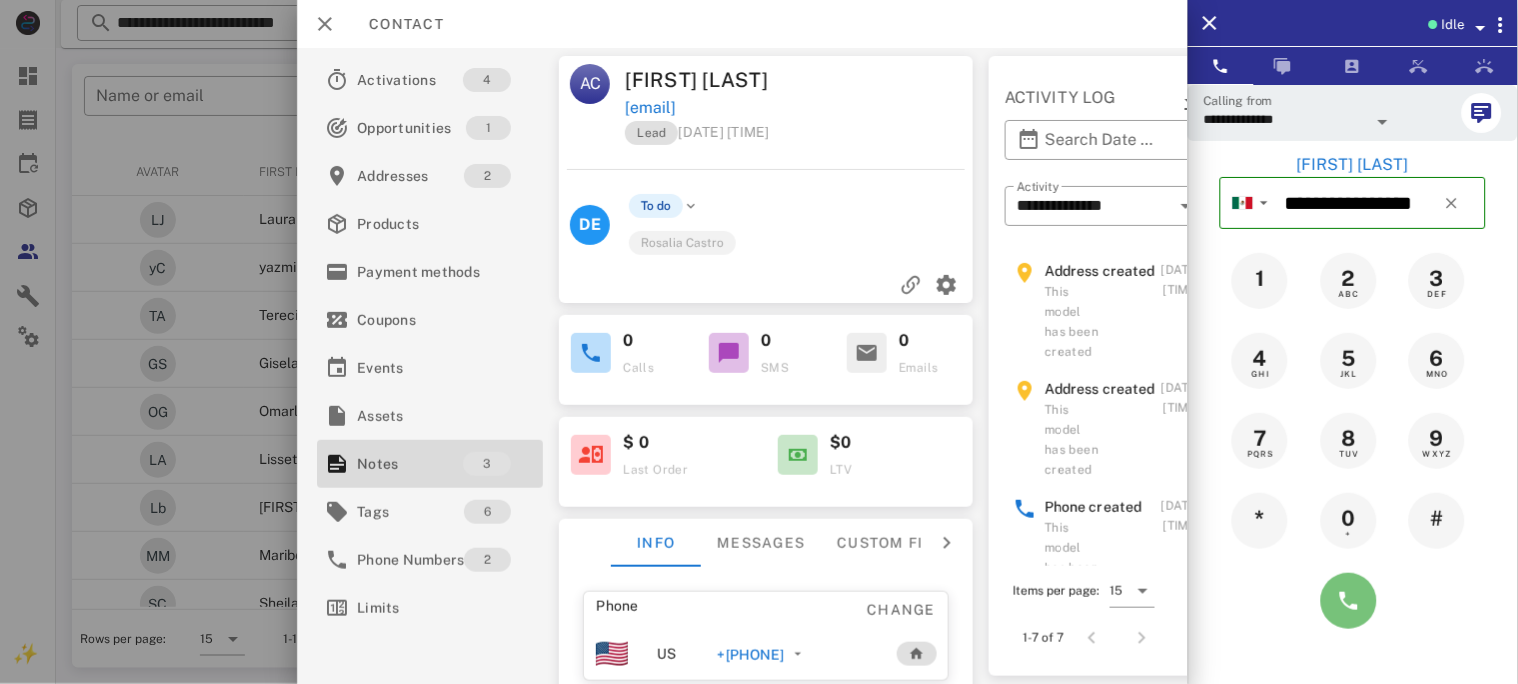click at bounding box center (1349, 601) 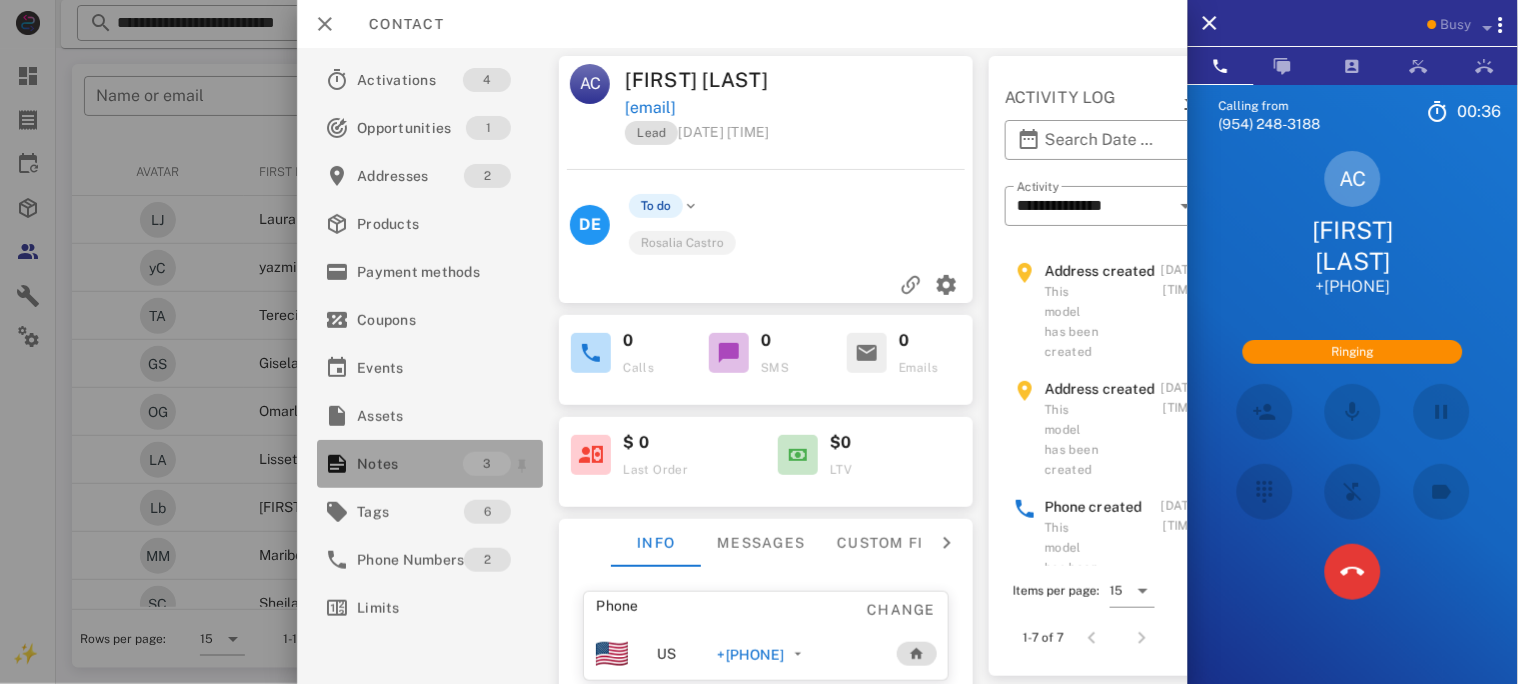 click on "Notes" at bounding box center (410, 464) 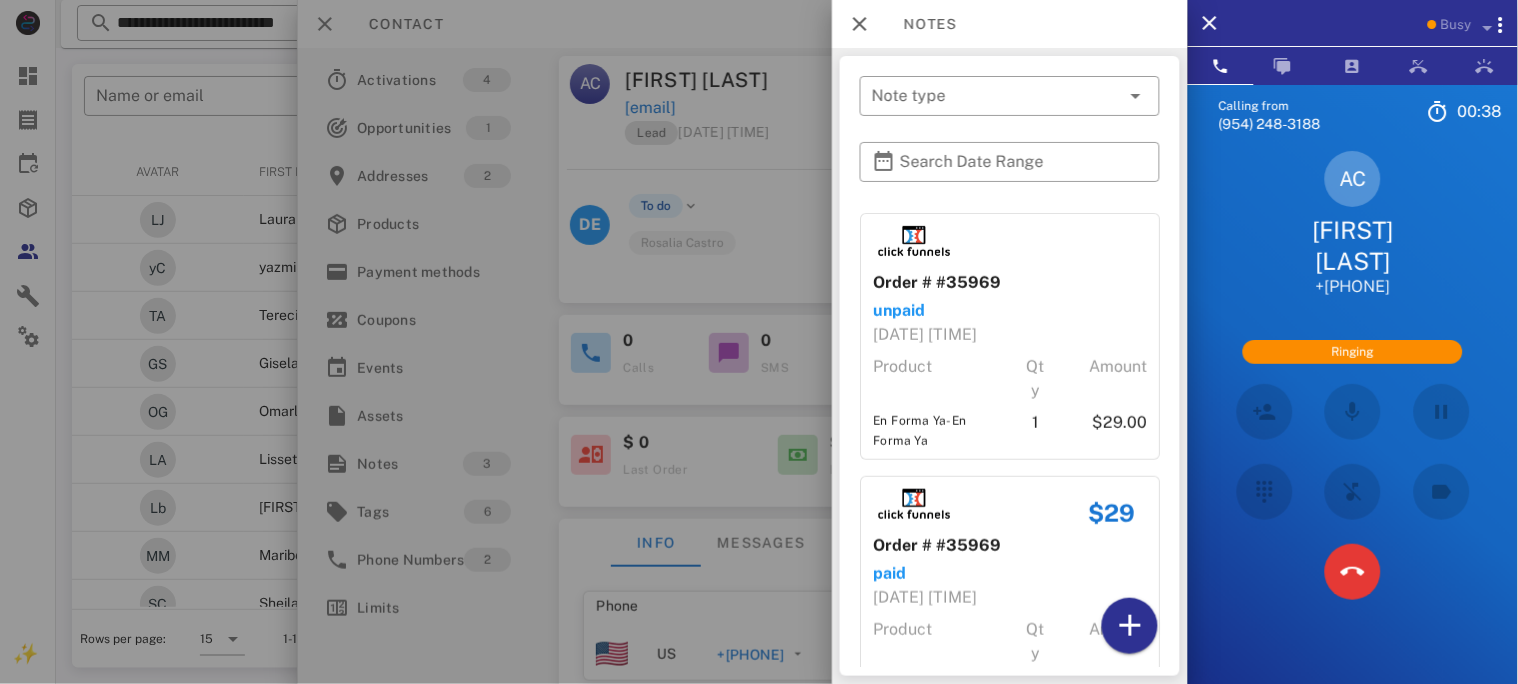 scroll, scrollTop: 336, scrollLeft: 0, axis: vertical 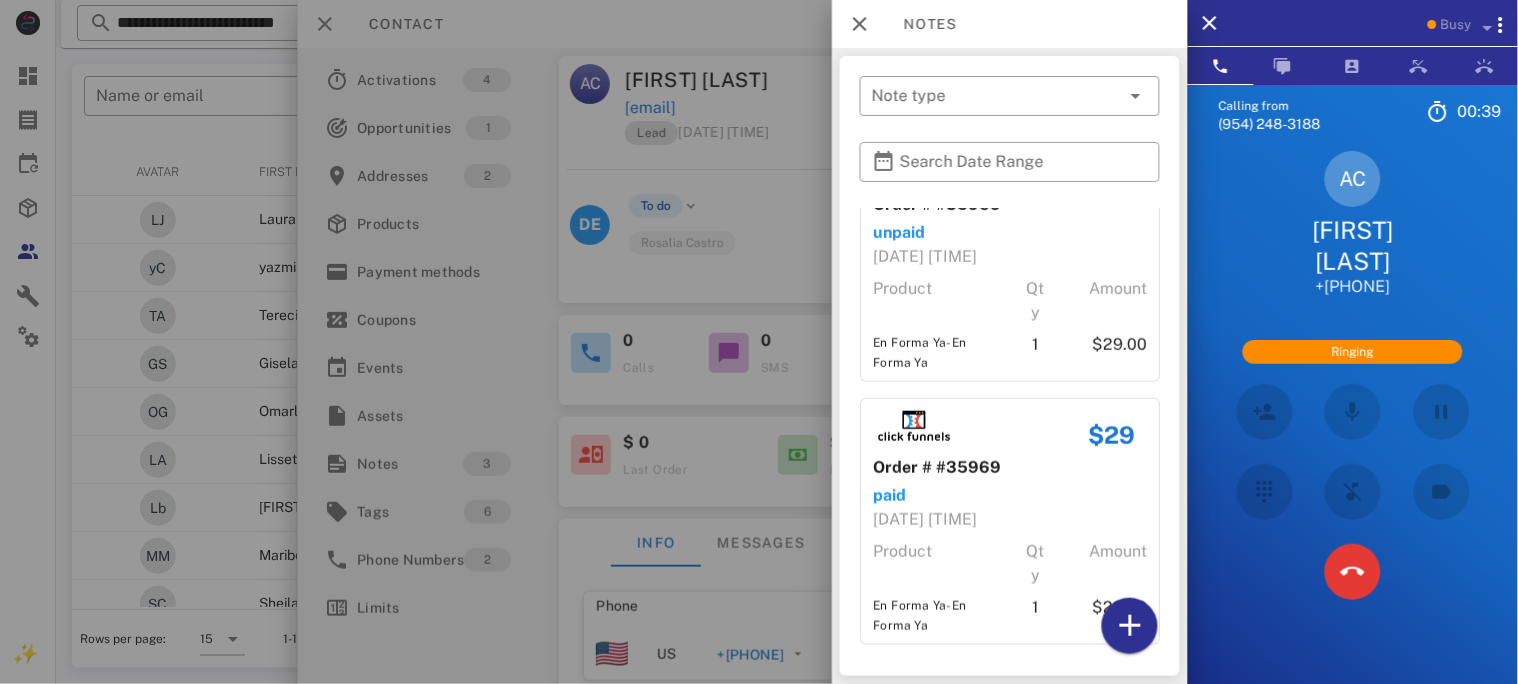 click at bounding box center [759, 342] 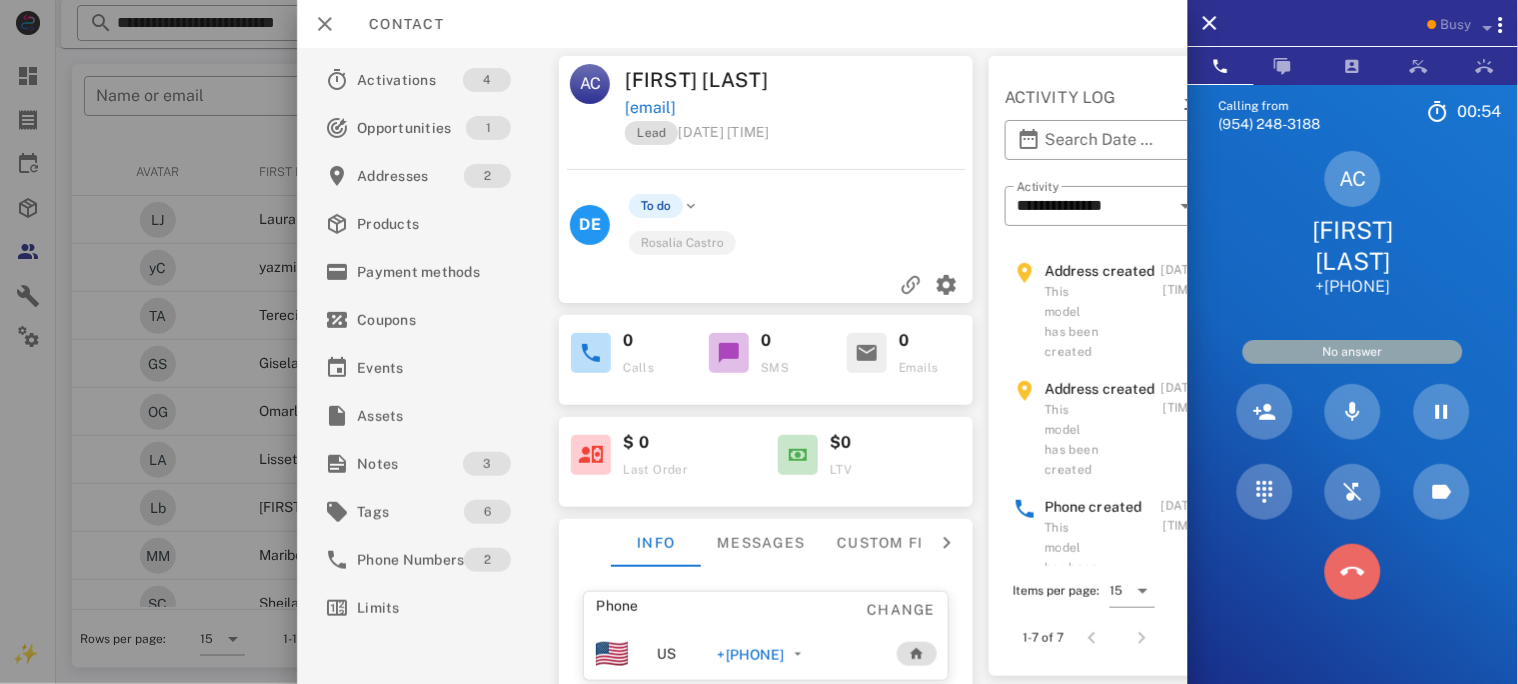 click at bounding box center (1353, 572) 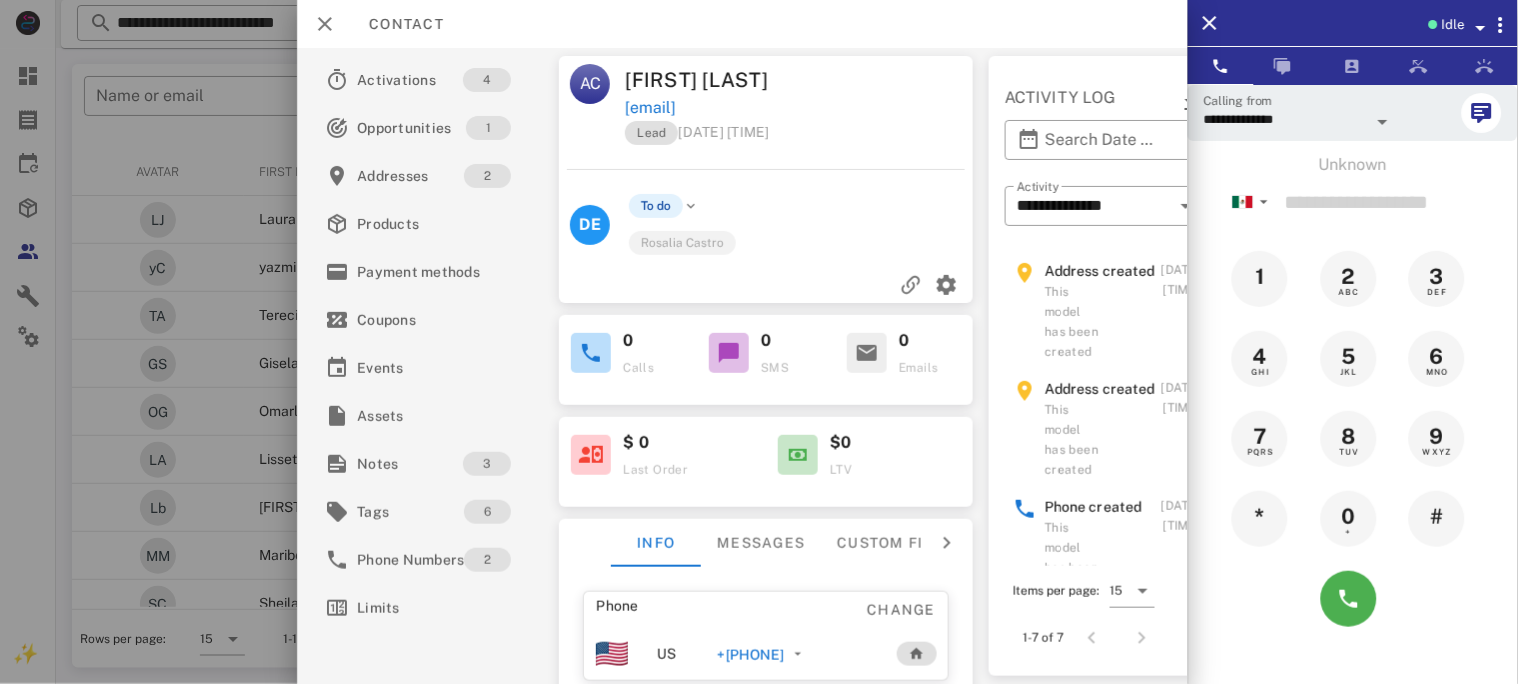 click on "+[PHONE]" at bounding box center (750, 655) 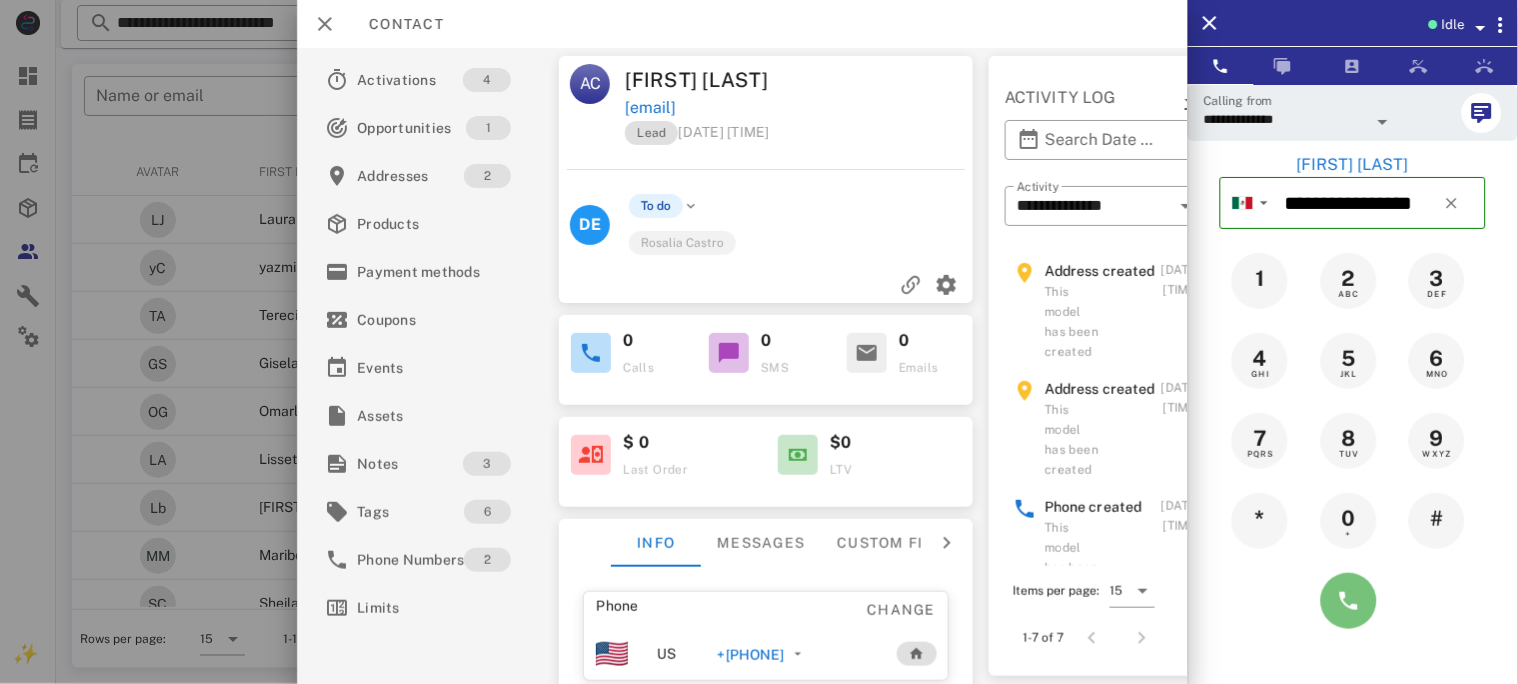 click at bounding box center (1349, 601) 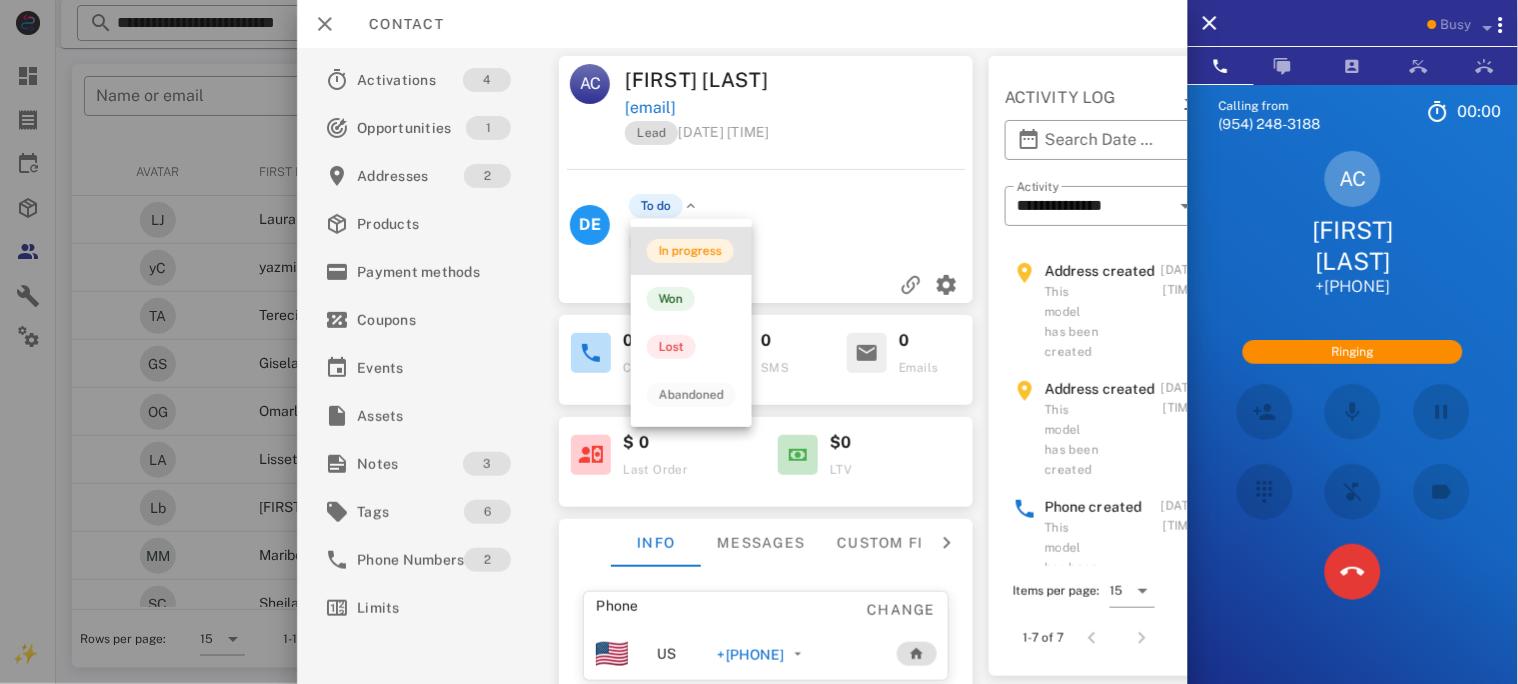 click on "In progress" at bounding box center (690, 251) 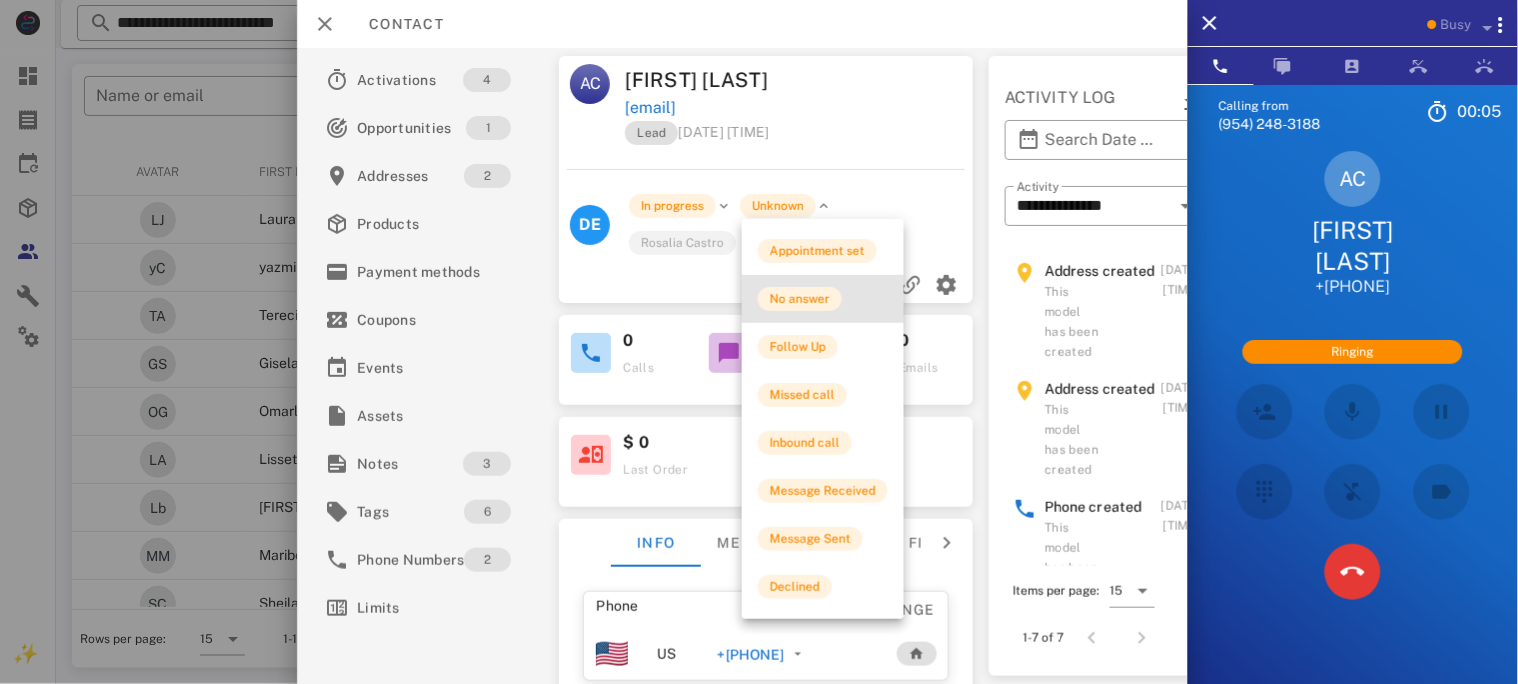 click on "No answer" at bounding box center (800, 299) 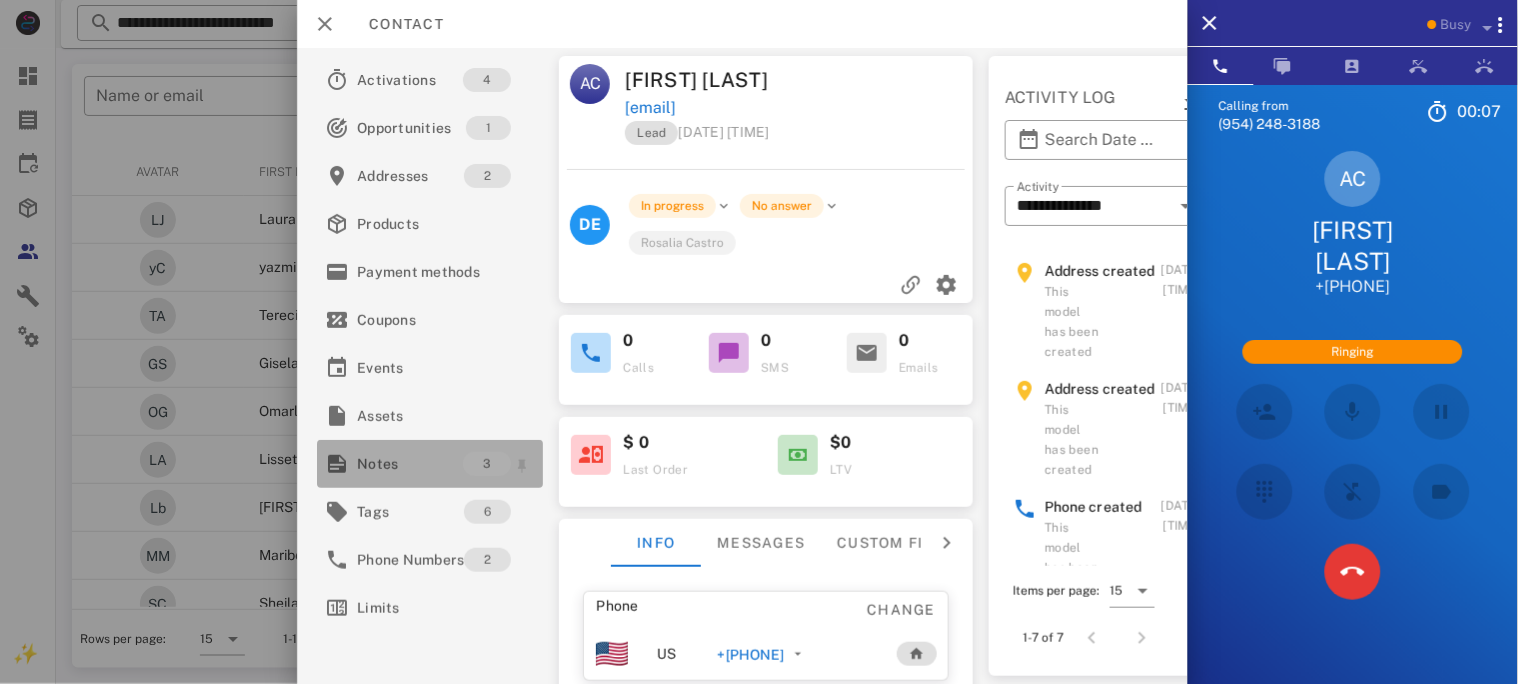 click on "Notes" at bounding box center [410, 464] 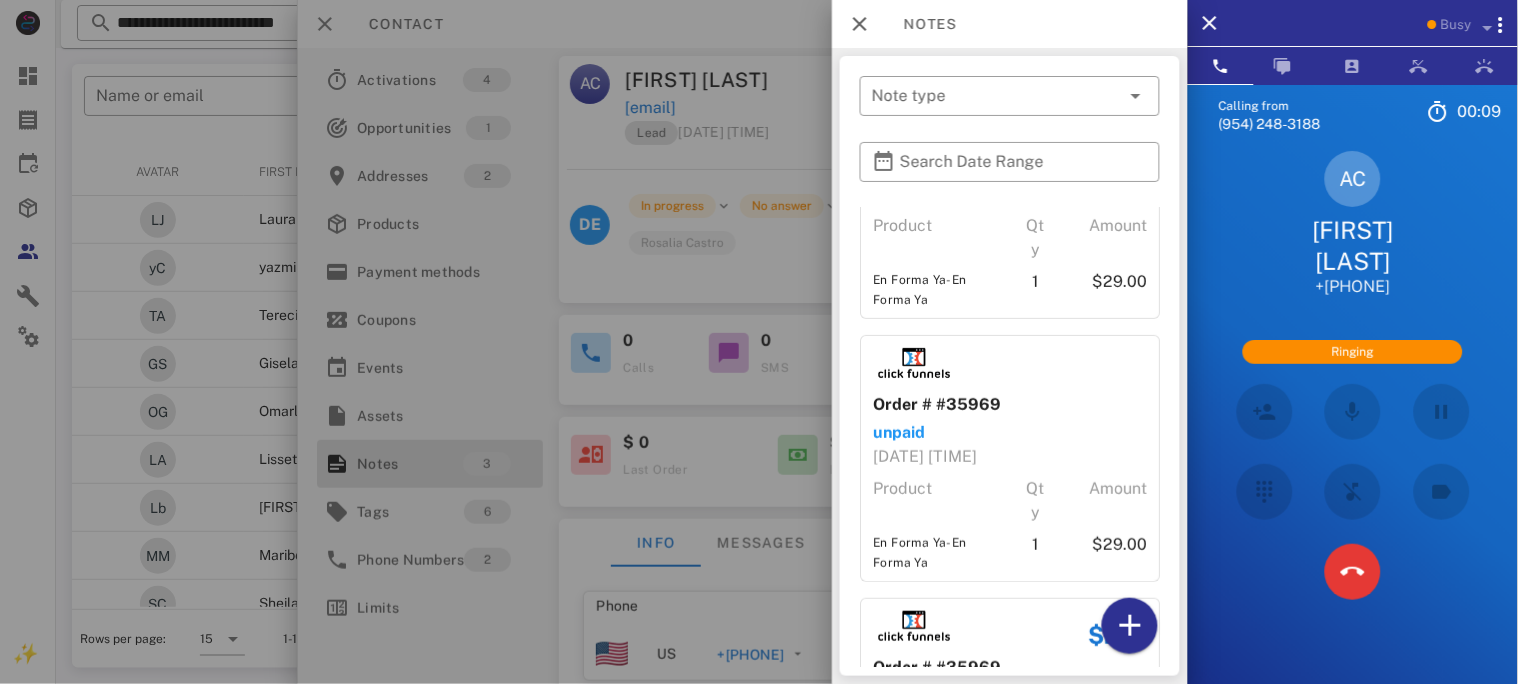 scroll, scrollTop: 336, scrollLeft: 0, axis: vertical 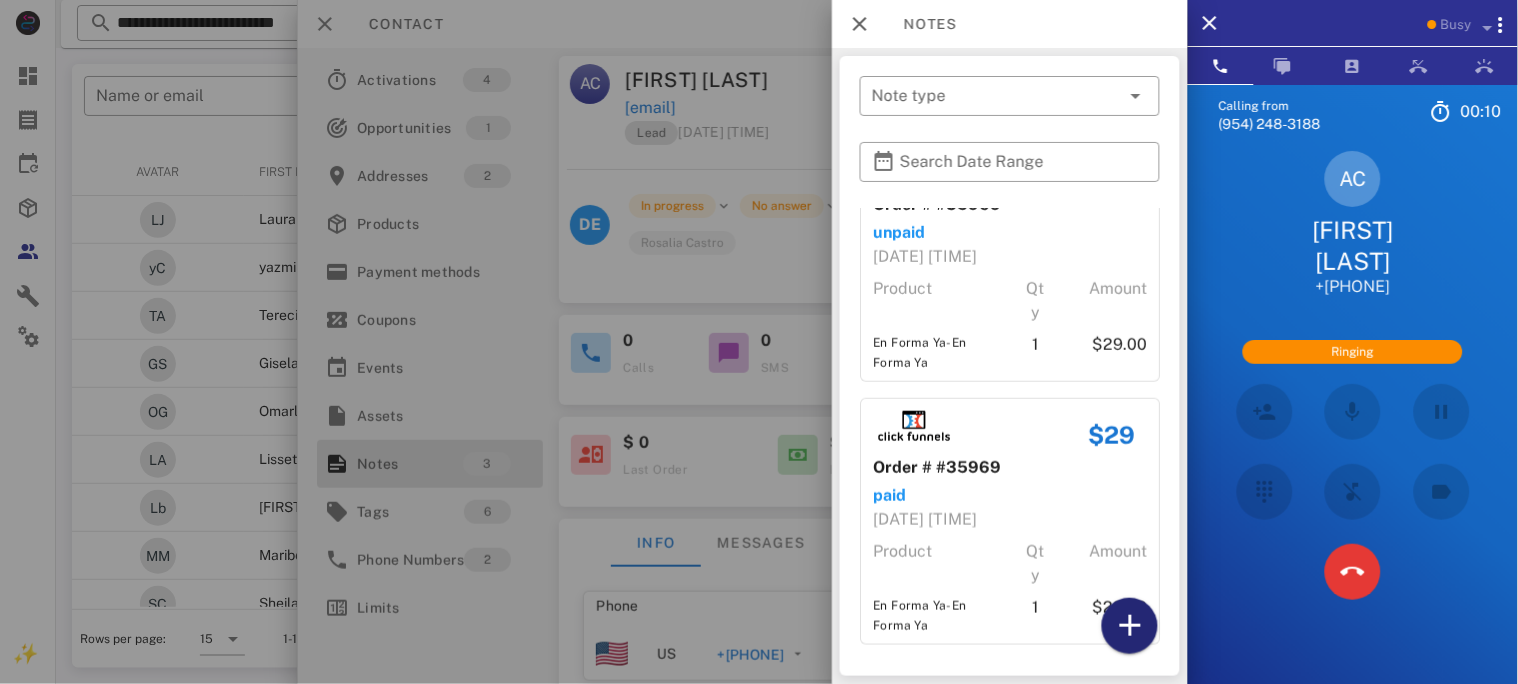 click at bounding box center (1130, 626) 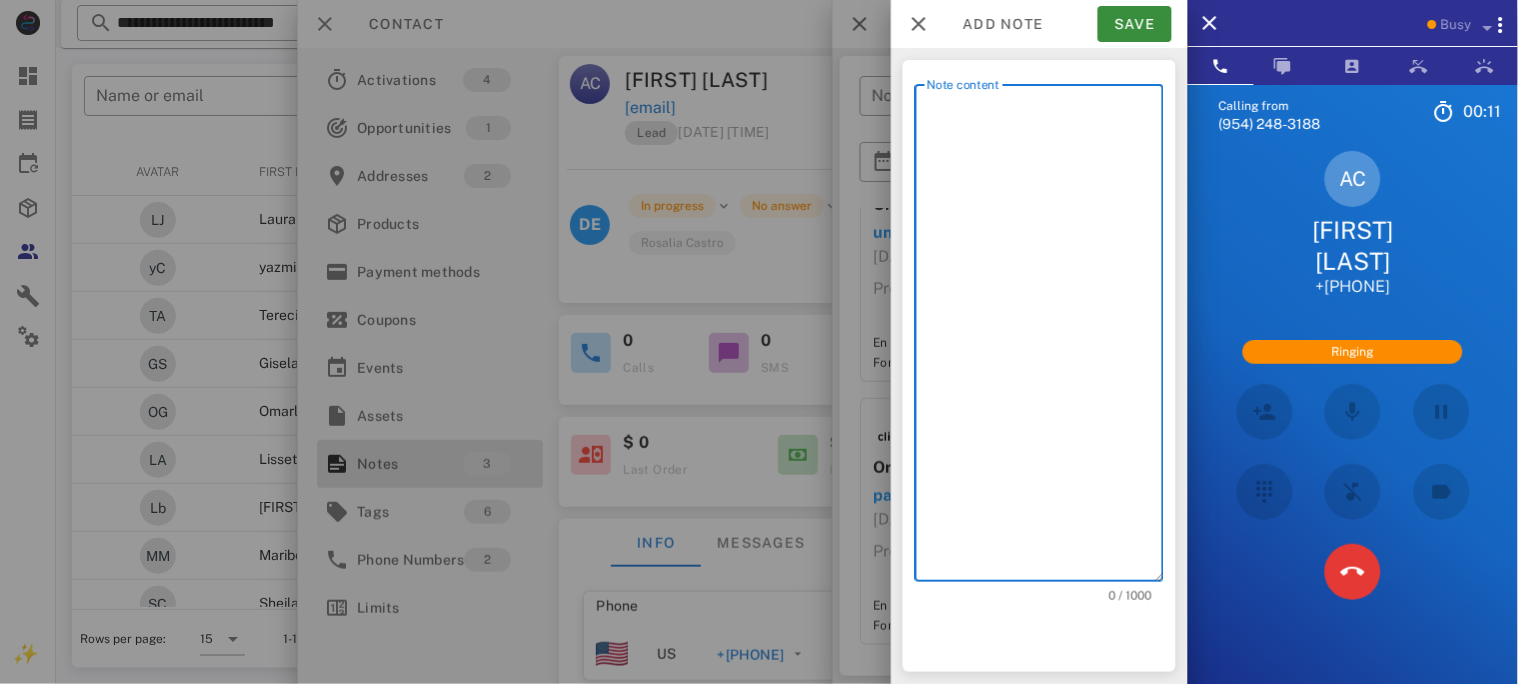 click on "Note content" at bounding box center [1045, 338] 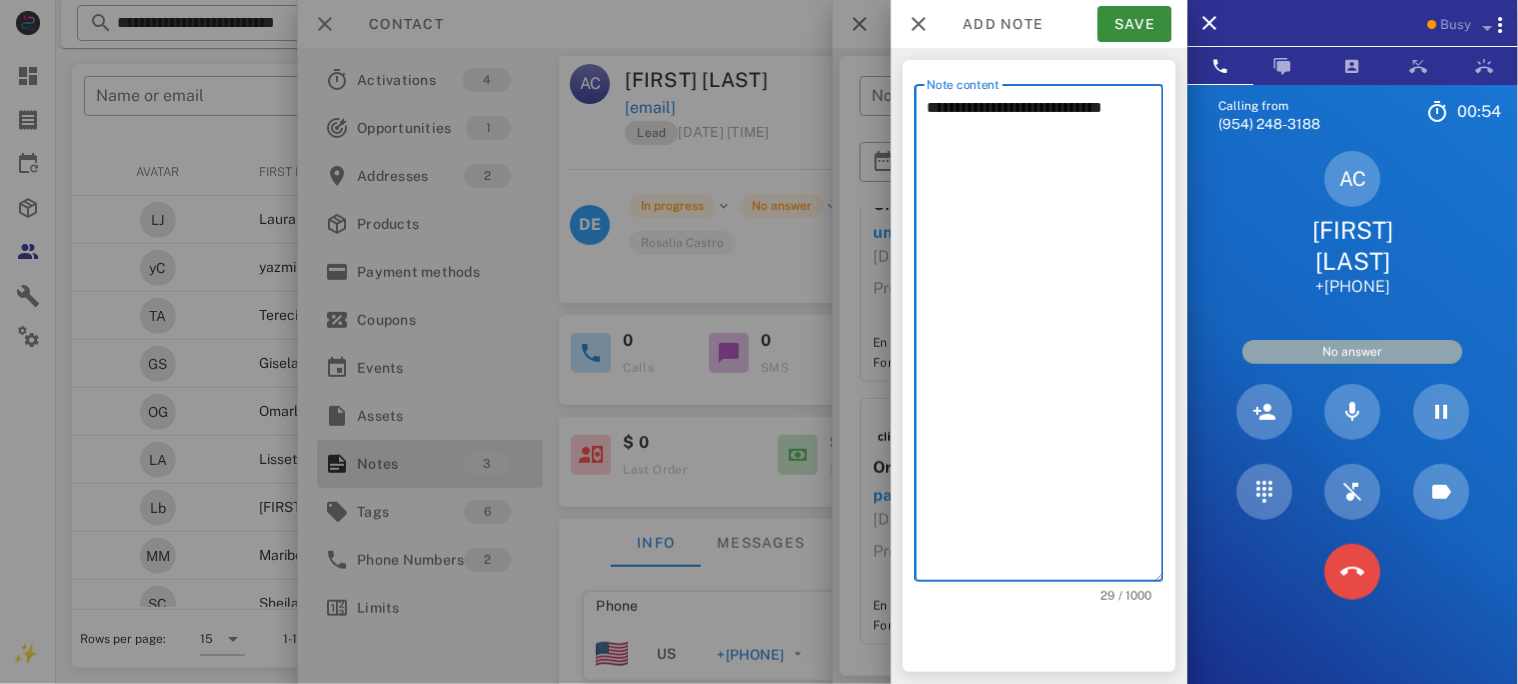 type on "**********" 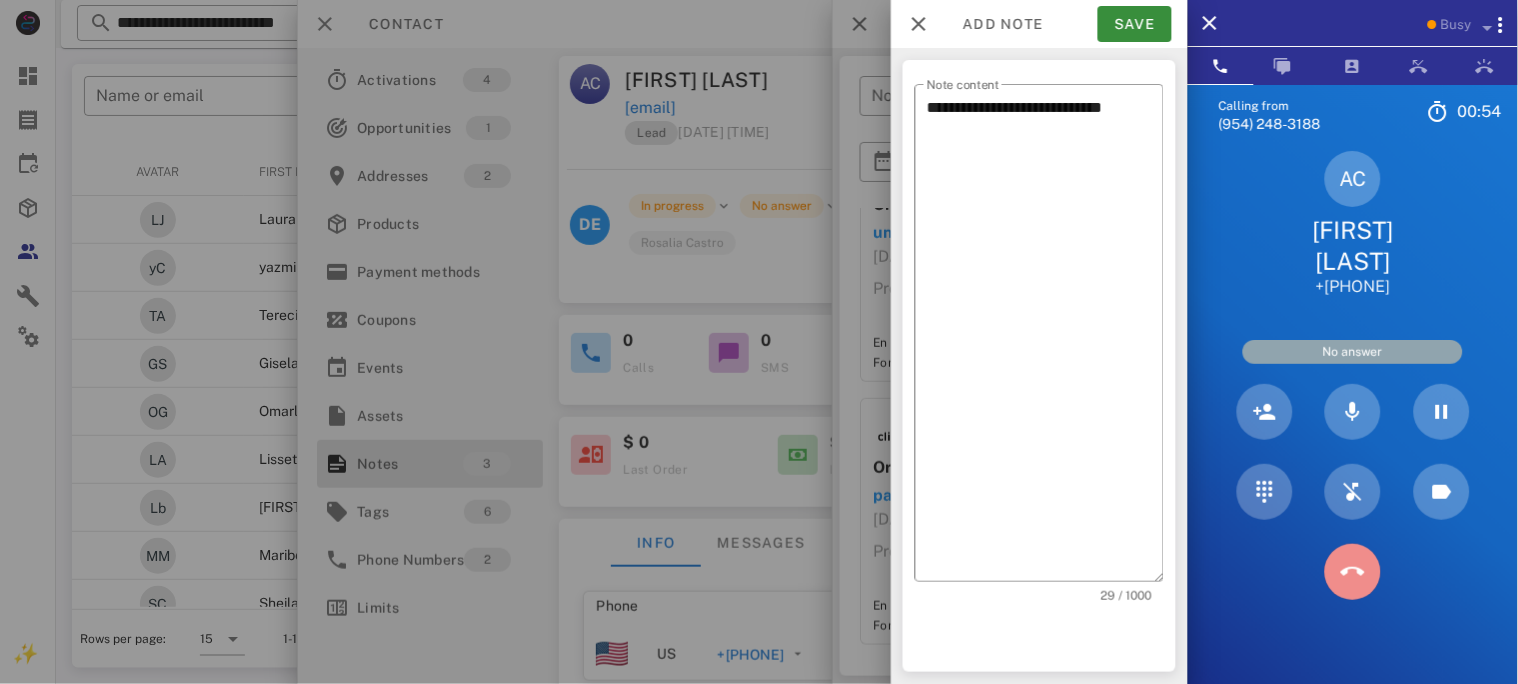 click at bounding box center [1353, 572] 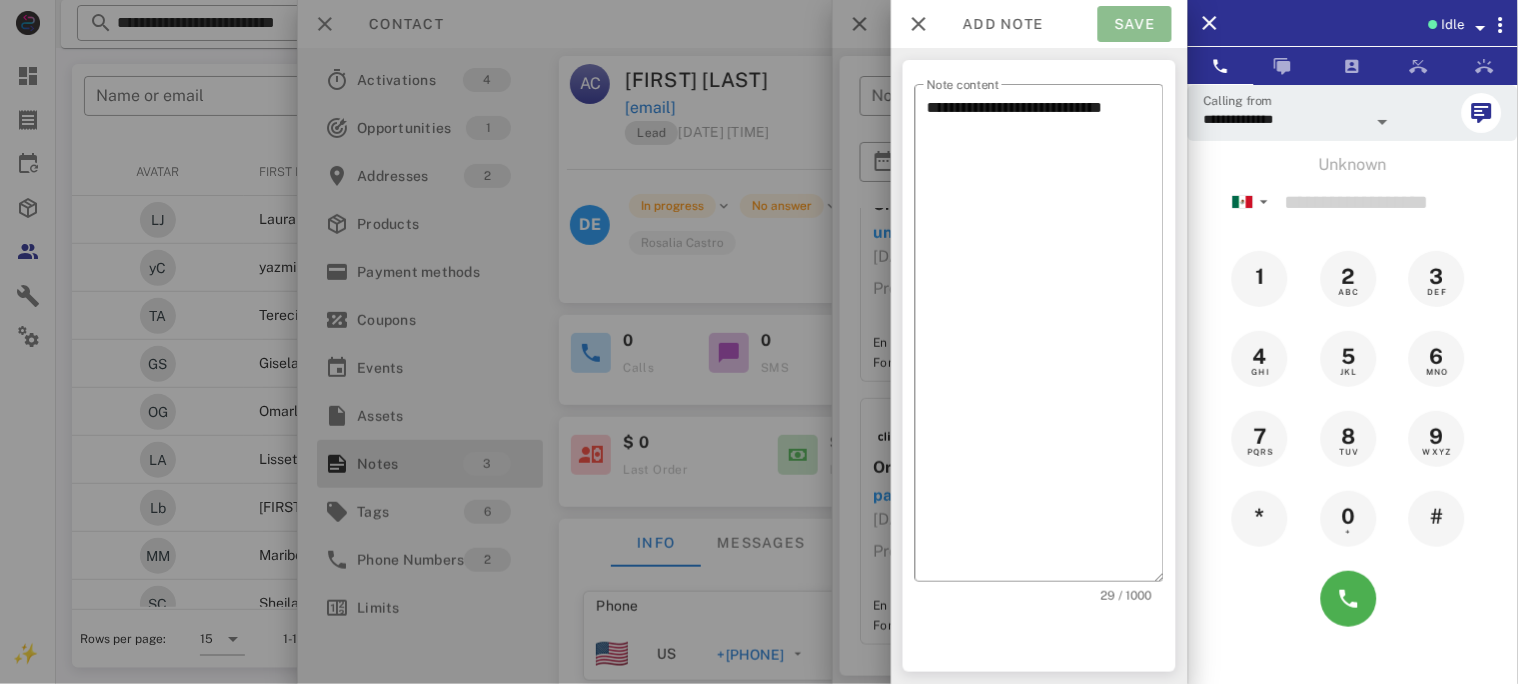 click on "Save" at bounding box center [1135, 24] 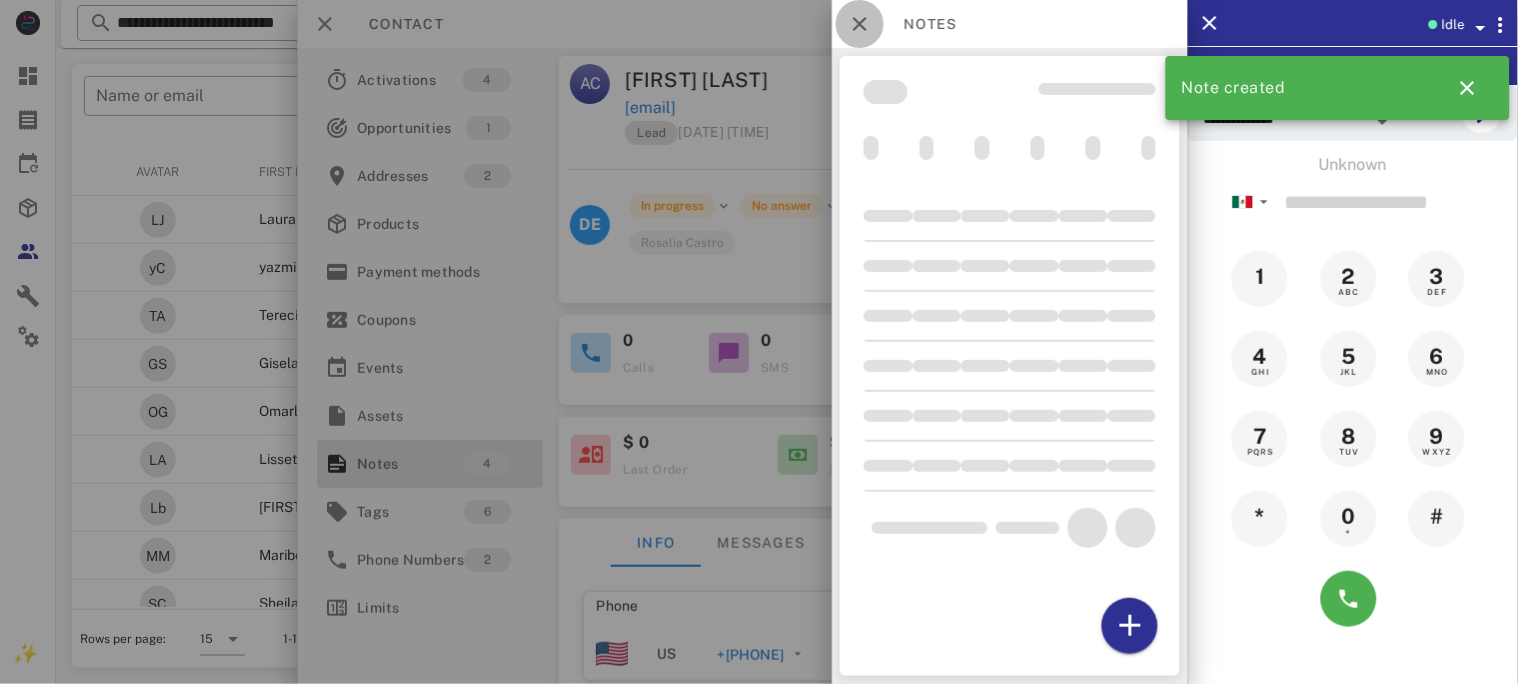 click at bounding box center [860, 24] 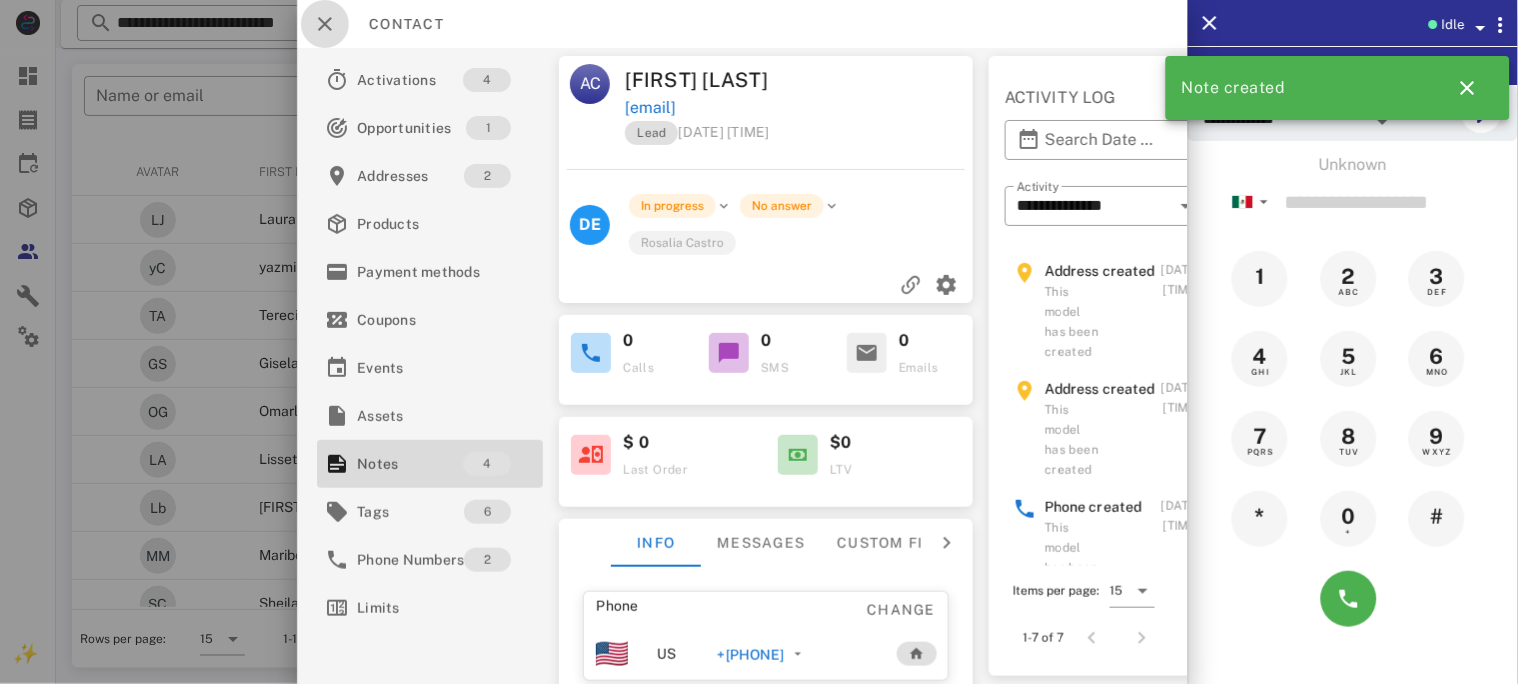 click at bounding box center [325, 24] 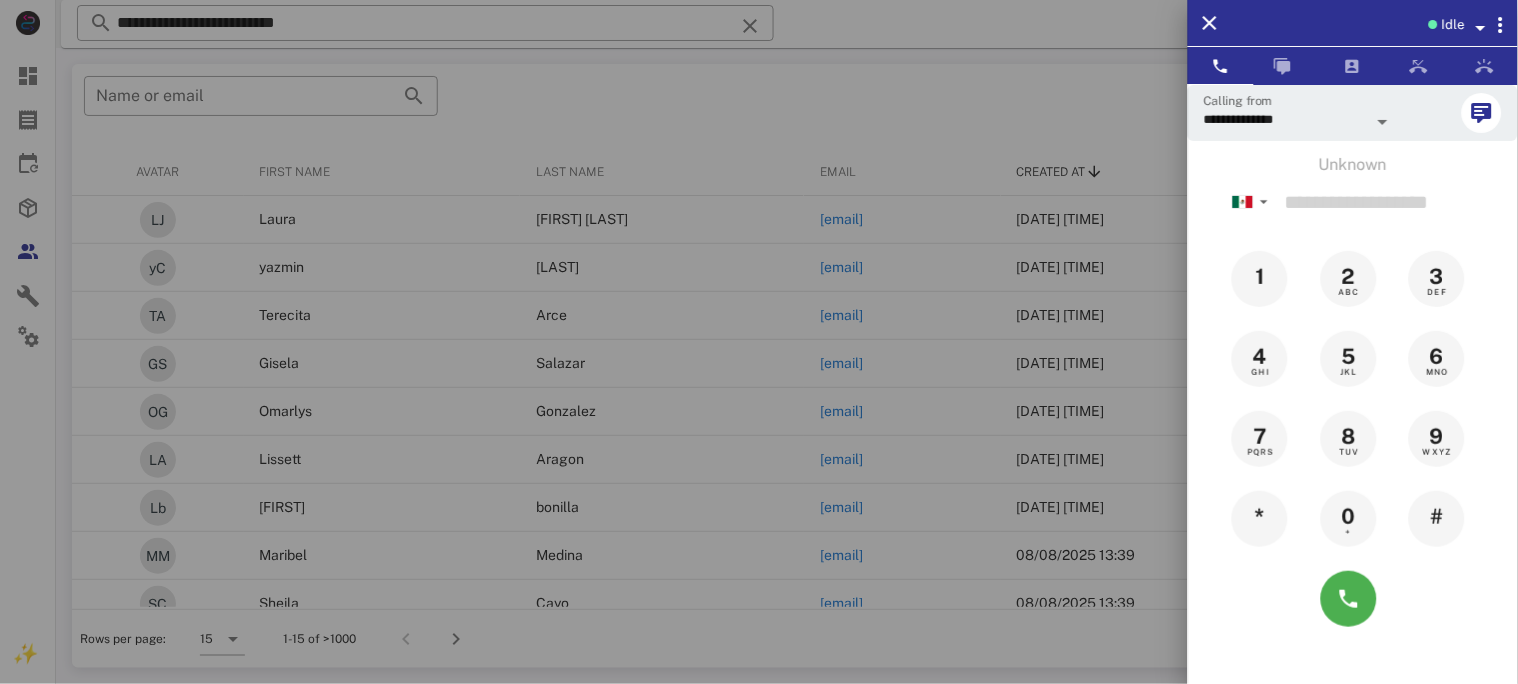 click at bounding box center (759, 342) 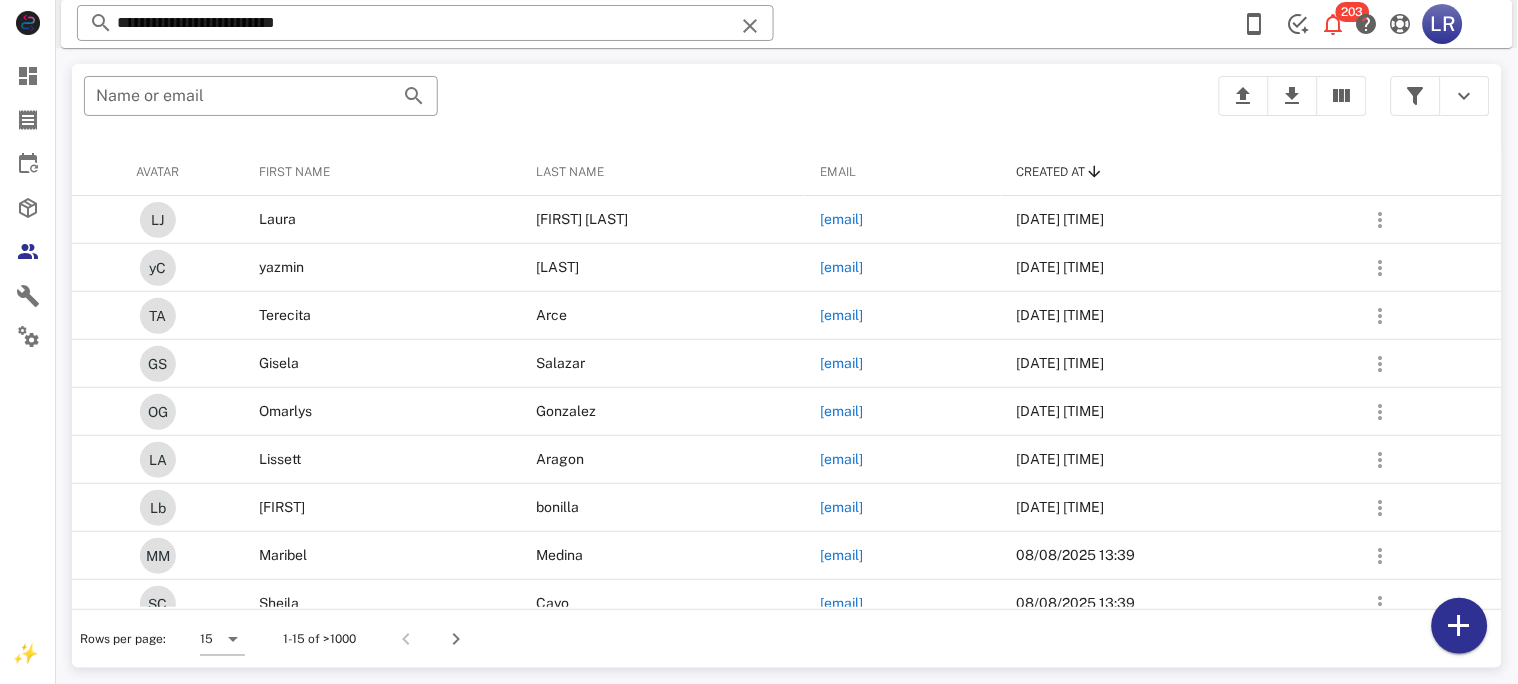 click at bounding box center (750, 26) 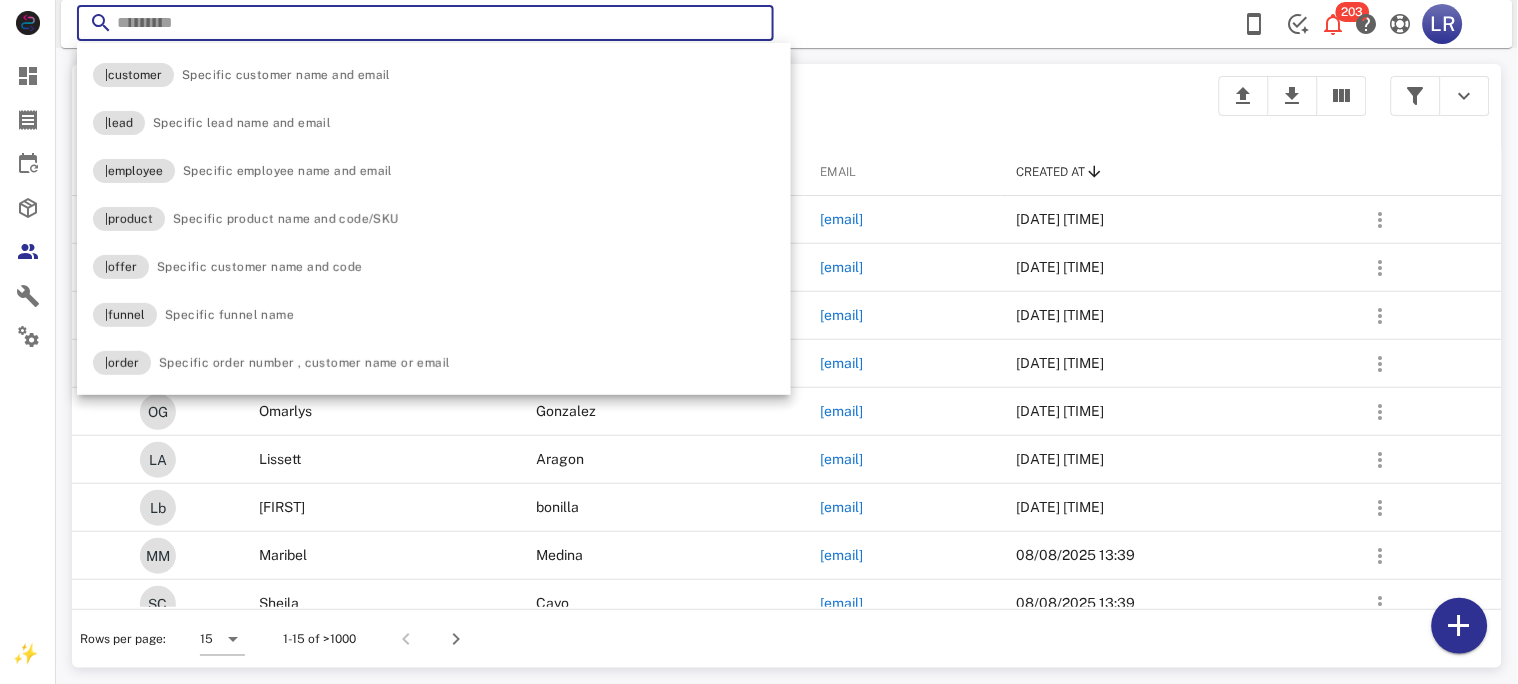 paste on "**********" 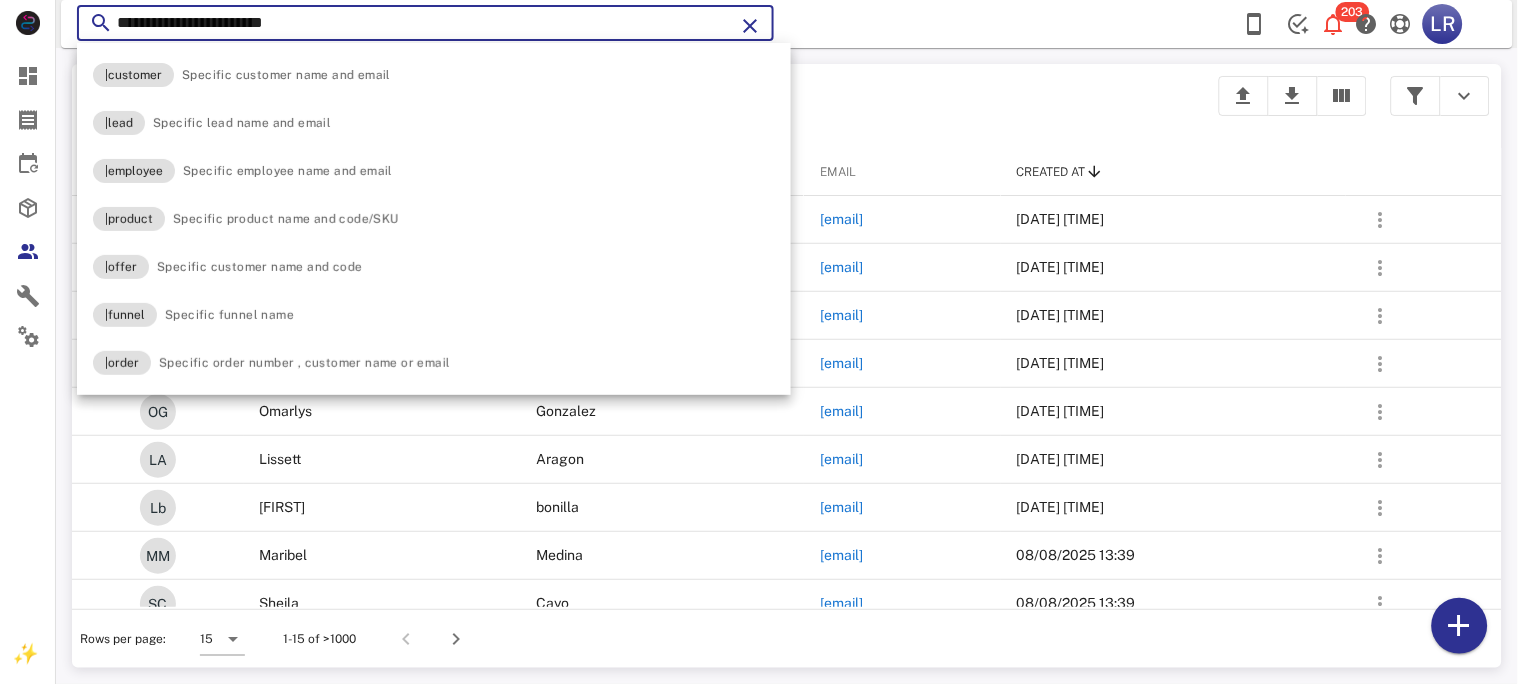 type on "**********" 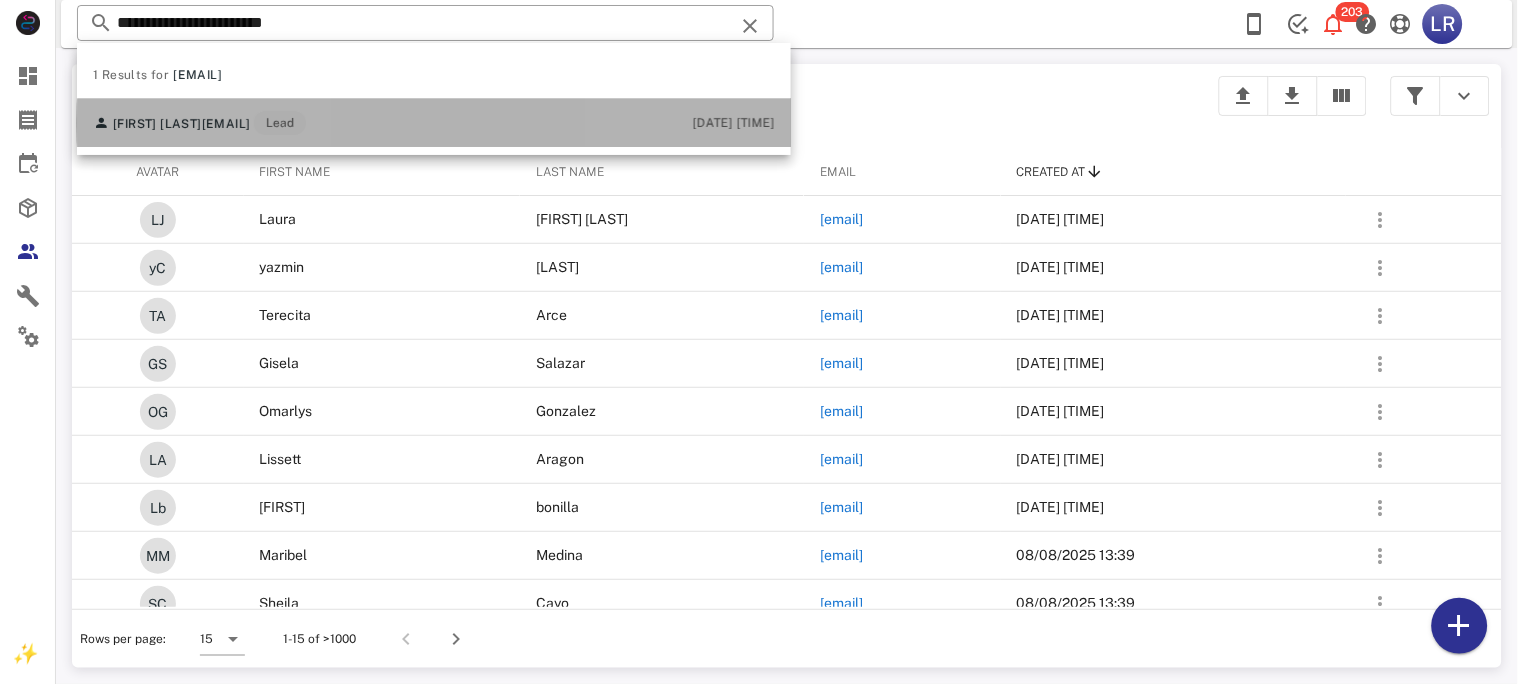 click on "[EMAIL]" at bounding box center (226, 124) 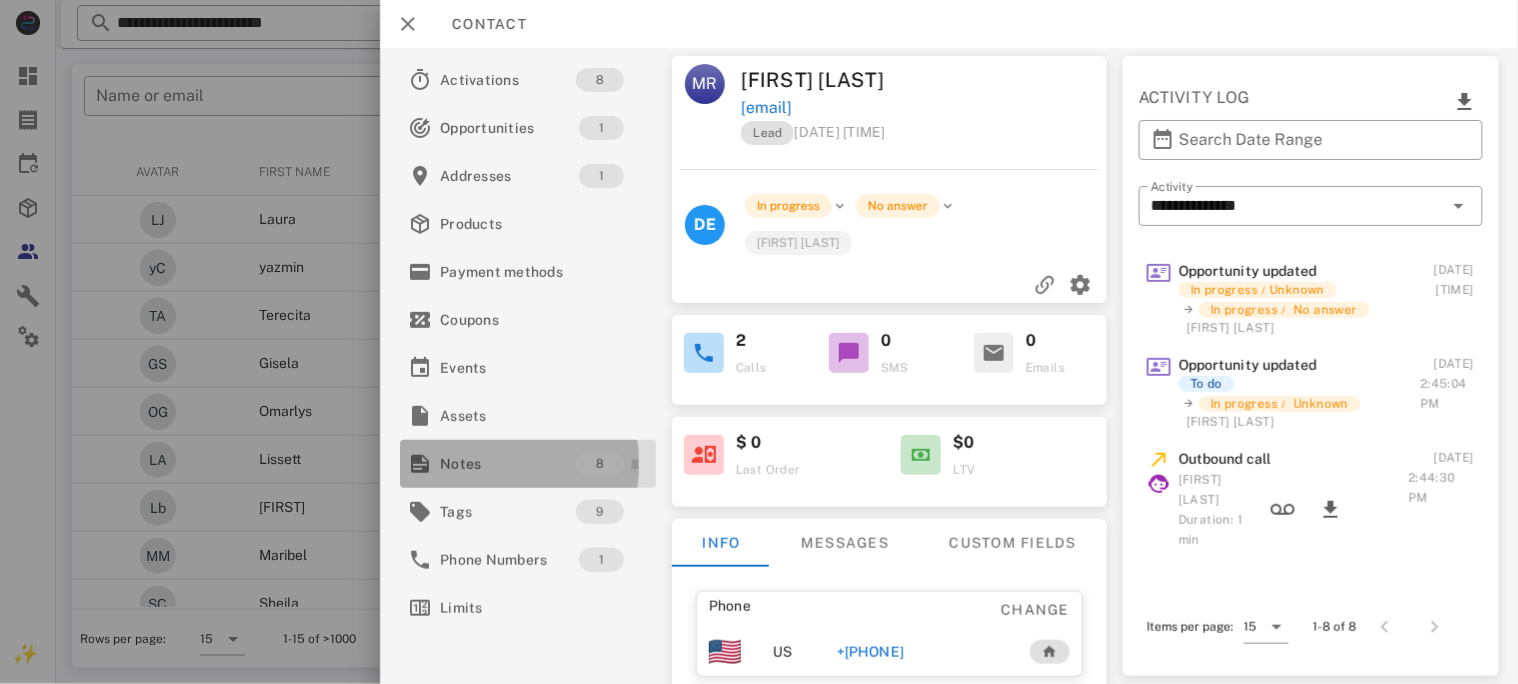 click on "Notes" at bounding box center (508, 464) 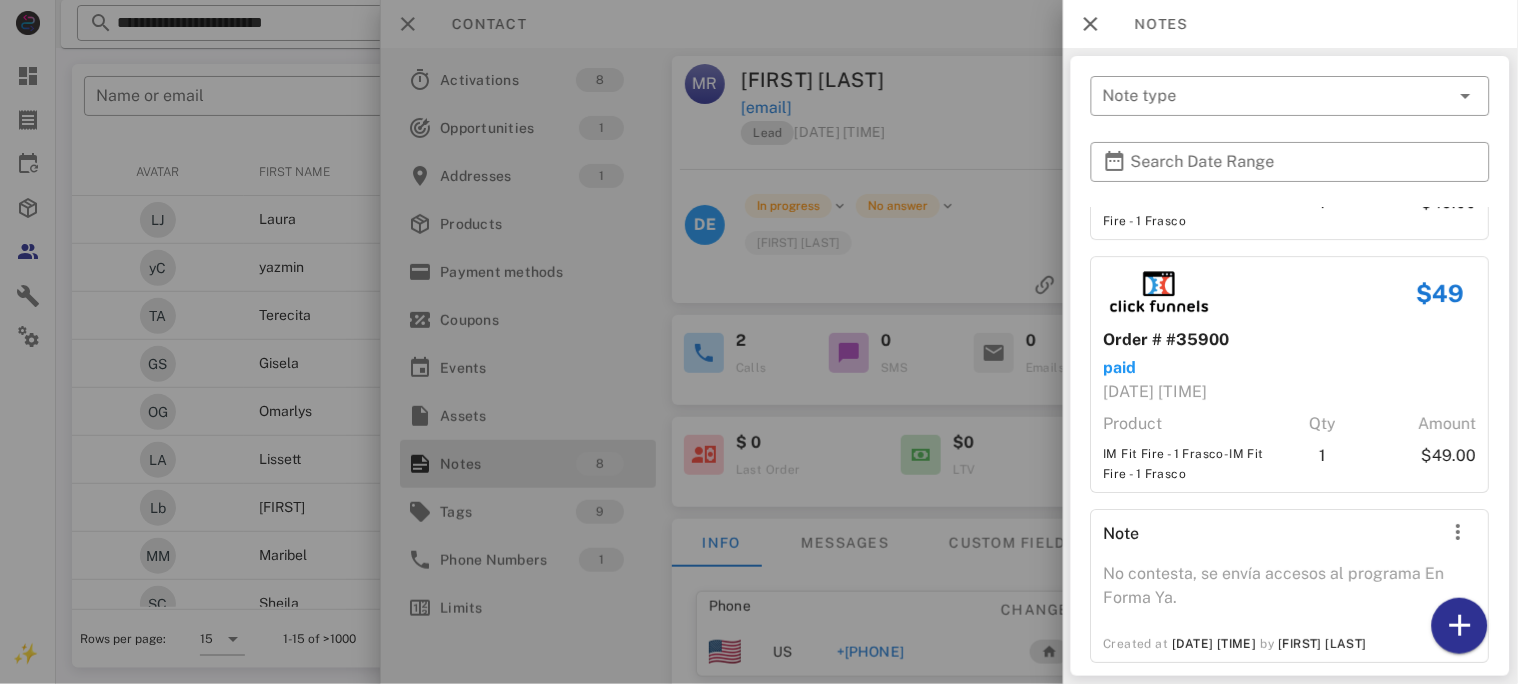 scroll, scrollTop: 1525, scrollLeft: 0, axis: vertical 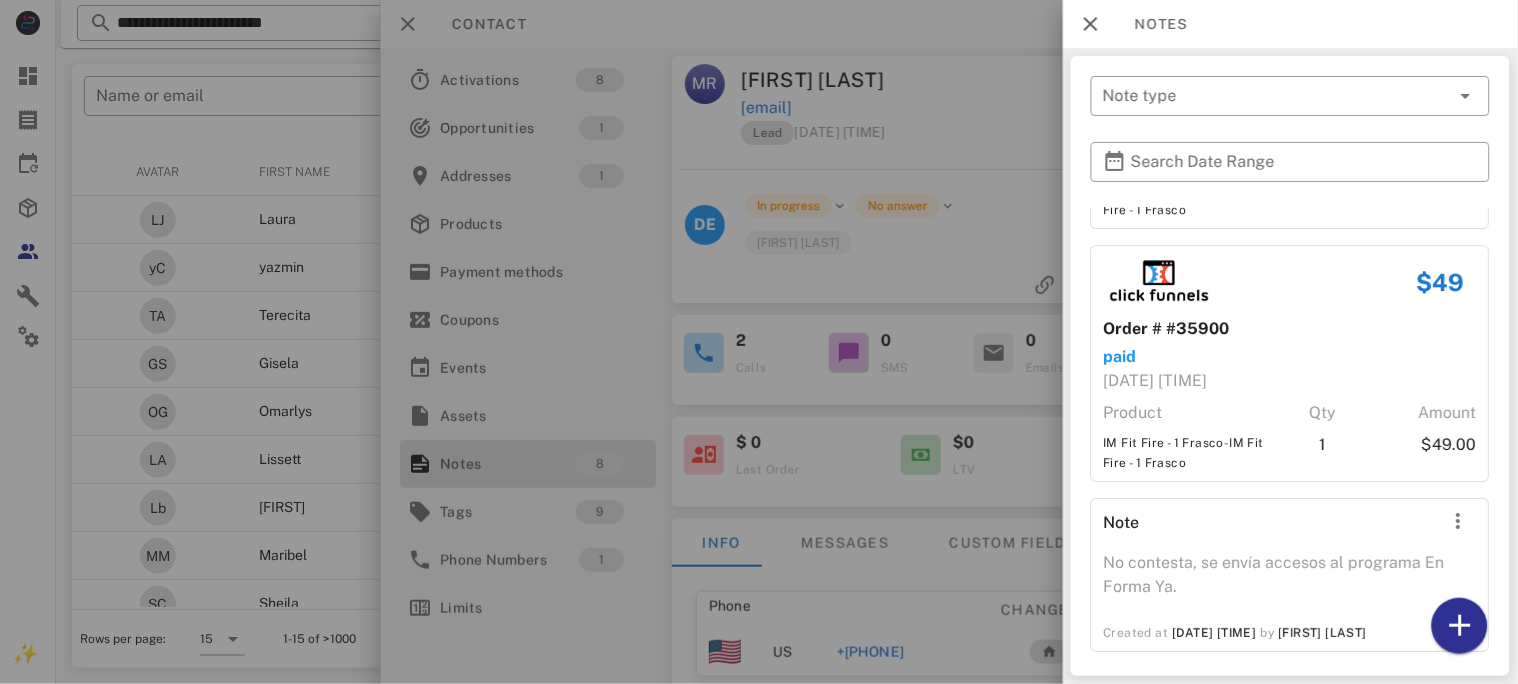 click at bounding box center (759, 342) 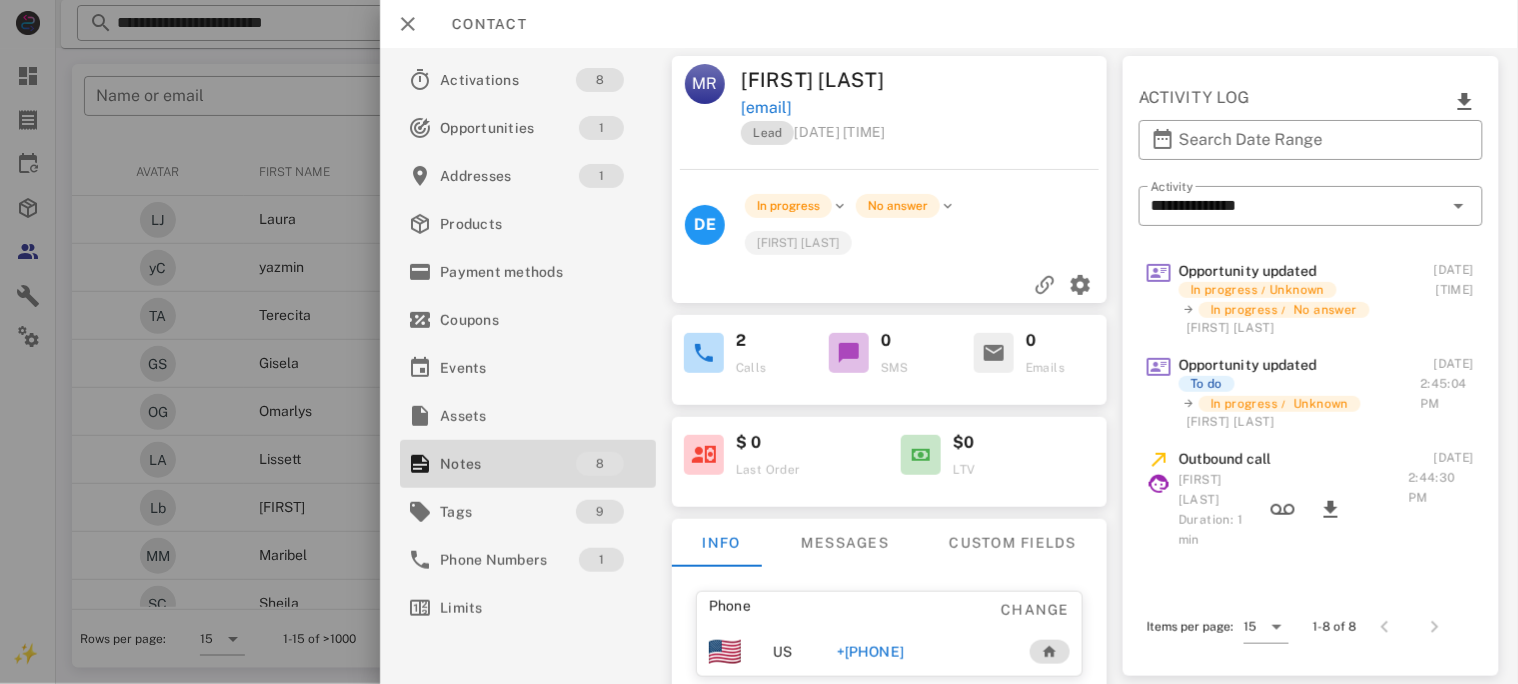 click on "+[PHONE]" at bounding box center [869, 652] 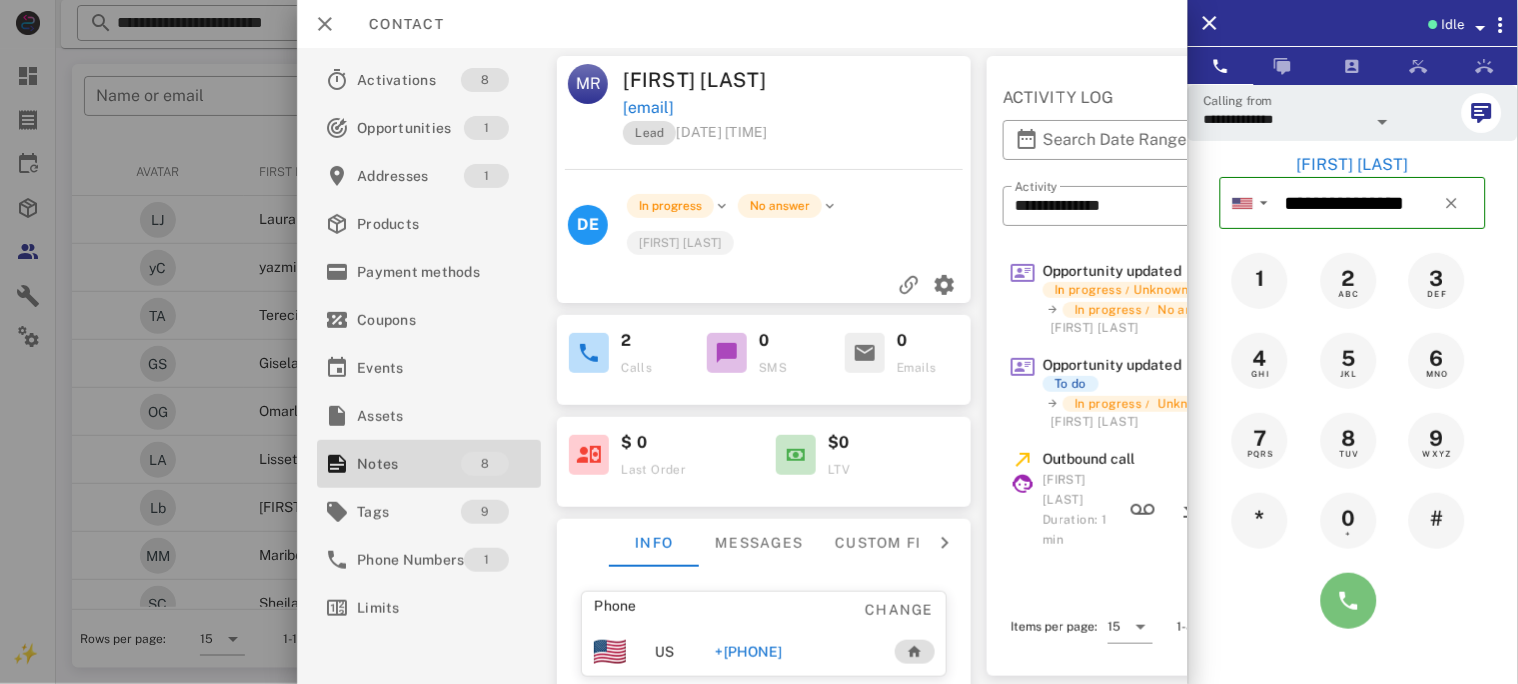 click at bounding box center [1349, 601] 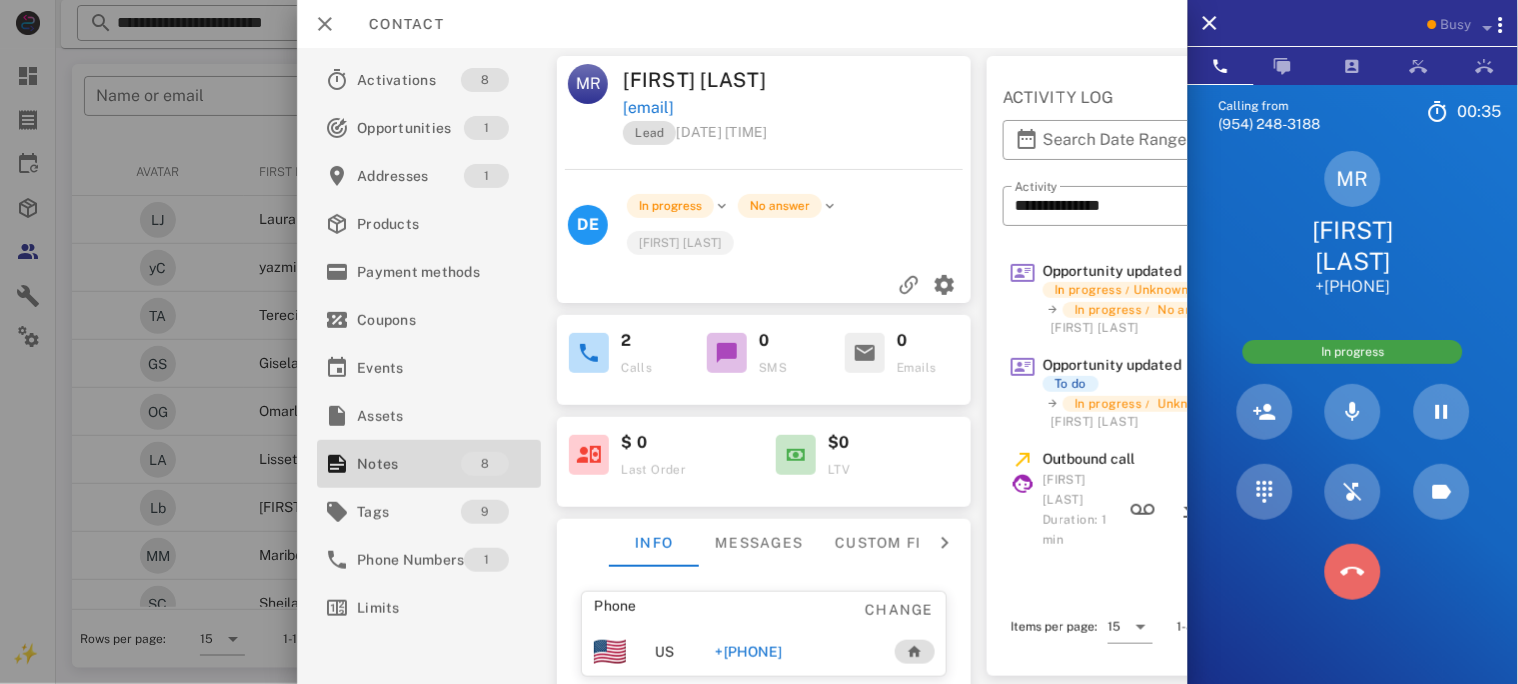 click at bounding box center (1353, 572) 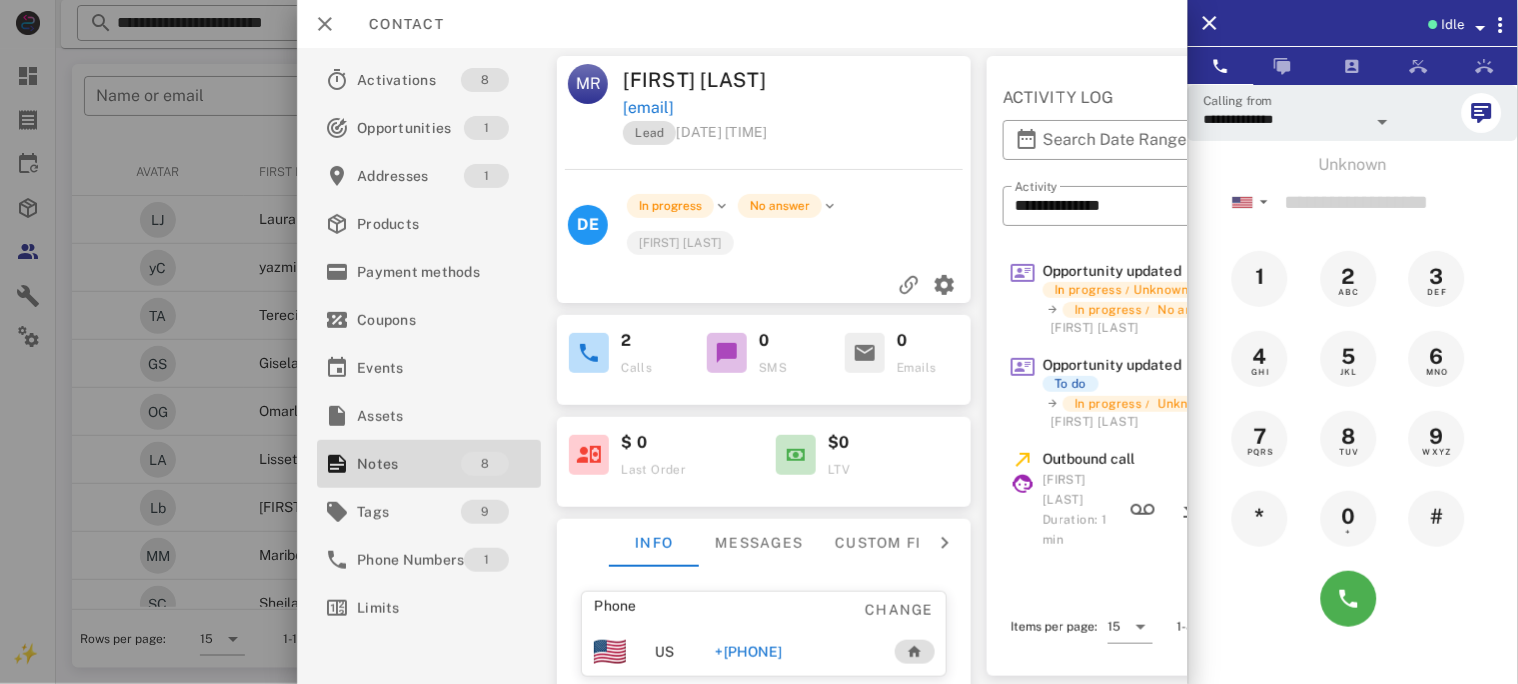 click on "+[PHONE]" at bounding box center (748, 652) 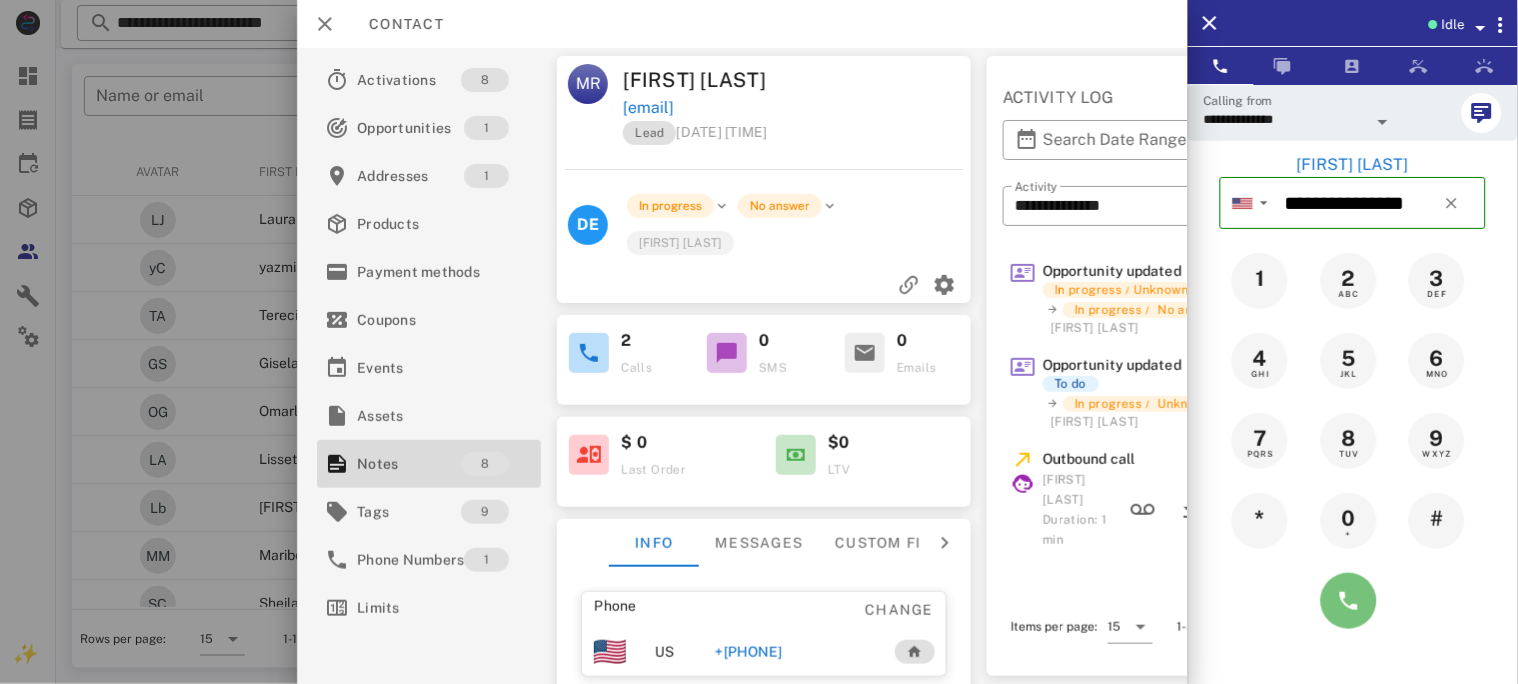 drag, startPoint x: 1364, startPoint y: 592, endPoint x: 942, endPoint y: 481, distance: 436.35422 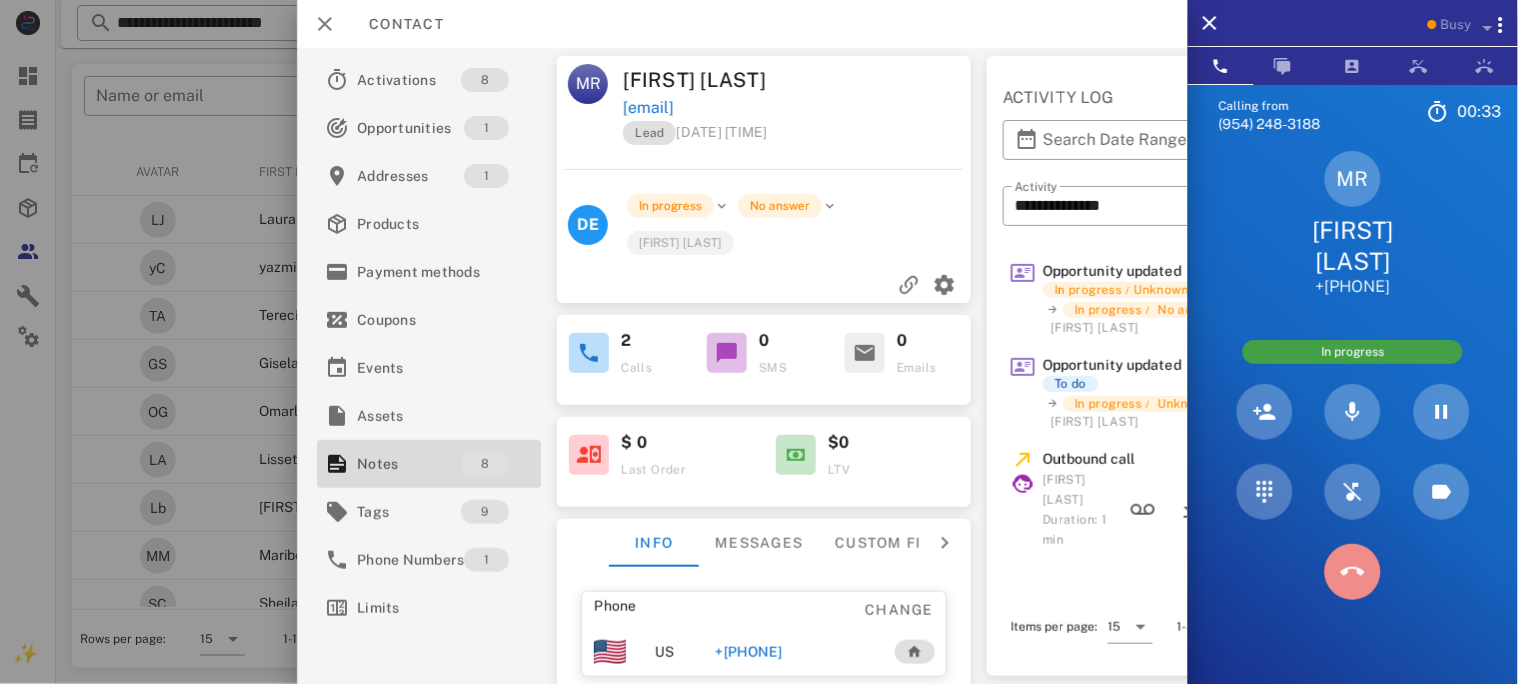 click at bounding box center (1353, 572) 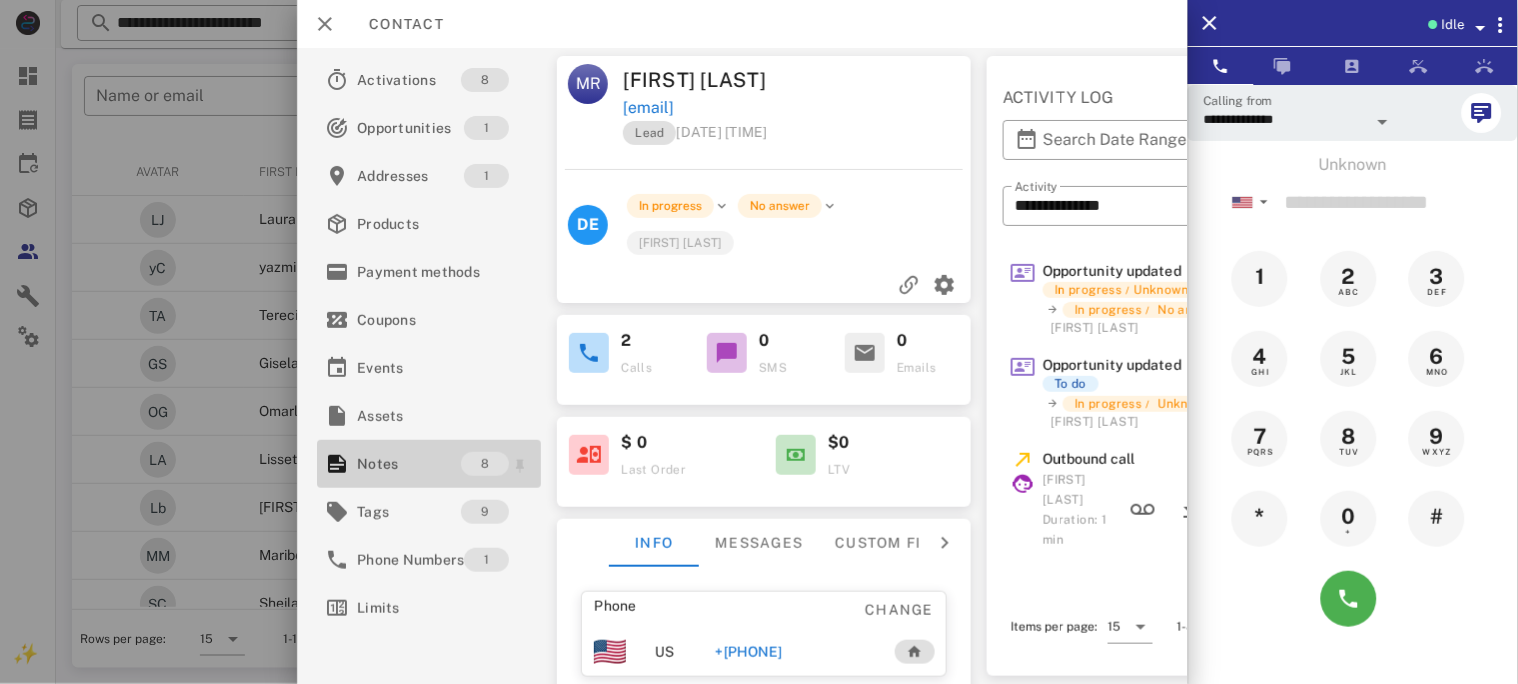 click on "Notes" at bounding box center [409, 464] 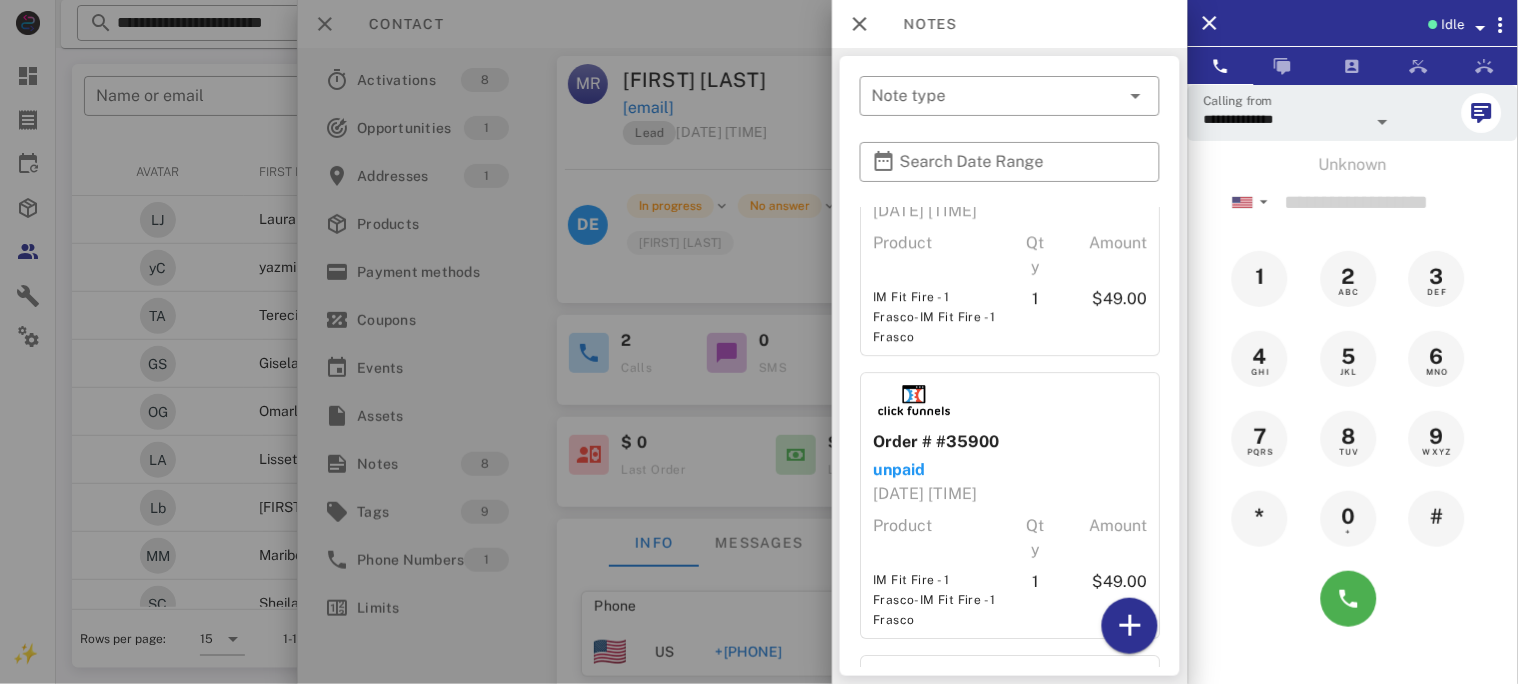 scroll, scrollTop: 1333, scrollLeft: 0, axis: vertical 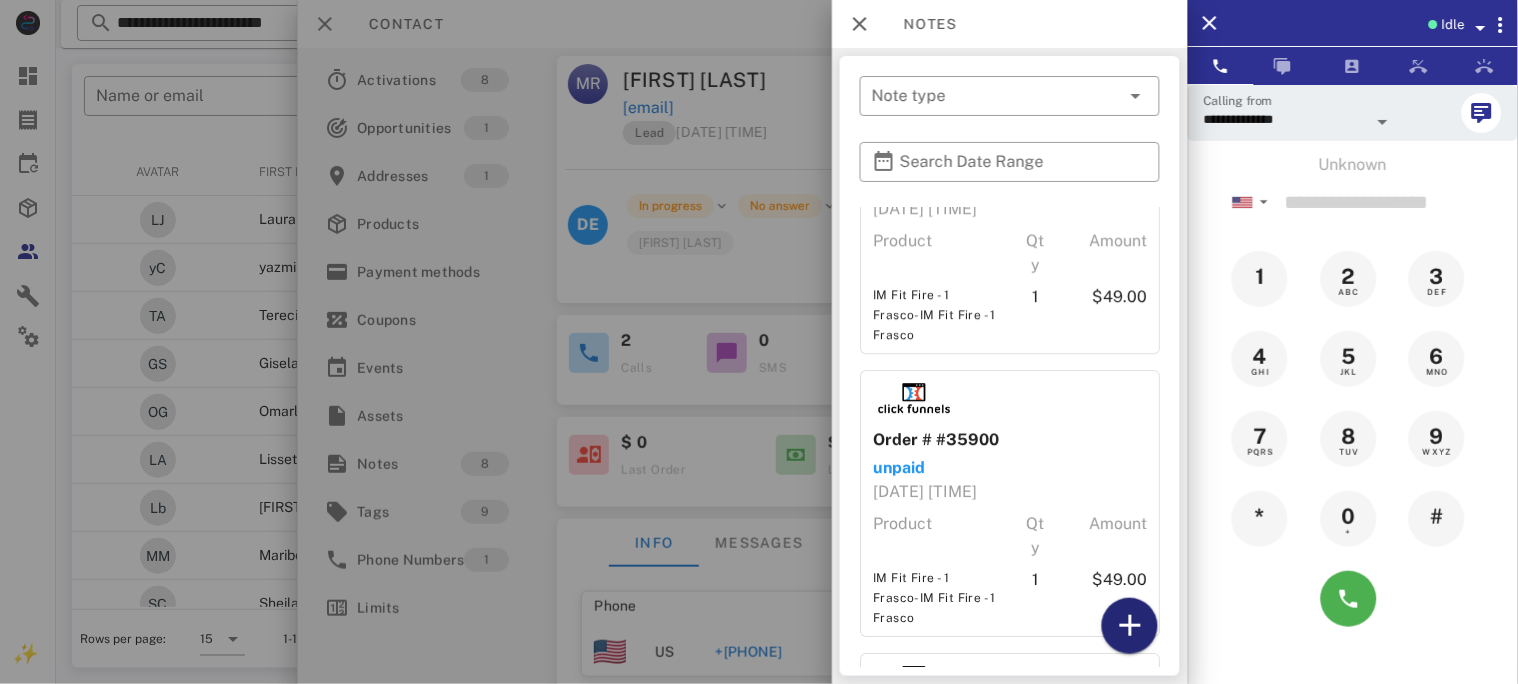 click at bounding box center [1130, 626] 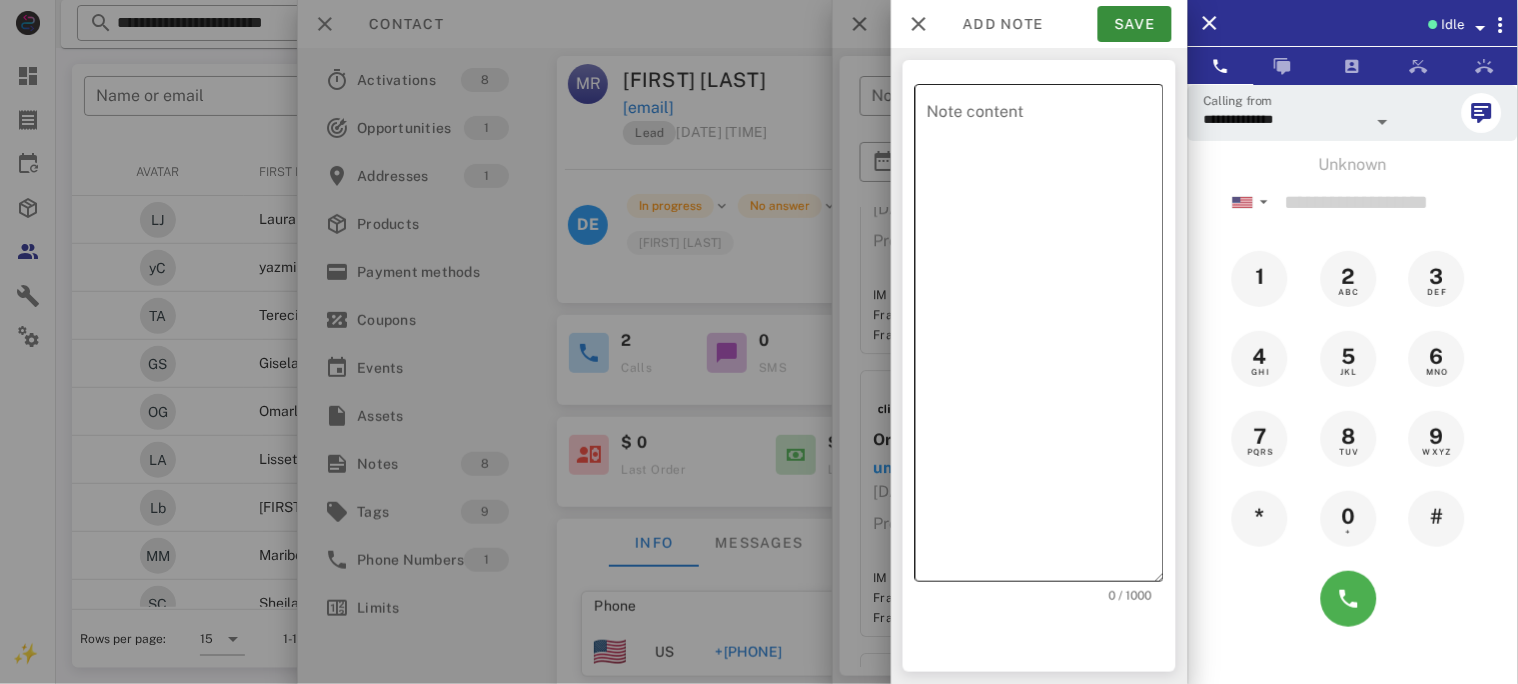 click on "Note content" at bounding box center (1045, 338) 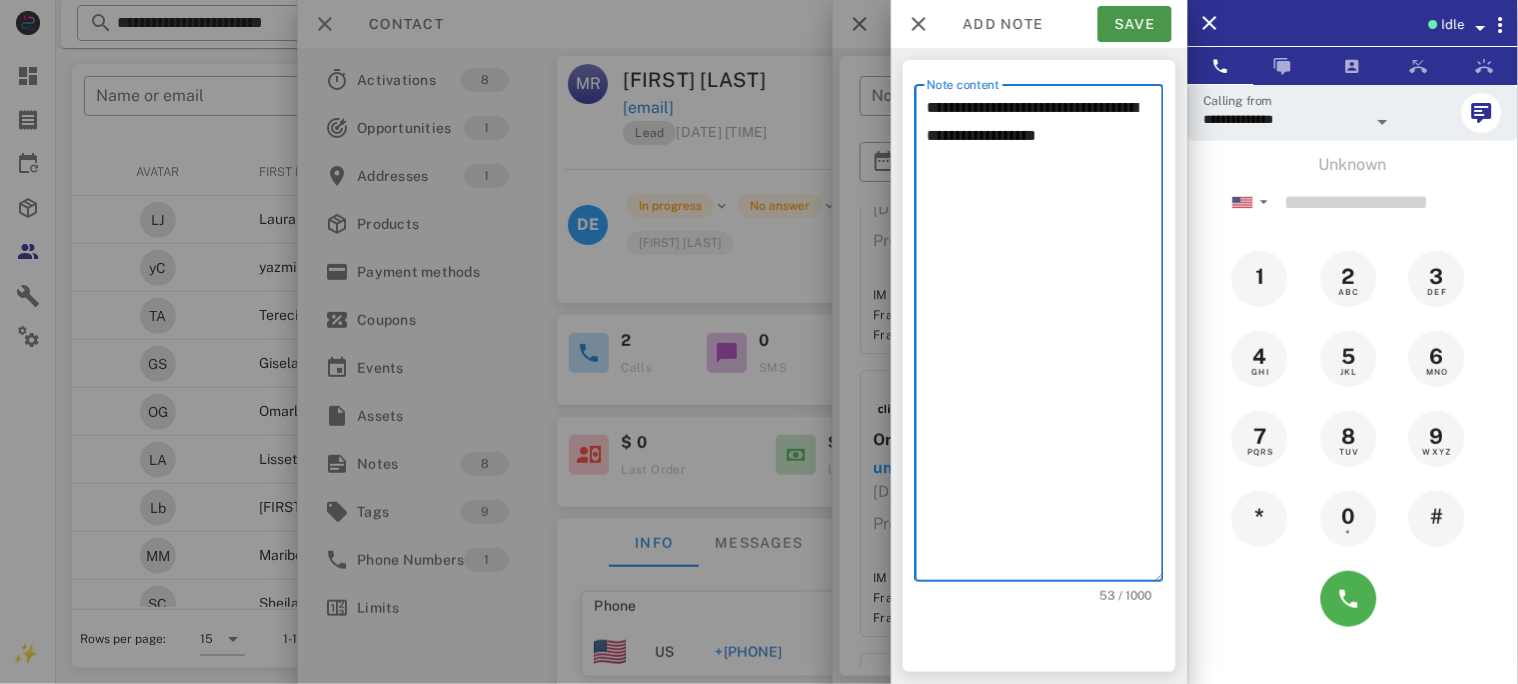 type on "**********" 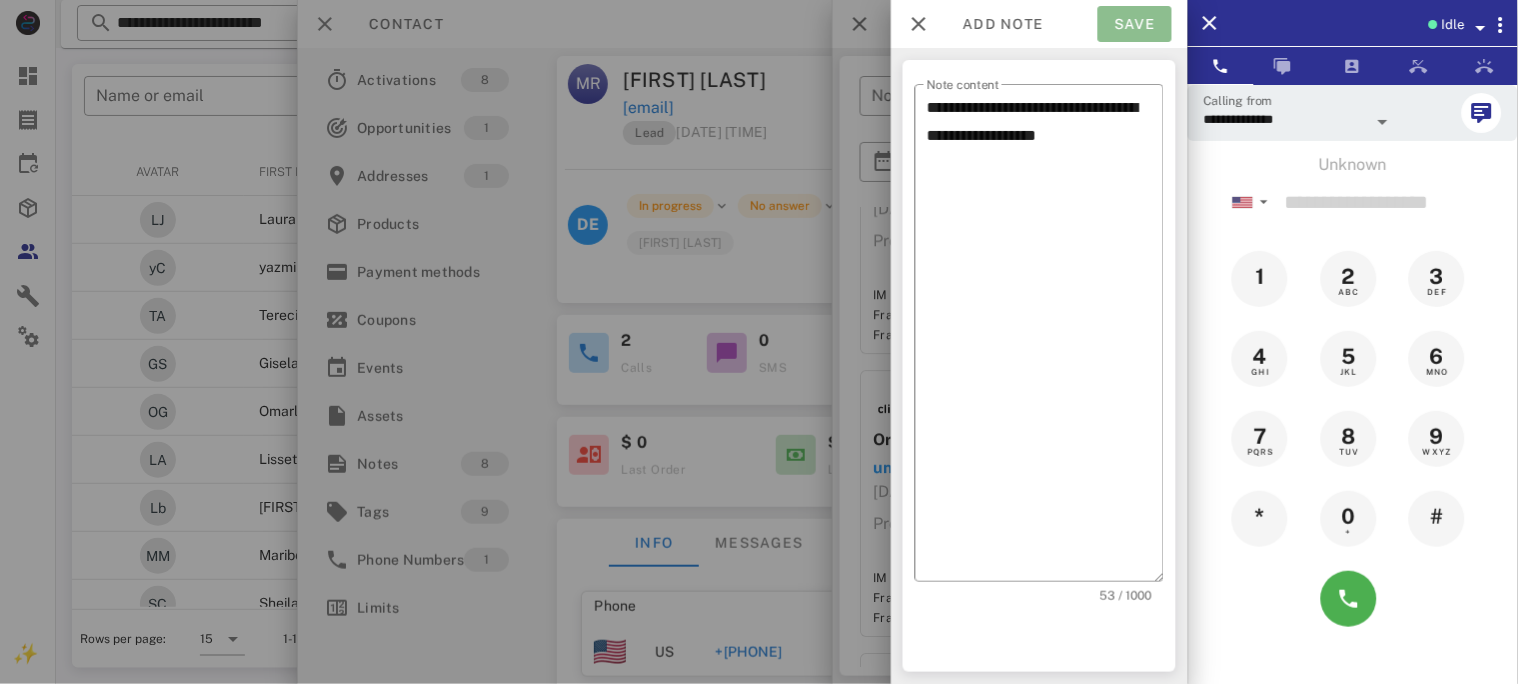 click on "Save" at bounding box center (1135, 24) 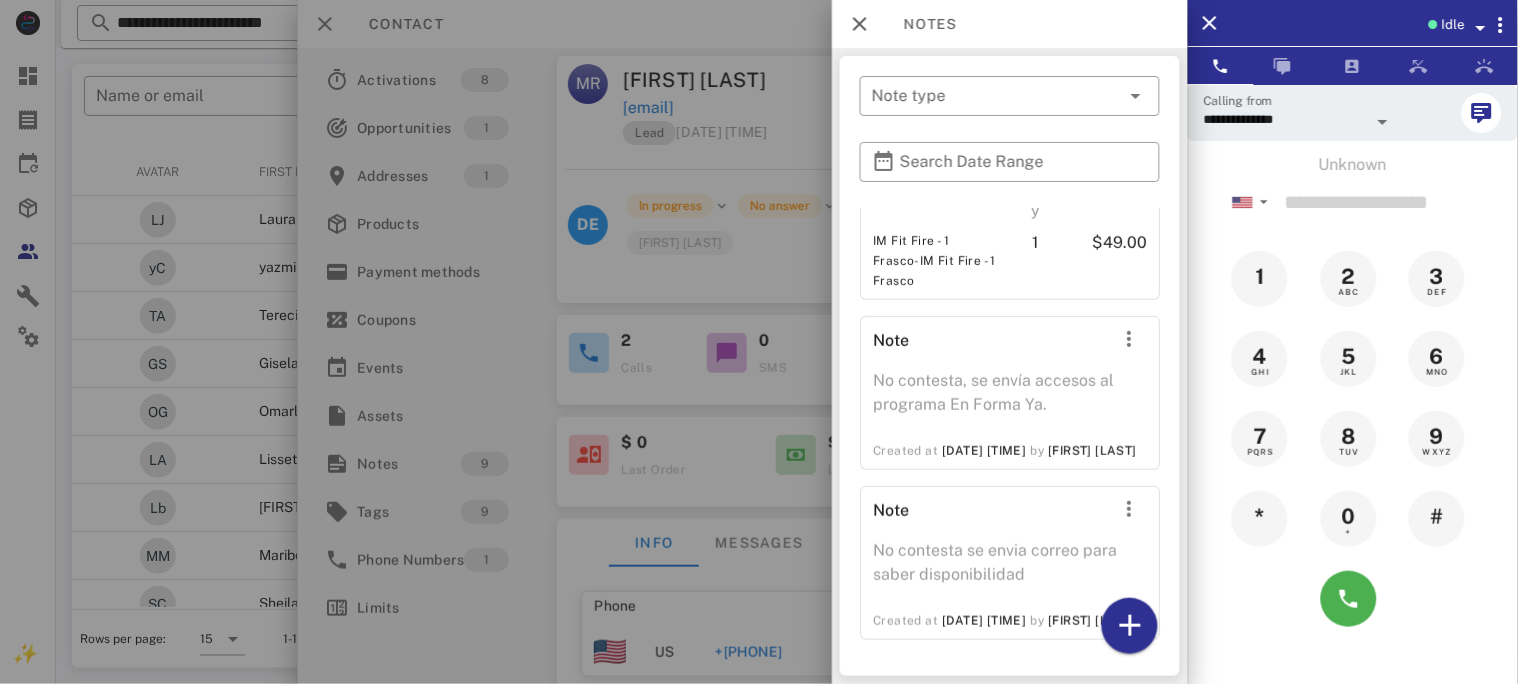 scroll, scrollTop: 1983, scrollLeft: 0, axis: vertical 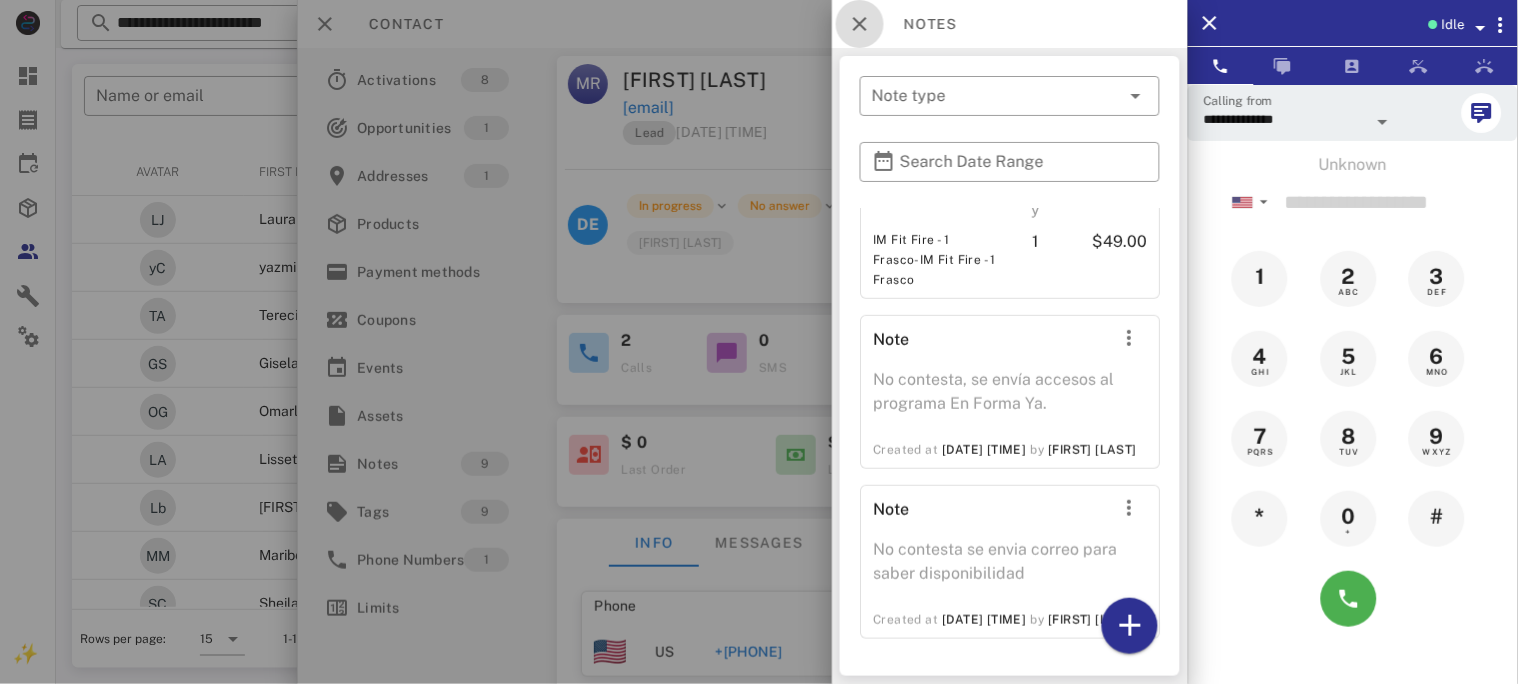 click at bounding box center [860, 24] 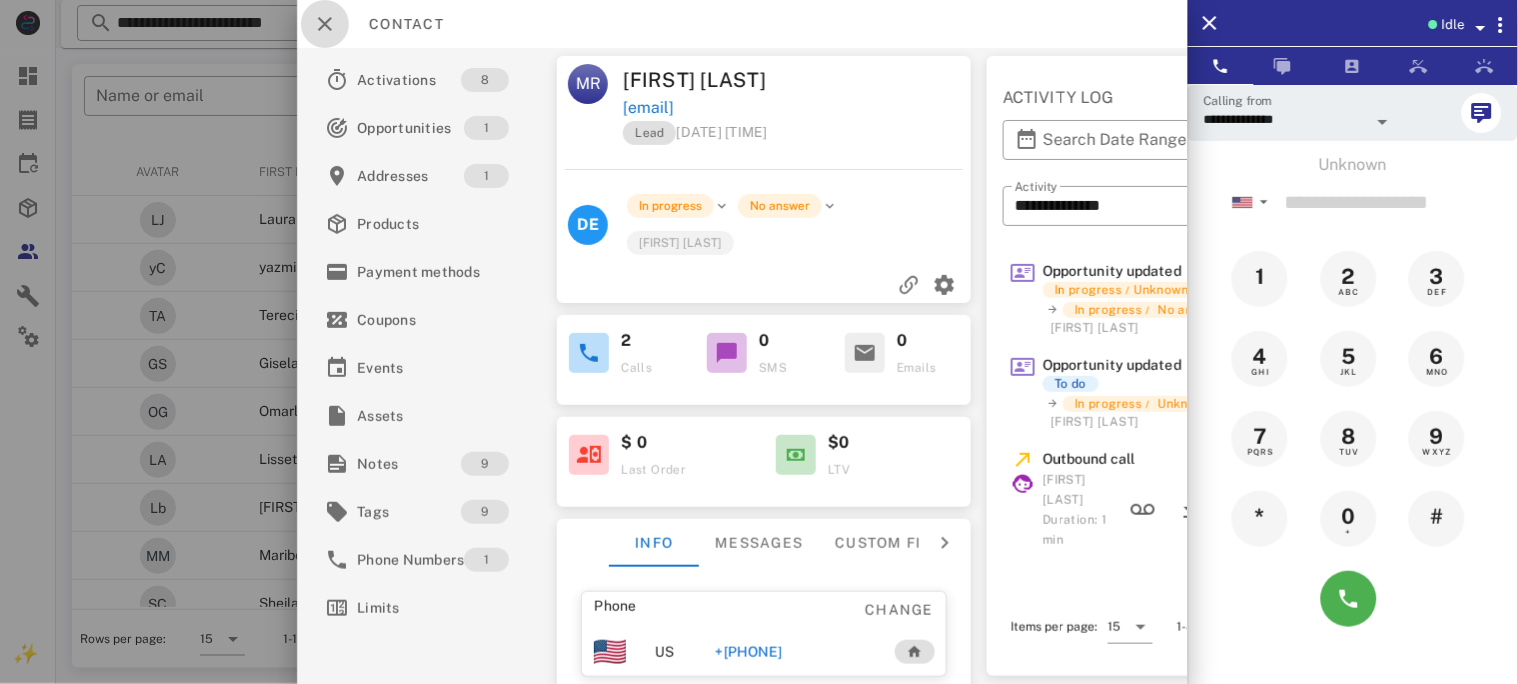 click at bounding box center [325, 24] 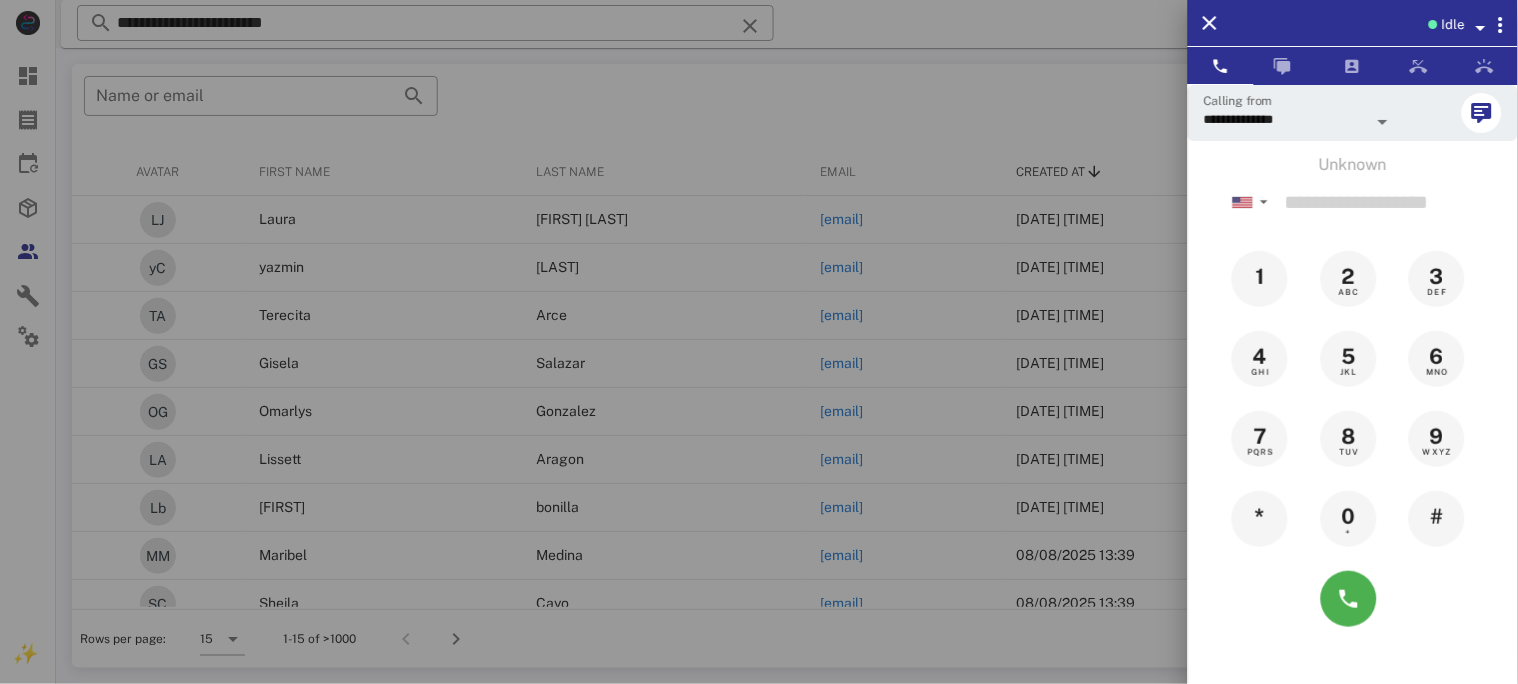 click at bounding box center (759, 342) 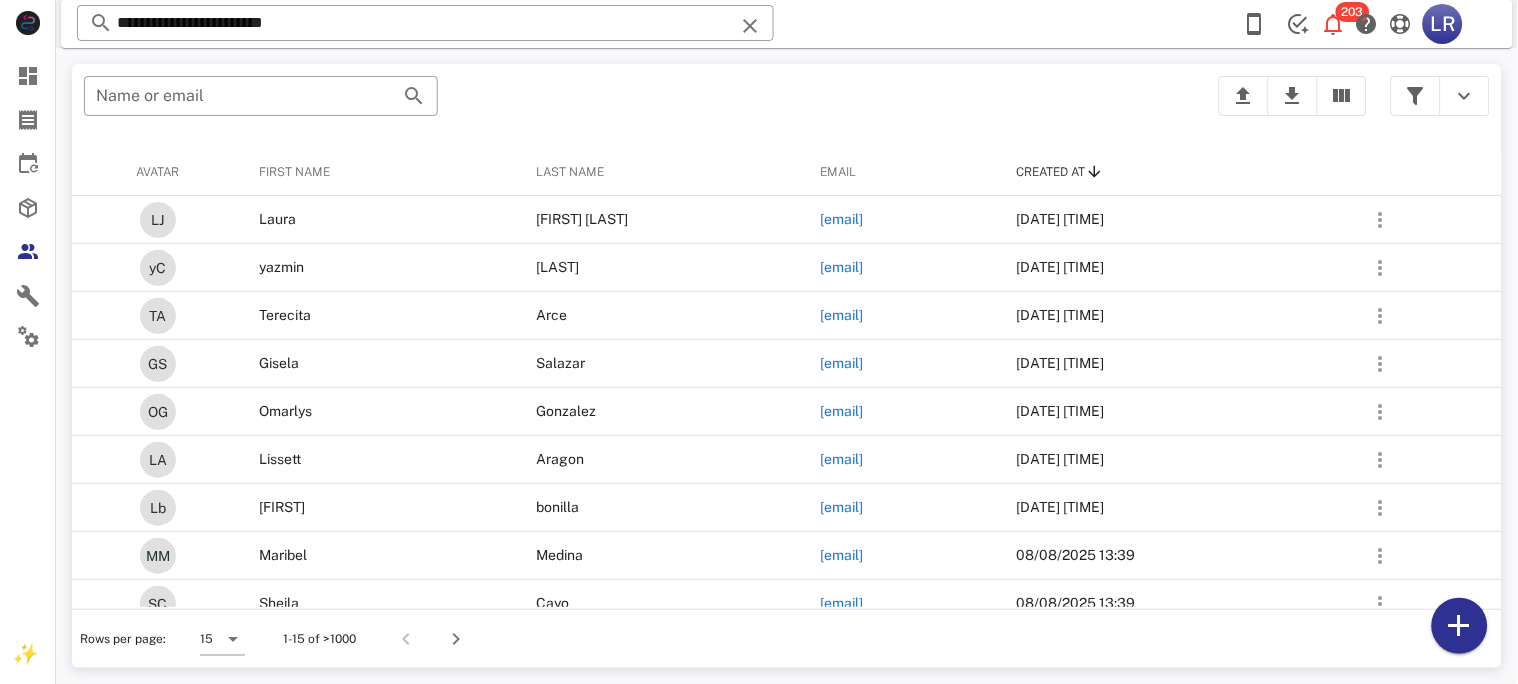 click at bounding box center [750, 26] 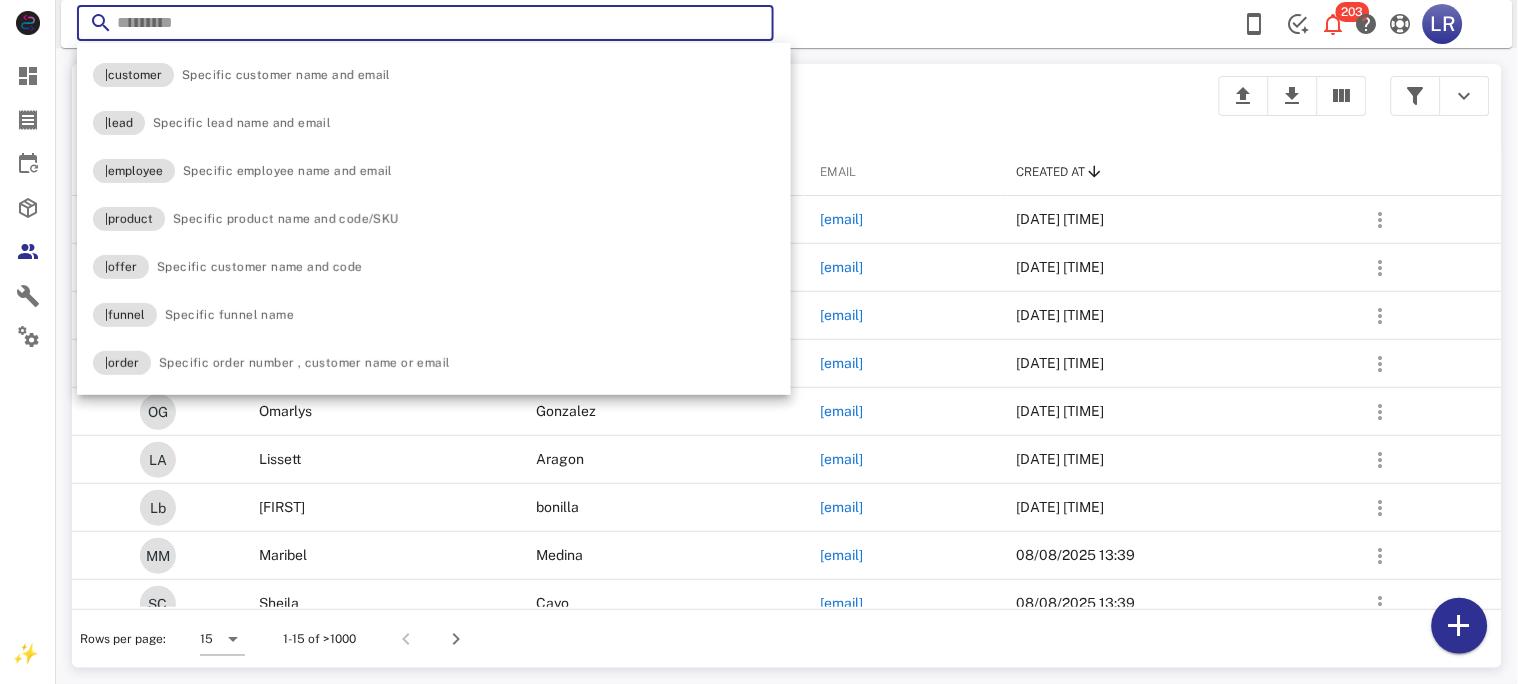 paste on "**********" 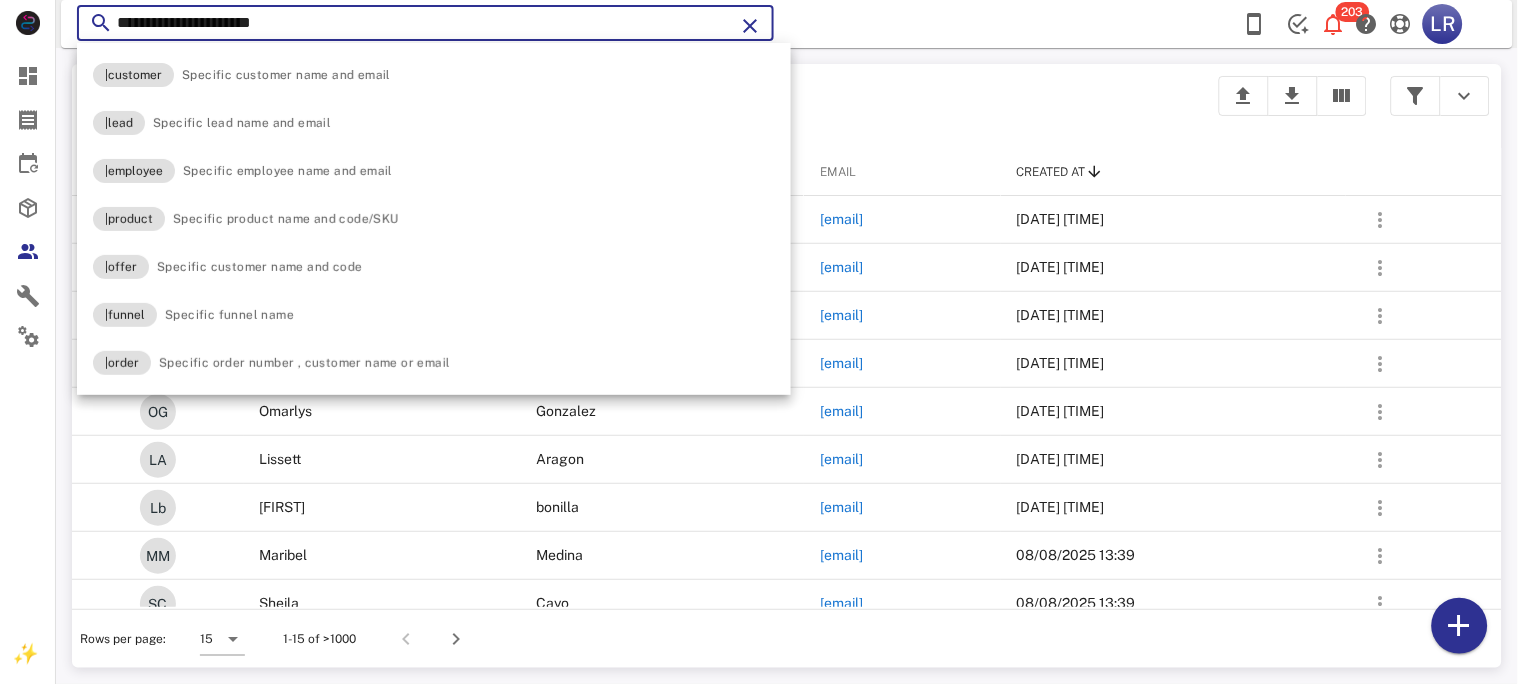 type on "**********" 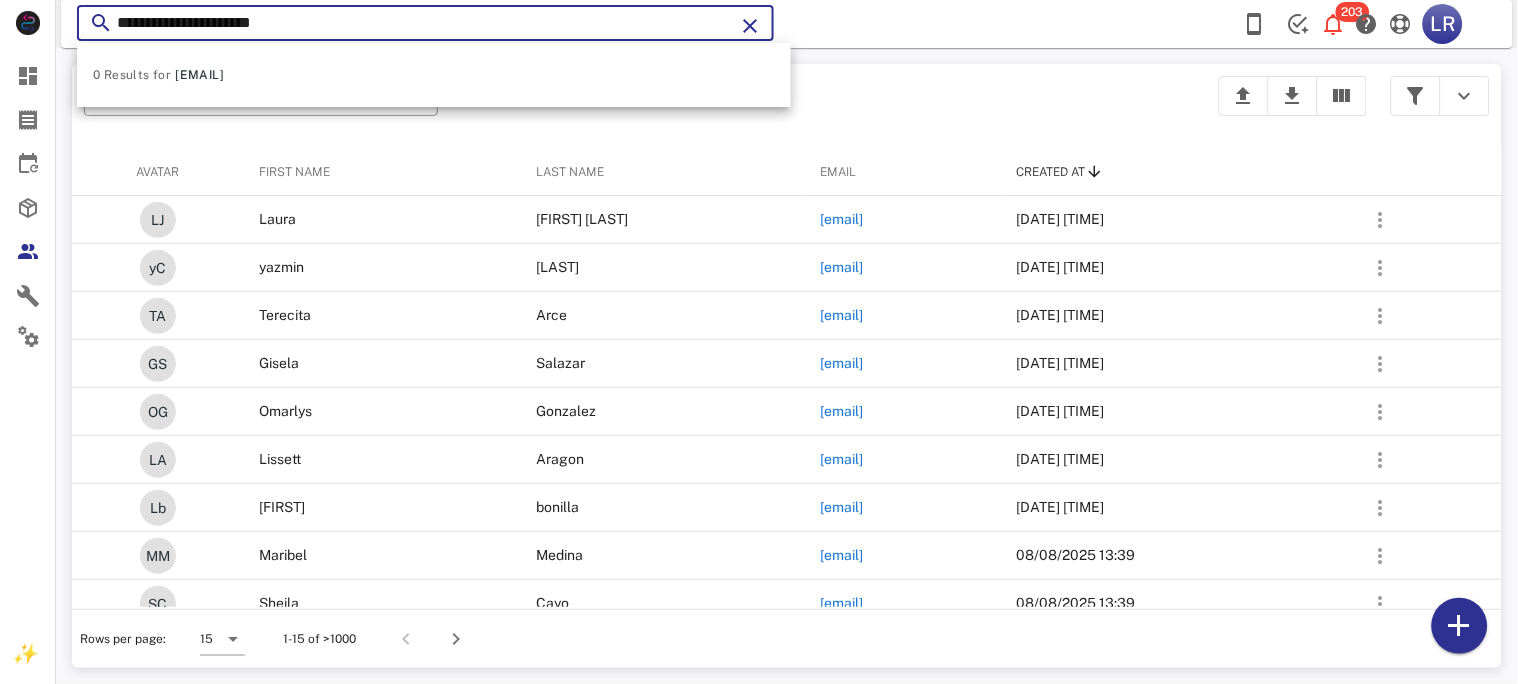 click at bounding box center (750, 26) 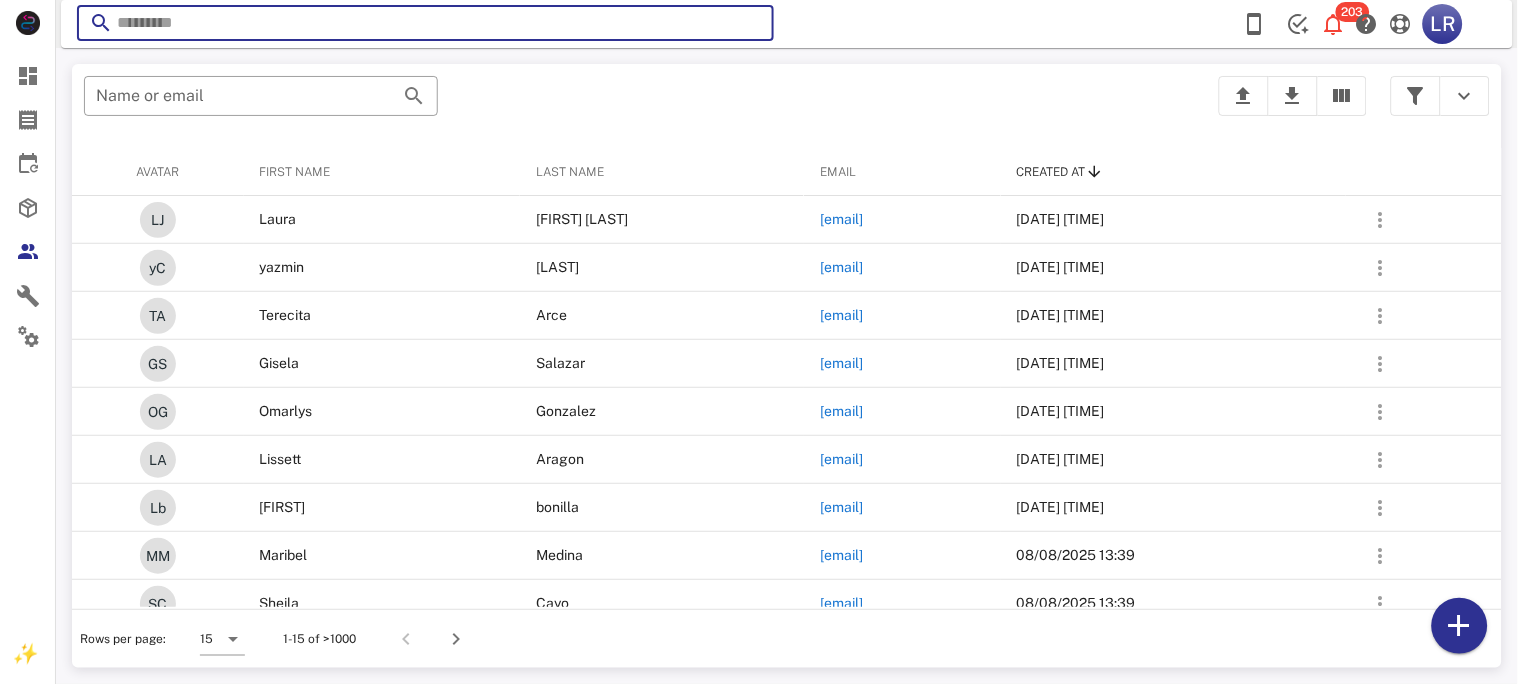 click at bounding box center (750, 26) 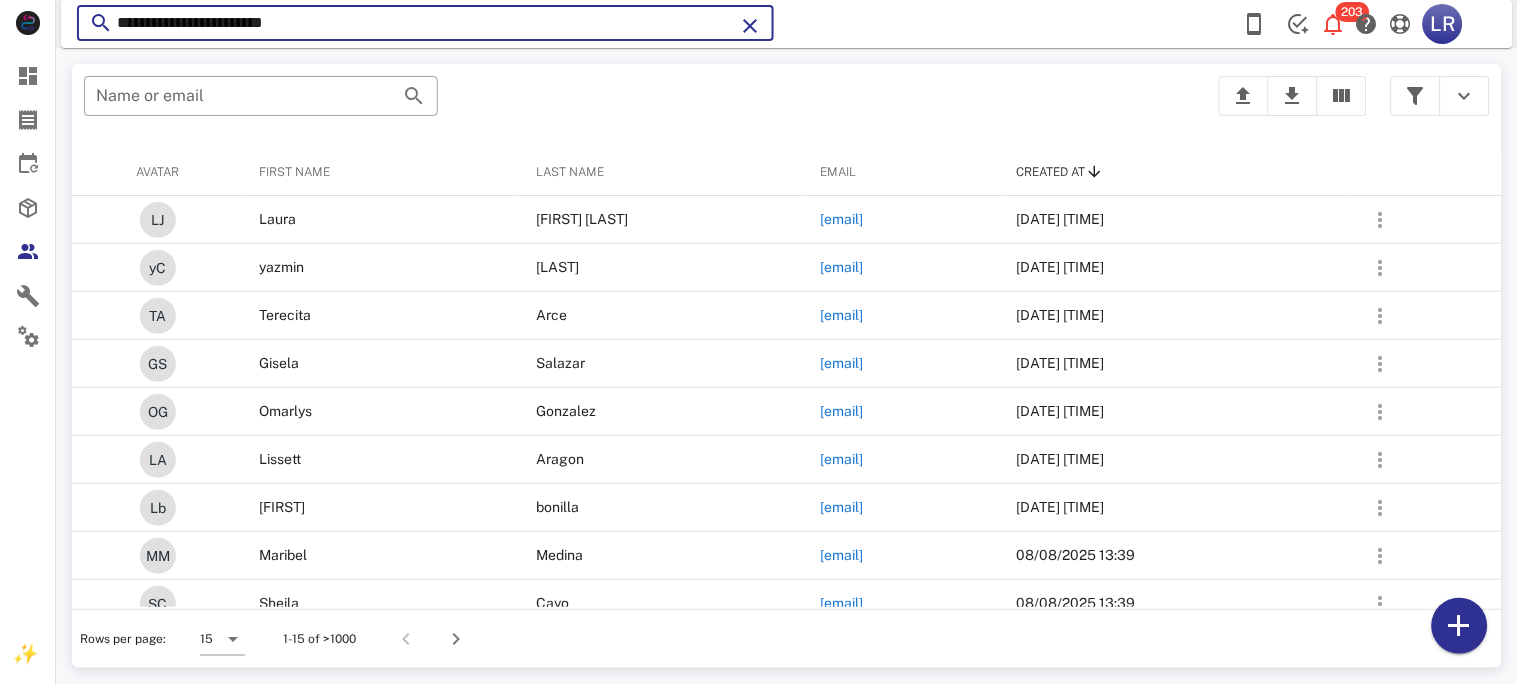 type on "**********" 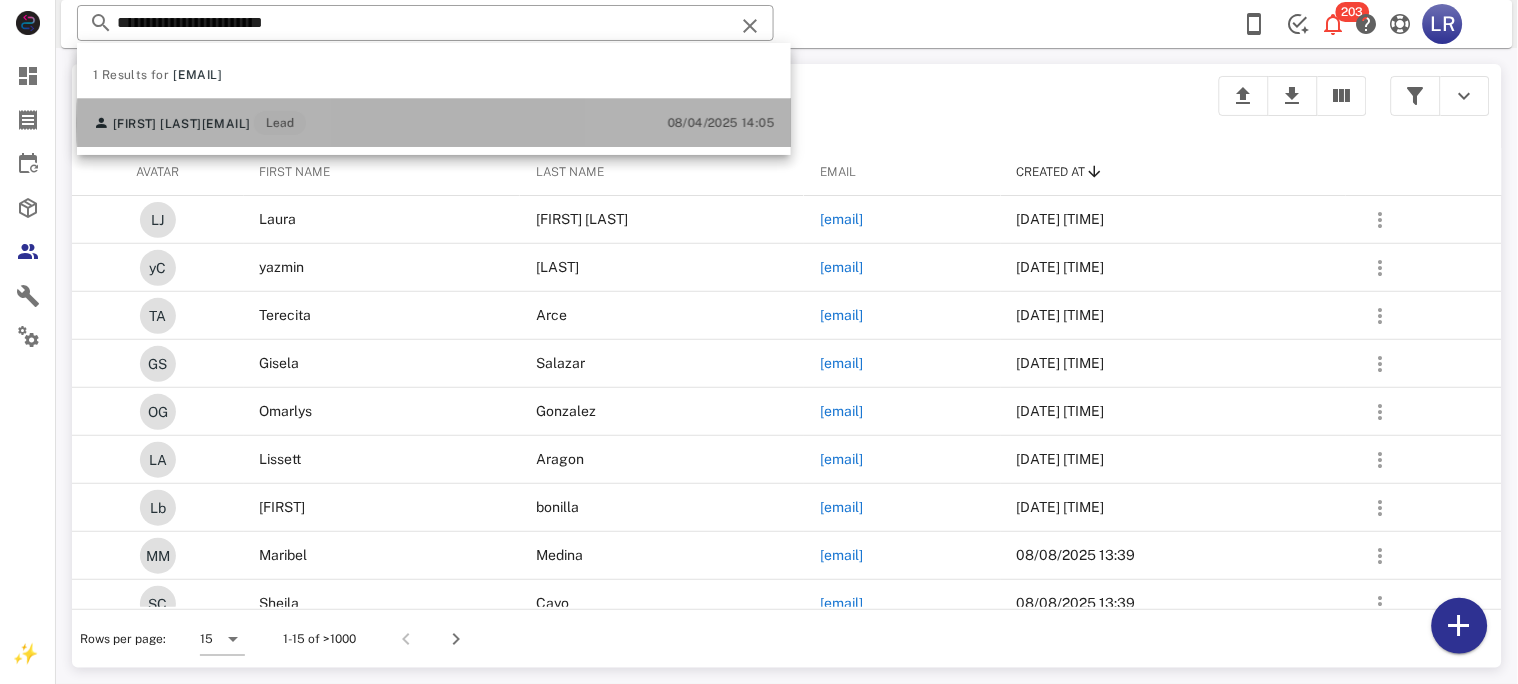 click on "[EMAIL]" at bounding box center (226, 124) 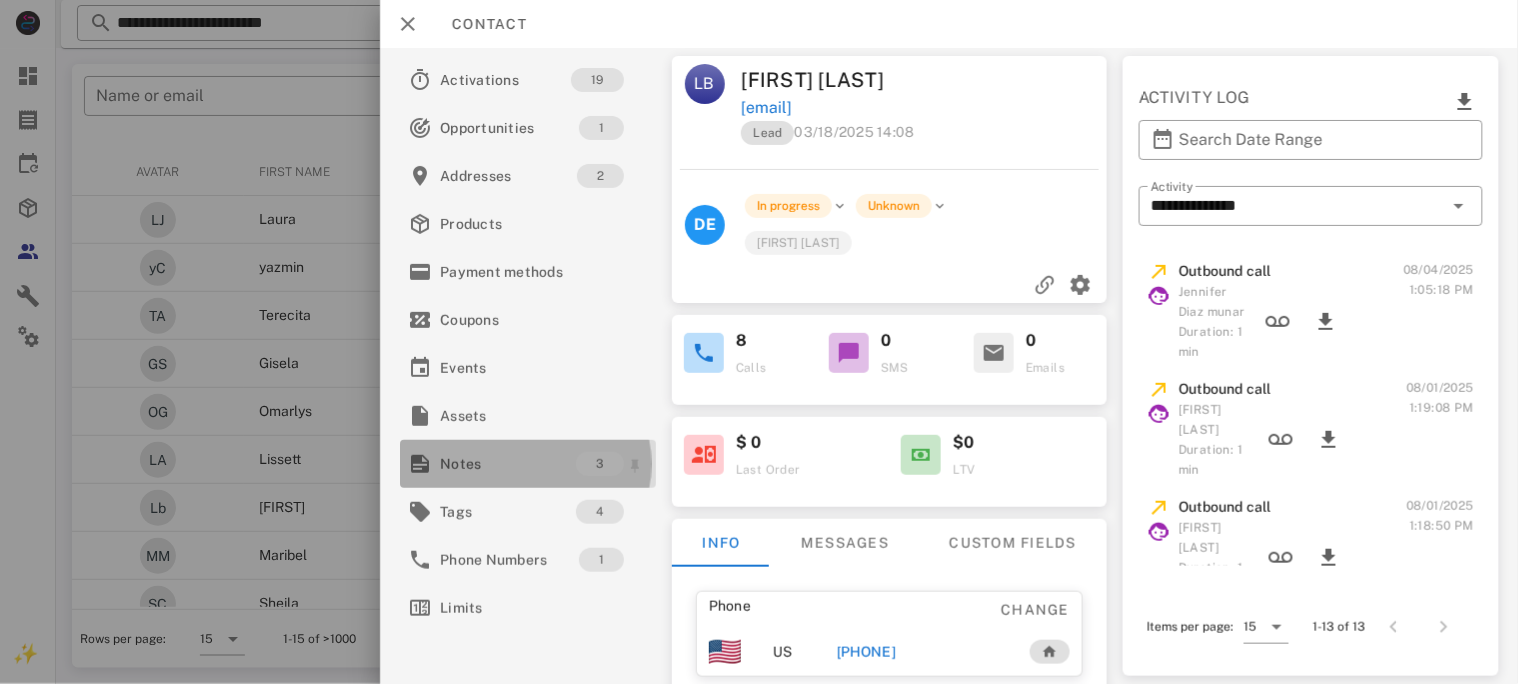 click on "Notes" at bounding box center (508, 464) 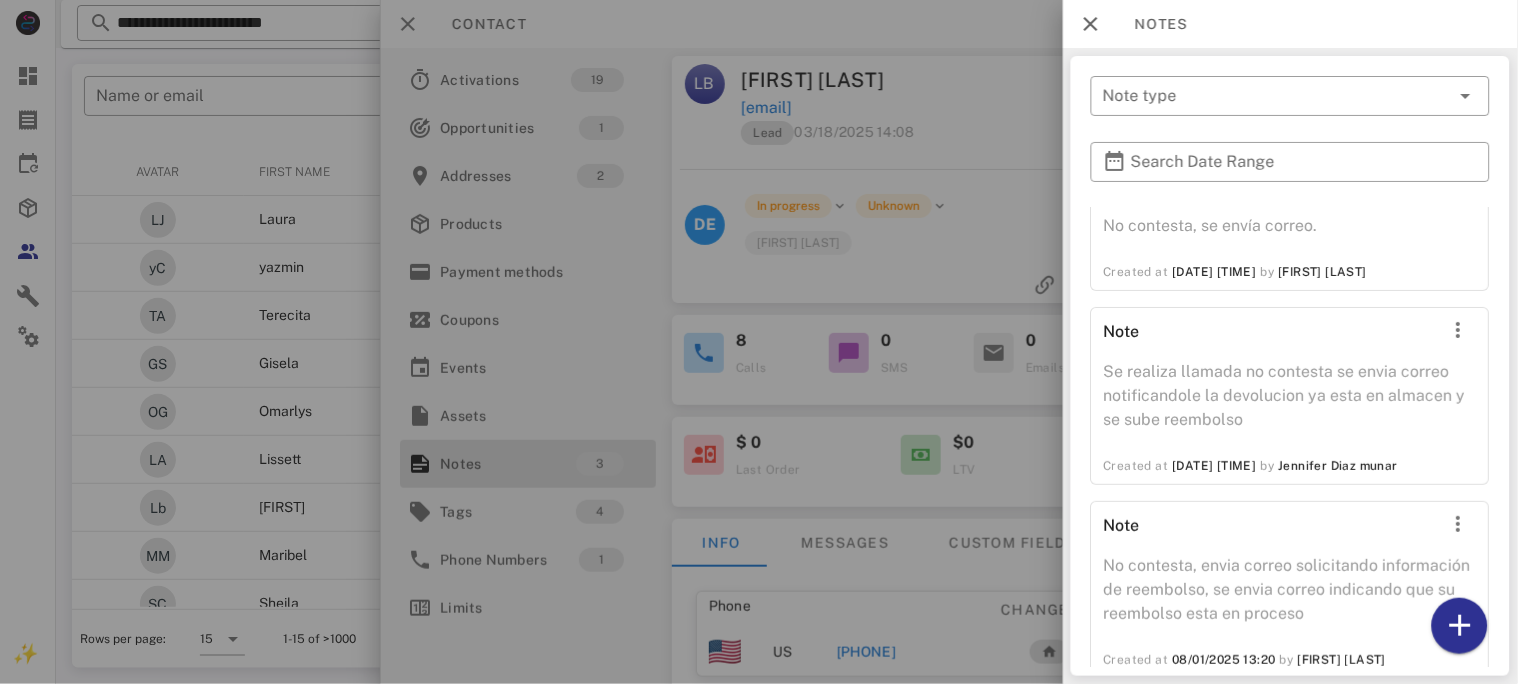 scroll, scrollTop: 86, scrollLeft: 0, axis: vertical 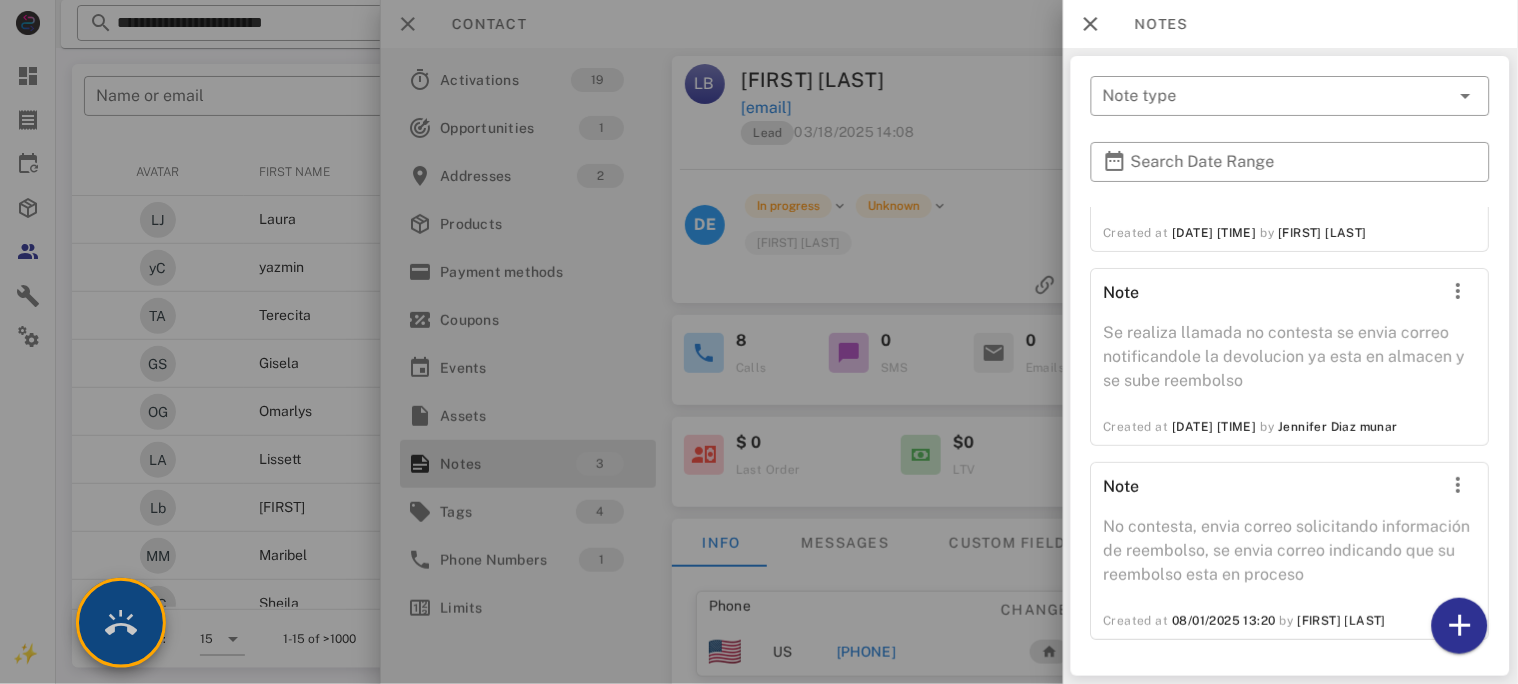 click at bounding box center [121, 623] 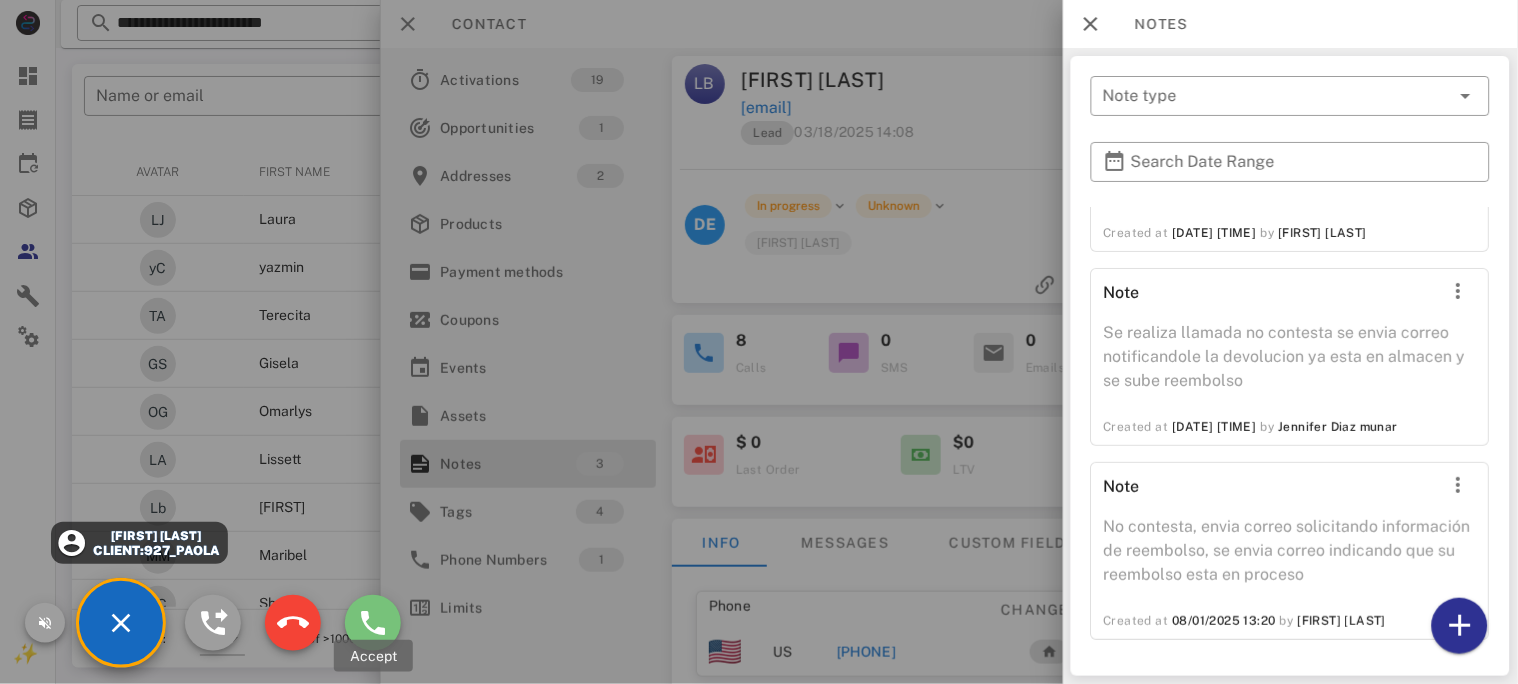 click at bounding box center [373, 623] 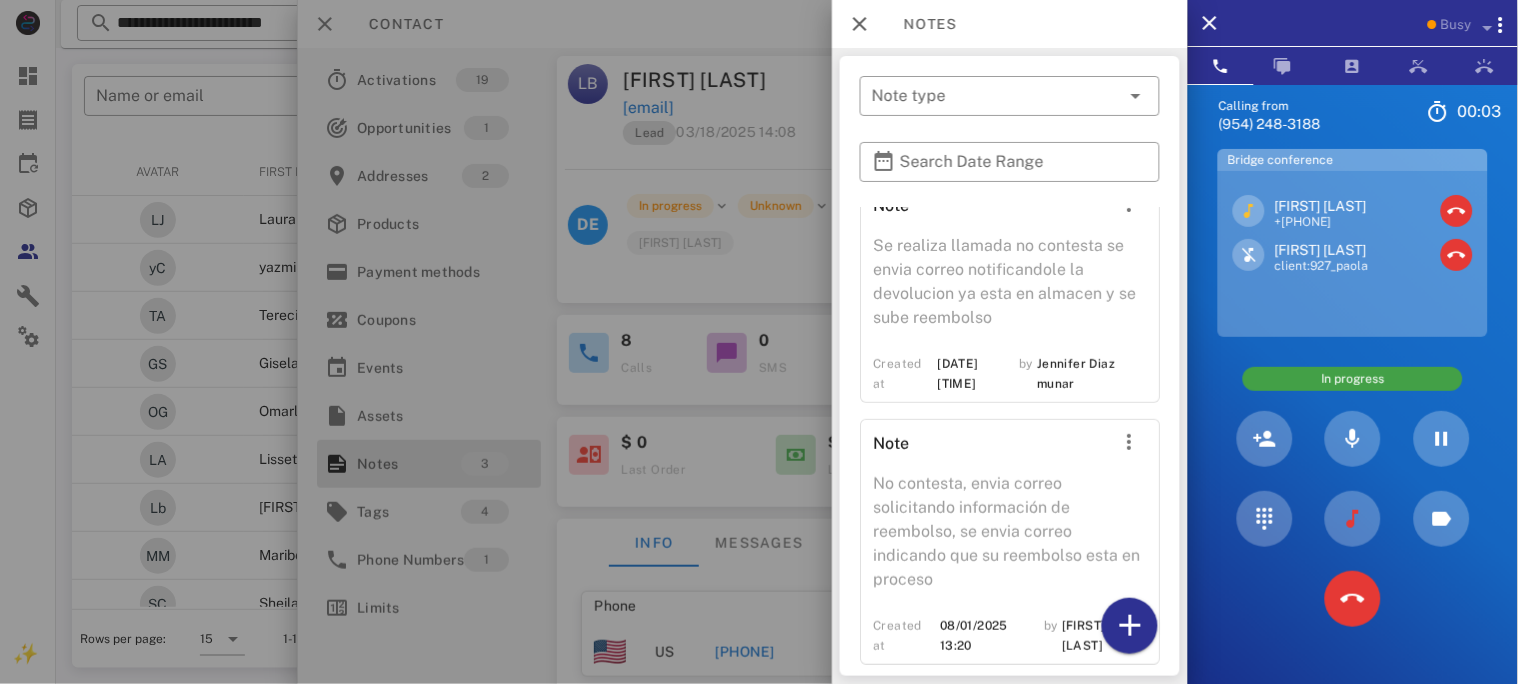scroll, scrollTop: 218, scrollLeft: 0, axis: vertical 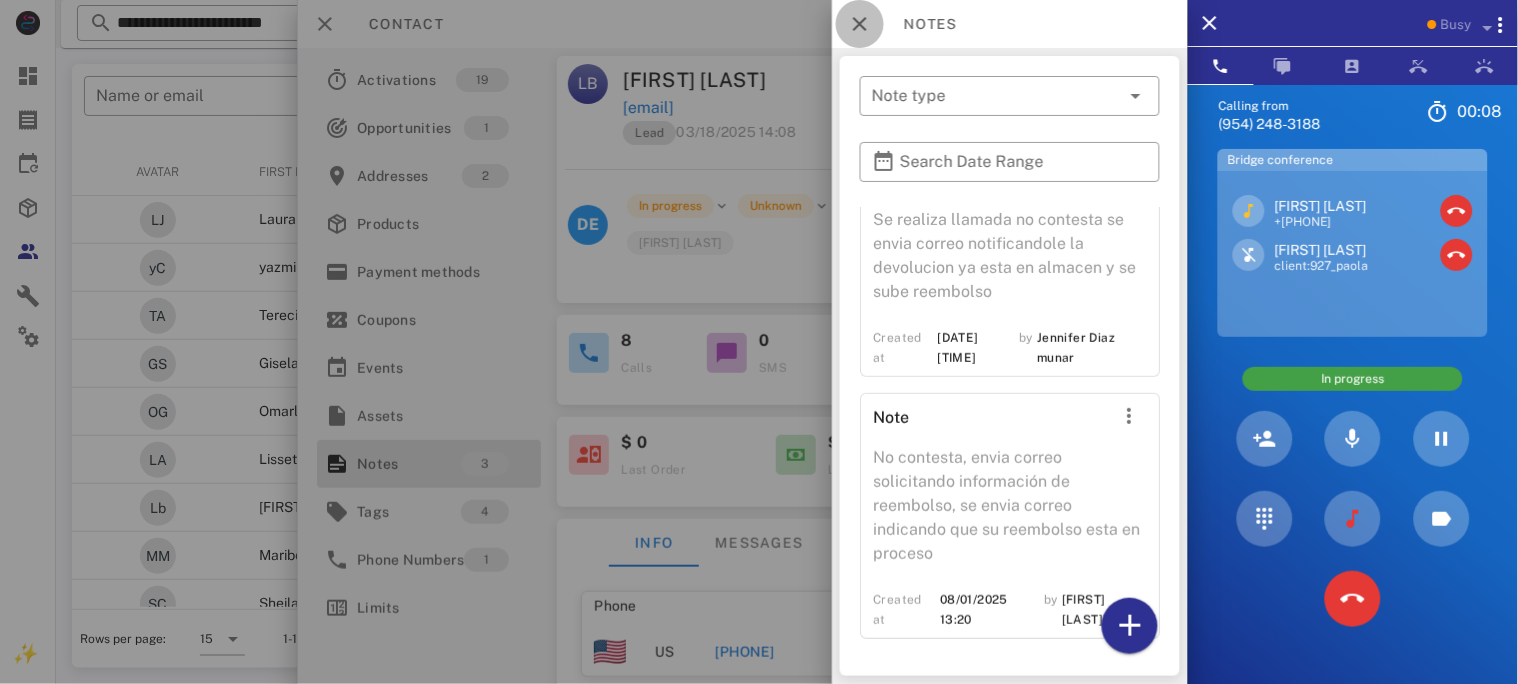 click at bounding box center [860, 24] 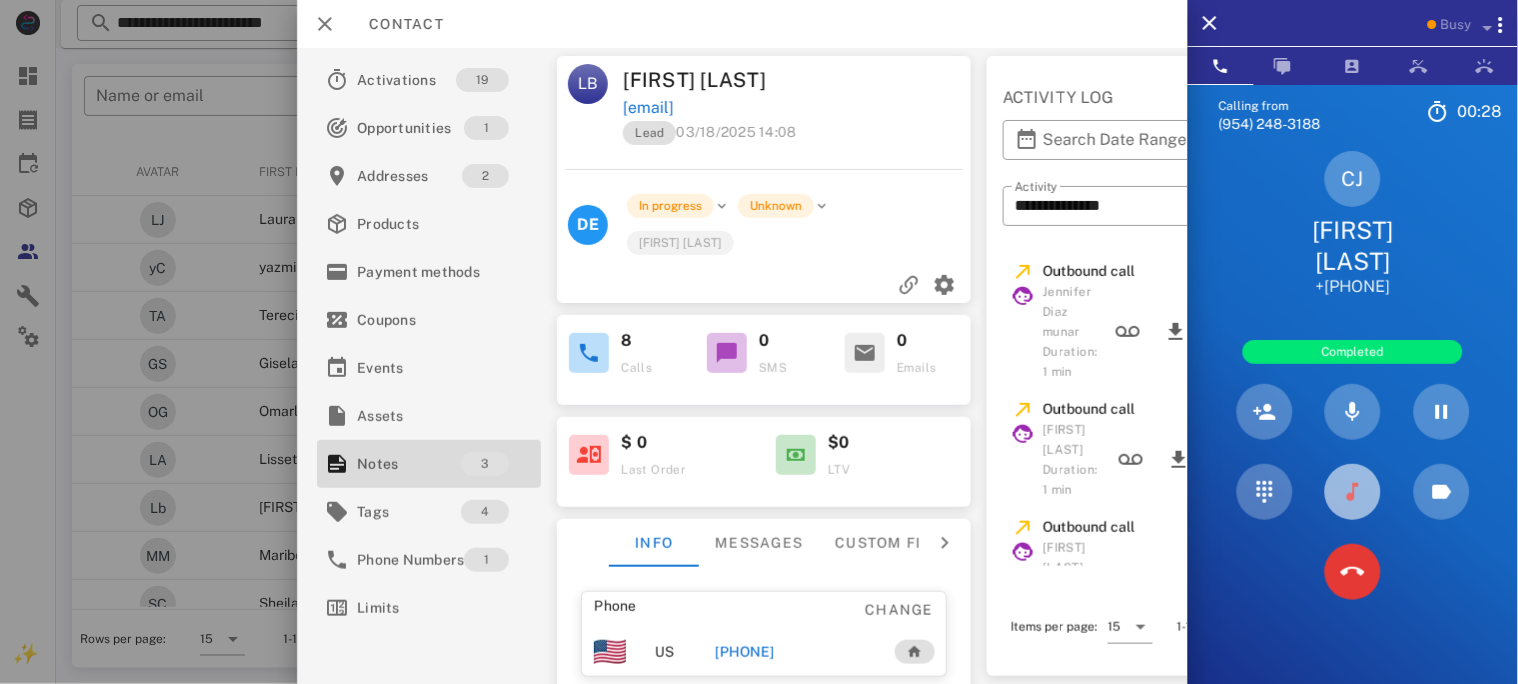click at bounding box center [1353, 492] 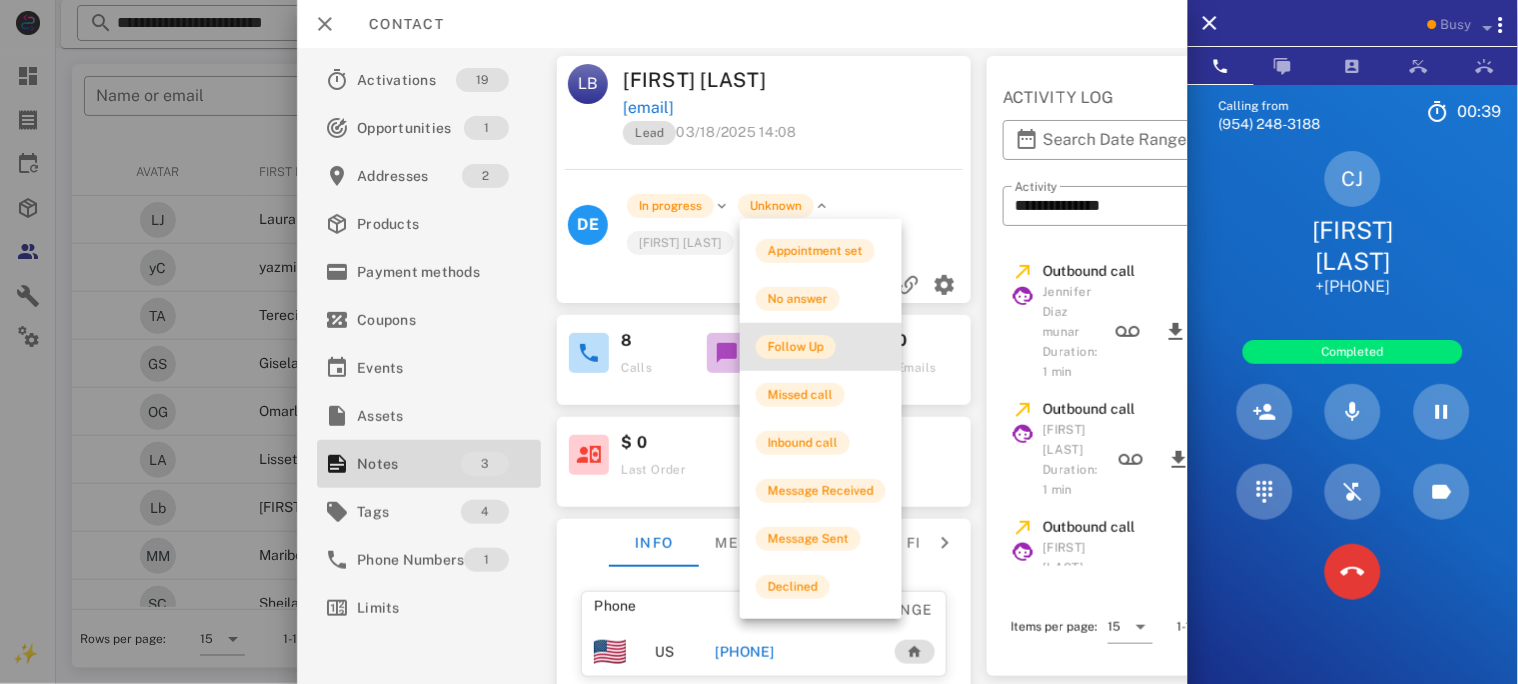 click on "Follow Up" at bounding box center (796, 347) 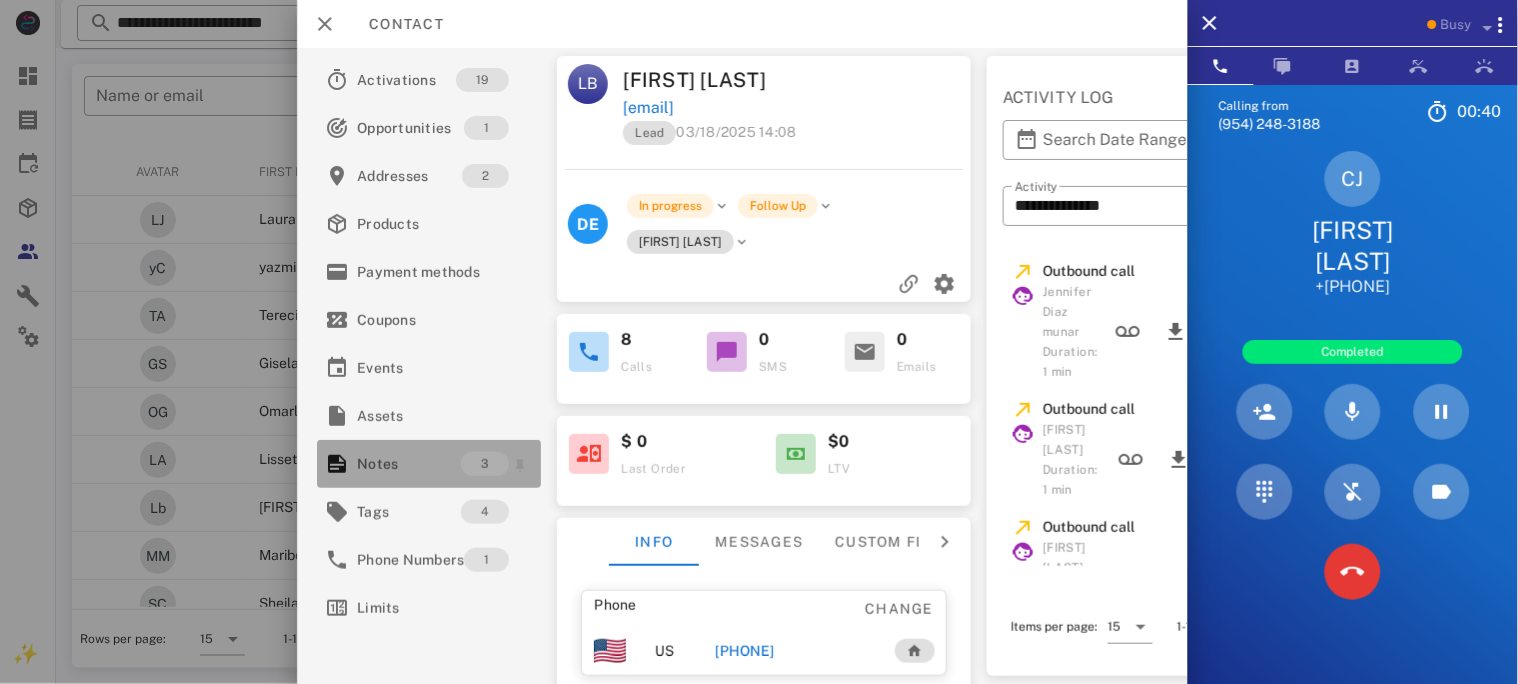 click on "Notes" at bounding box center (409, 464) 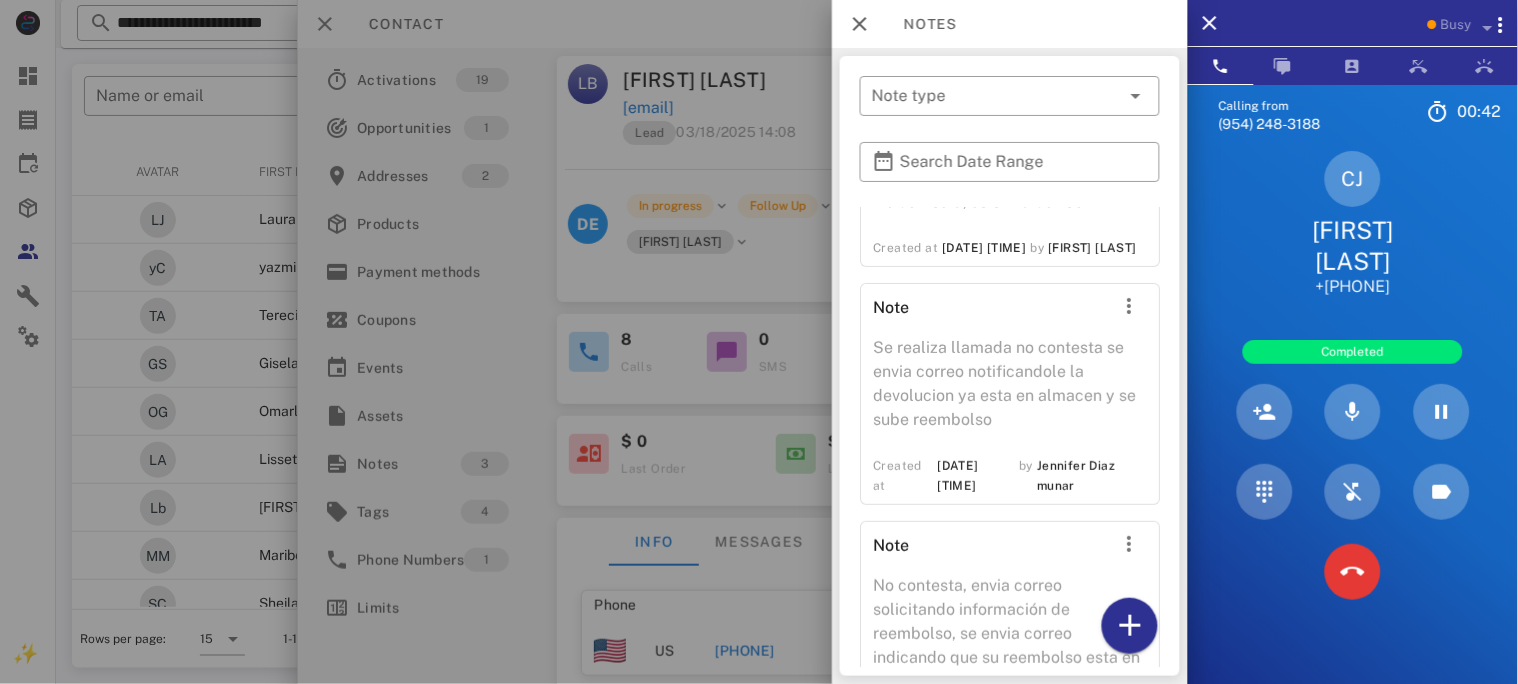 scroll, scrollTop: 218, scrollLeft: 0, axis: vertical 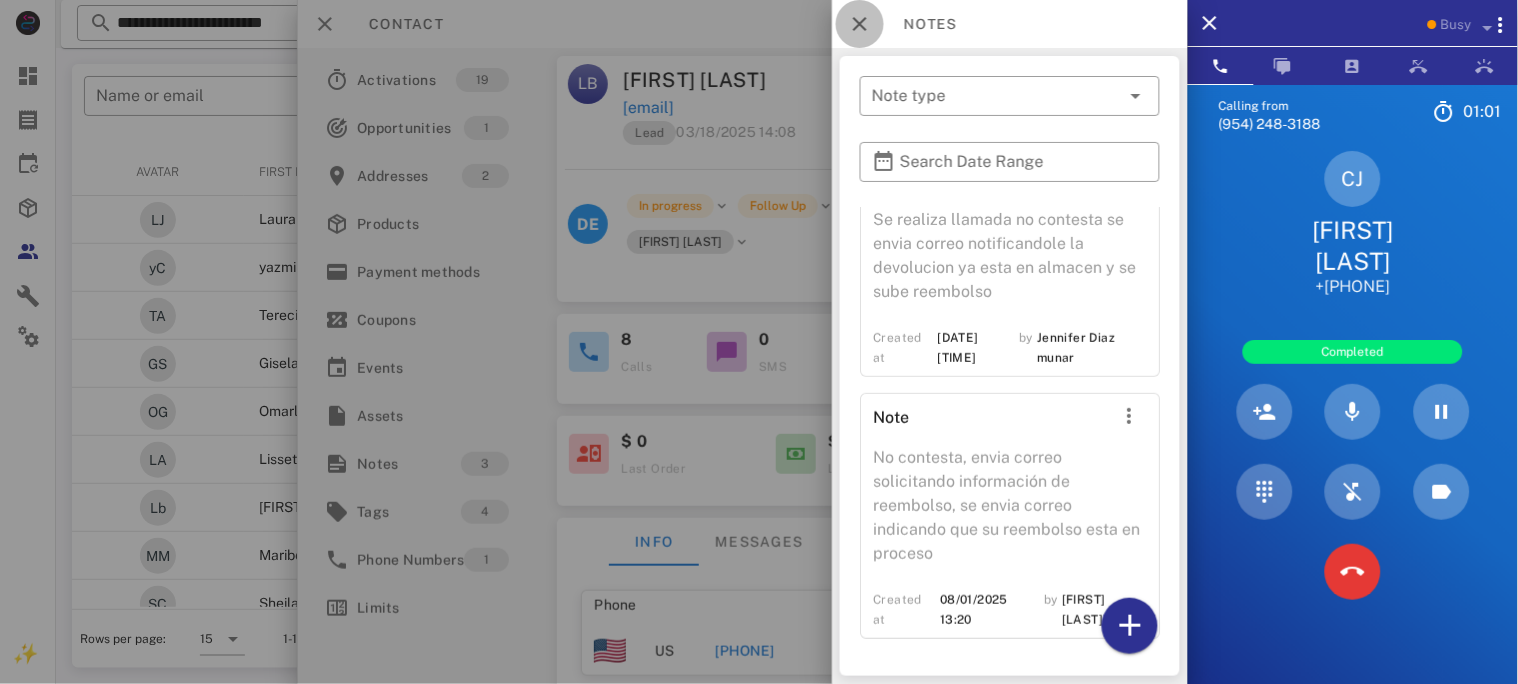 click at bounding box center [860, 24] 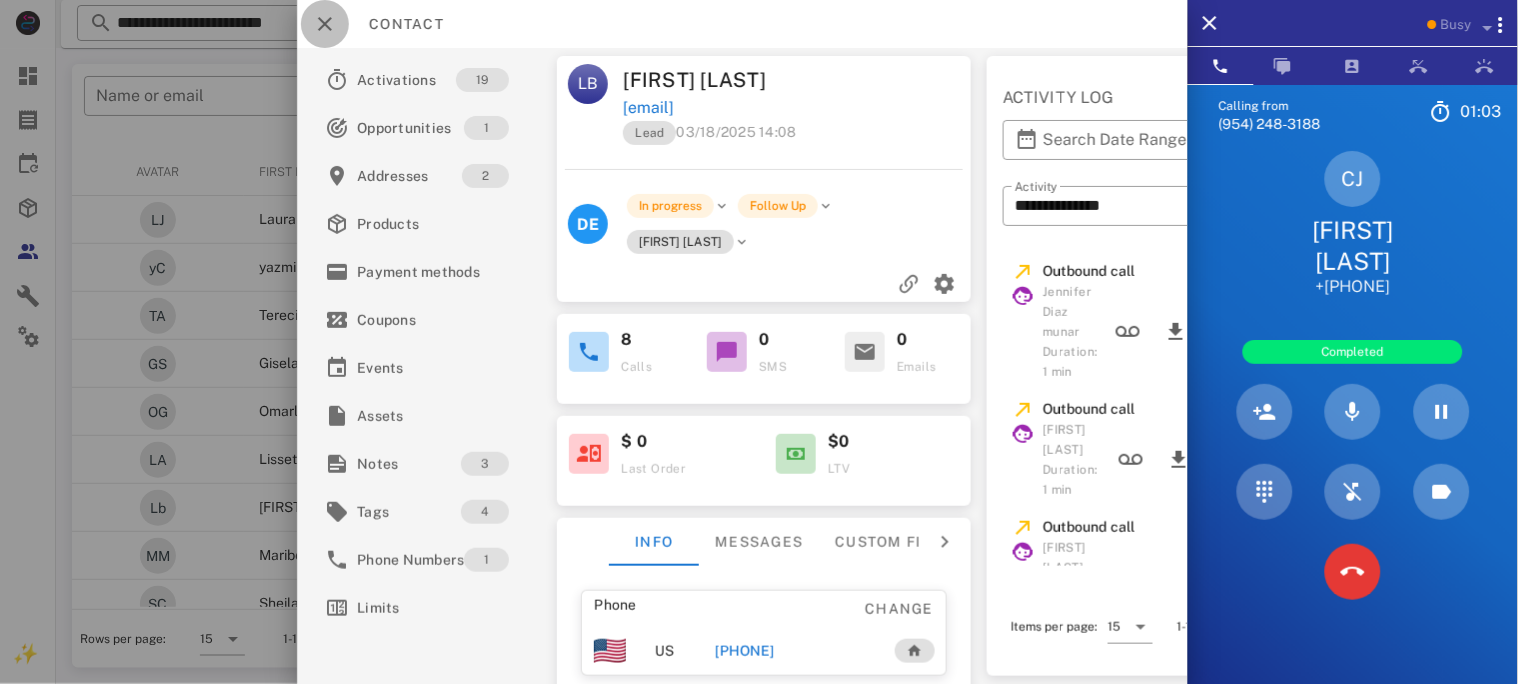 click at bounding box center [325, 24] 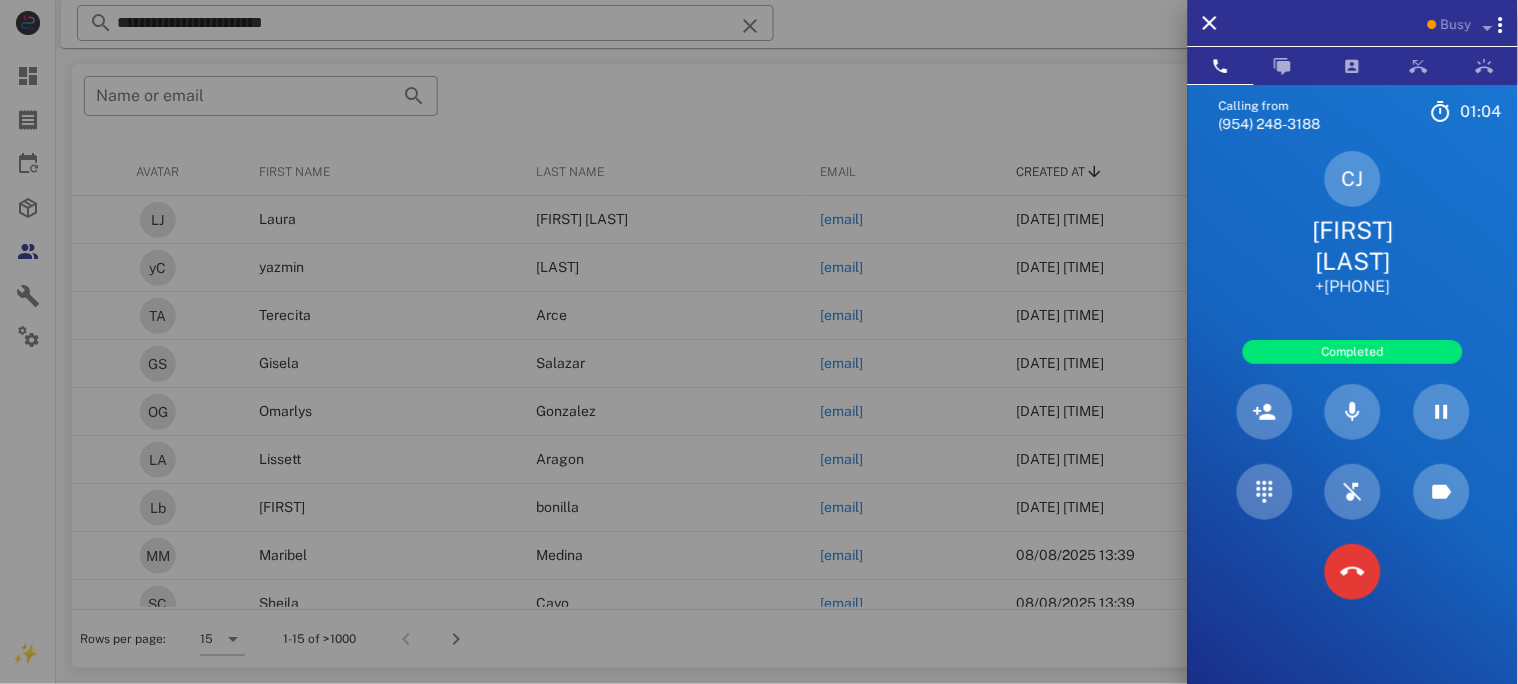 click on "[FIRST] [LAST]" at bounding box center (1353, 246) 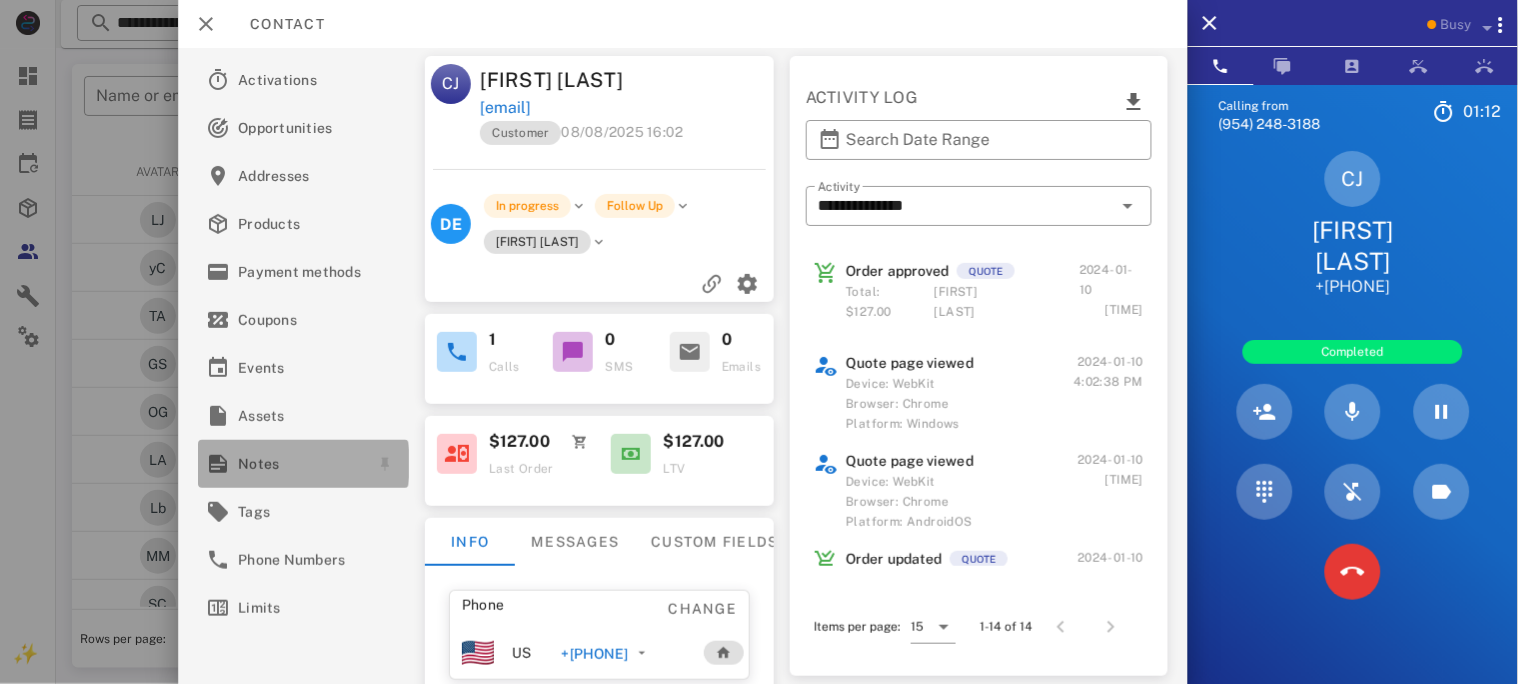 click on "Notes" at bounding box center (299, 464) 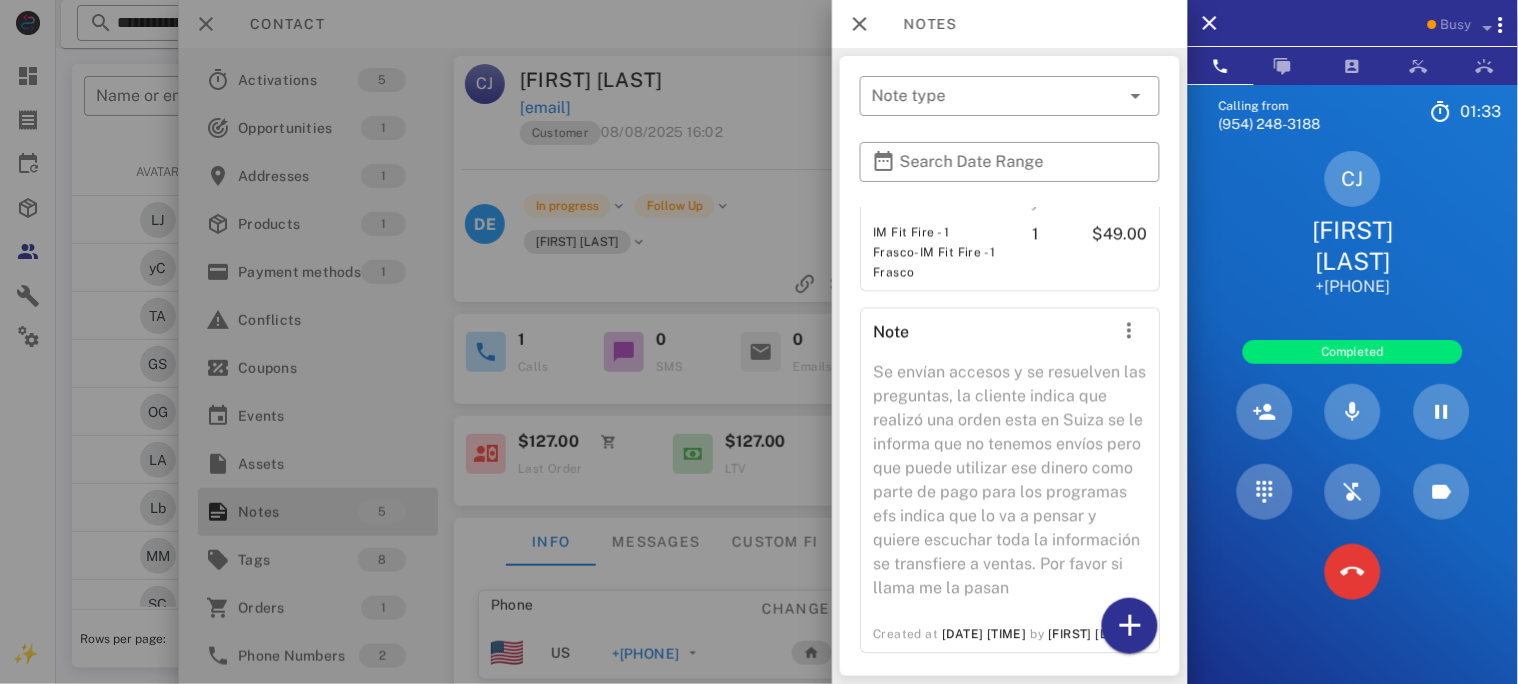 scroll, scrollTop: 1021, scrollLeft: 0, axis: vertical 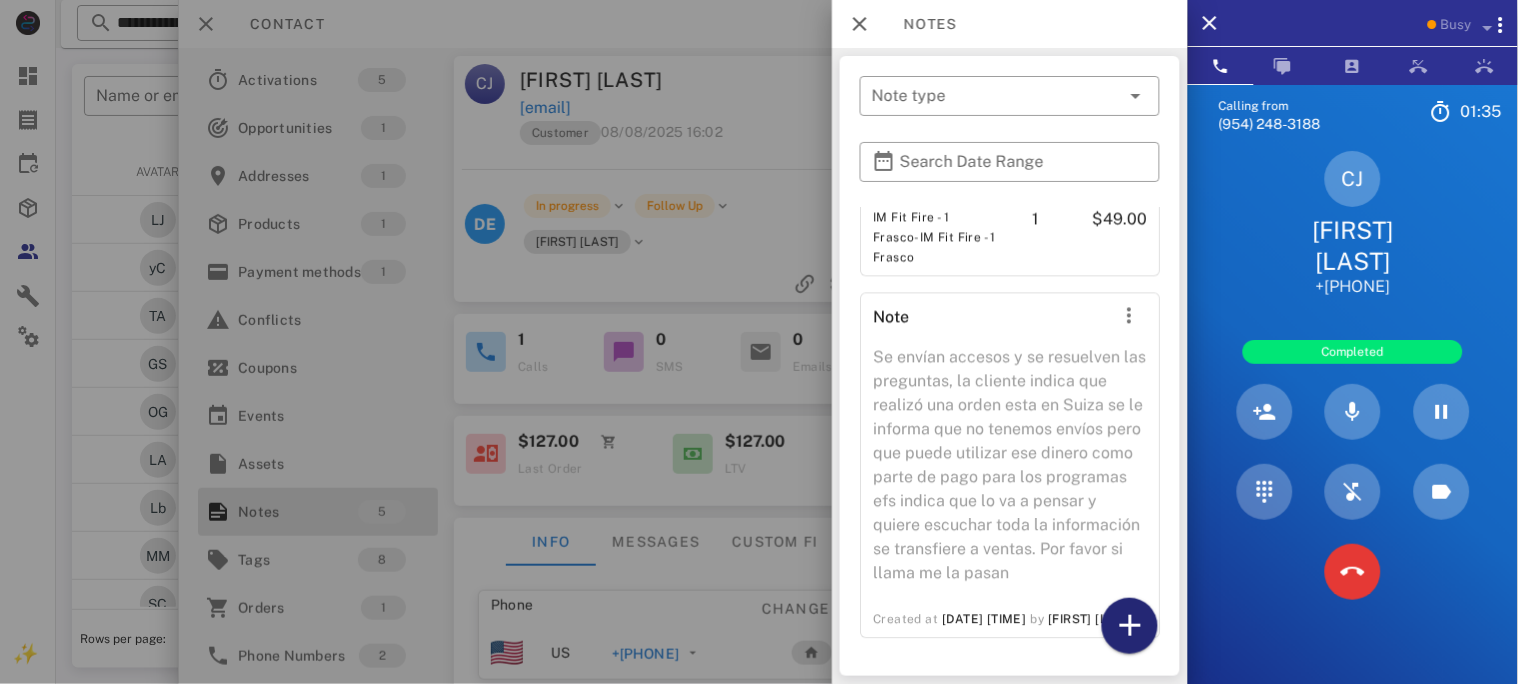 click at bounding box center [1130, 626] 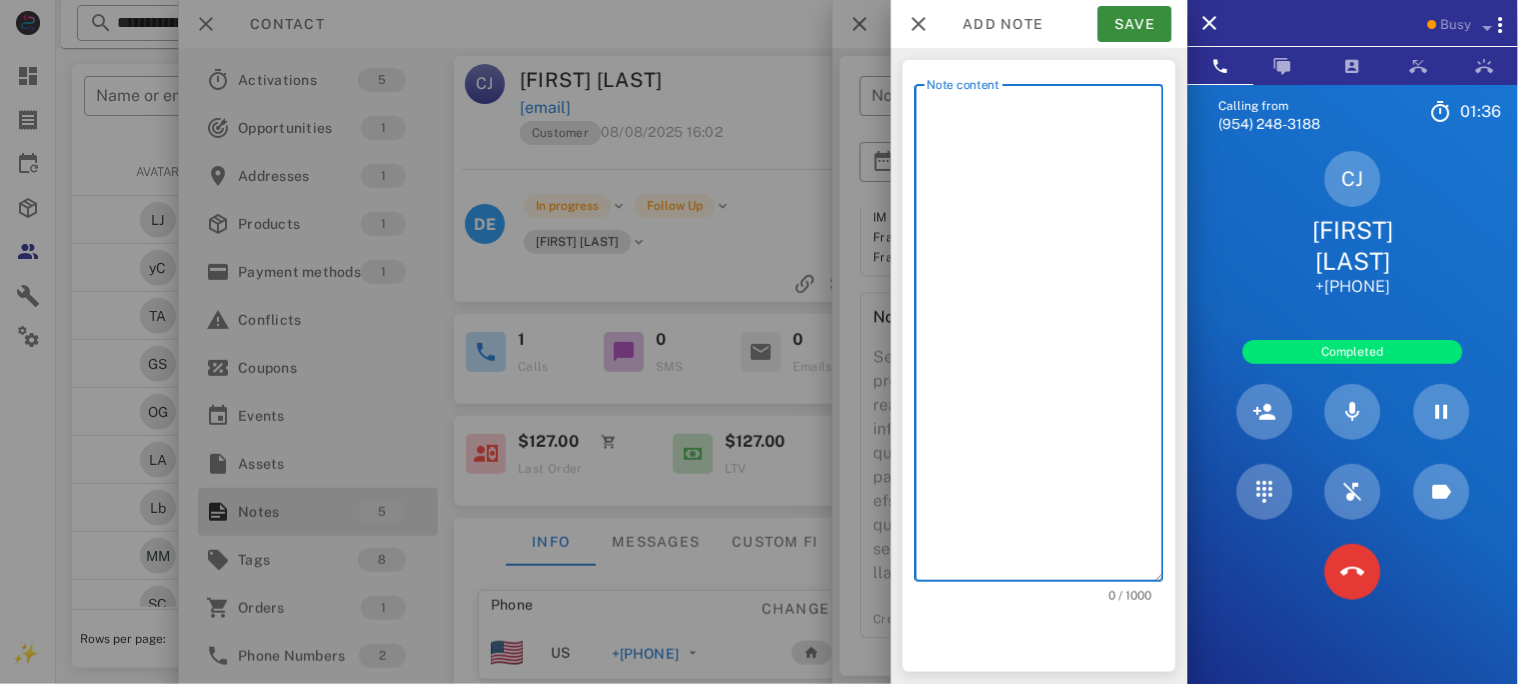 click on "Note content" at bounding box center [1045, 338] 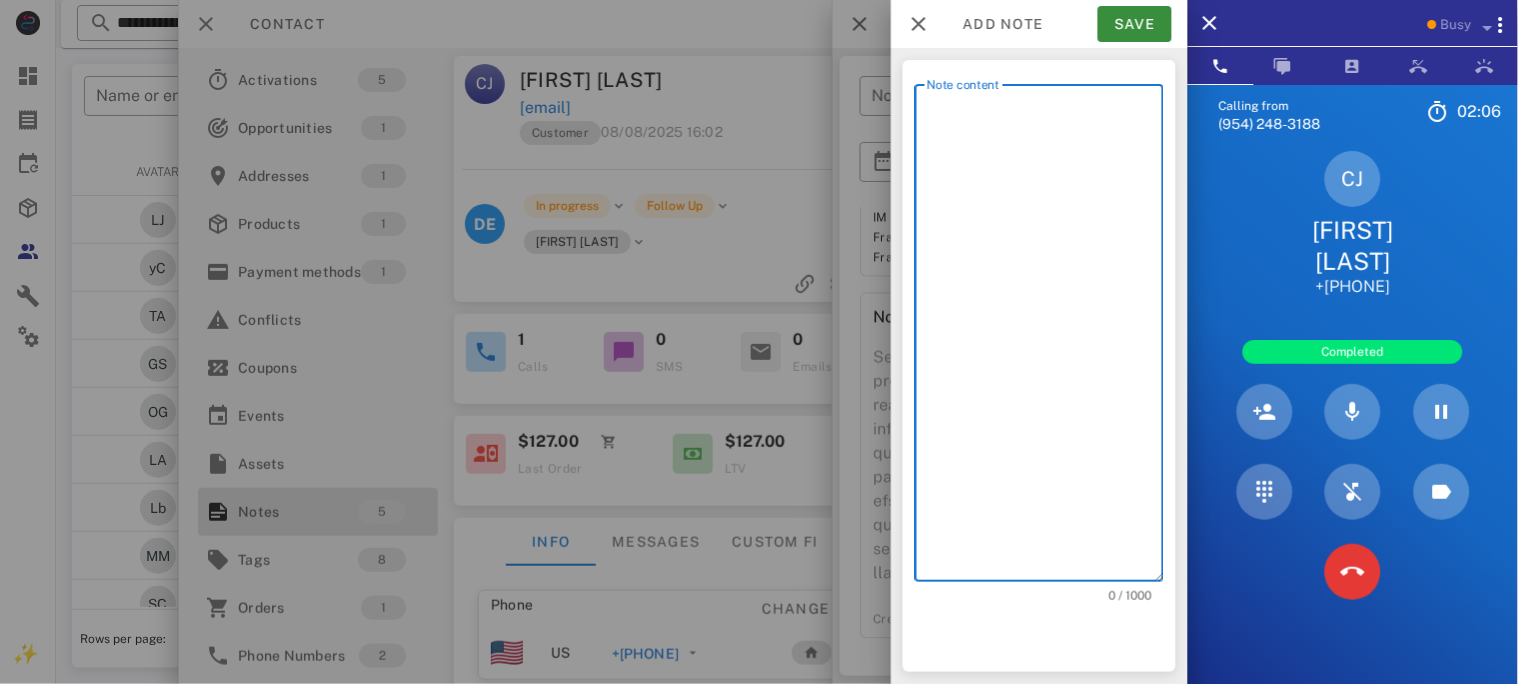 click on "Note content" at bounding box center (1045, 338) 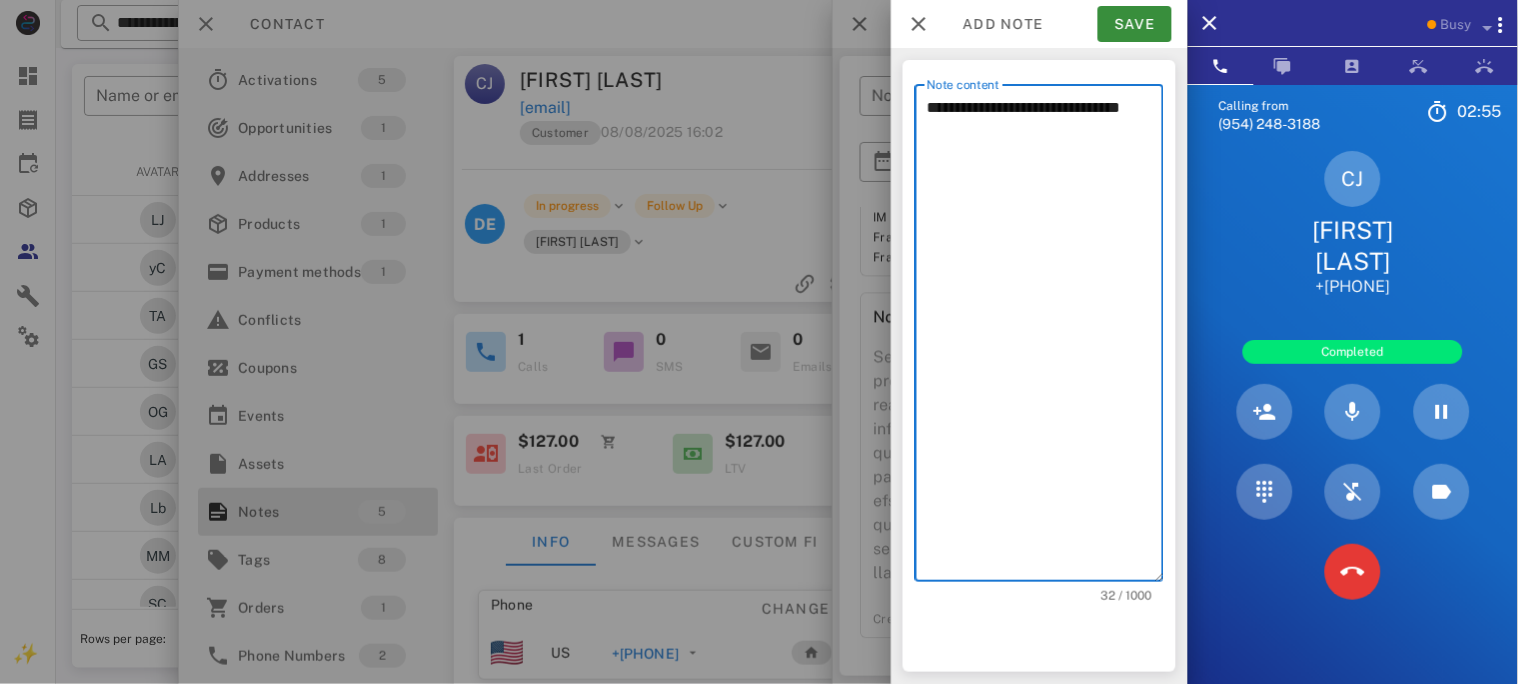 click on "**********" at bounding box center [1045, 338] 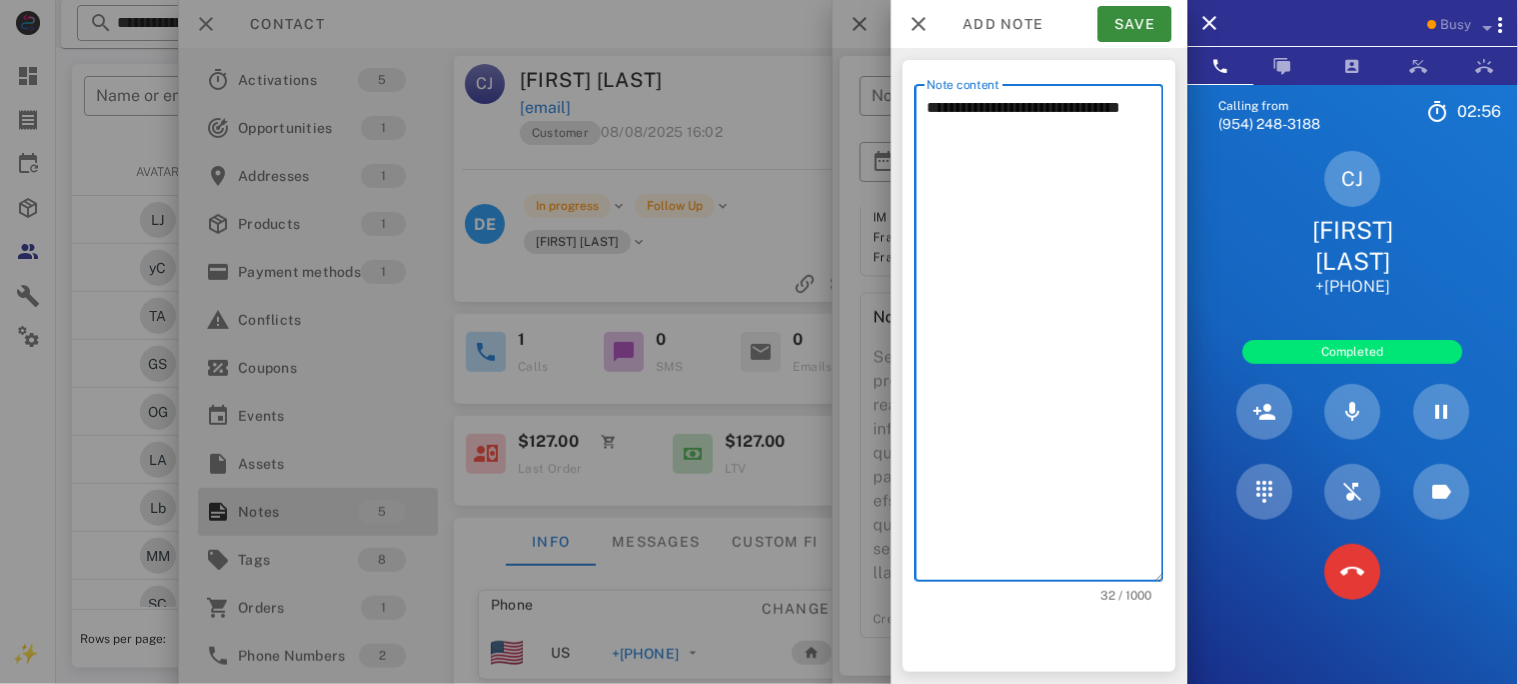 click on "**********" at bounding box center (1045, 338) 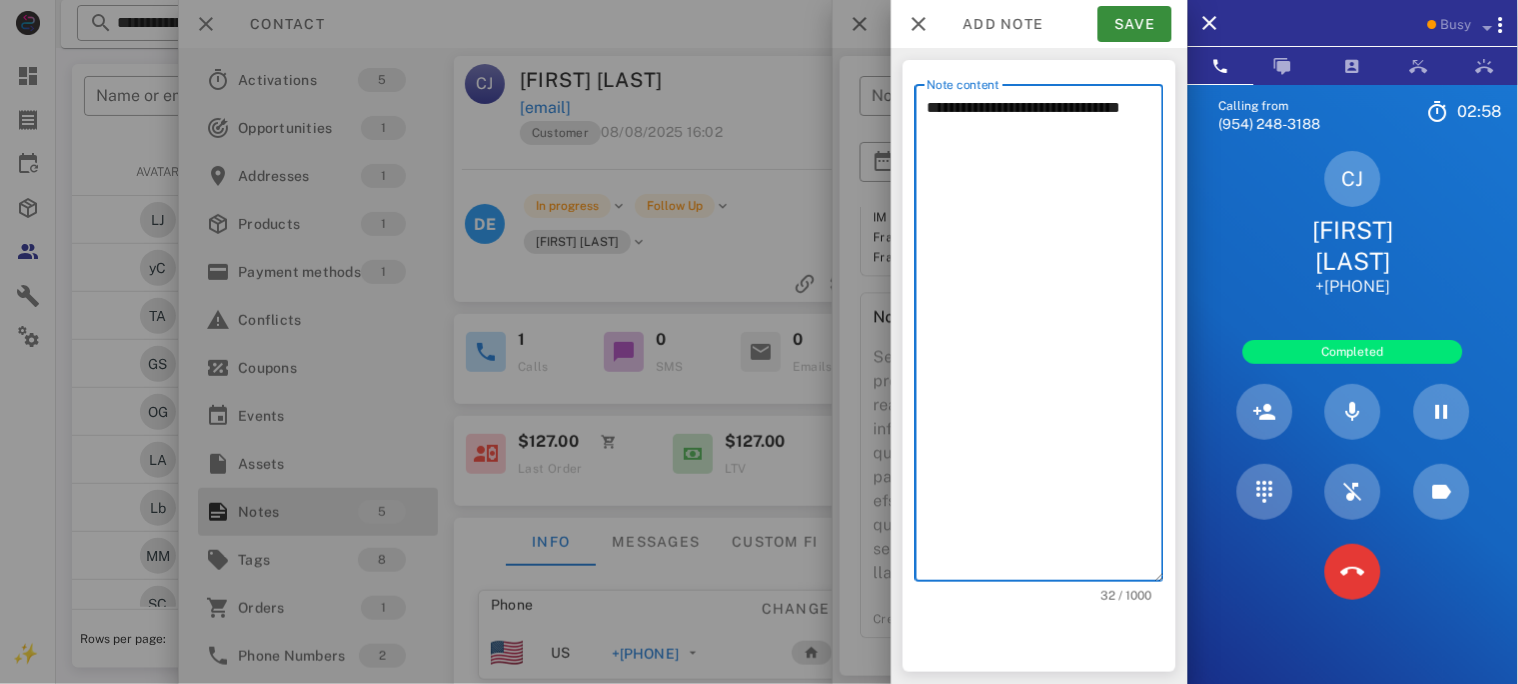 click on "**********" at bounding box center (1045, 338) 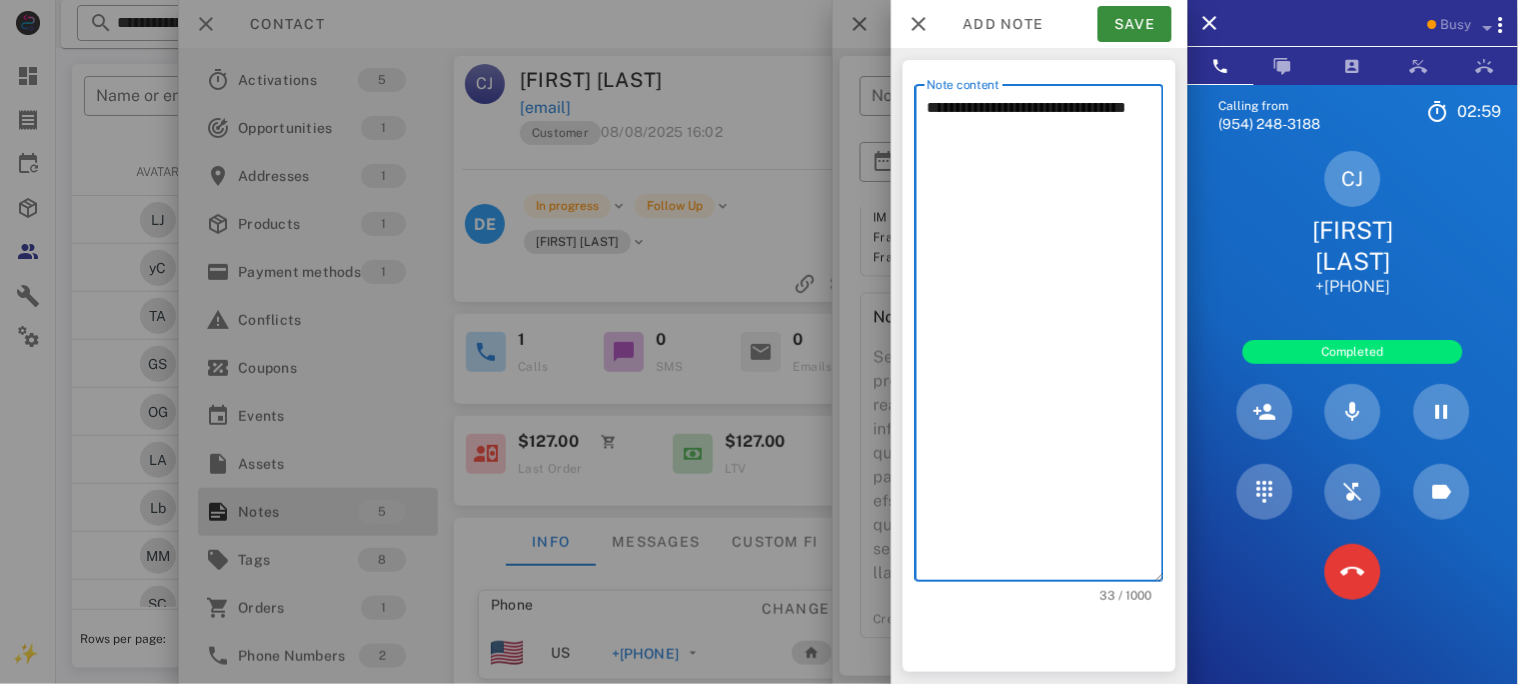 click on "**********" at bounding box center [1045, 338] 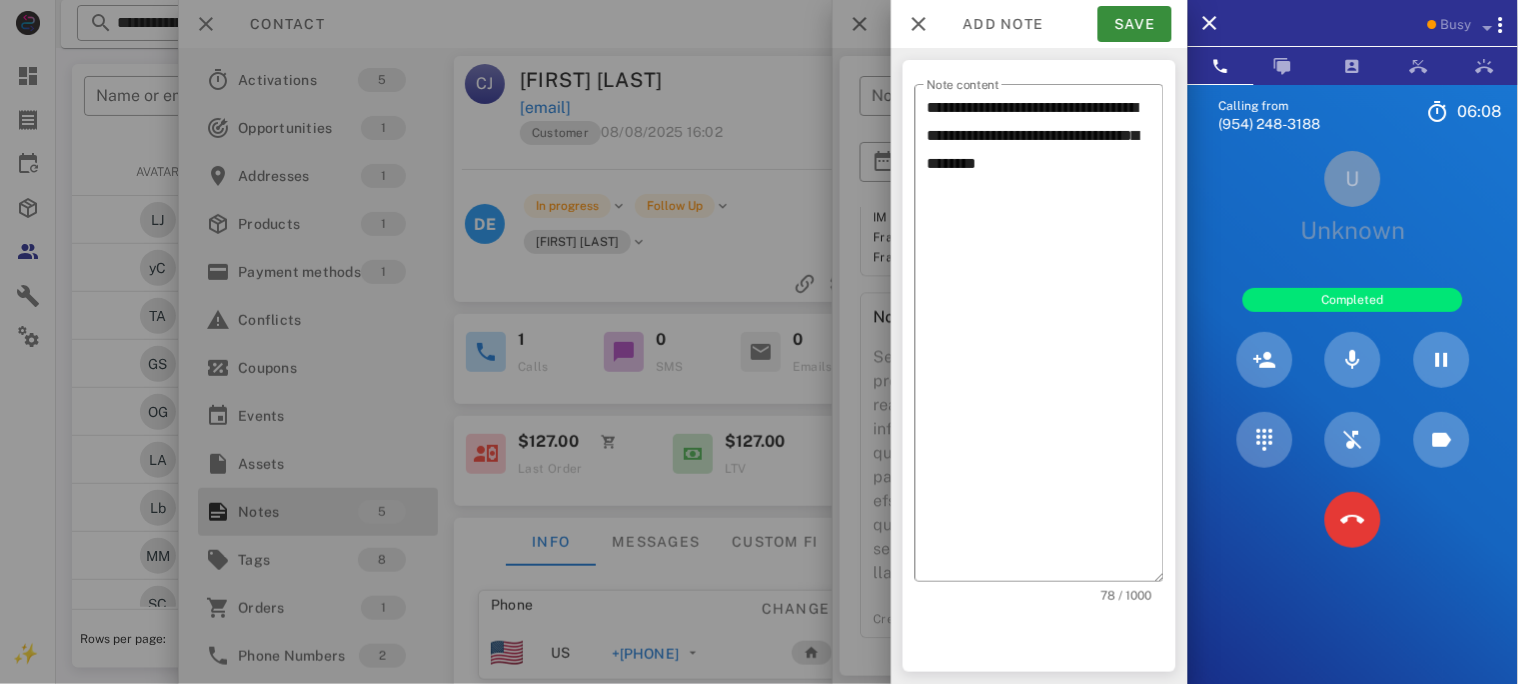 click on "Calling from [PHONE] 06: 08  Unknown      ▼     Andorra
+376
Argentina
+54
Aruba
+297
Australia
+61
Belgium (België)
+32
Bolivia
+591
Brazil (Brasil)
+55
Canada
+1
Chile
+56
Colombia
+57
Costa Rica
+506
Dominican Republic (República Dominicana)
+1
Ecuador
+593
El Salvador
+503
France
+33
Germany (Deutschland)
+49
Guadeloupe
+590
Guatemala
+502
Honduras
+504
Iceland (Ísland)
+354
India (भारत)
+91
Israel (‫ישראל‬‎)
+972
Italy (Italia)
+39" at bounding box center (1353, 426) 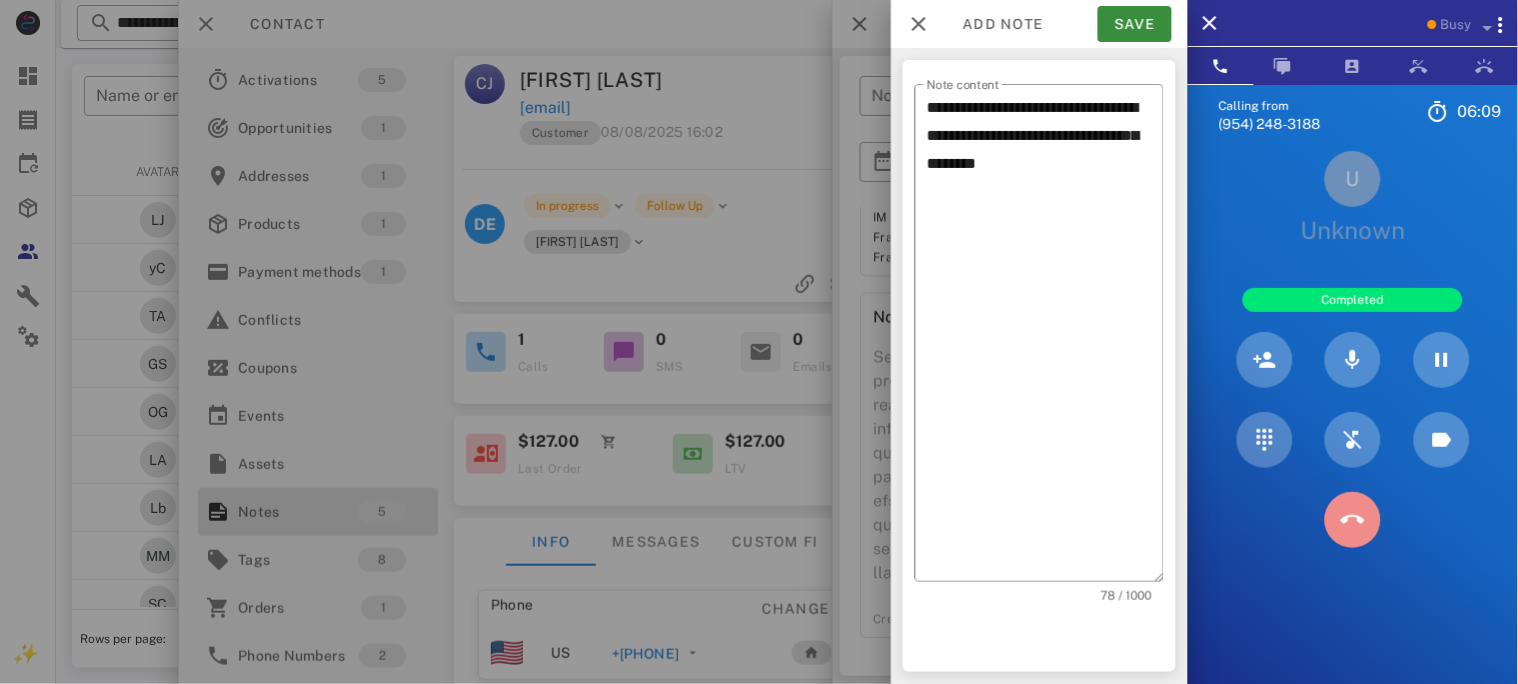 click at bounding box center (1353, 520) 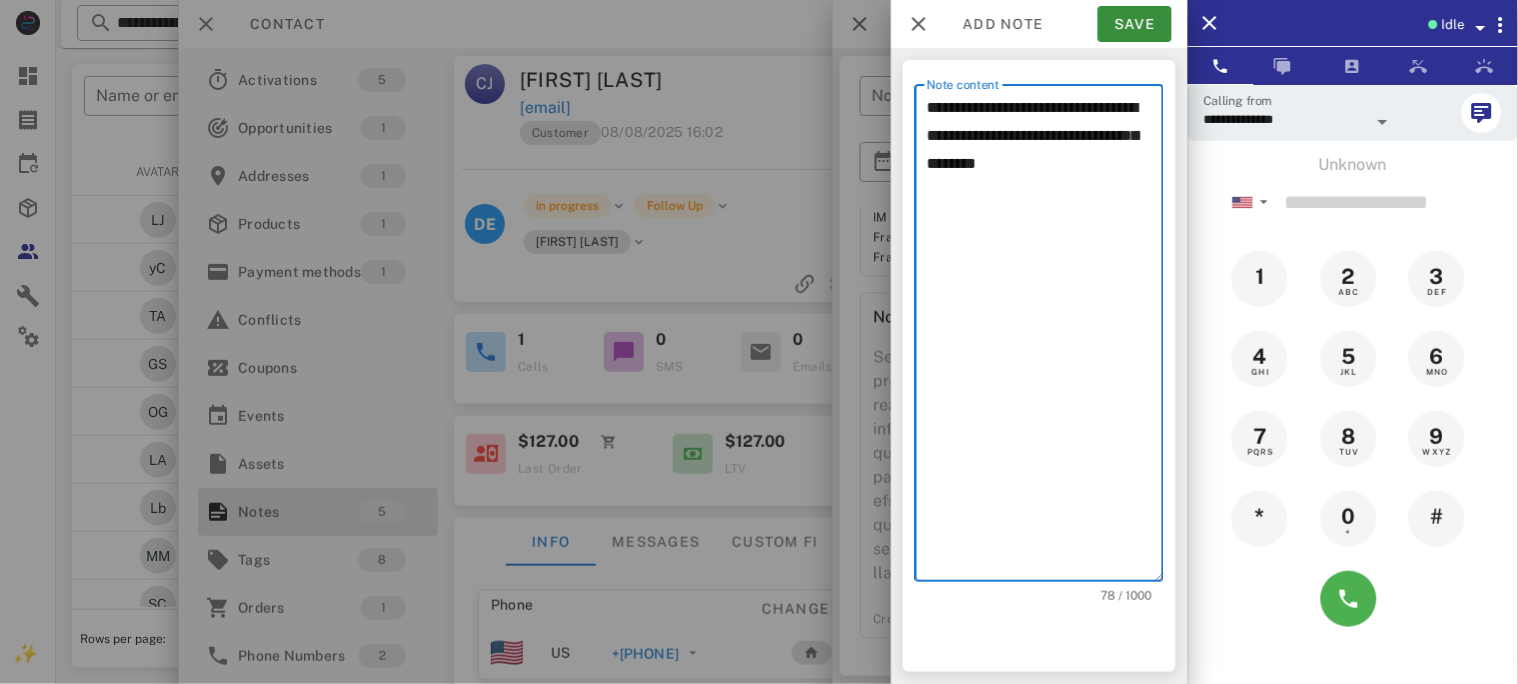 click on "**********" at bounding box center (1045, 338) 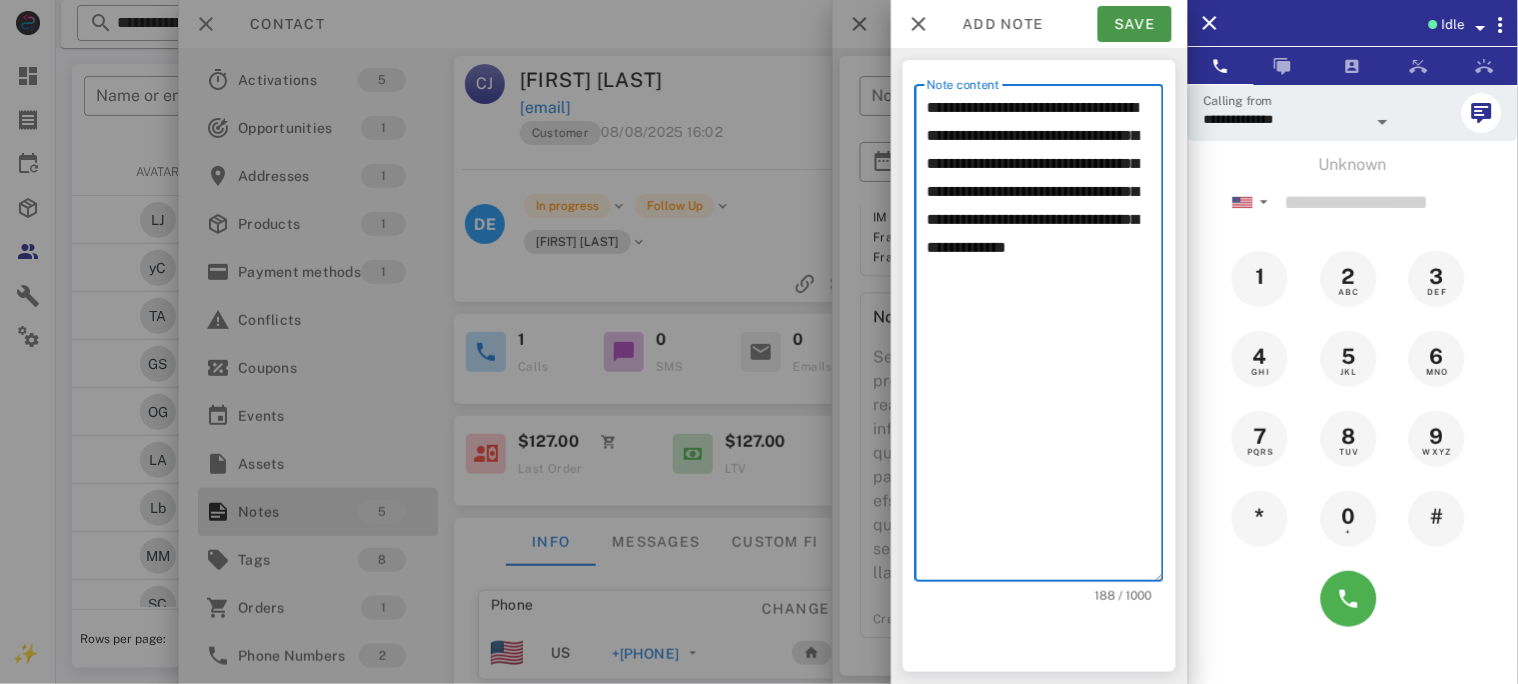 type on "**********" 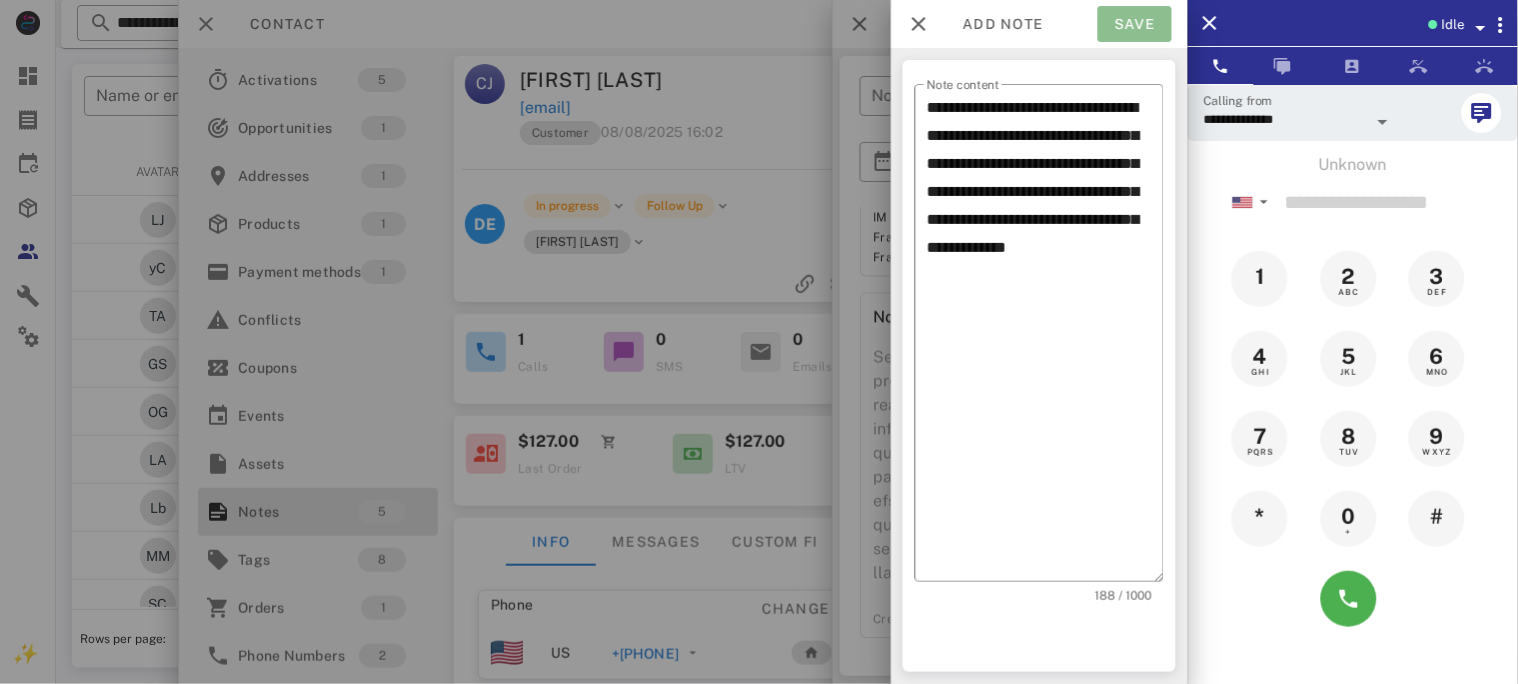 click on "Save" at bounding box center [1135, 24] 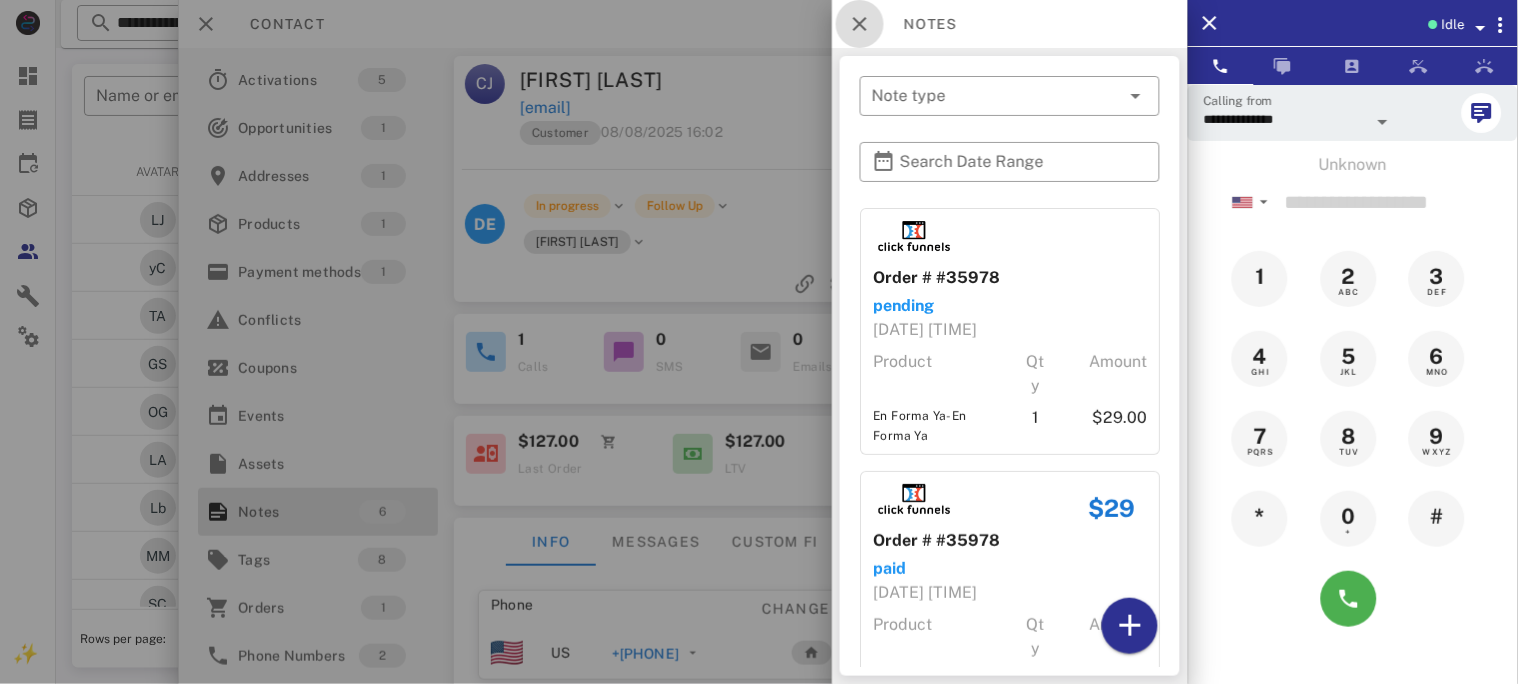 click at bounding box center [860, 24] 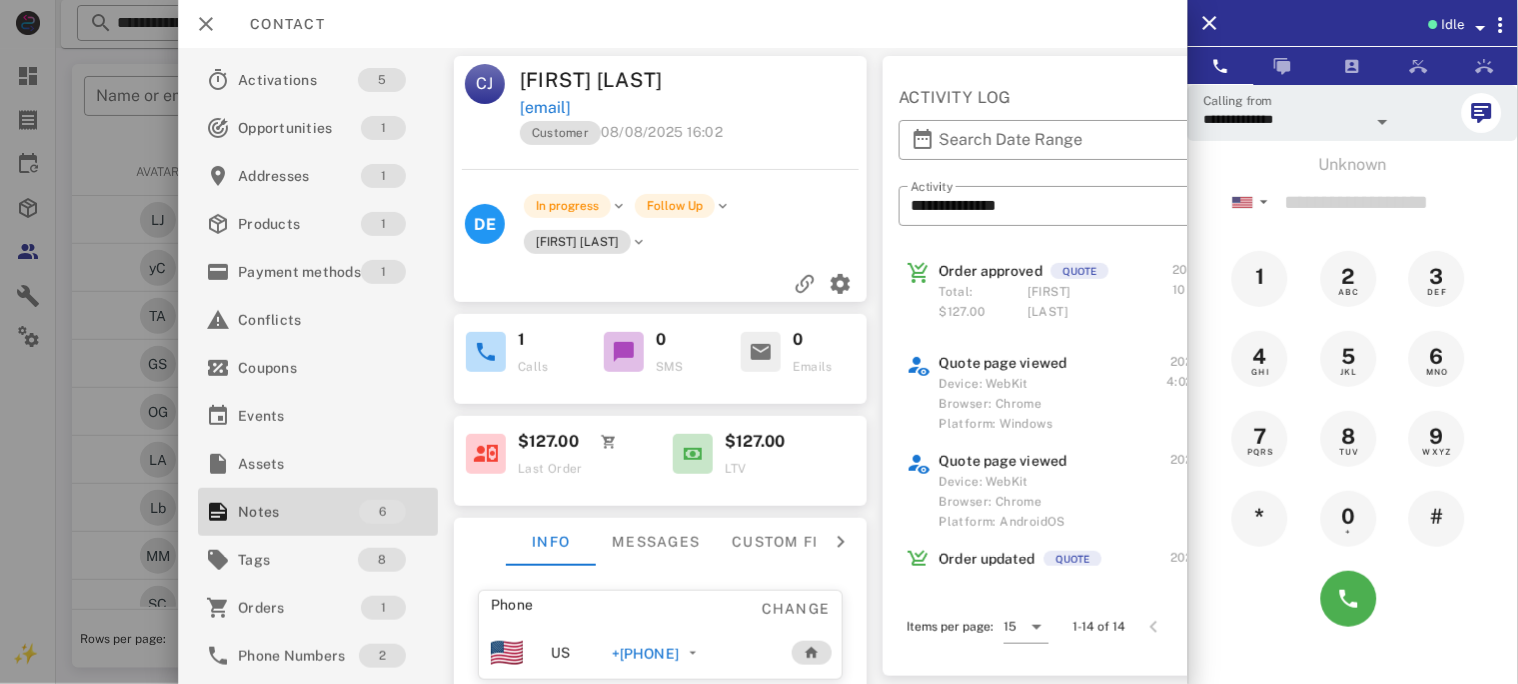 drag, startPoint x: 718, startPoint y: 101, endPoint x: 511, endPoint y: 105, distance: 207.03865 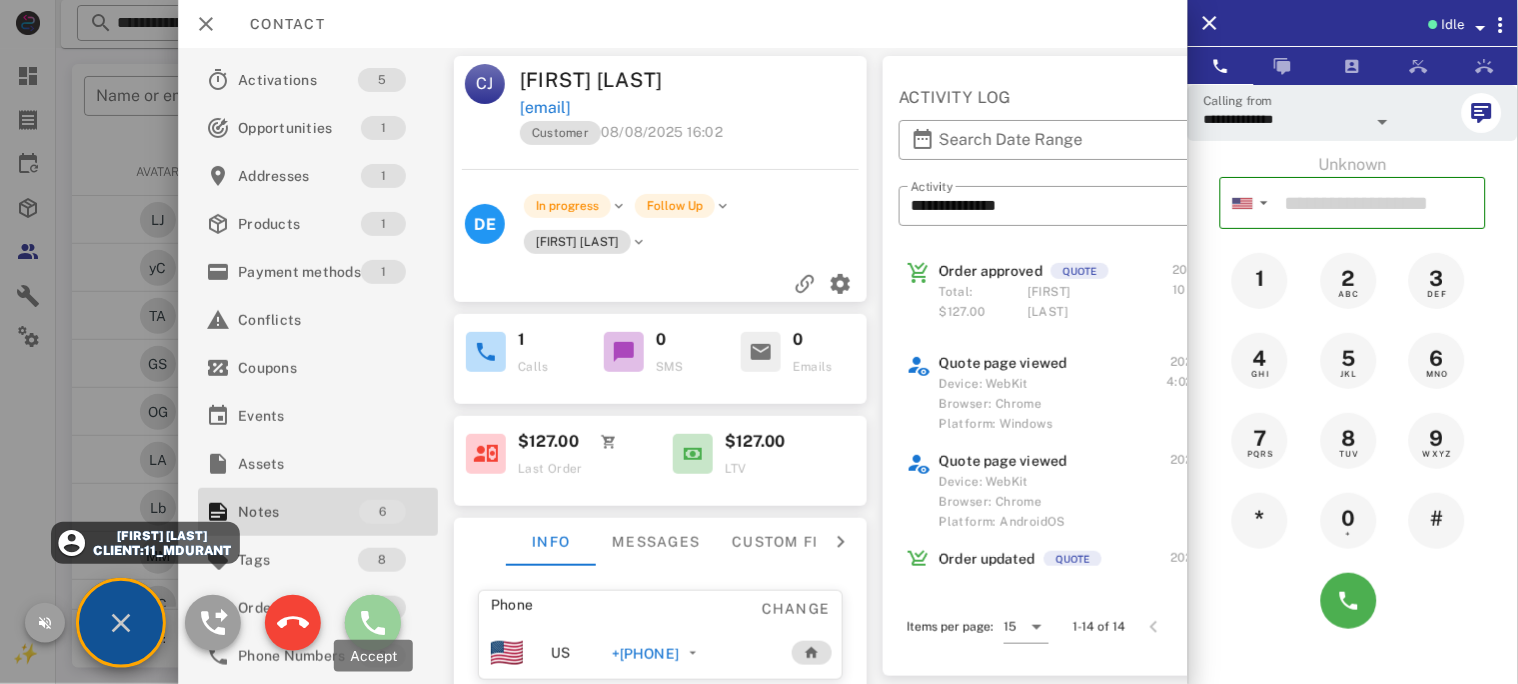click at bounding box center (373, 623) 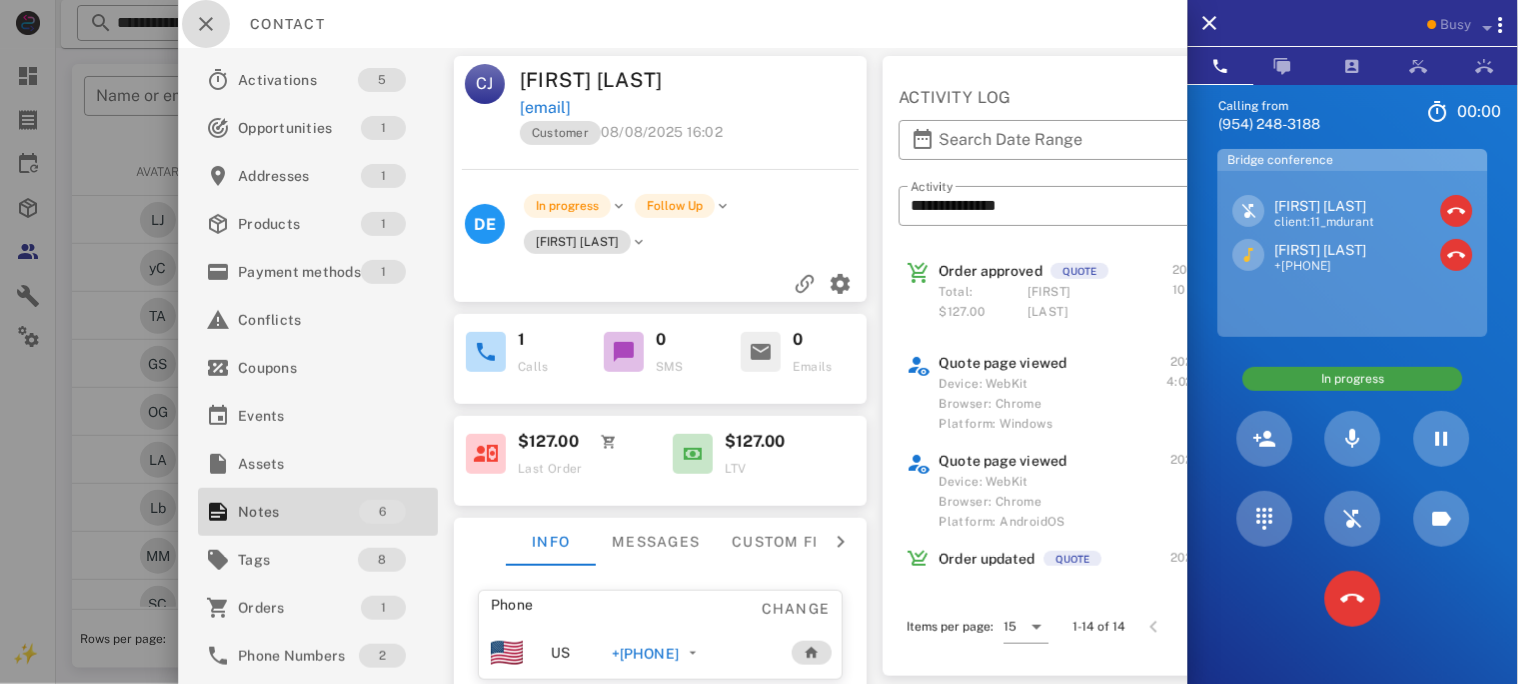 click at bounding box center (206, 24) 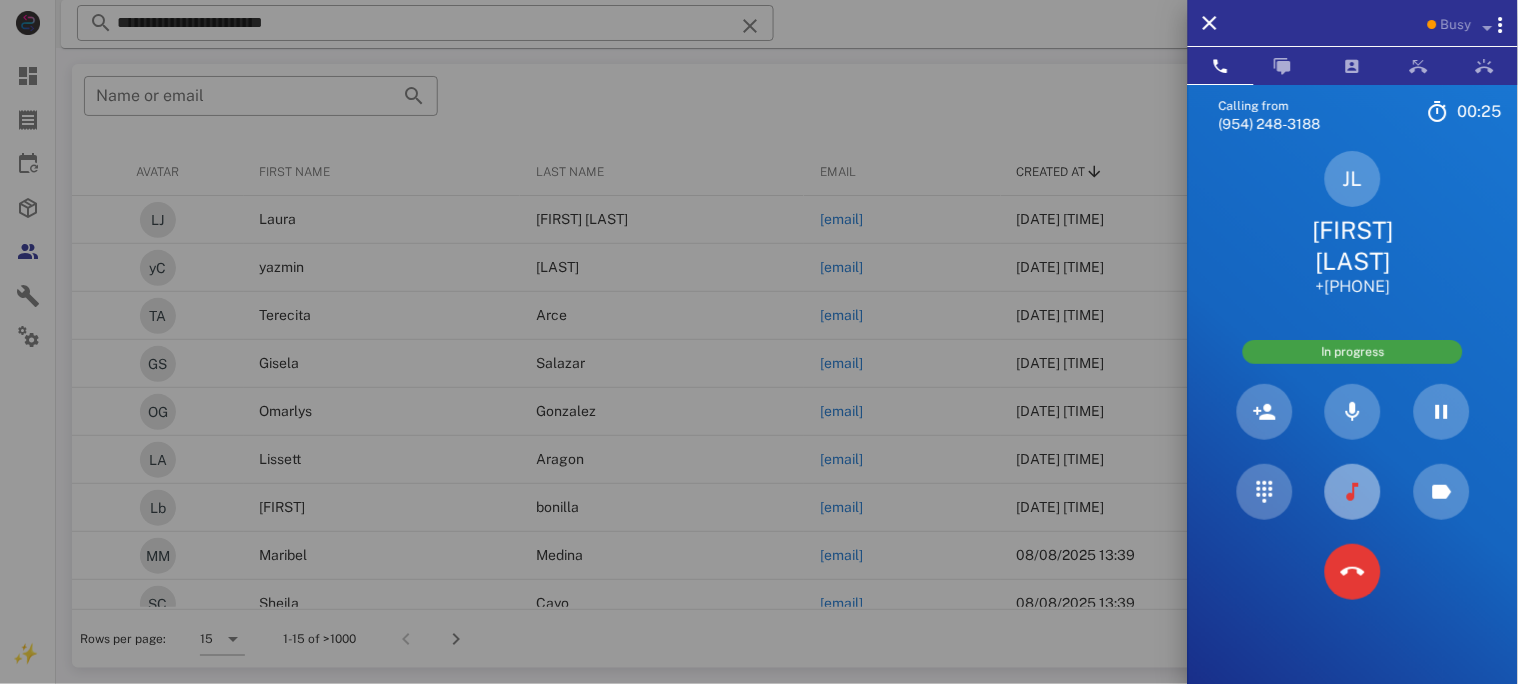 click at bounding box center (1353, 492) 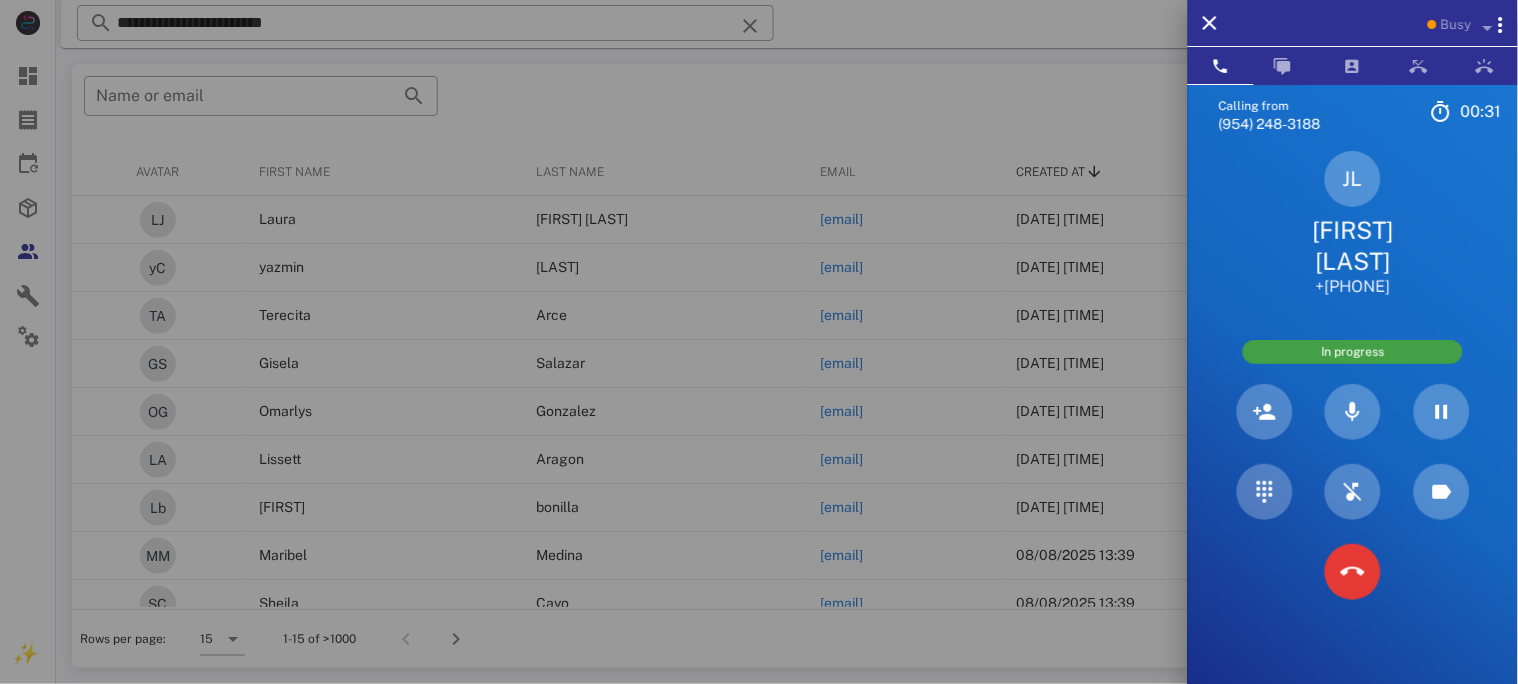 click on "[FIRST] [LAST]" at bounding box center (1353, 246) 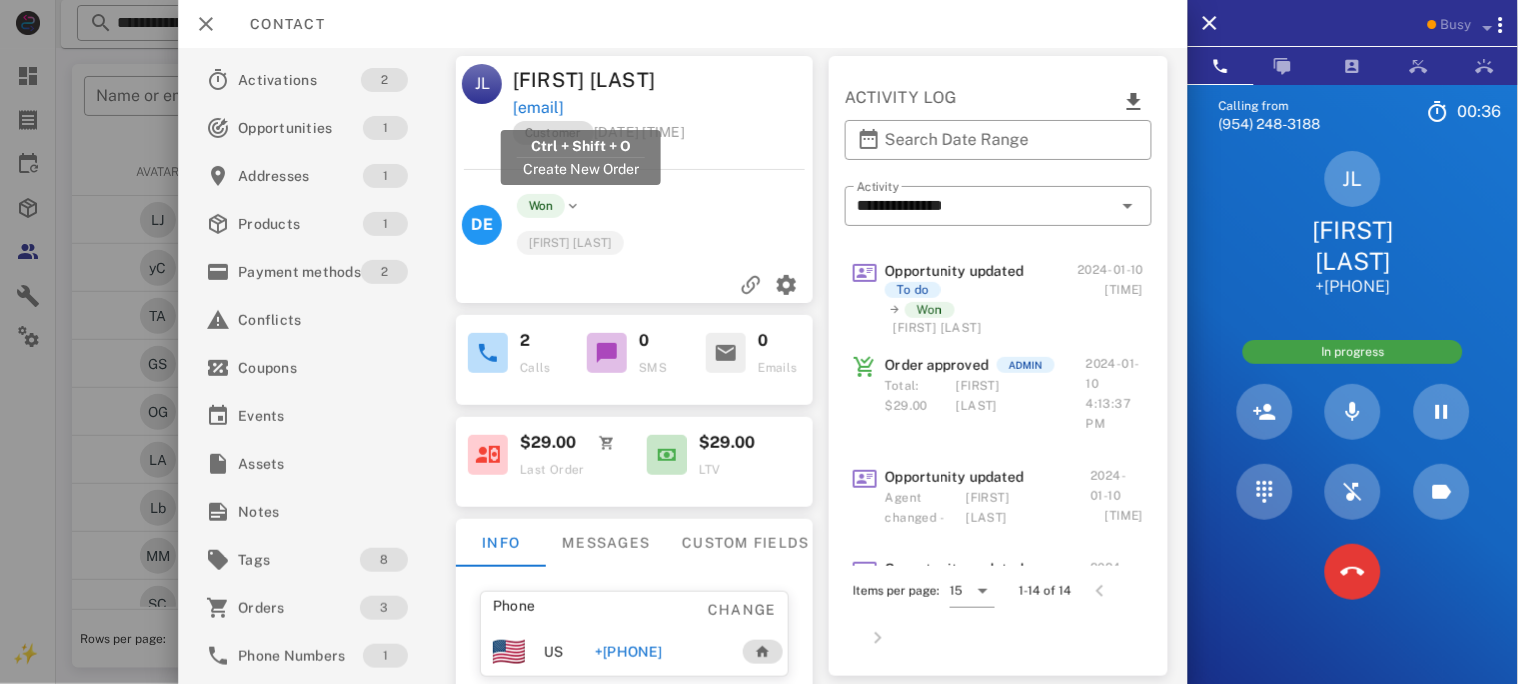 drag, startPoint x: 671, startPoint y: 105, endPoint x: 506, endPoint y: 108, distance: 165.02727 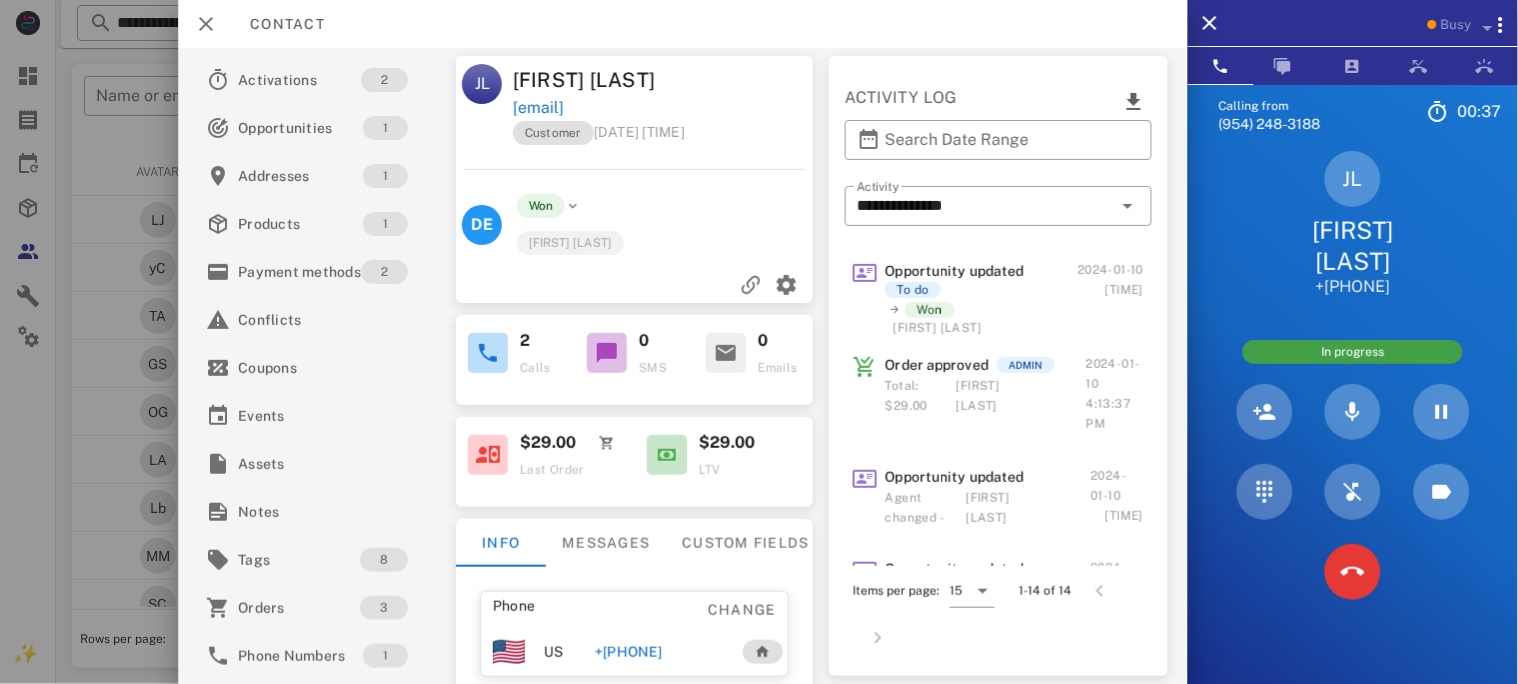 copy on "[EMAIL]" 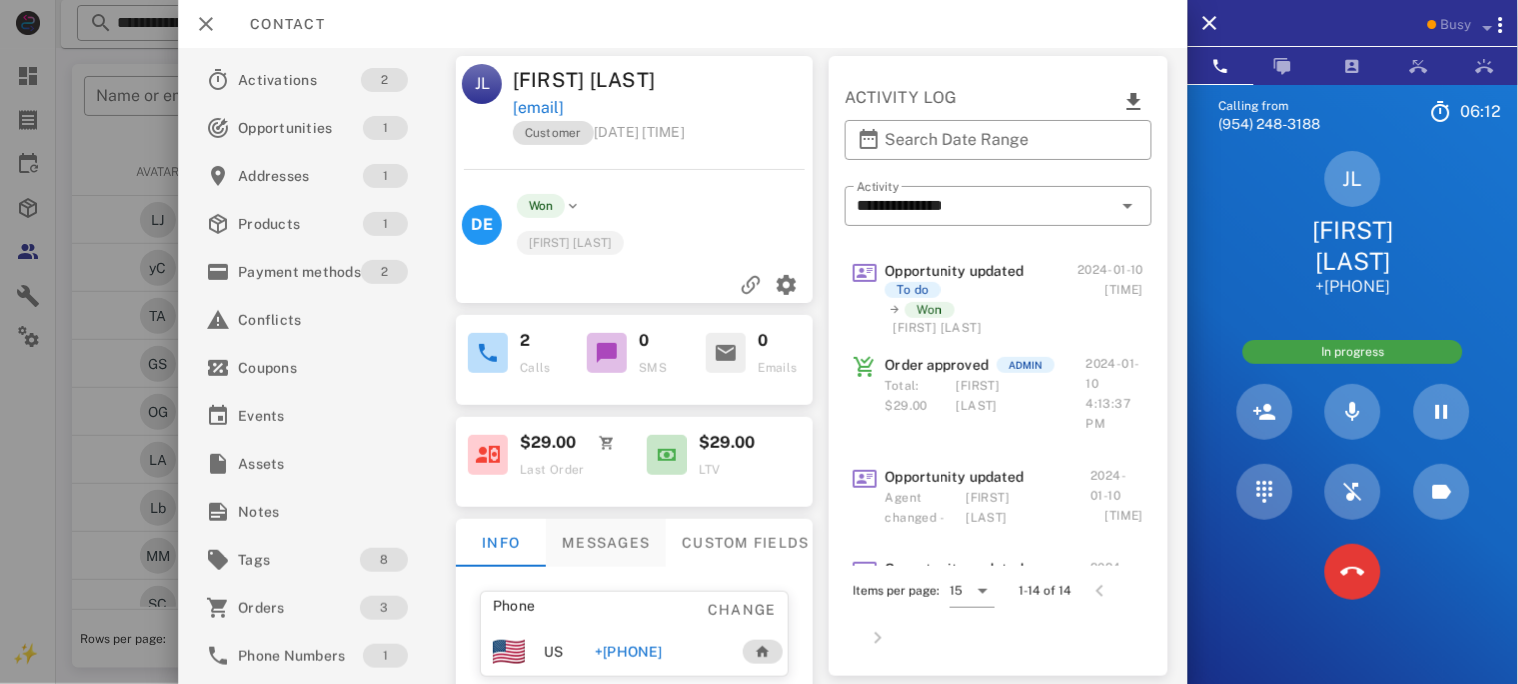 scroll, scrollTop: 133, scrollLeft: 0, axis: vertical 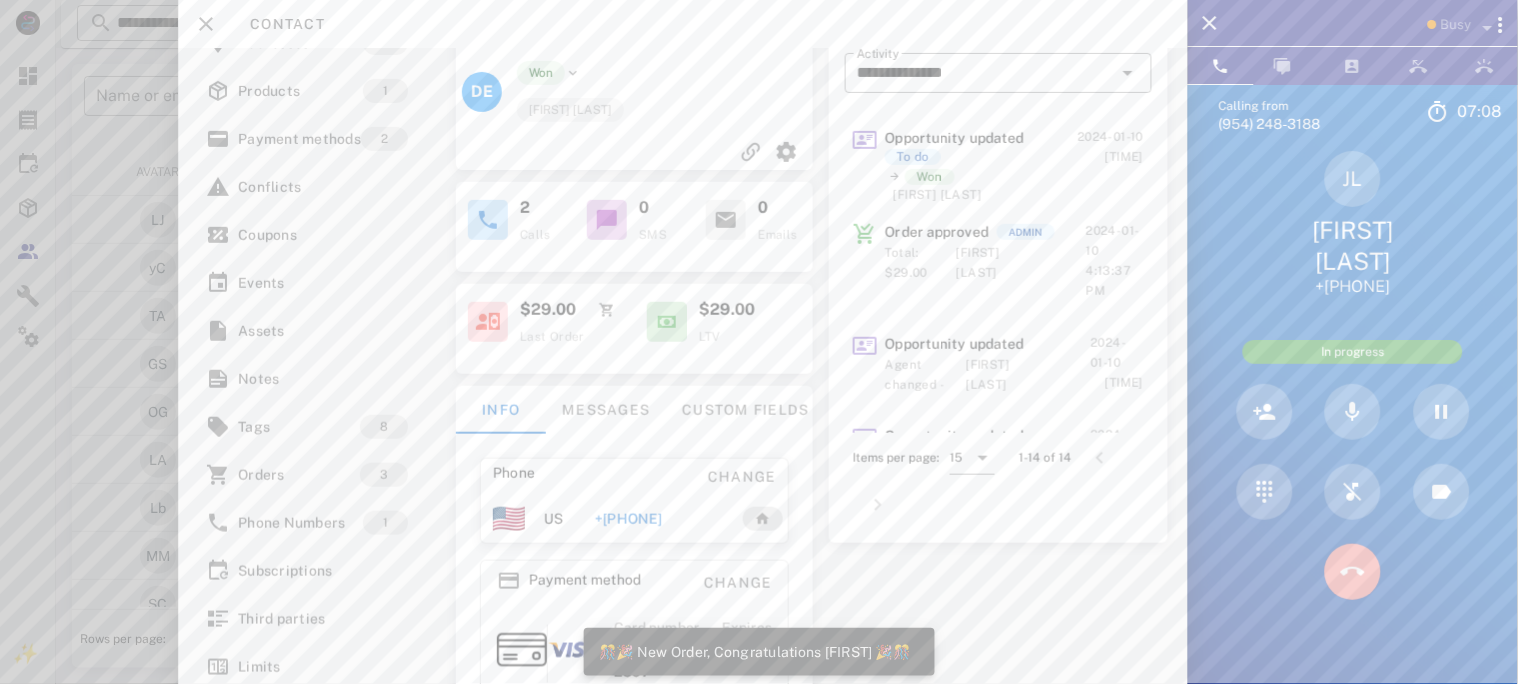 click at bounding box center [1353, 572] 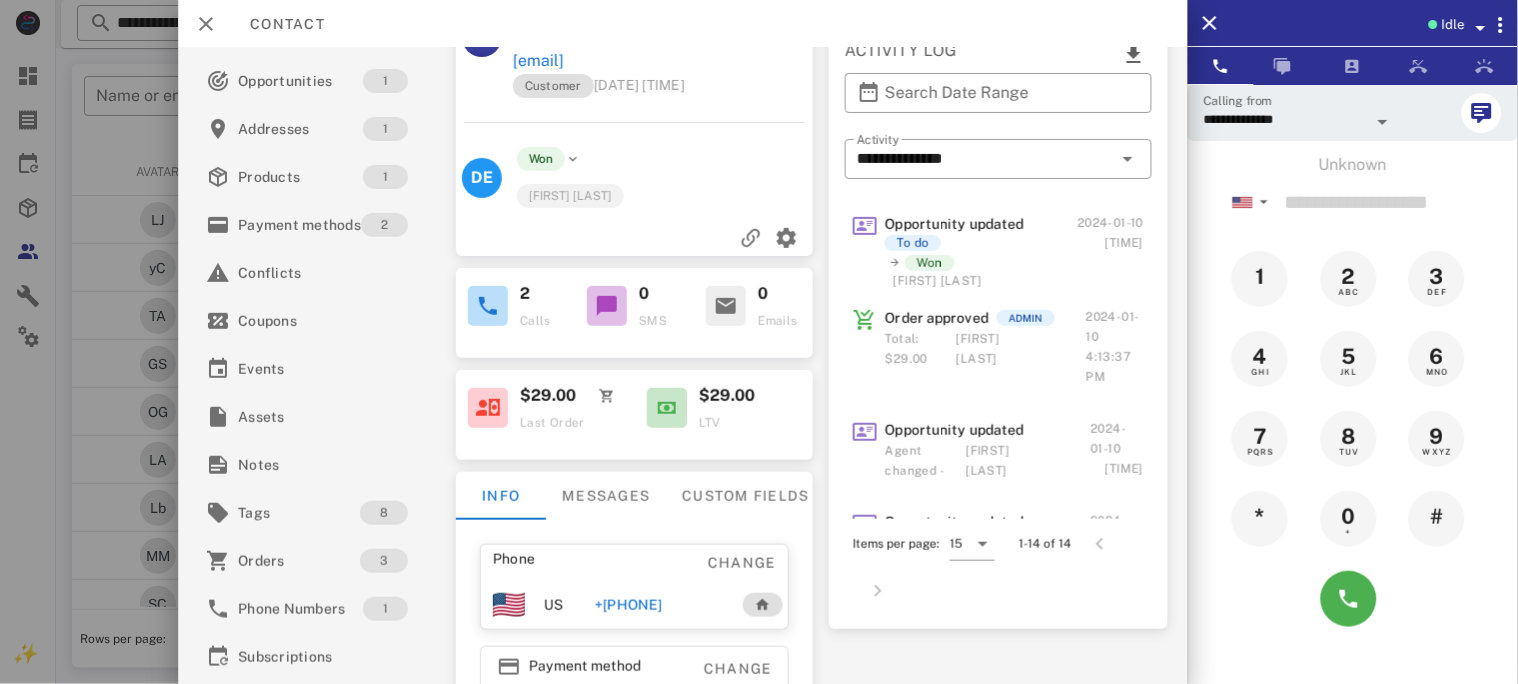 scroll, scrollTop: 0, scrollLeft: 0, axis: both 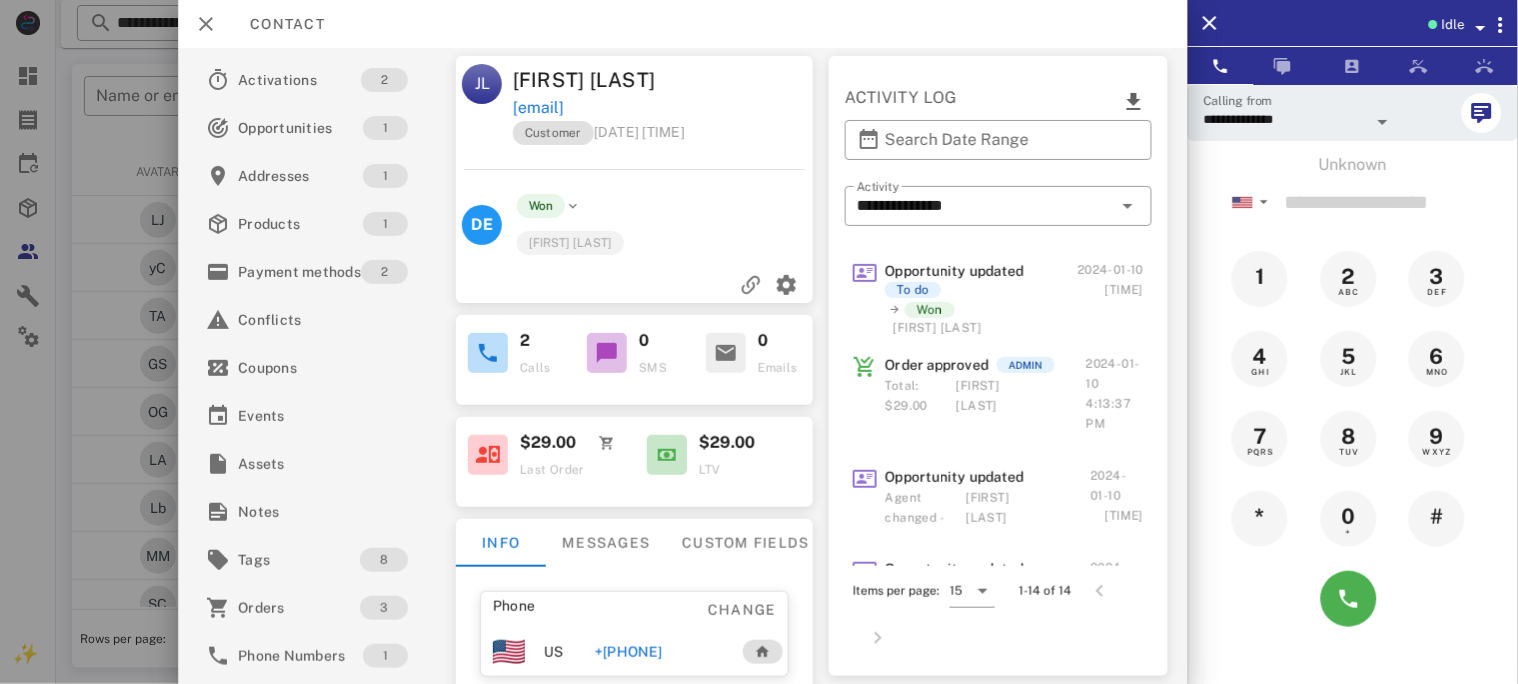 copy on "[EMAIL]" 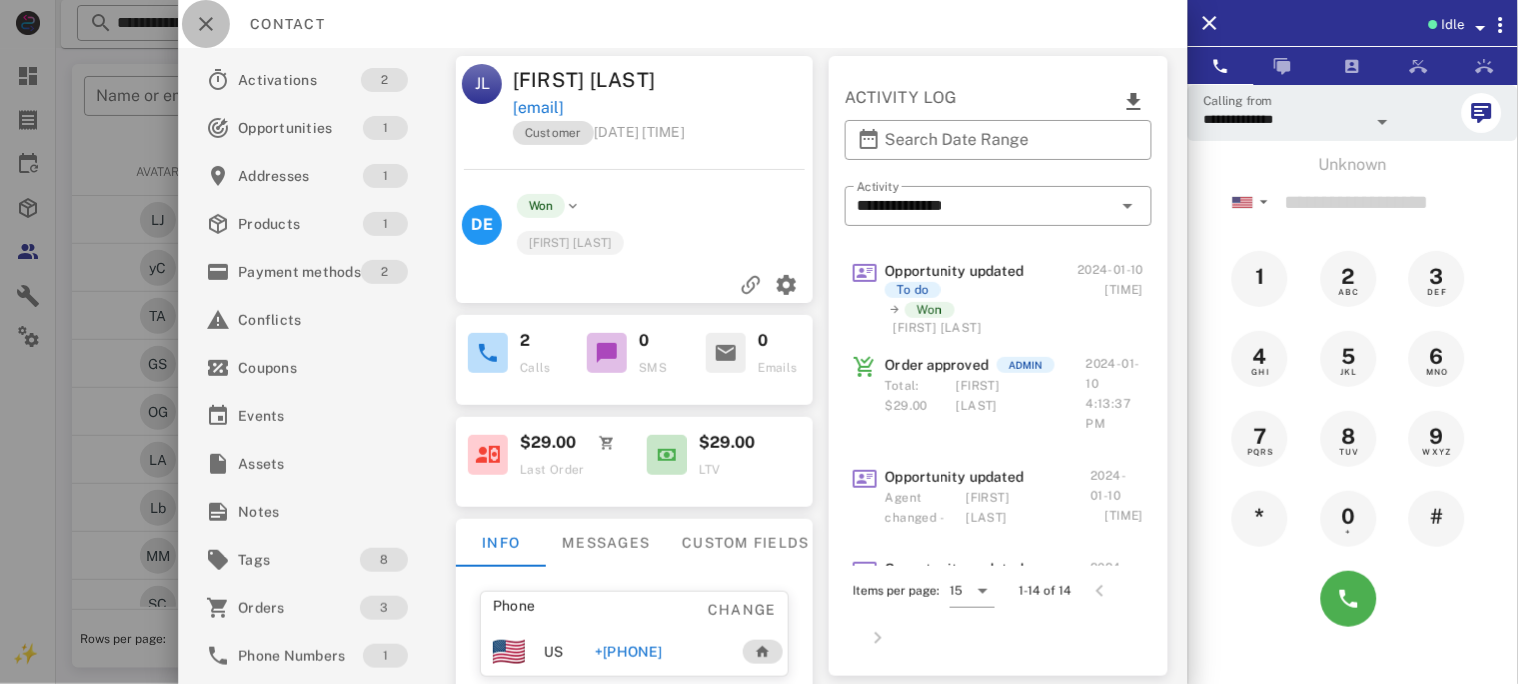 click at bounding box center [206, 24] 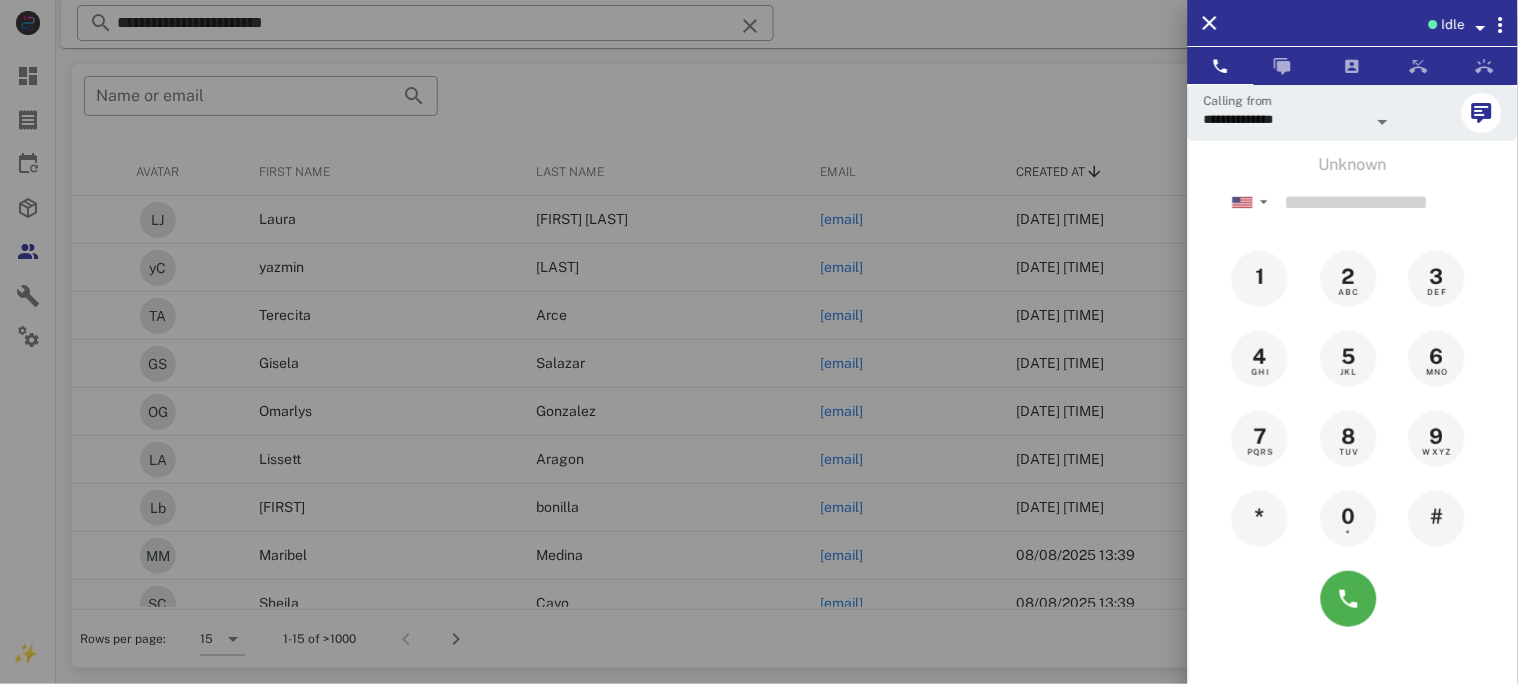 click at bounding box center (759, 342) 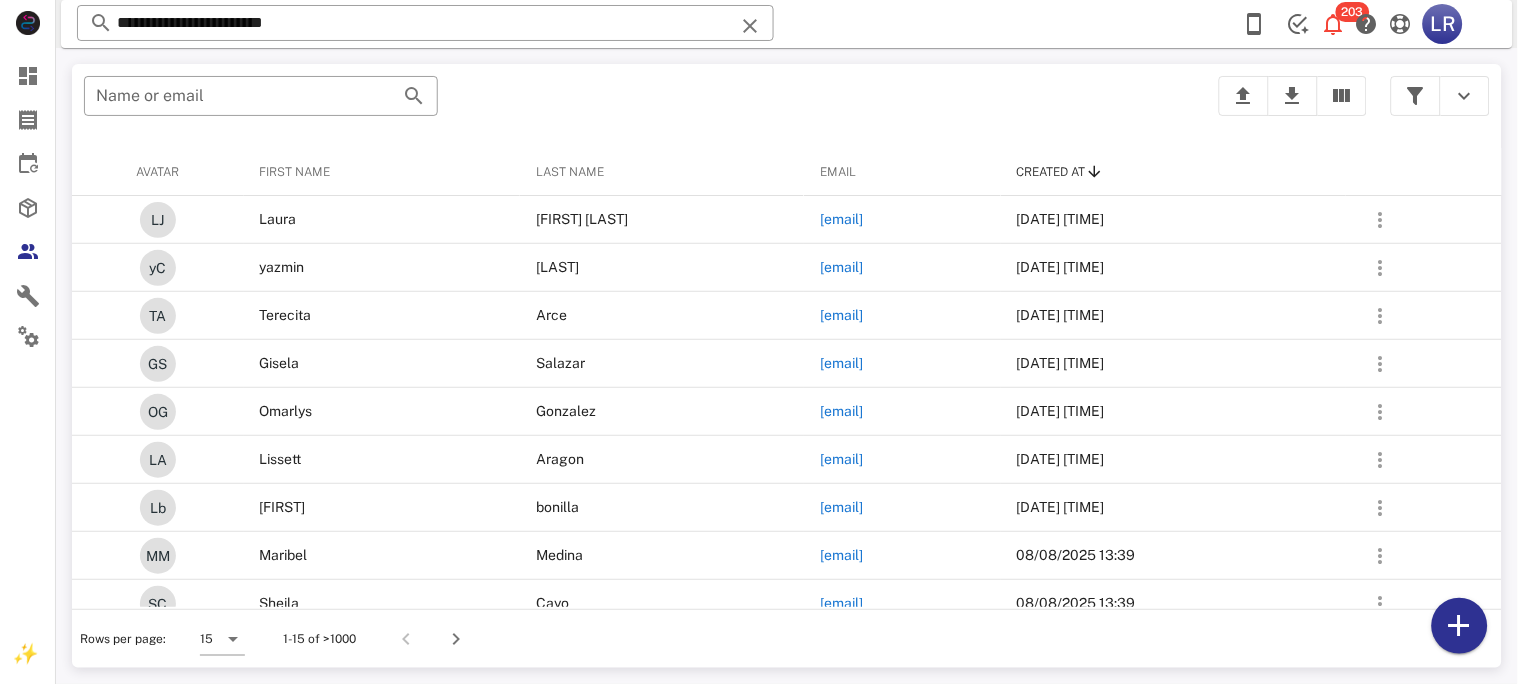 click at bounding box center (750, 26) 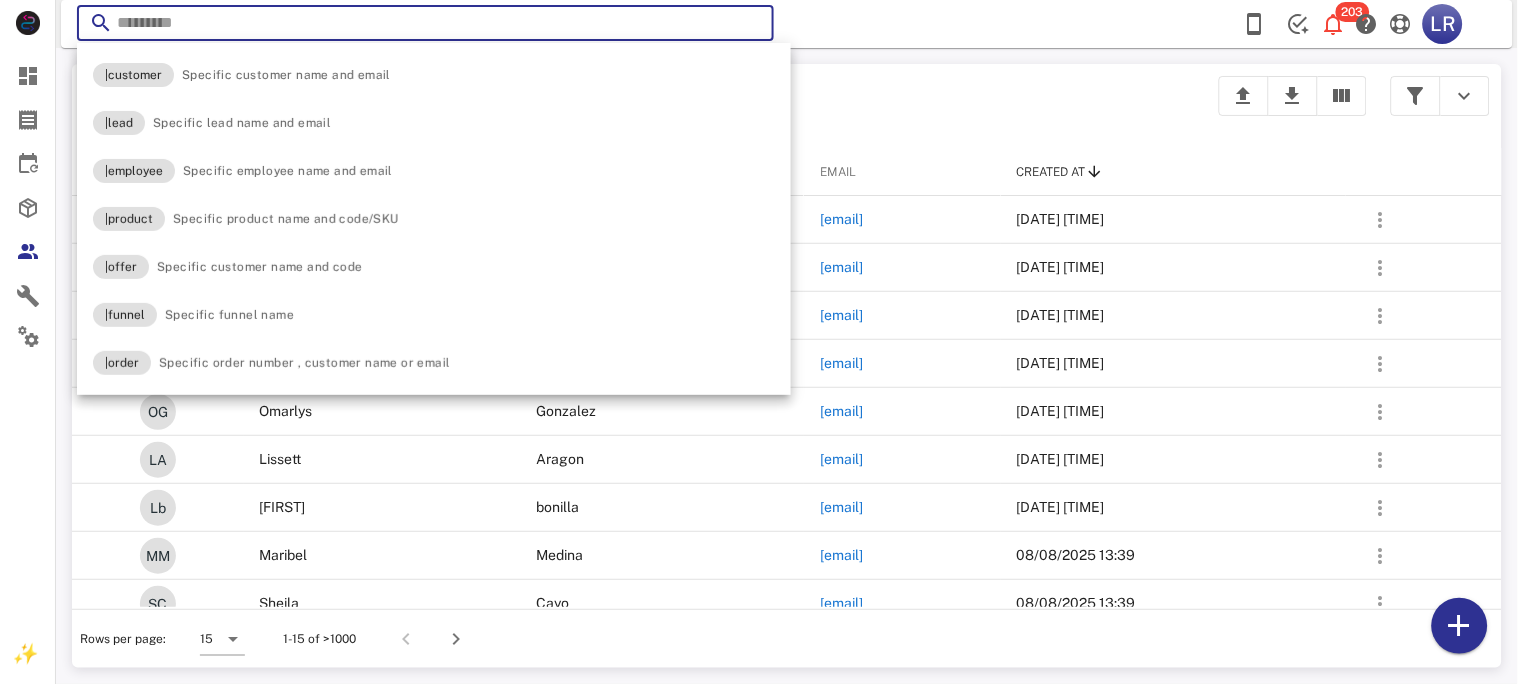 paste on "**********" 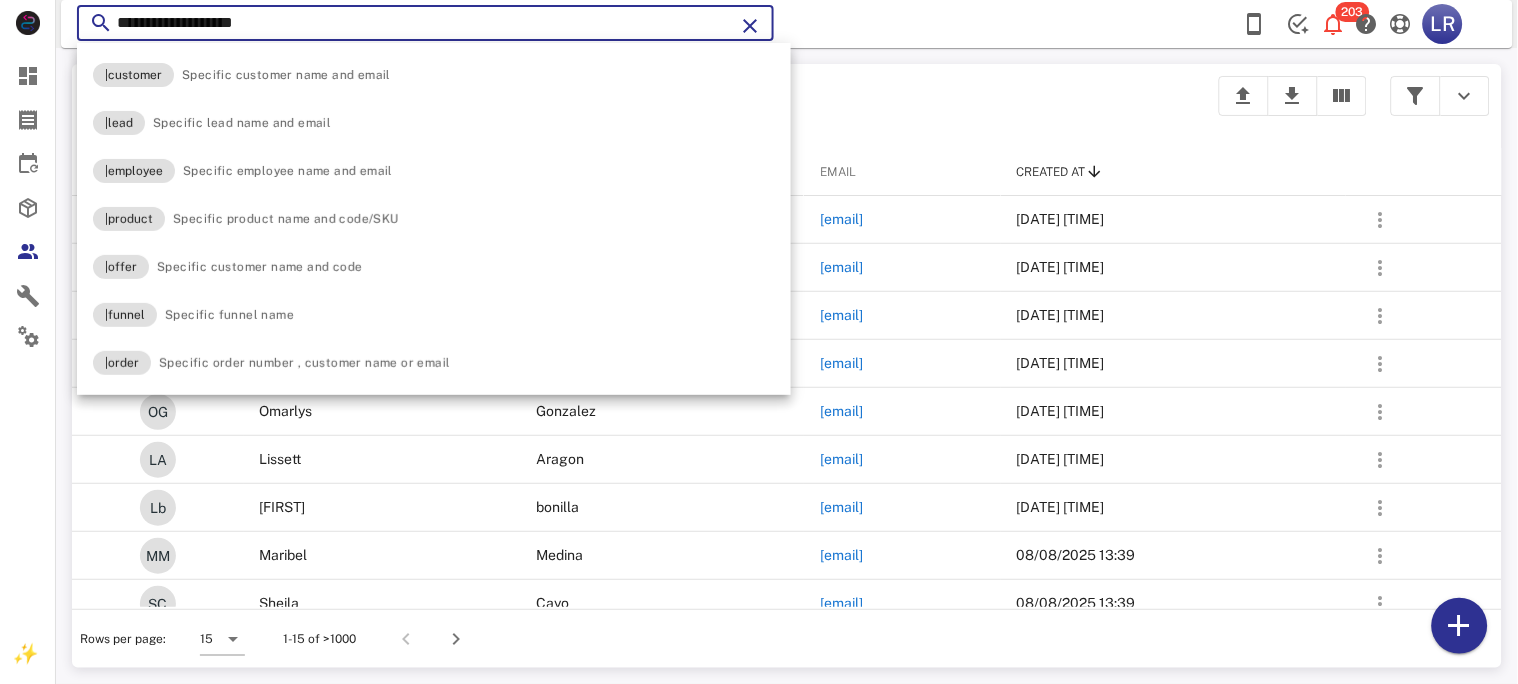 type on "**********" 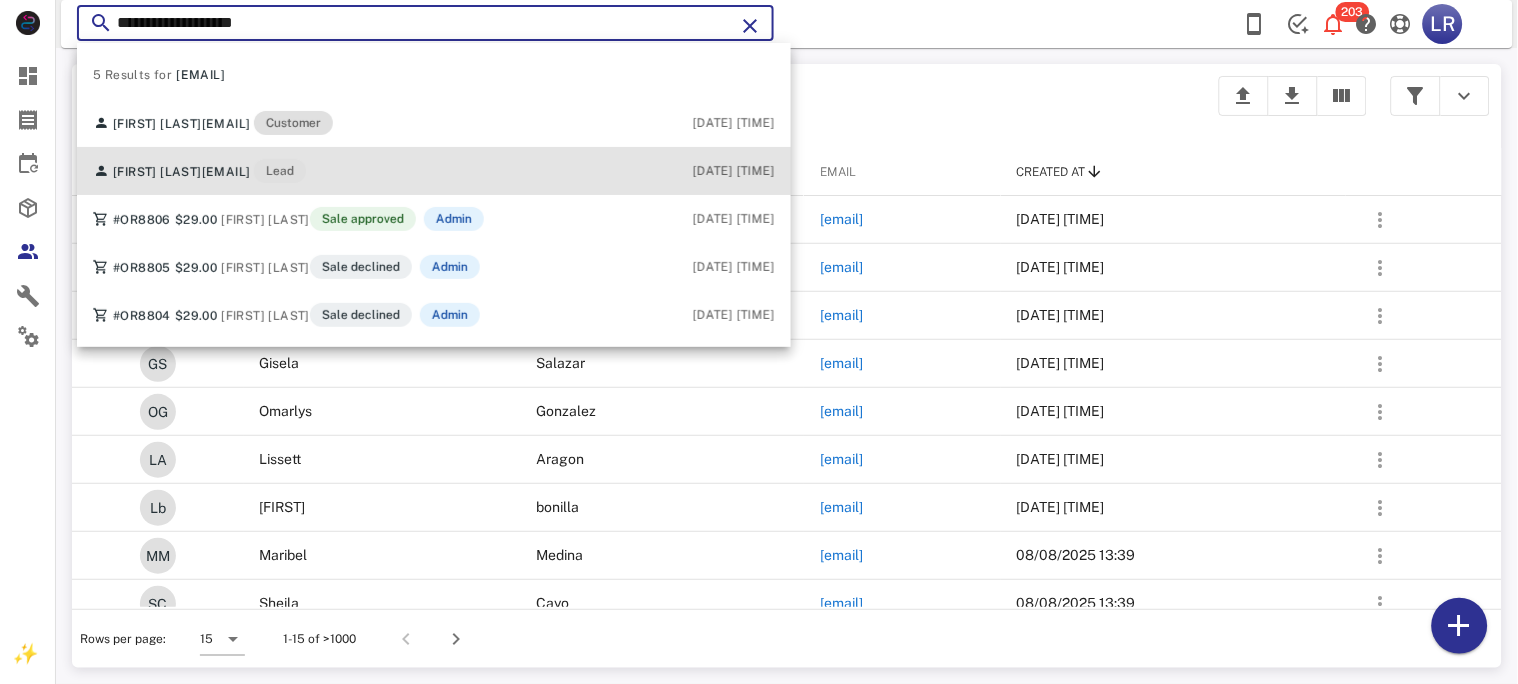 click on "[FIRST] [LAST]" at bounding box center (157, 172) 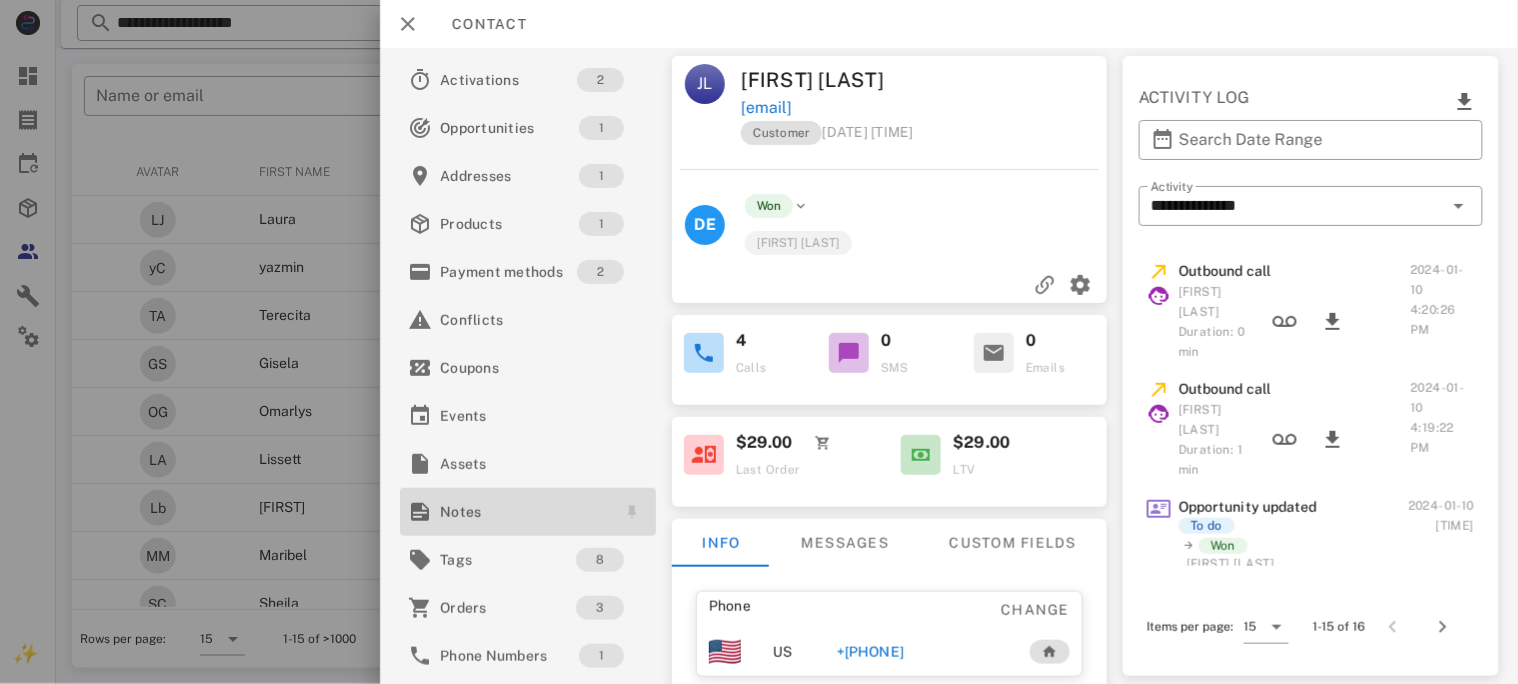 click on "Notes" at bounding box center [524, 512] 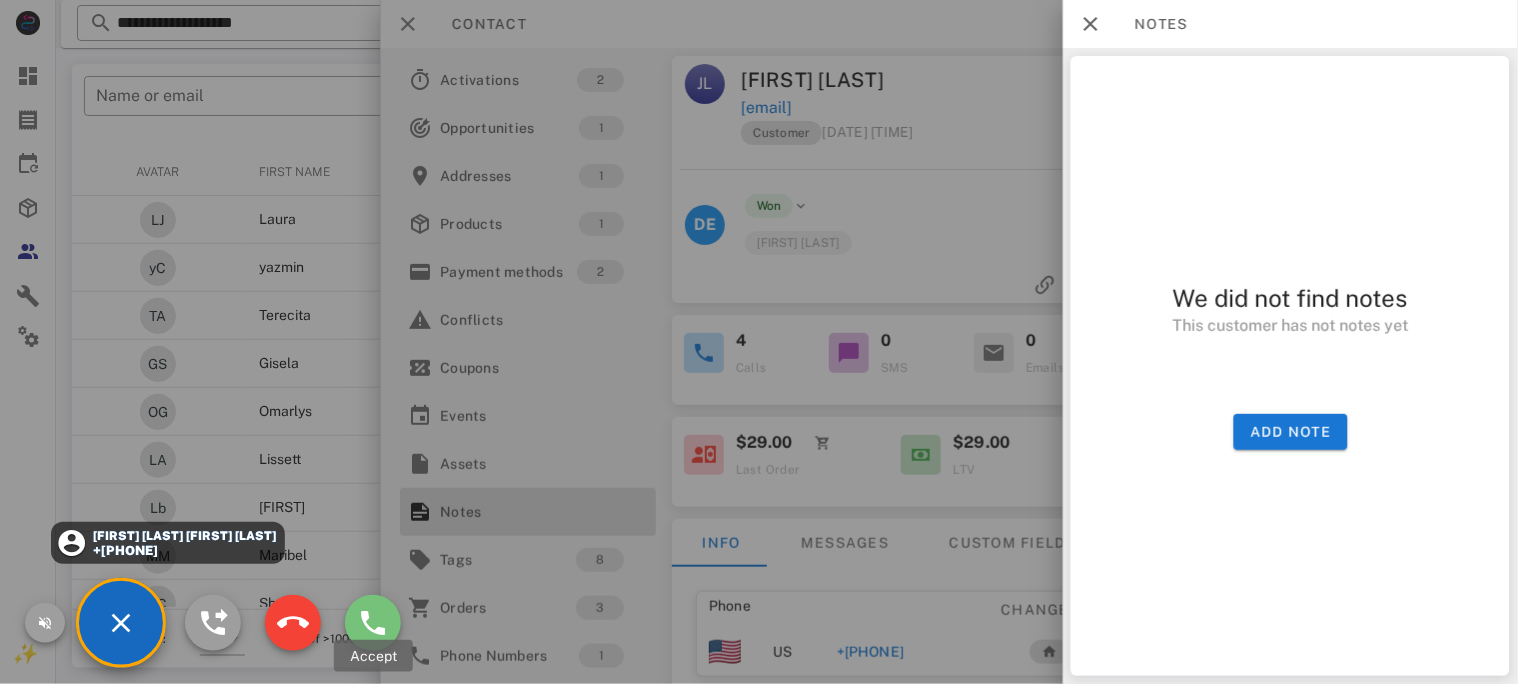 click at bounding box center (373, 623) 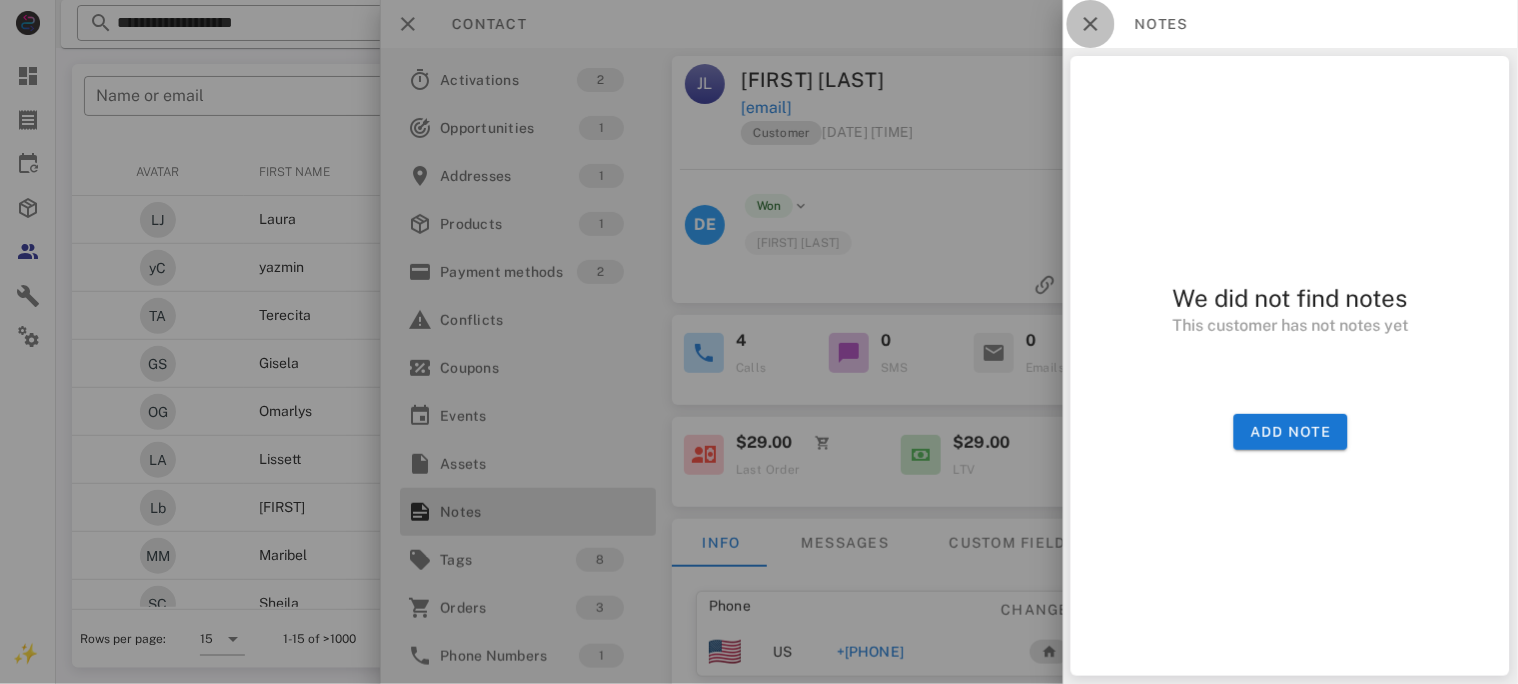 click at bounding box center (1091, 24) 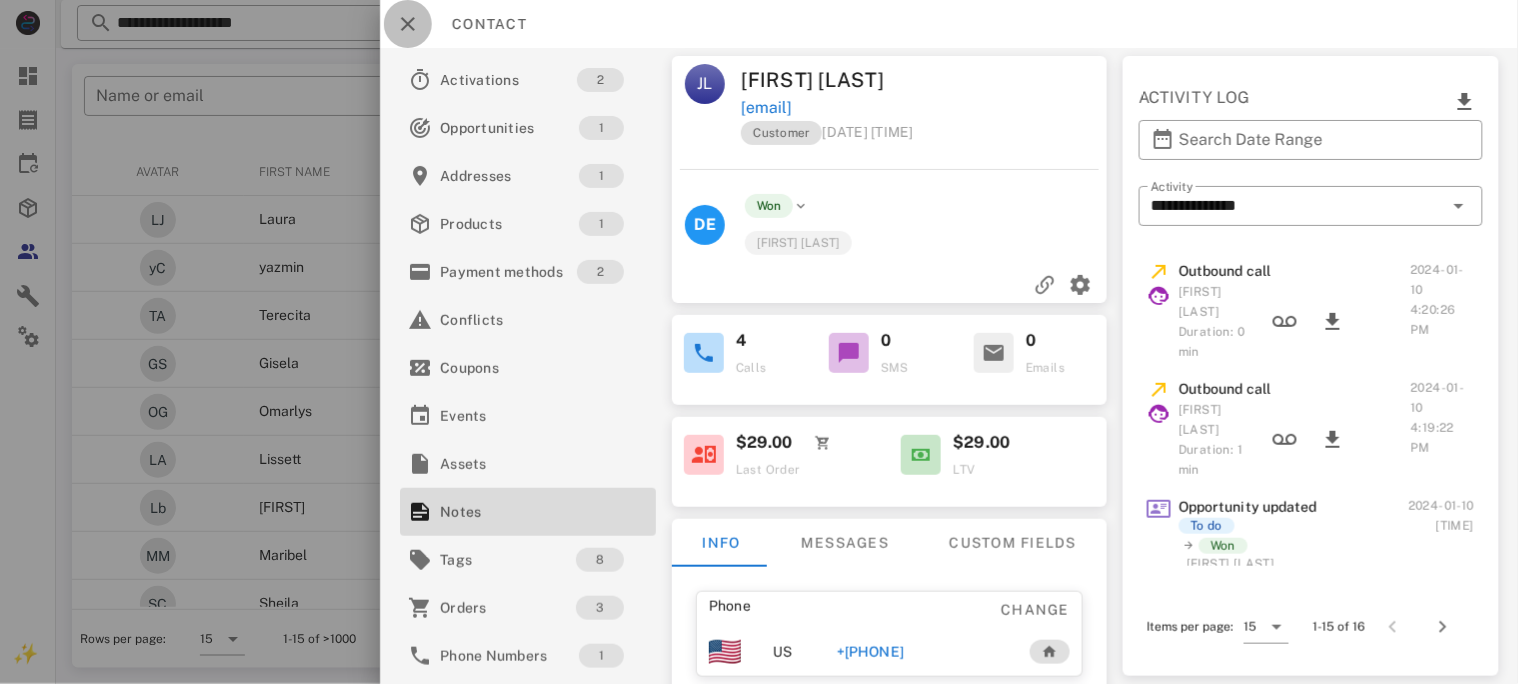 click at bounding box center [408, 24] 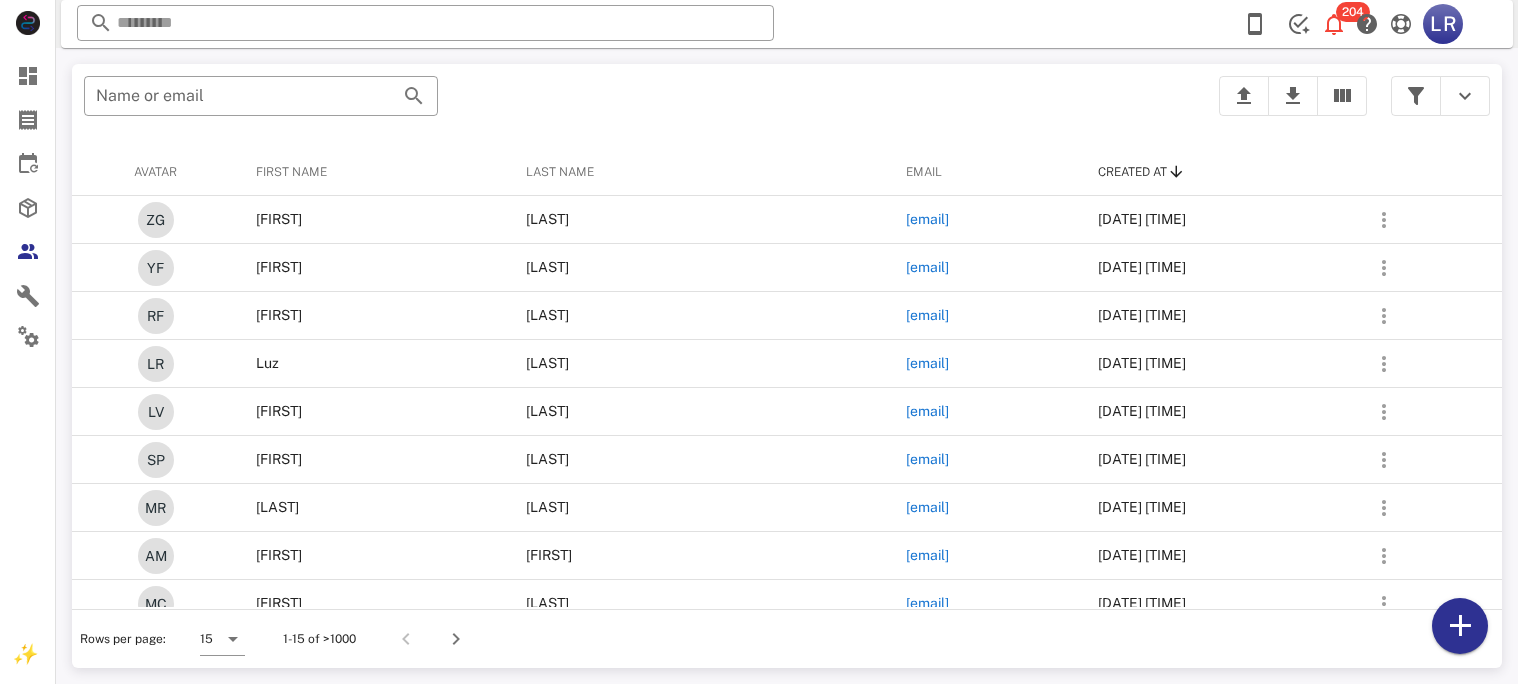 scroll, scrollTop: 0, scrollLeft: 0, axis: both 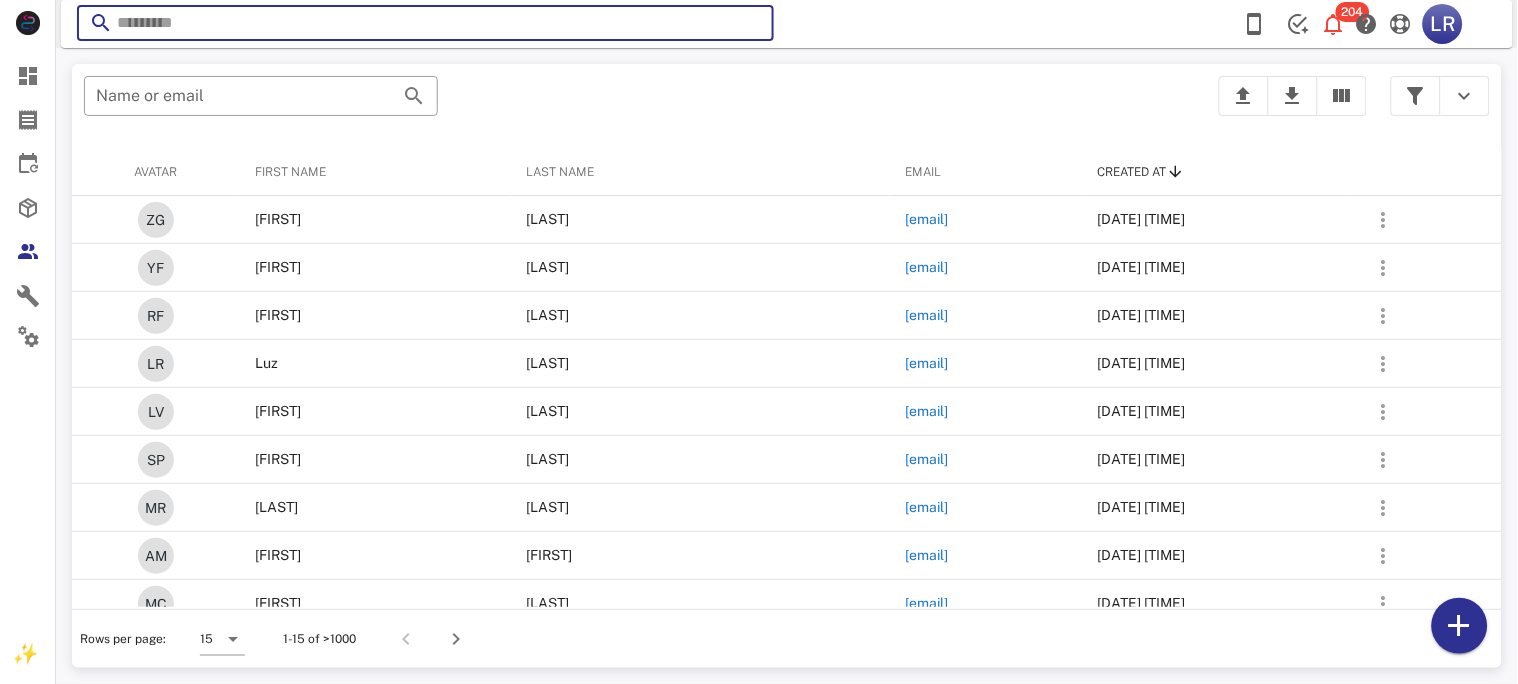 click at bounding box center [425, 23] 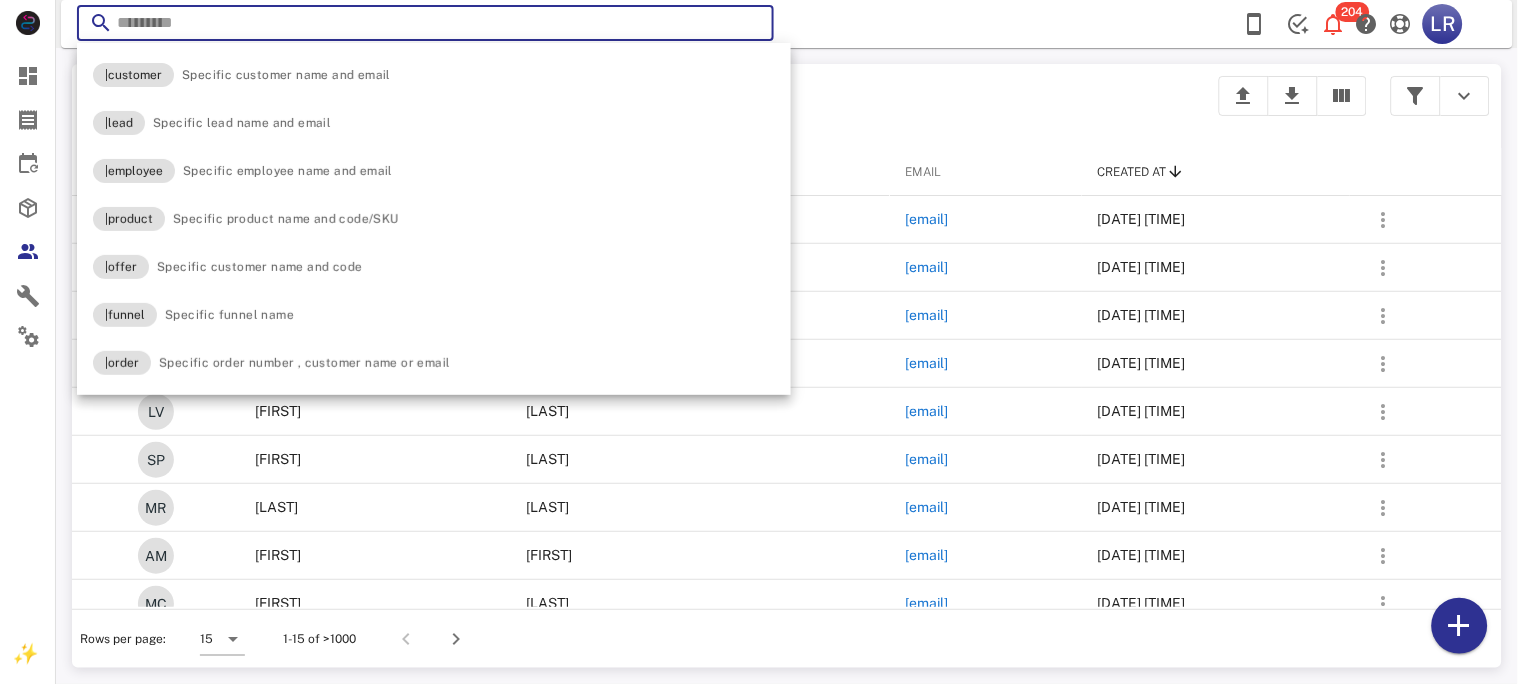 paste on "**********" 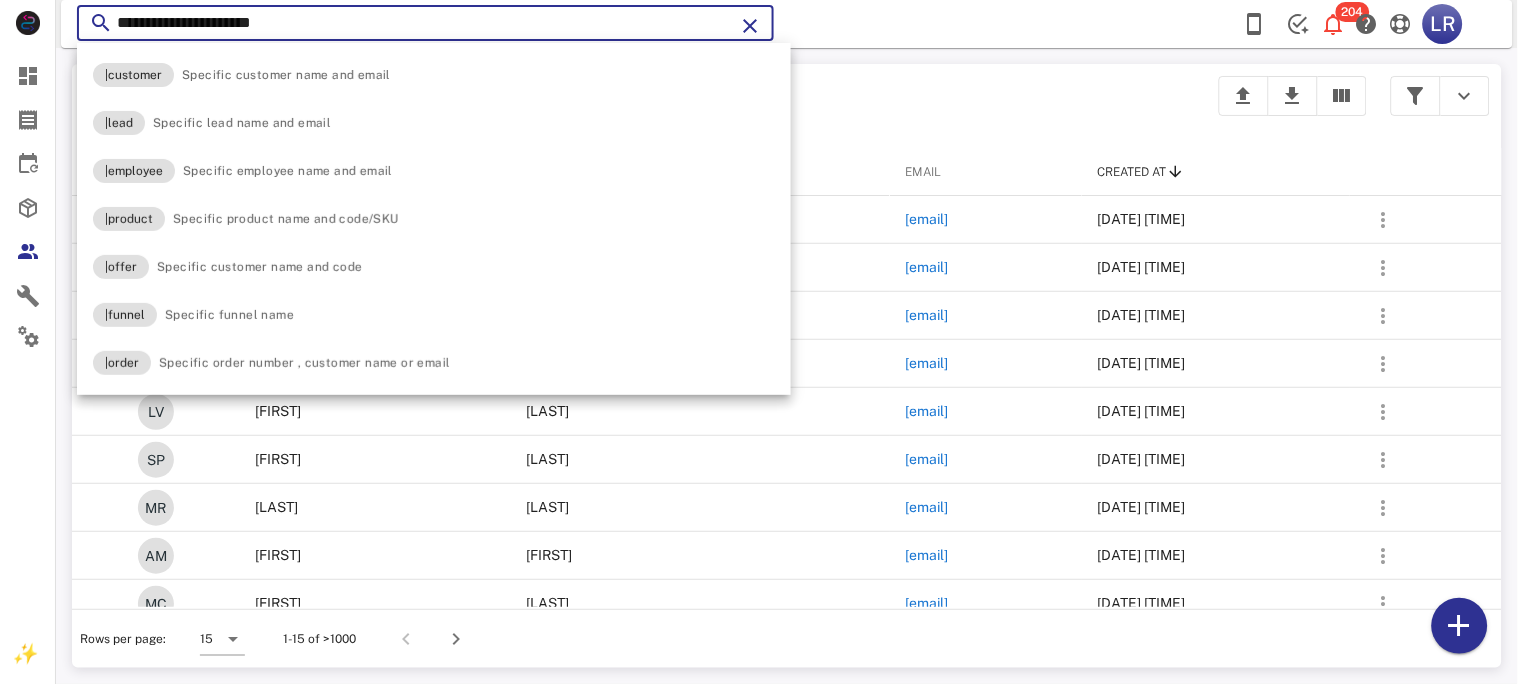 type on "**********" 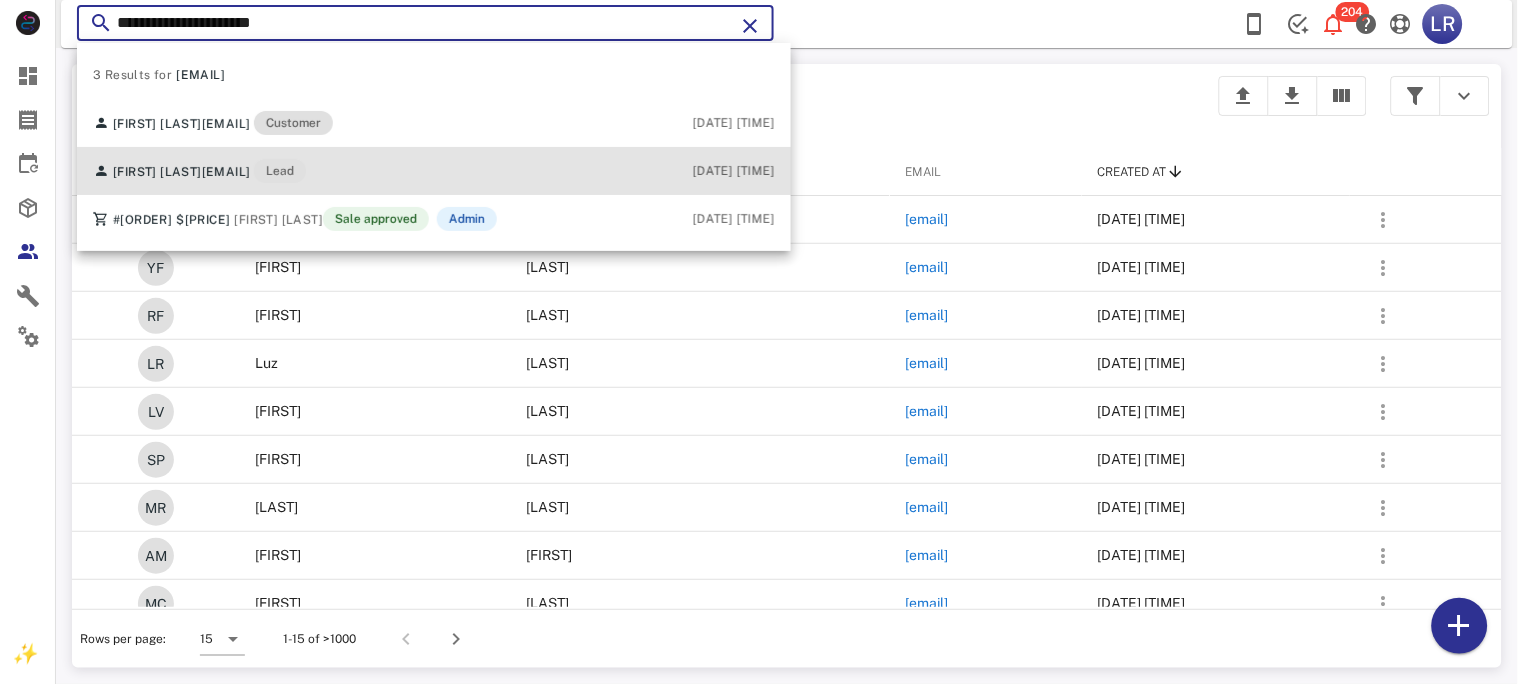 click on "Marcela Orozco   mar_nova76@hotmail.com   Lead" at bounding box center [199, 171] 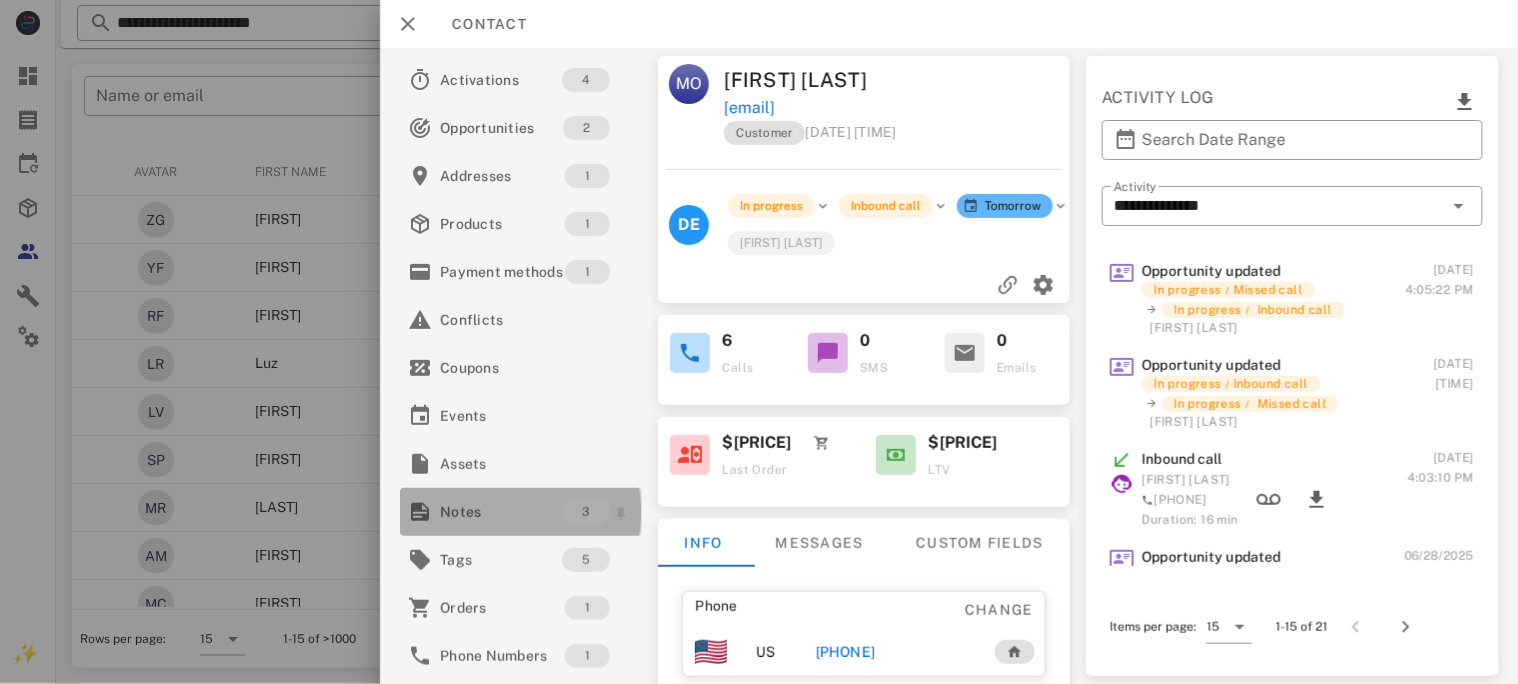 click on "Notes" at bounding box center [501, 512] 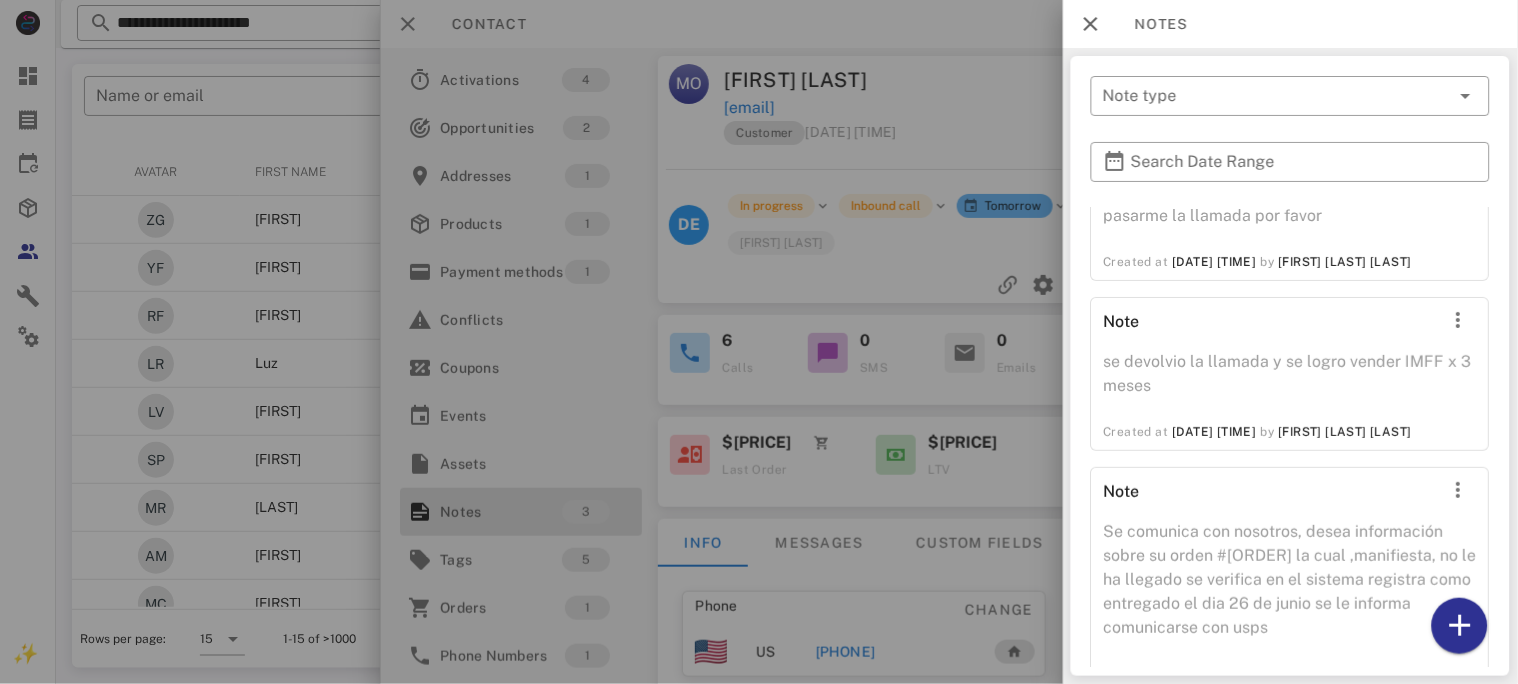 scroll, scrollTop: 0, scrollLeft: 0, axis: both 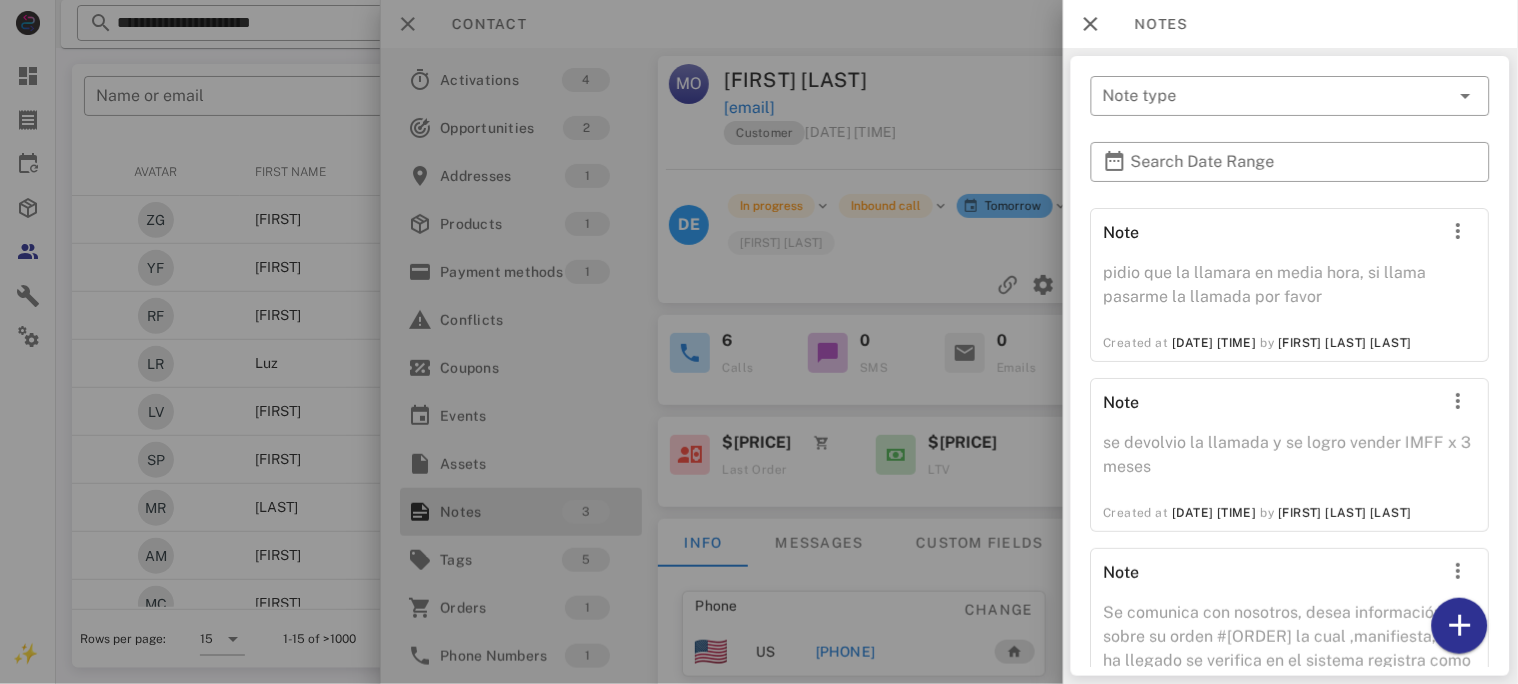 click at bounding box center [759, 342] 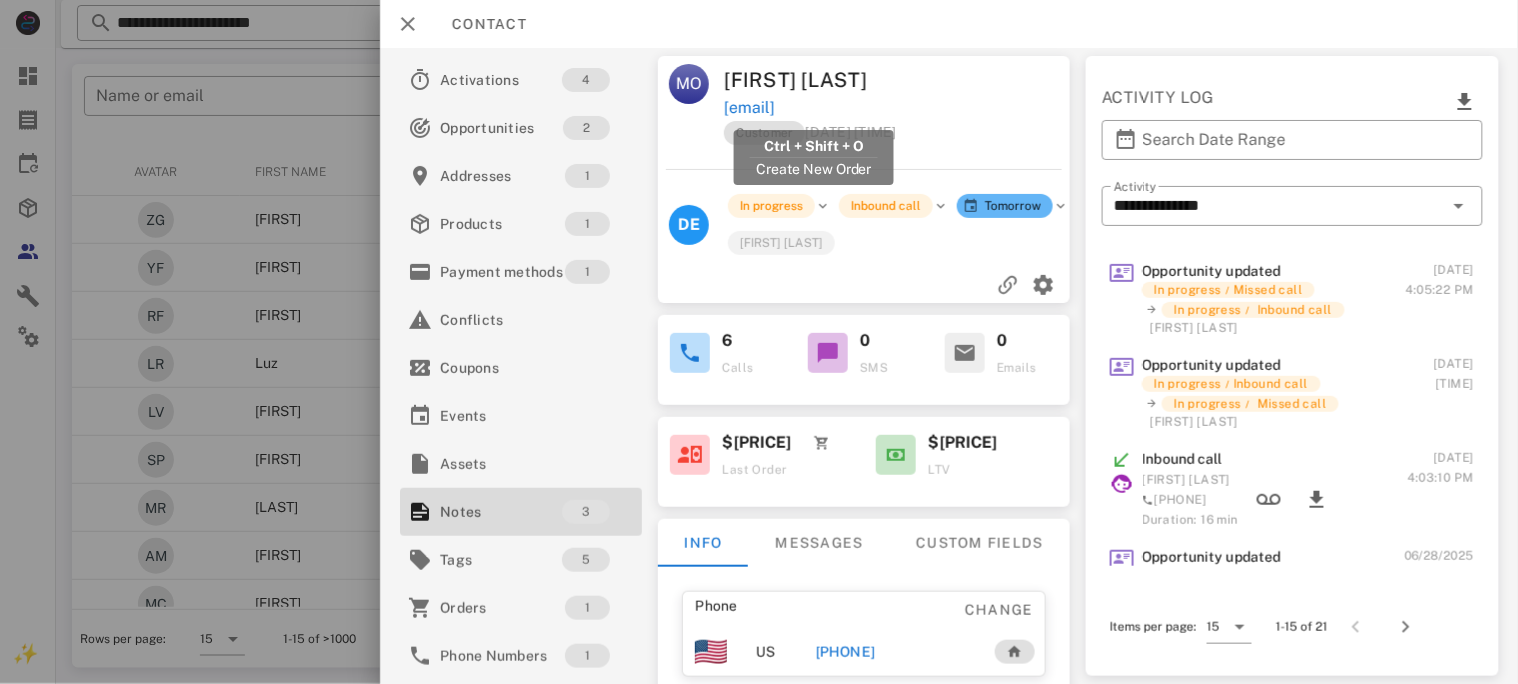 drag, startPoint x: 941, startPoint y: 106, endPoint x: 723, endPoint y: 99, distance: 218.11235 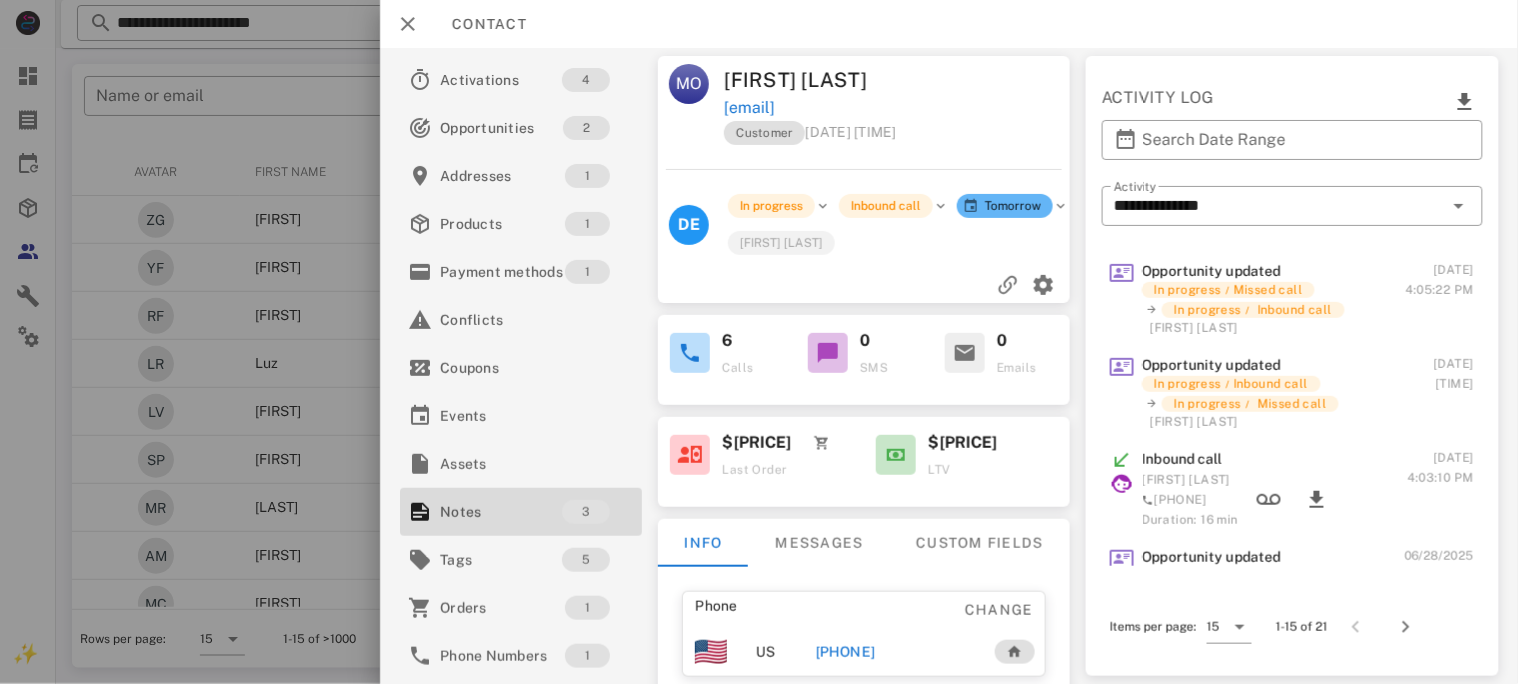 copy on "mar_nova76@hotmail.com" 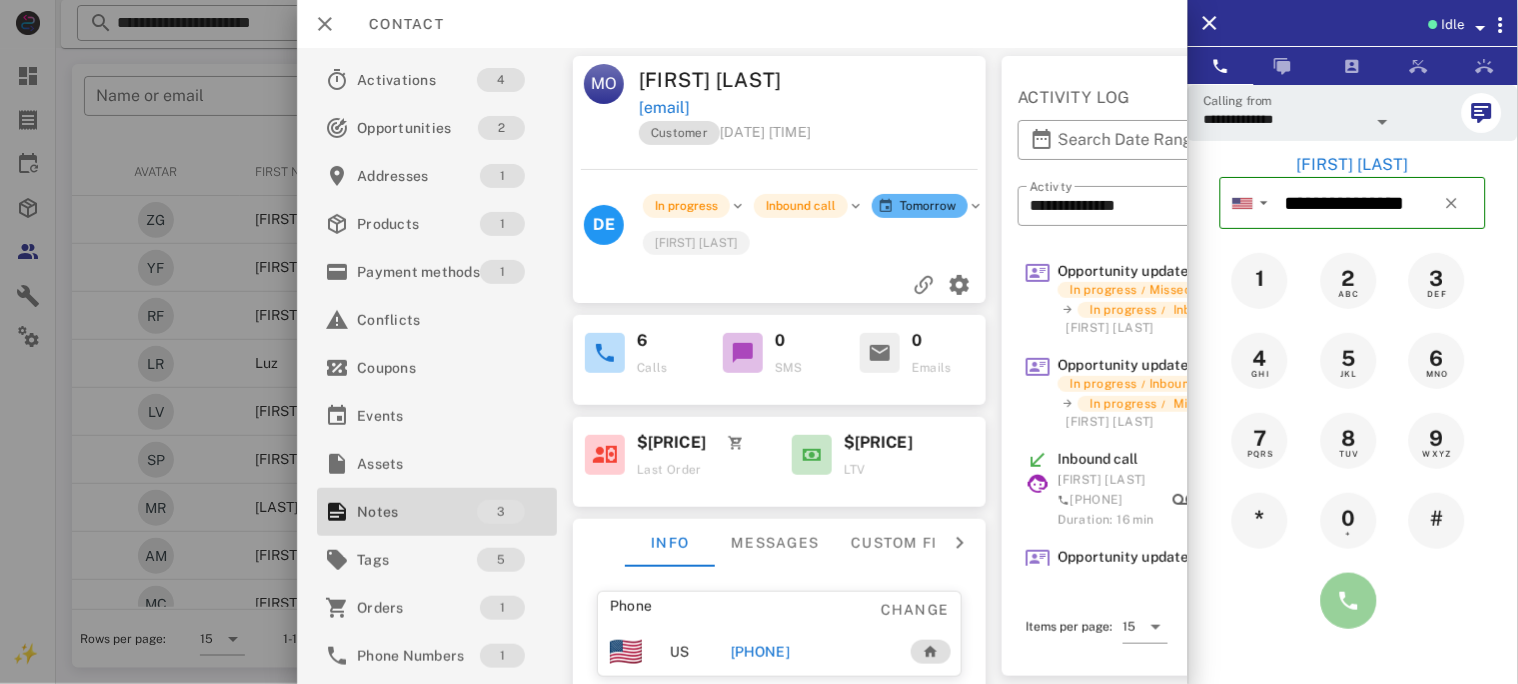 click at bounding box center (1349, 601) 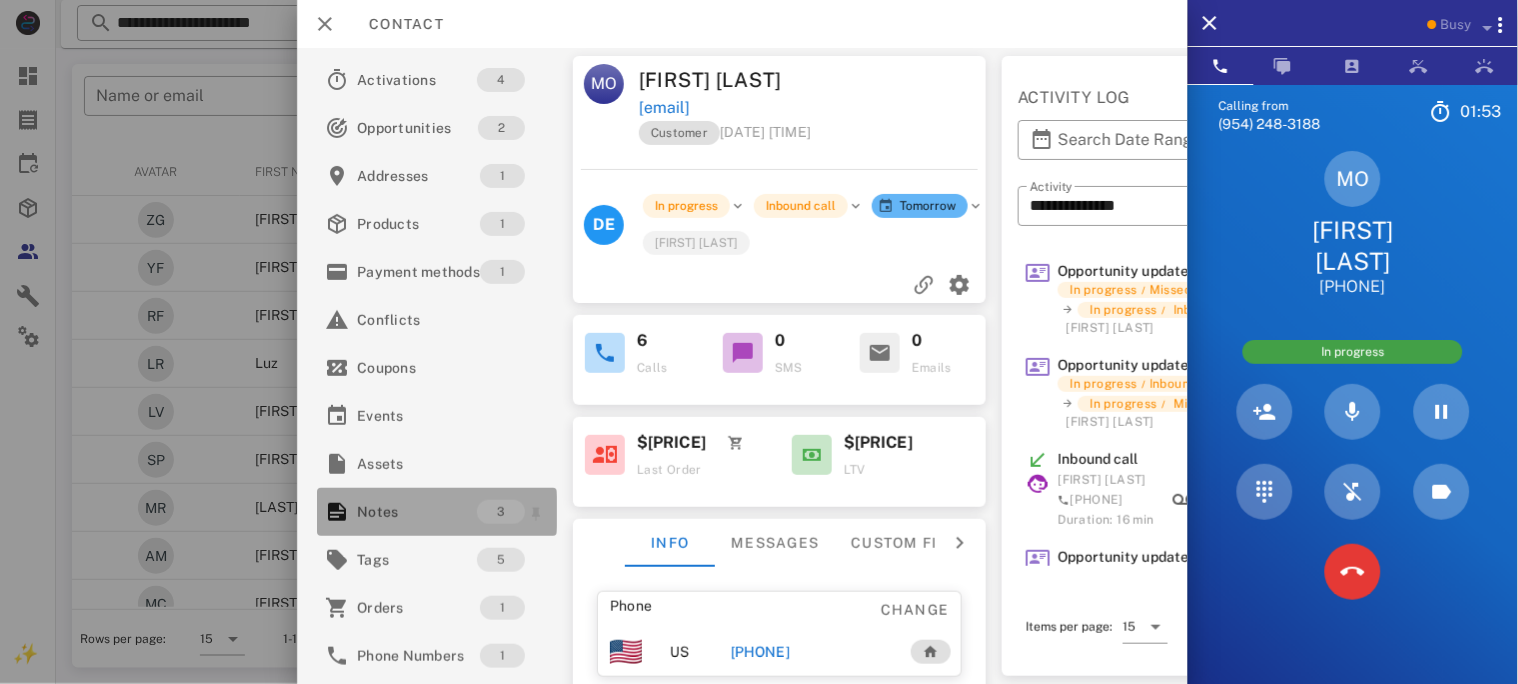click on "Notes" at bounding box center [417, 512] 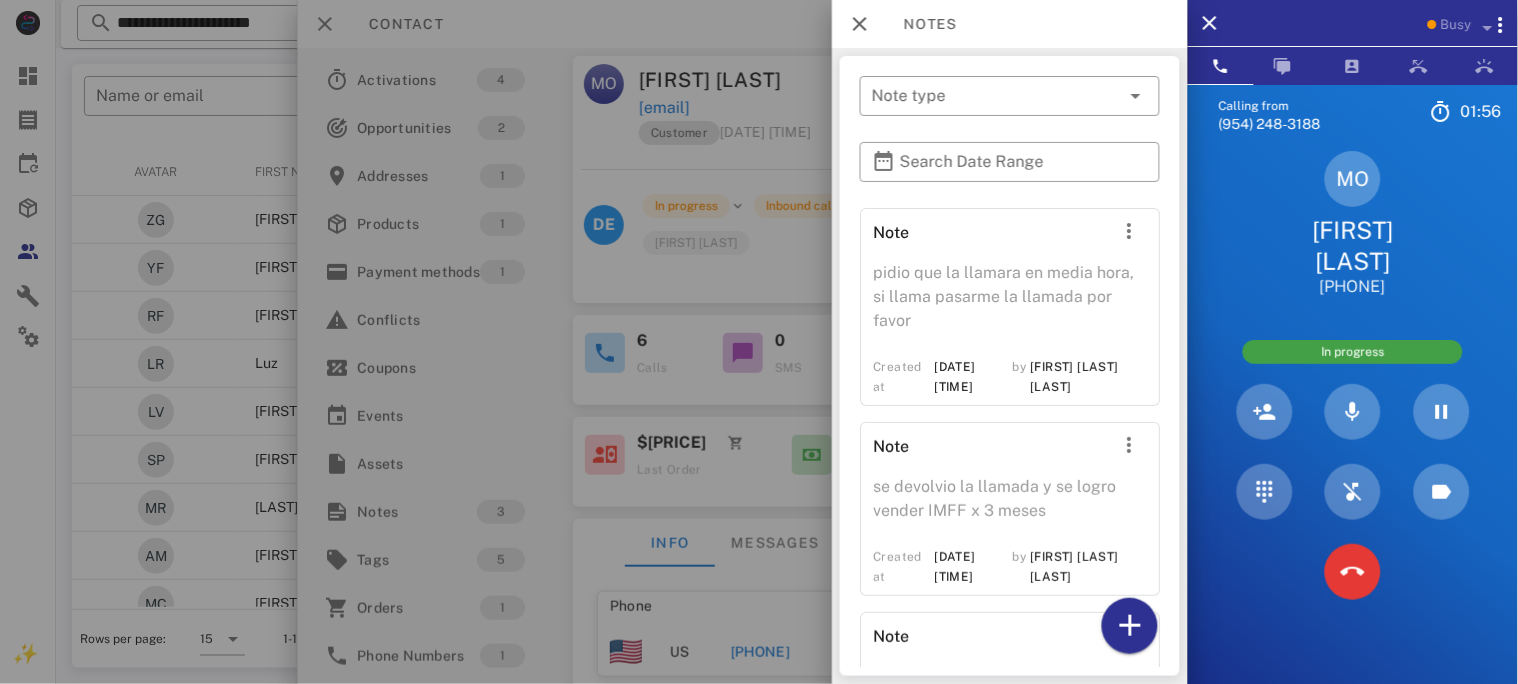 scroll, scrollTop: 266, scrollLeft: 0, axis: vertical 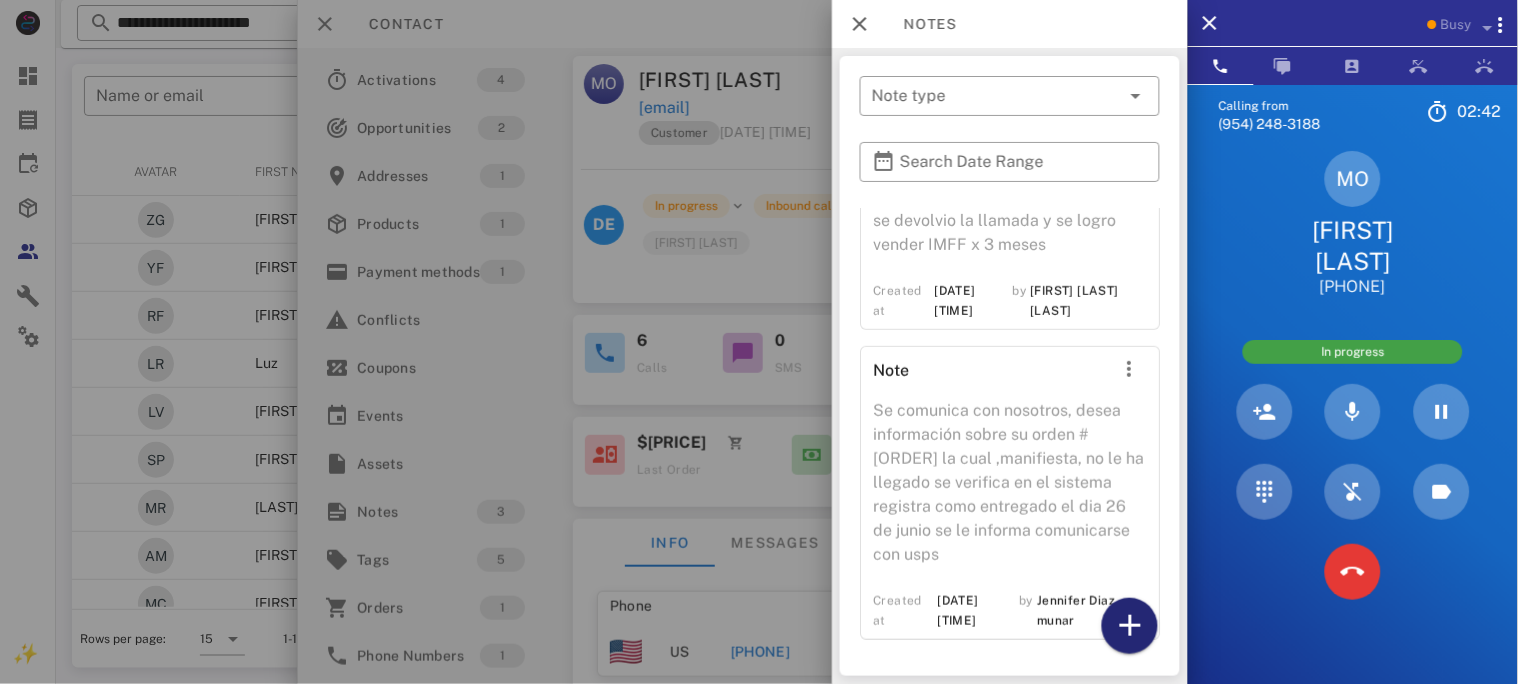 click at bounding box center [1130, 626] 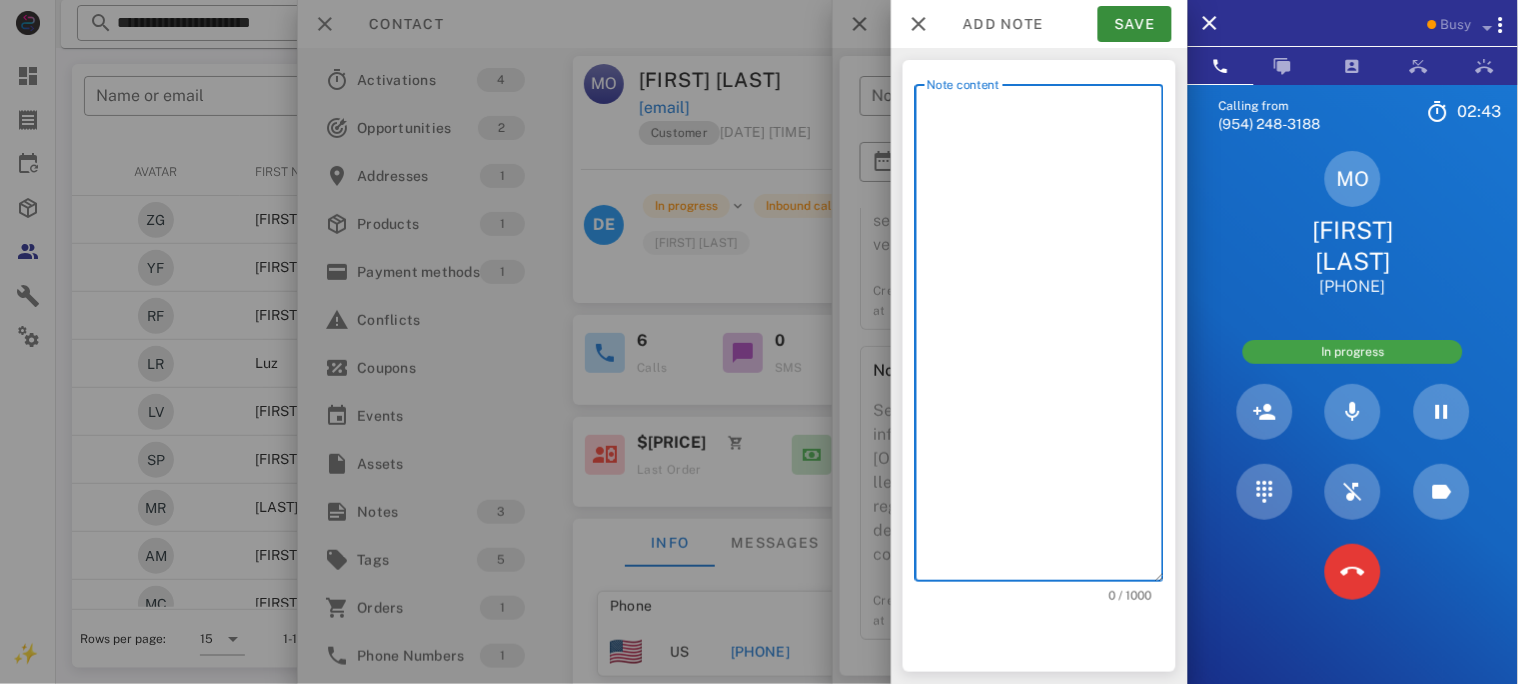 click on "Note content" at bounding box center (1045, 338) 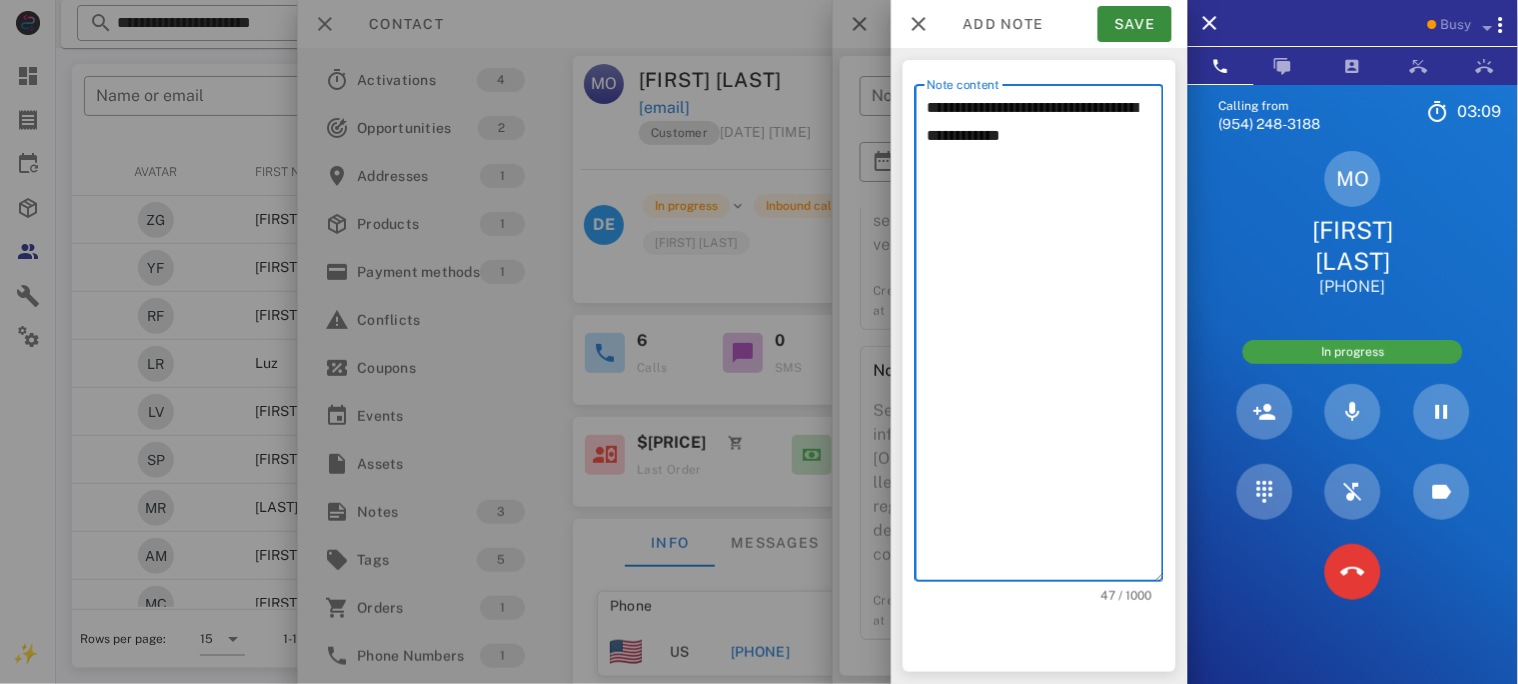 type on "**********" 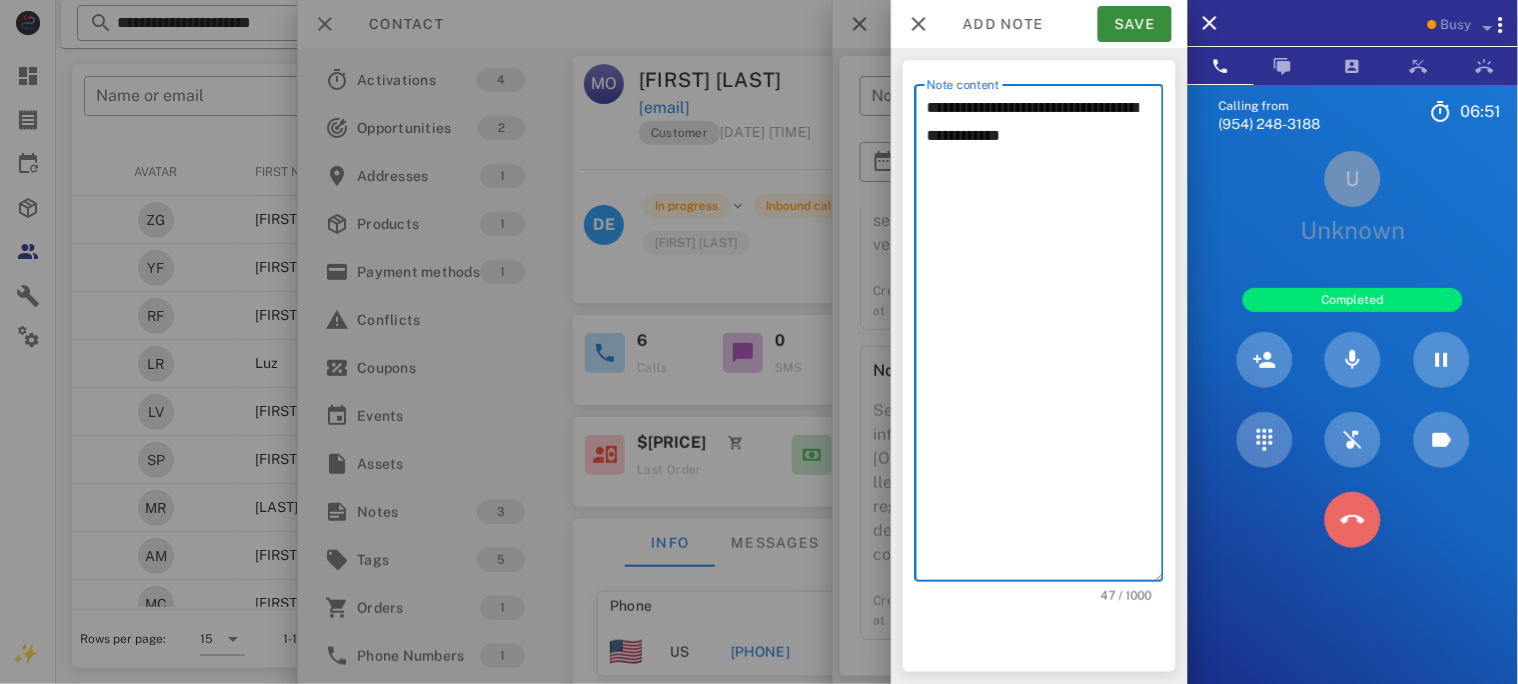 drag, startPoint x: 1368, startPoint y: 520, endPoint x: 1296, endPoint y: 490, distance: 78 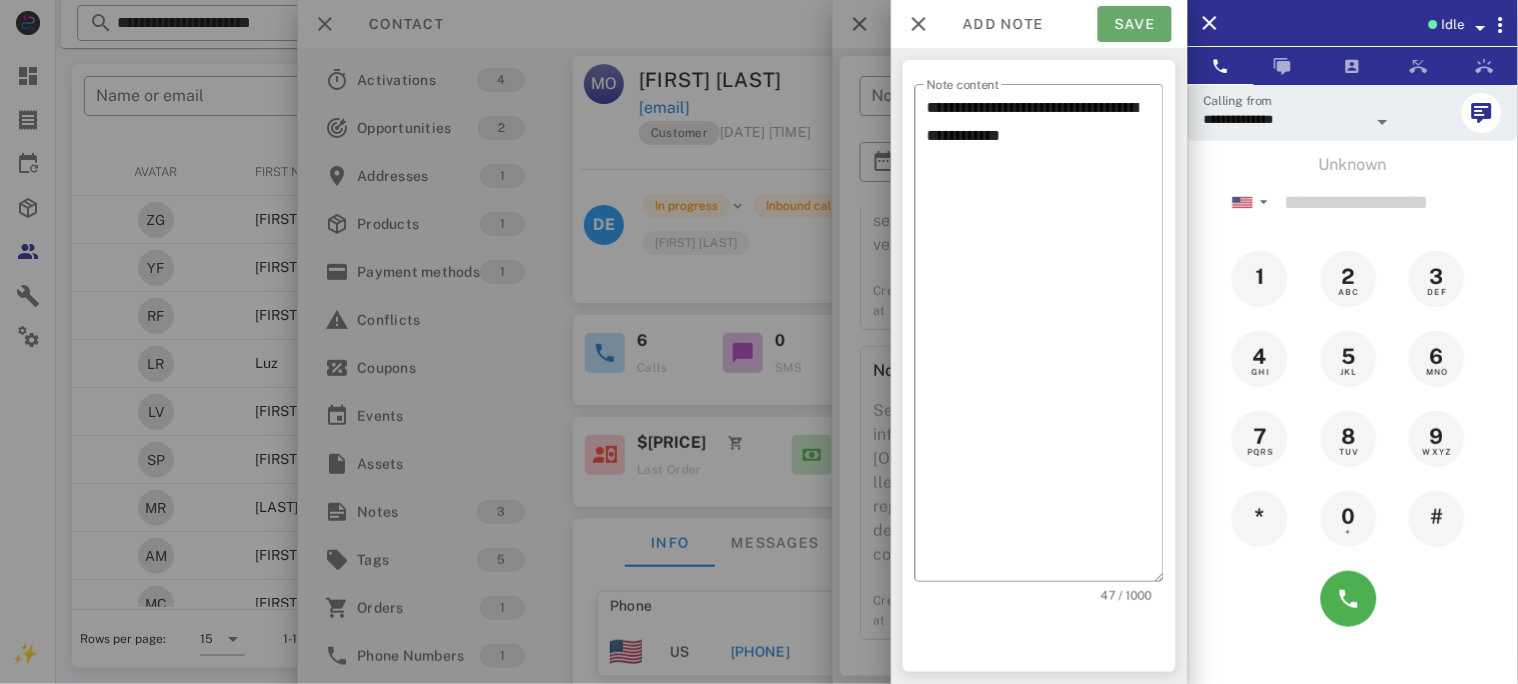 click on "Save" at bounding box center [1135, 24] 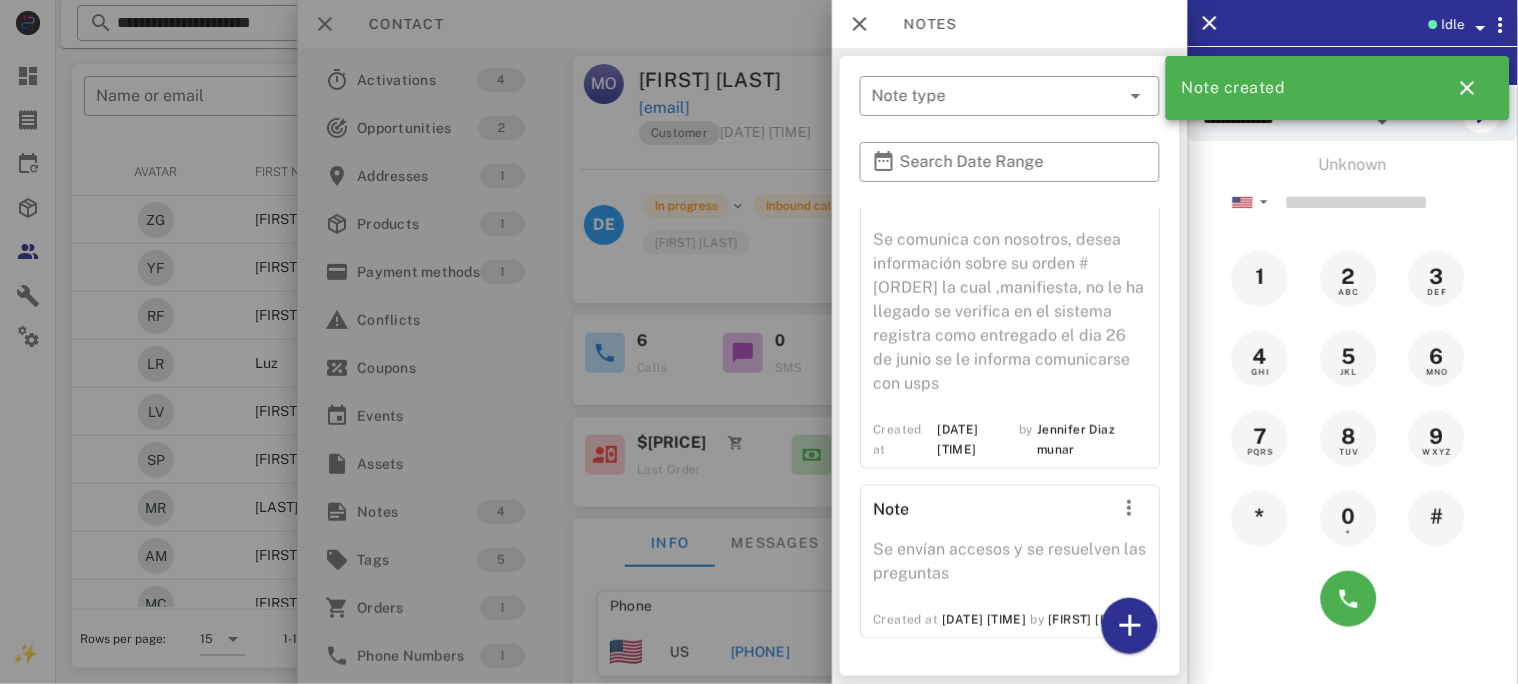 scroll, scrollTop: 456, scrollLeft: 0, axis: vertical 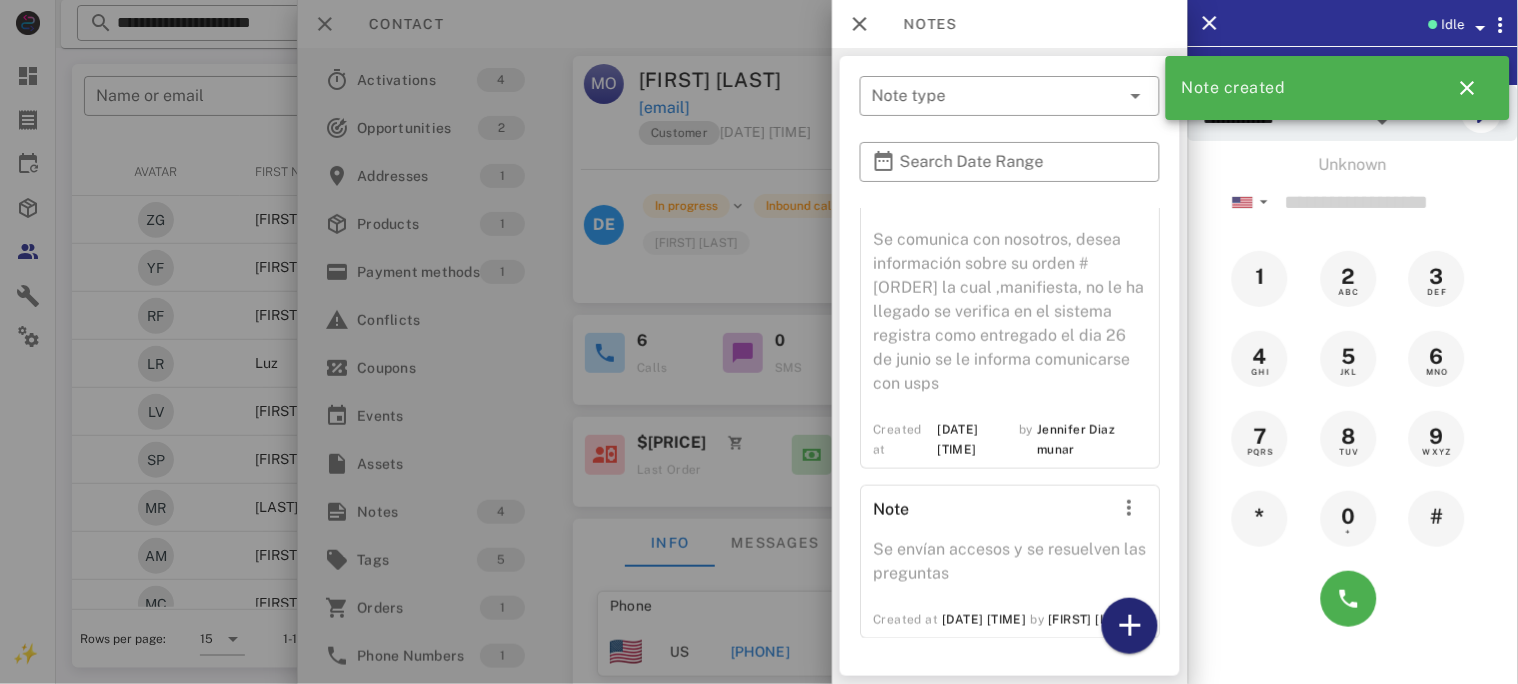 click at bounding box center [1130, 626] 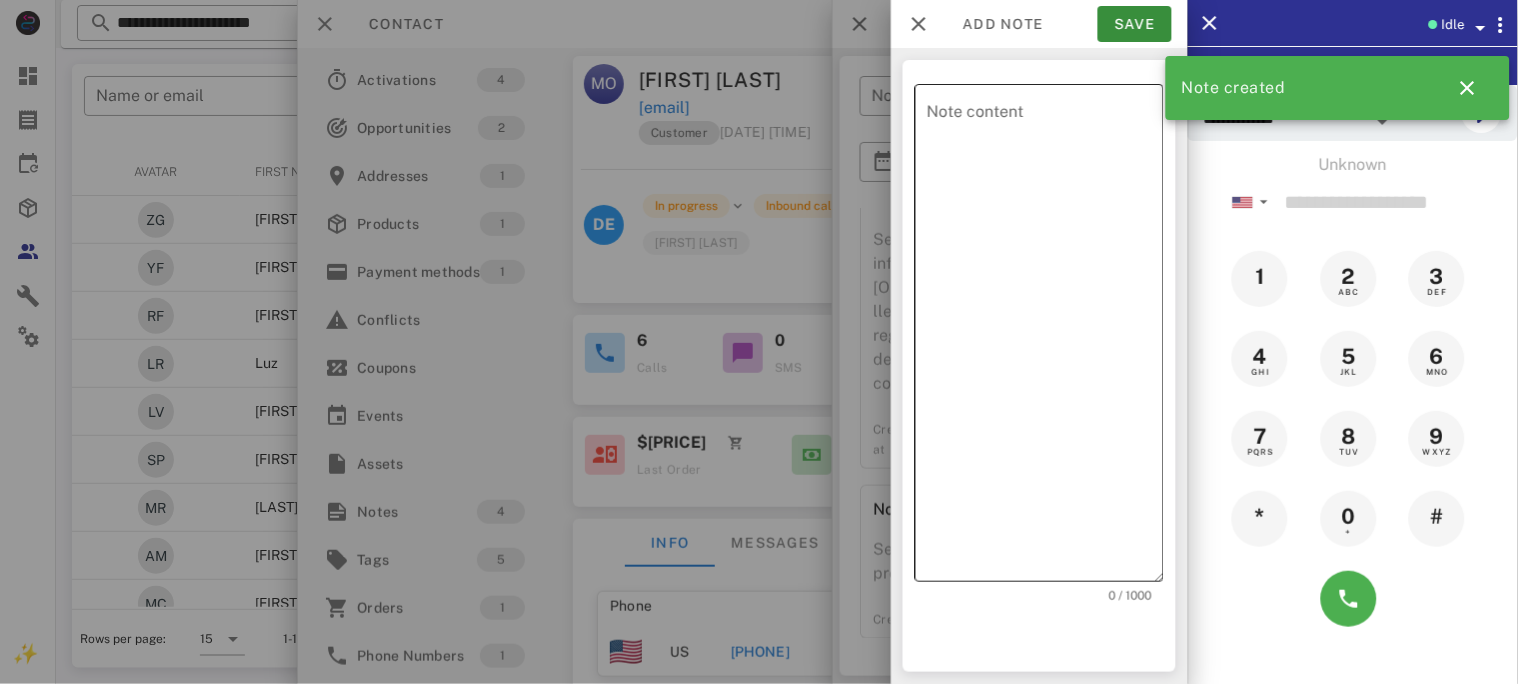 click on "Note content" at bounding box center [1045, 338] 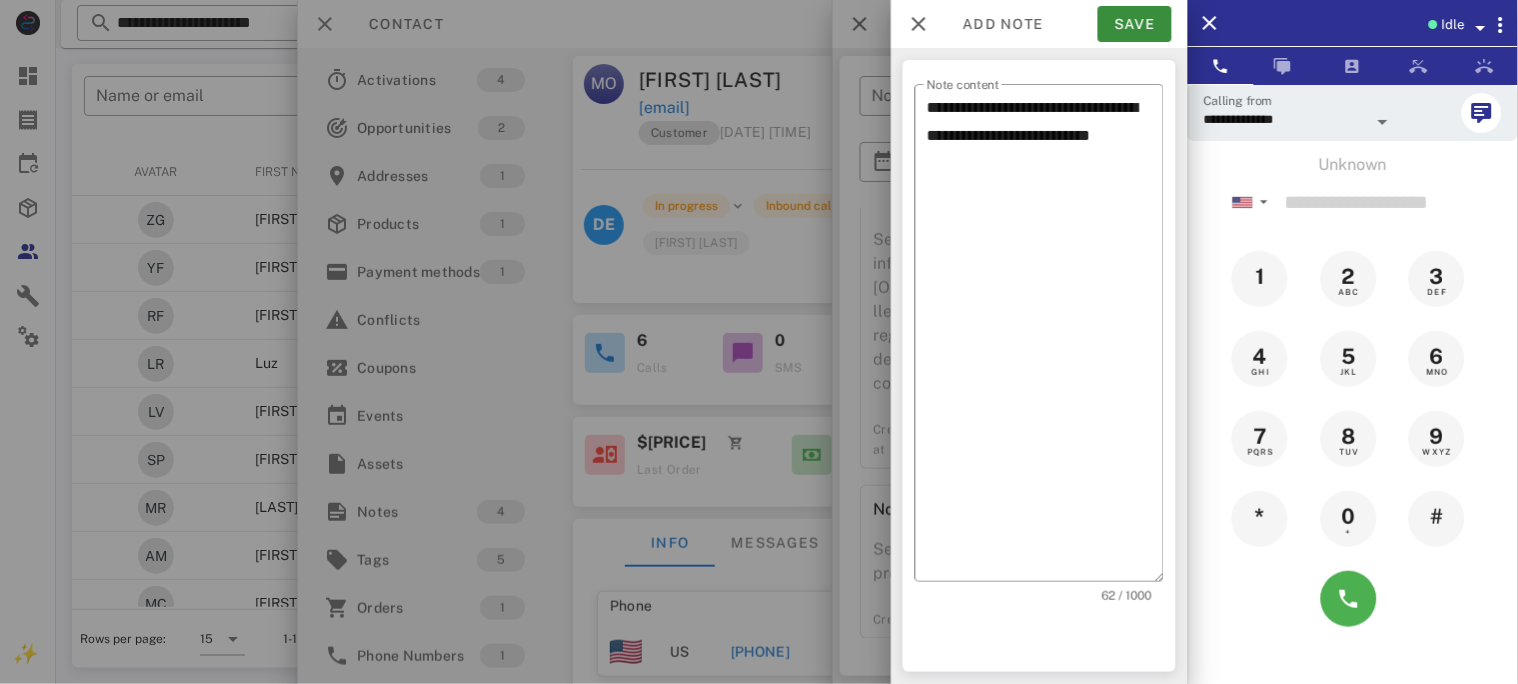 click on "**********" at bounding box center (1039, 366) 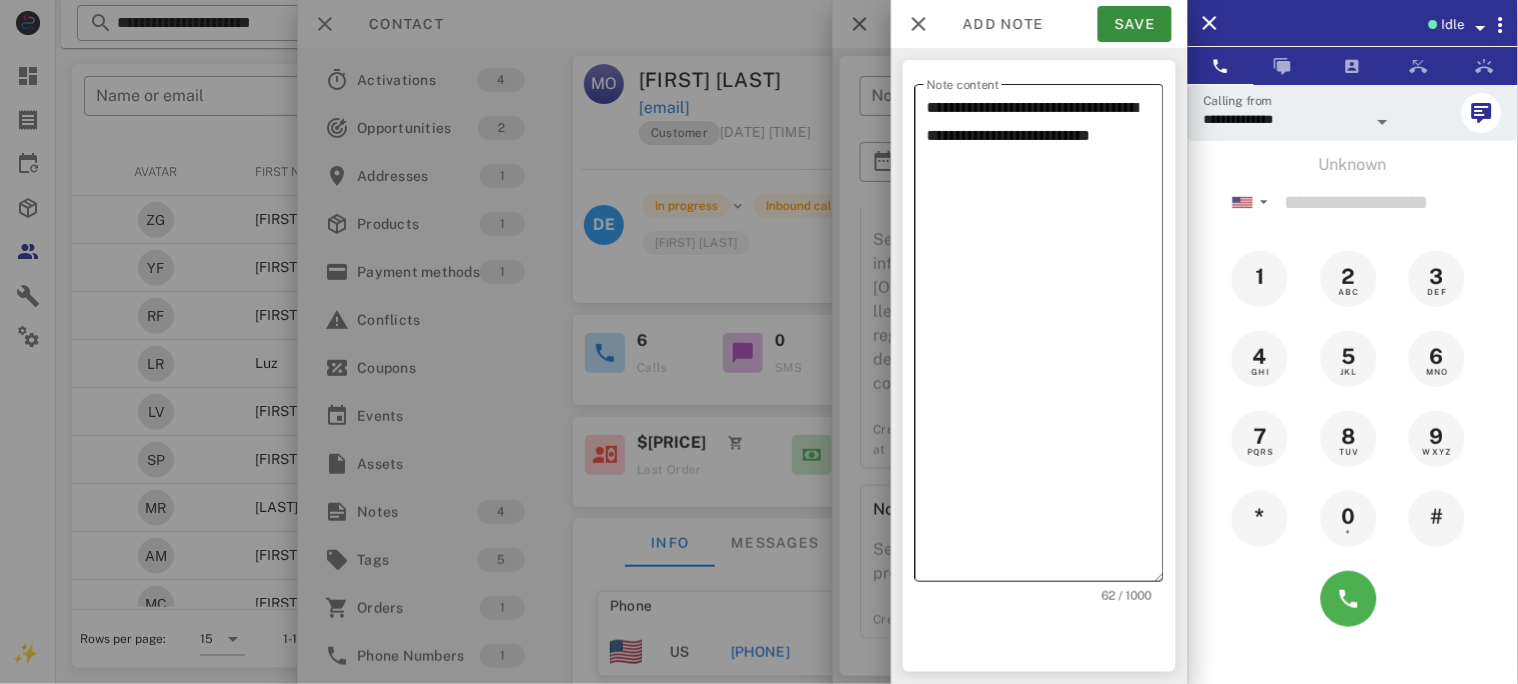 click on "**********" at bounding box center (1045, 338) 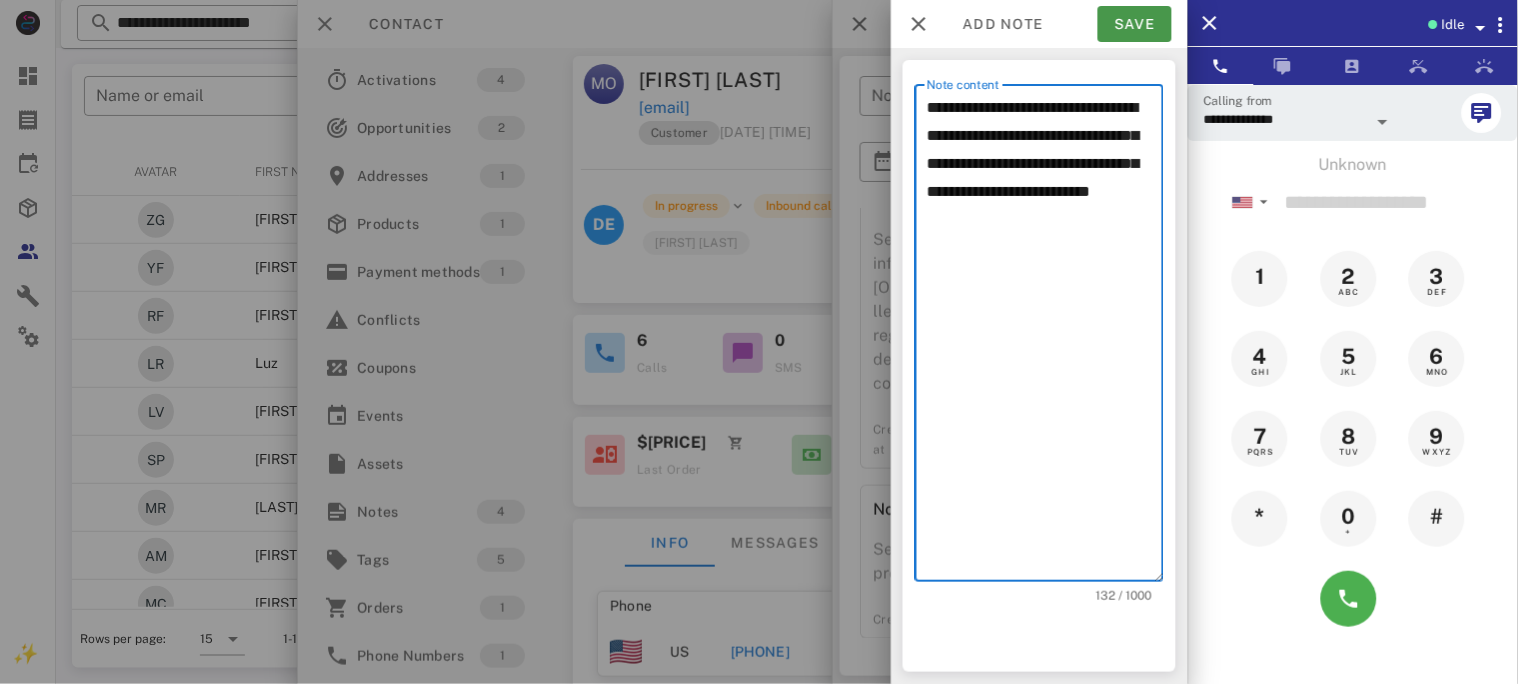 type on "**********" 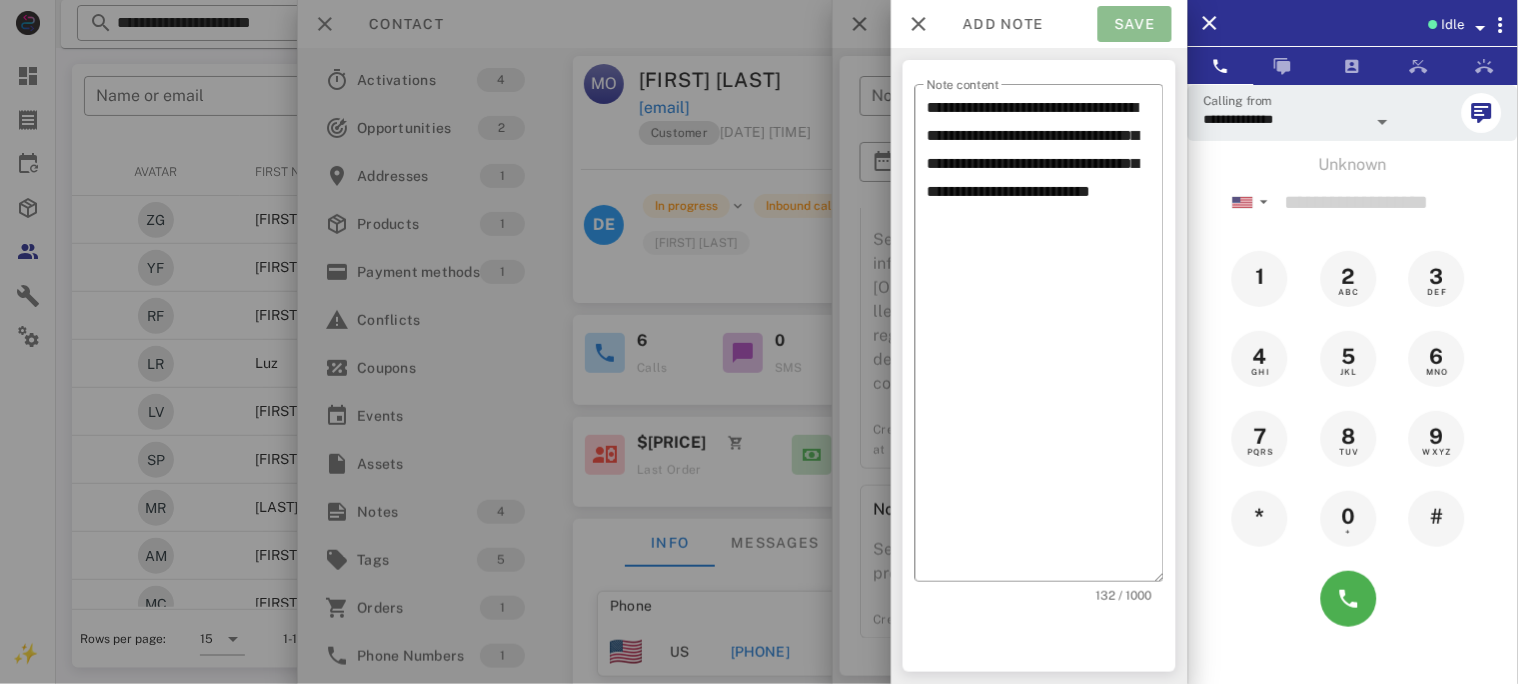 click on "Save" at bounding box center [1135, 24] 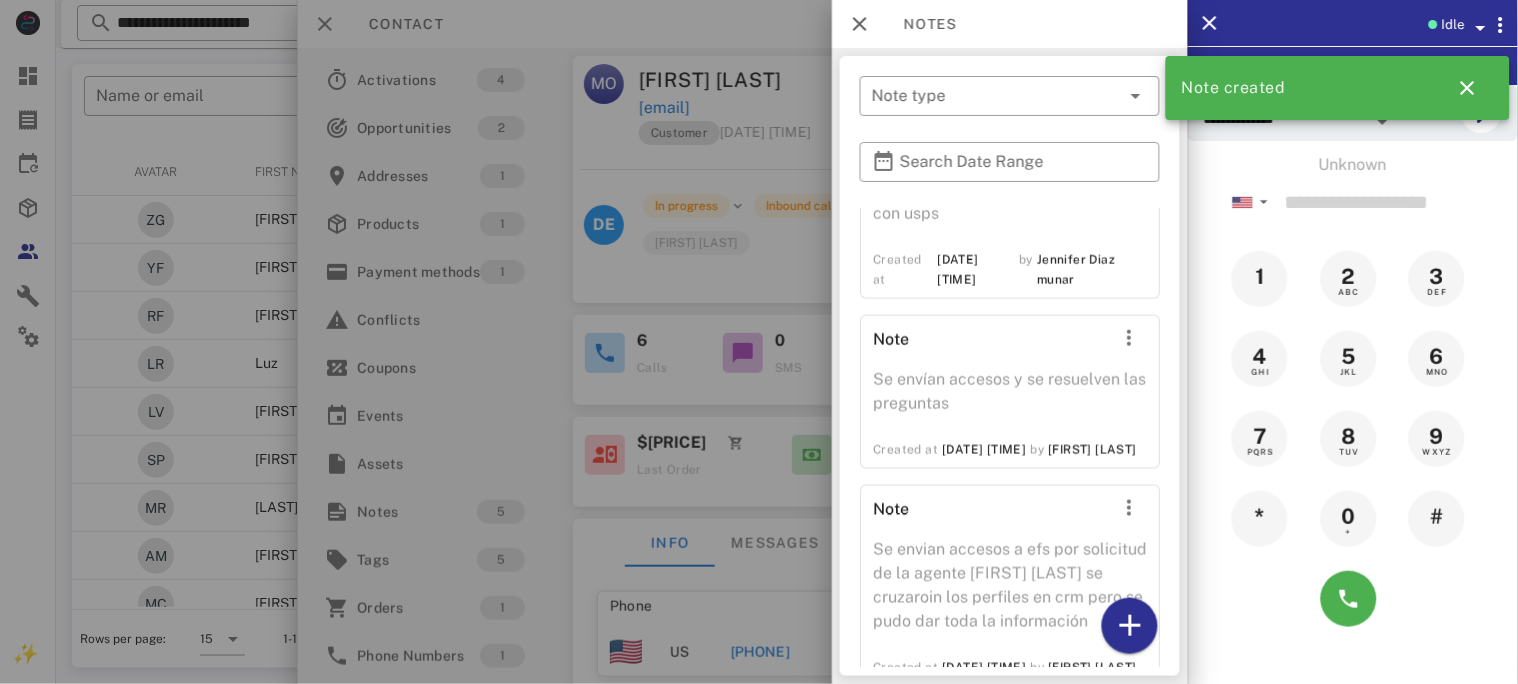 scroll, scrollTop: 718, scrollLeft: 0, axis: vertical 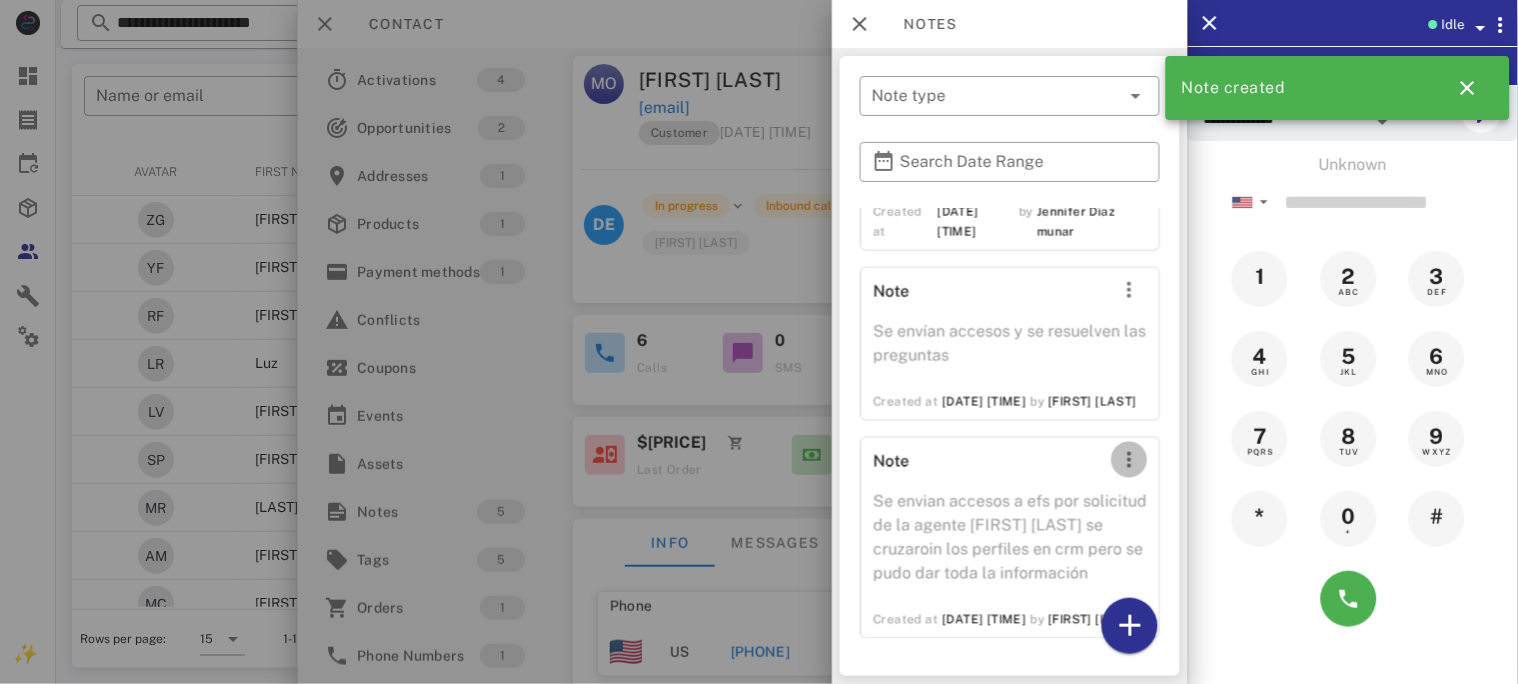click at bounding box center [1129, 460] 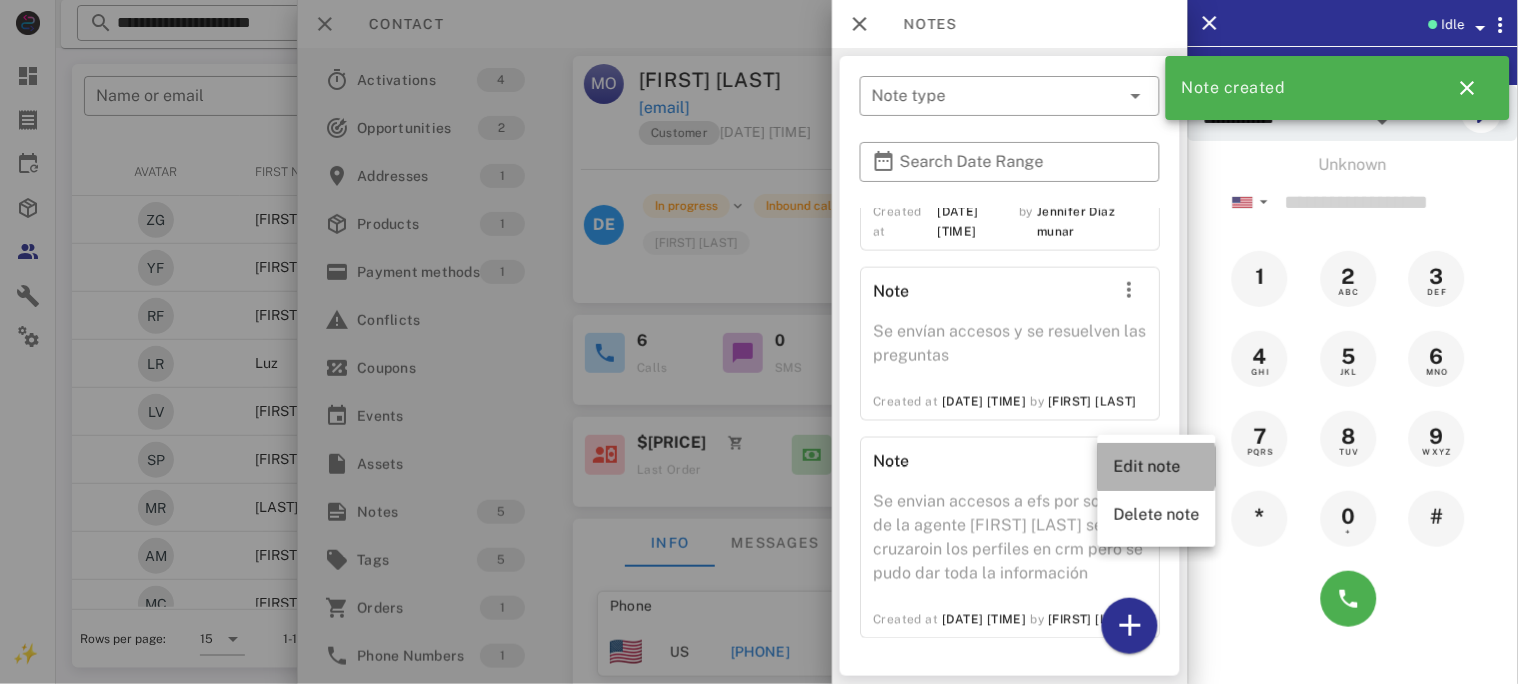 click on "Edit note" at bounding box center [1157, 466] 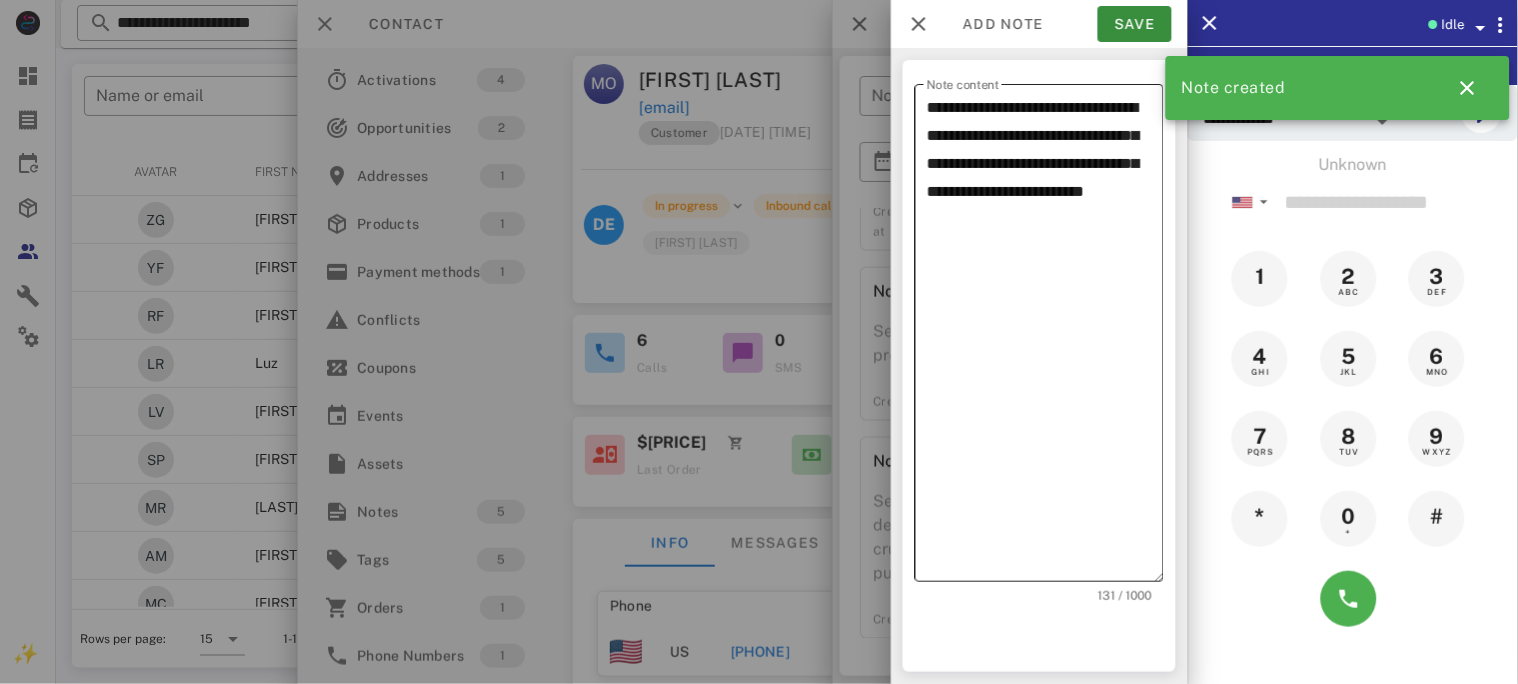 click on "**********" at bounding box center (1045, 338) 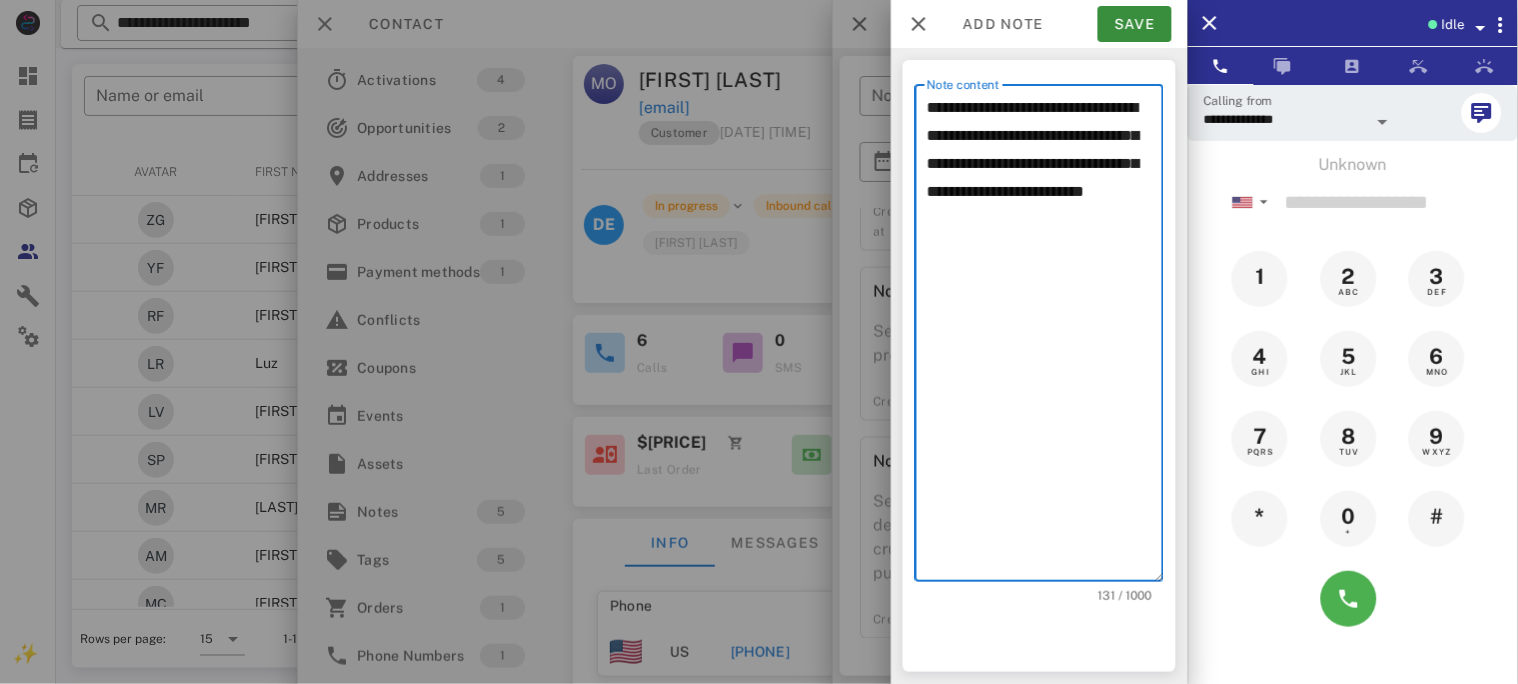click on "**********" at bounding box center [1045, 338] 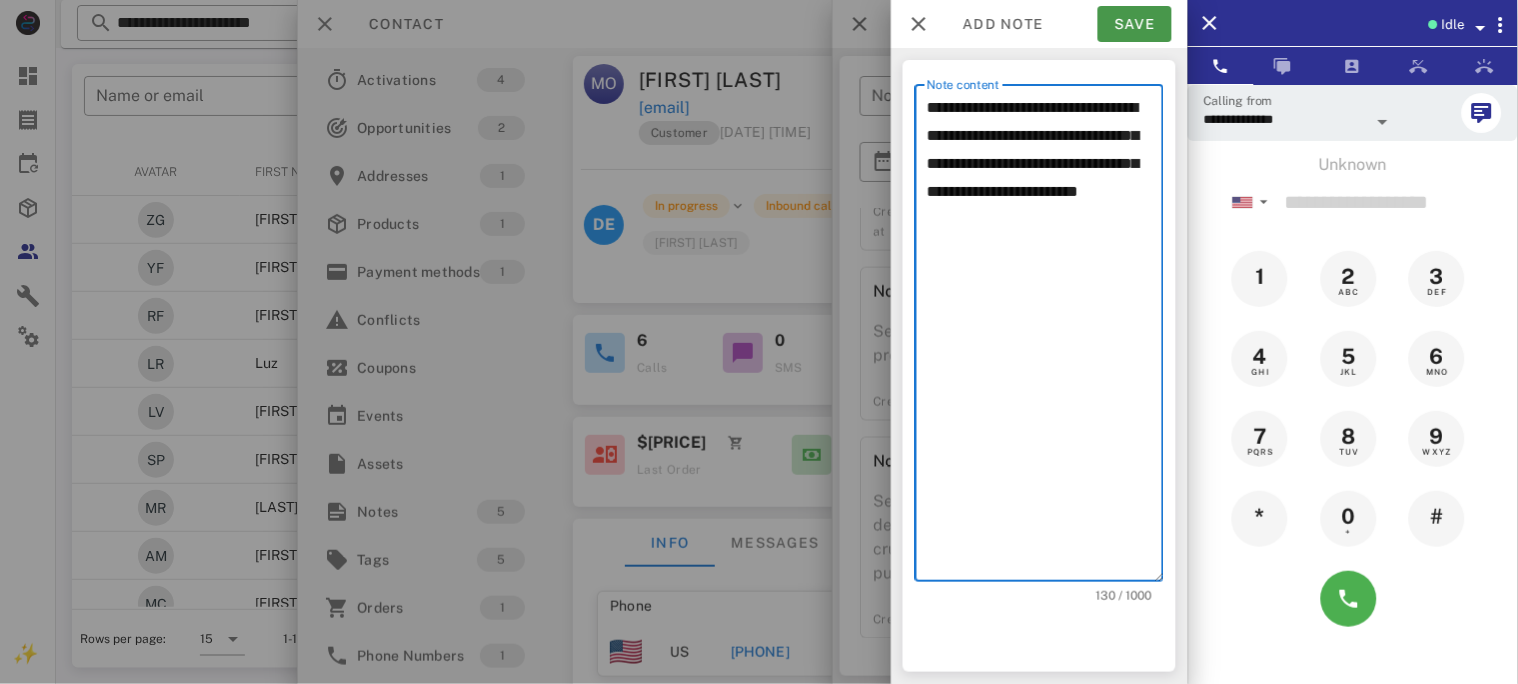 type on "**********" 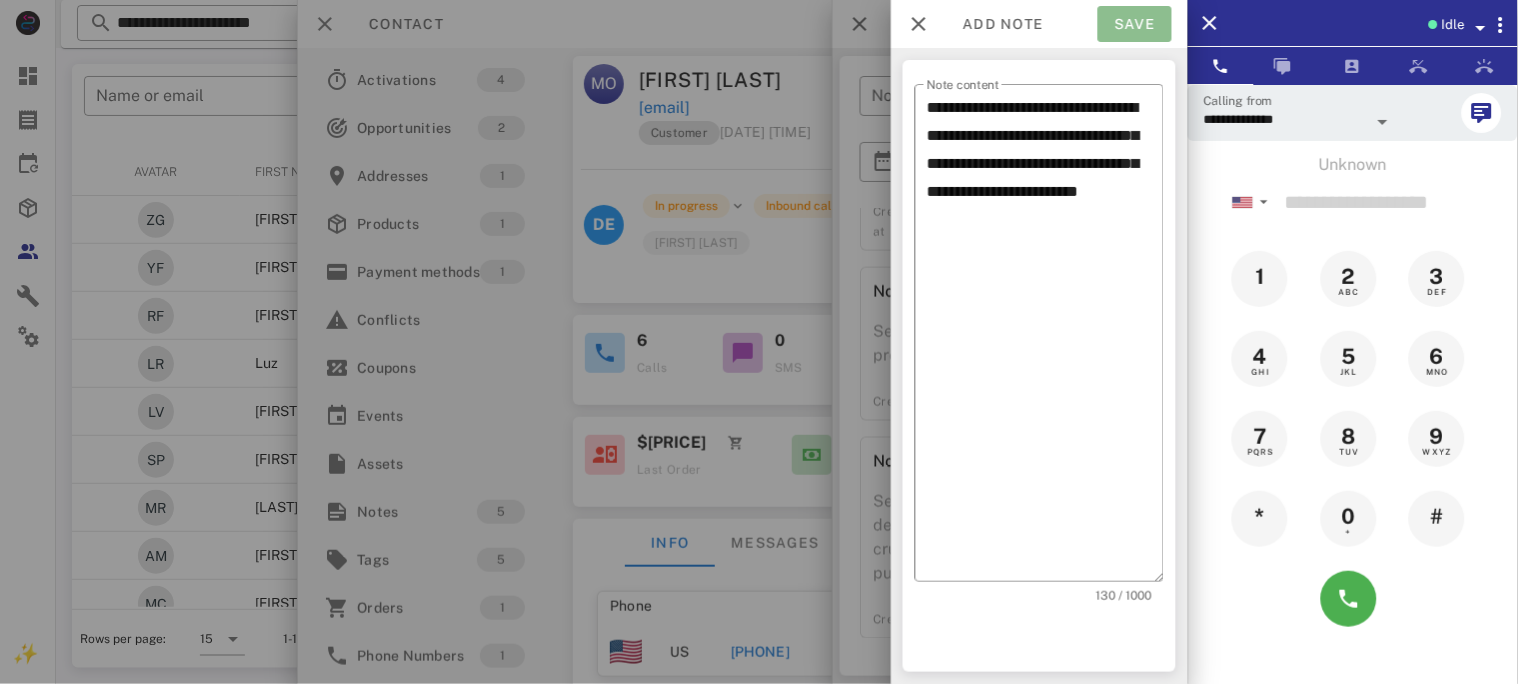 click on "Save" at bounding box center [1135, 24] 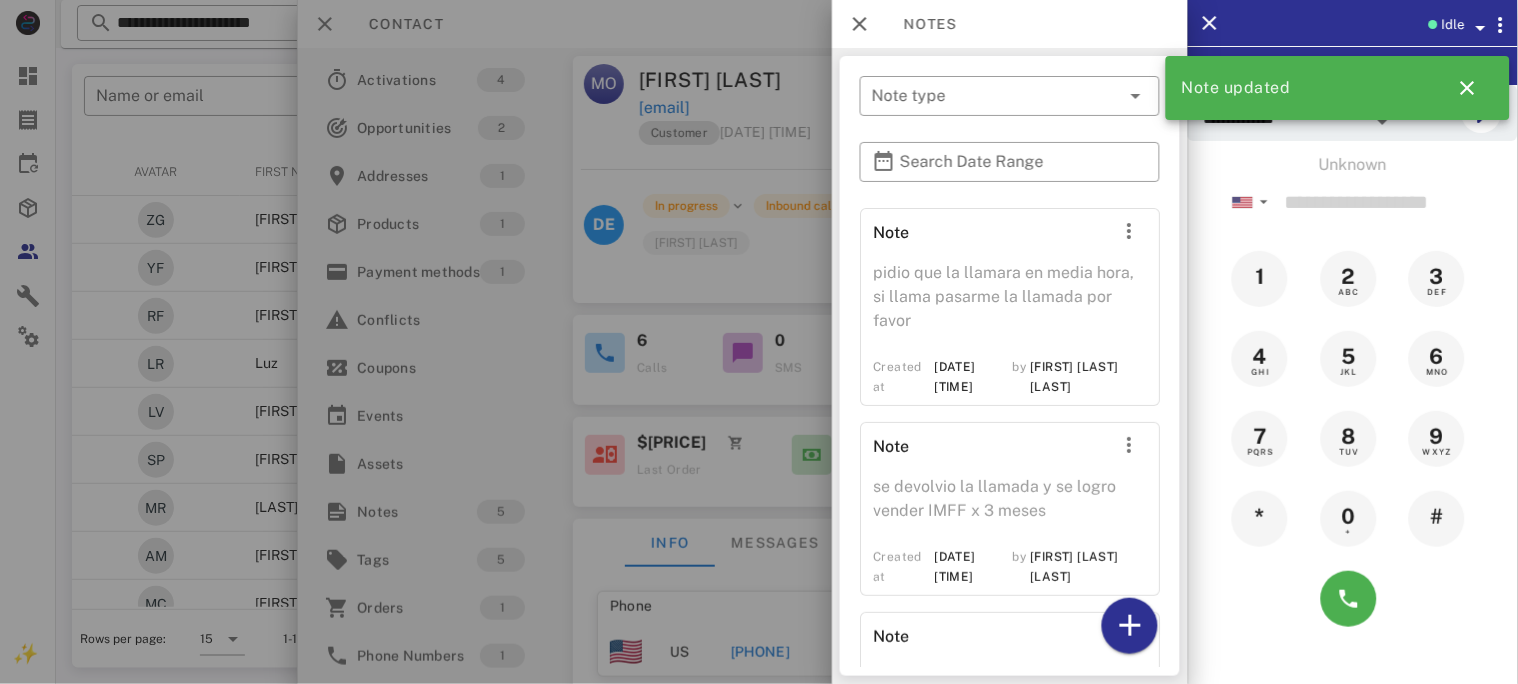 click at bounding box center (759, 342) 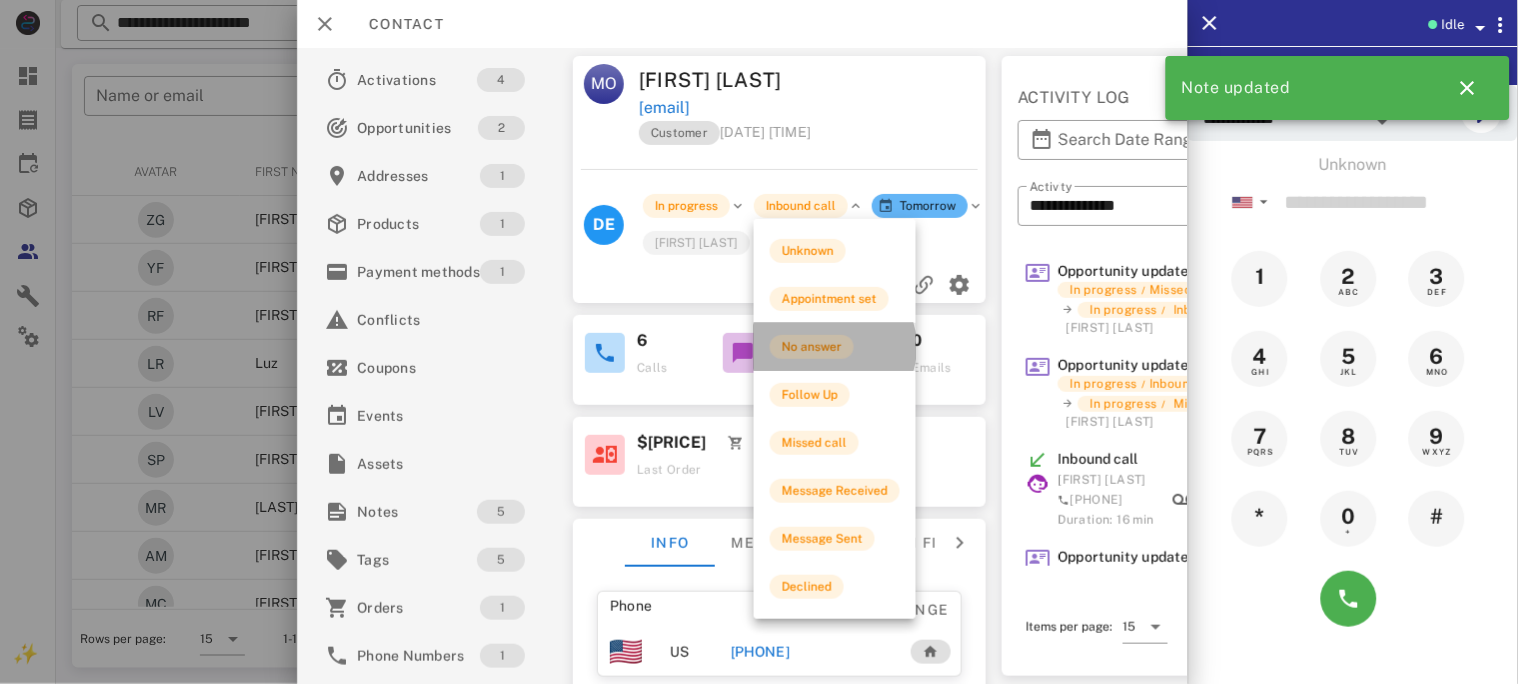 click on "No answer" at bounding box center [812, 347] 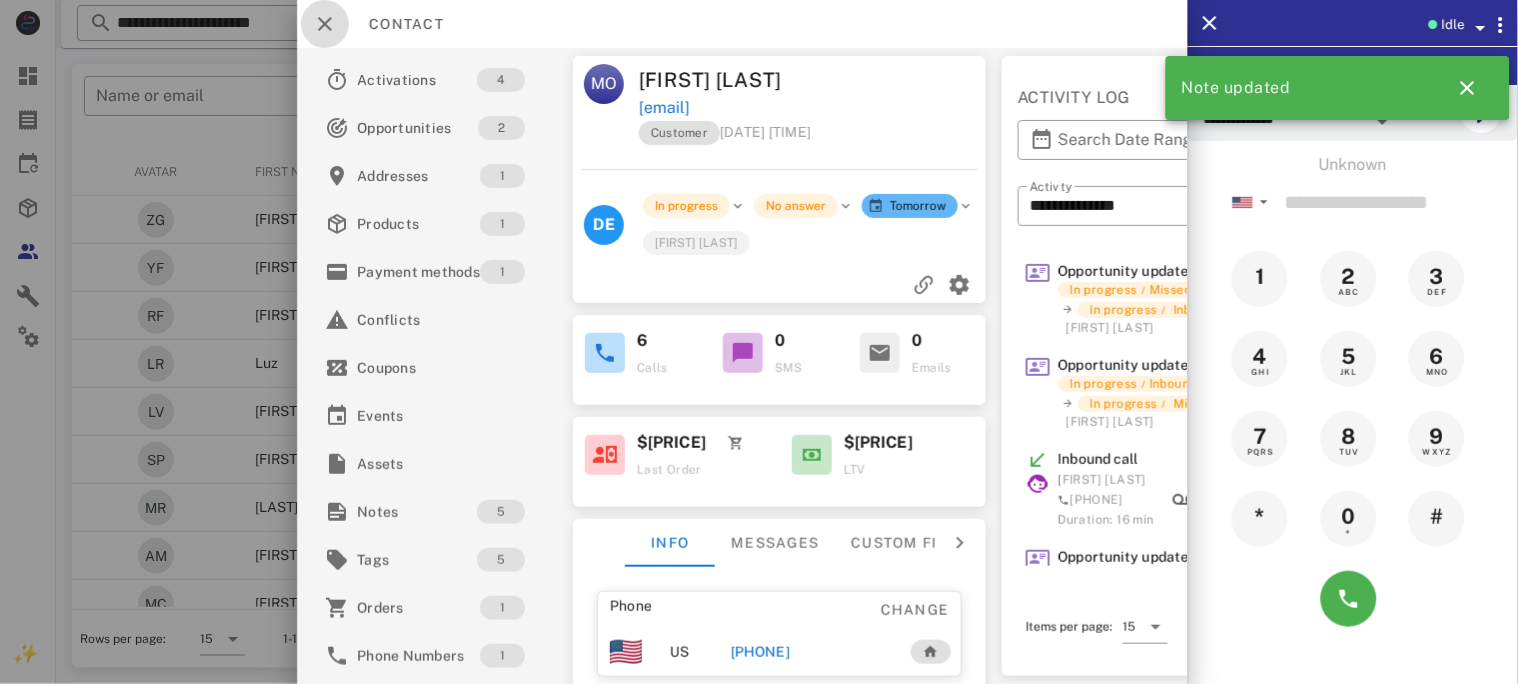click at bounding box center (325, 24) 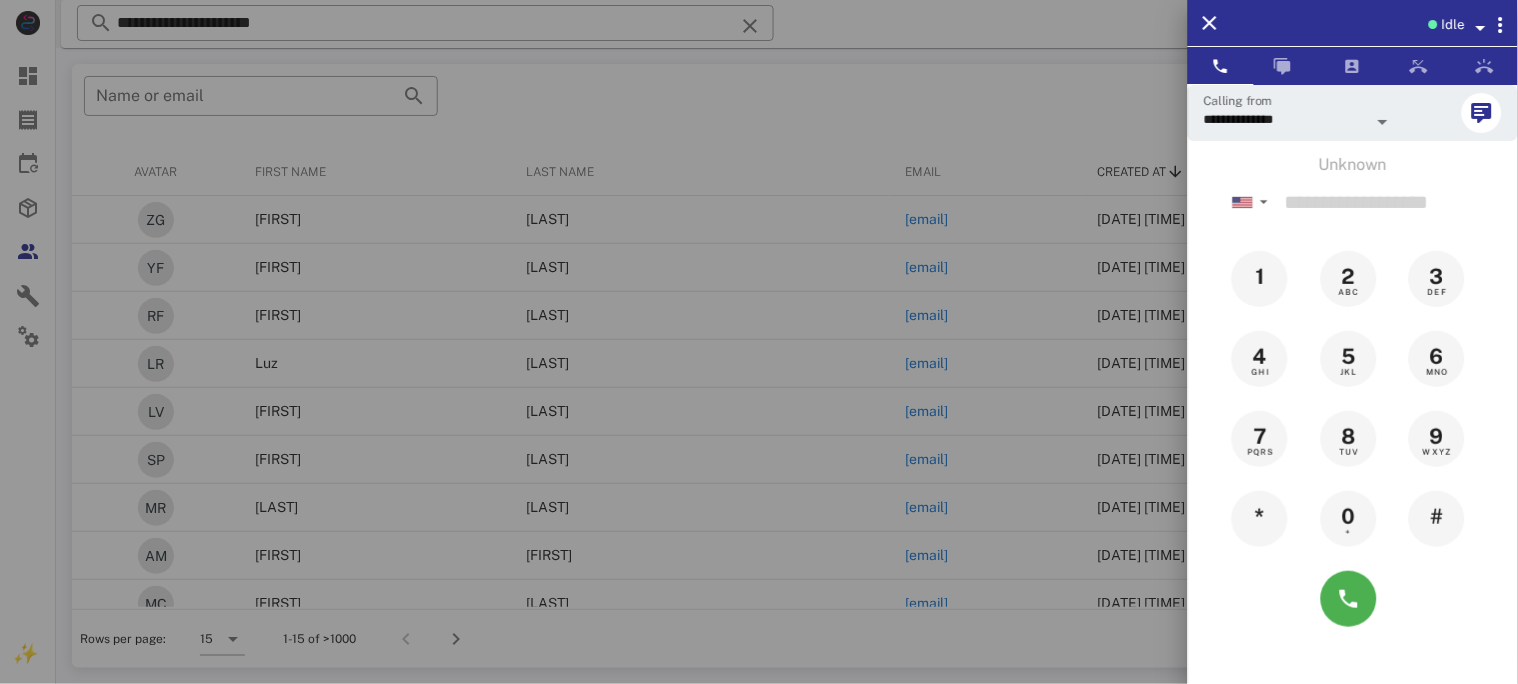 click at bounding box center (759, 342) 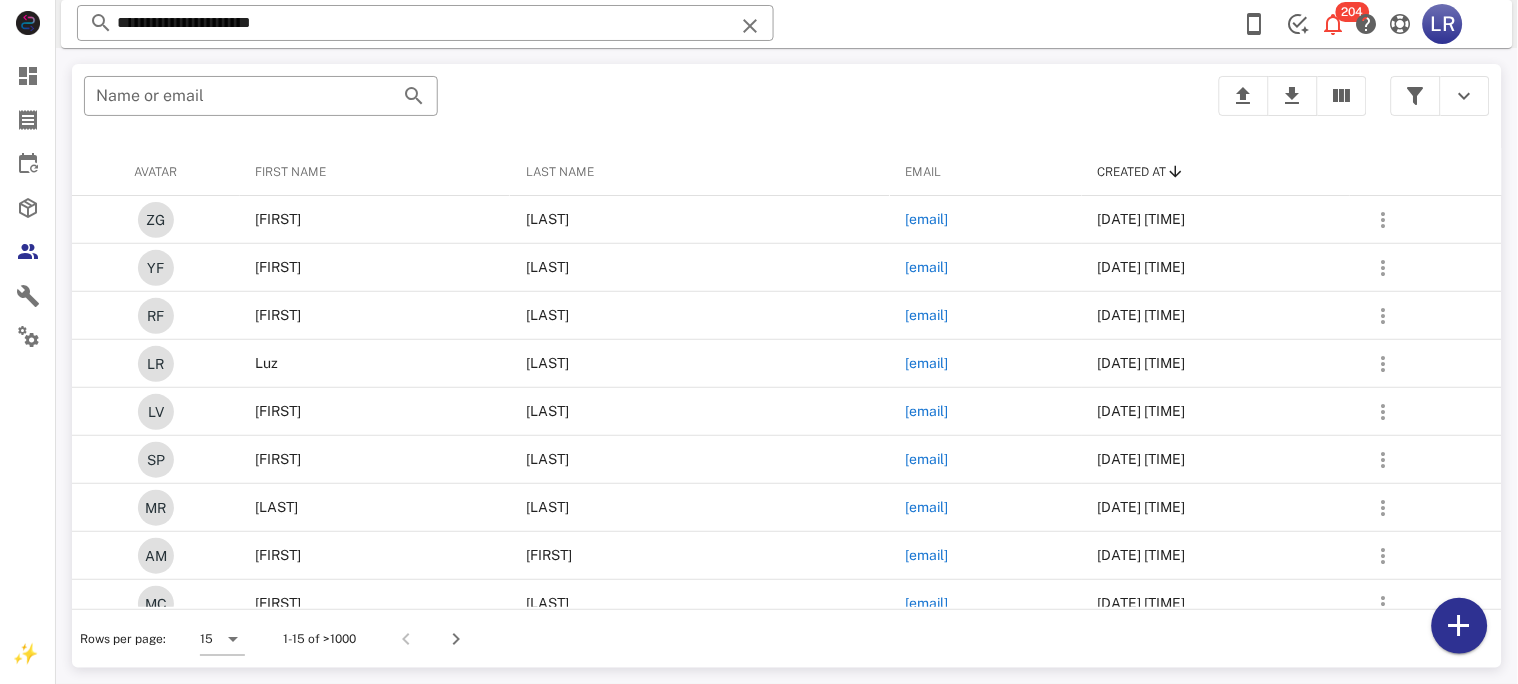 click at bounding box center [750, 26] 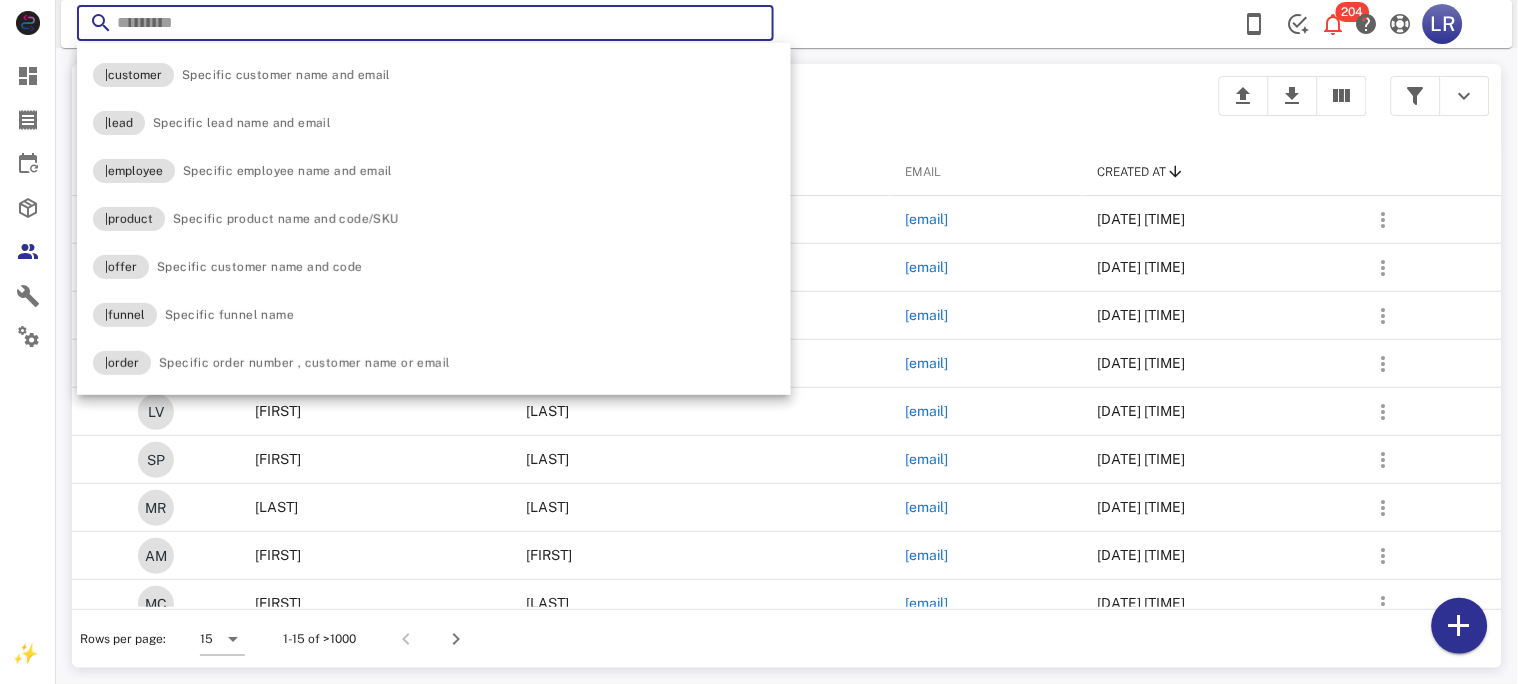 paste on "**********" 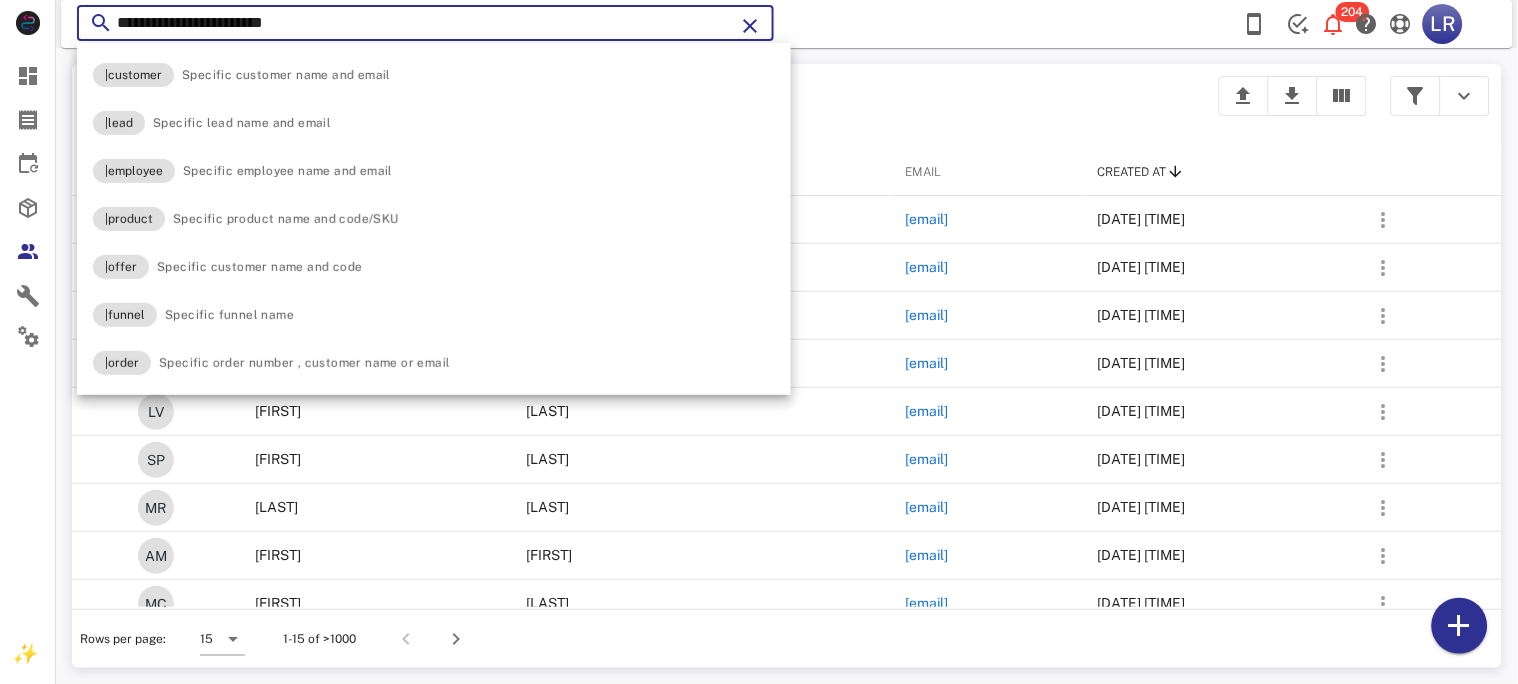 type on "**********" 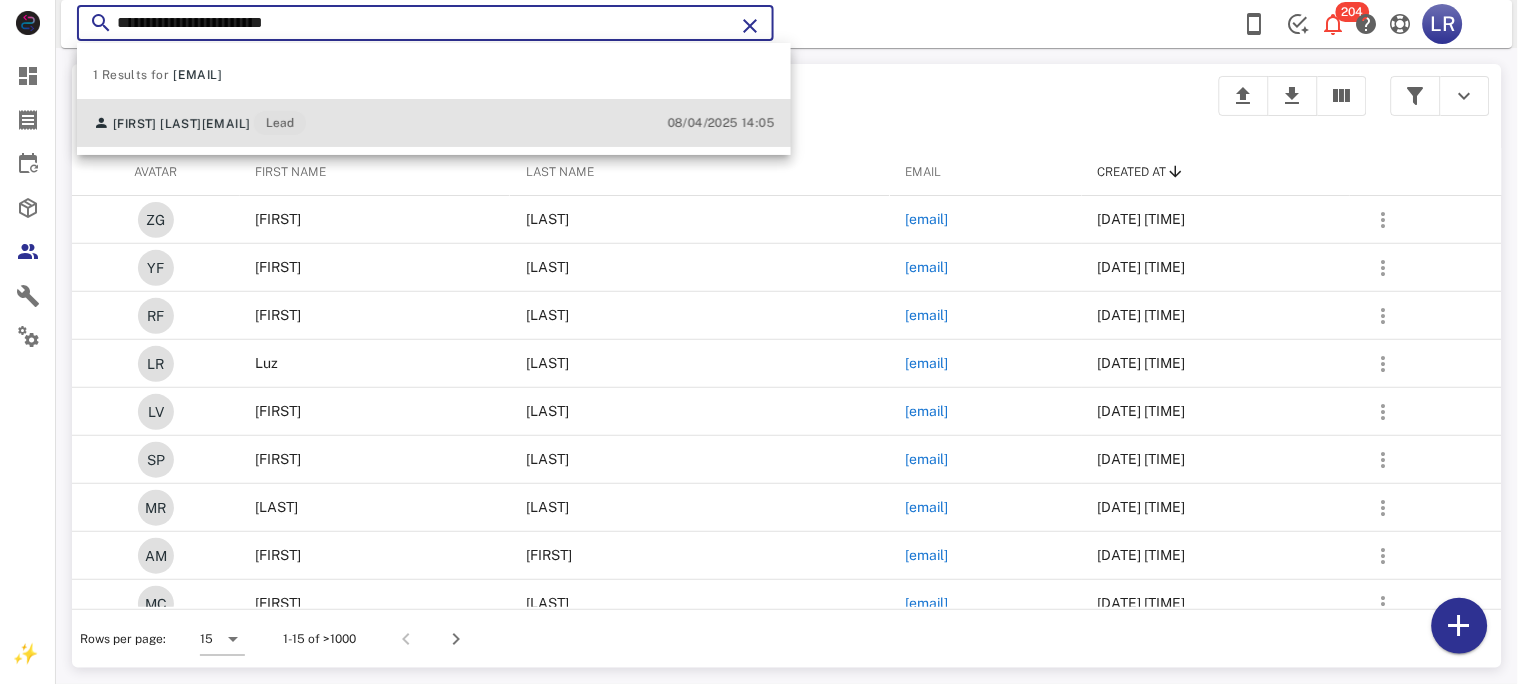 click on "[EMAIL]" at bounding box center (226, 124) 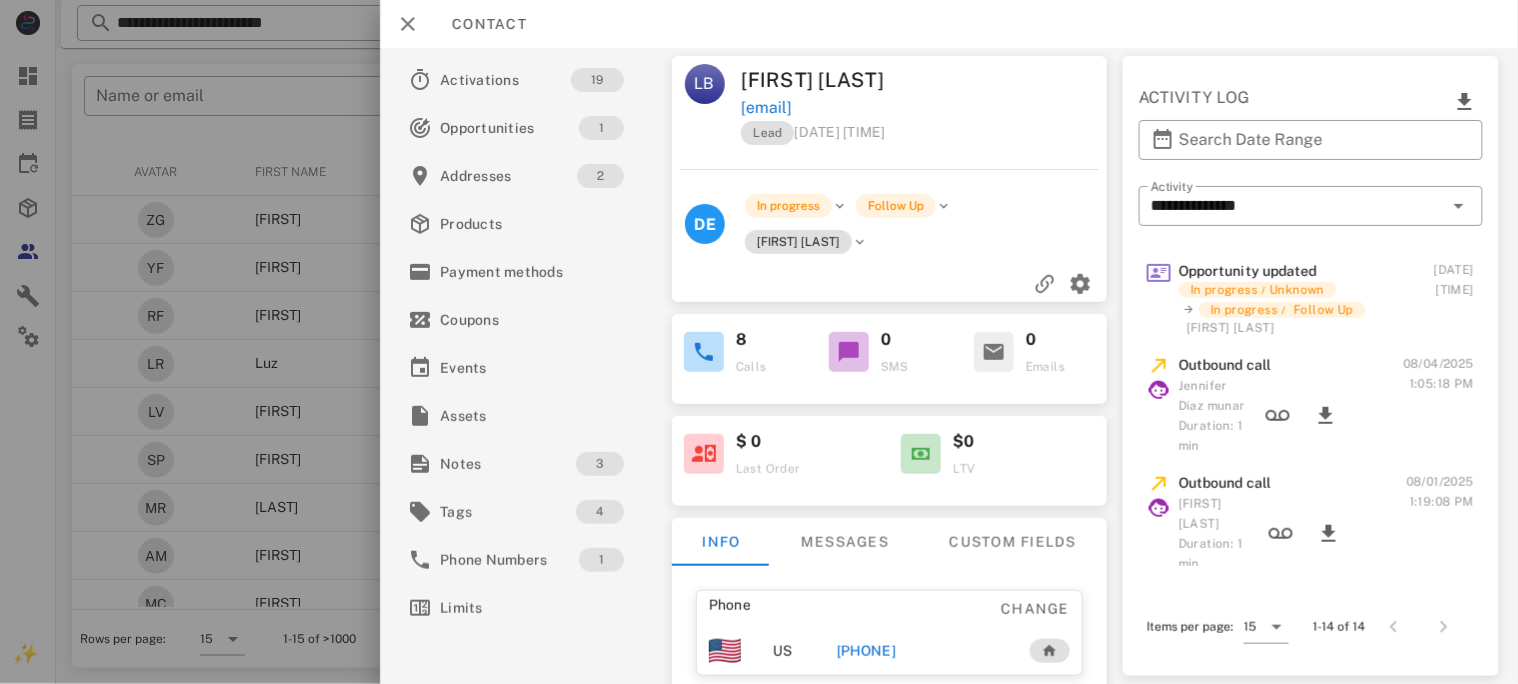 click on "[PHONE]" at bounding box center (865, 651) 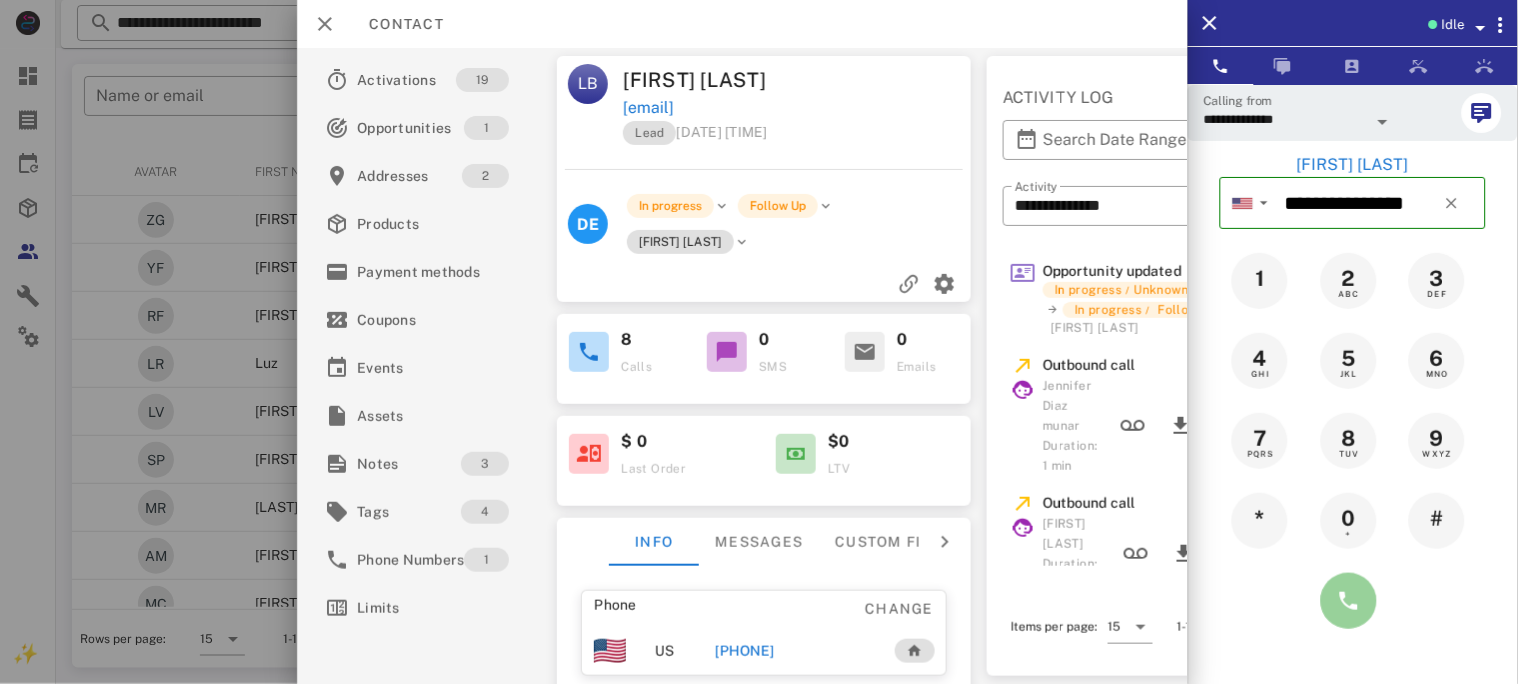 click at bounding box center [1349, 601] 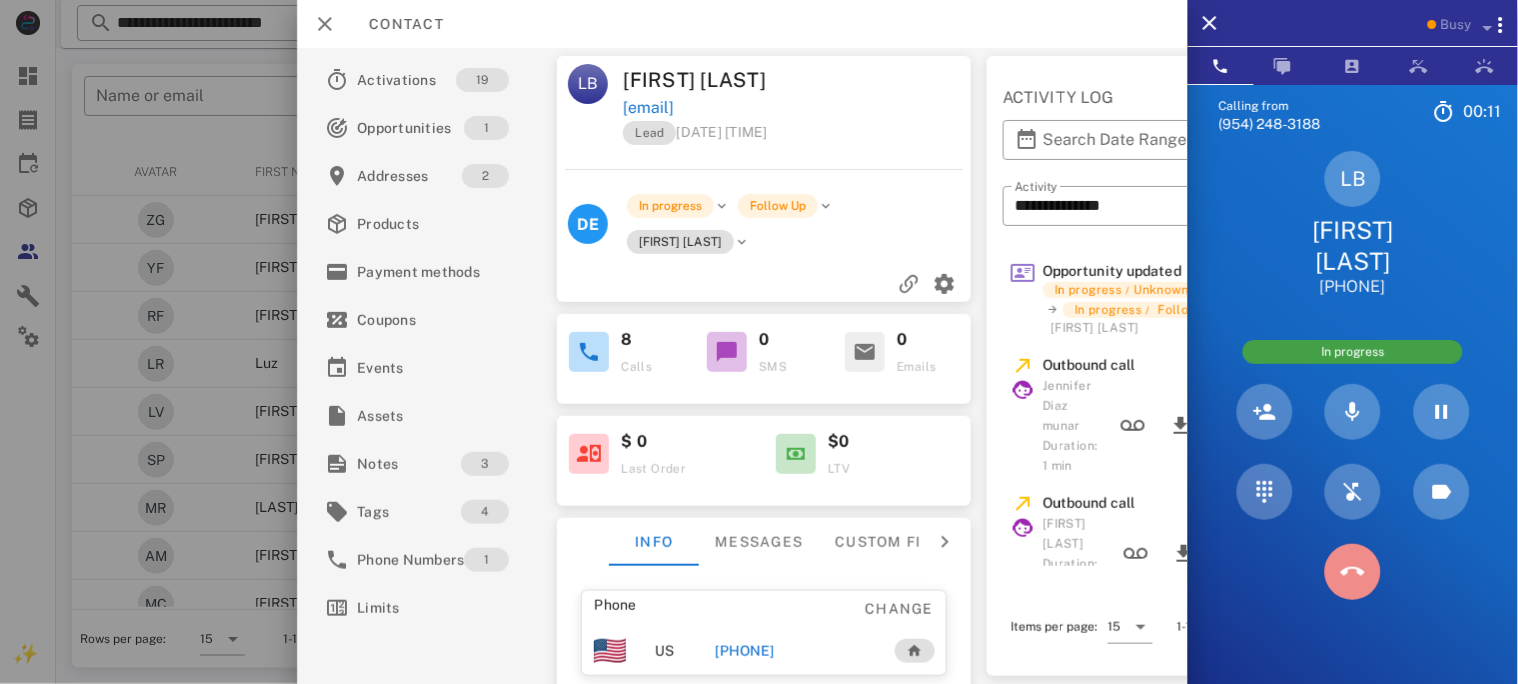 drag, startPoint x: 1355, startPoint y: 534, endPoint x: 1234, endPoint y: 505, distance: 124.42668 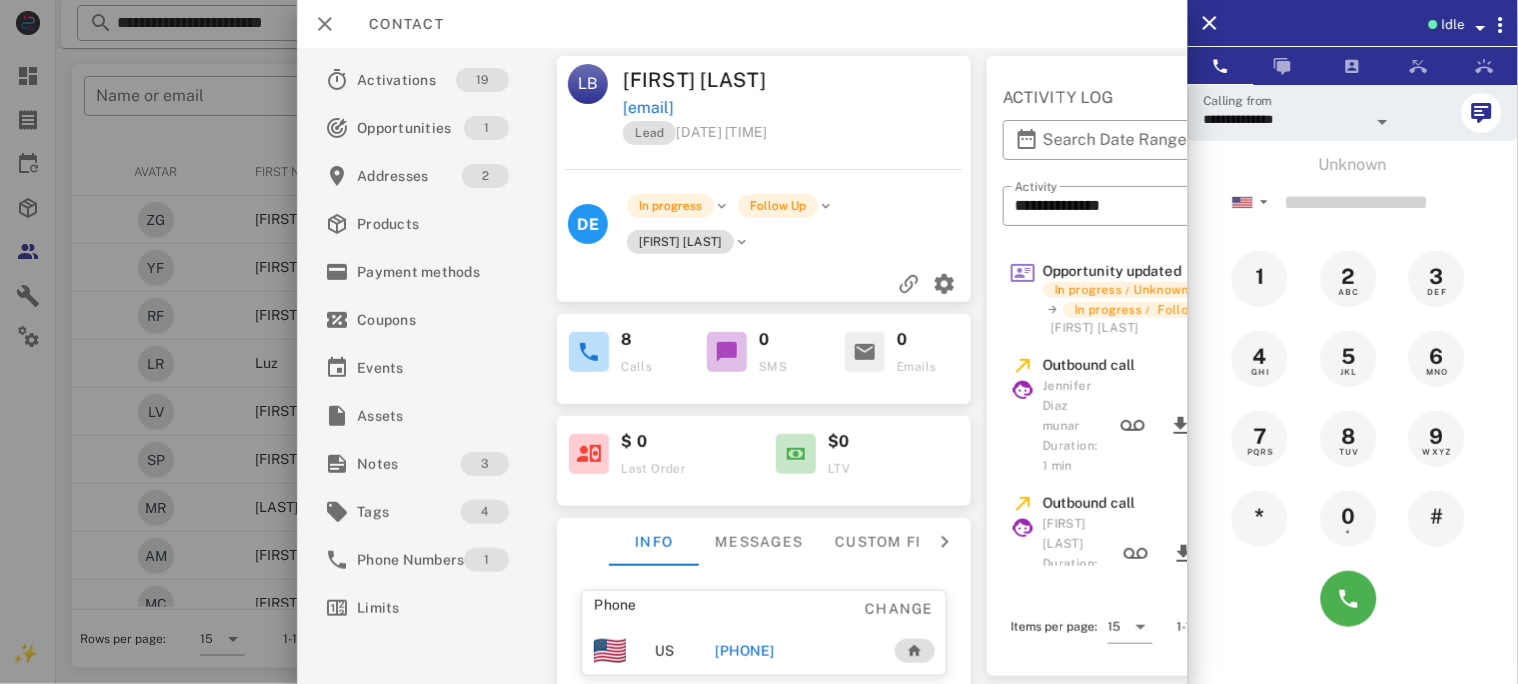 click on "[PHONE]" at bounding box center (744, 651) 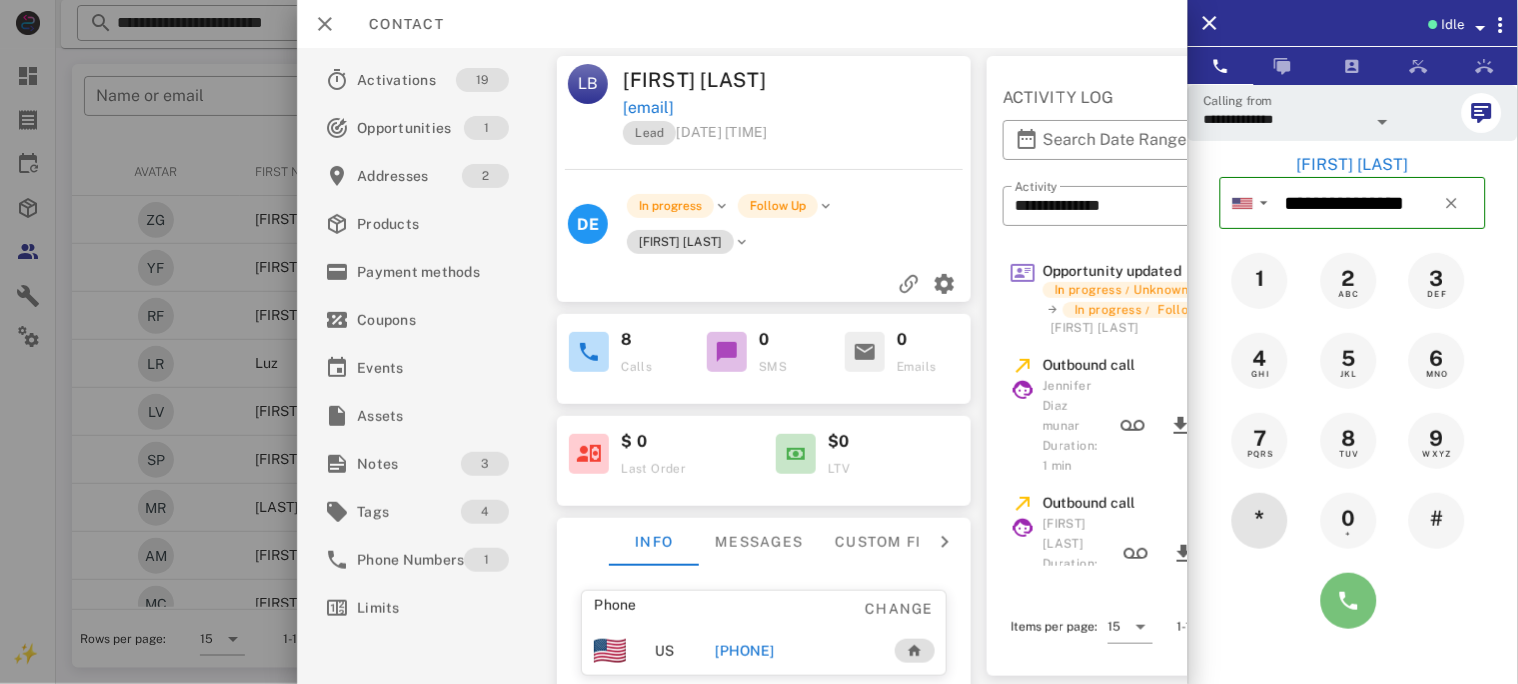 drag, startPoint x: 1352, startPoint y: 589, endPoint x: 1276, endPoint y: 542, distance: 89.358826 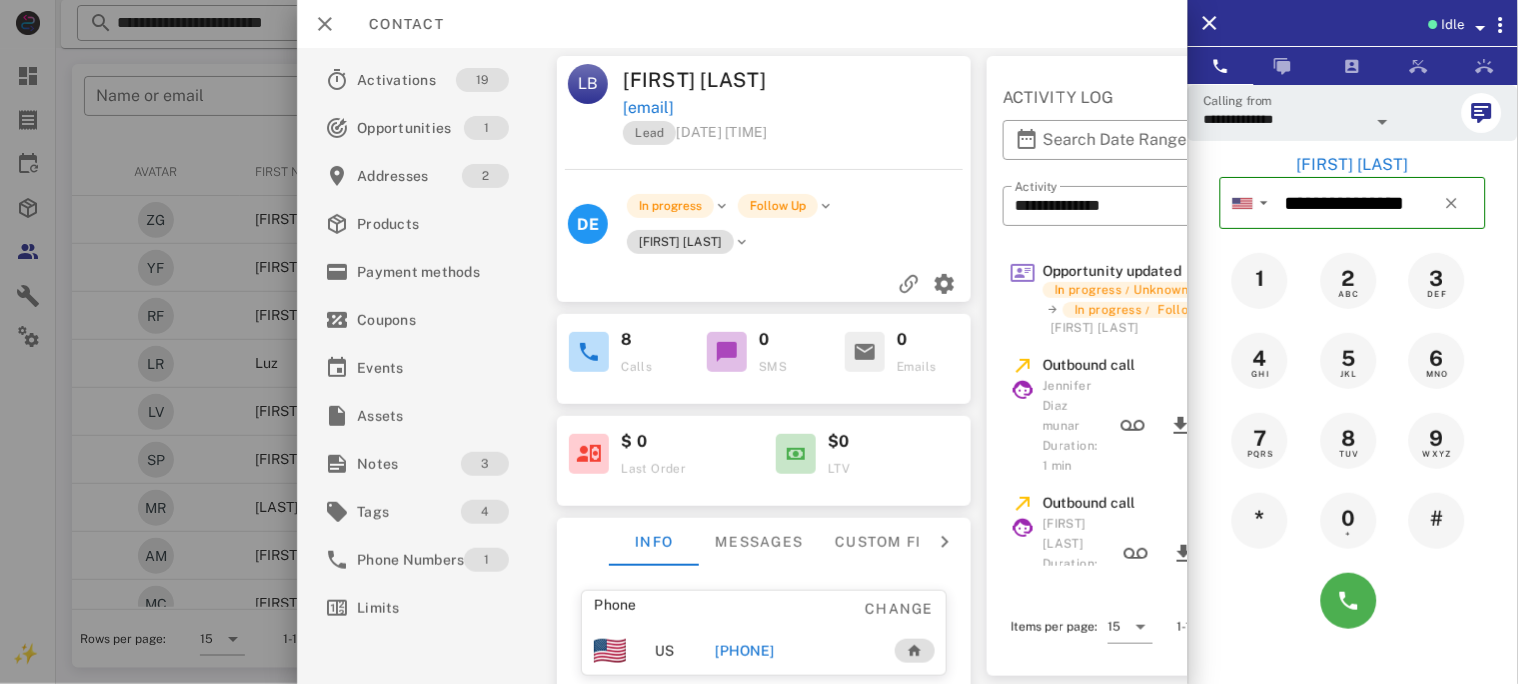 type 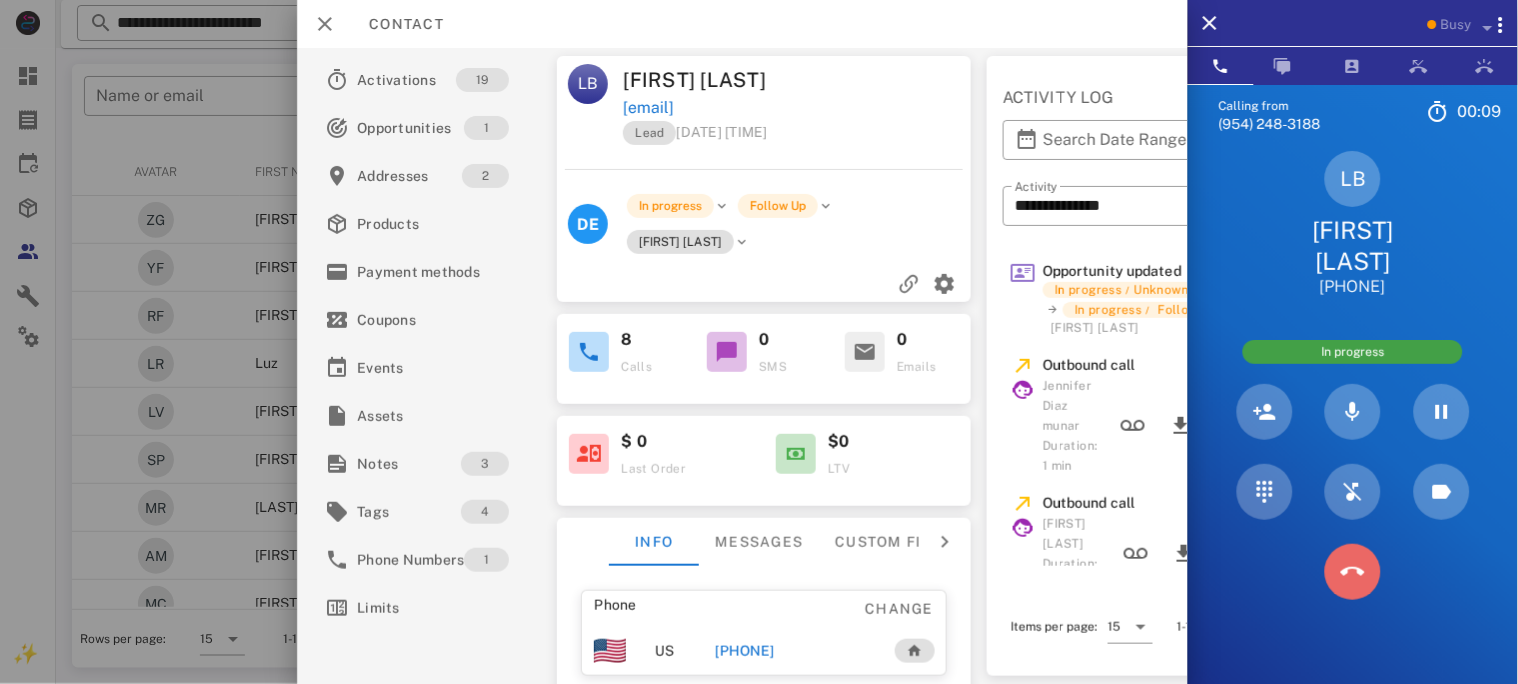 click at bounding box center (1353, 572) 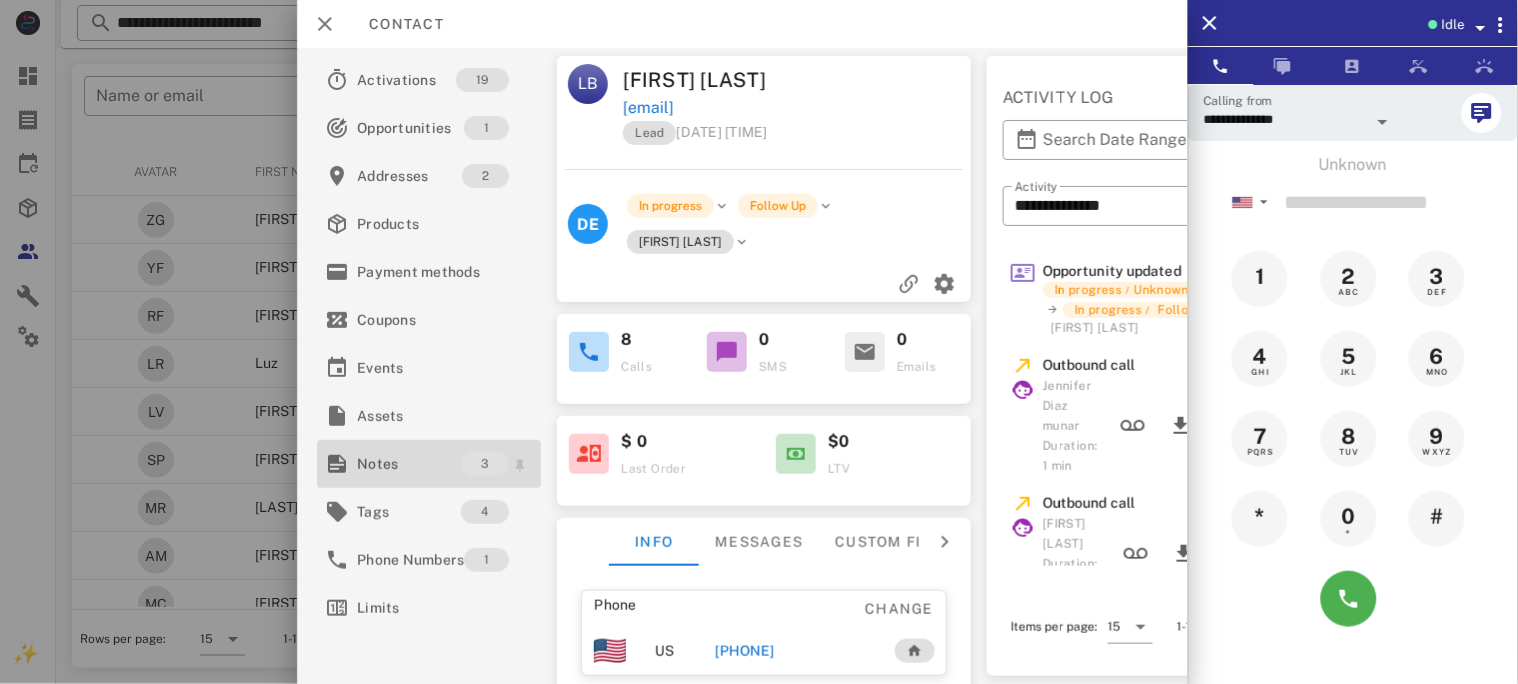 click on "Notes" at bounding box center (409, 464) 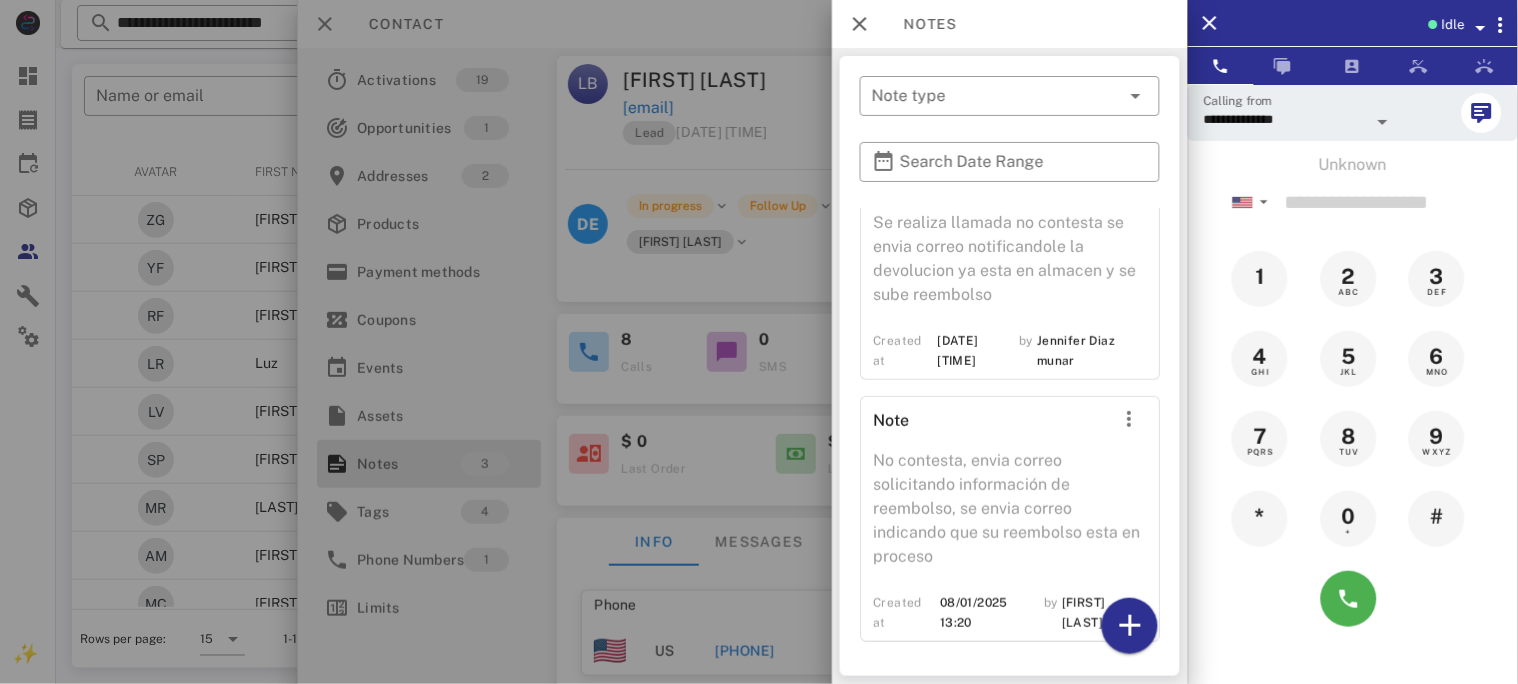 scroll, scrollTop: 218, scrollLeft: 0, axis: vertical 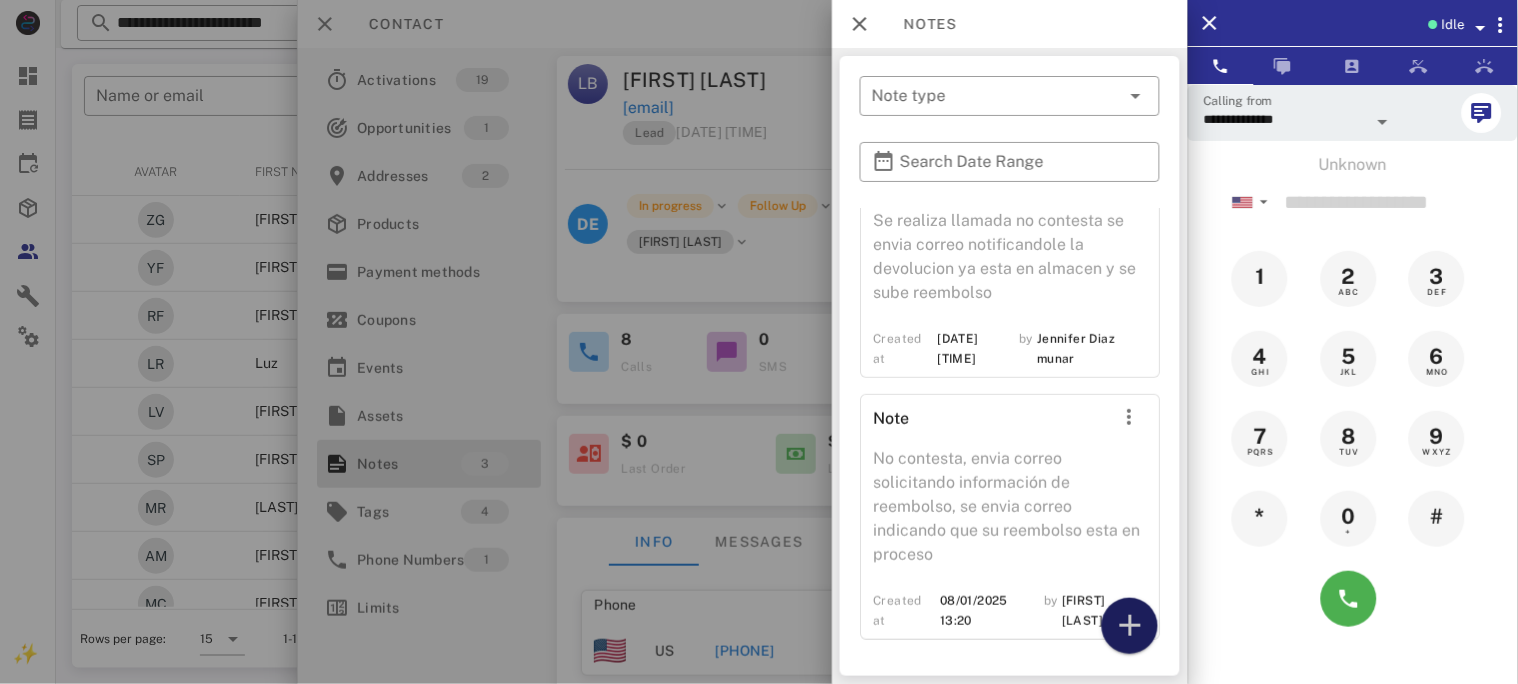 click at bounding box center (1130, 626) 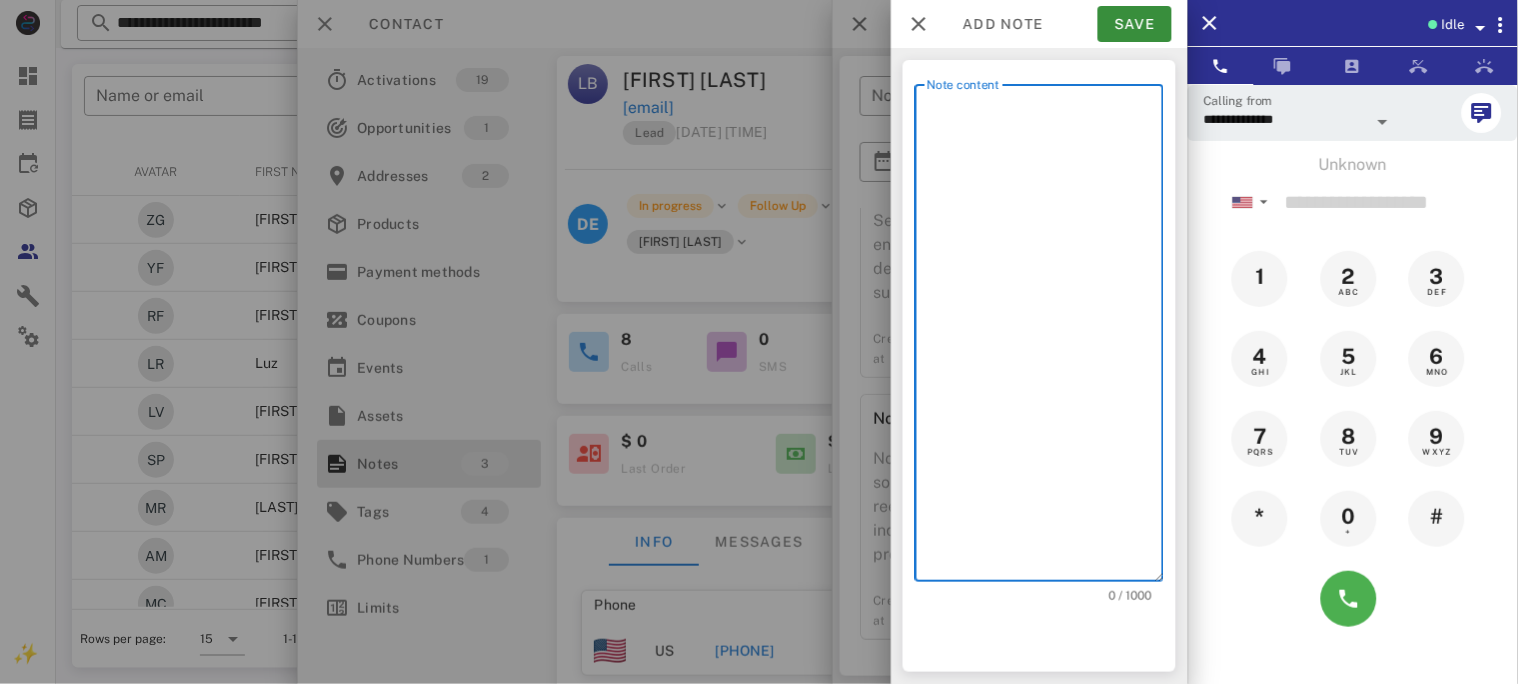 click on "Note content" at bounding box center [1045, 338] 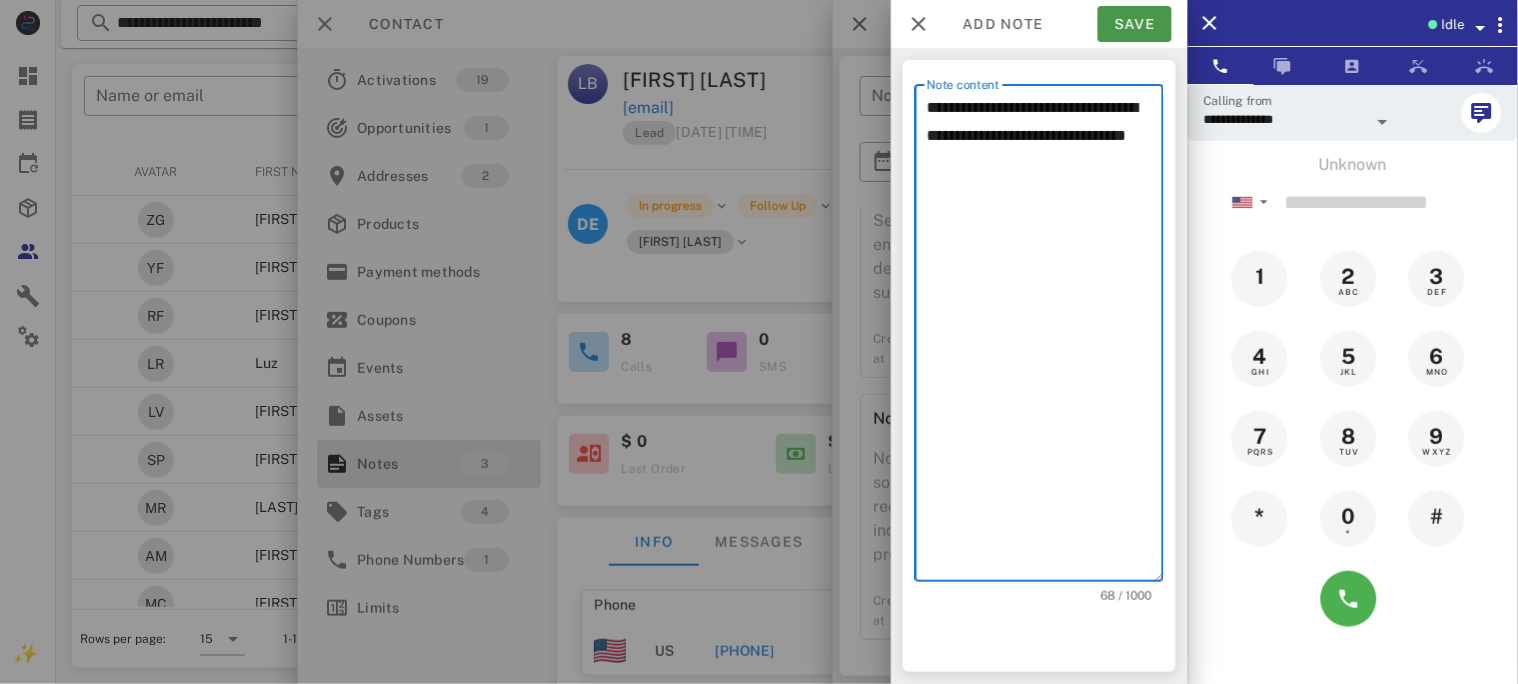 type on "**********" 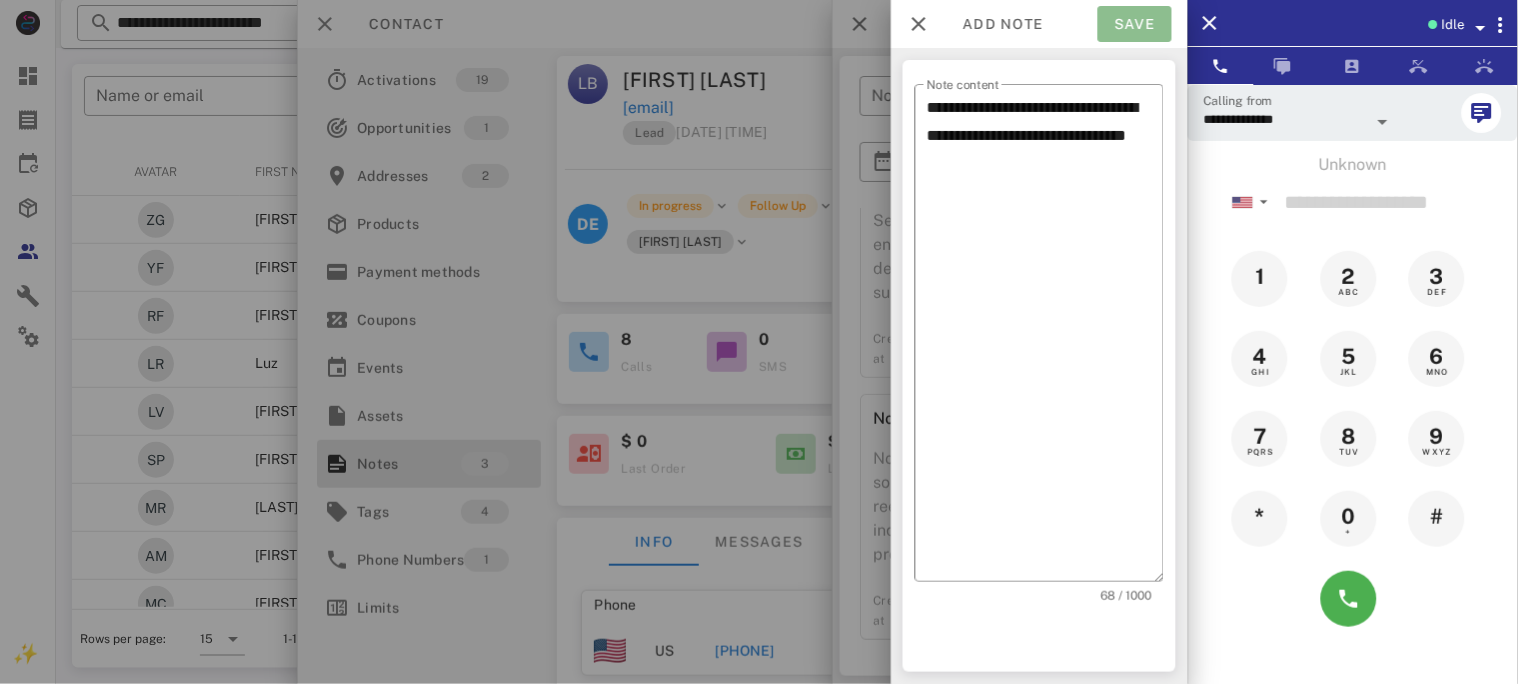 click on "Save" at bounding box center [1135, 24] 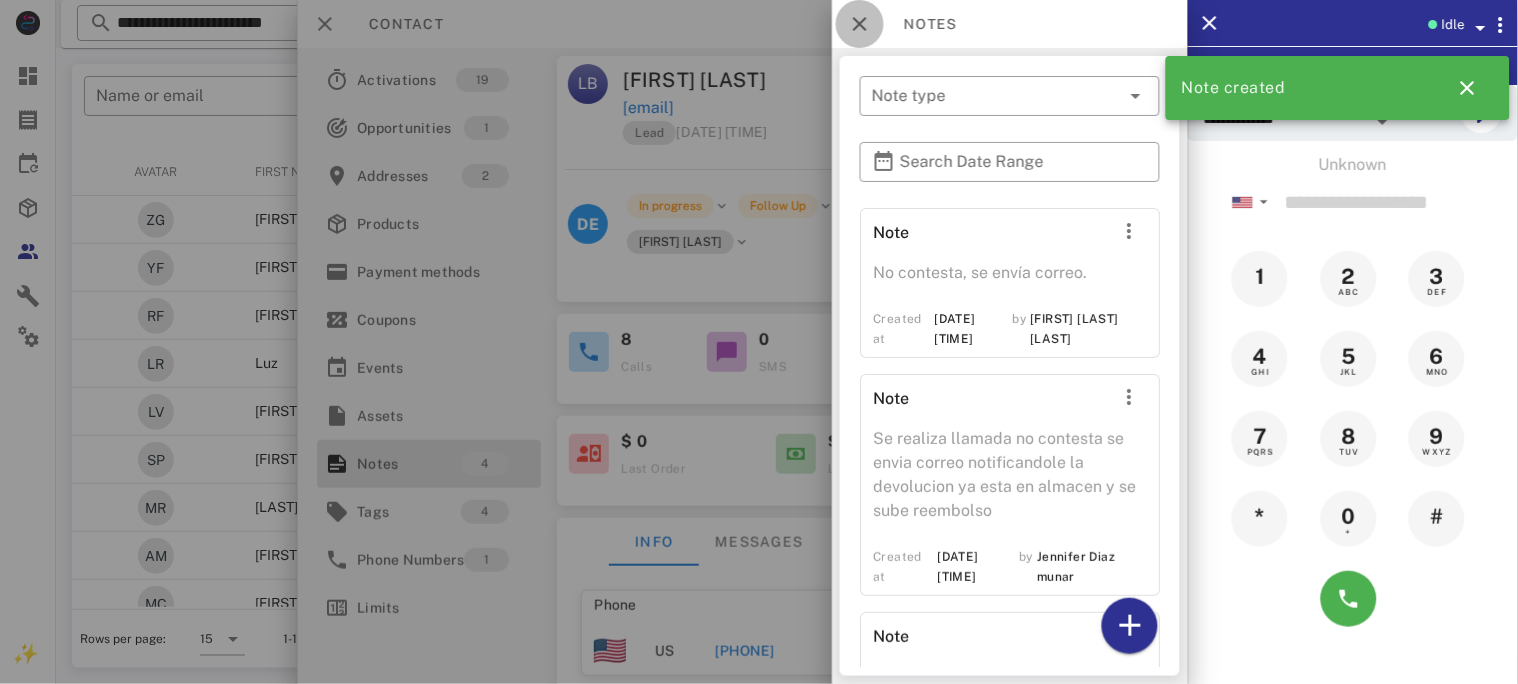 click at bounding box center (860, 24) 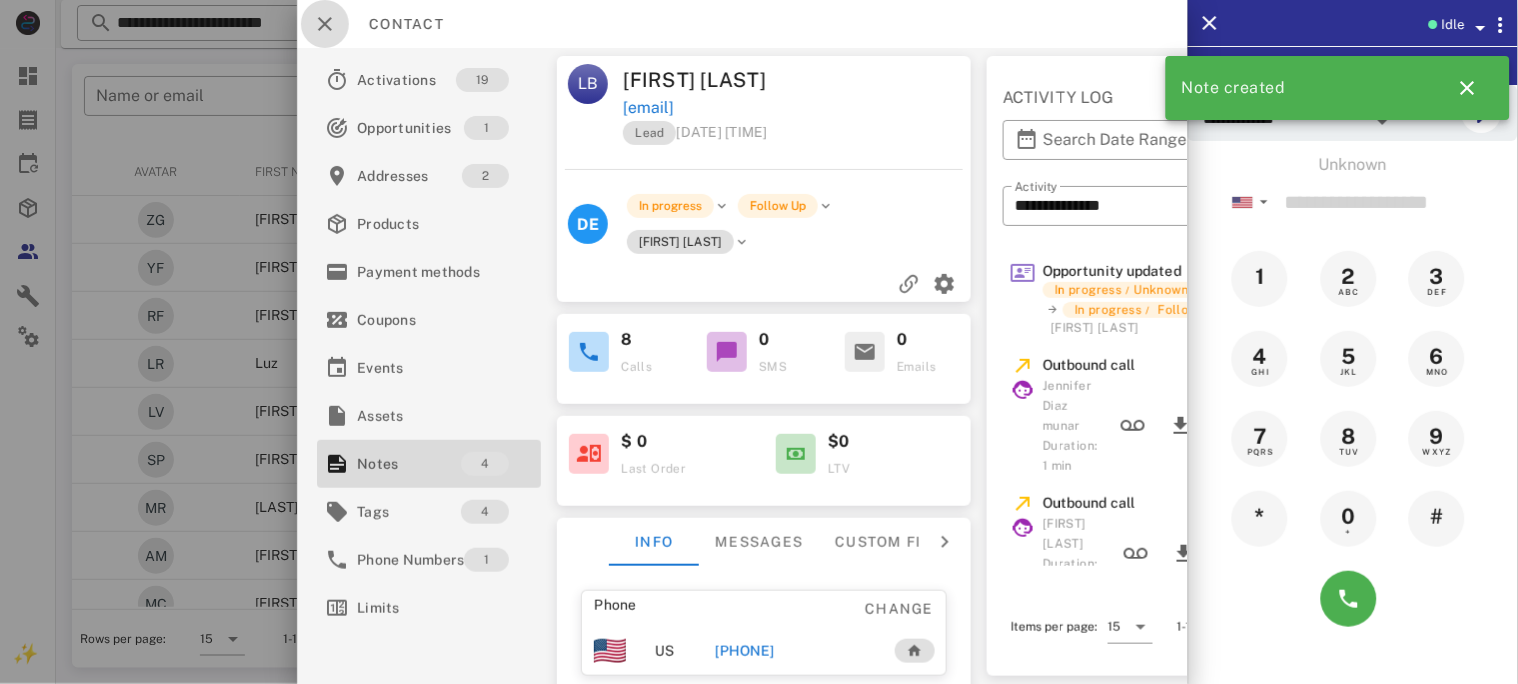 click at bounding box center (325, 24) 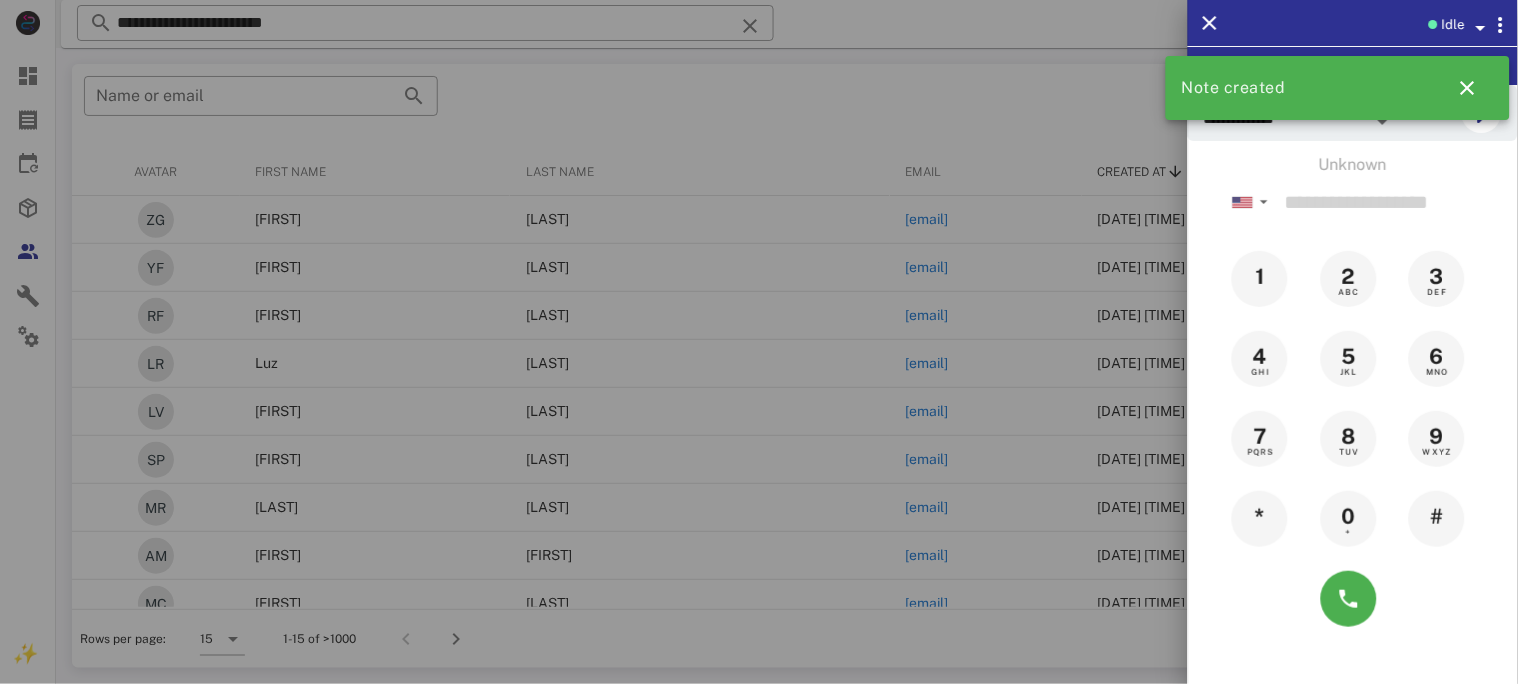 click at bounding box center [759, 342] 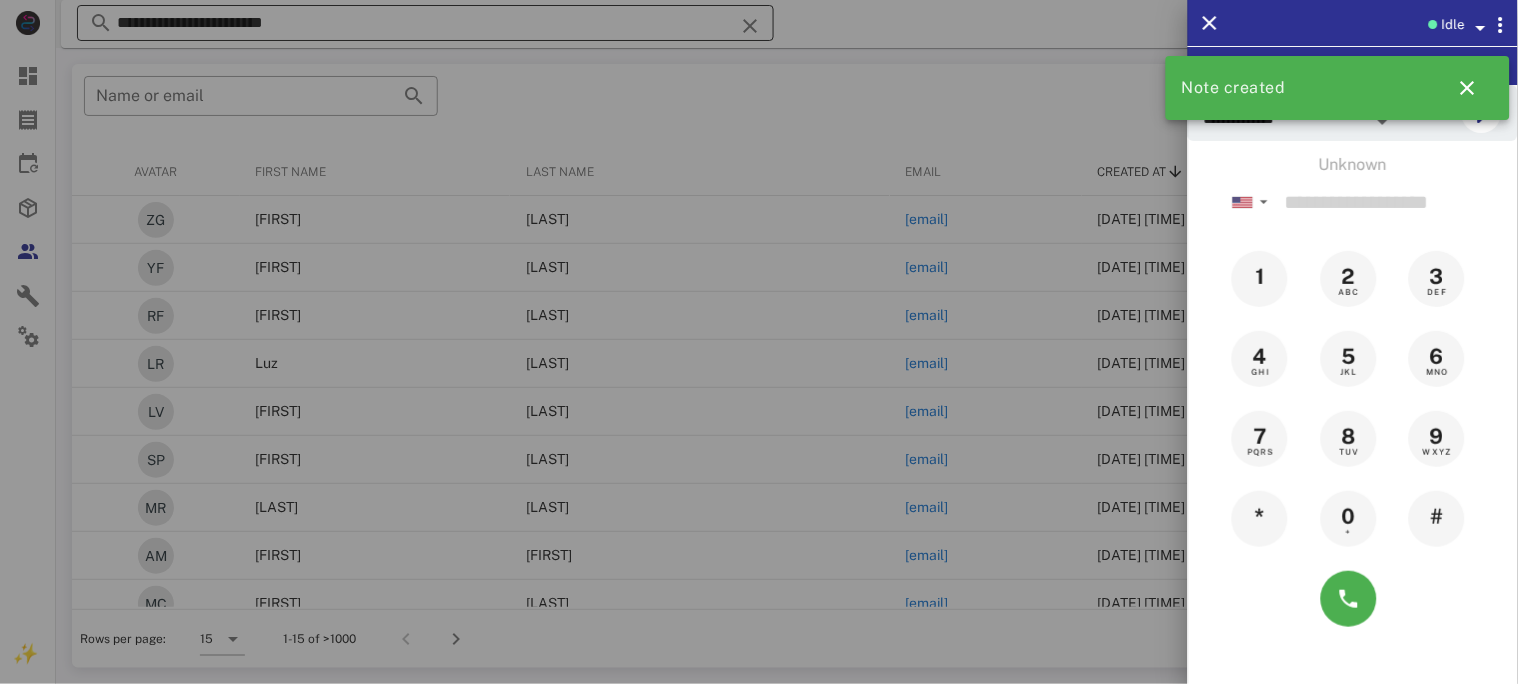 click at bounding box center [750, 26] 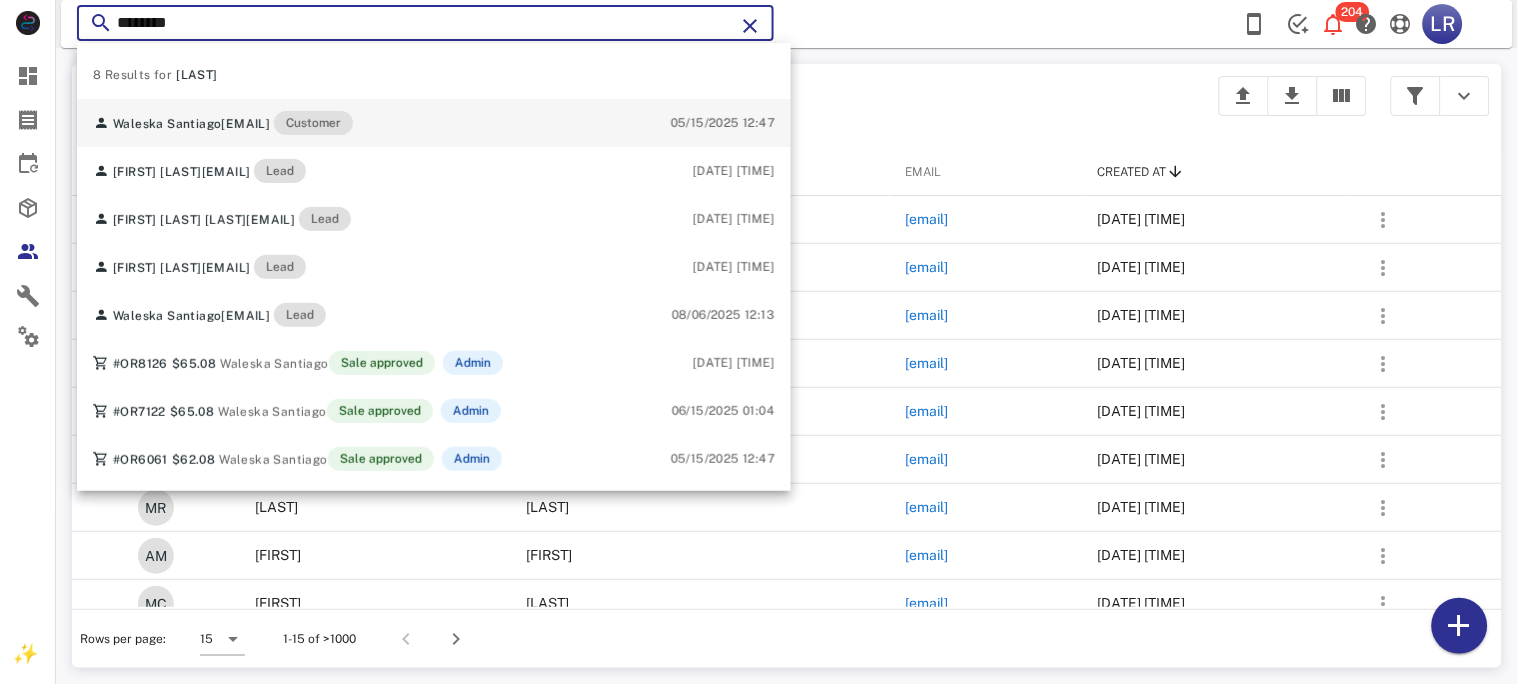 type on "********" 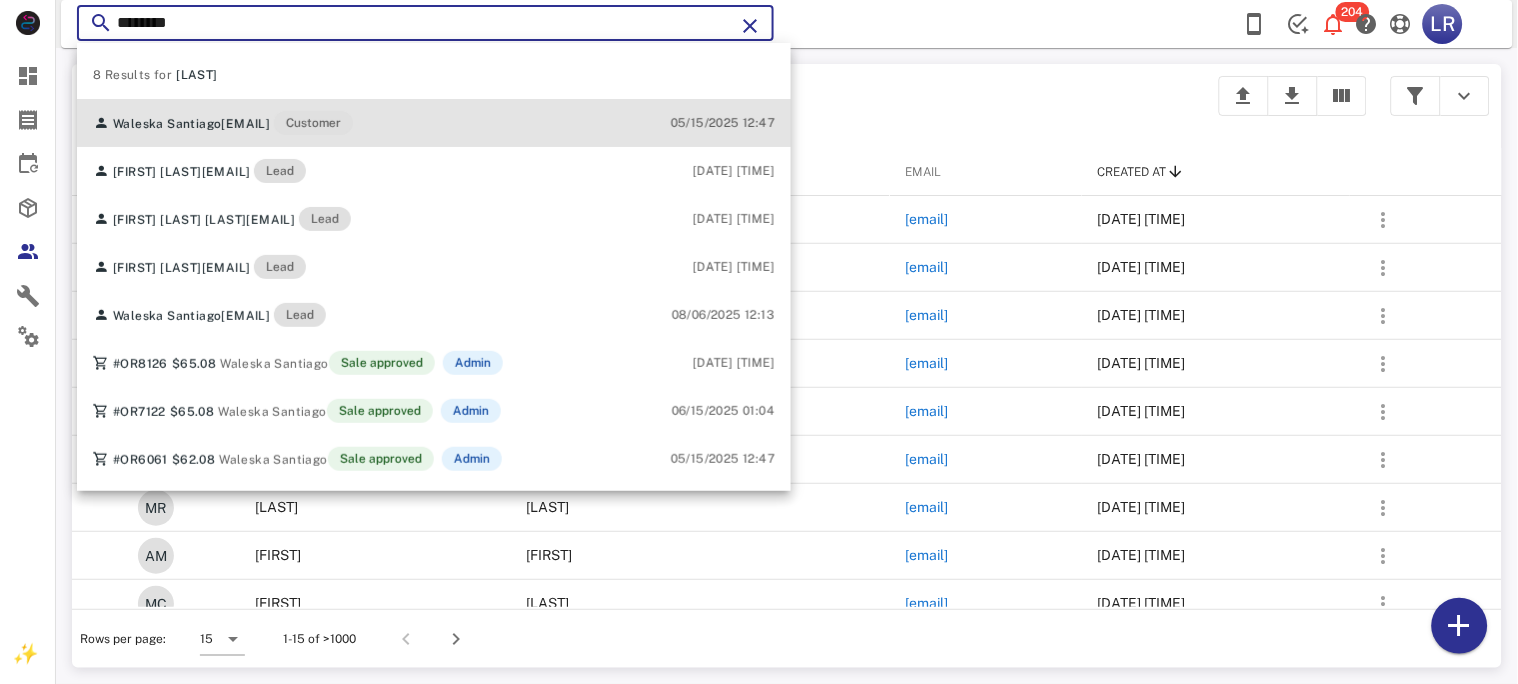 click on "Waleska Santiago   costales7@yahoo.com   Customer" at bounding box center [223, 123] 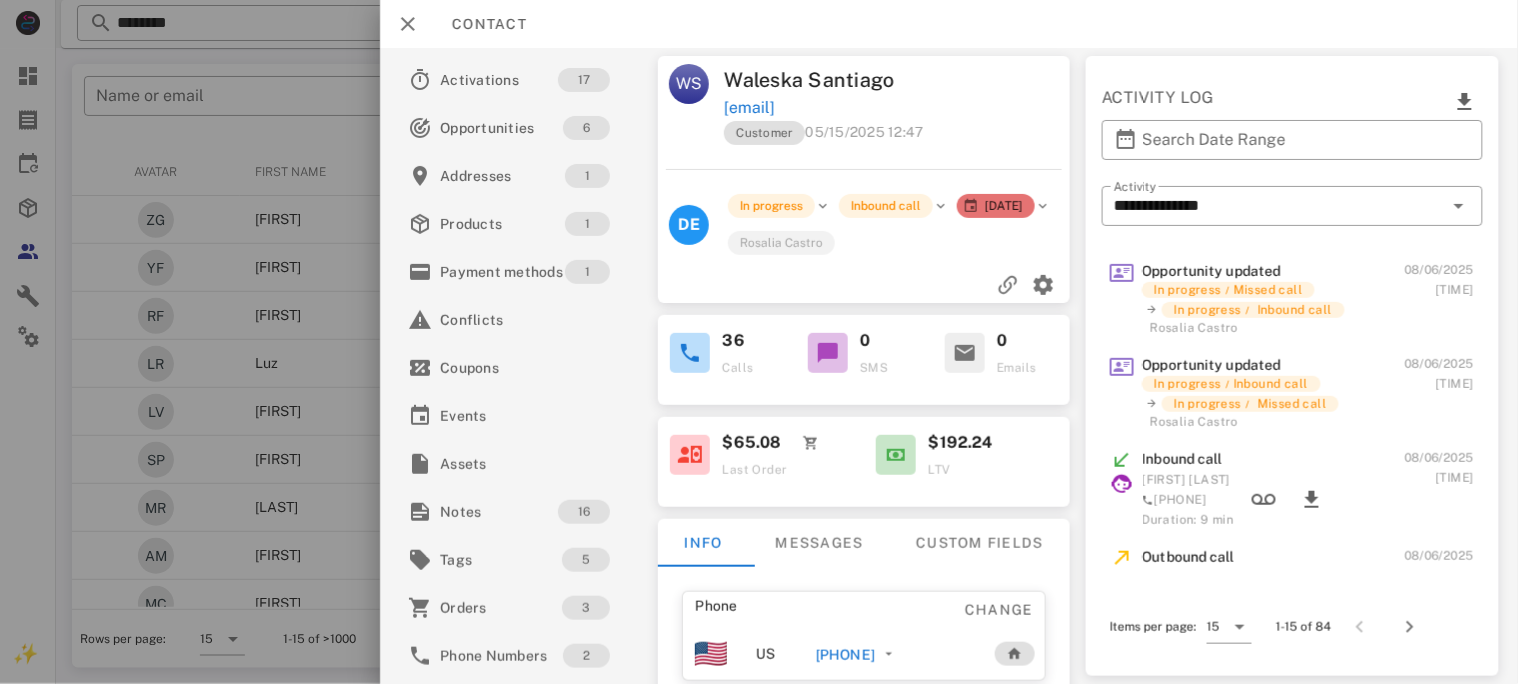 click on "Phone   Change" at bounding box center (864, 610) 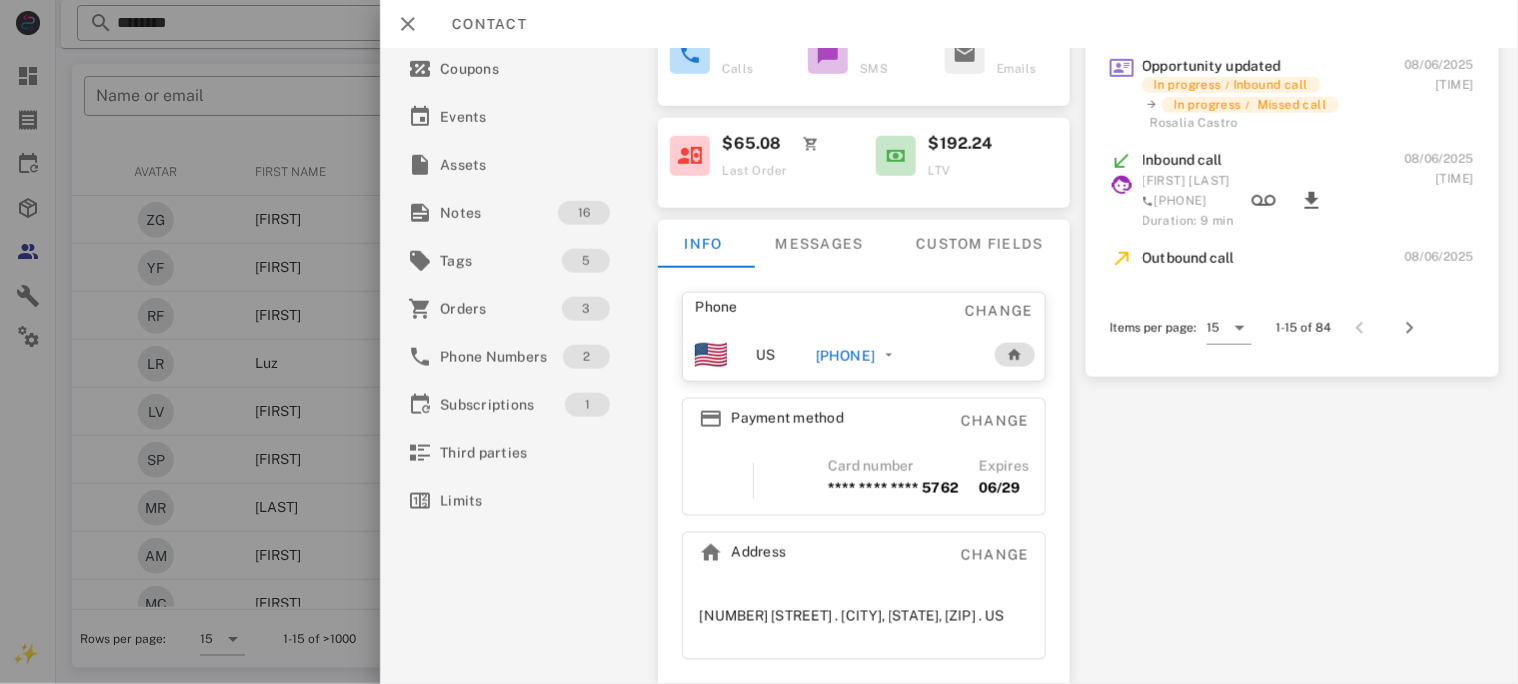 scroll, scrollTop: 333, scrollLeft: 0, axis: vertical 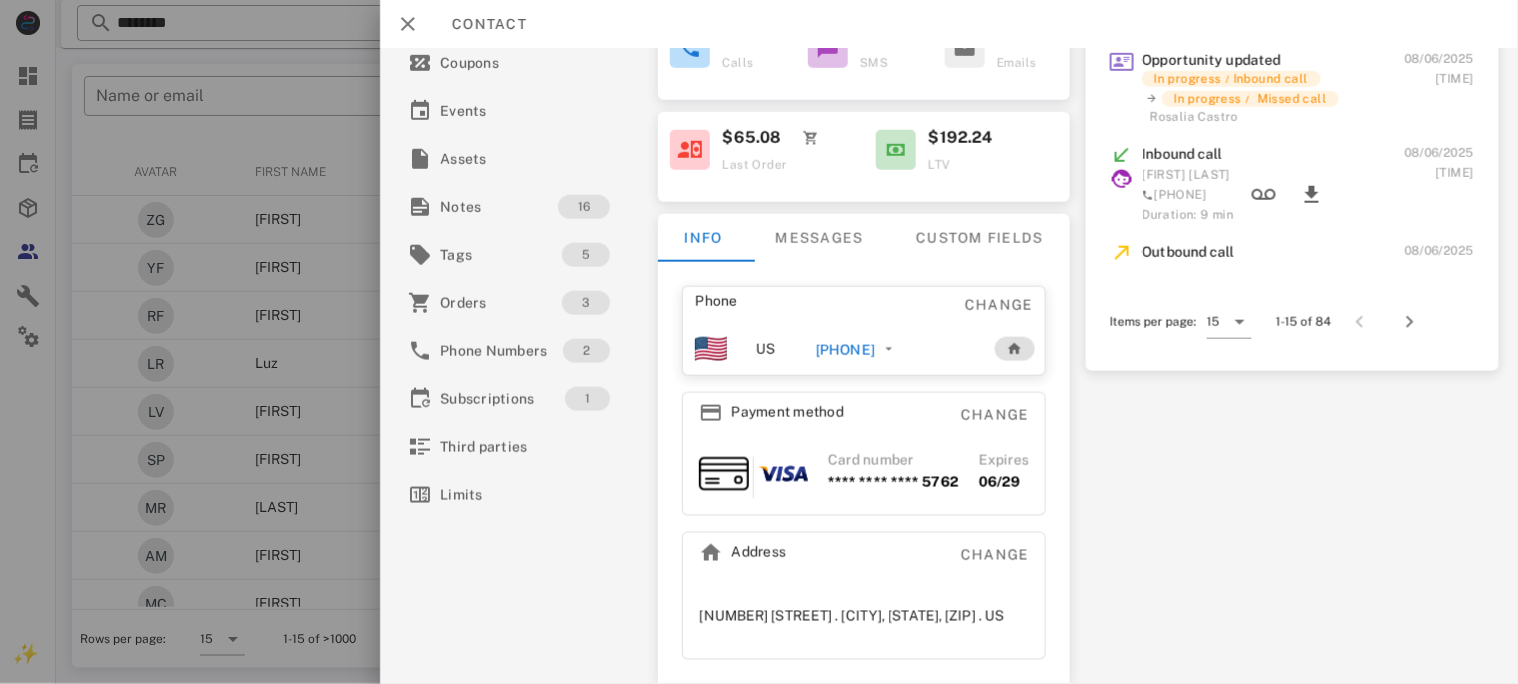 click on "+14072883738" at bounding box center (845, 350) 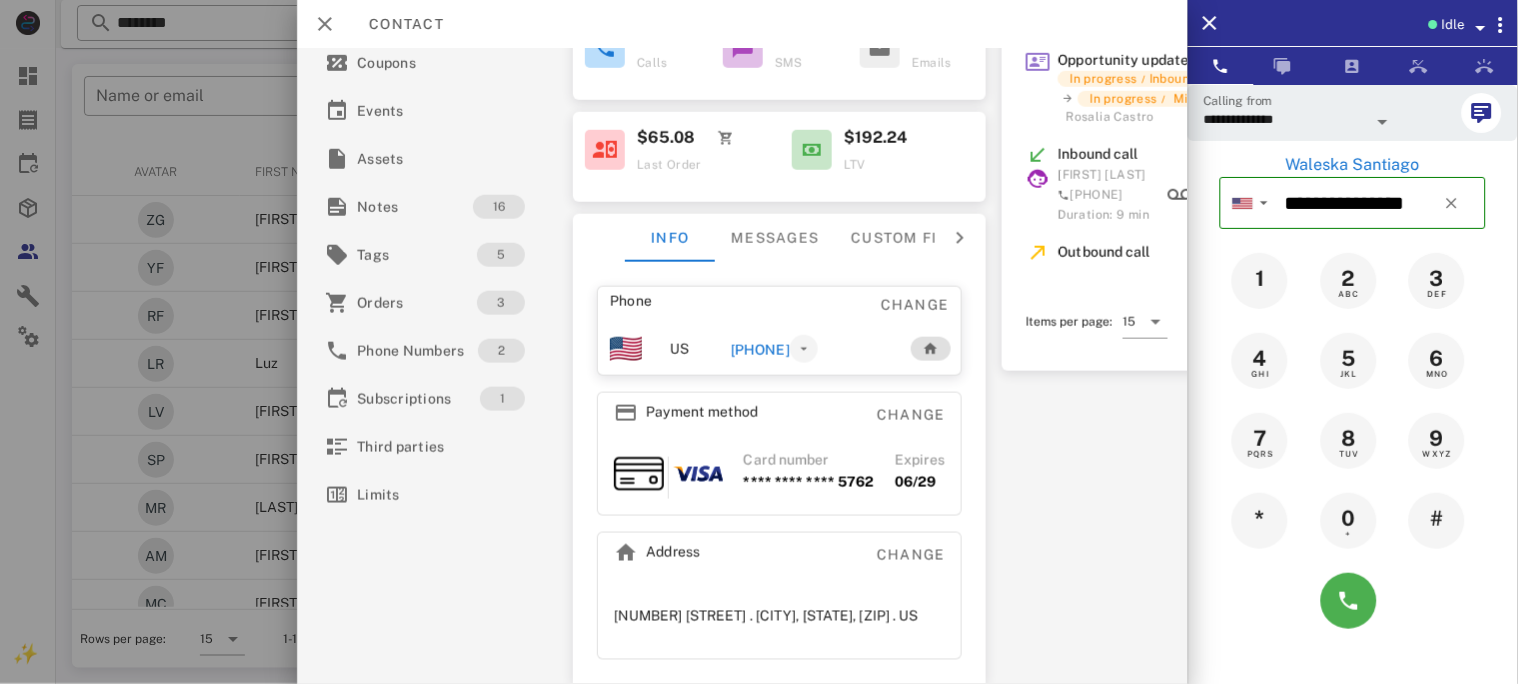 scroll, scrollTop: 320, scrollLeft: 0, axis: vertical 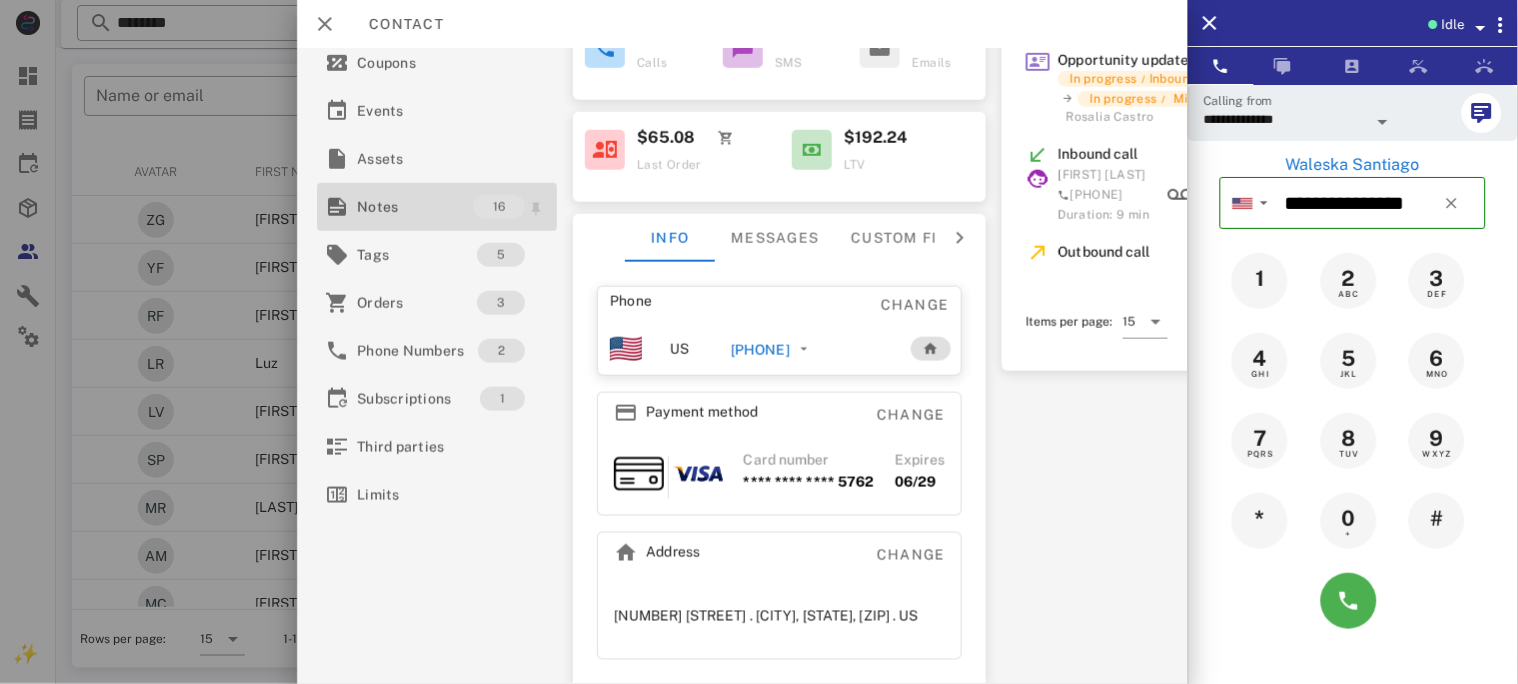 click on "Notes" at bounding box center [415, 207] 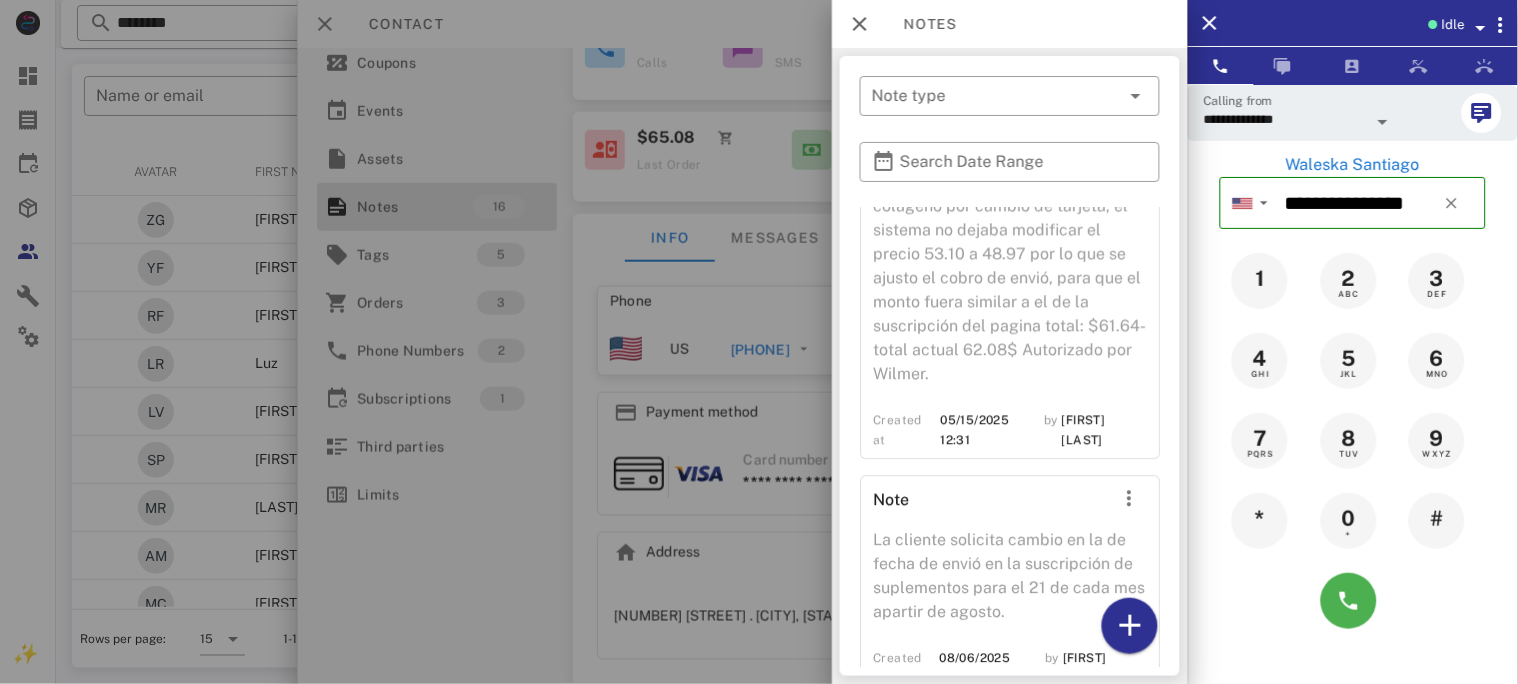 scroll, scrollTop: 2891, scrollLeft: 0, axis: vertical 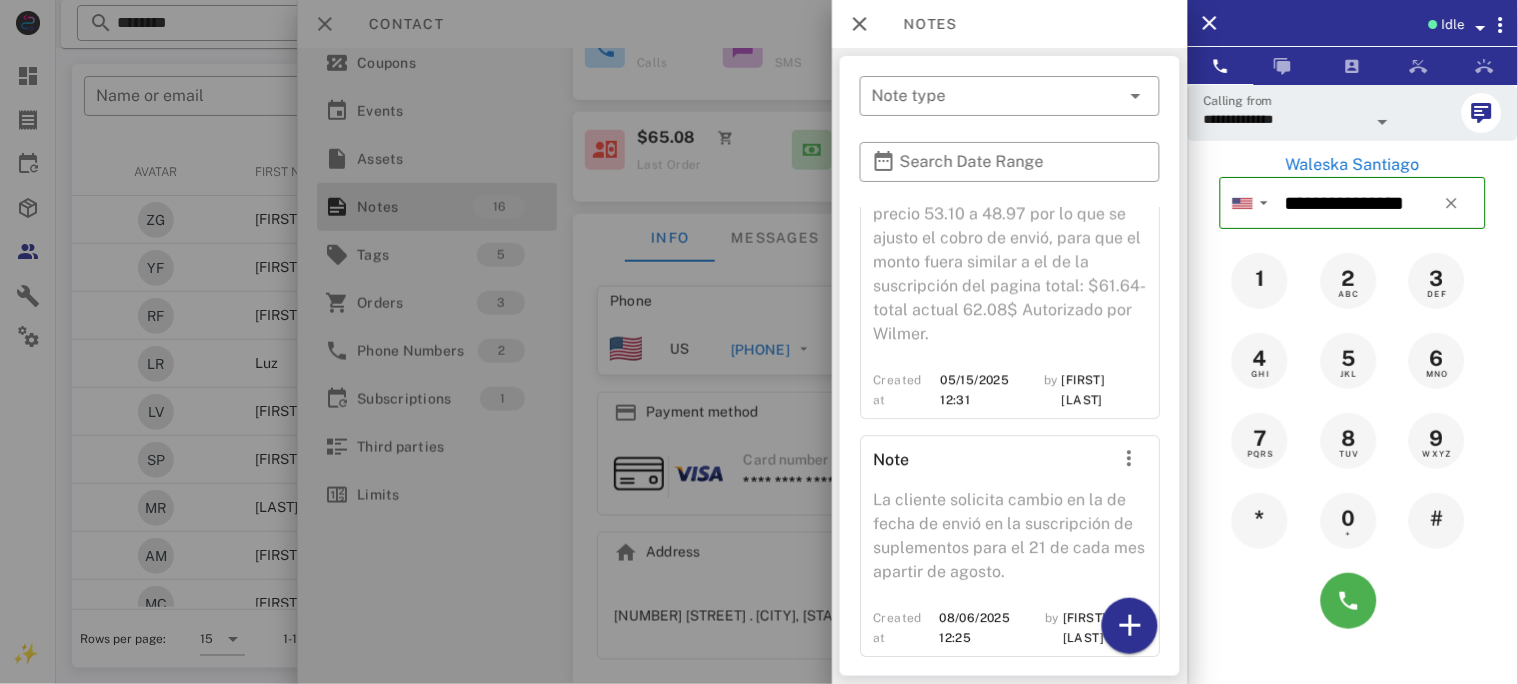 click at bounding box center [759, 342] 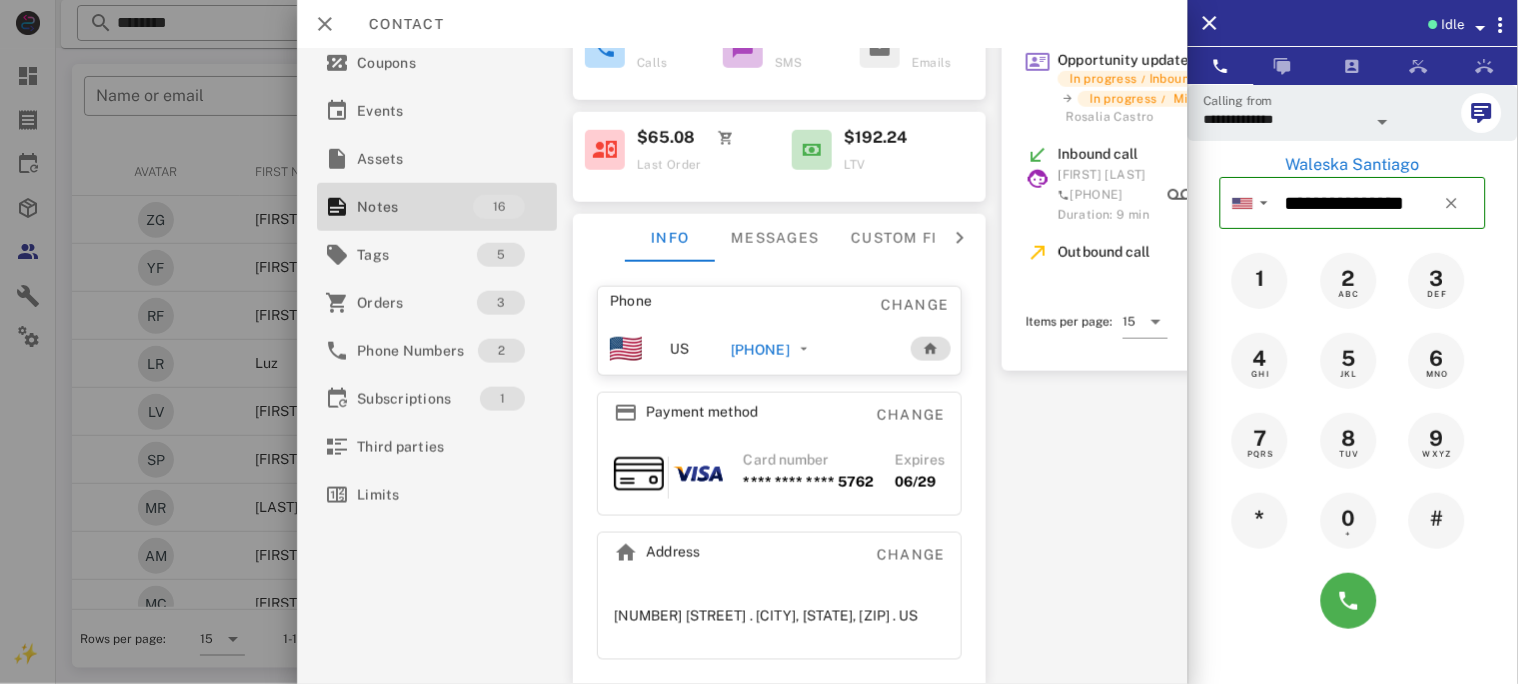 click on "+14072883738" at bounding box center [760, 350] 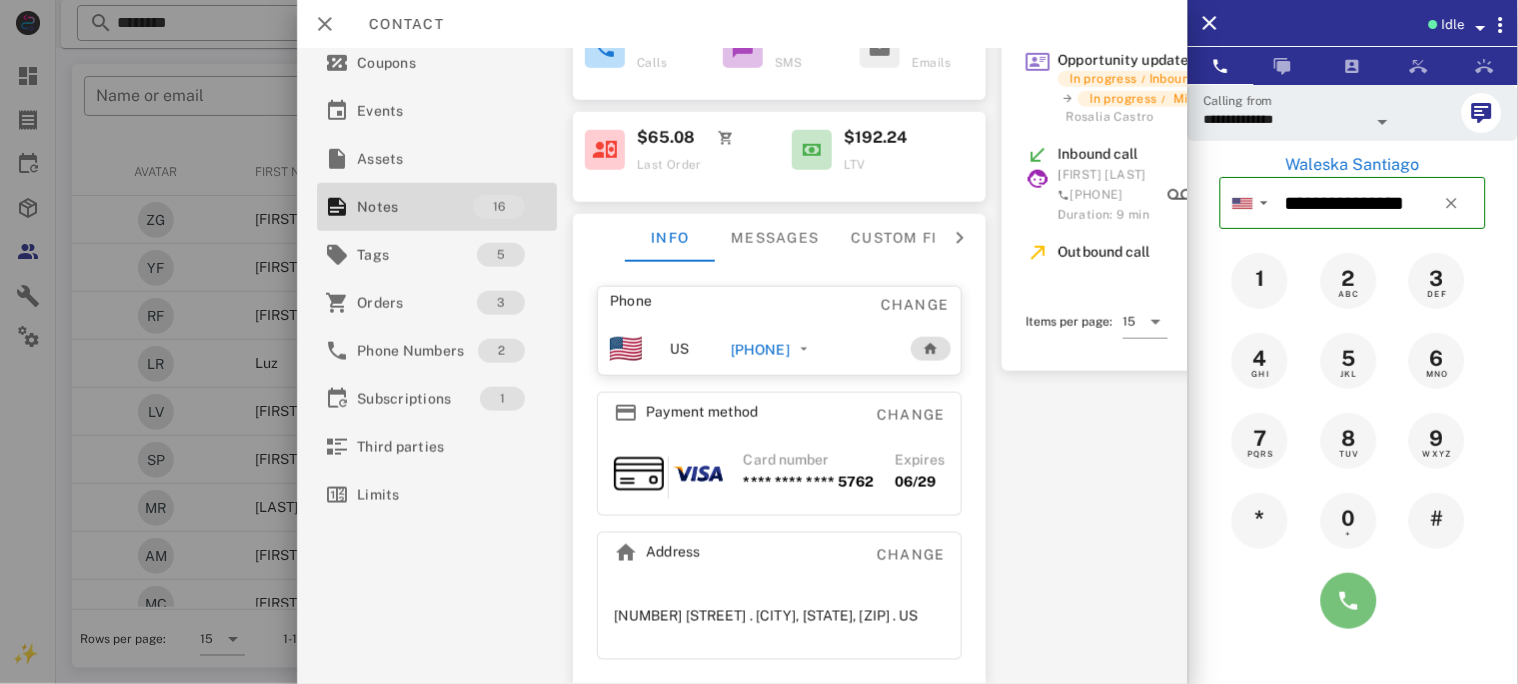 click at bounding box center (1349, 601) 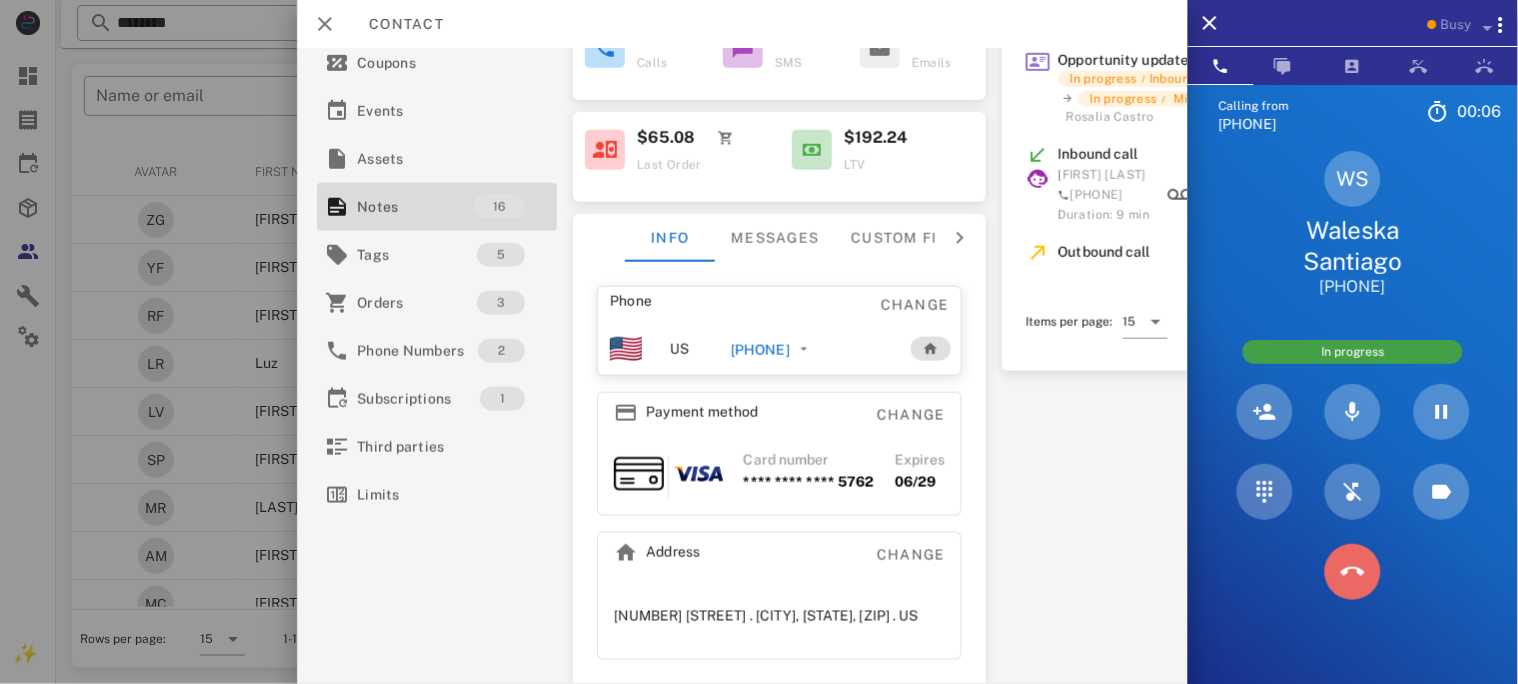 click at bounding box center [1353, 572] 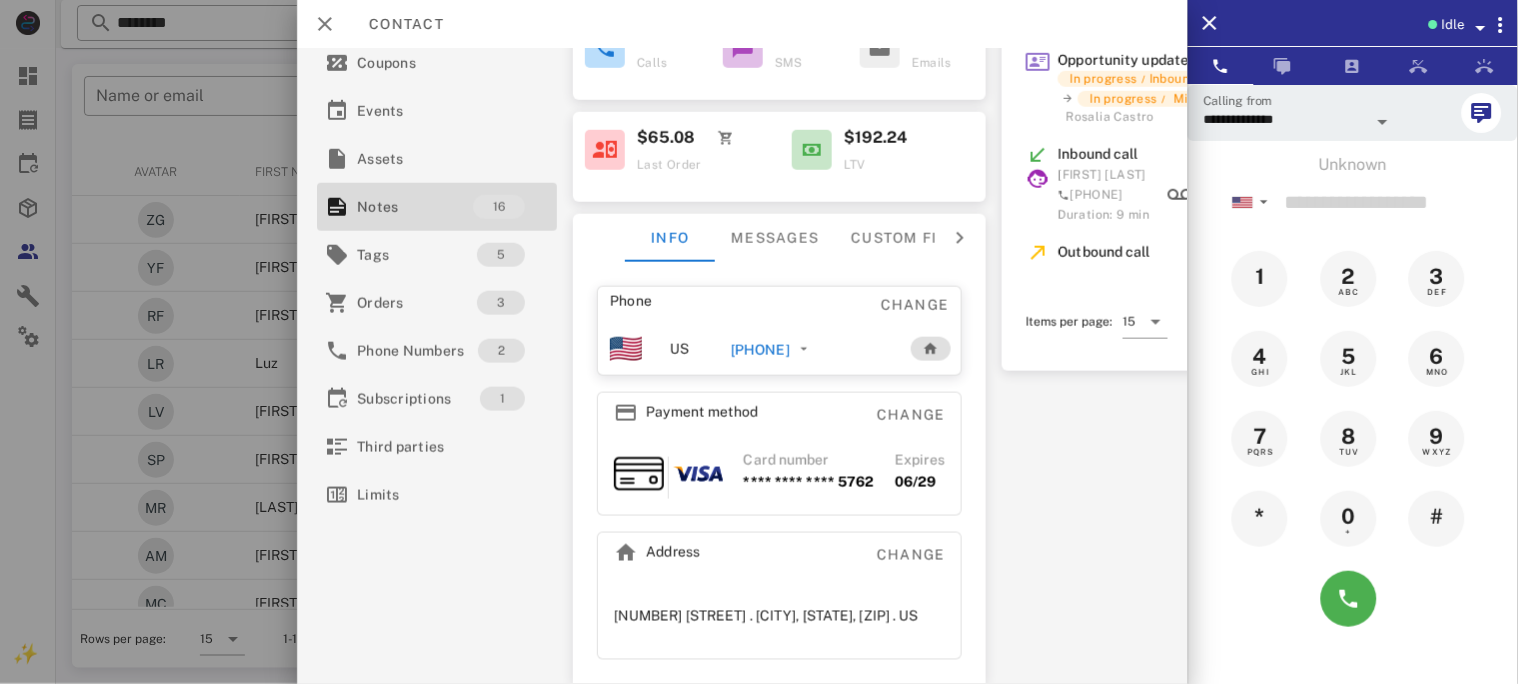 click on "+14072883738" at bounding box center [760, 350] 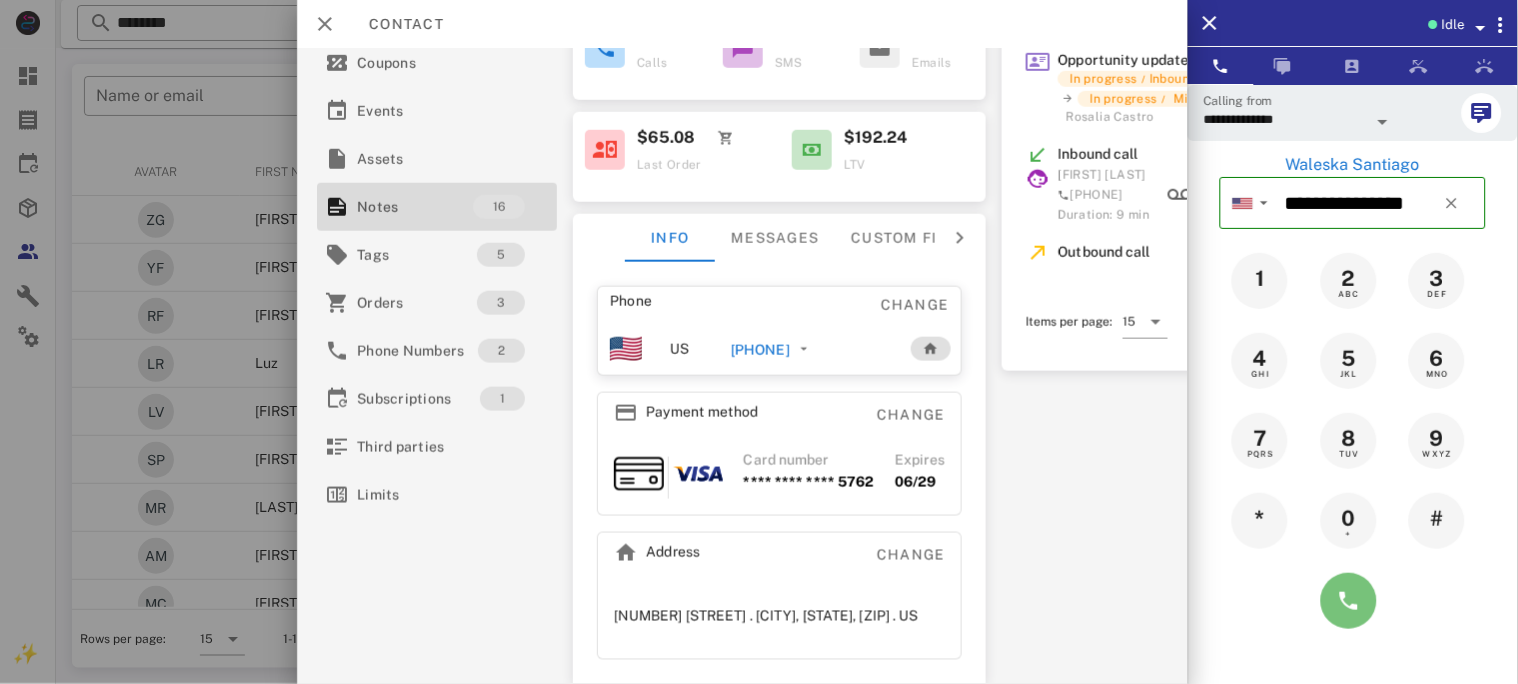 click at bounding box center [1349, 601] 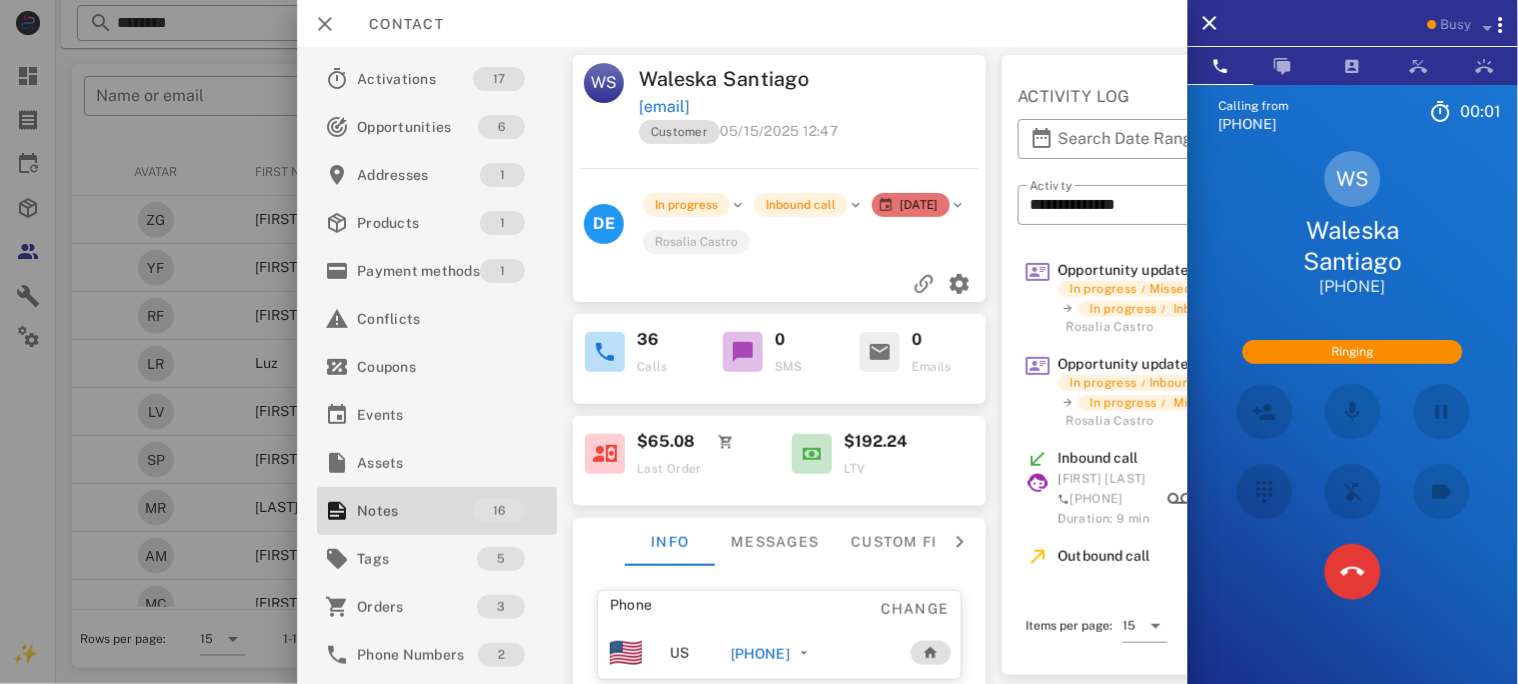 scroll, scrollTop: 0, scrollLeft: 0, axis: both 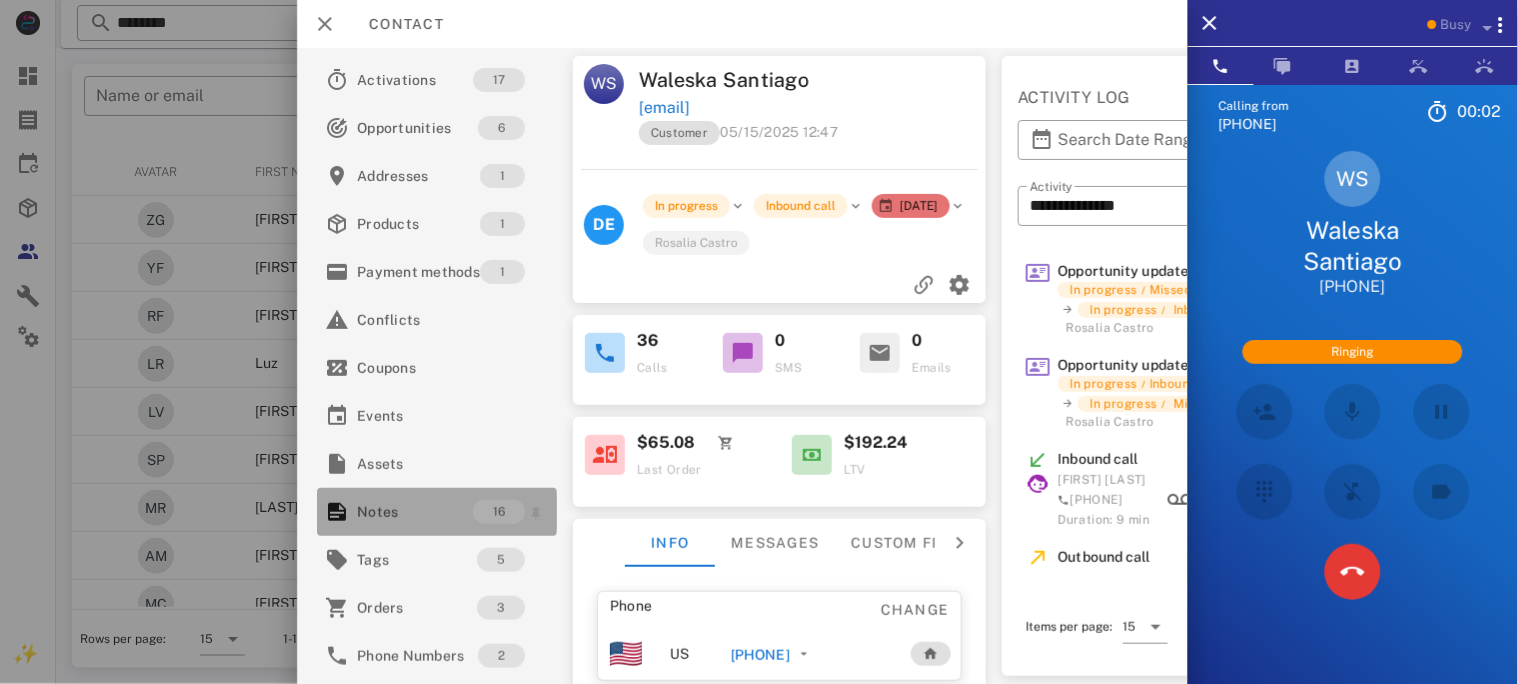click on "Notes" at bounding box center (415, 512) 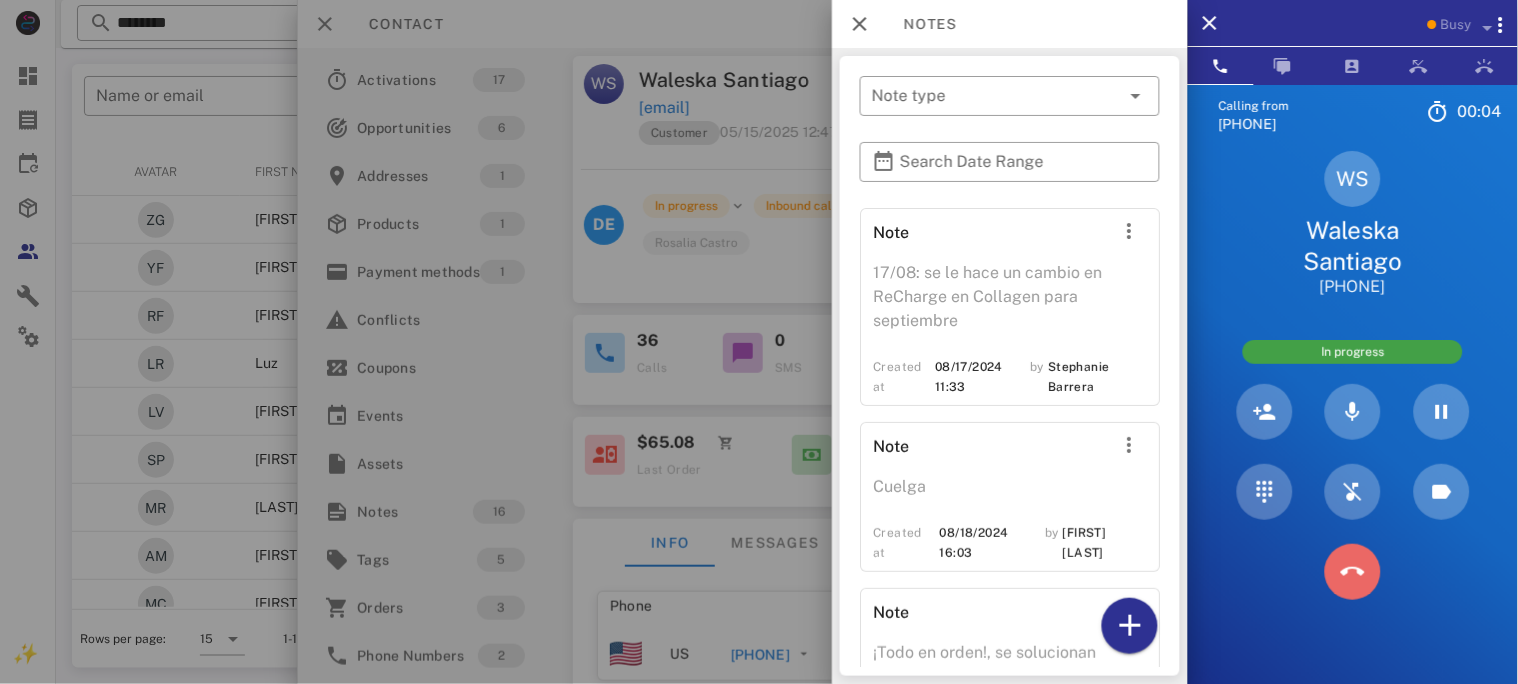 drag, startPoint x: 1373, startPoint y: 564, endPoint x: 1297, endPoint y: 572, distance: 76.41989 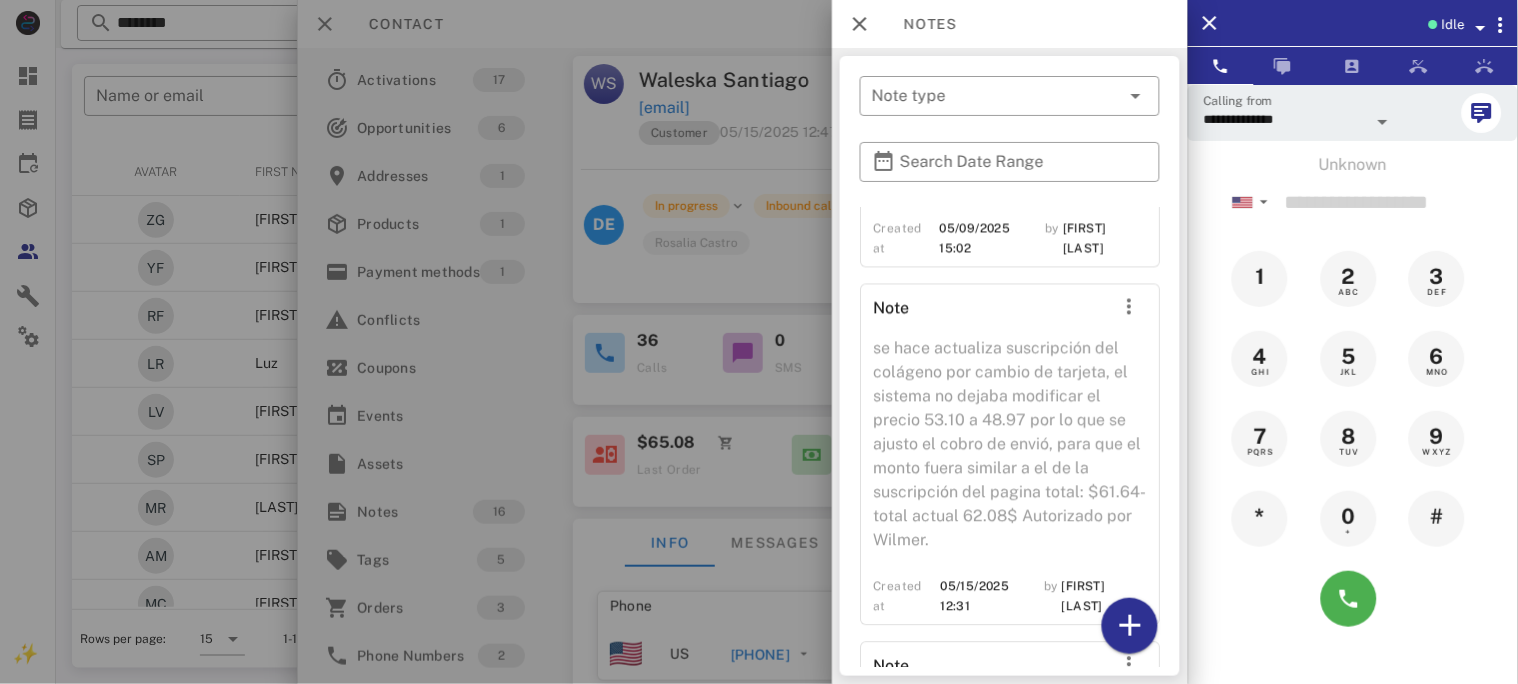 scroll, scrollTop: 2891, scrollLeft: 0, axis: vertical 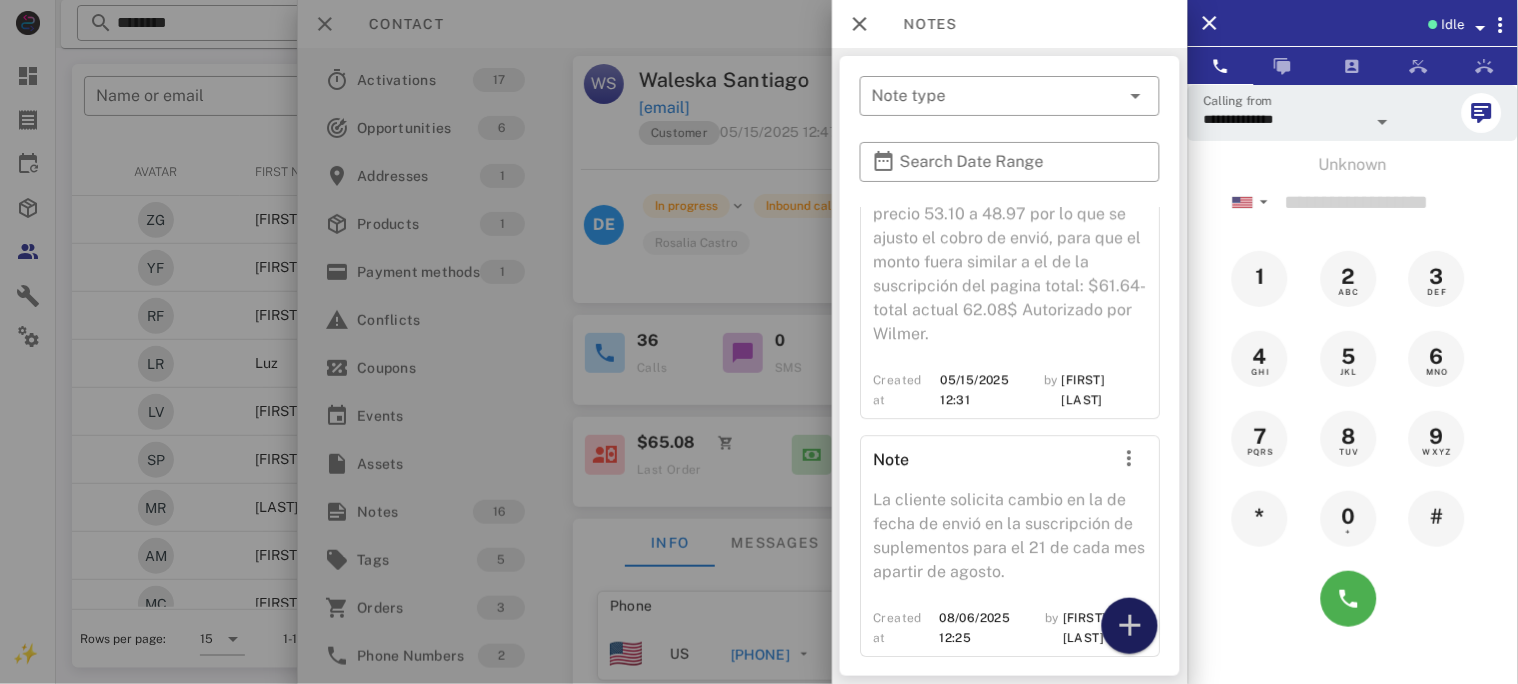 drag, startPoint x: 1120, startPoint y: 629, endPoint x: 950, endPoint y: 338, distance: 337.0178 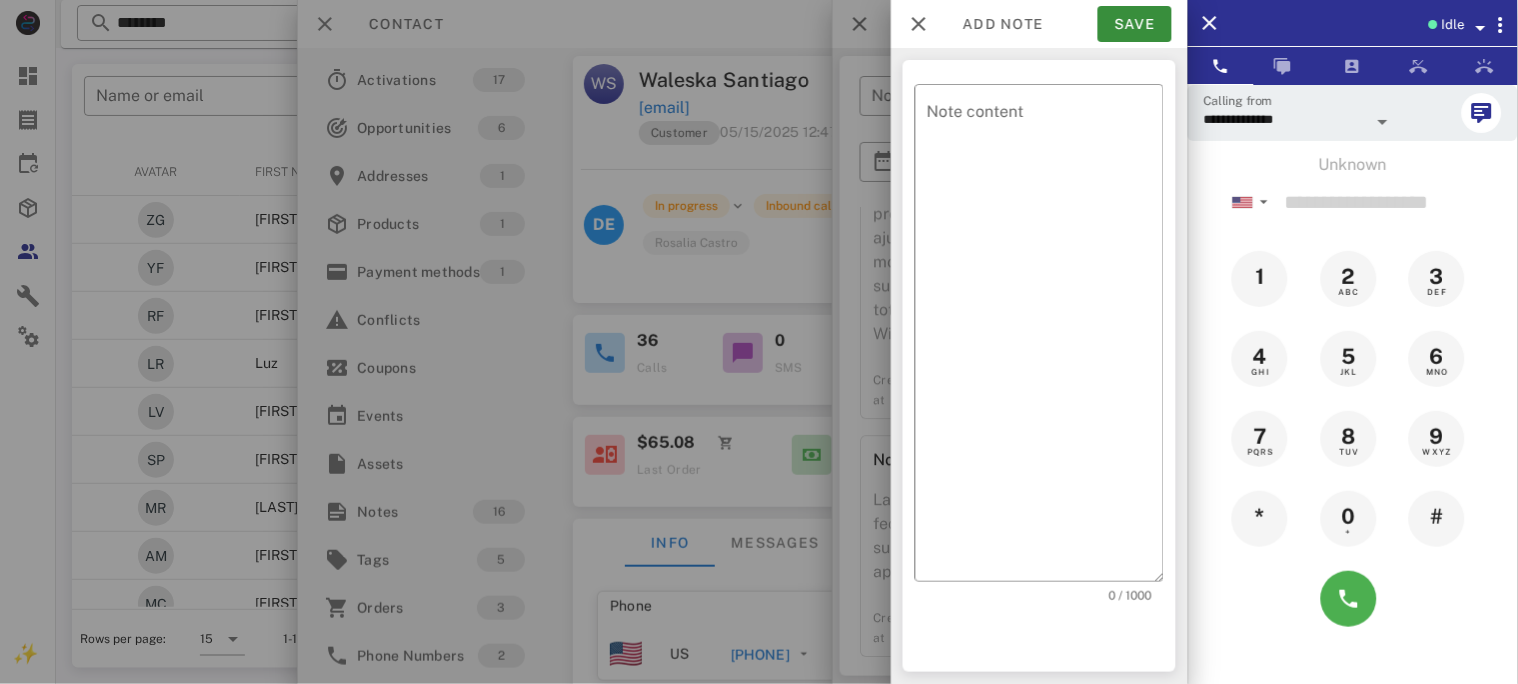 click on "​ Note content 0 / 1000" at bounding box center [1039, 366] 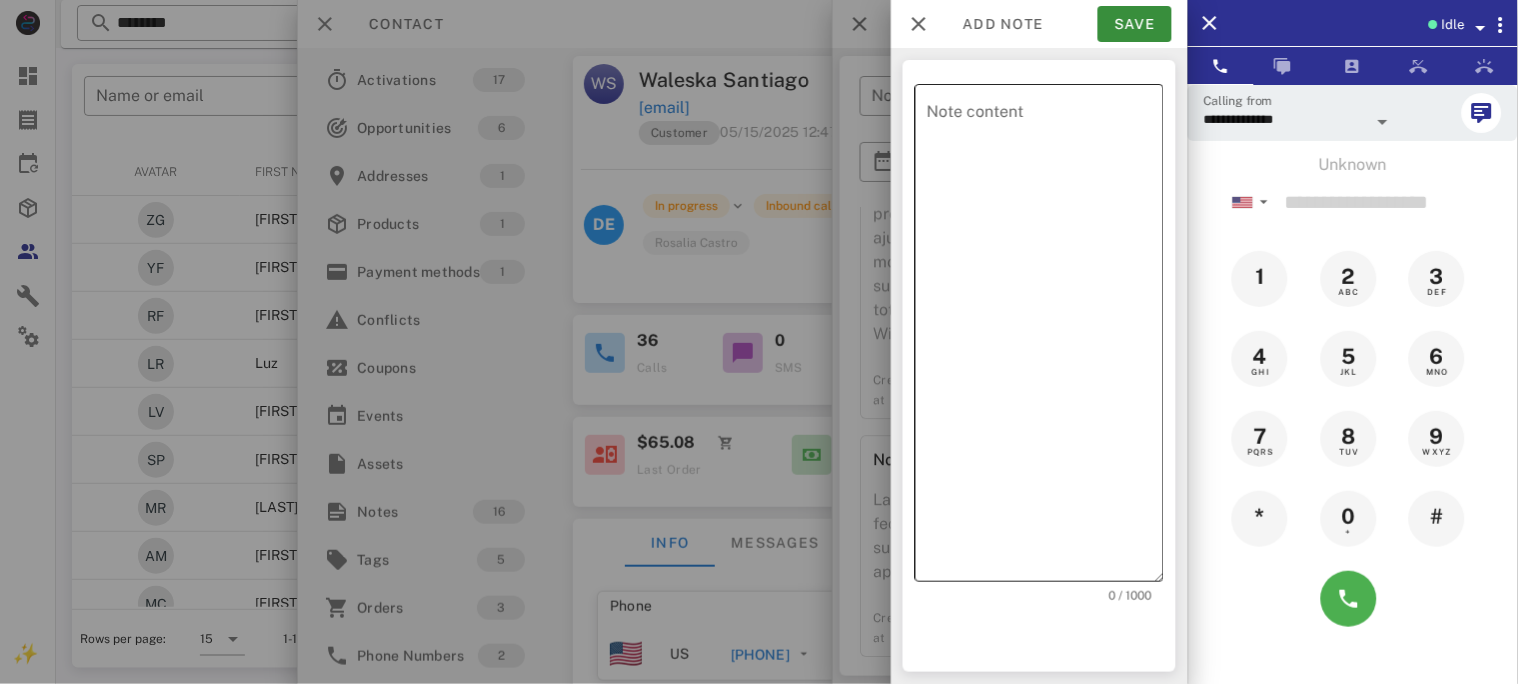 click on "Note content" at bounding box center [1045, 338] 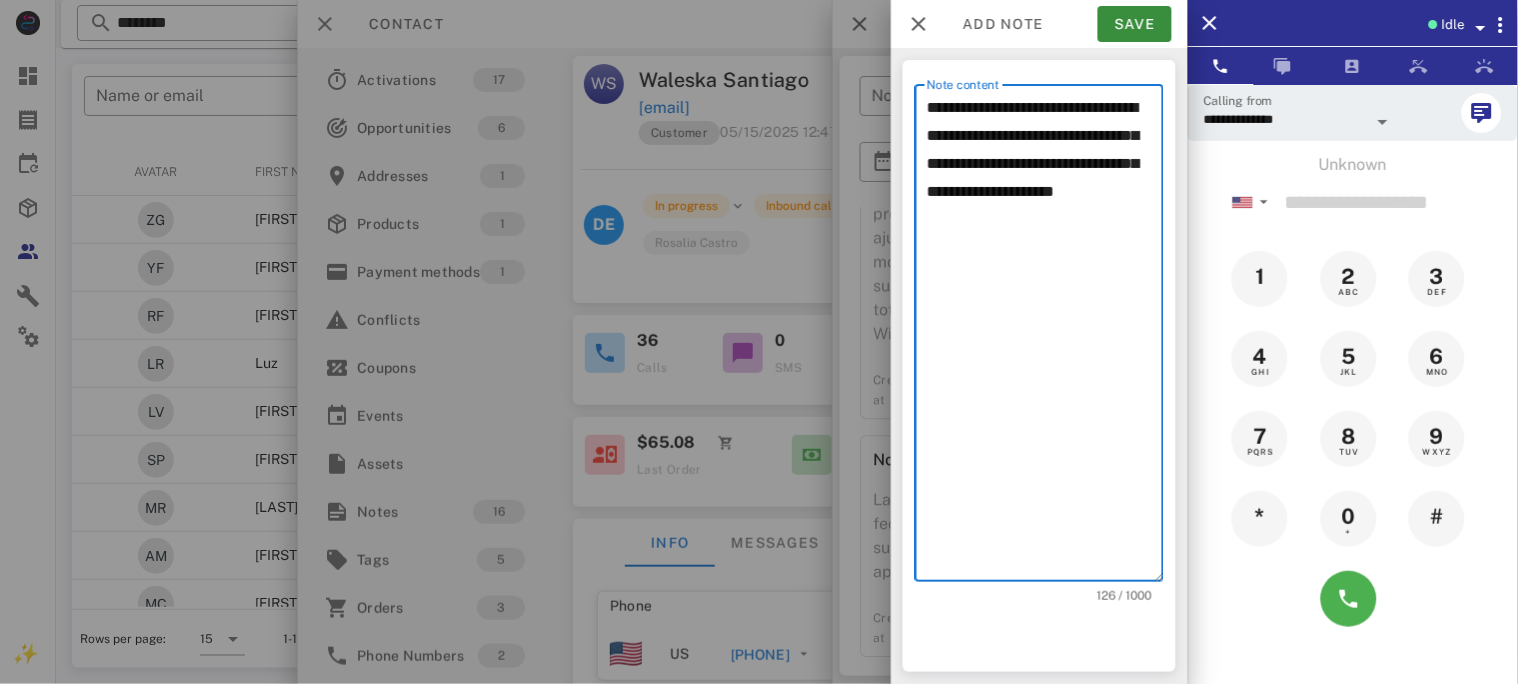 click on "**********" at bounding box center [1045, 338] 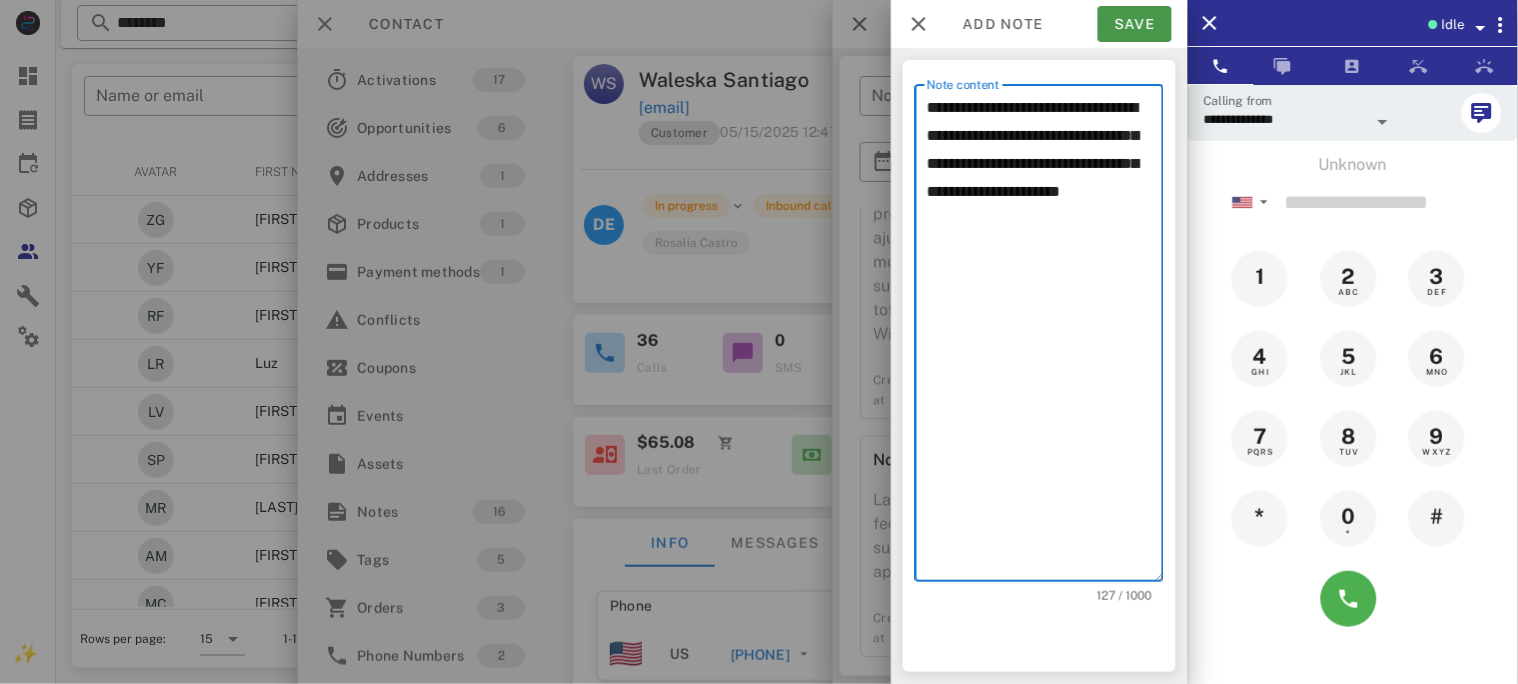 type on "**********" 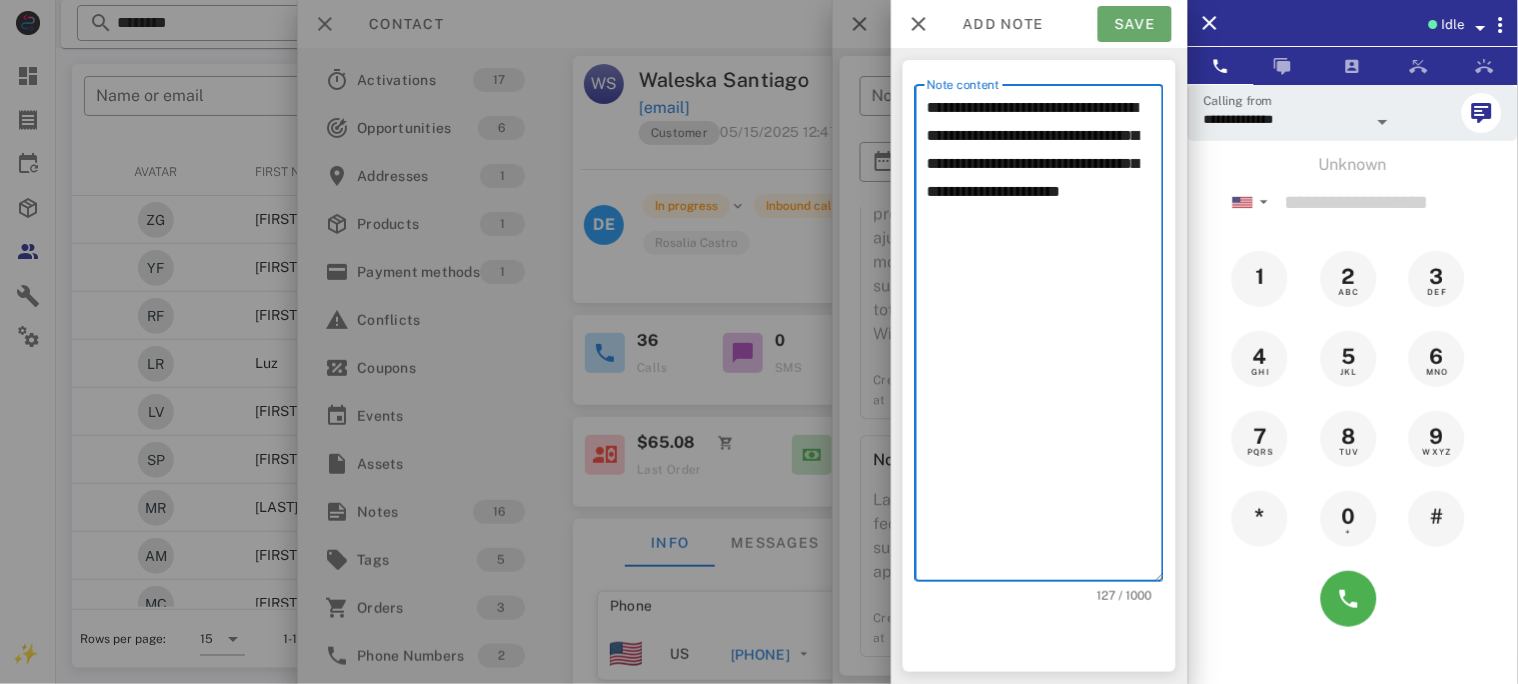 click on "Save" at bounding box center (1135, 24) 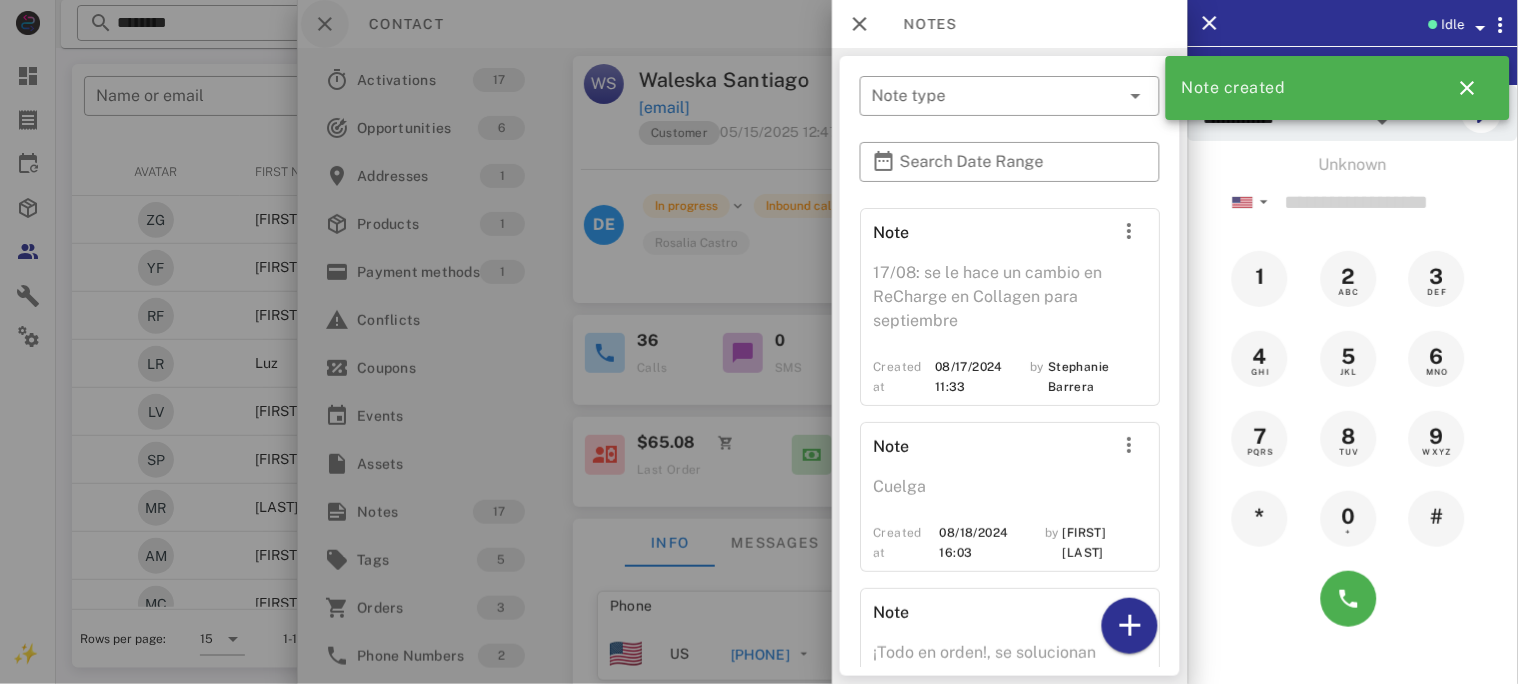 click at bounding box center [759, 342] 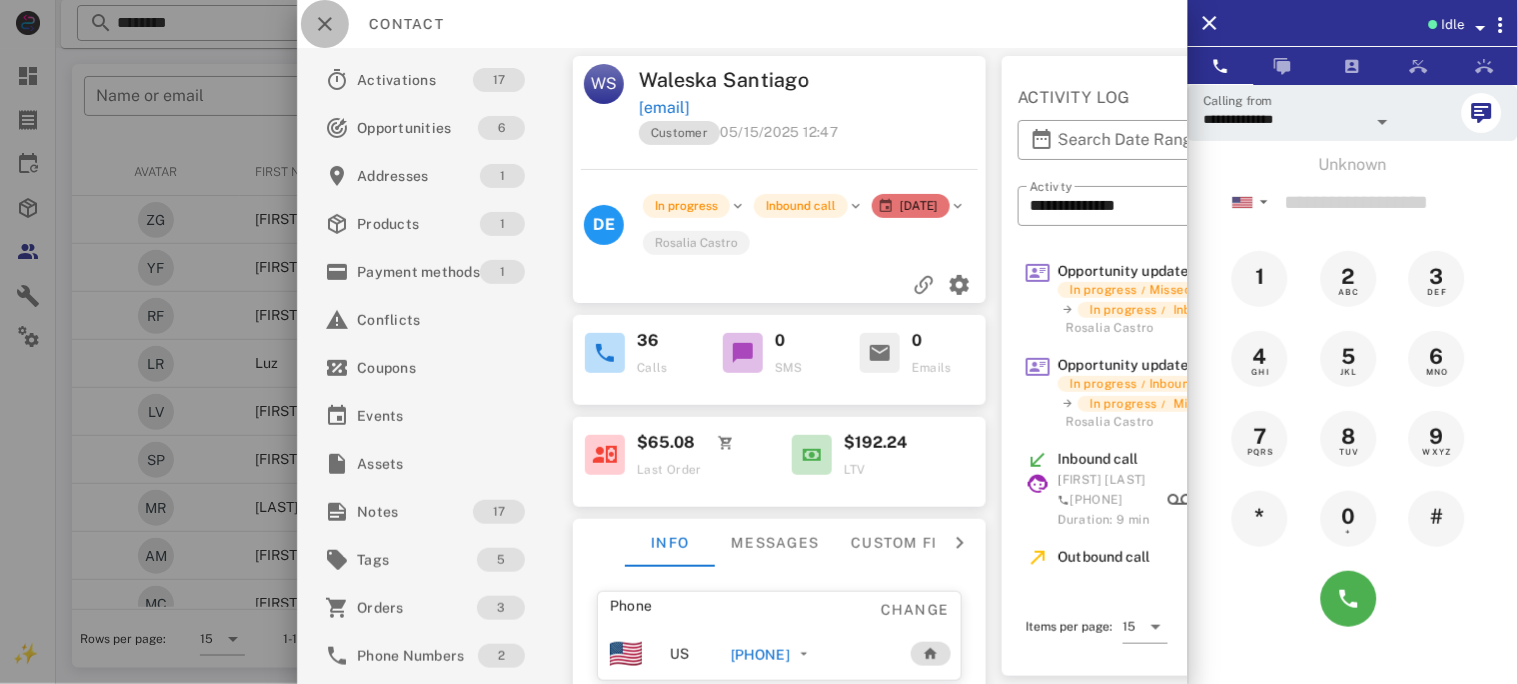 click at bounding box center [325, 24] 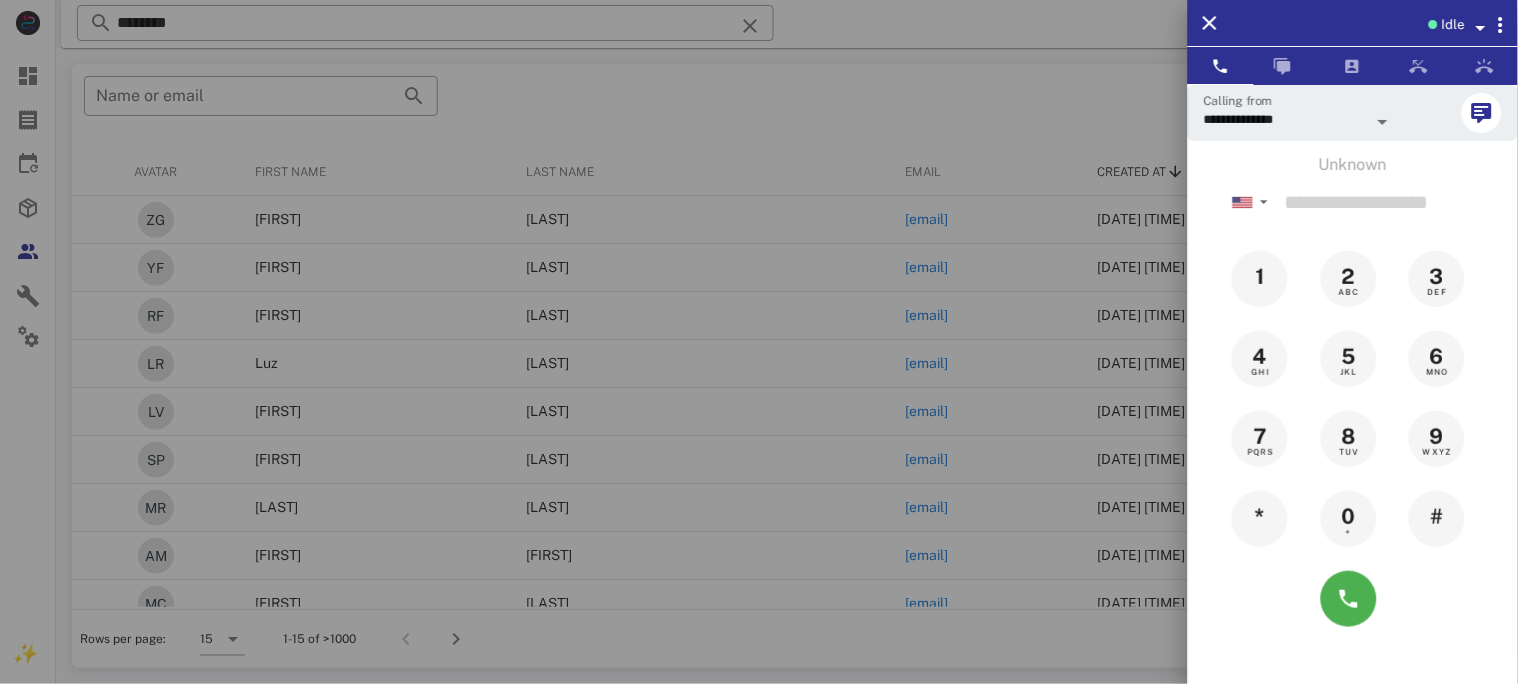 click at bounding box center (759, 342) 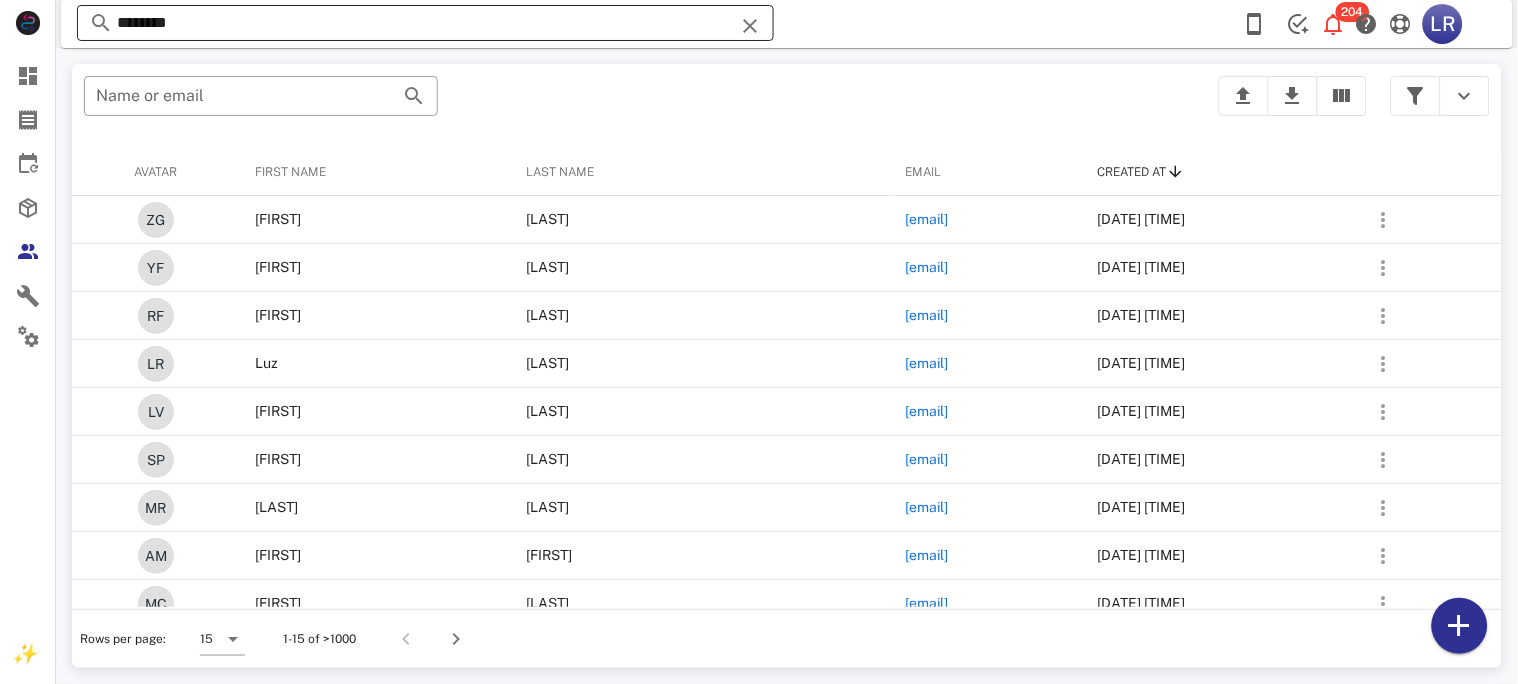 click at bounding box center [750, 26] 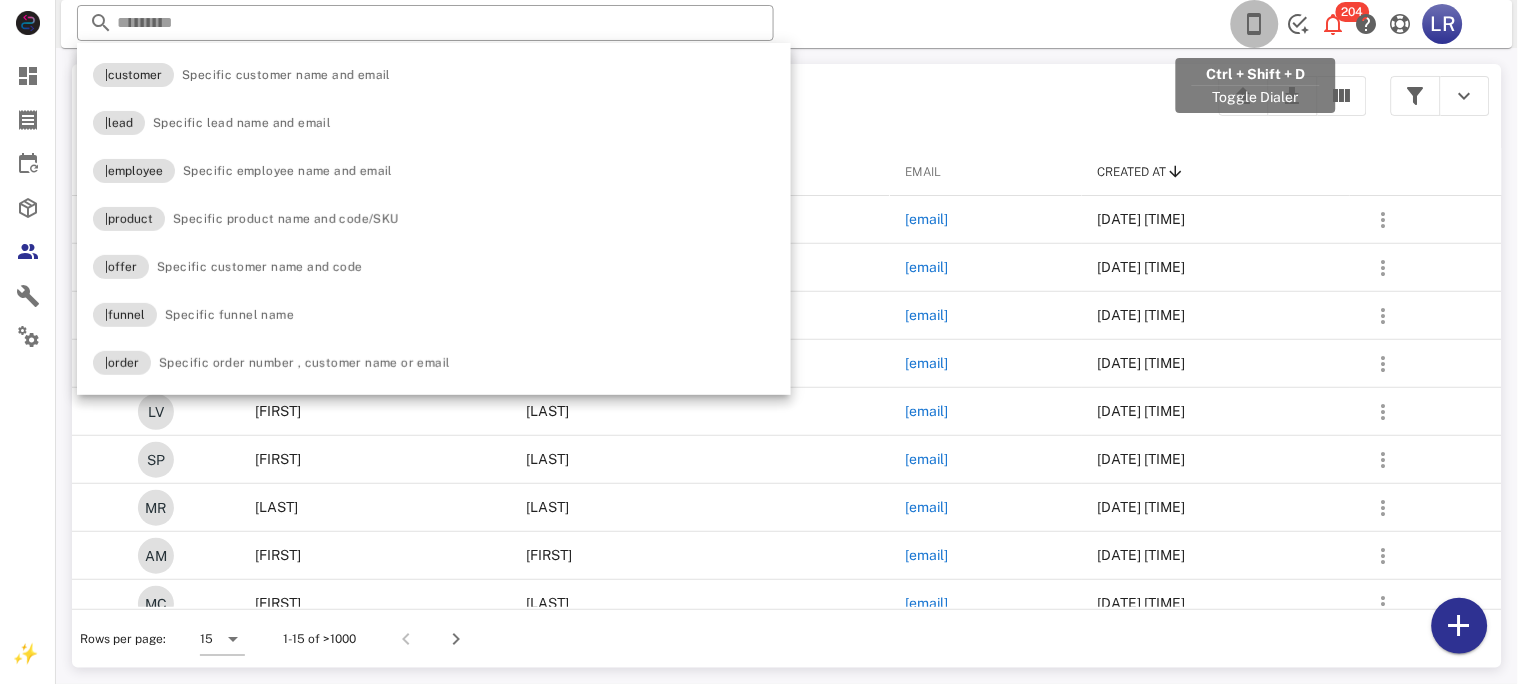 click at bounding box center [1255, 24] 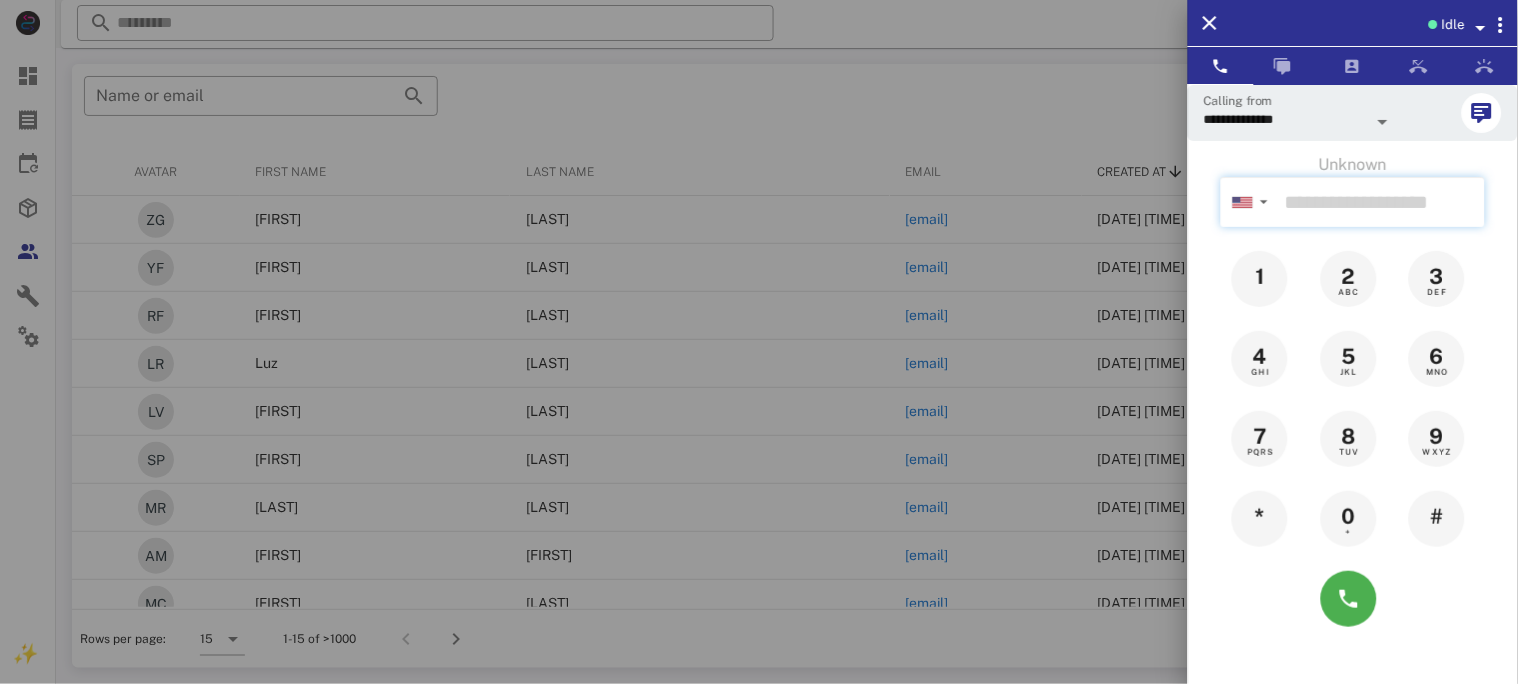 click at bounding box center [1381, 202] 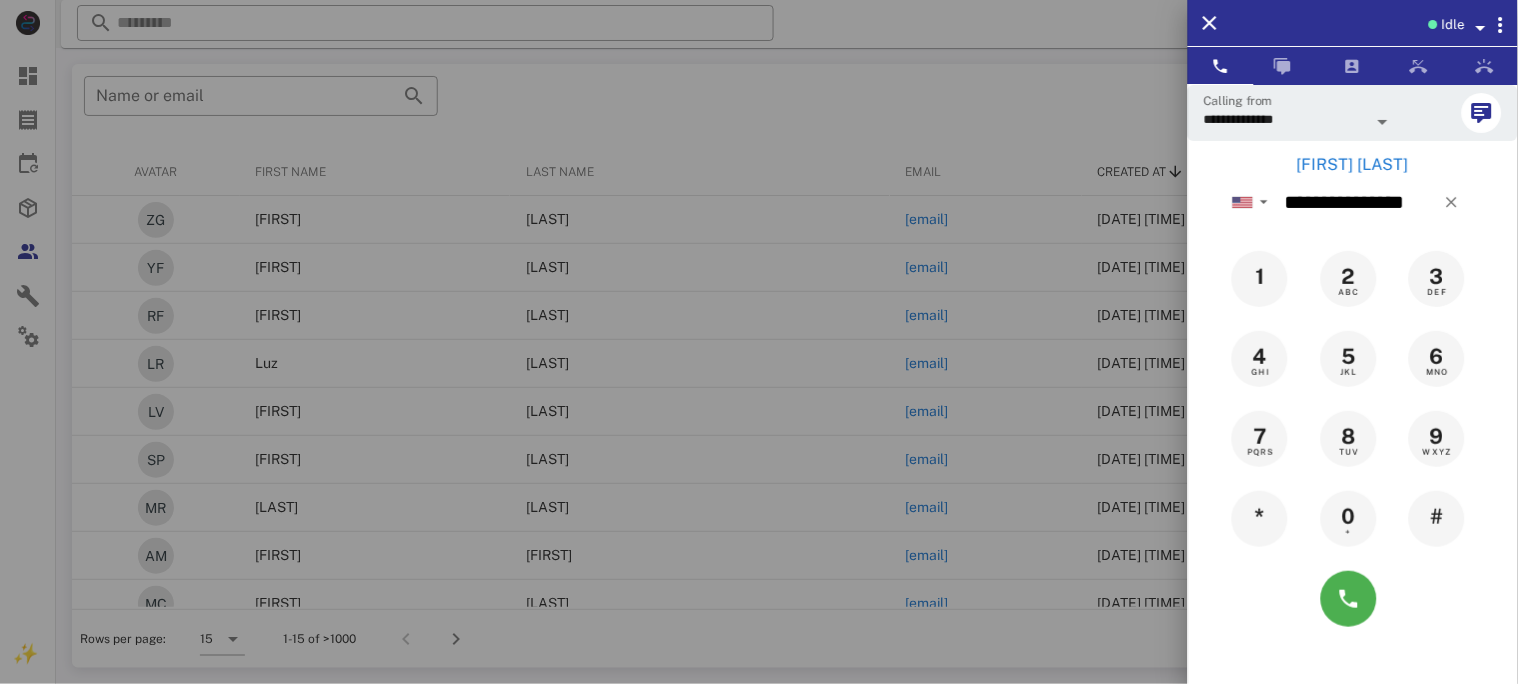click on "Wilmarie Irizarry" at bounding box center [1353, 165] 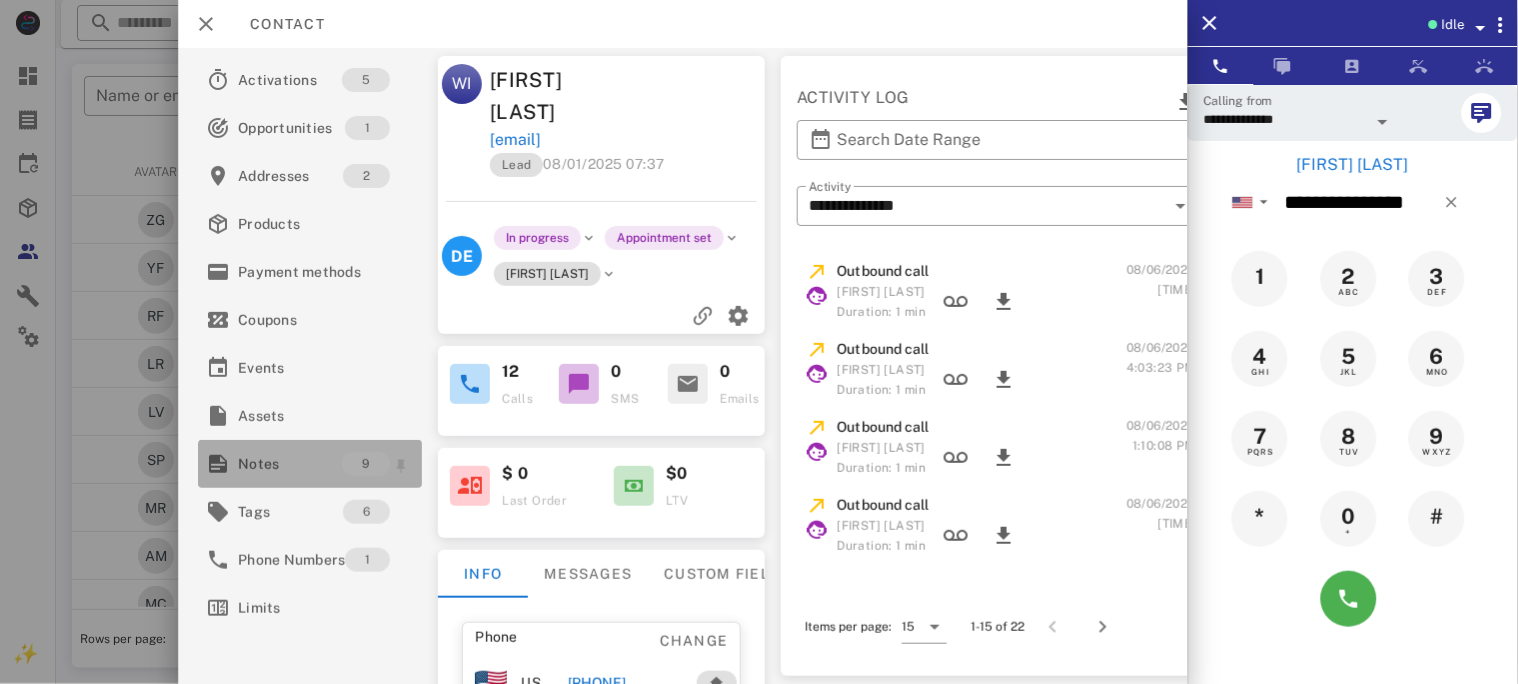 click on "Notes" at bounding box center (290, 464) 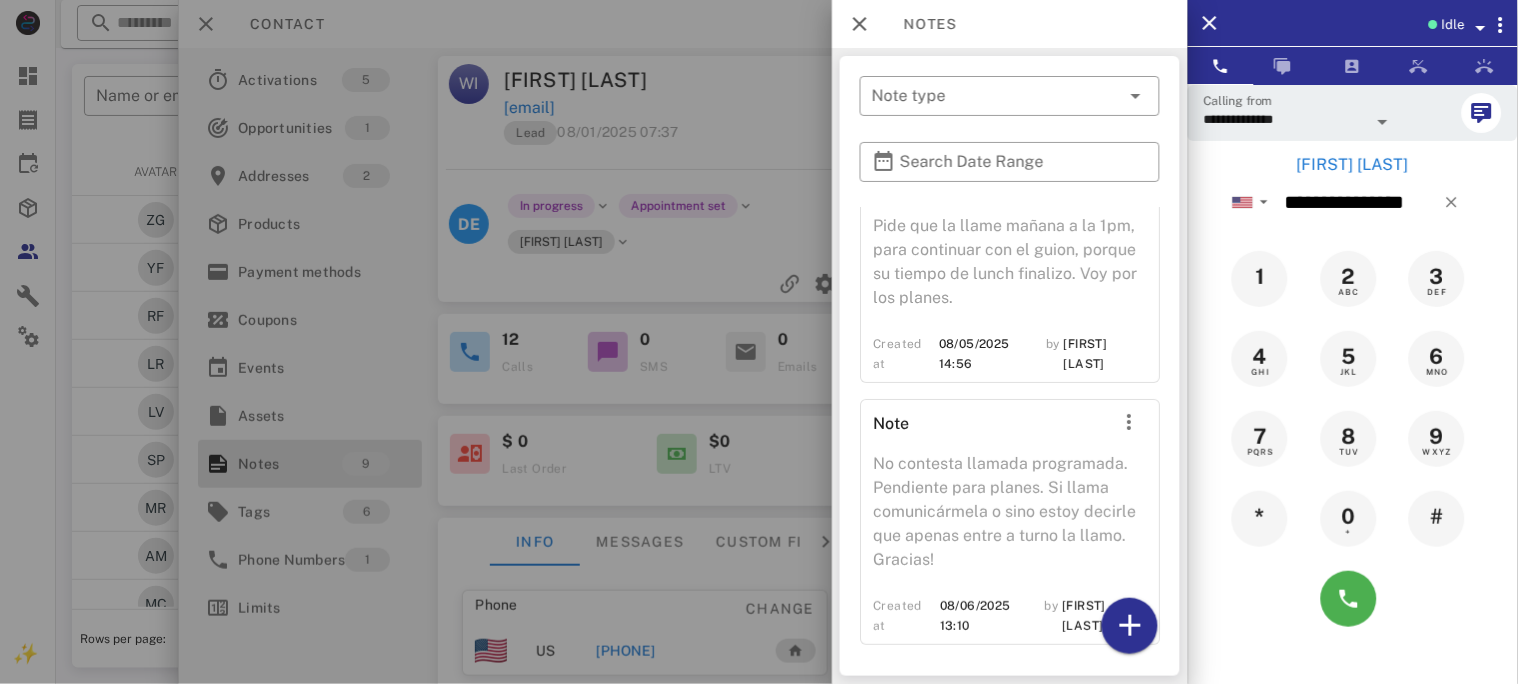 scroll, scrollTop: 1662, scrollLeft: 0, axis: vertical 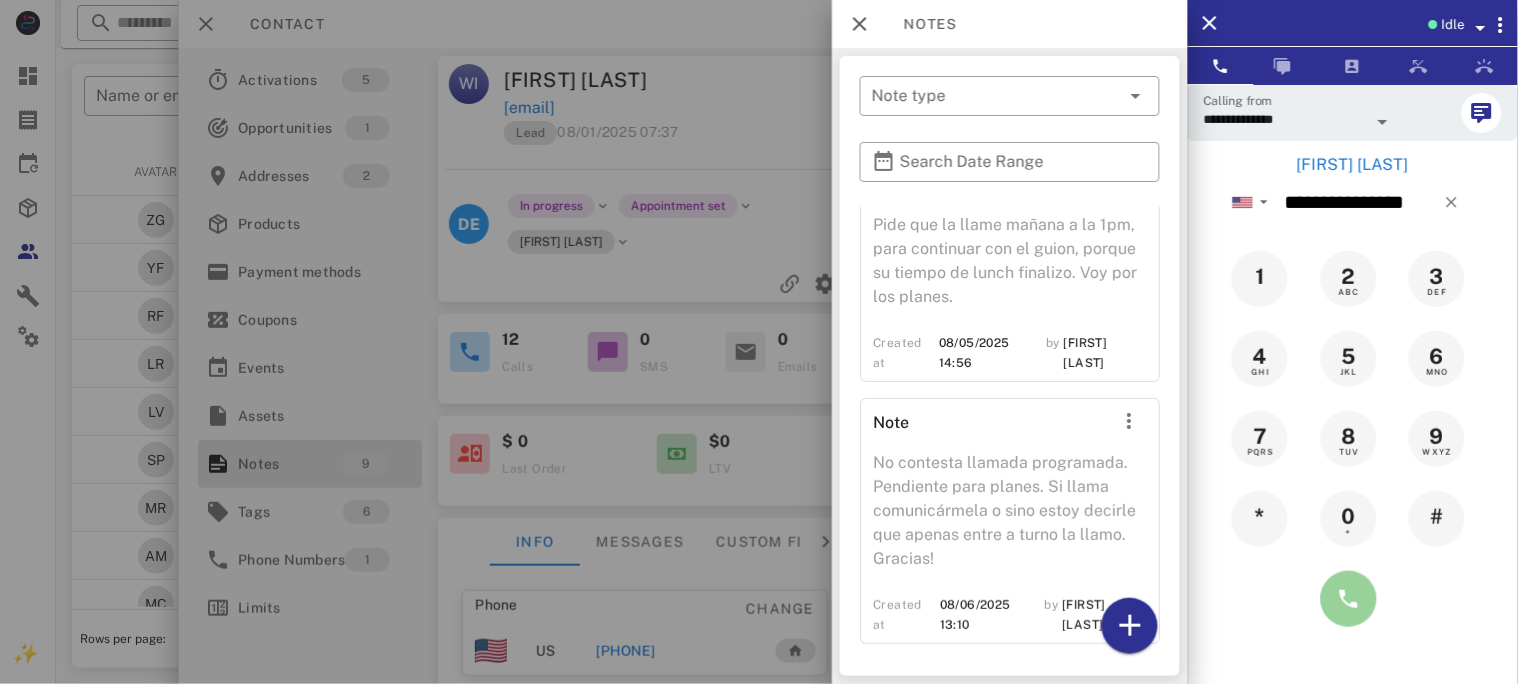 click at bounding box center (1349, 599) 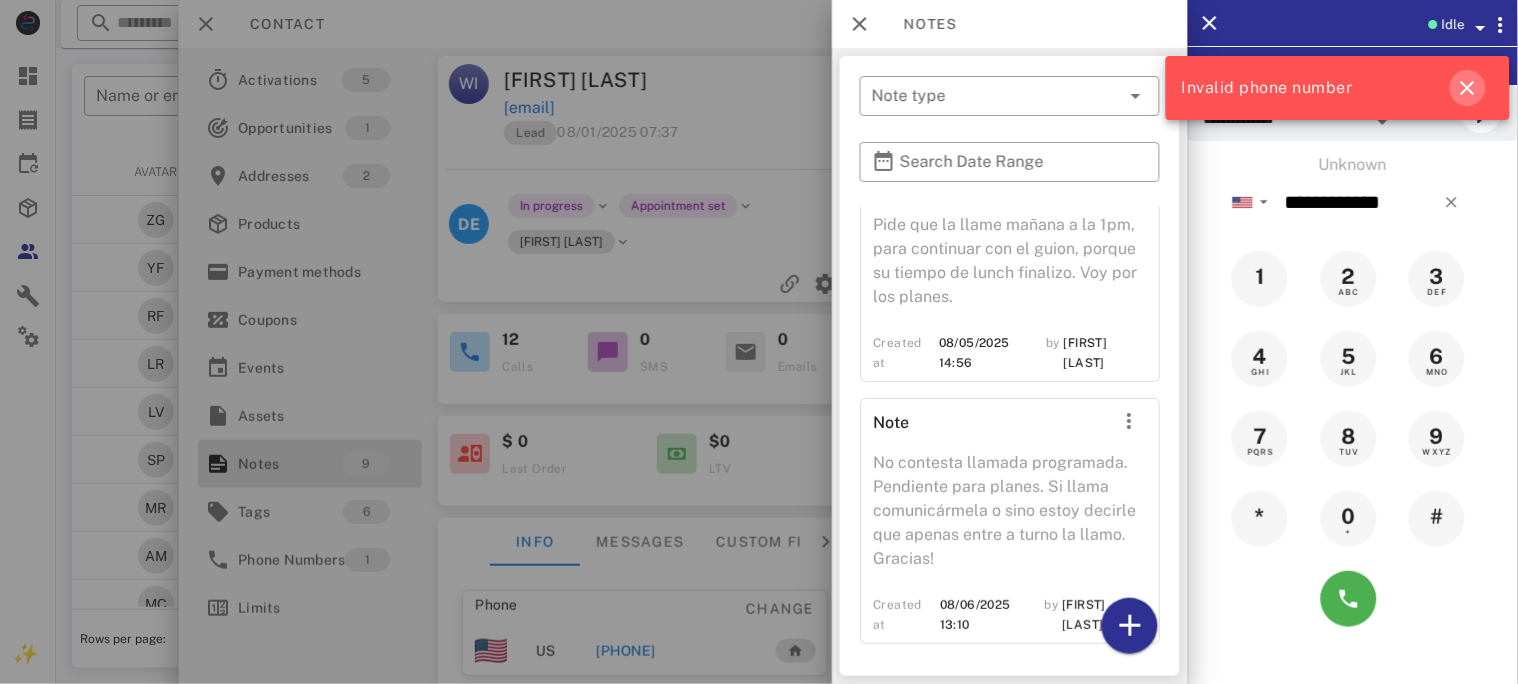 click at bounding box center [1468, 88] 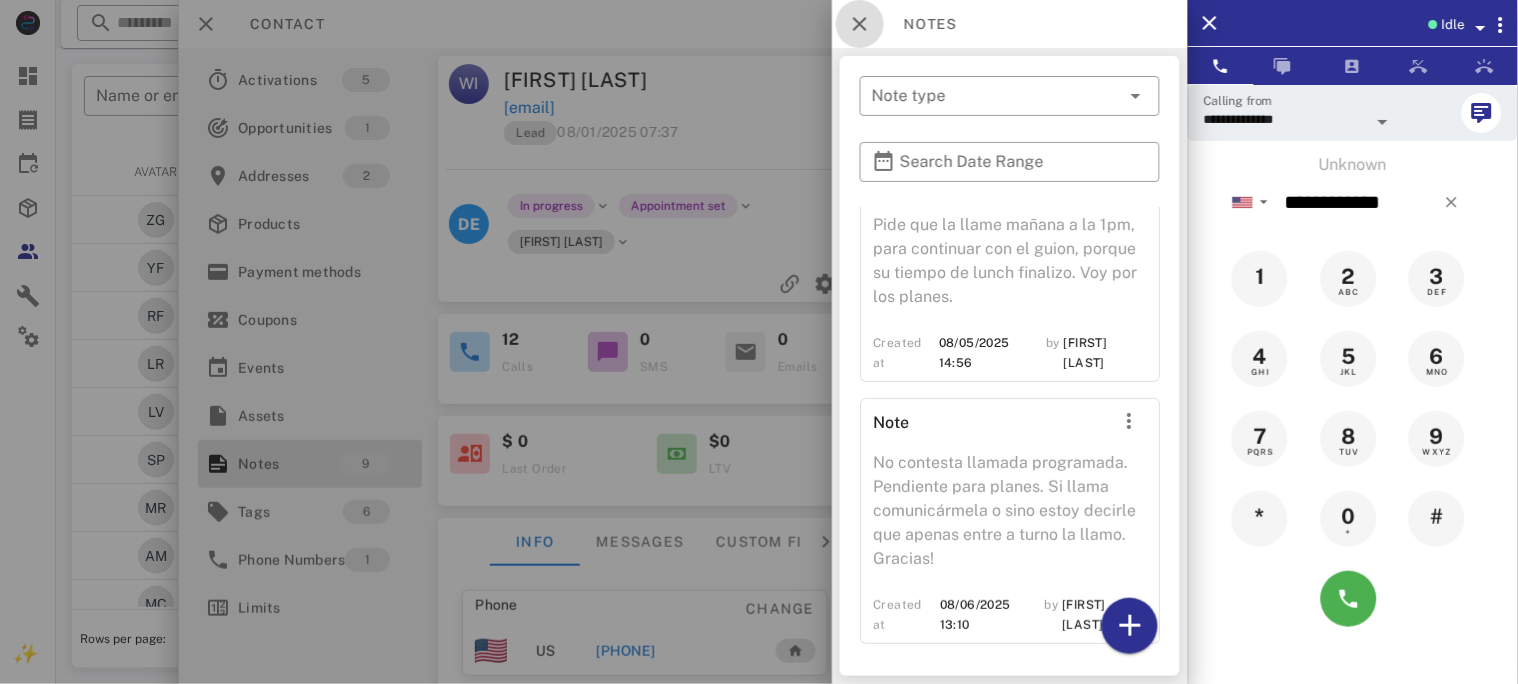 click at bounding box center [860, 24] 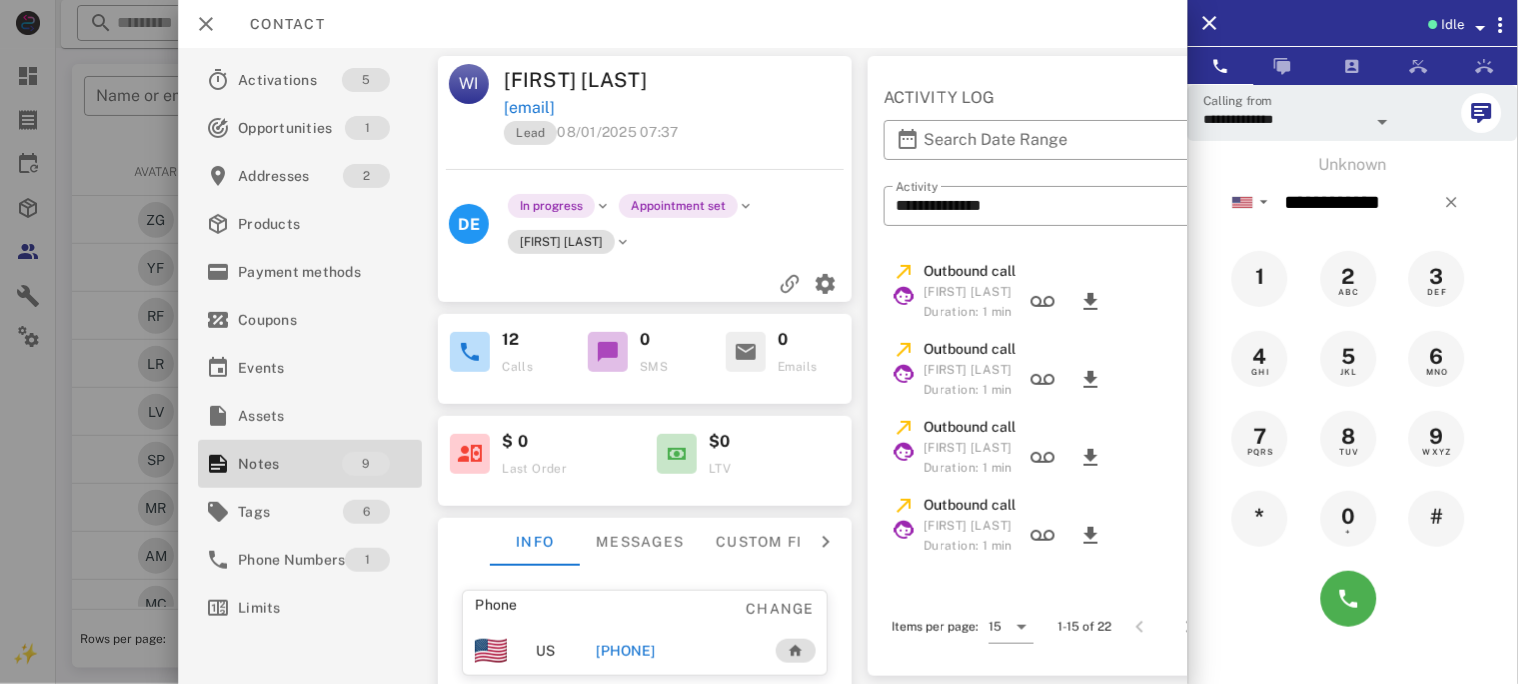 click on "+13054273460" at bounding box center [626, 651] 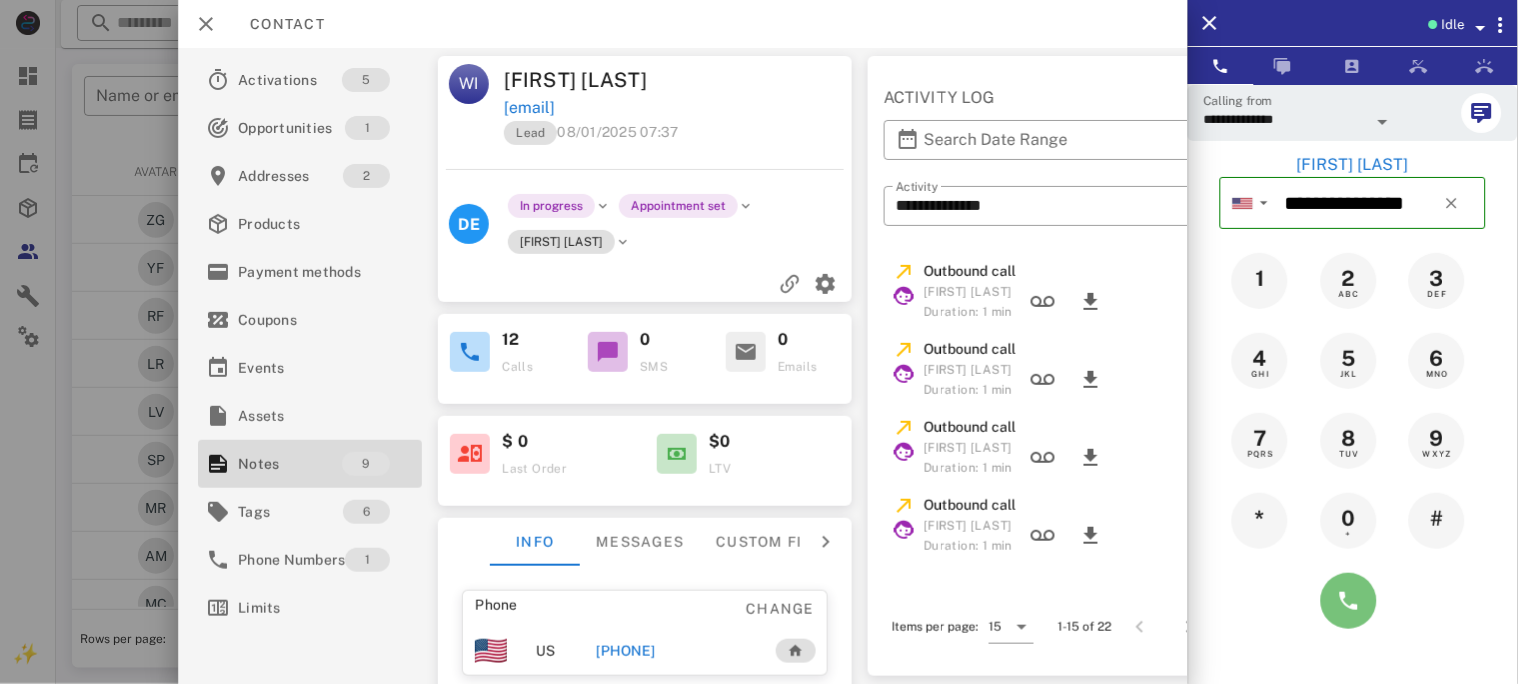 click at bounding box center (1349, 601) 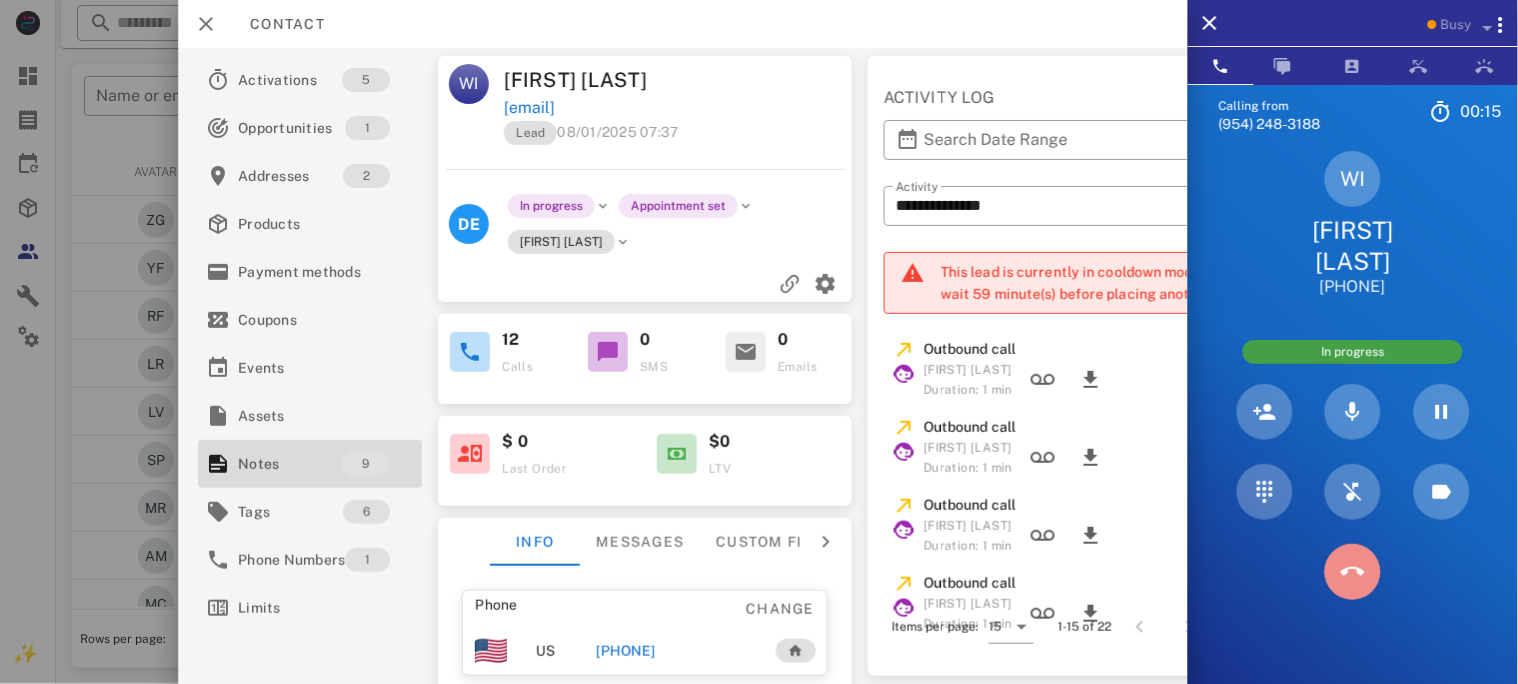 click at bounding box center [1353, 572] 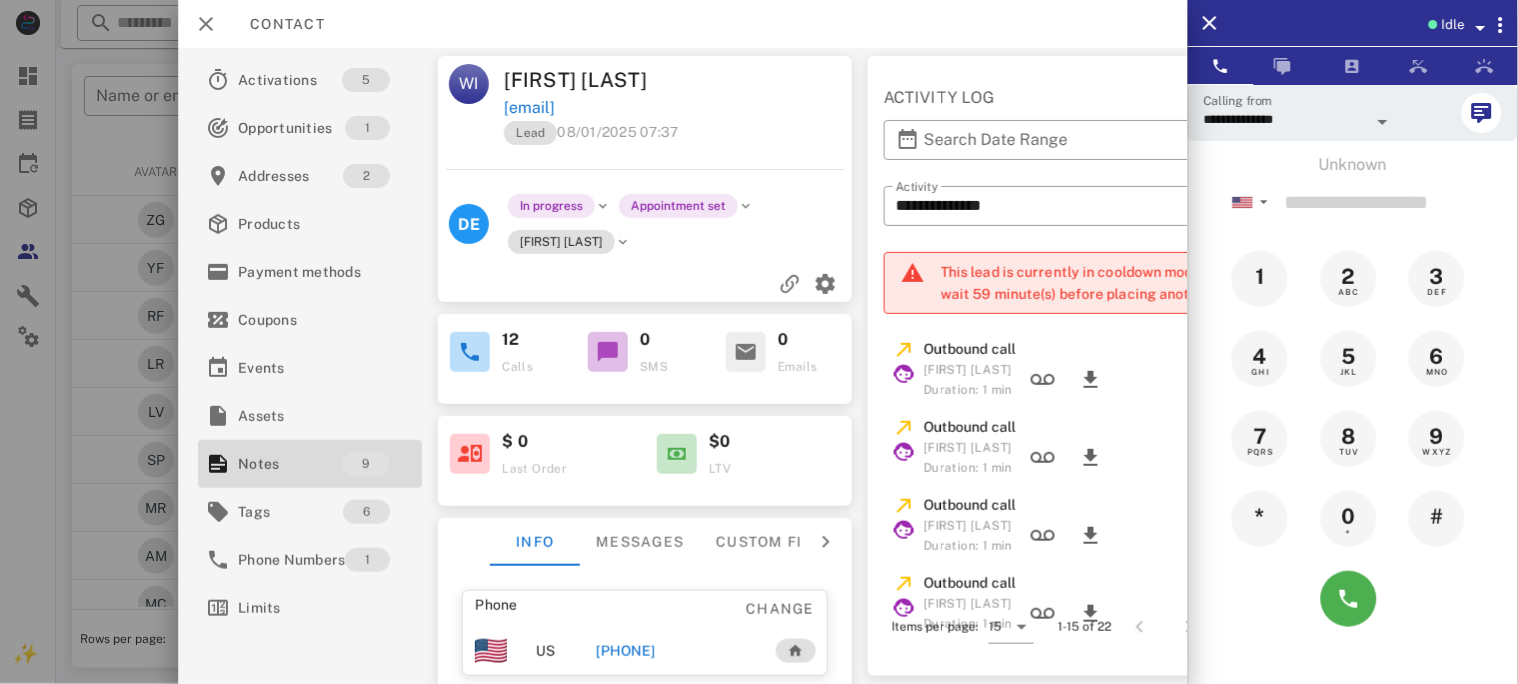 click on "+13054273460" at bounding box center (626, 651) 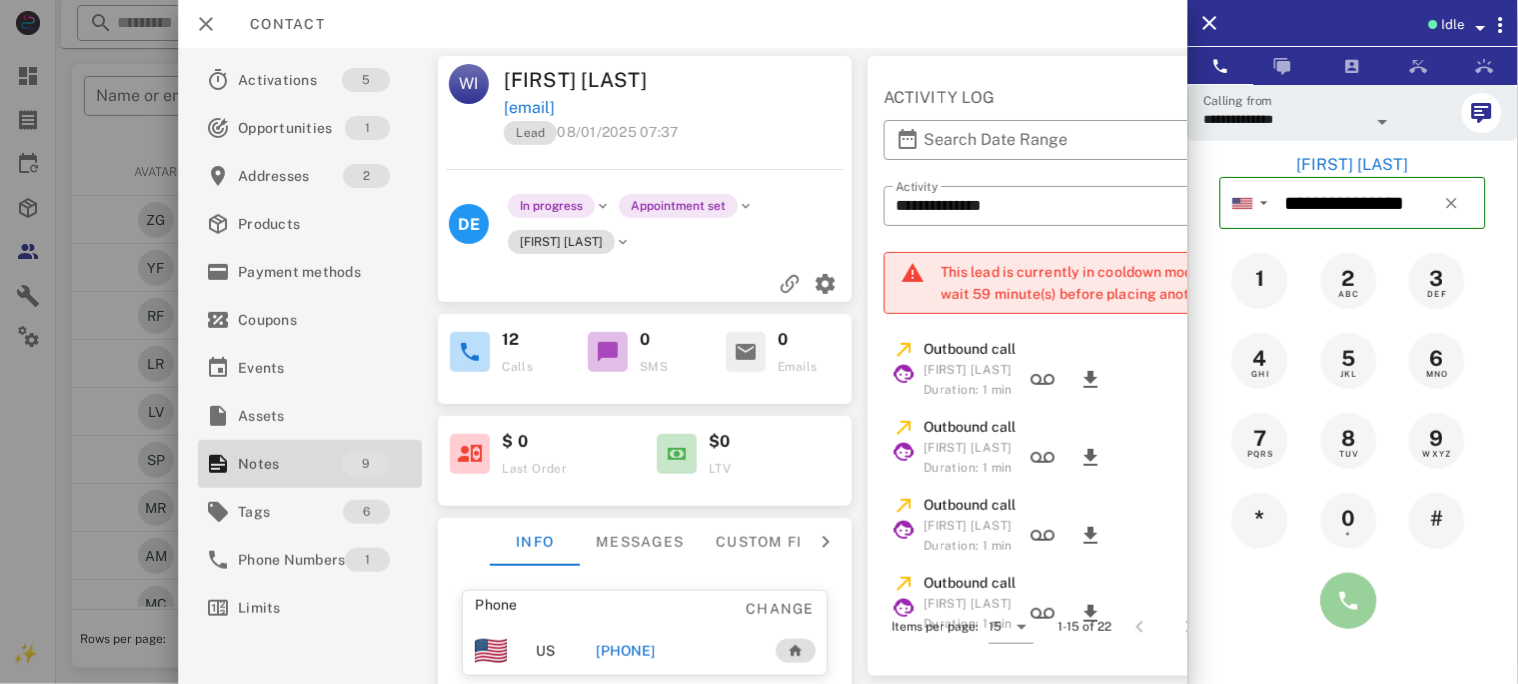 click at bounding box center [1349, 601] 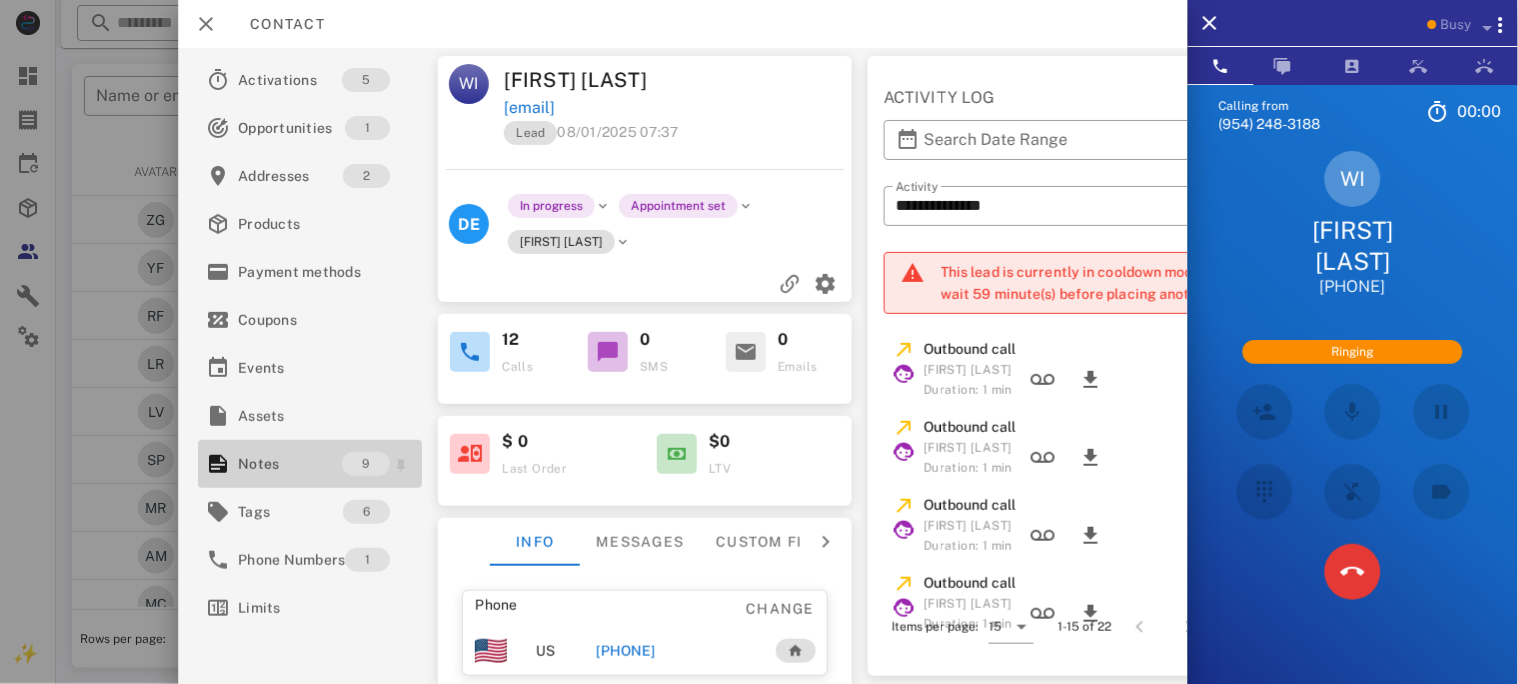 click on "Notes" at bounding box center (290, 464) 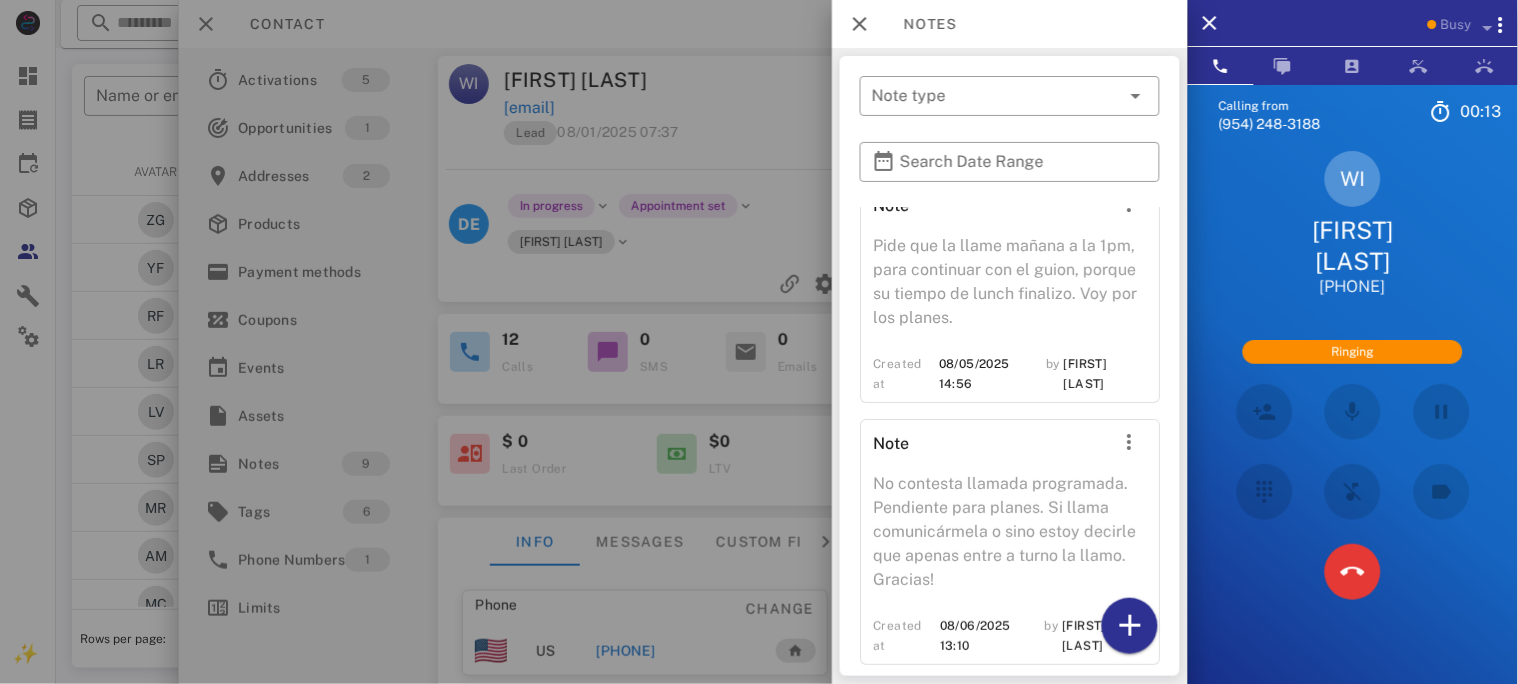 scroll, scrollTop: 1662, scrollLeft: 0, axis: vertical 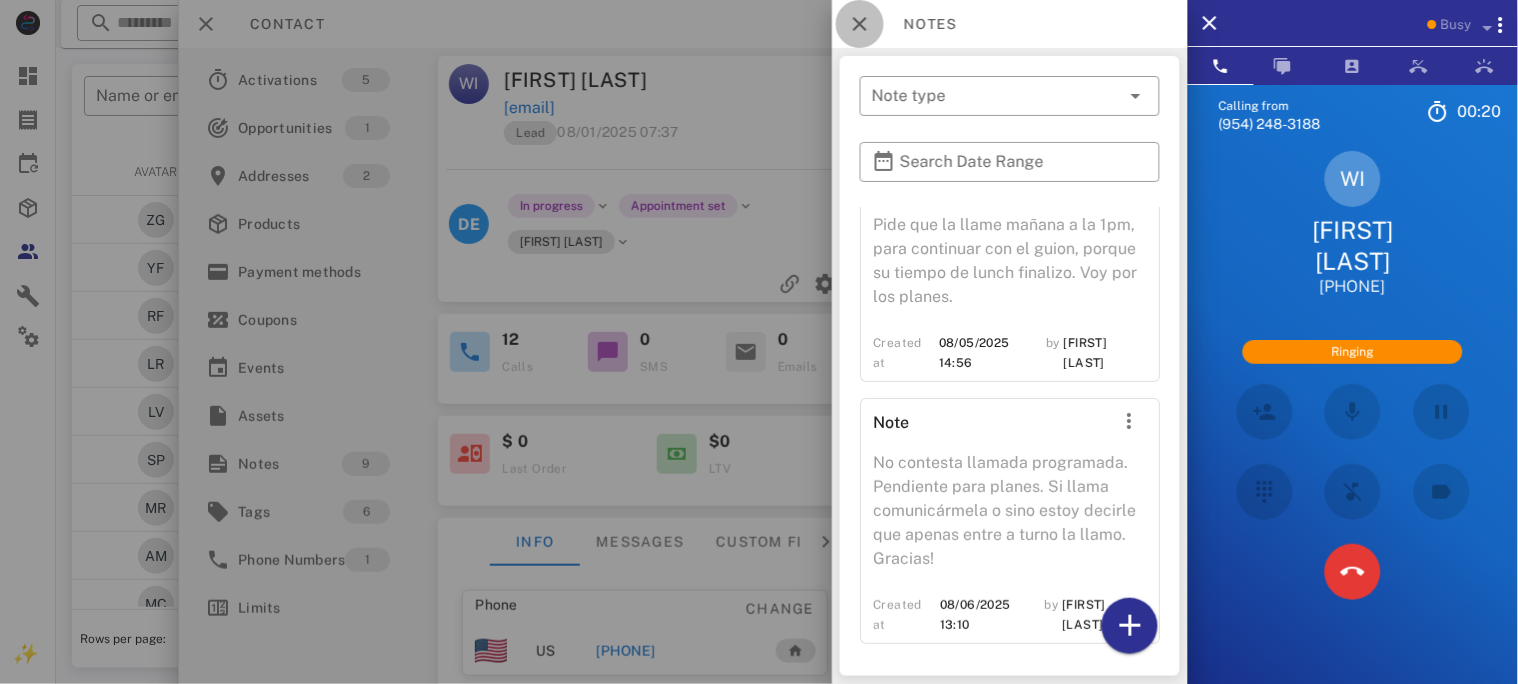 click at bounding box center [860, 24] 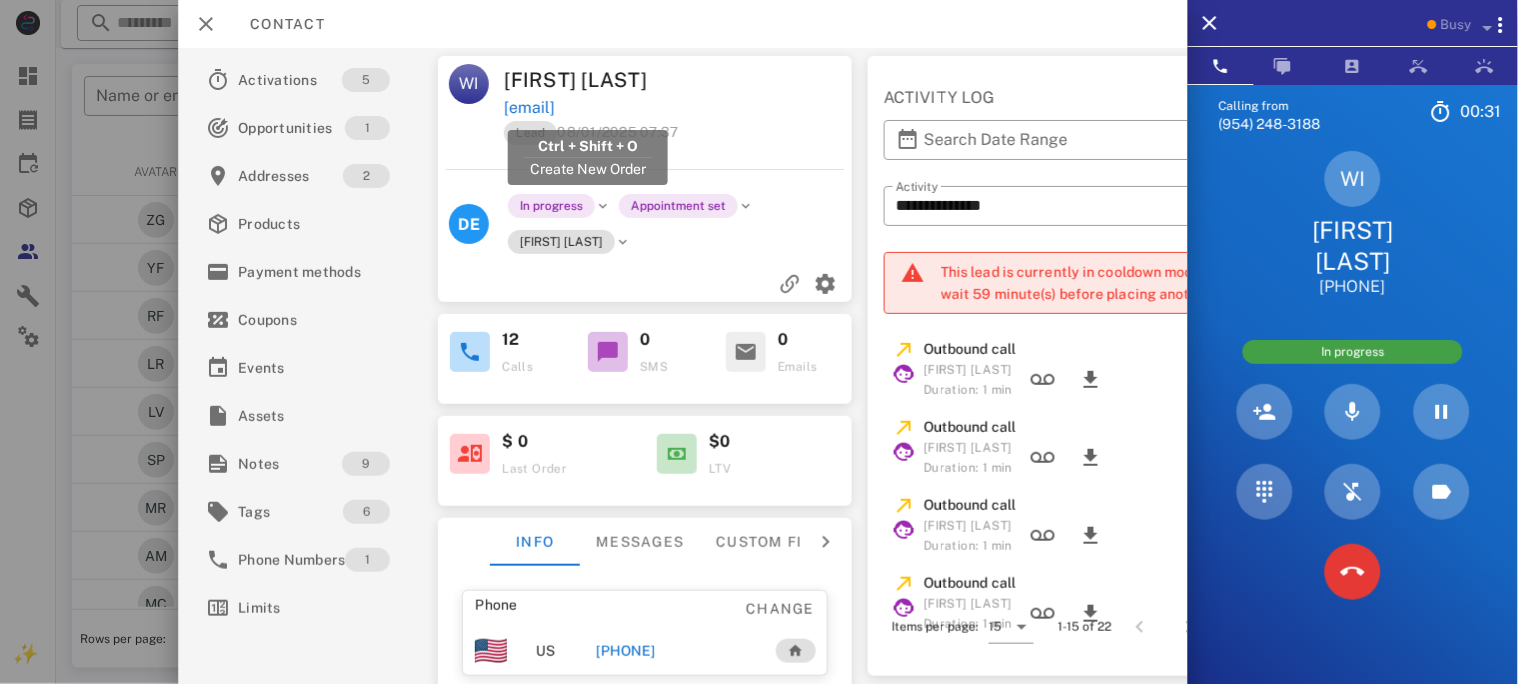 drag, startPoint x: 697, startPoint y: 104, endPoint x: 500, endPoint y: 124, distance: 198.01262 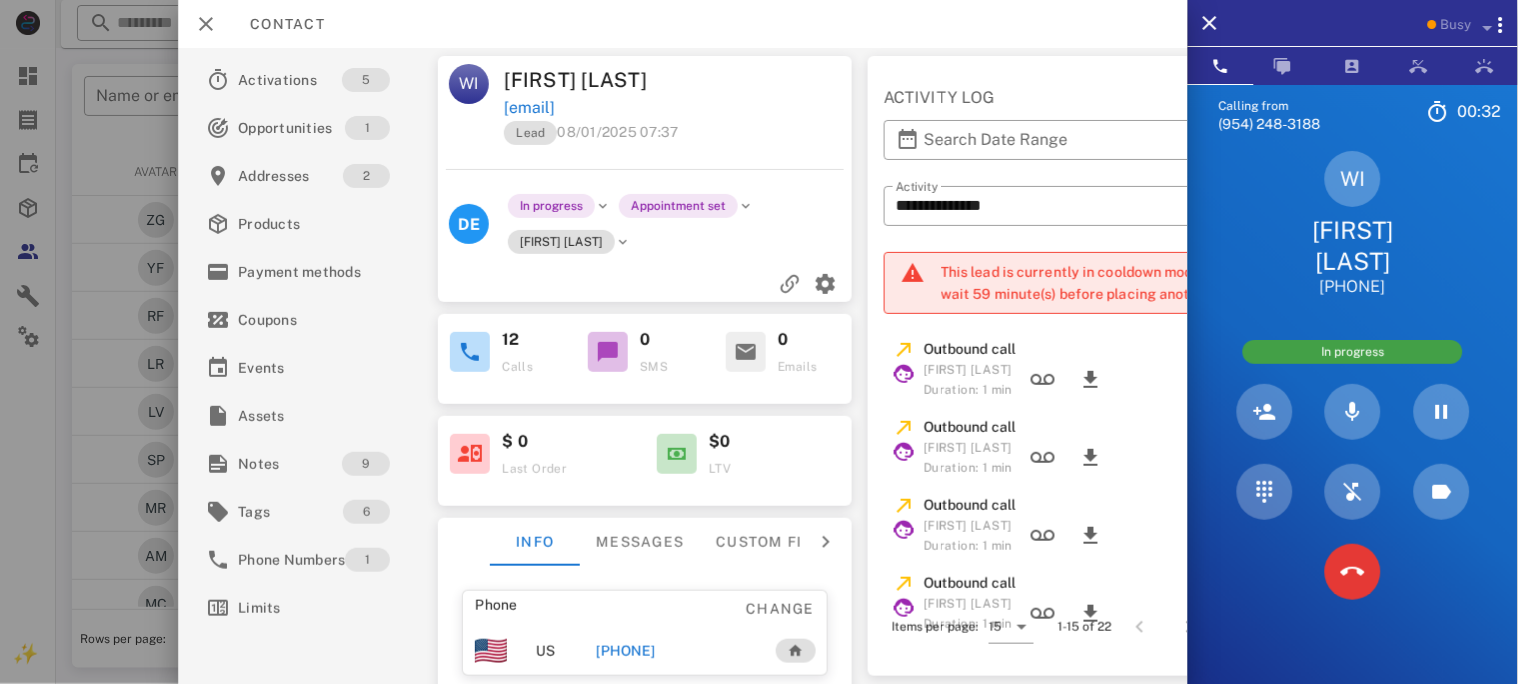 copy on "wirizarry2@gmail.com" 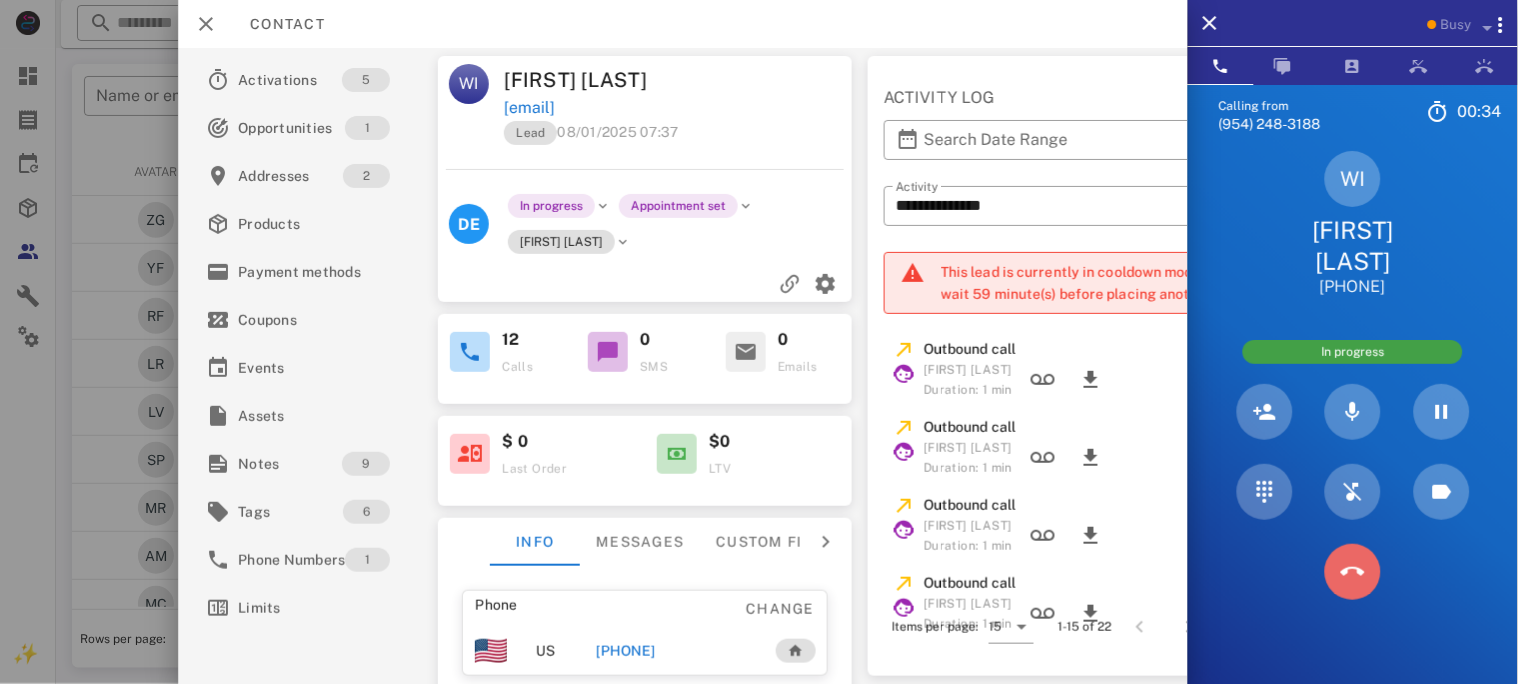 click at bounding box center (1353, 572) 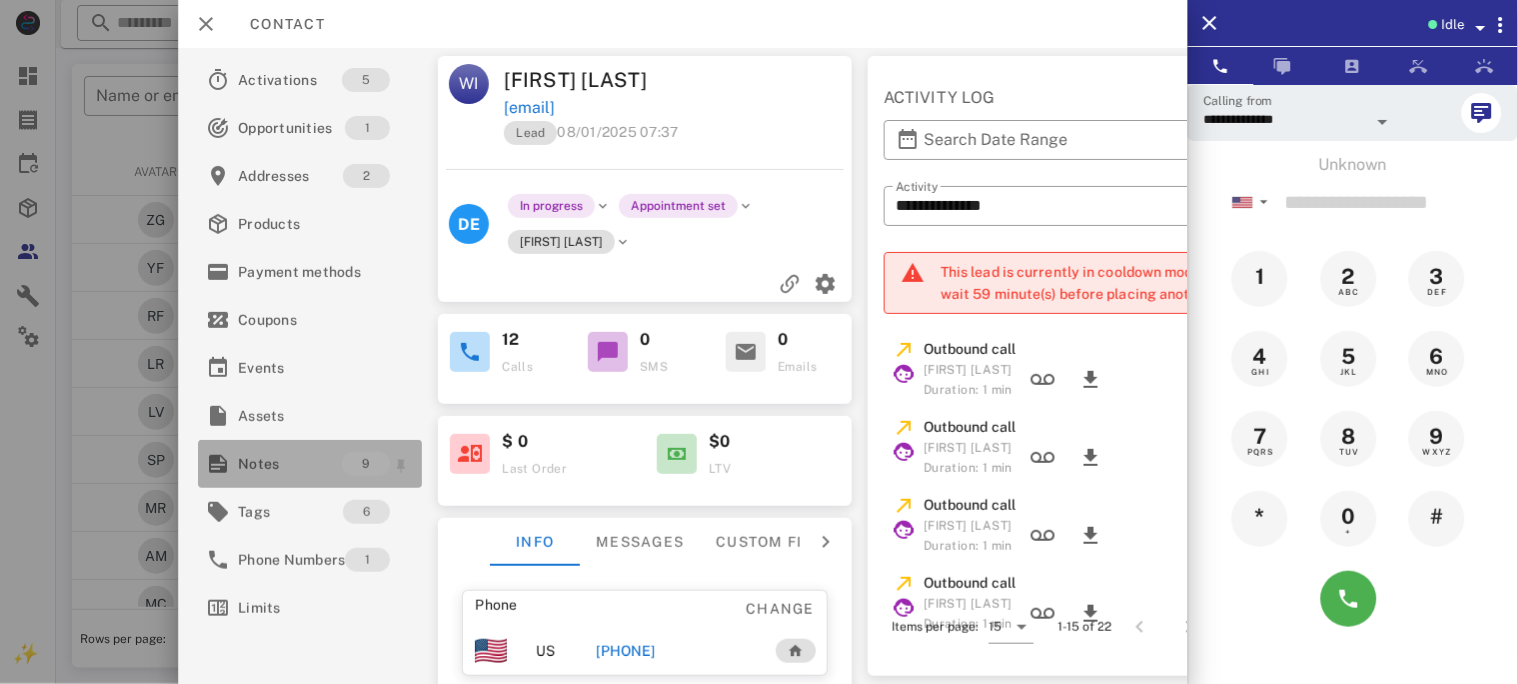 click on "Notes" at bounding box center [290, 464] 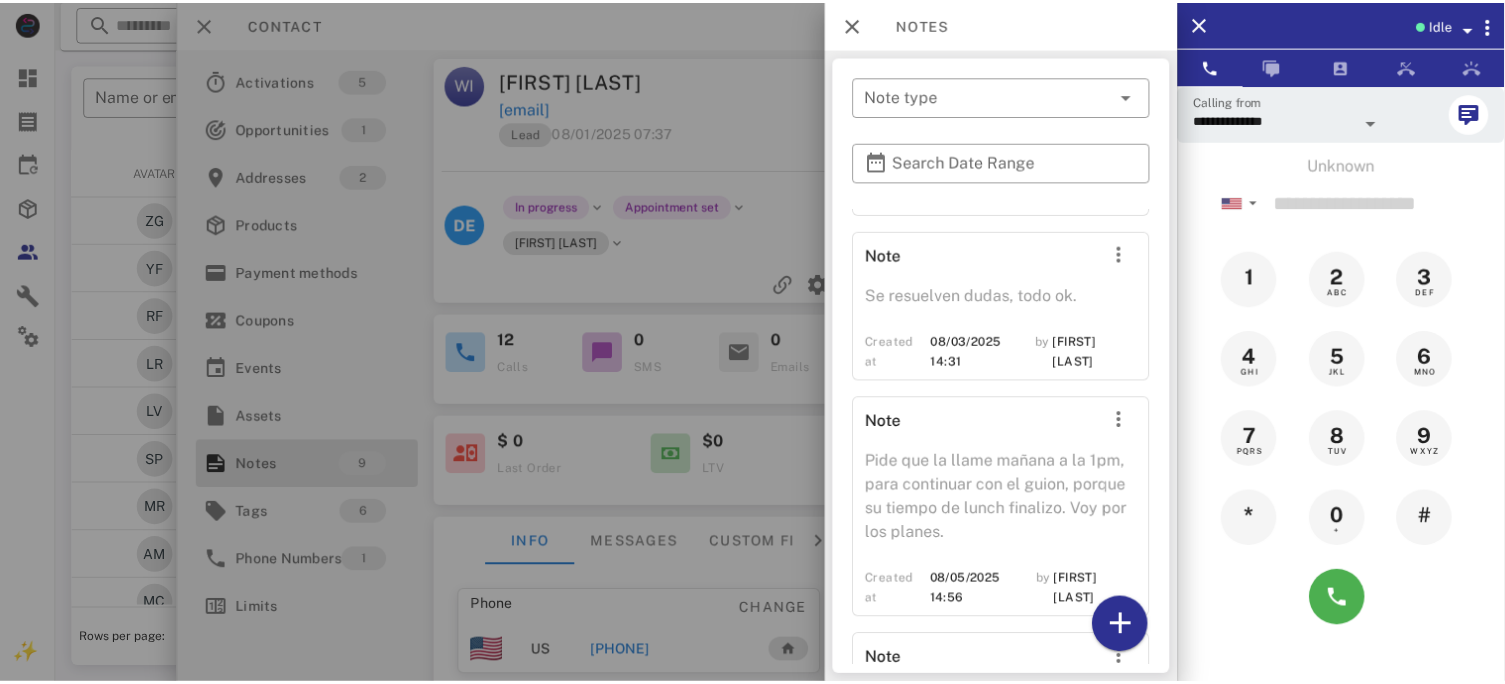 scroll, scrollTop: 1662, scrollLeft: 0, axis: vertical 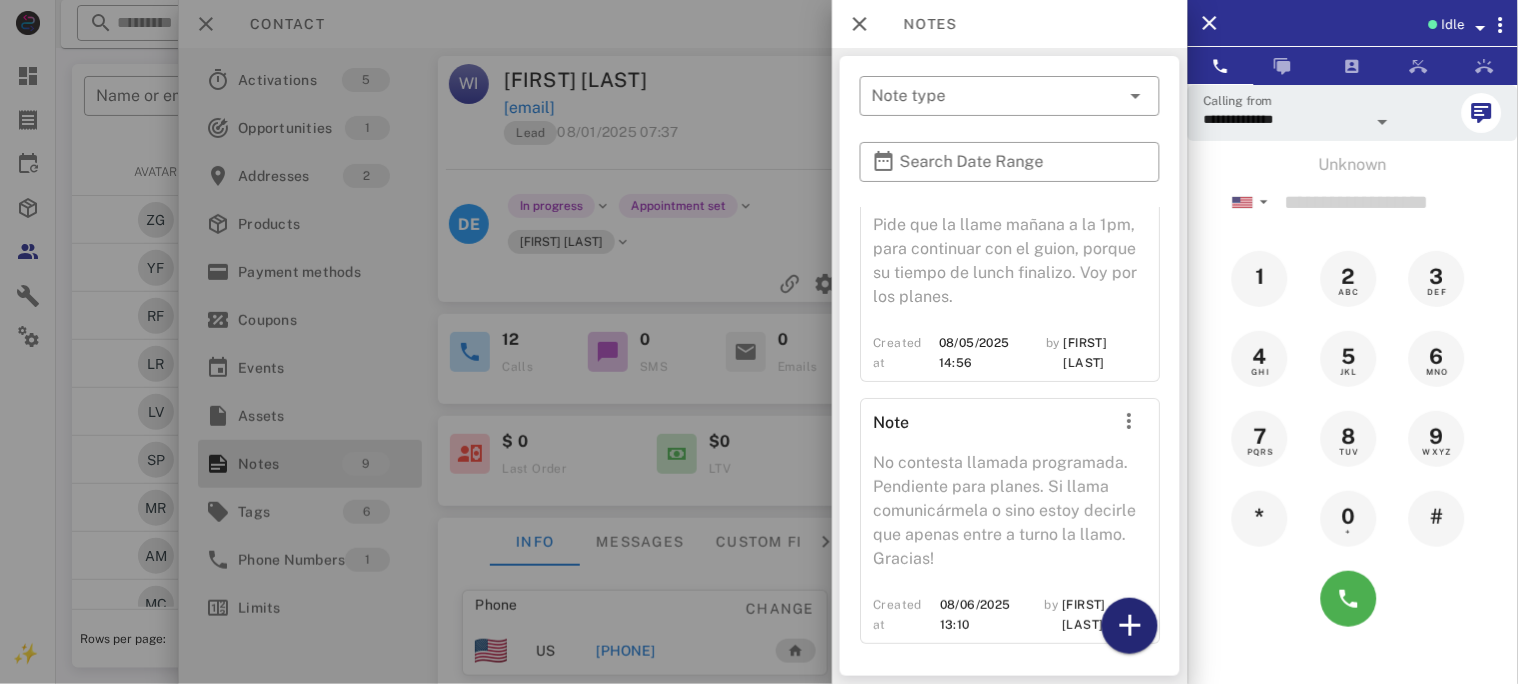 click at bounding box center (1130, 626) 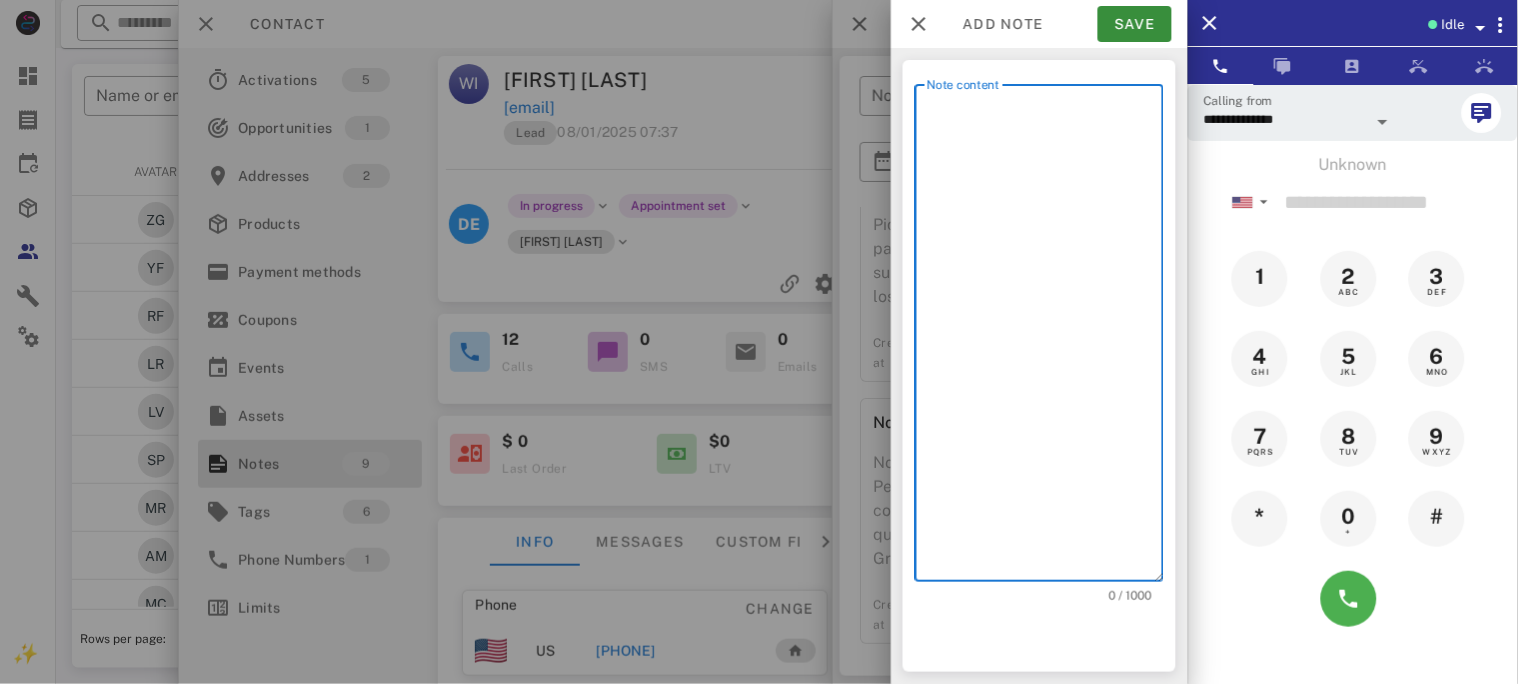 click on "Note content" at bounding box center [1045, 338] 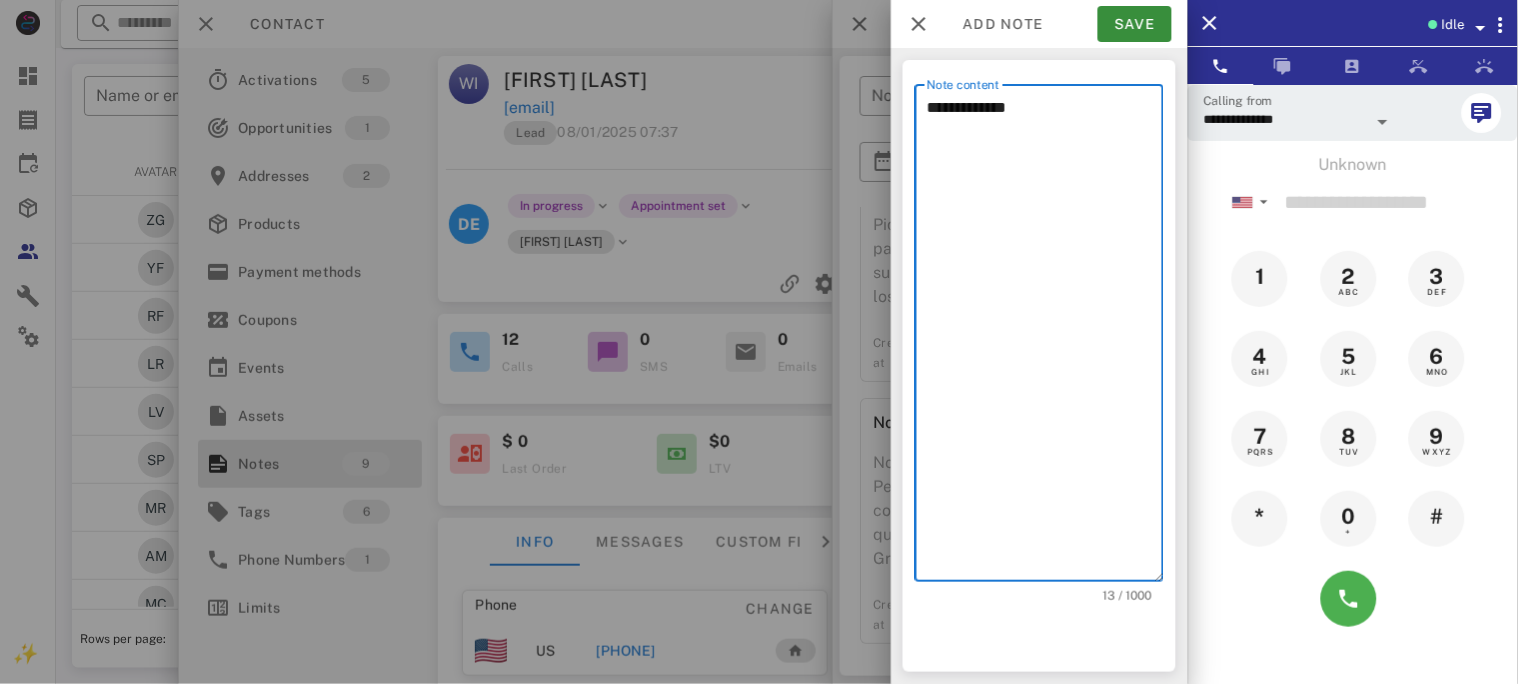 click on "**********" at bounding box center [1045, 338] 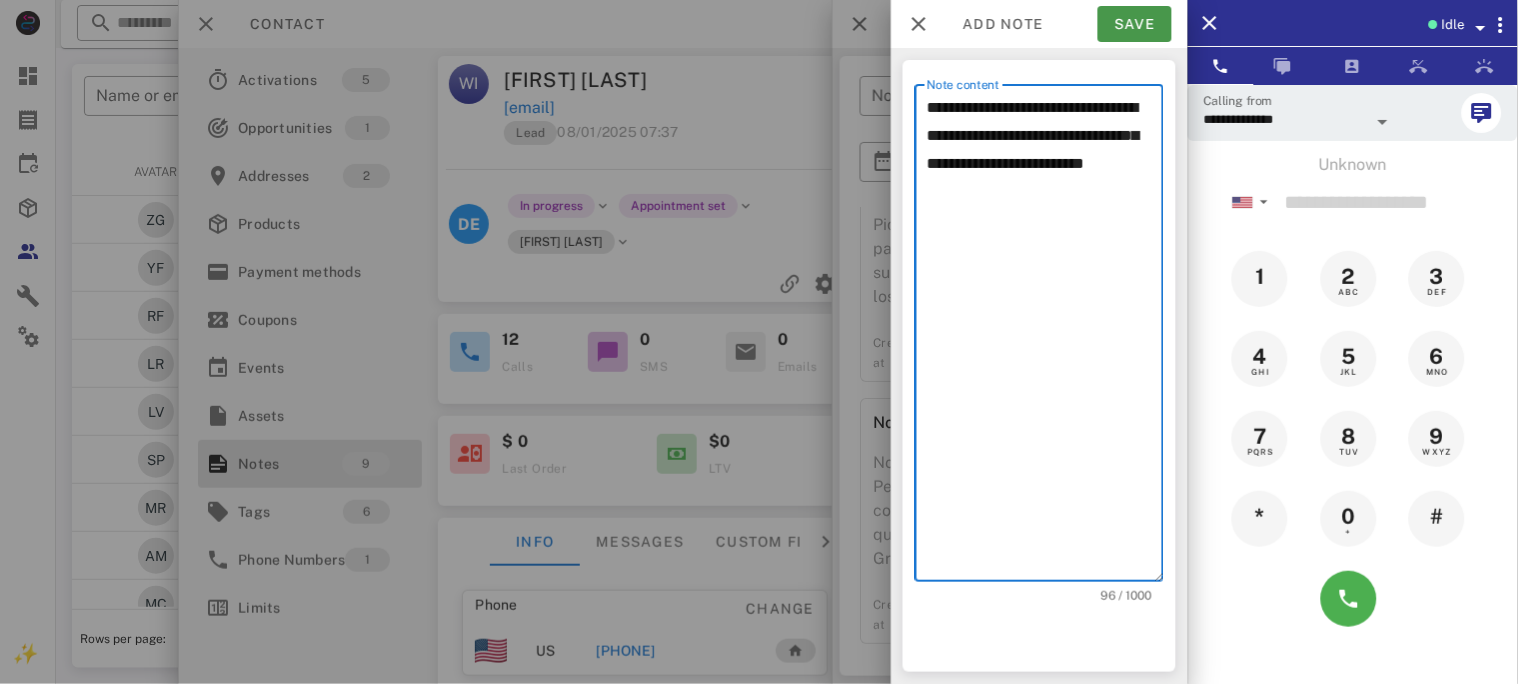 type on "**********" 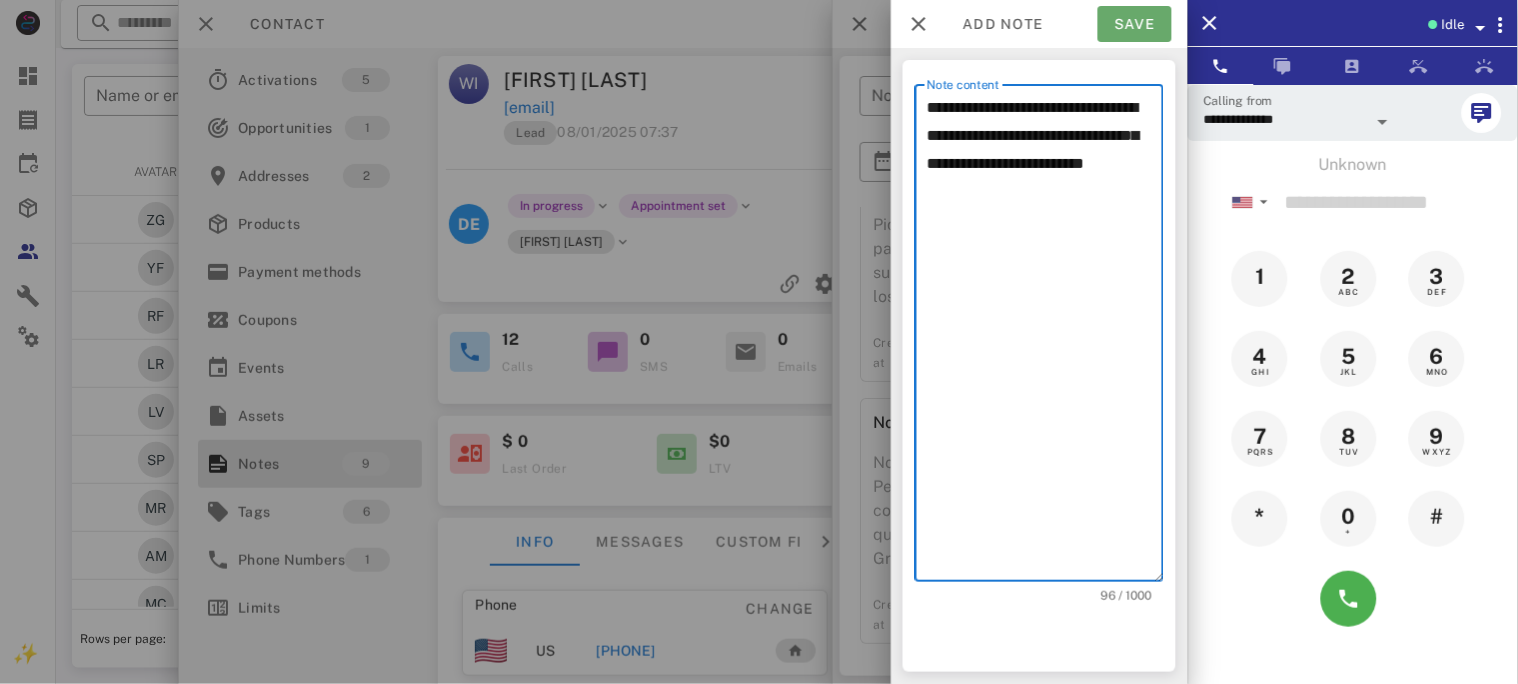 click on "Save" at bounding box center (1135, 24) 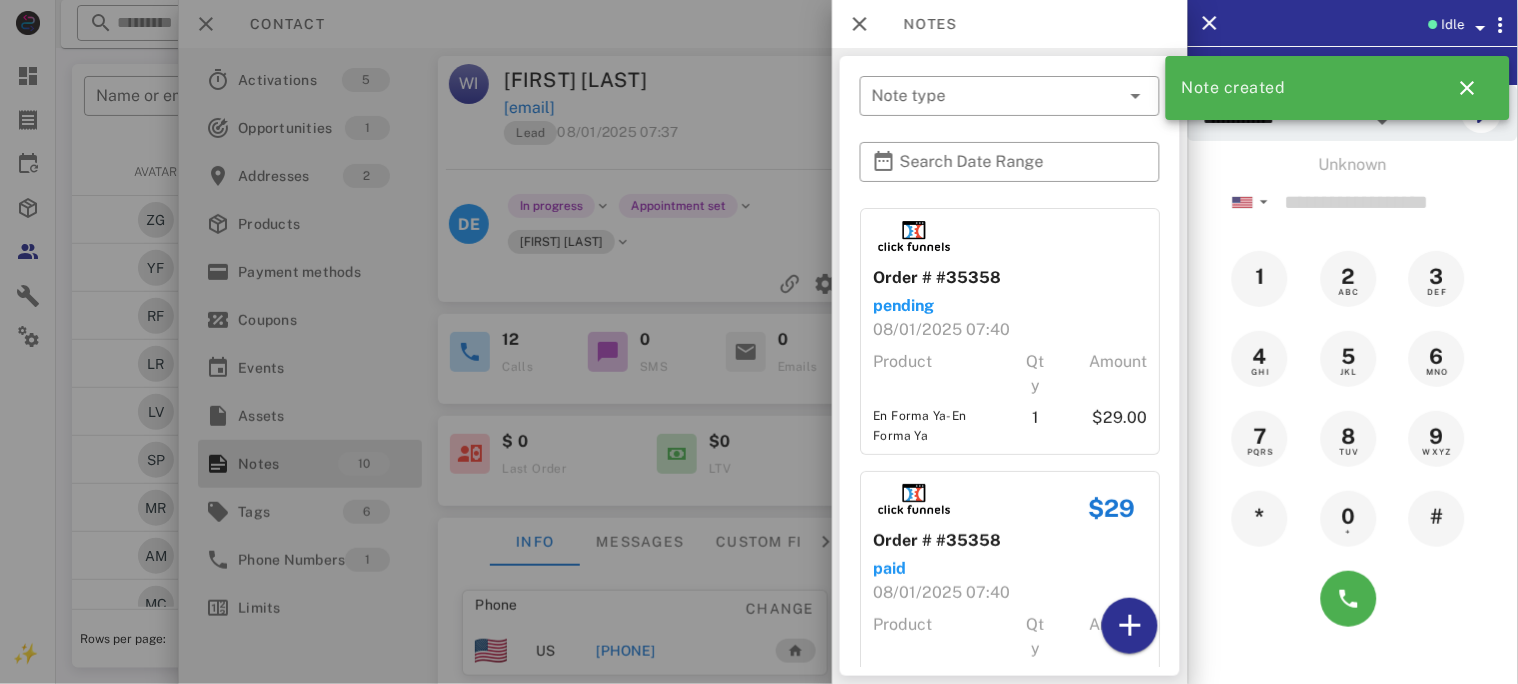 click at bounding box center (759, 342) 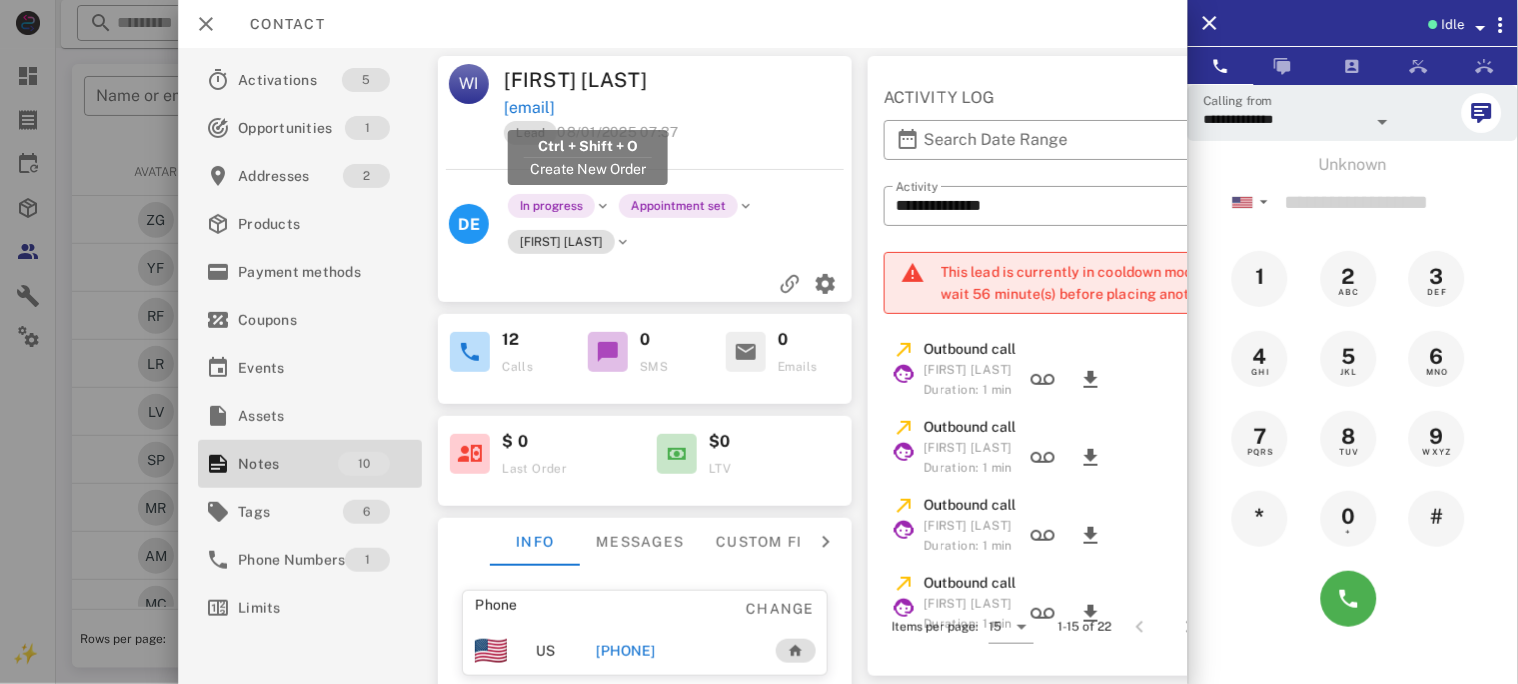 drag, startPoint x: 686, startPoint y: 108, endPoint x: 506, endPoint y: 110, distance: 180.01111 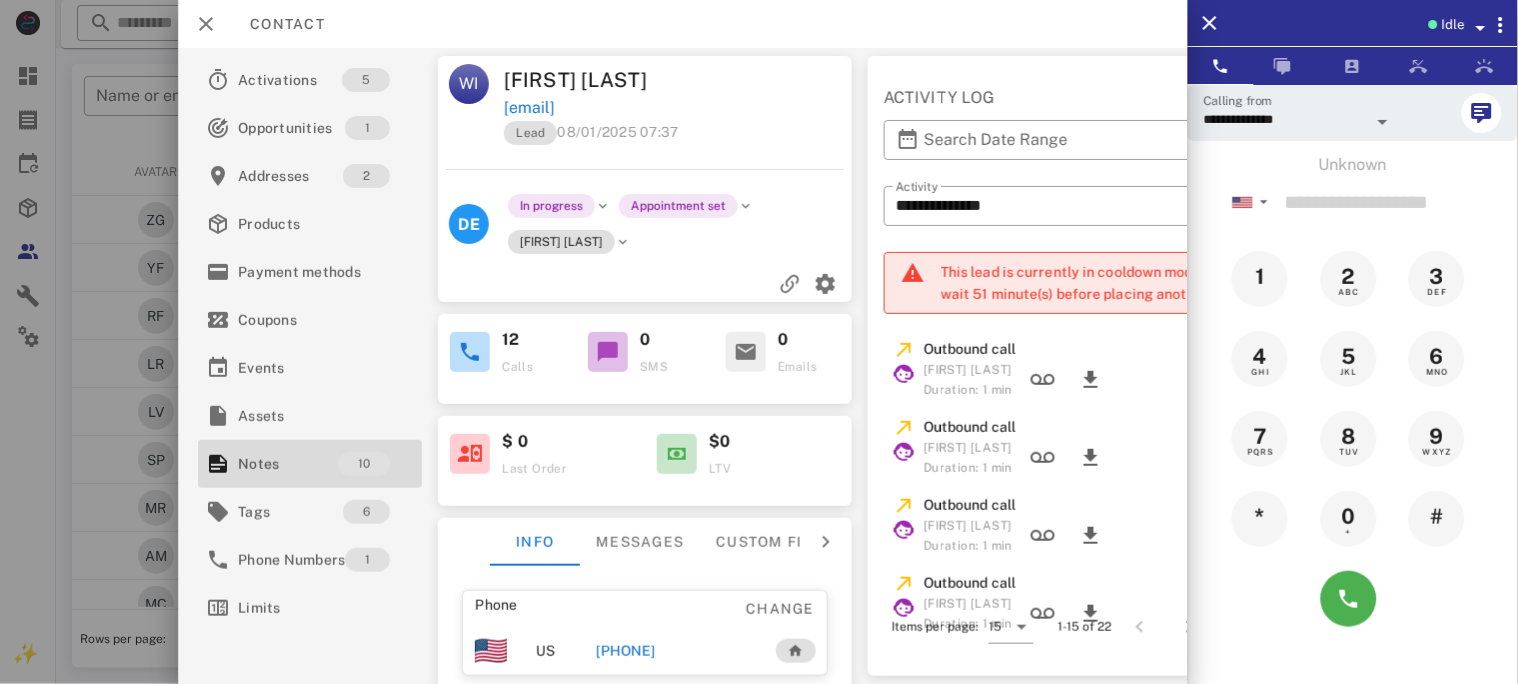 click at bounding box center [1481, 28] 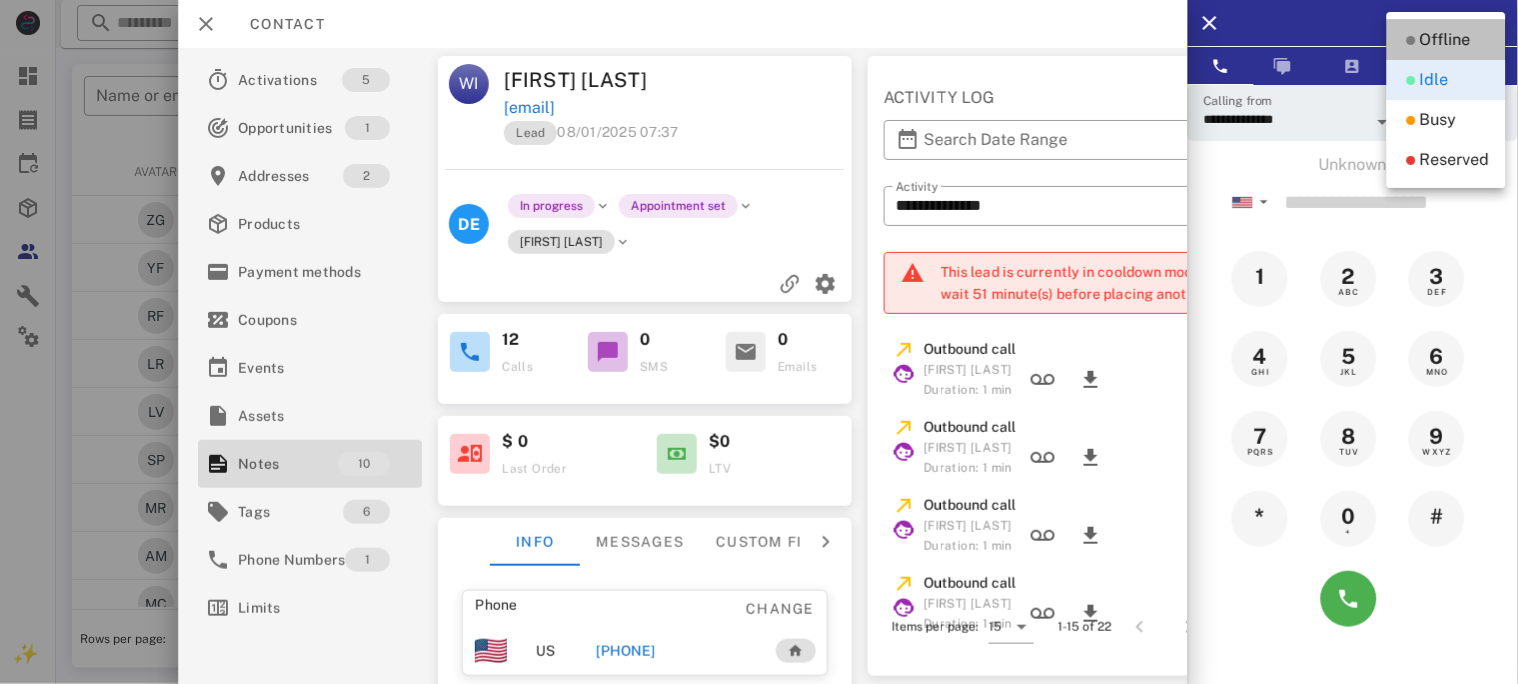 click on "Offline" at bounding box center (1445, 40) 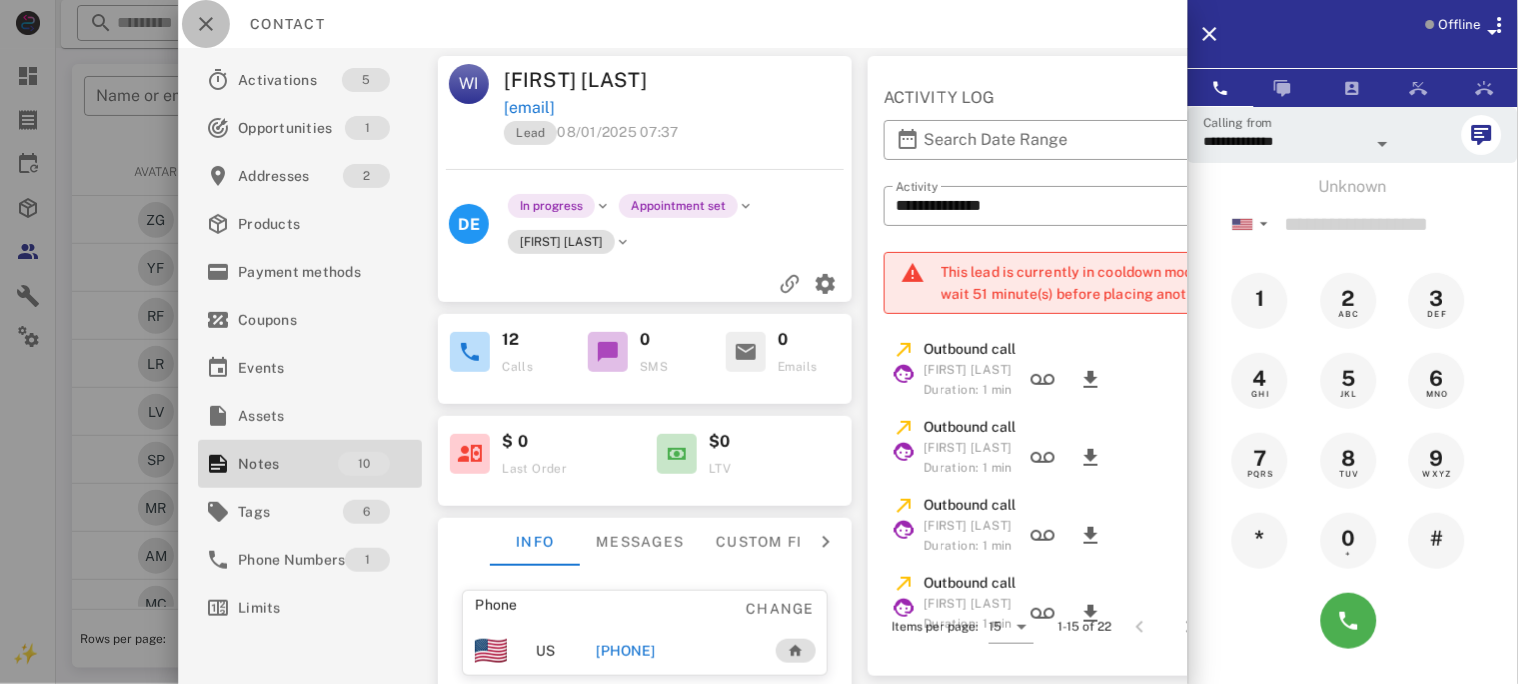 click at bounding box center [206, 24] 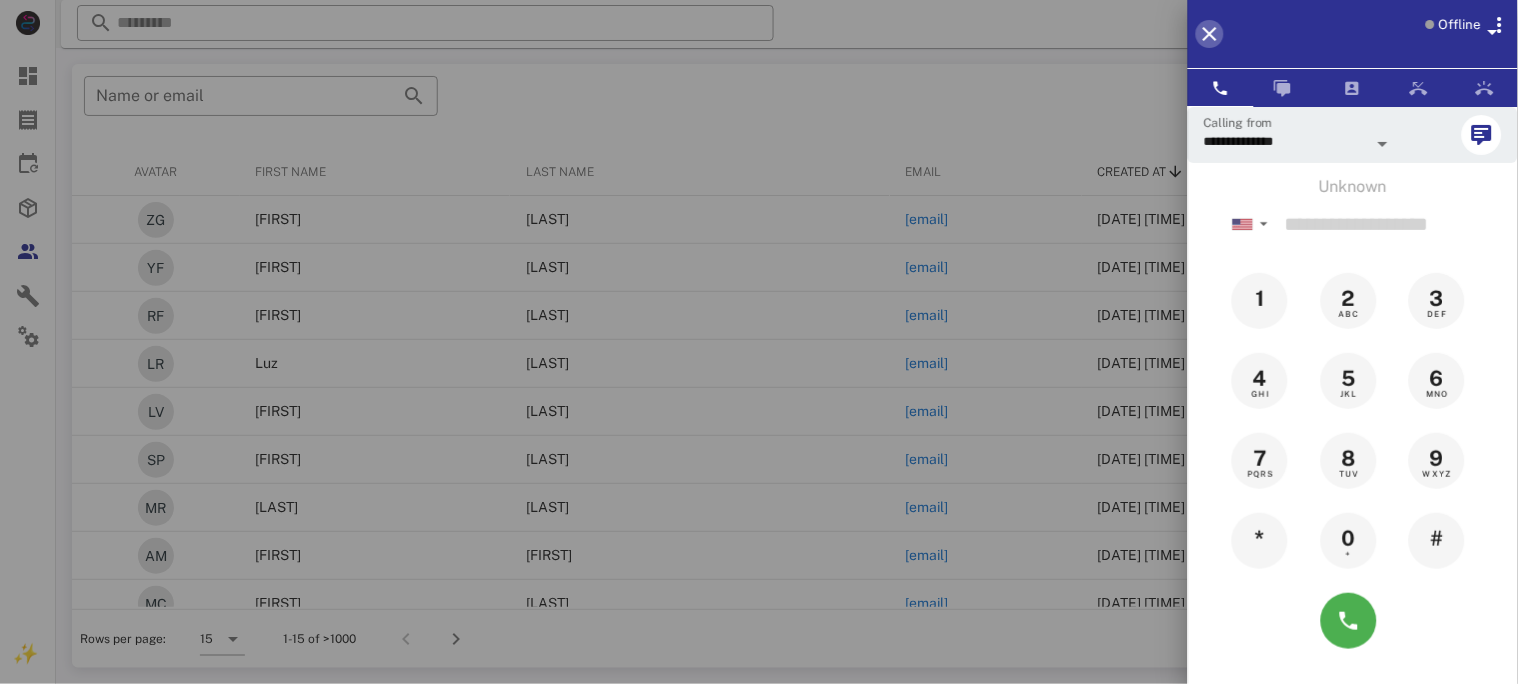click at bounding box center [1210, 34] 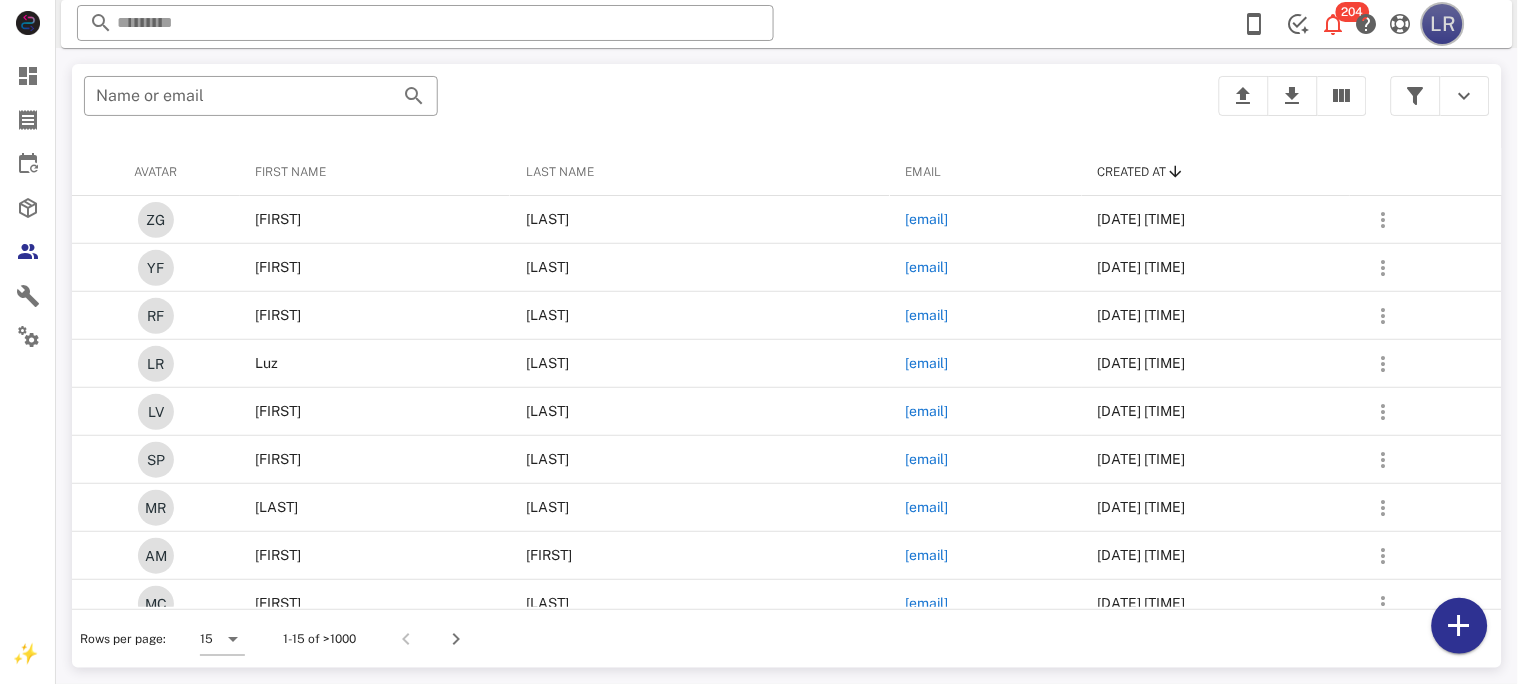 click on "LR" at bounding box center [1443, 24] 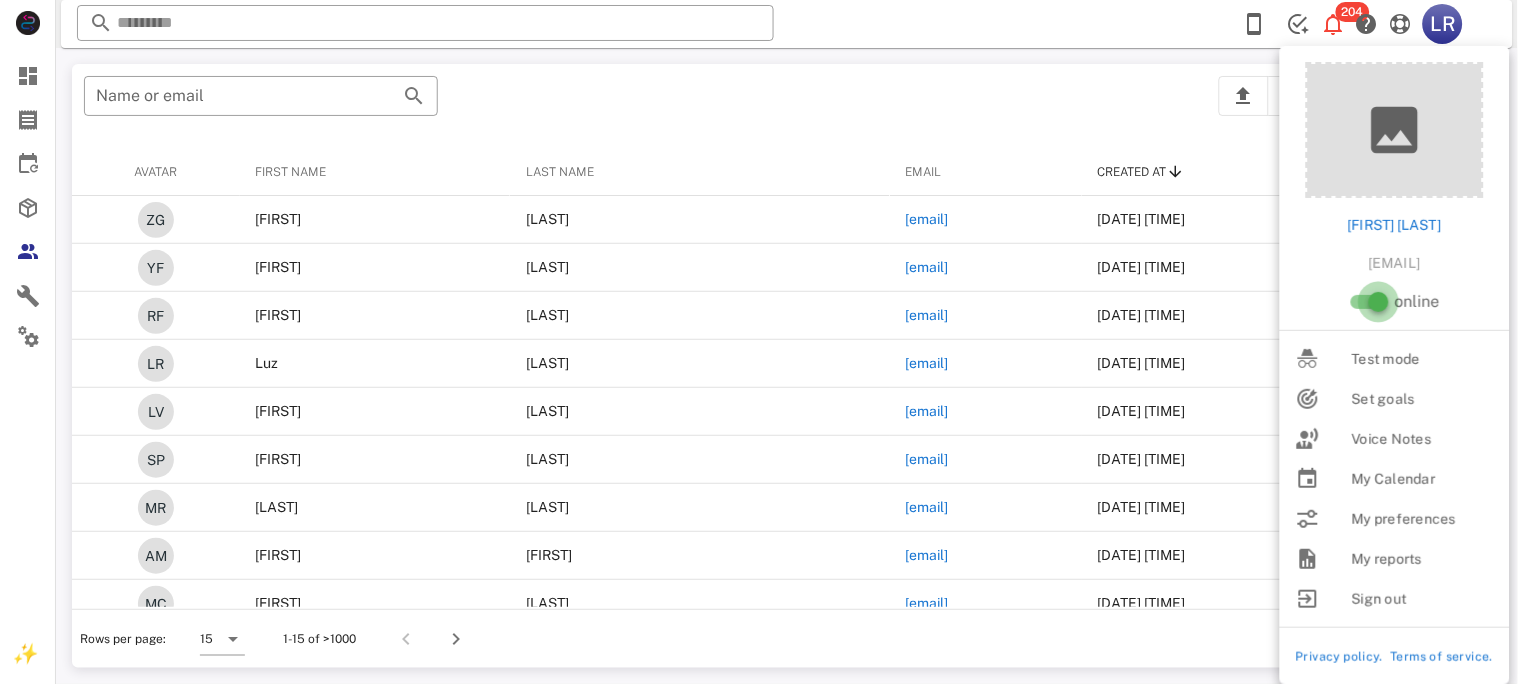 click at bounding box center (1379, 302) 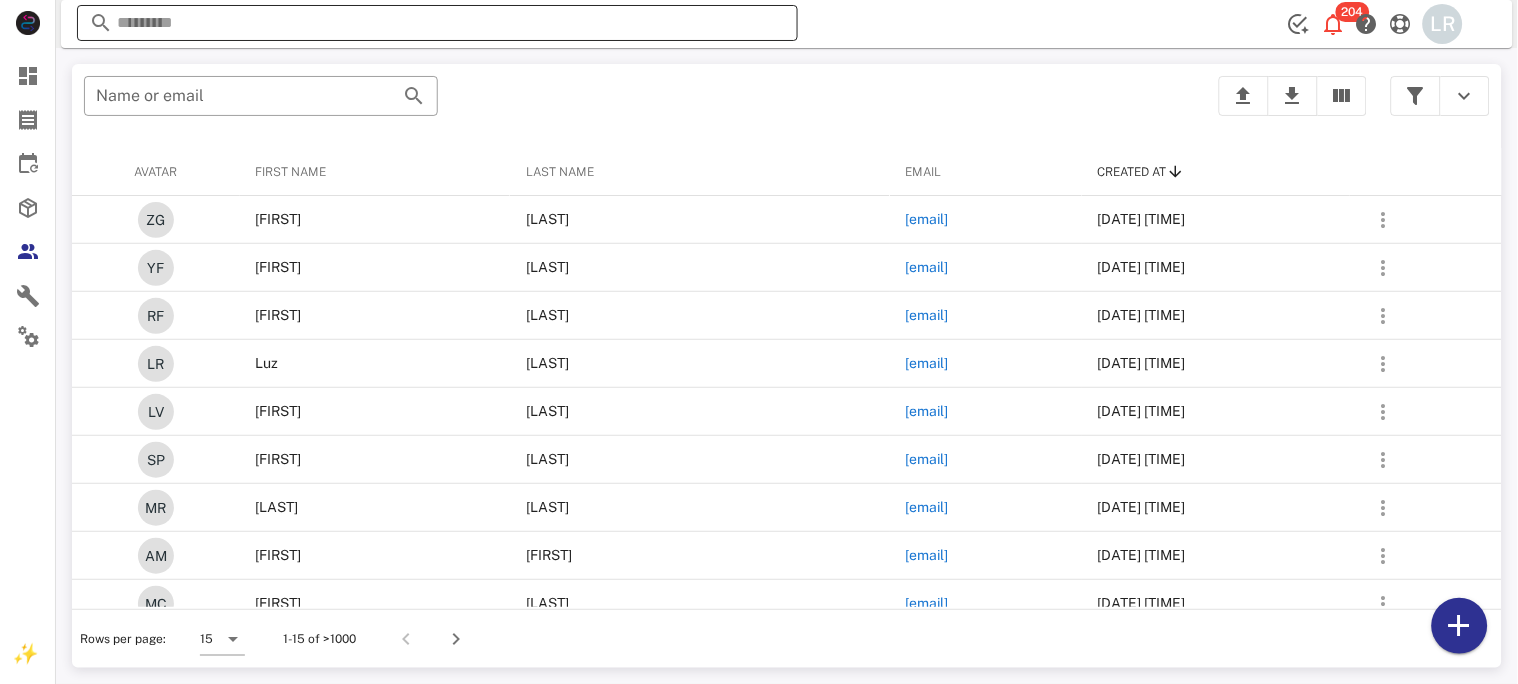 click at bounding box center [437, 23] 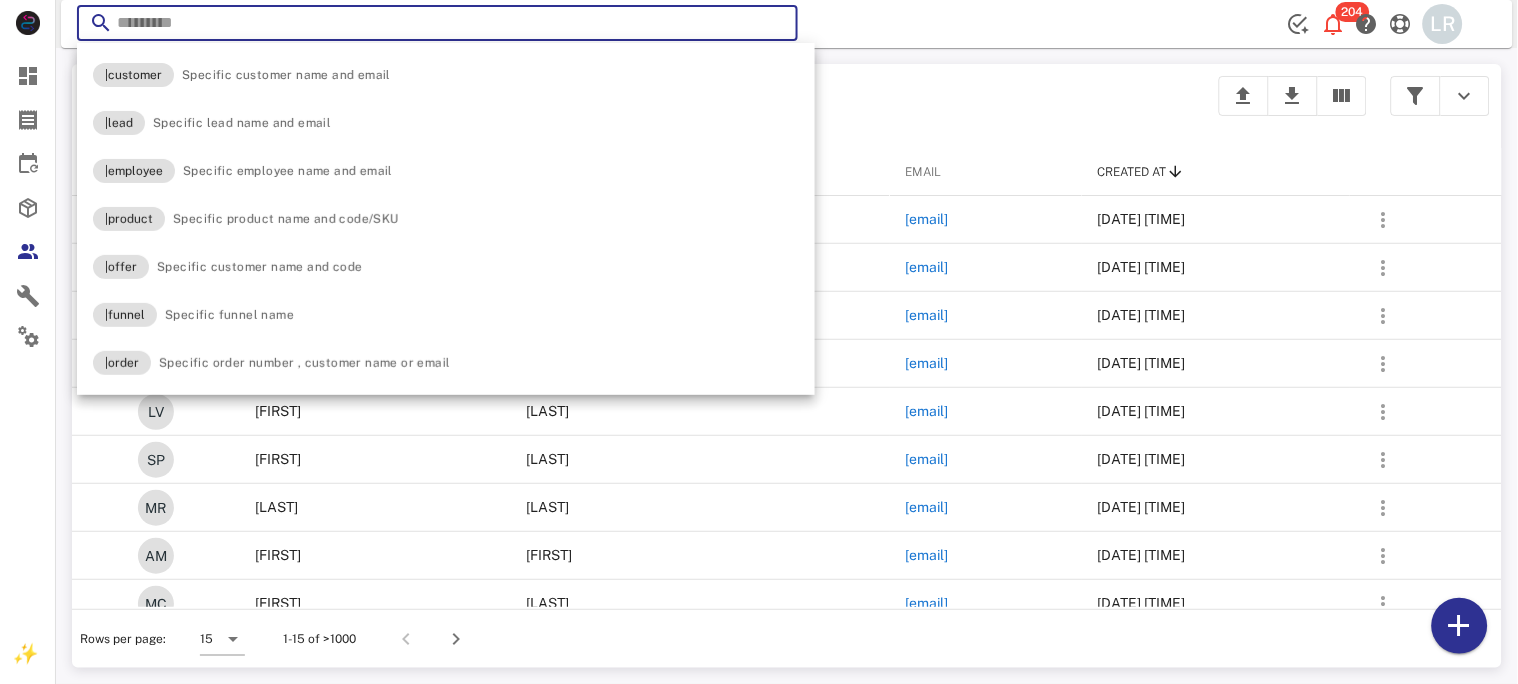 paste on "**********" 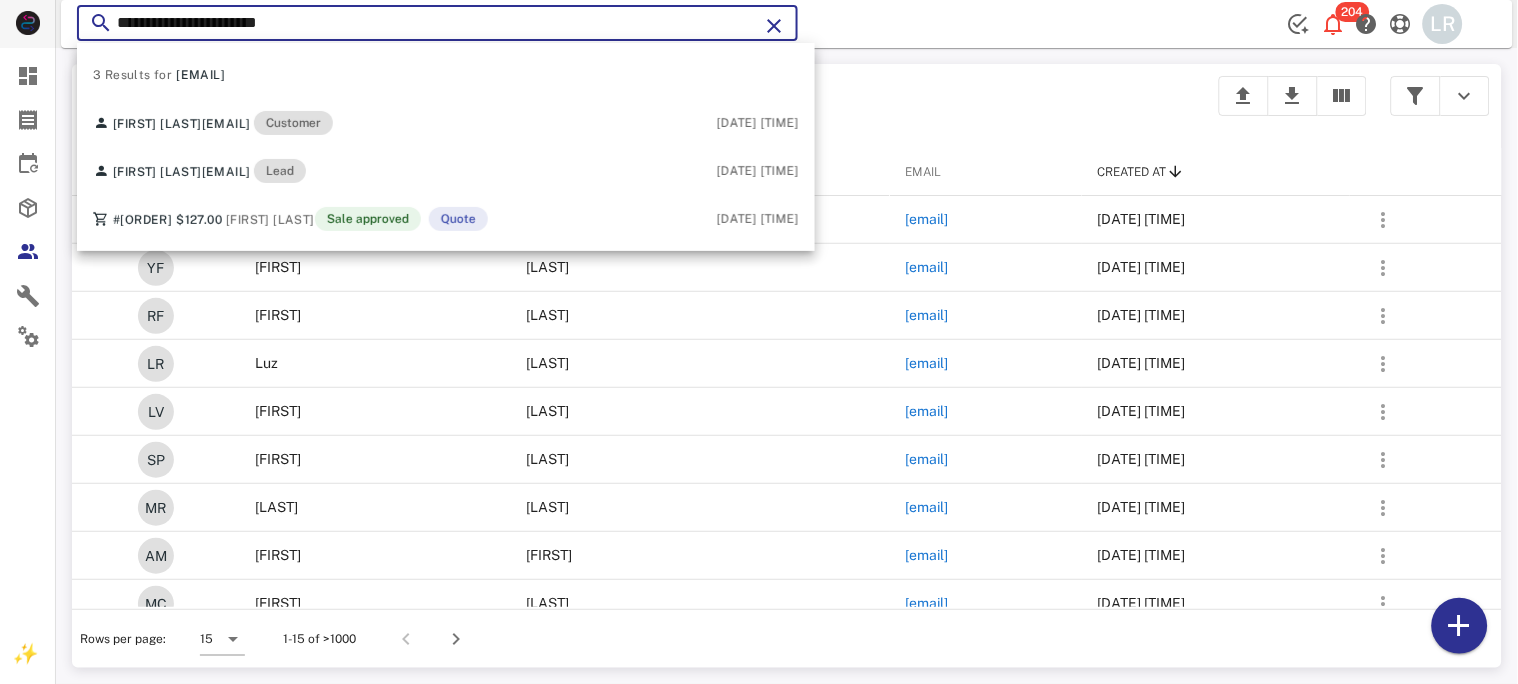 type on "**********" 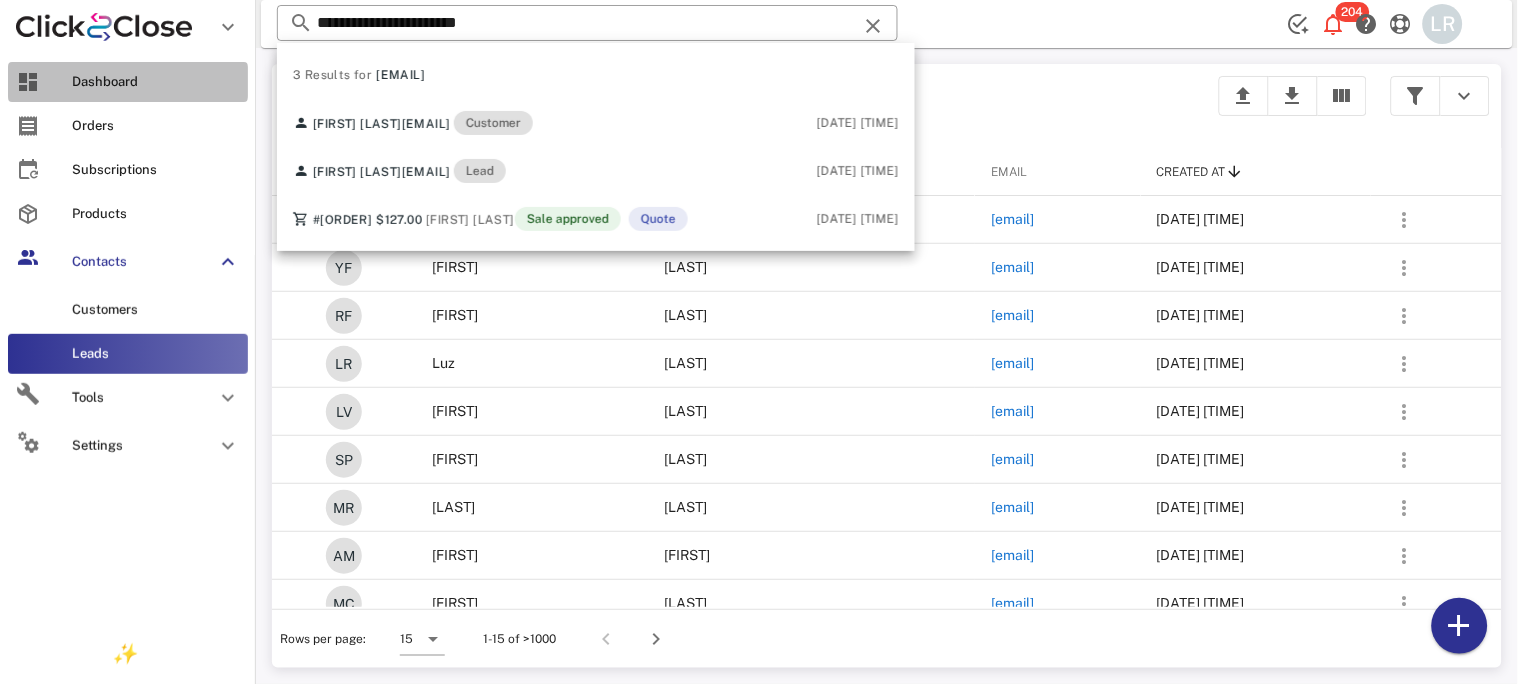 click on "Dashboard" at bounding box center [156, 82] 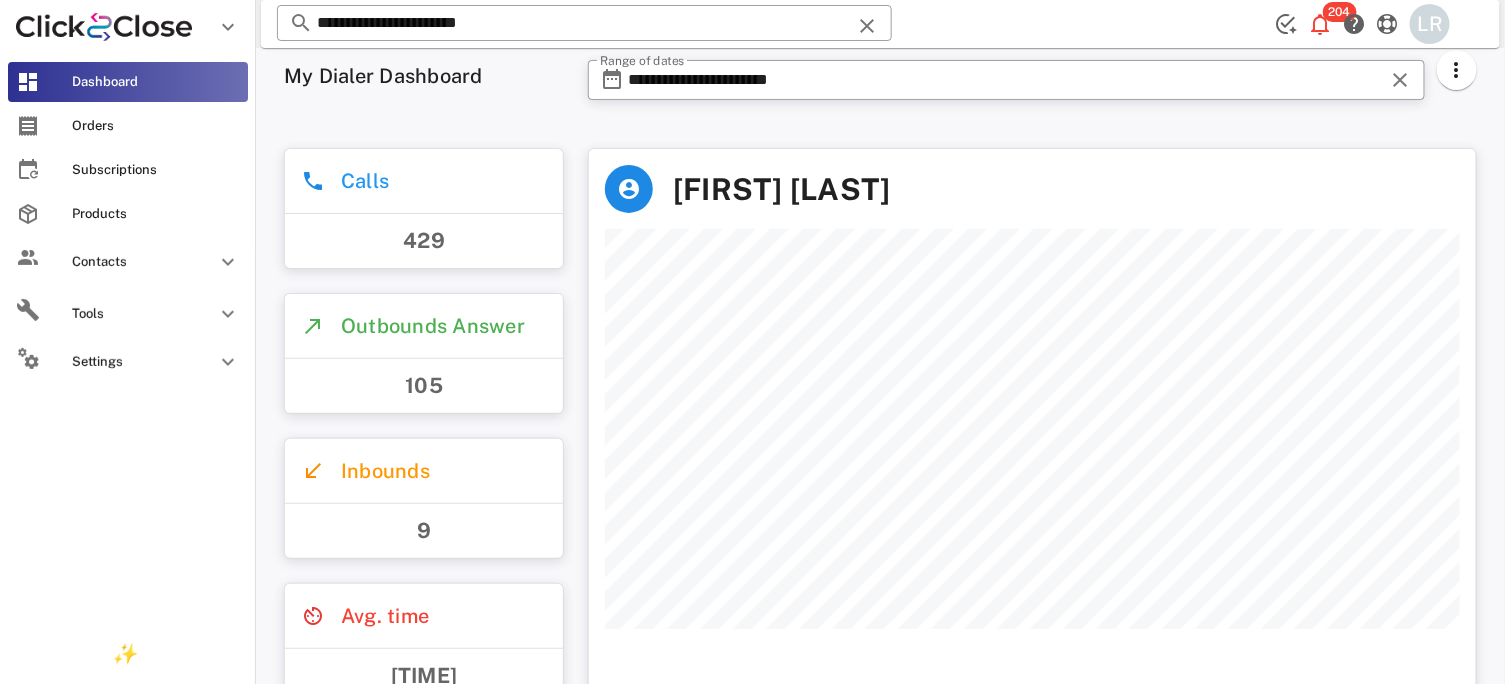 scroll, scrollTop: 999441, scrollLeft: 999113, axis: both 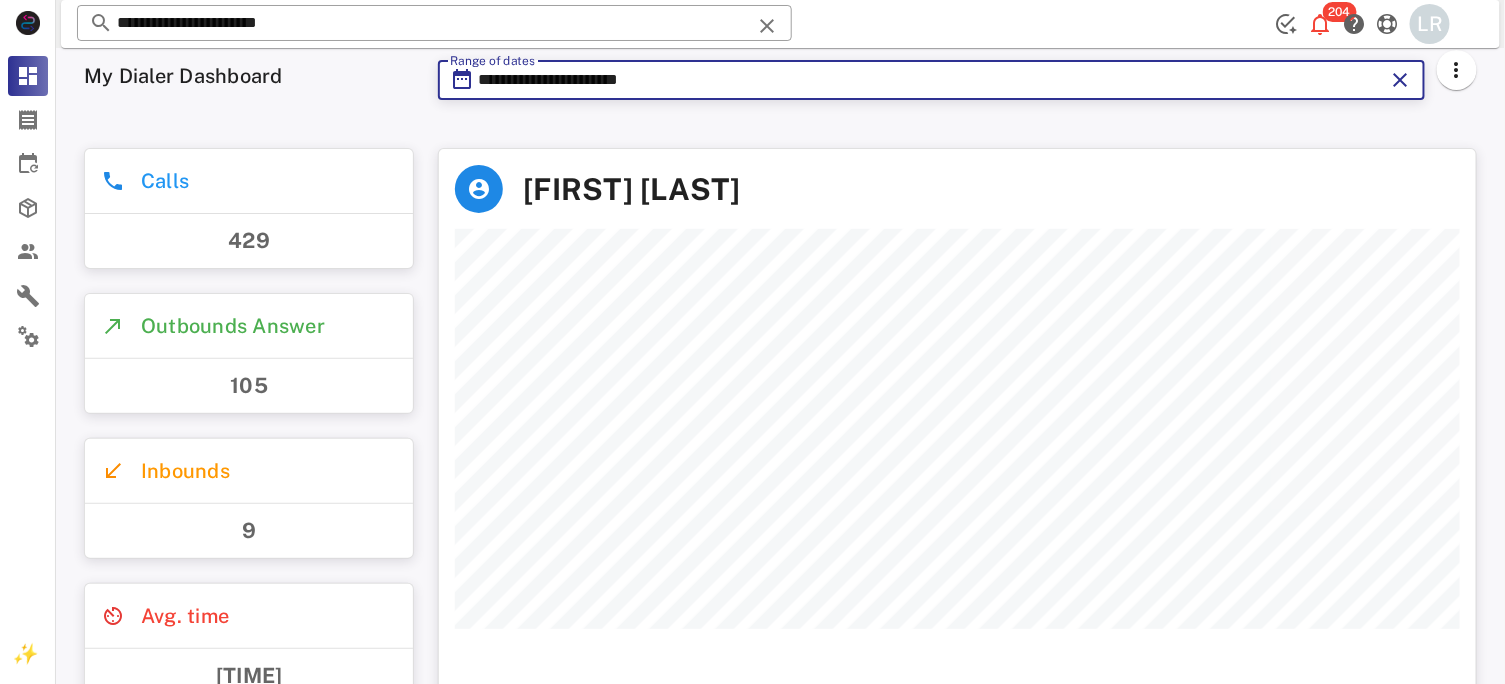 click on "**********" at bounding box center (931, 80) 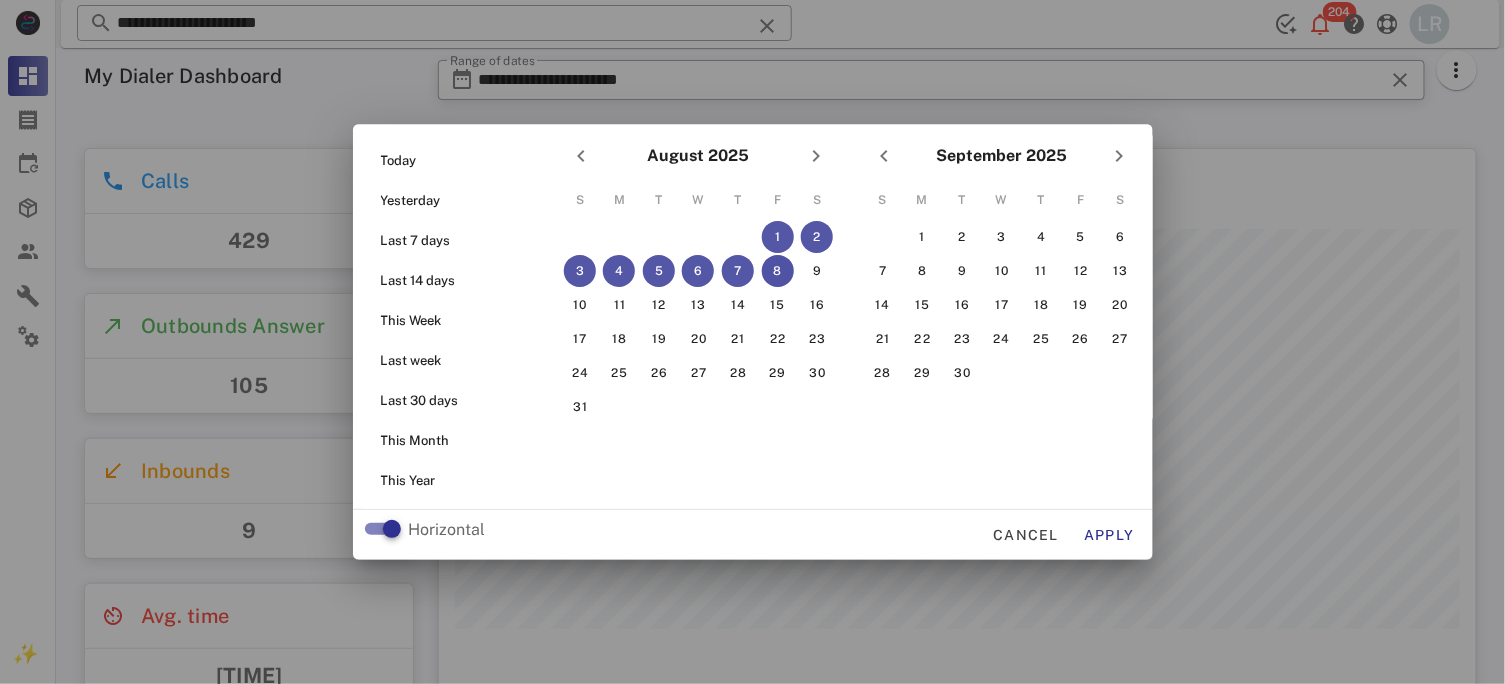 click on "8" at bounding box center [777, 271] 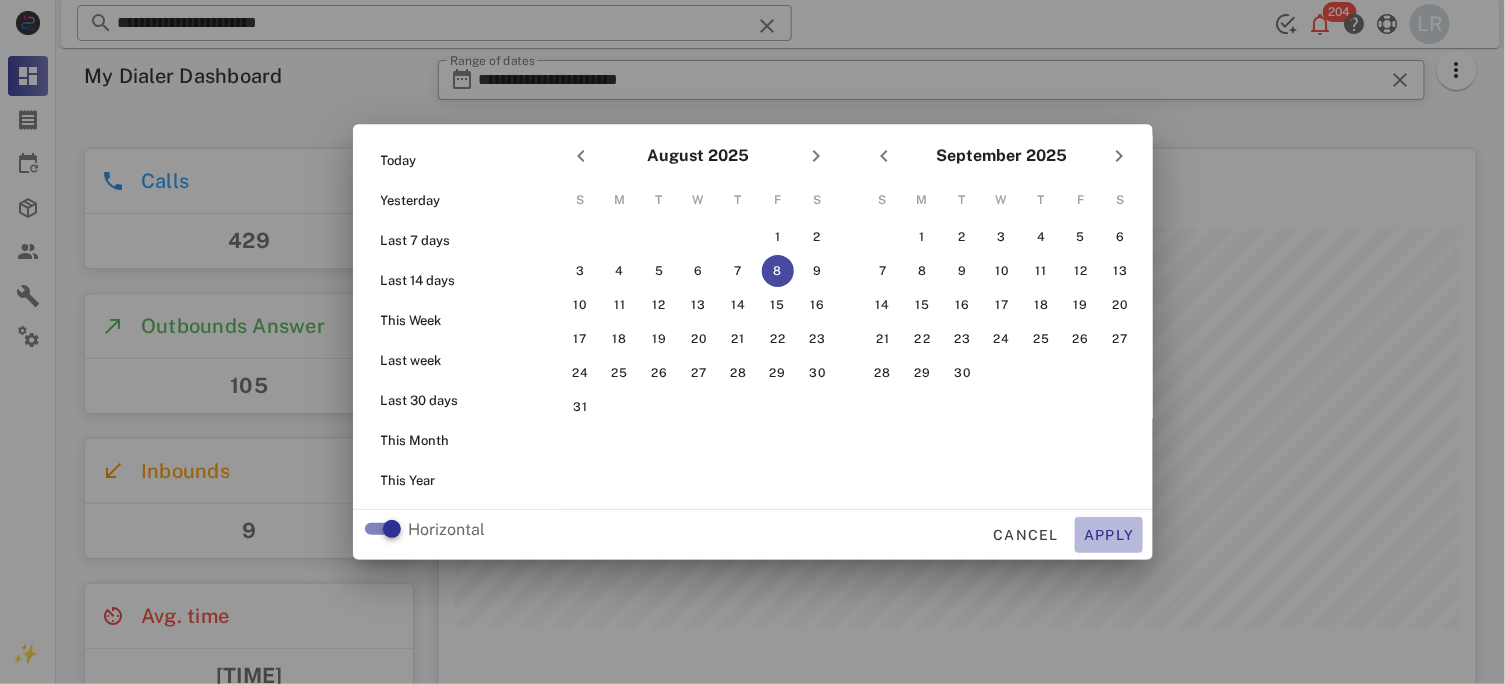 click on "Apply" at bounding box center (1109, 535) 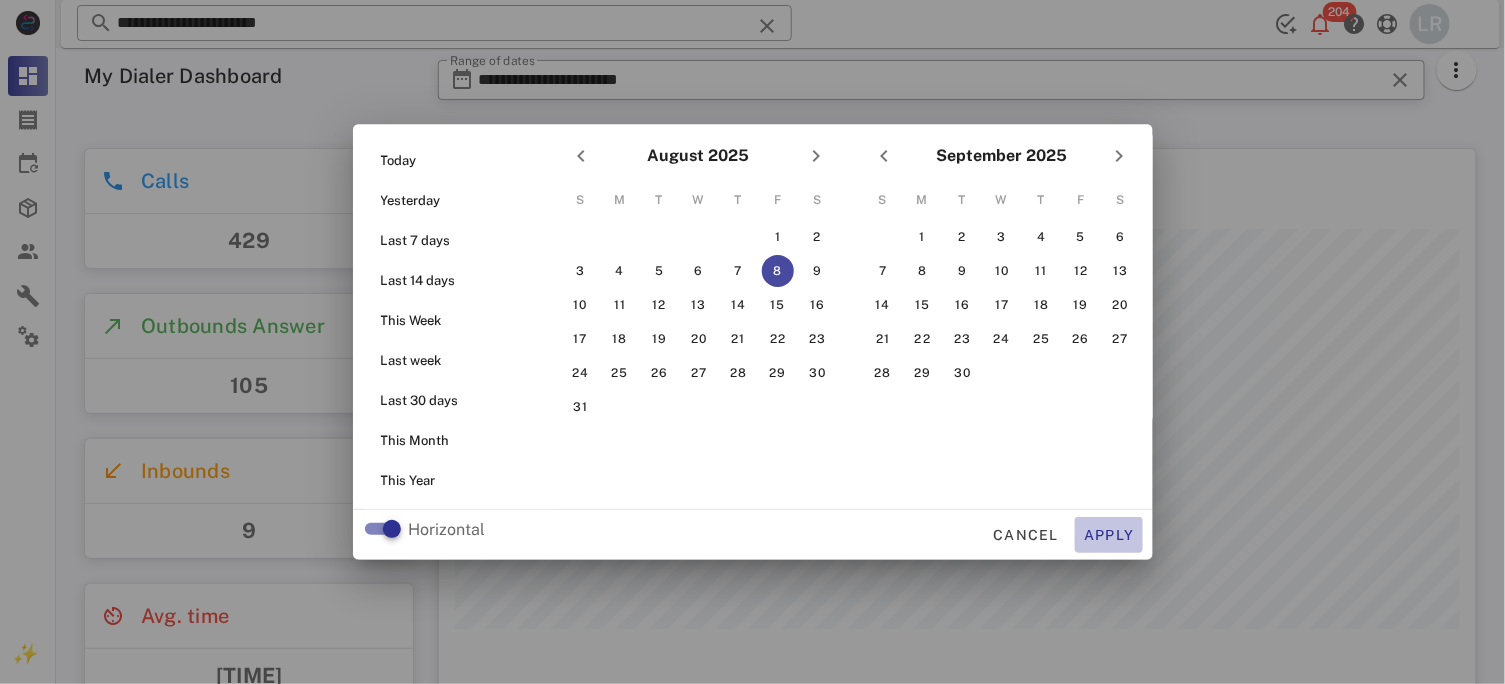 type on "**********" 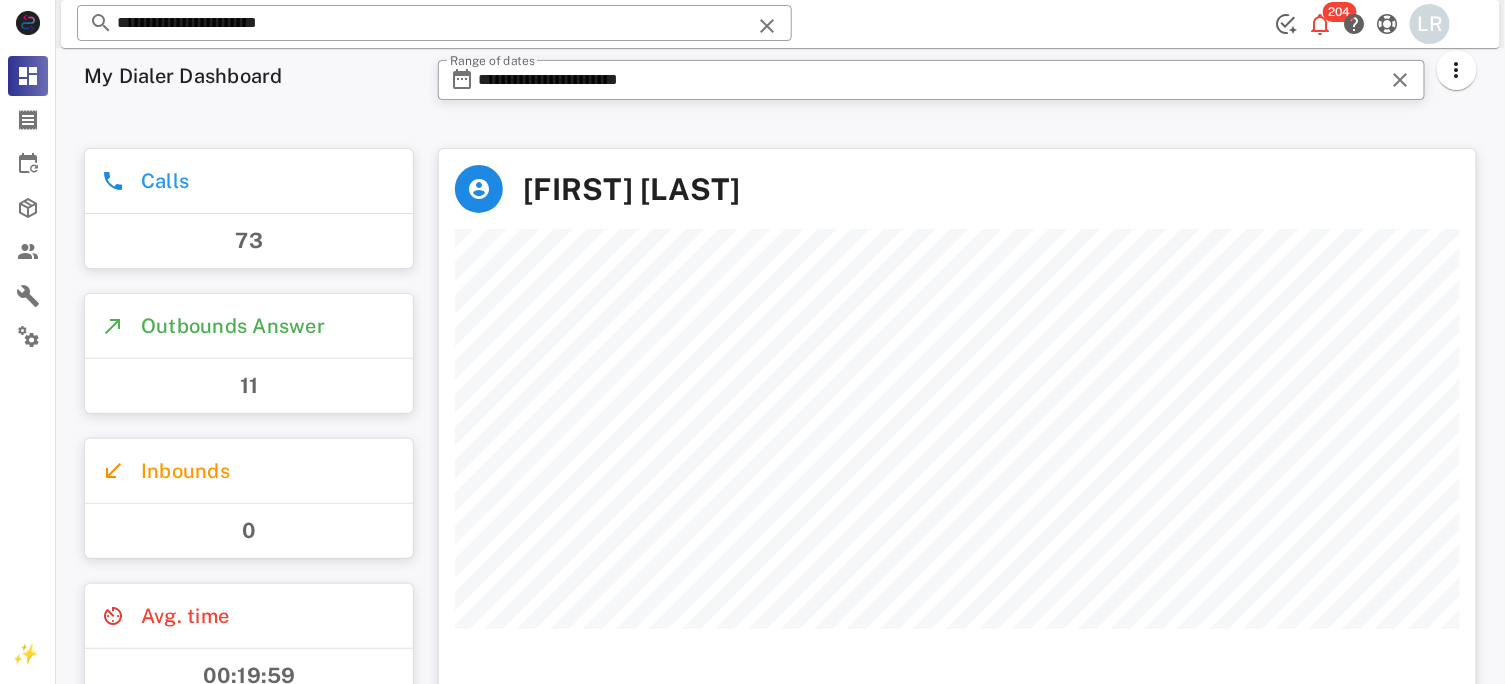 scroll, scrollTop: 999441, scrollLeft: 998963, axis: both 